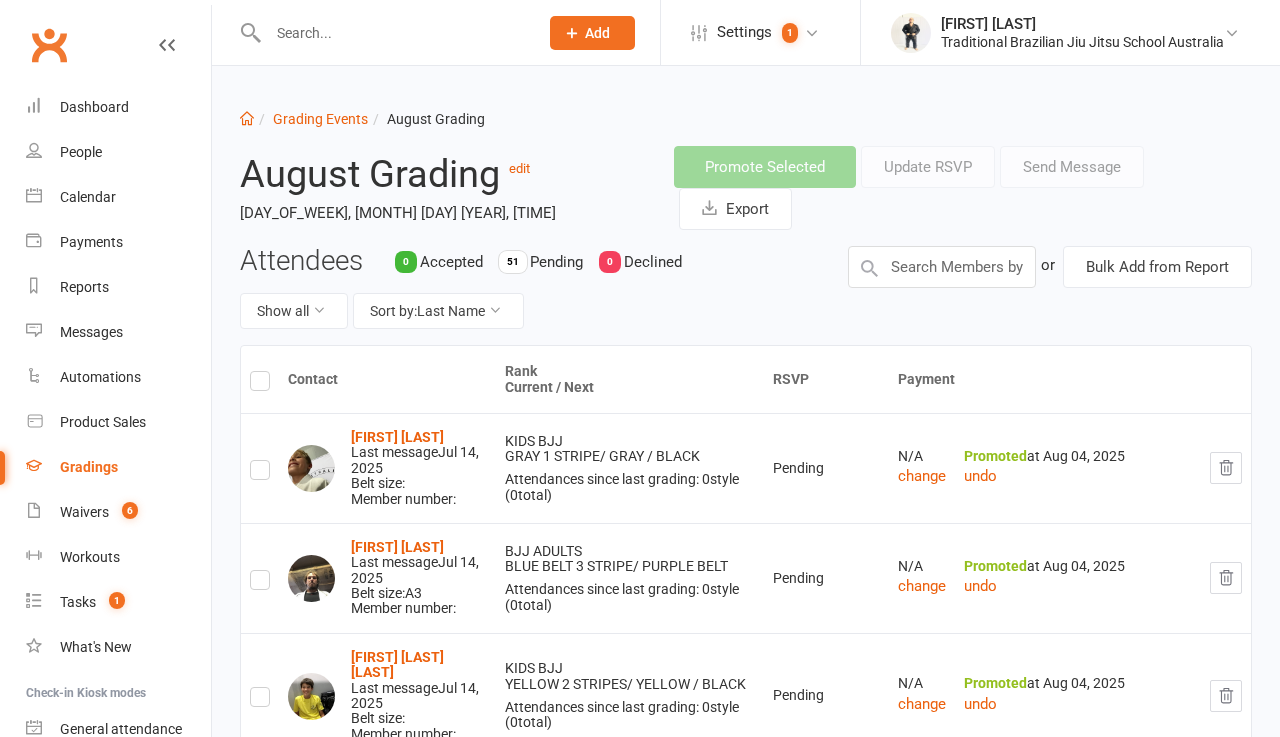 scroll, scrollTop: 0, scrollLeft: 0, axis: both 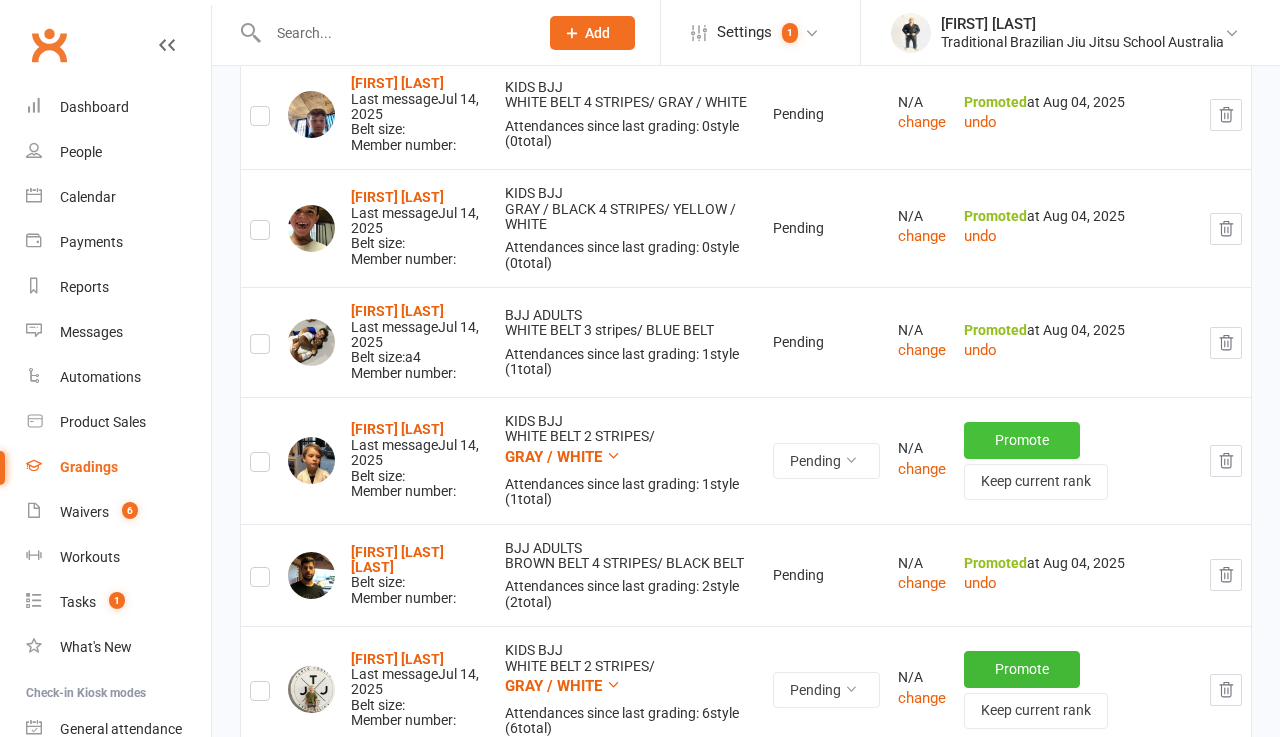 click on "Promote" at bounding box center (1022, 440) 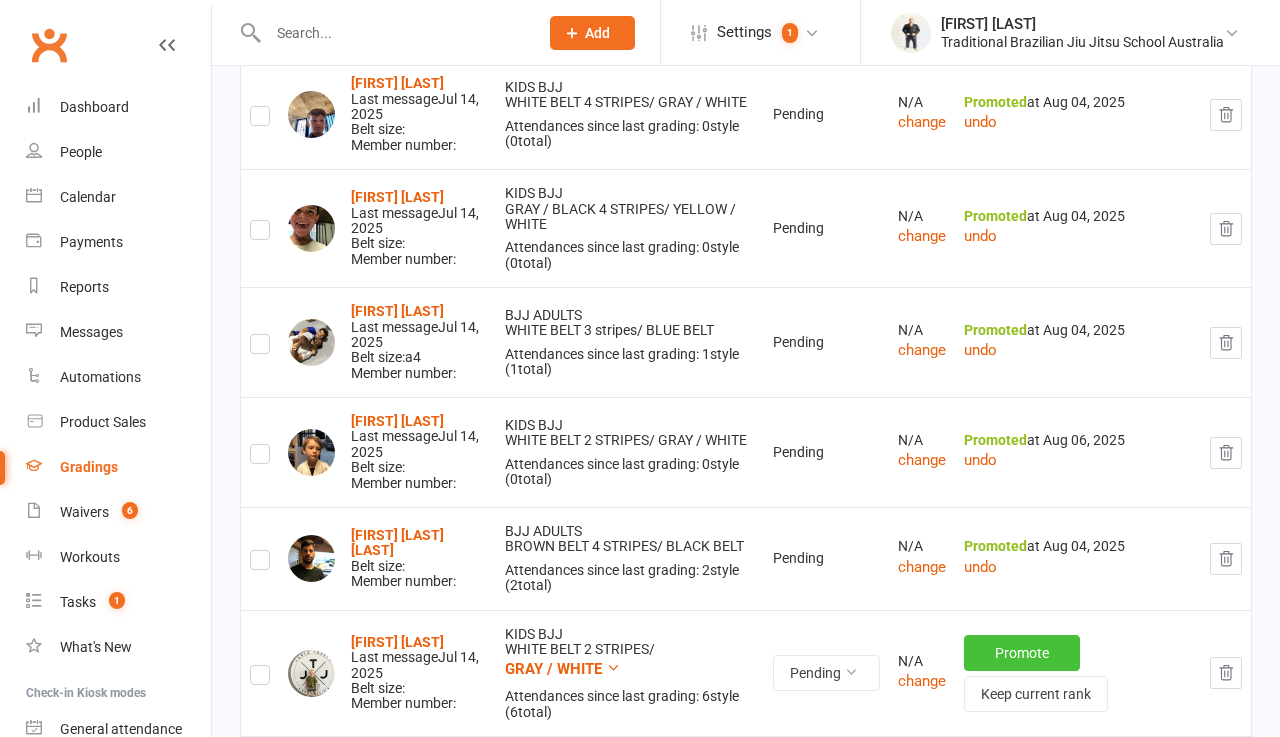 scroll, scrollTop: 843, scrollLeft: 0, axis: vertical 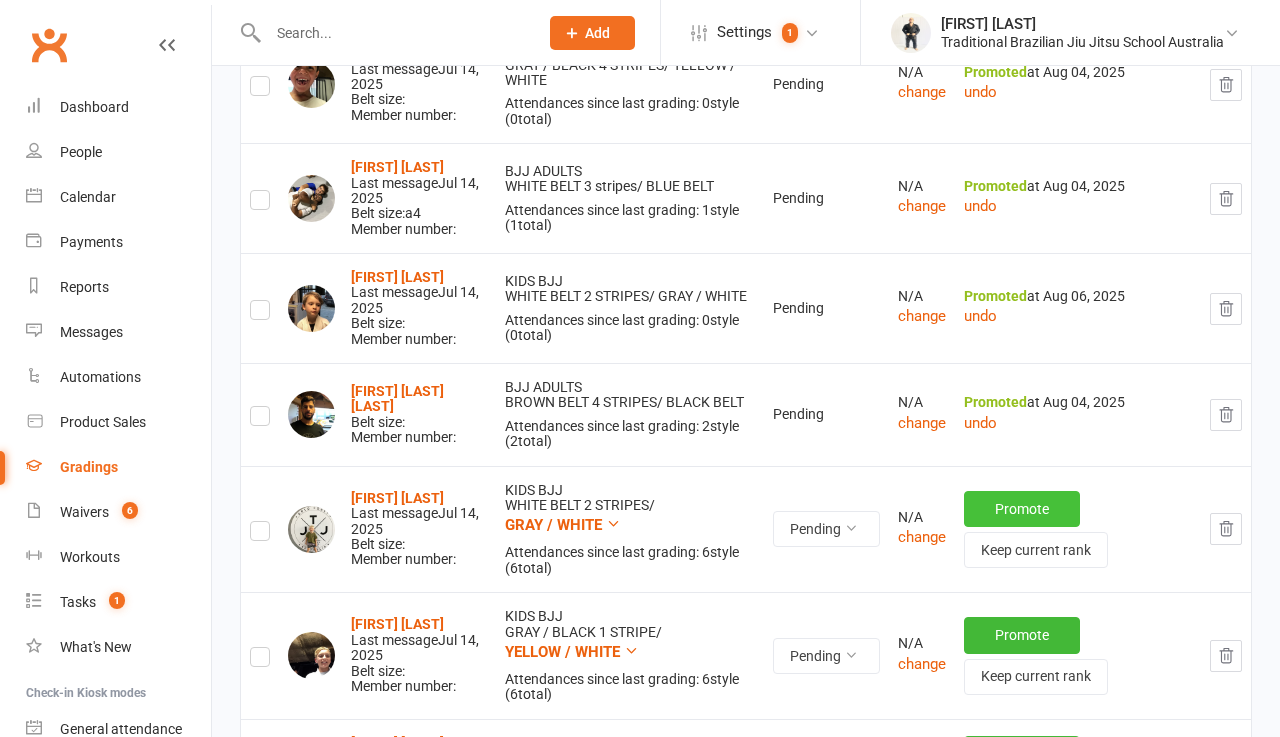 click on "Promote" at bounding box center (1022, 509) 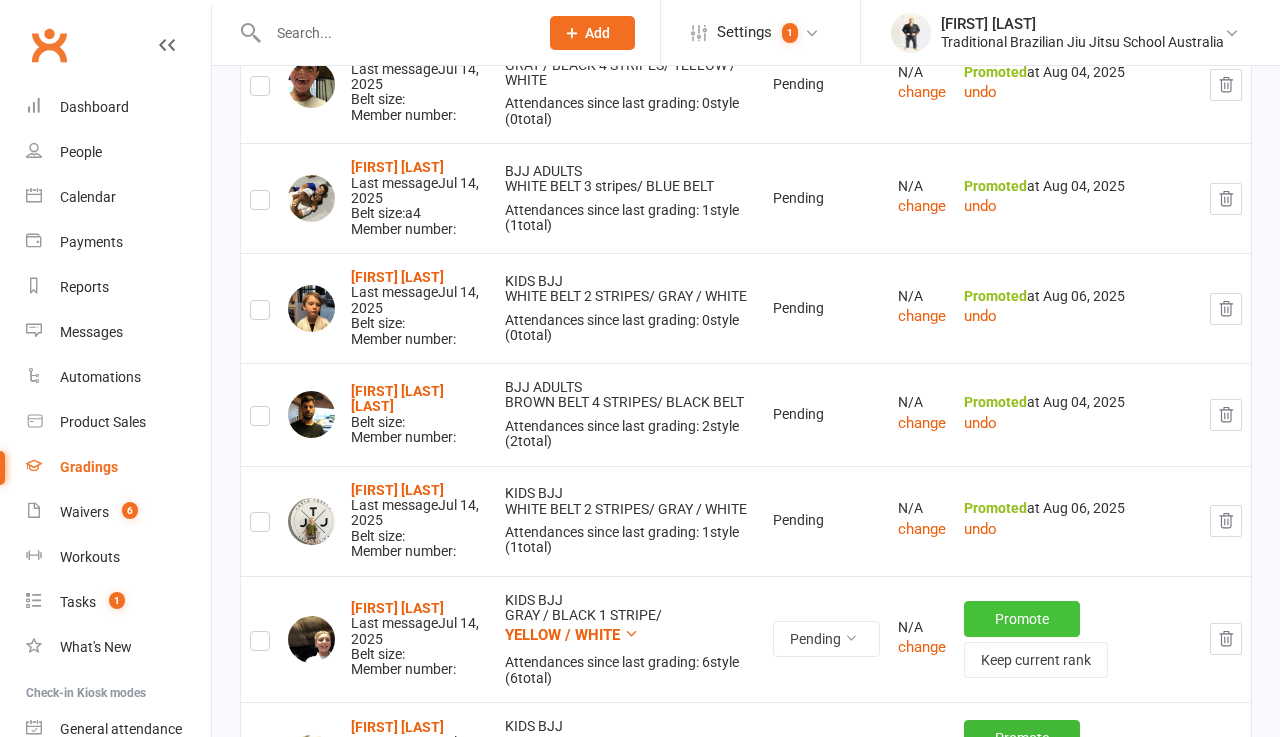 click on "Promote" at bounding box center (1022, 619) 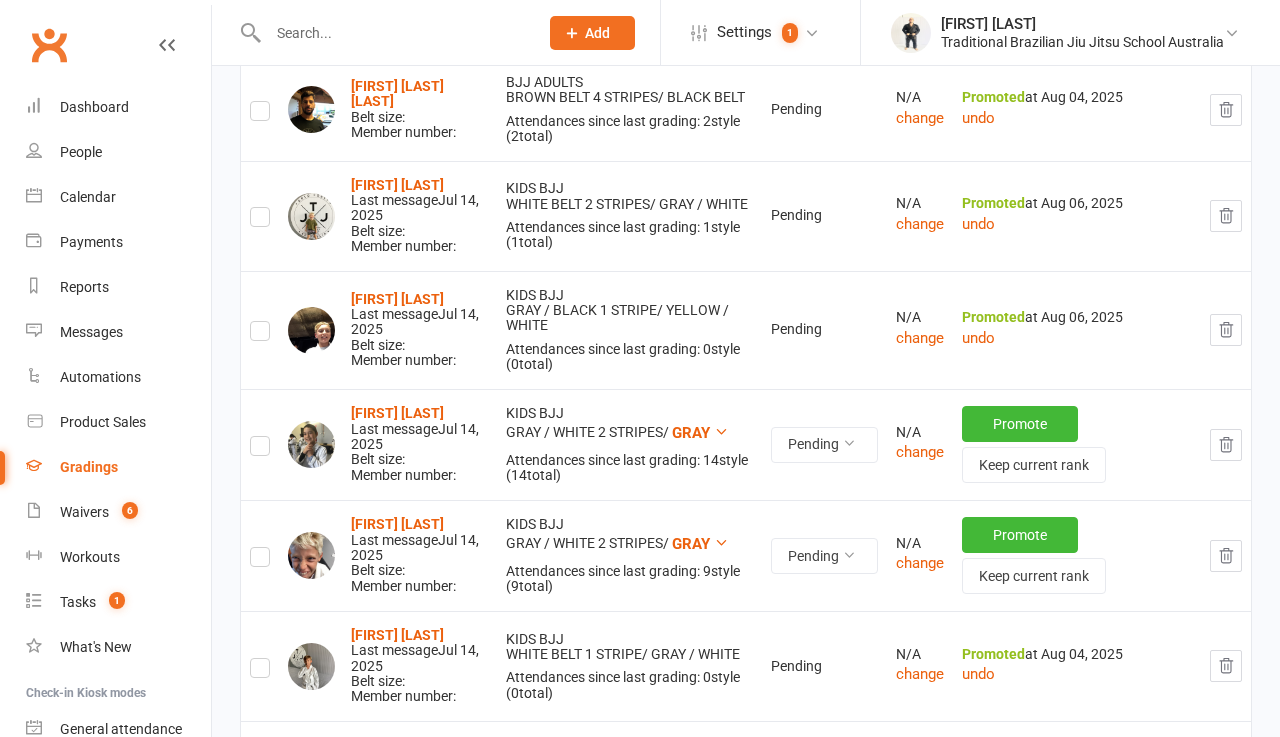 scroll, scrollTop: 1158, scrollLeft: 0, axis: vertical 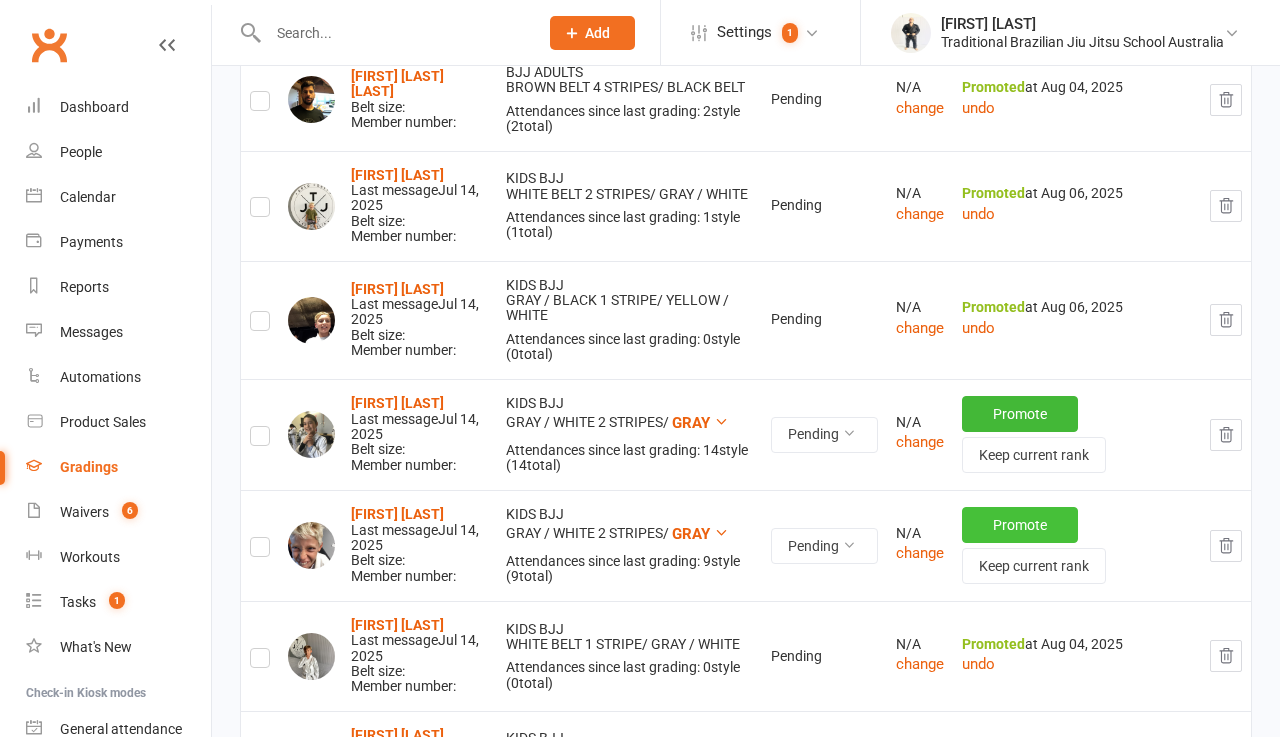 click on "Promote" at bounding box center [1020, 525] 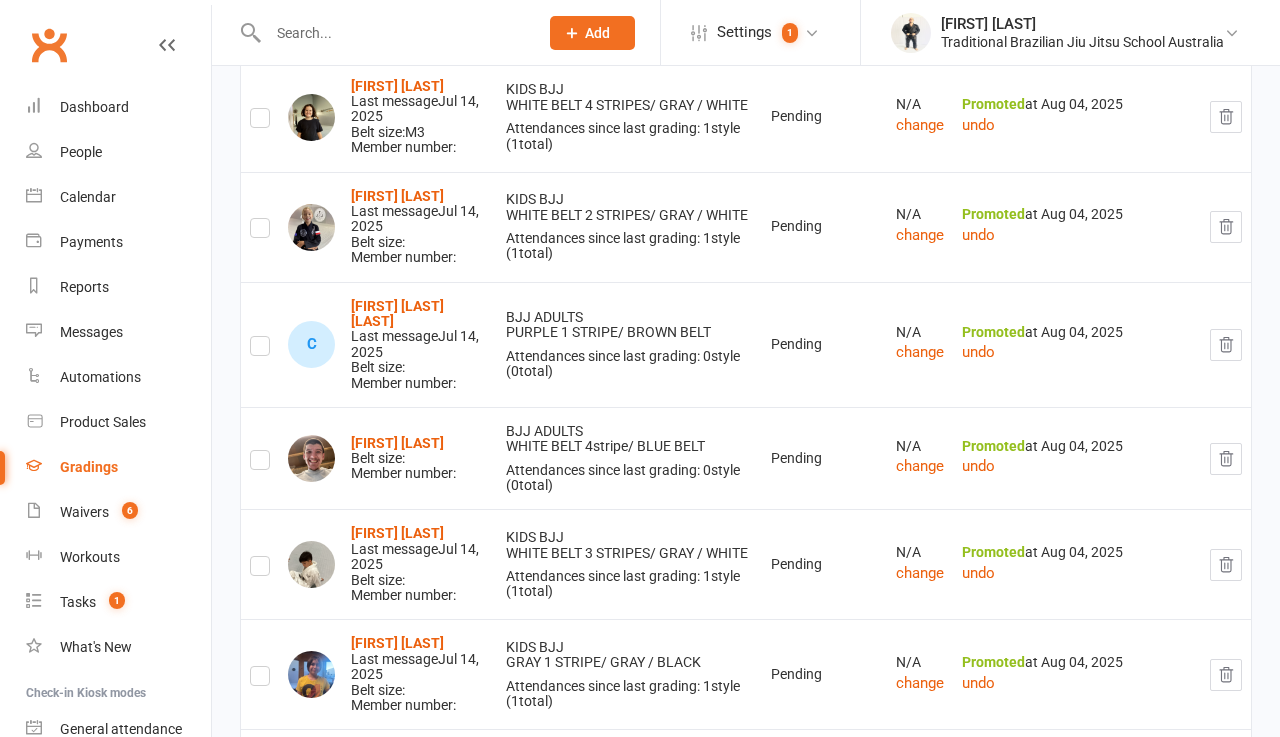scroll, scrollTop: 1025, scrollLeft: 0, axis: vertical 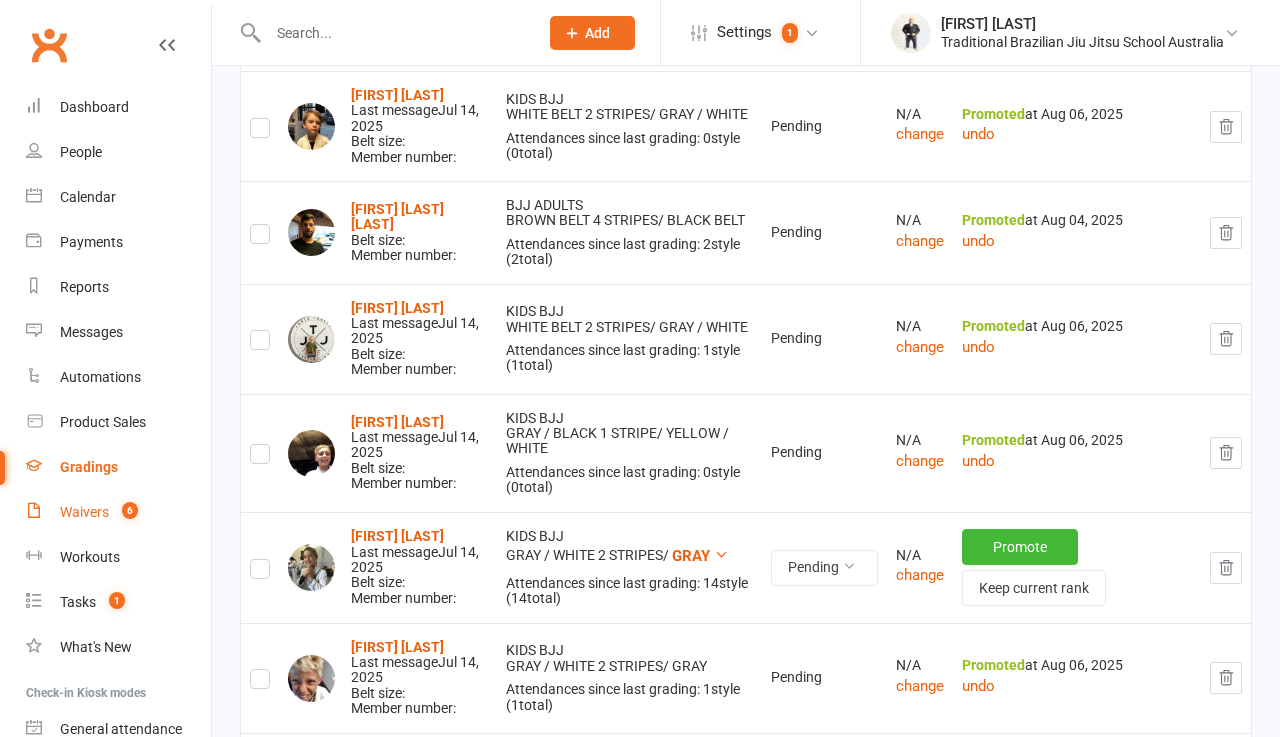 click on "Waivers" at bounding box center (84, 512) 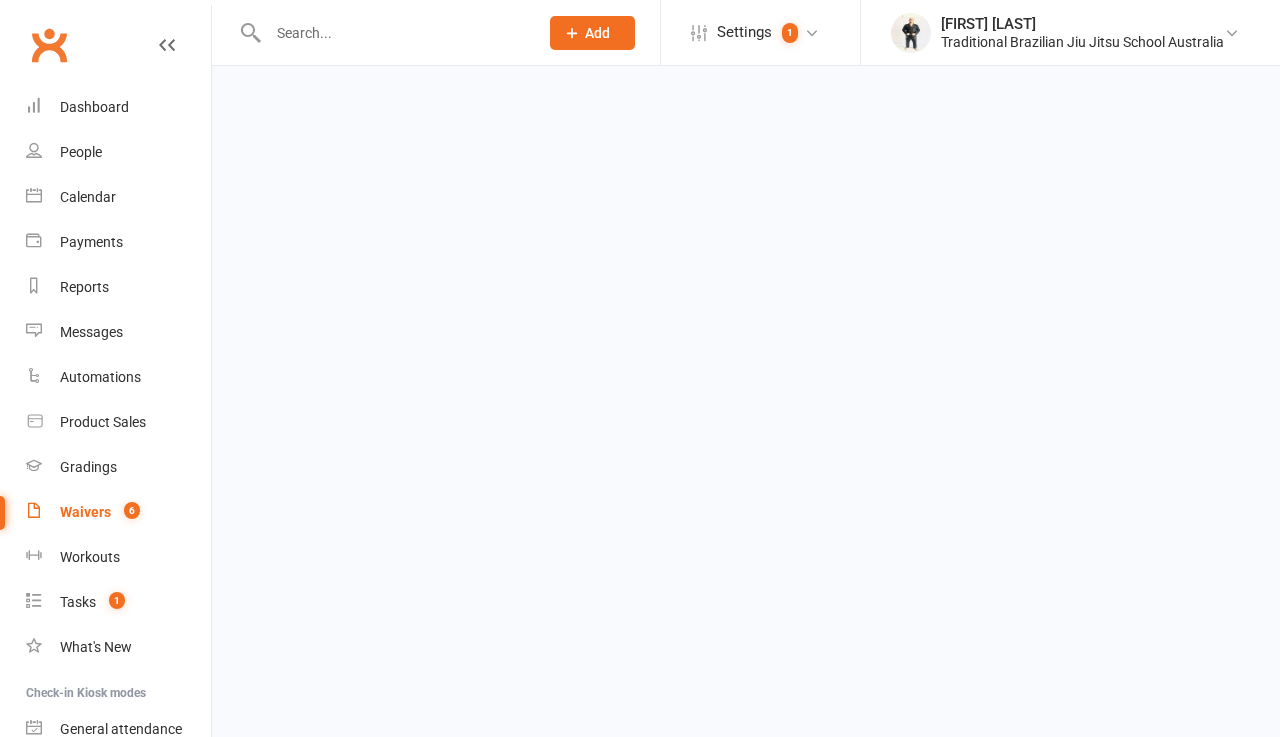 scroll, scrollTop: 0, scrollLeft: 0, axis: both 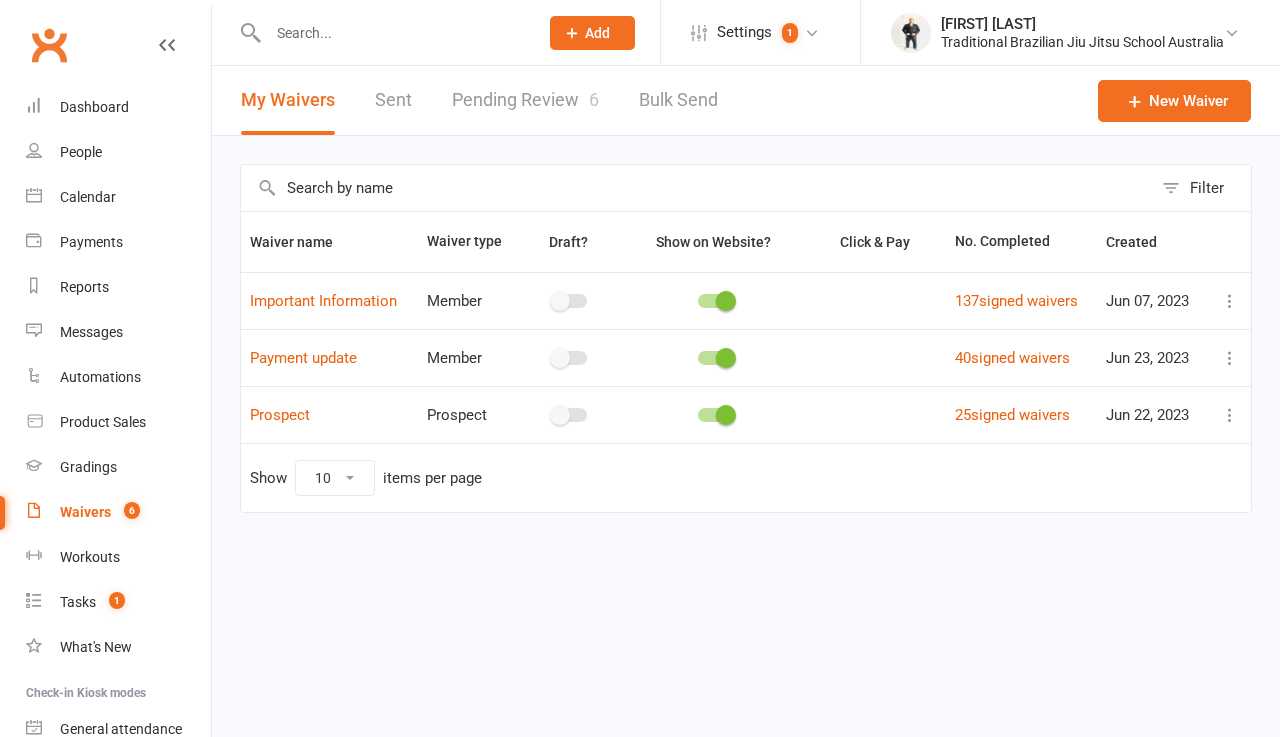 click on "Pending Review 6" at bounding box center (525, 100) 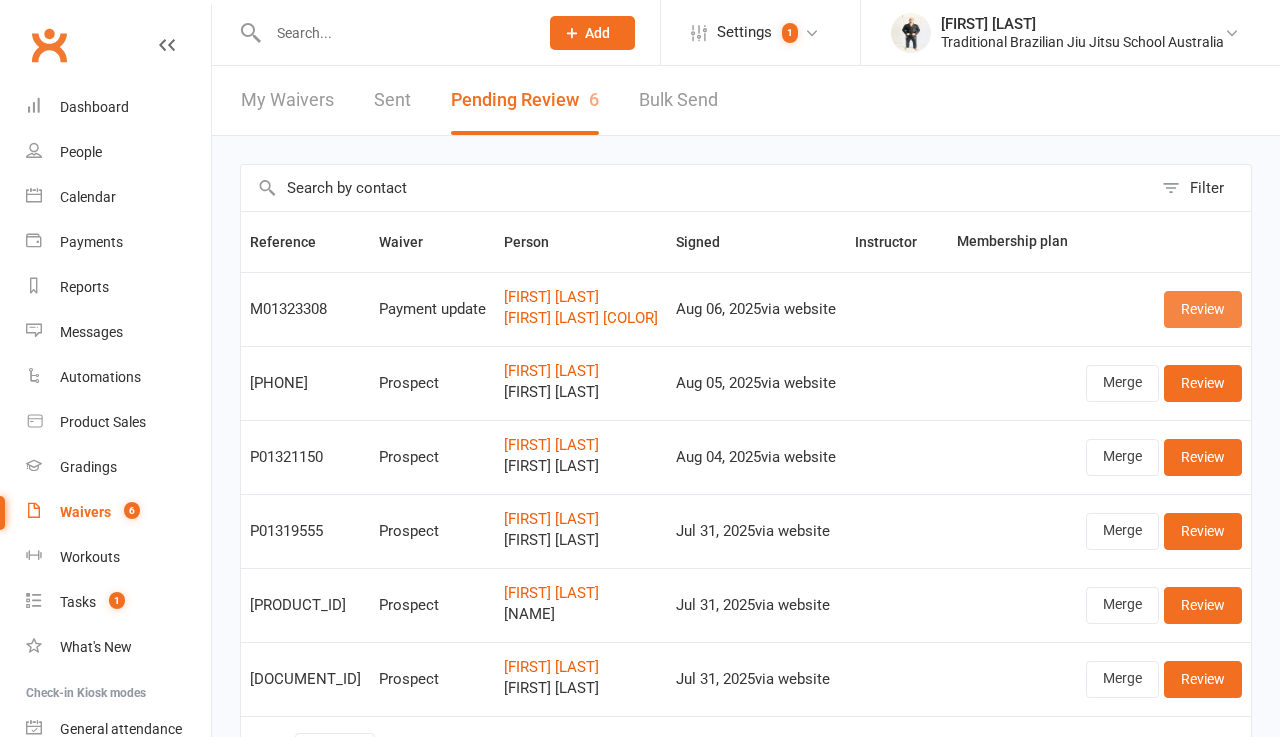 click on "Review" at bounding box center [1203, 309] 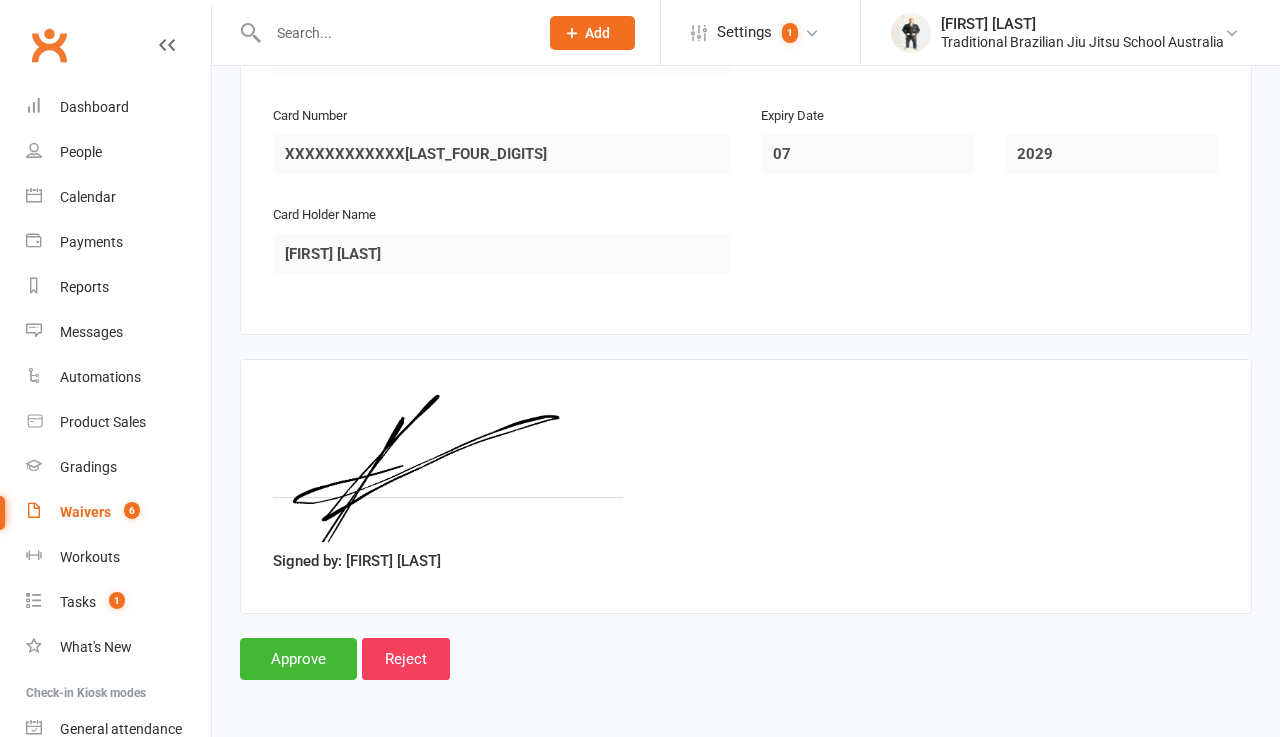 scroll, scrollTop: 1821, scrollLeft: 0, axis: vertical 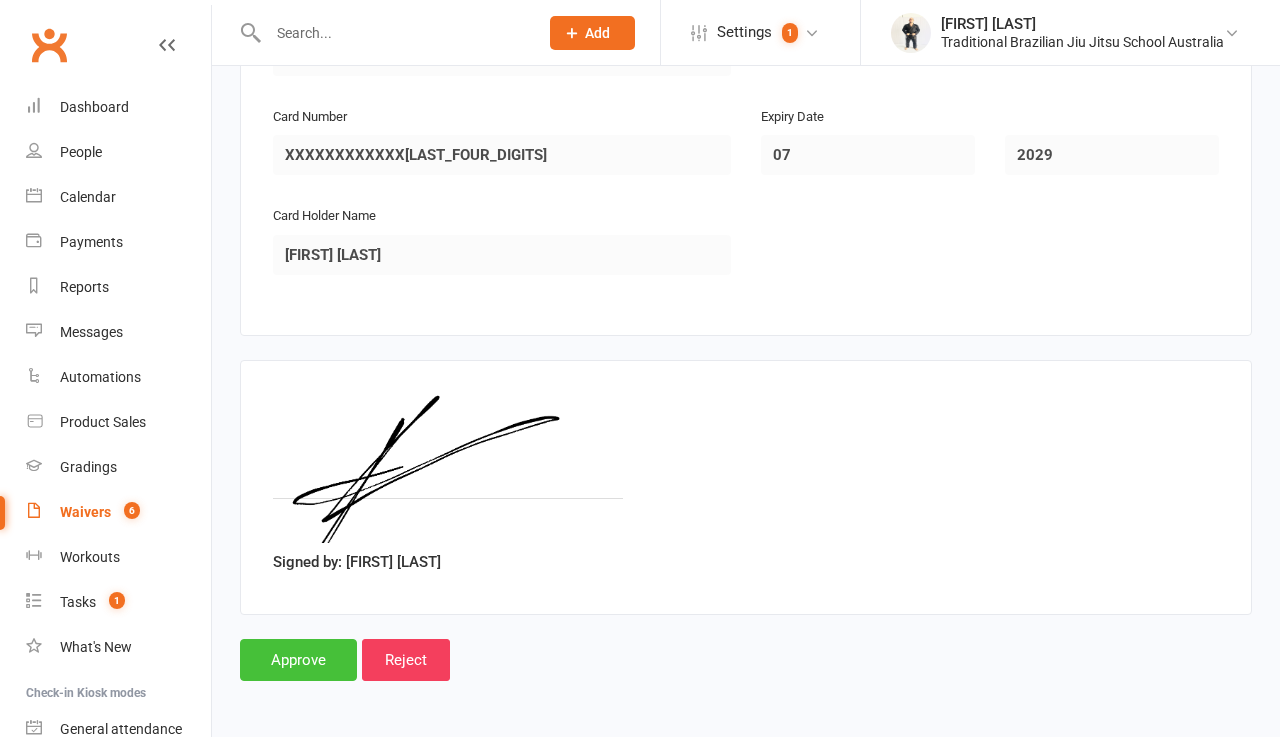 click on "Approve" at bounding box center (298, 660) 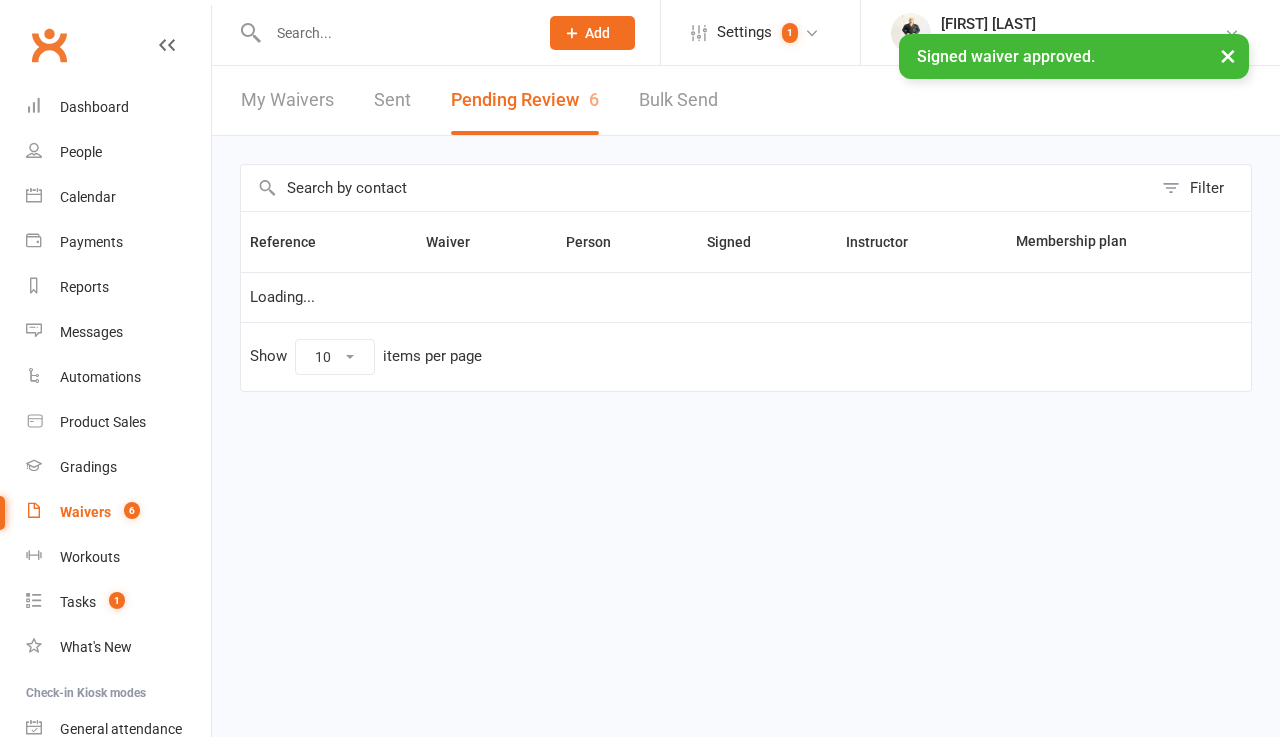 scroll, scrollTop: 0, scrollLeft: 0, axis: both 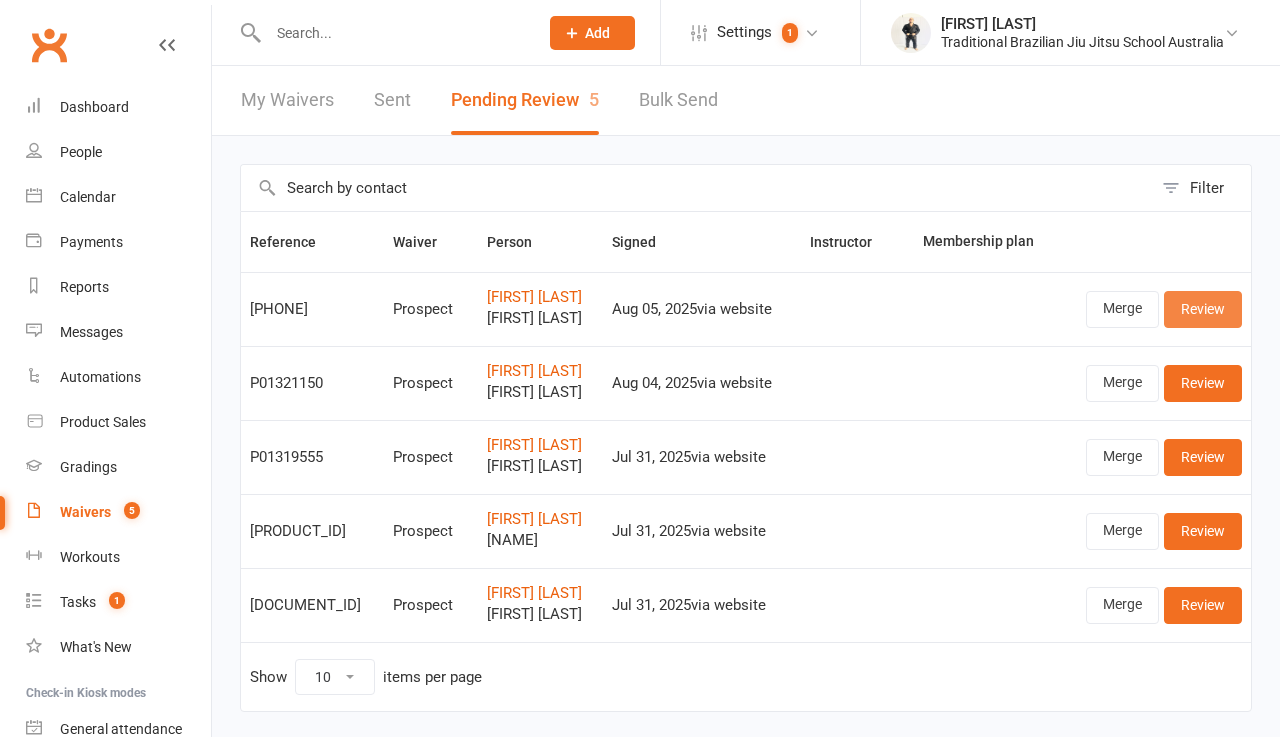click on "Review" at bounding box center (1203, 309) 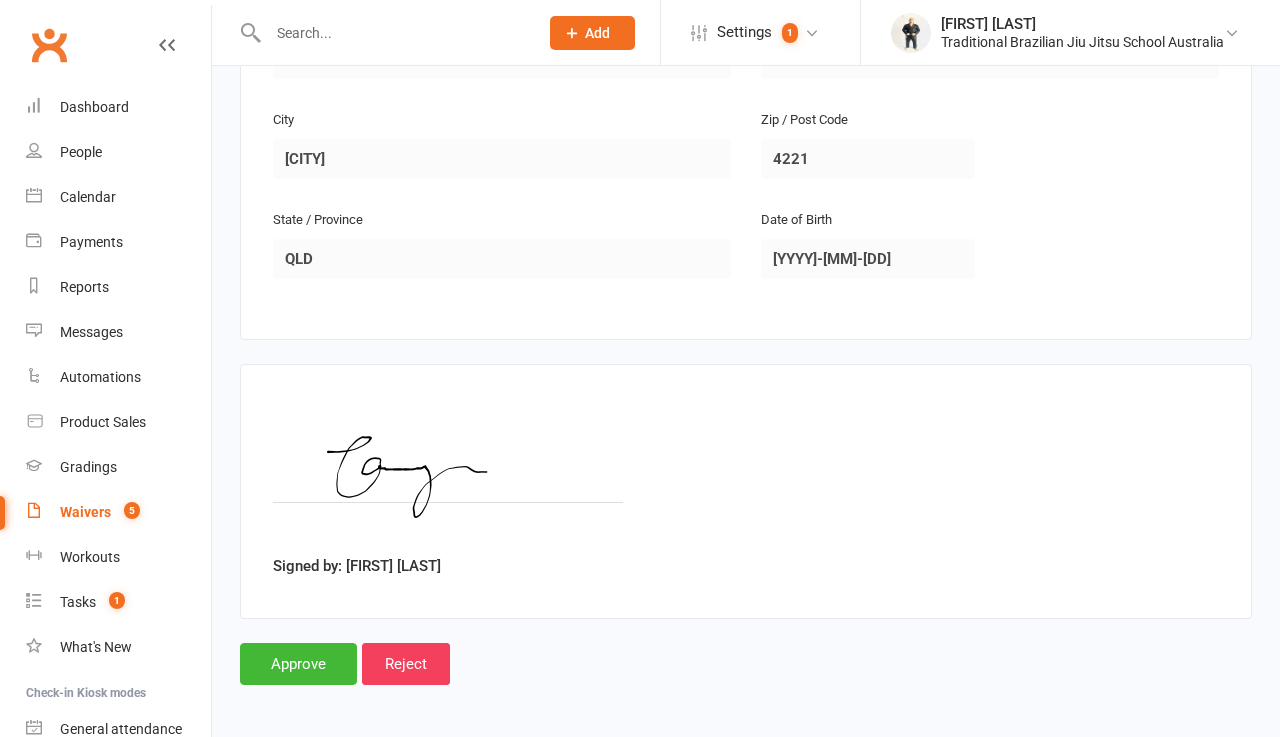 scroll, scrollTop: 1524, scrollLeft: 0, axis: vertical 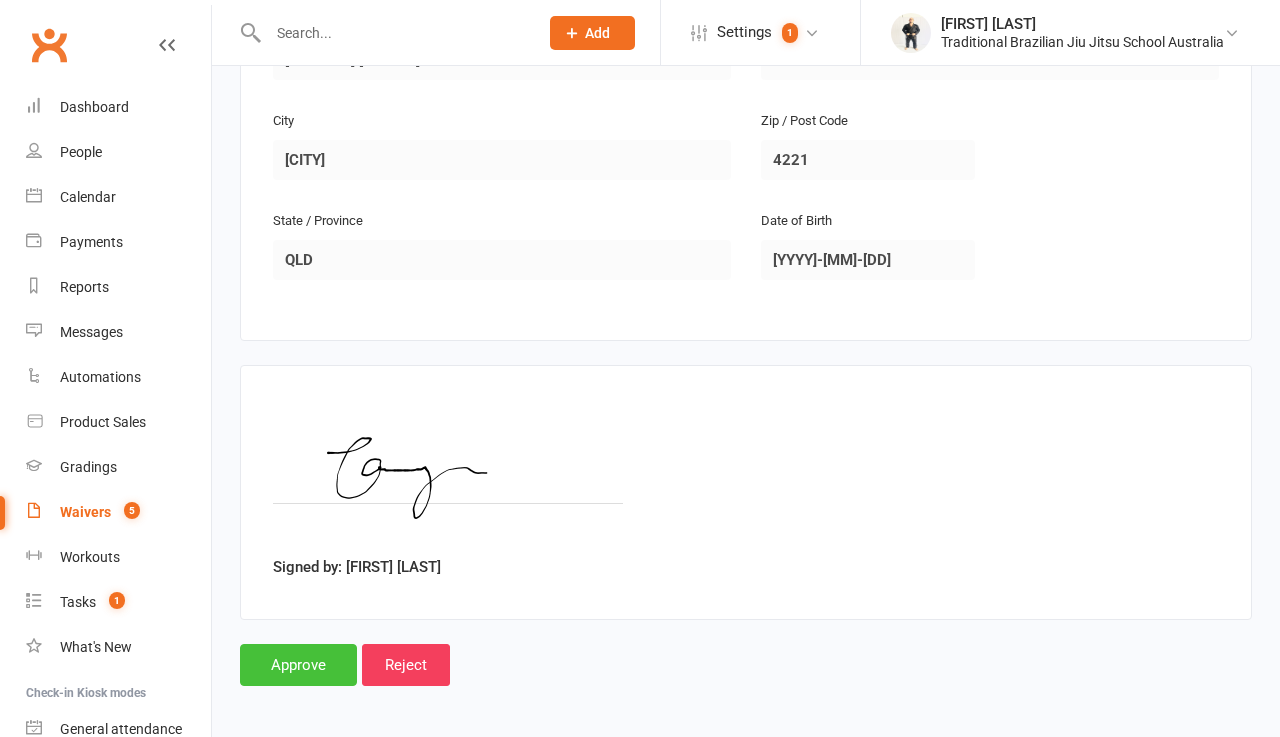 click on "Approve" at bounding box center (298, 665) 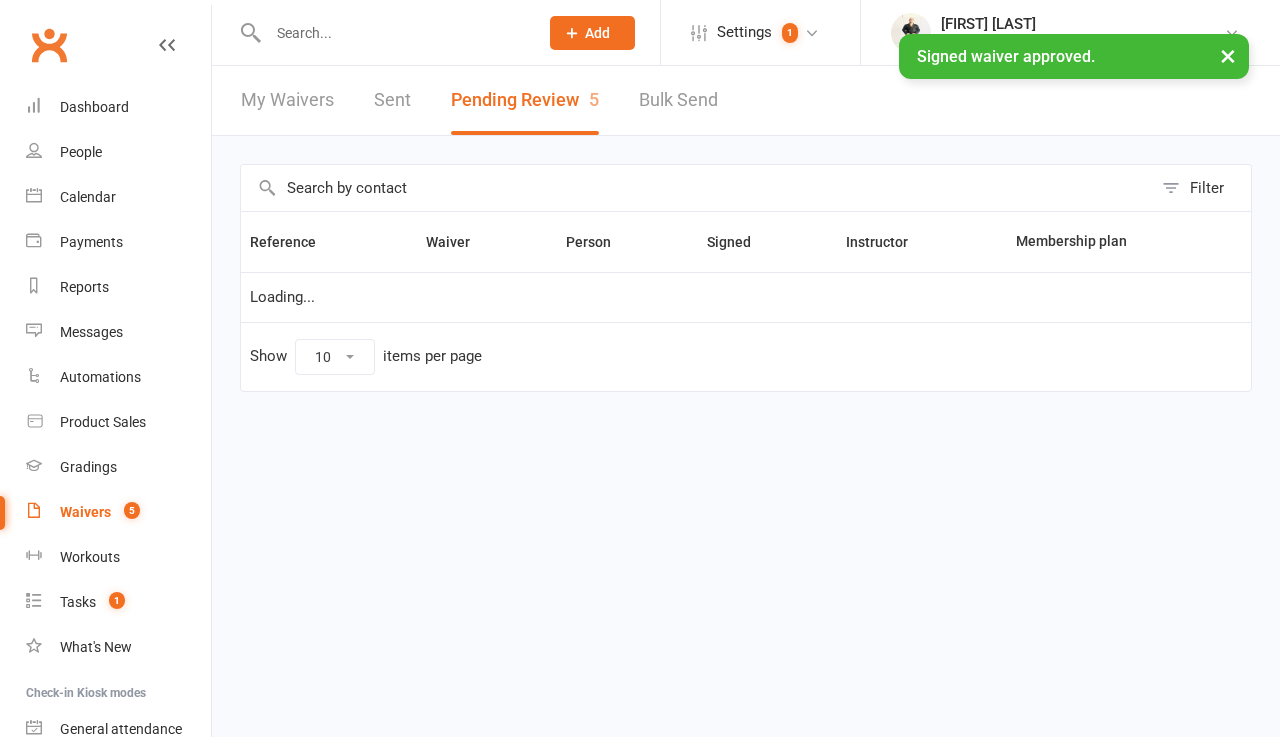 scroll, scrollTop: 0, scrollLeft: 0, axis: both 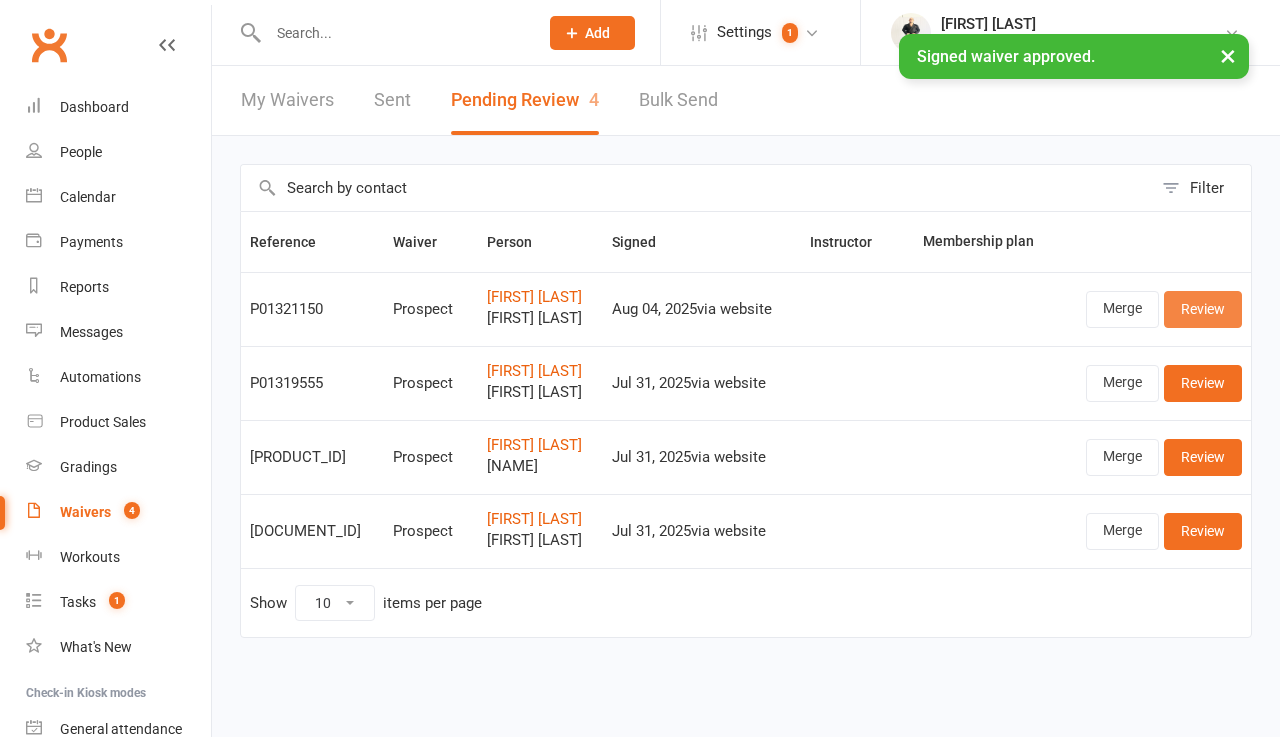 click on "Review" at bounding box center (1203, 309) 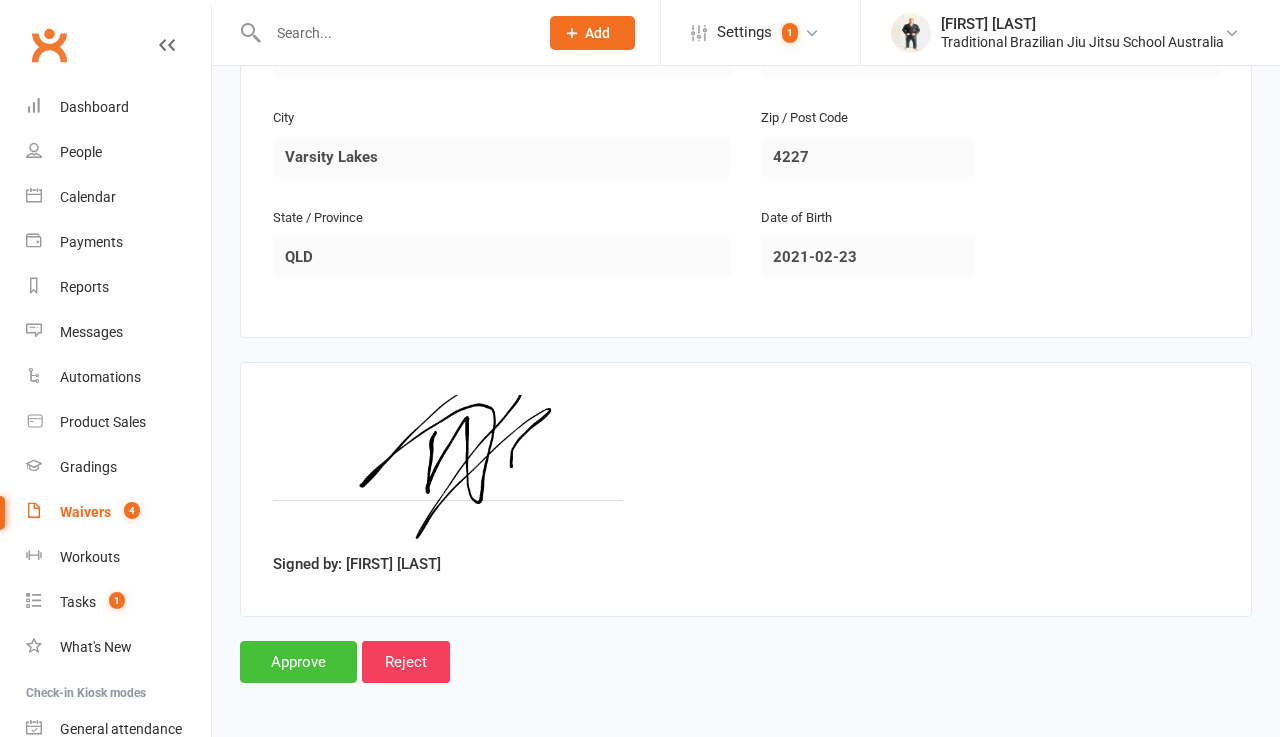 scroll, scrollTop: 1380, scrollLeft: 0, axis: vertical 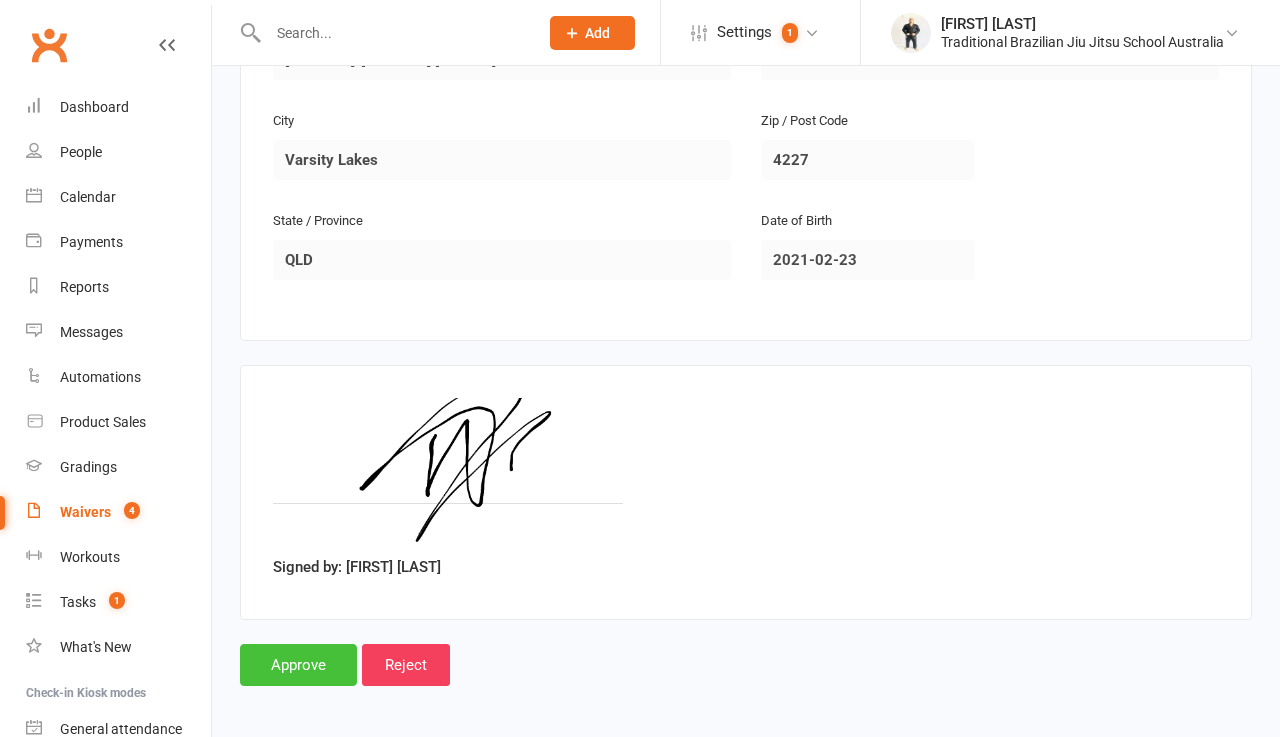 click on "Approve" at bounding box center [298, 665] 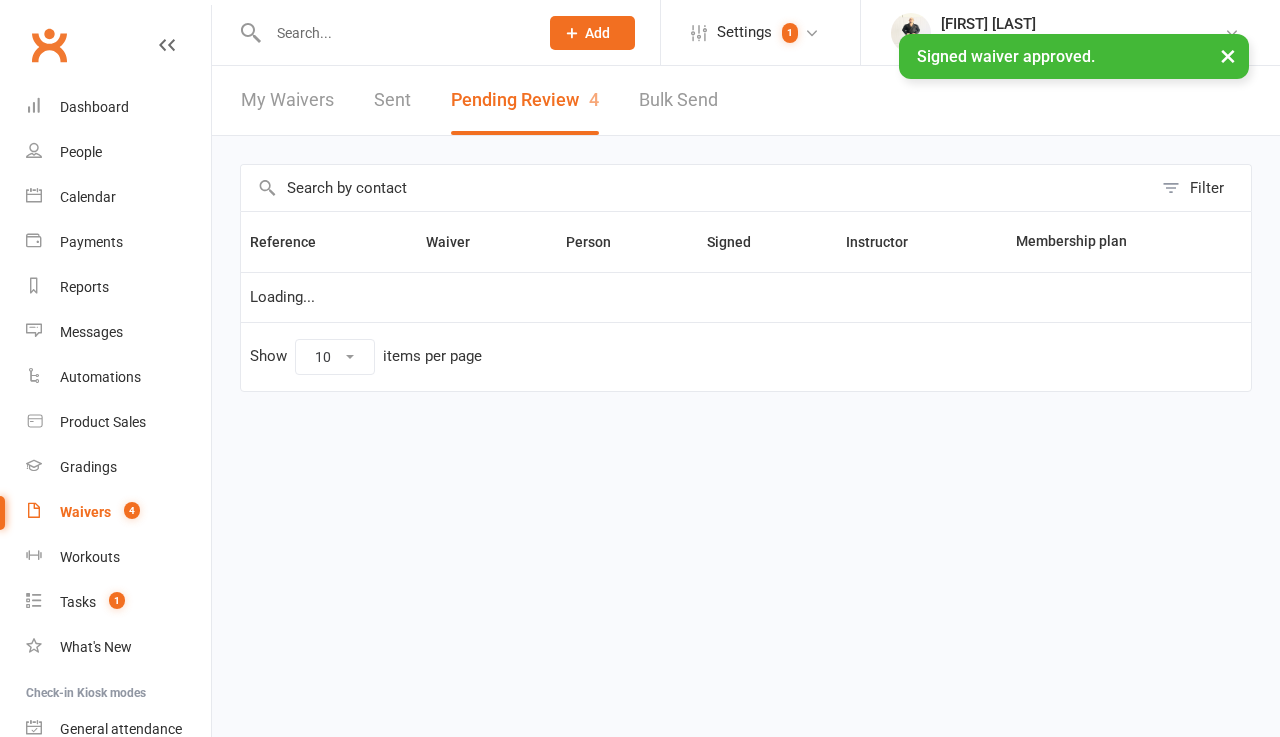 scroll, scrollTop: 0, scrollLeft: 0, axis: both 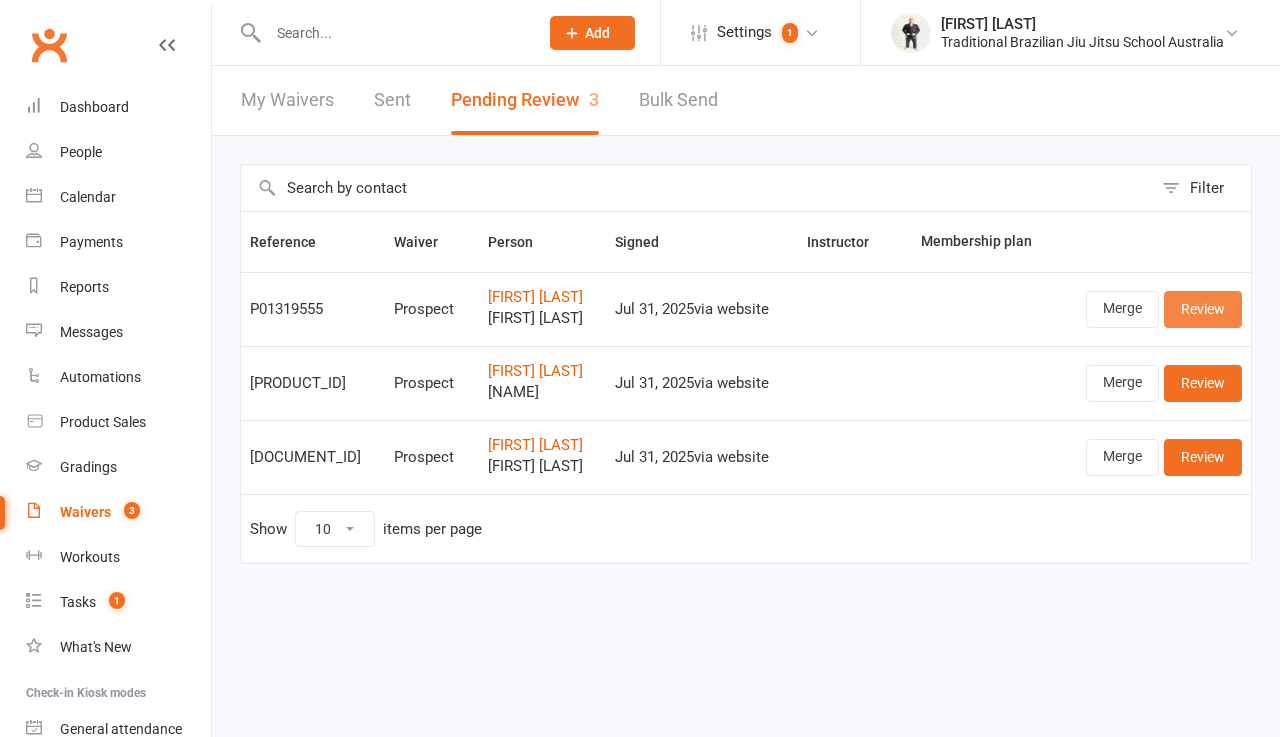 click on "Review" at bounding box center (1203, 309) 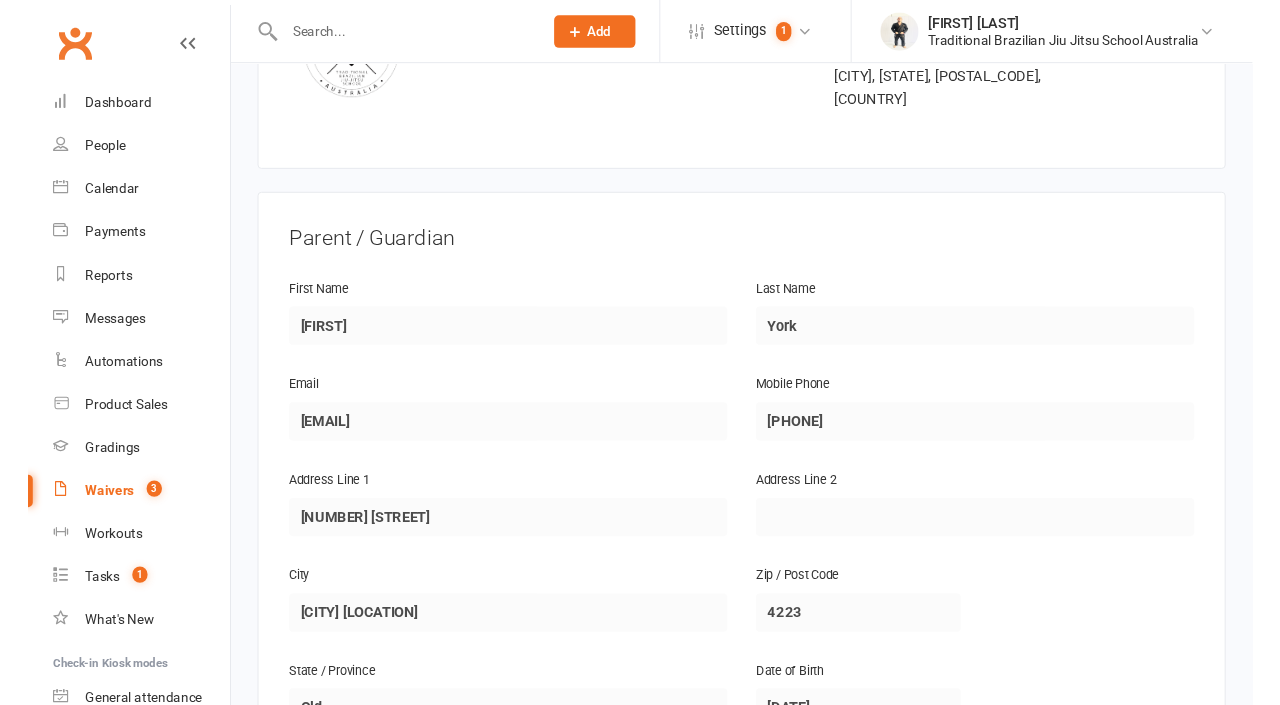 scroll, scrollTop: 1403, scrollLeft: 0, axis: vertical 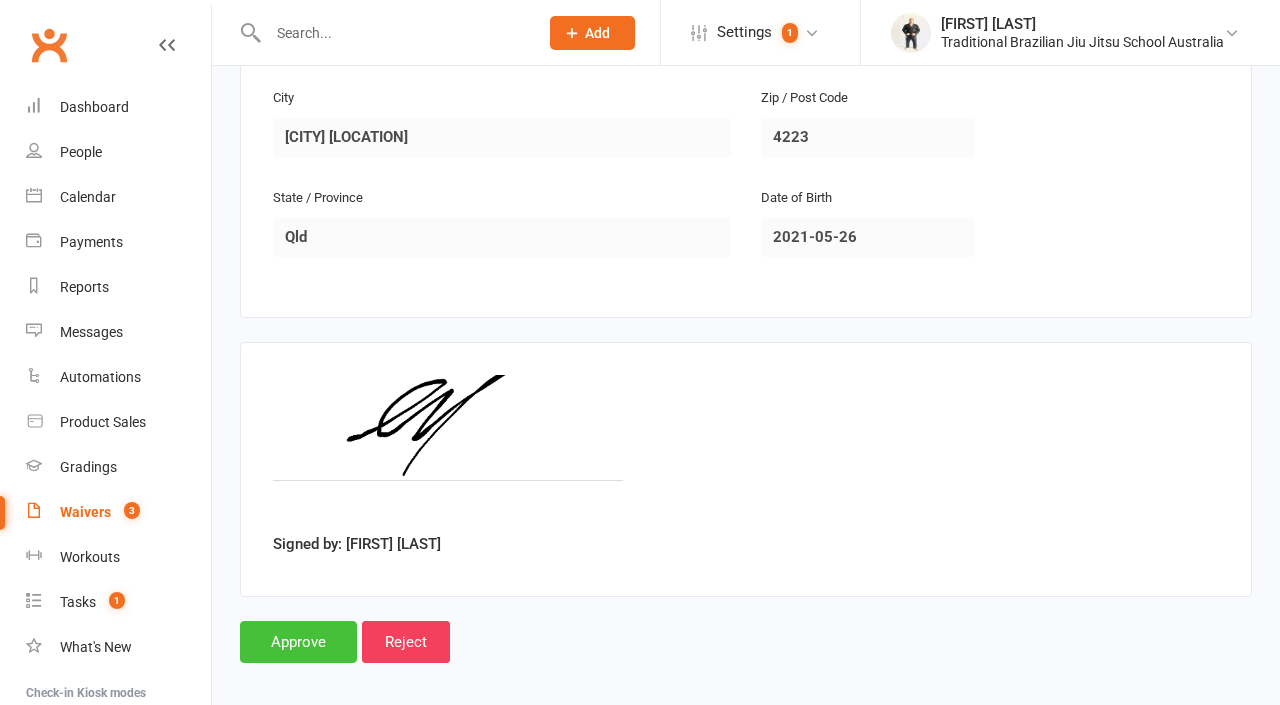 click on "Approve" at bounding box center [298, 642] 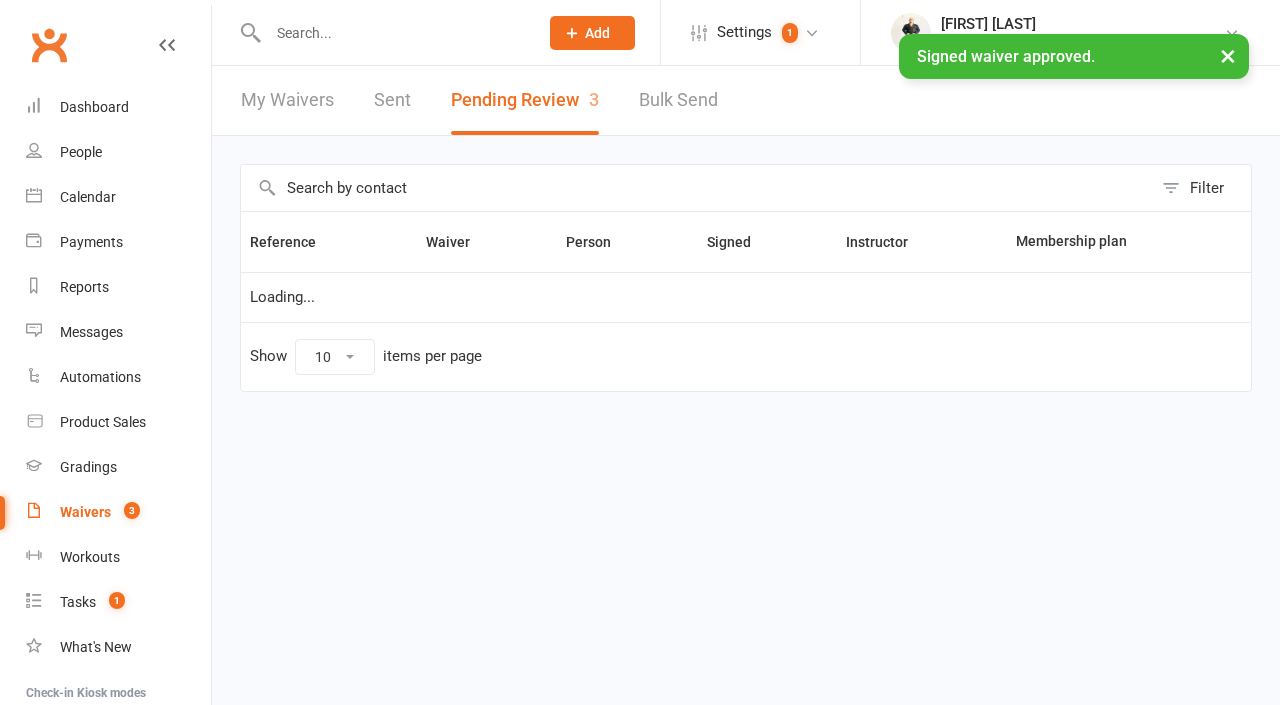 scroll, scrollTop: 0, scrollLeft: 0, axis: both 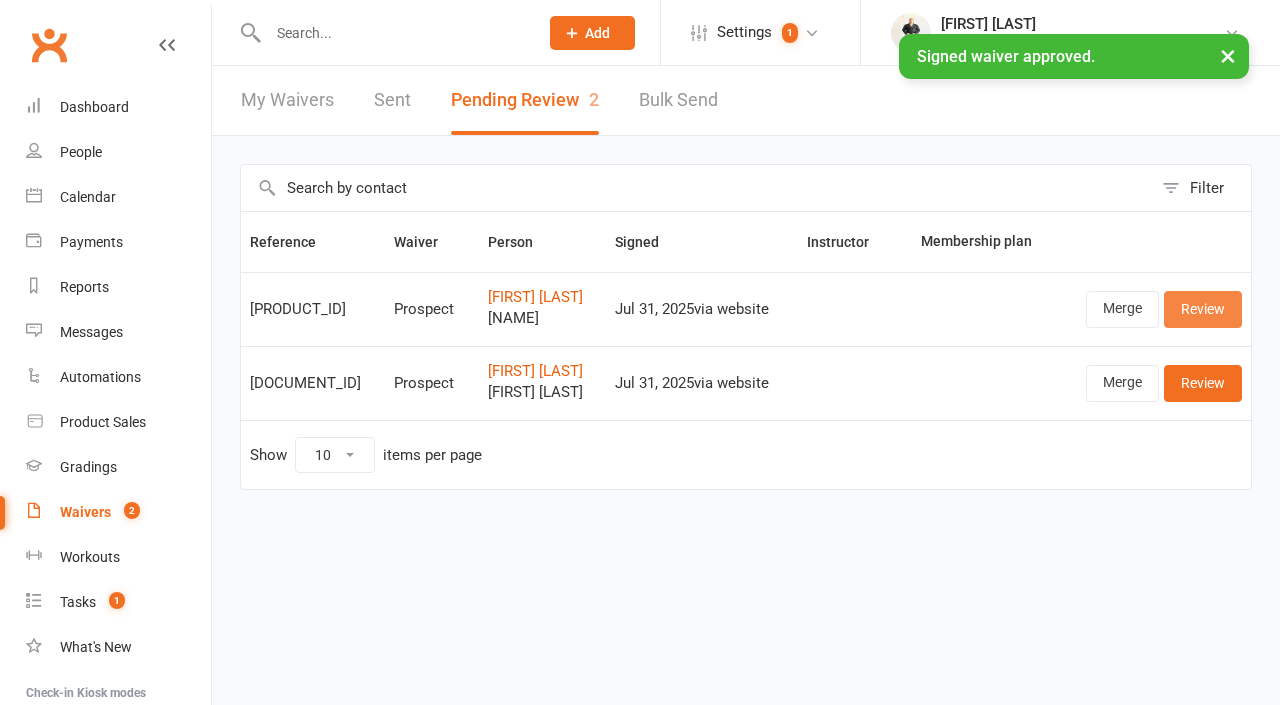 click on "Review" at bounding box center [1203, 309] 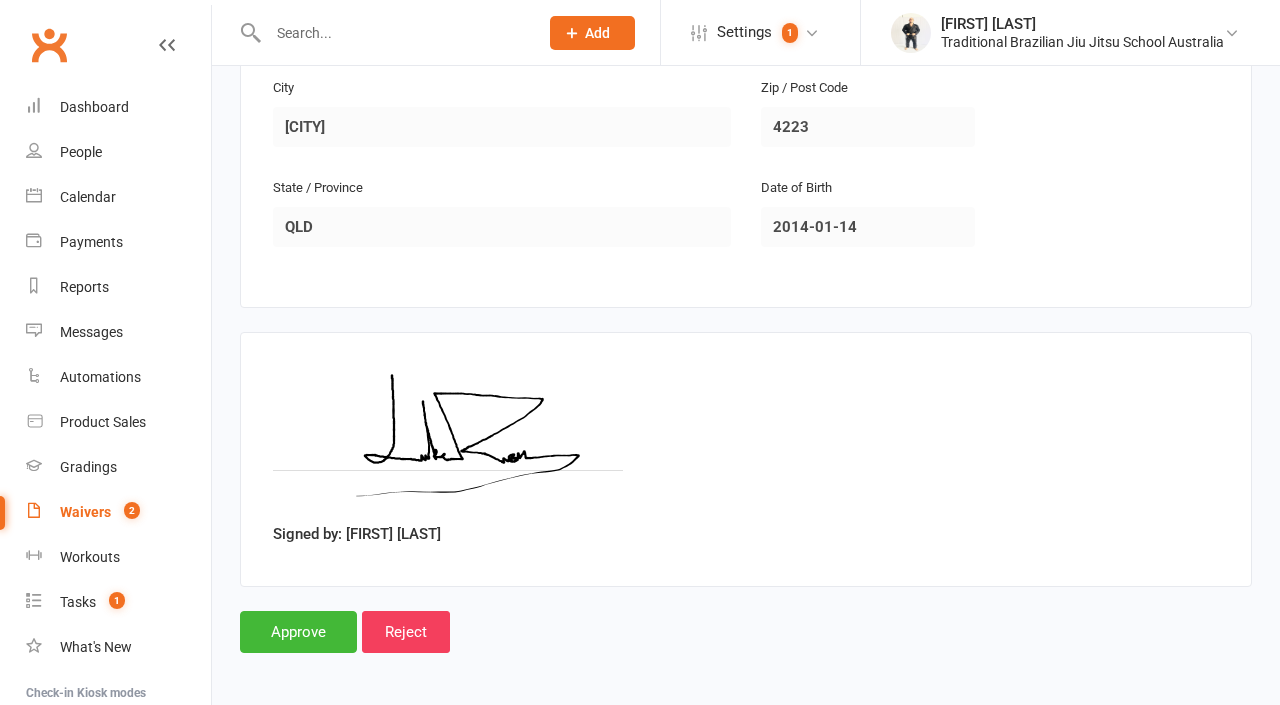 scroll, scrollTop: 1556, scrollLeft: 0, axis: vertical 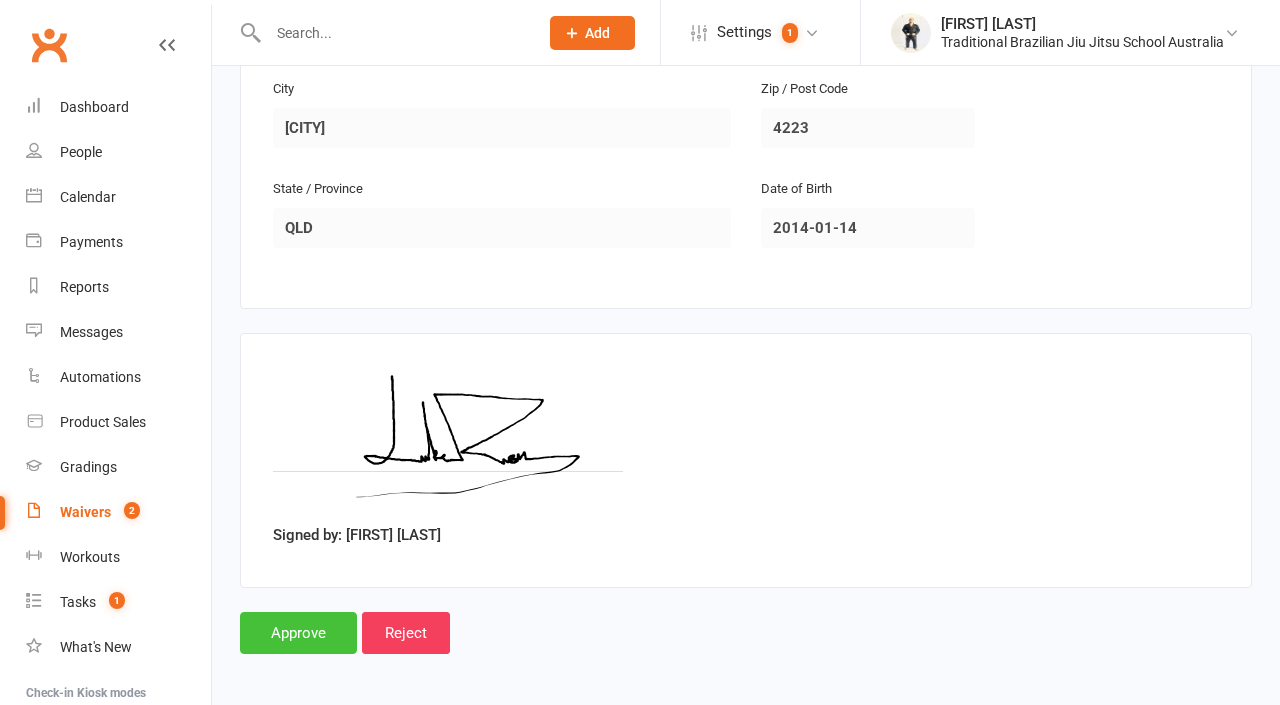 click on "Approve" at bounding box center [298, 633] 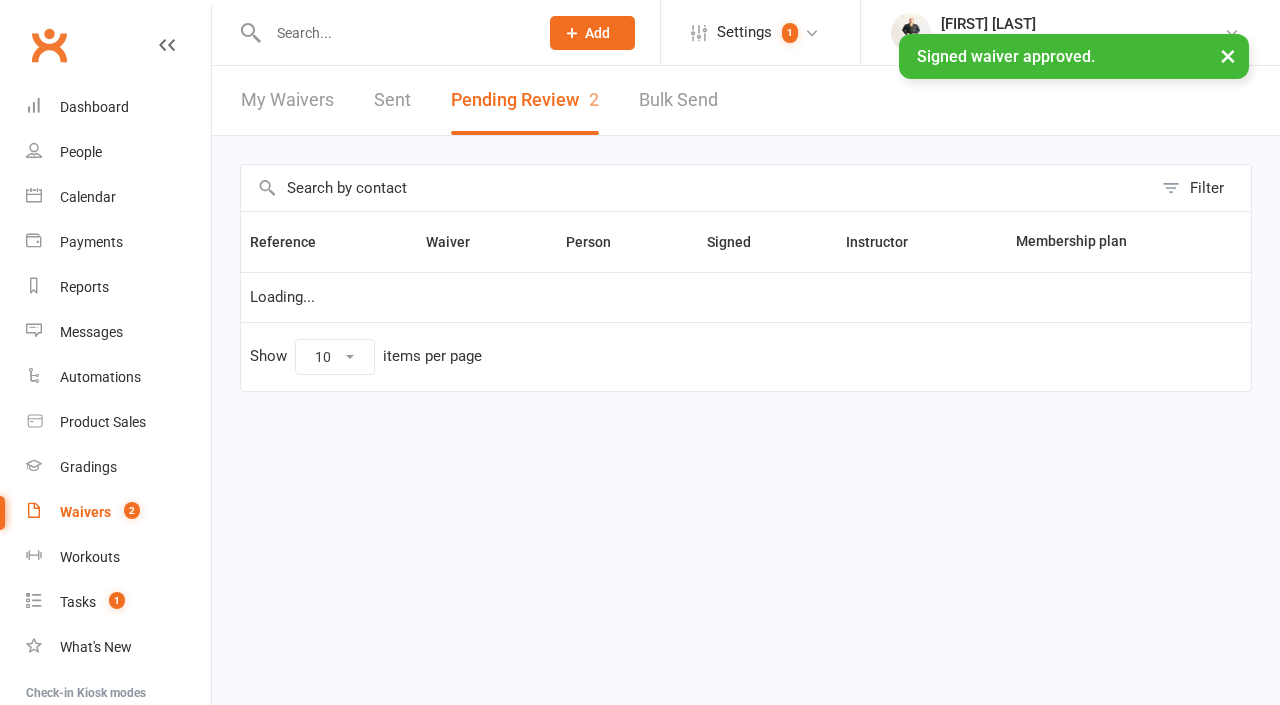 scroll, scrollTop: 0, scrollLeft: 0, axis: both 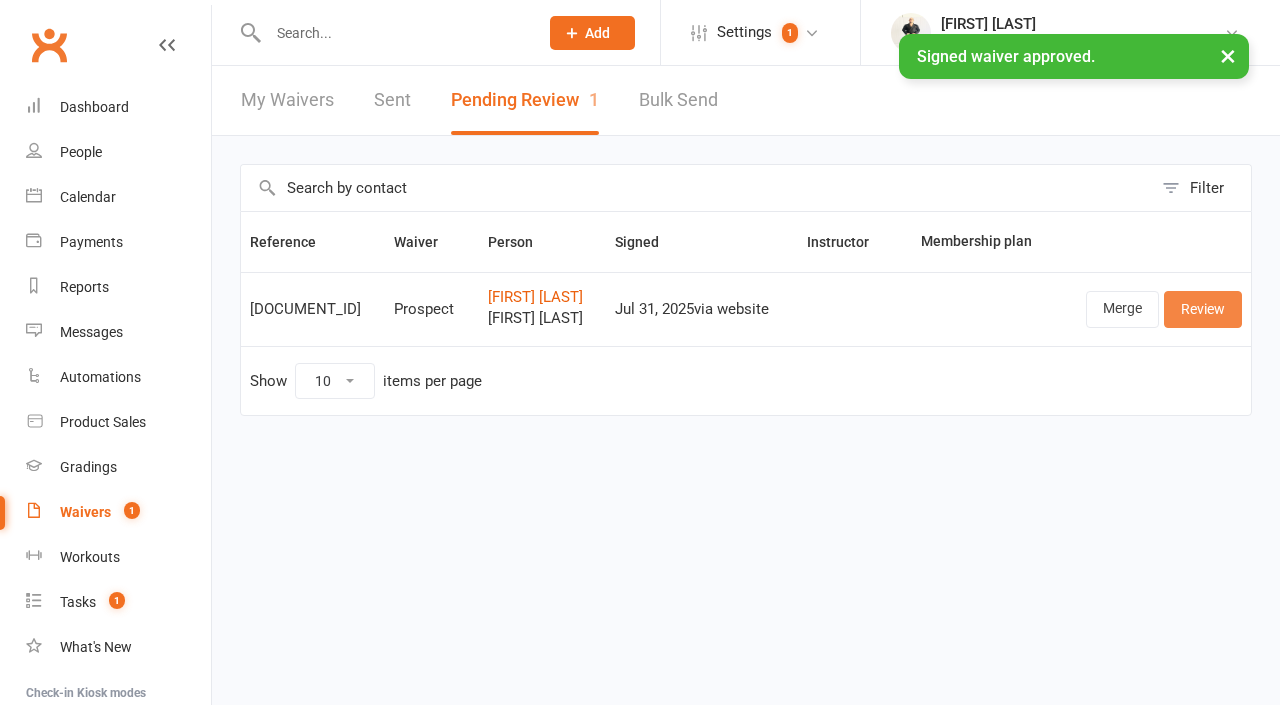 click on "Review" at bounding box center (1203, 309) 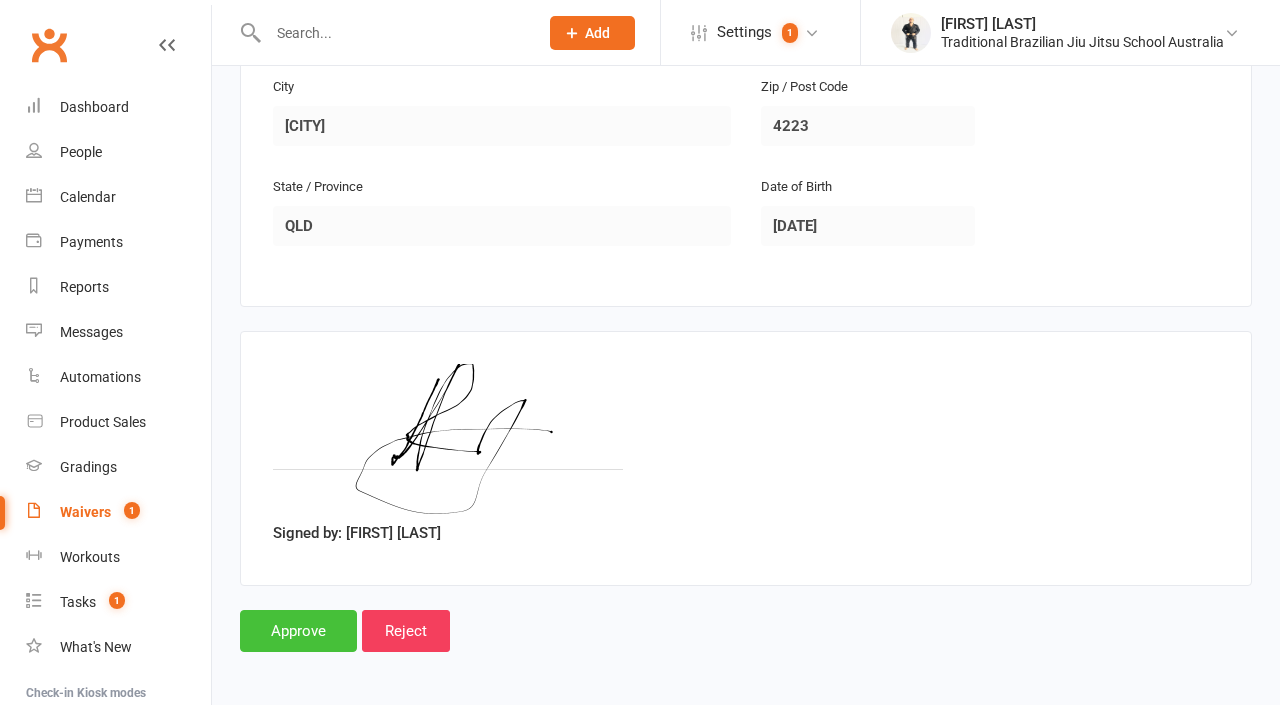 scroll, scrollTop: 1556, scrollLeft: 0, axis: vertical 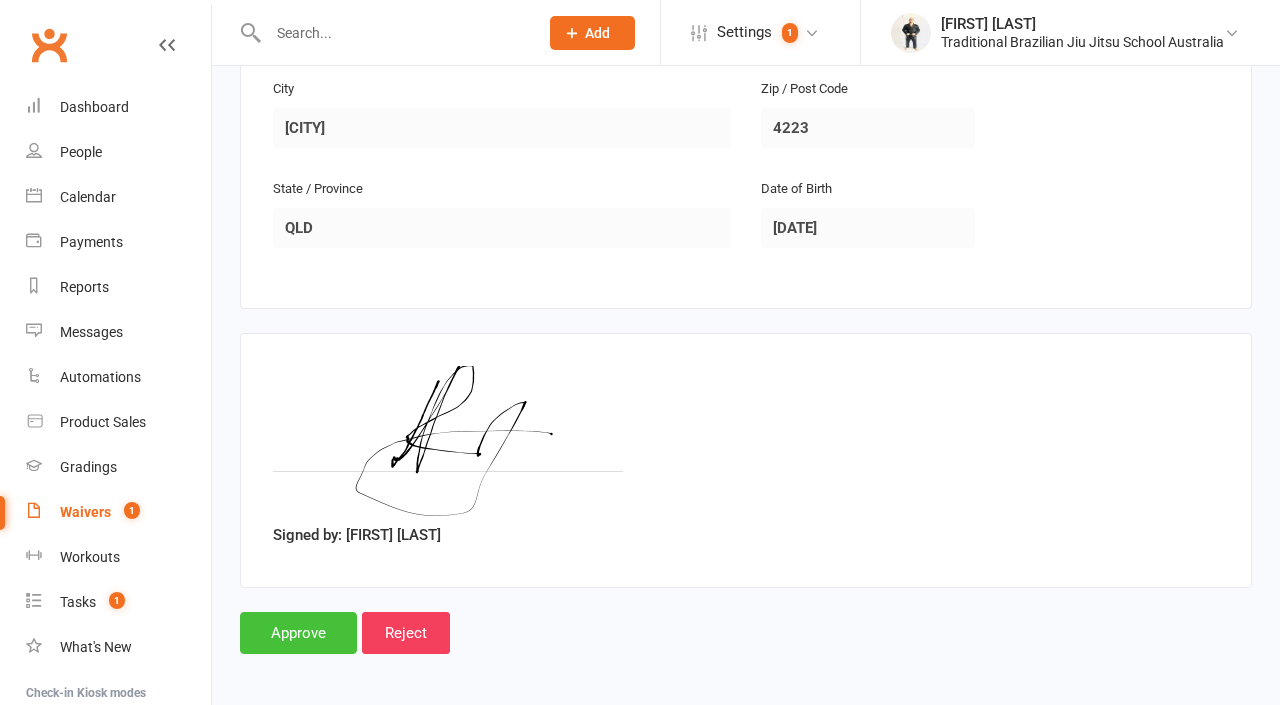 click on "Approve" at bounding box center [298, 633] 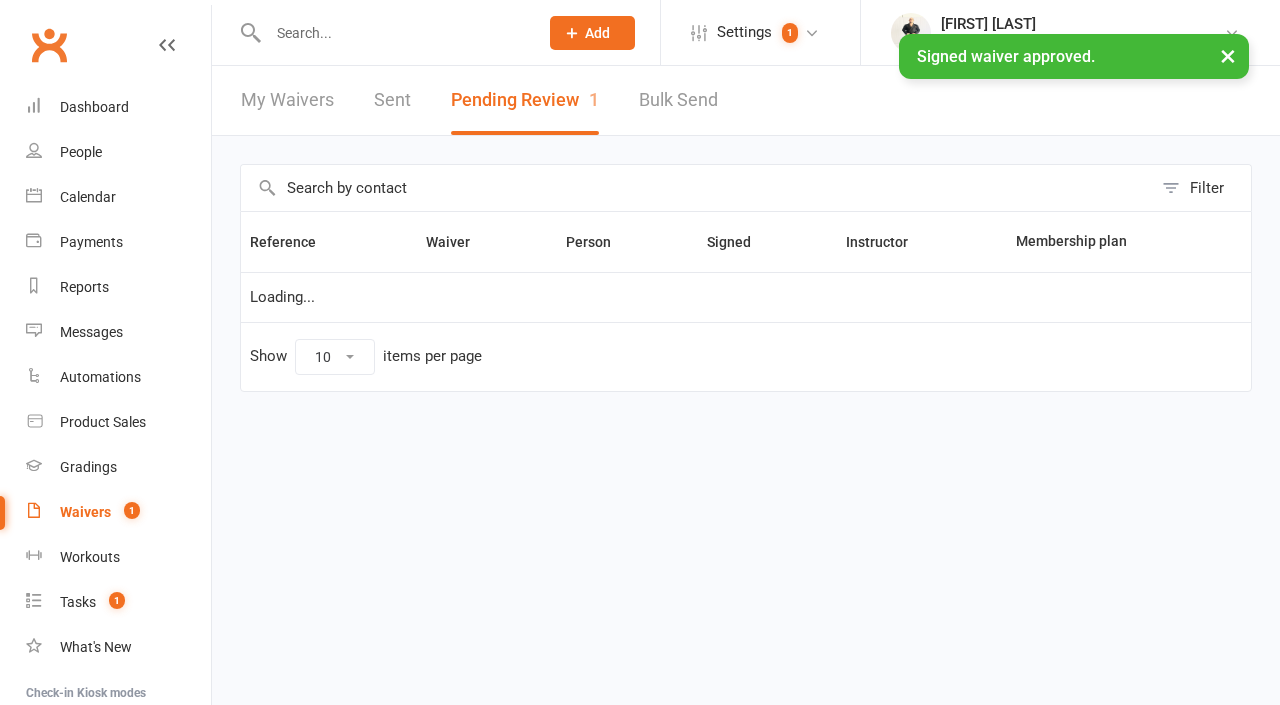 scroll, scrollTop: 0, scrollLeft: 0, axis: both 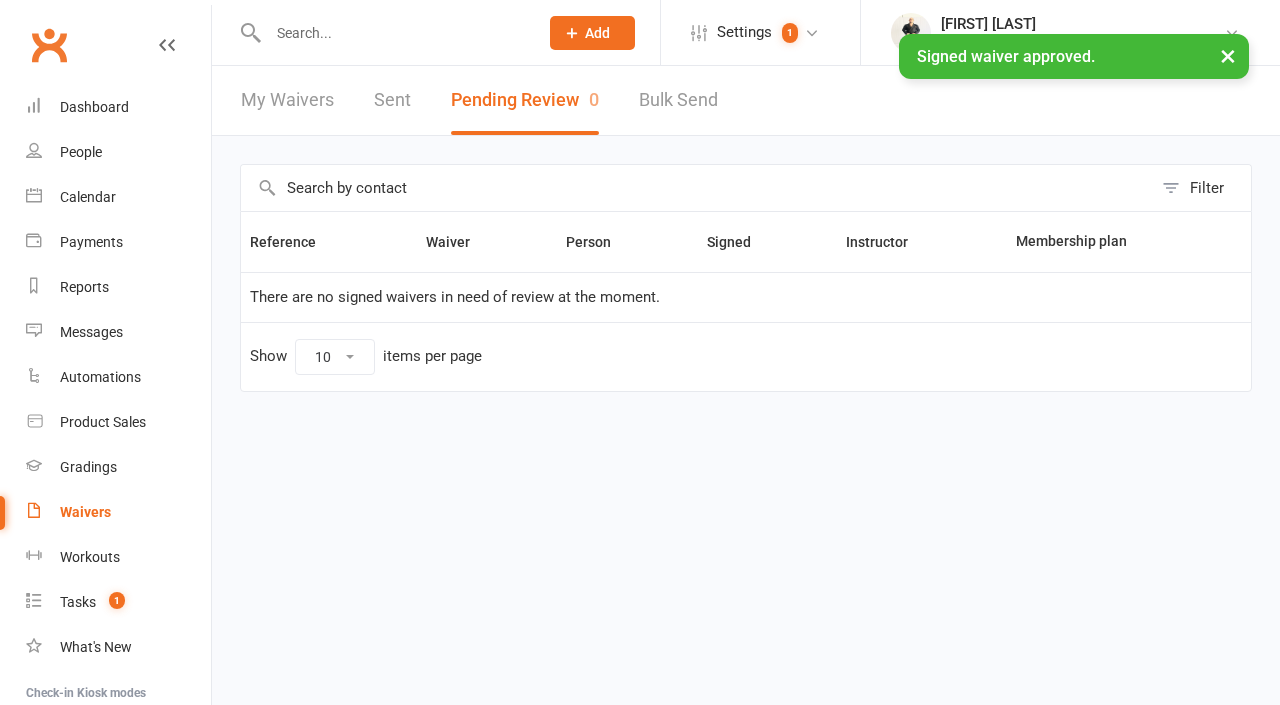 click at bounding box center [393, 33] 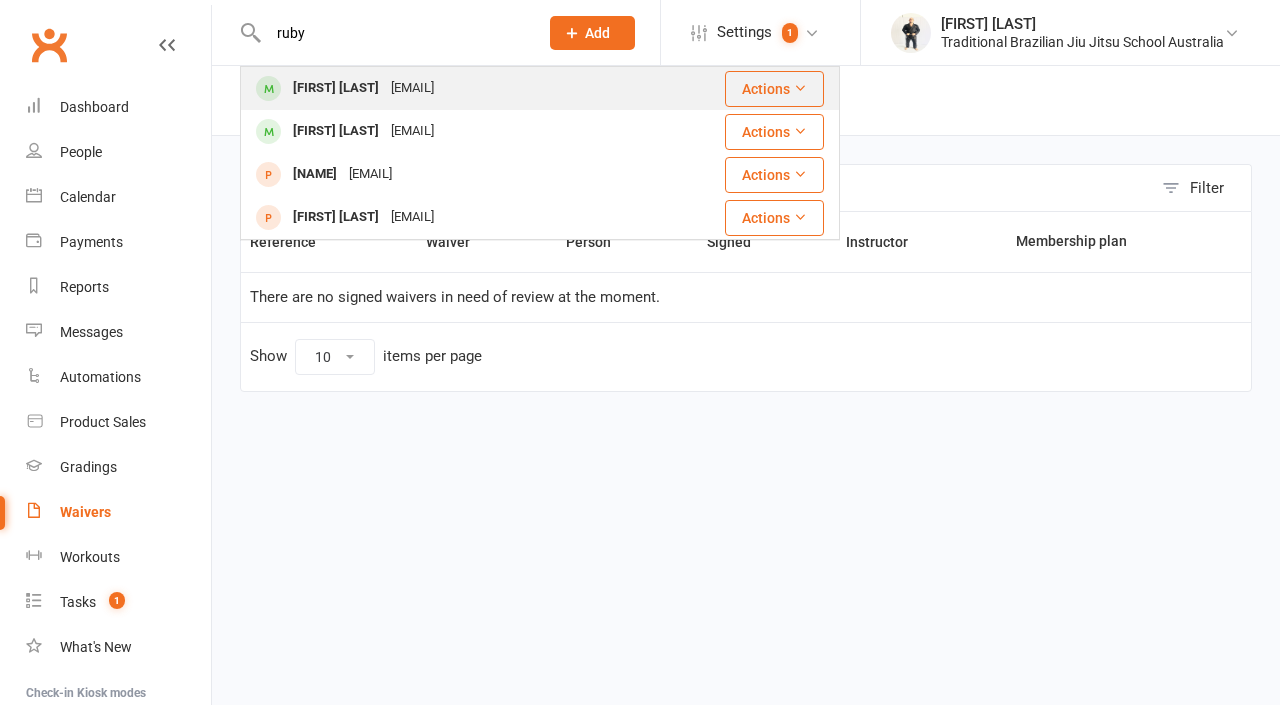 type on "ruby" 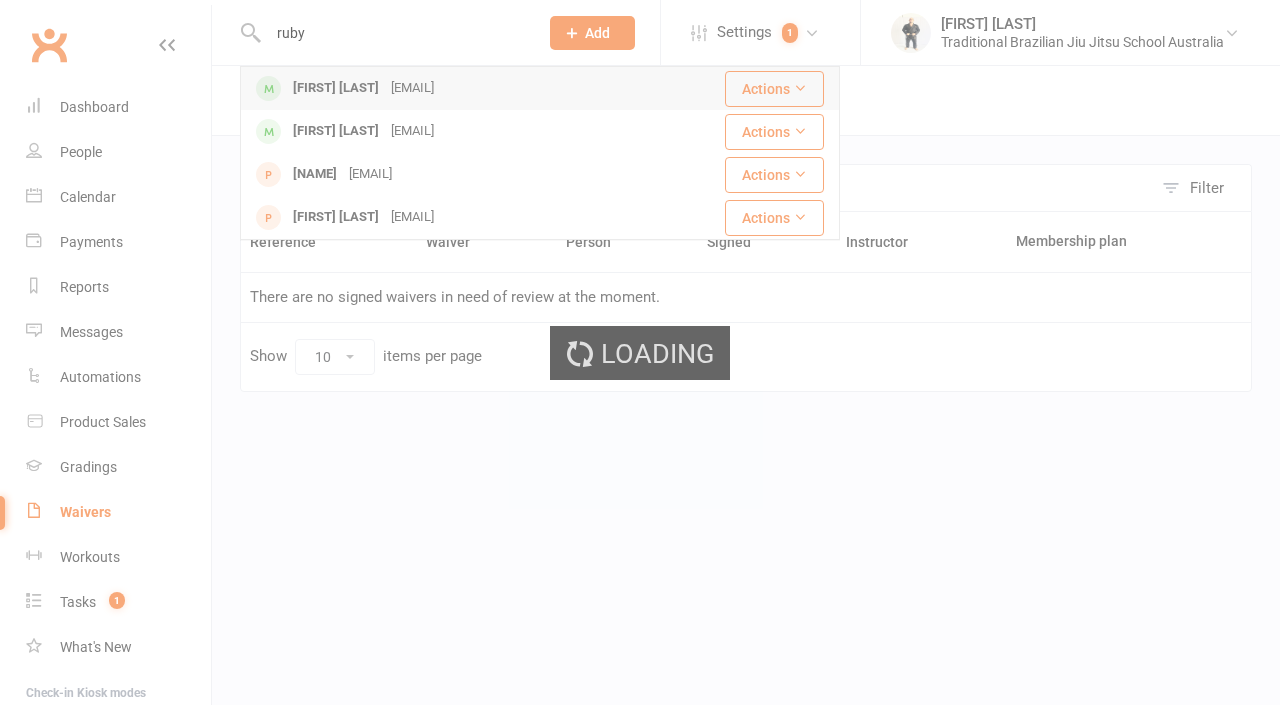 type 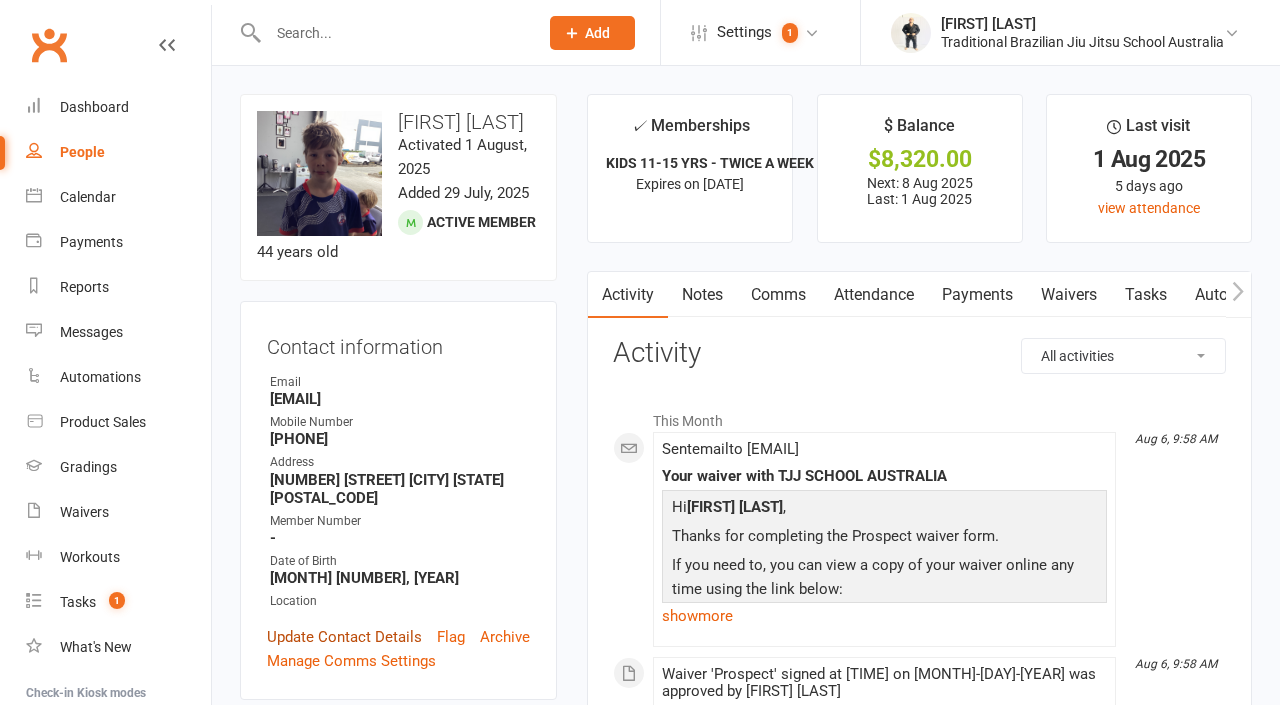 click on "Update Contact Details" at bounding box center [344, 637] 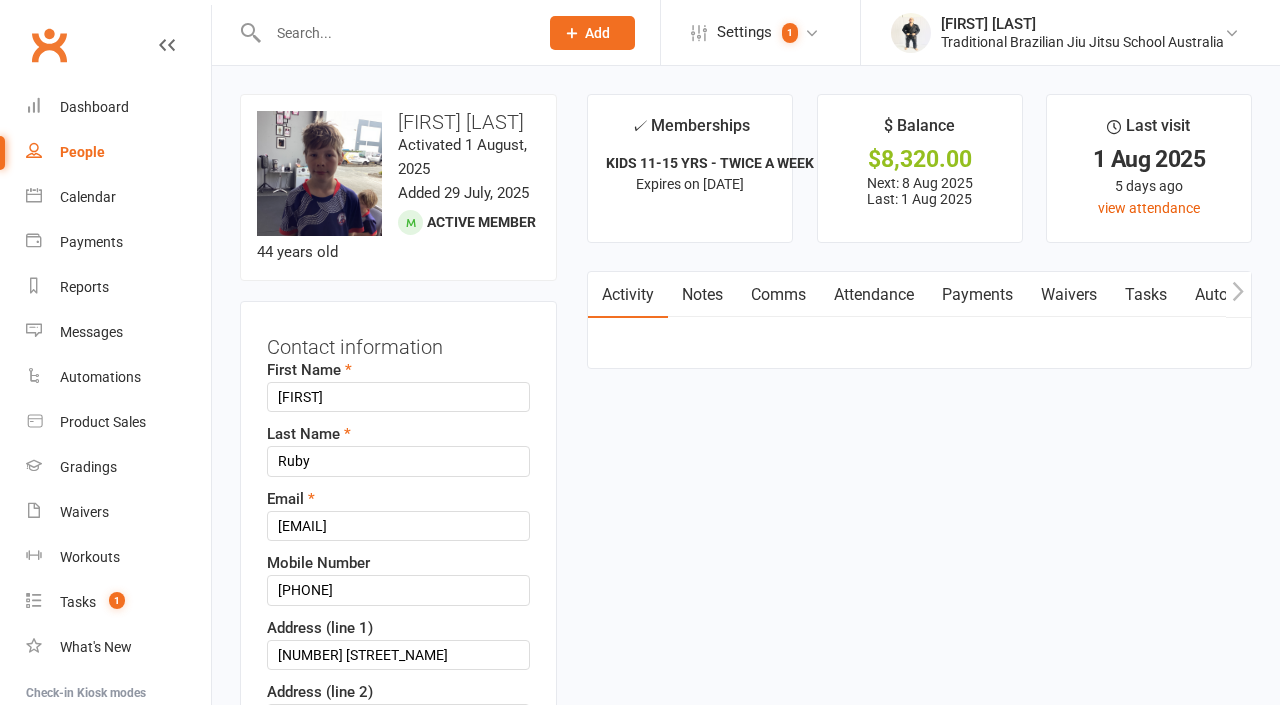 scroll, scrollTop: 99, scrollLeft: 0, axis: vertical 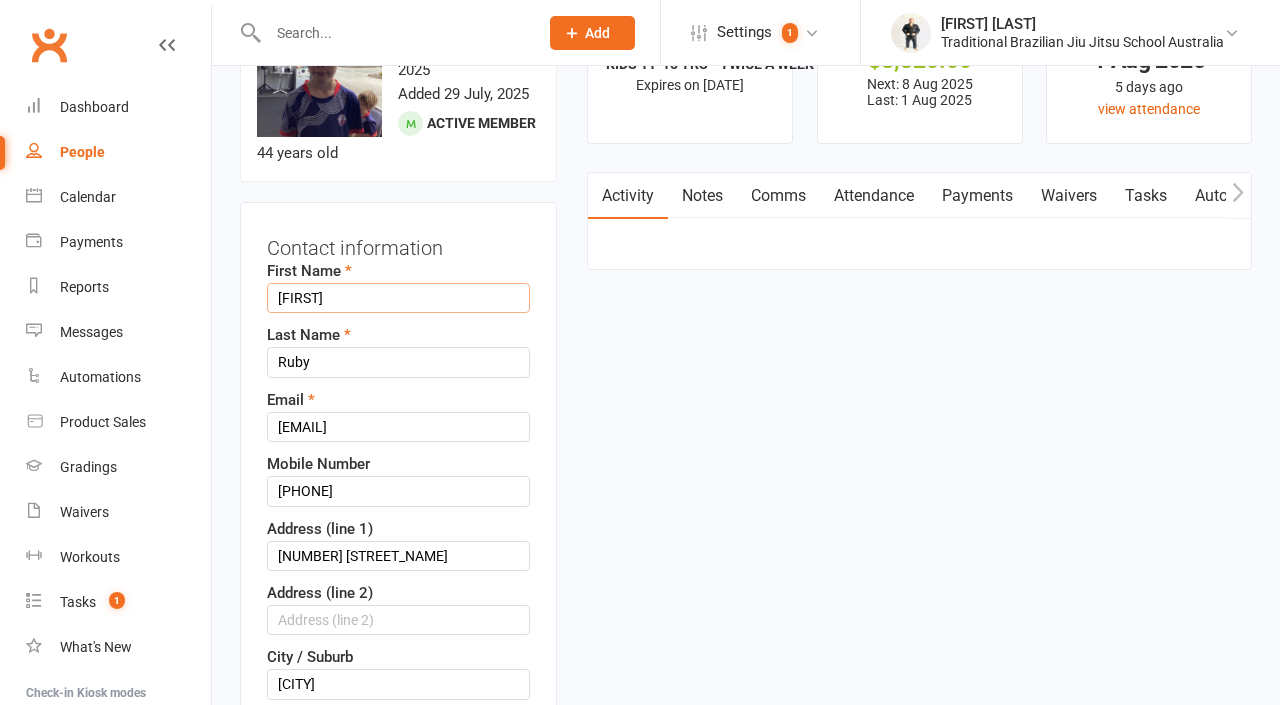 click on "[FIRST]" at bounding box center [398, 298] 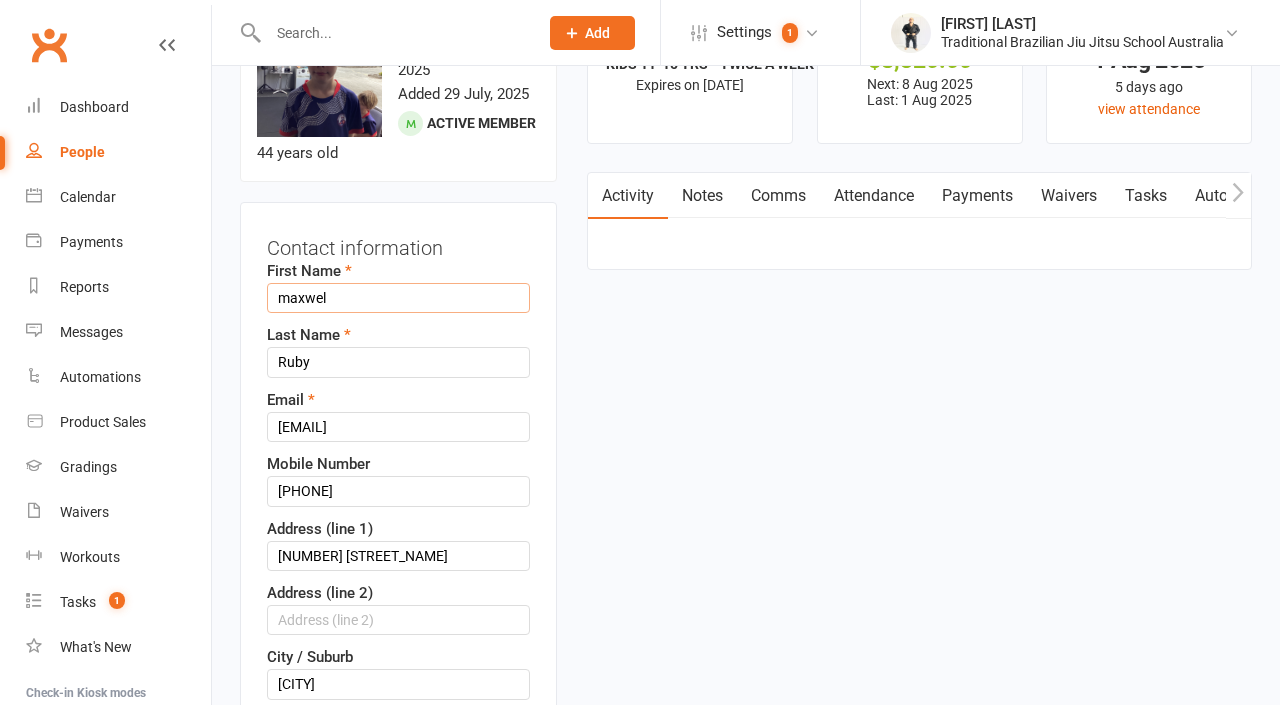 type on "maxwell" 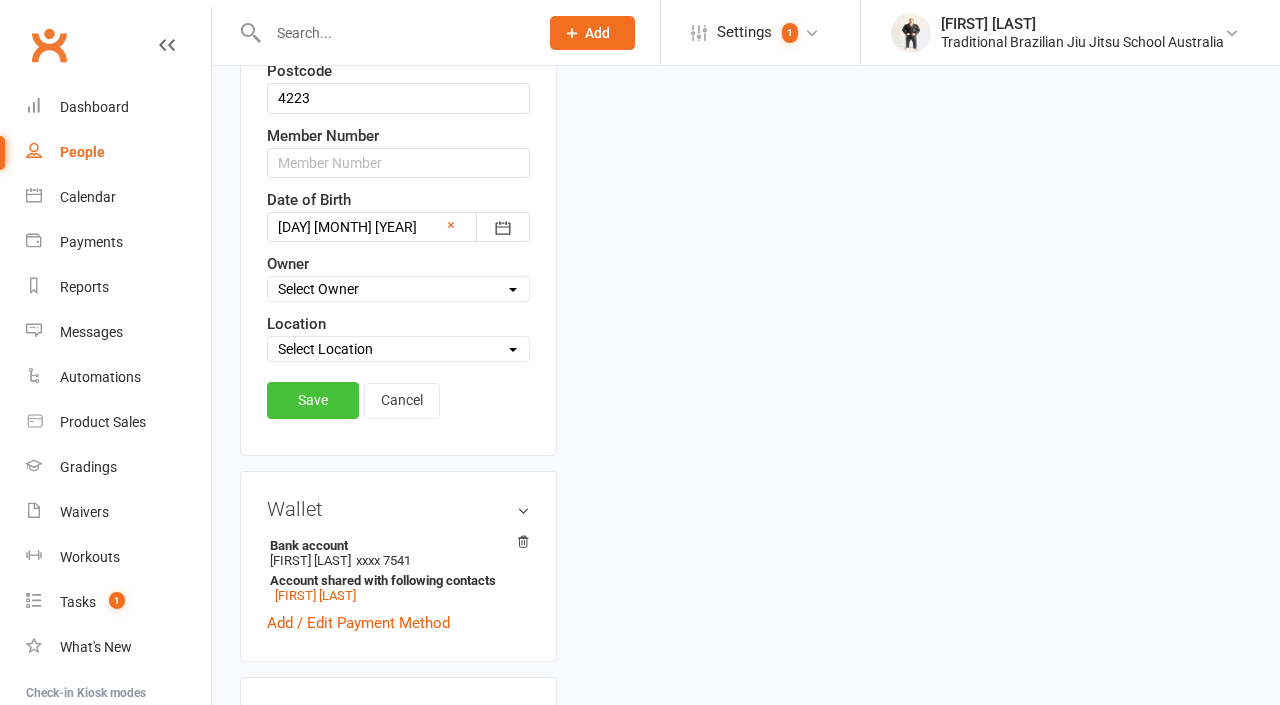 scroll, scrollTop: 811, scrollLeft: 0, axis: vertical 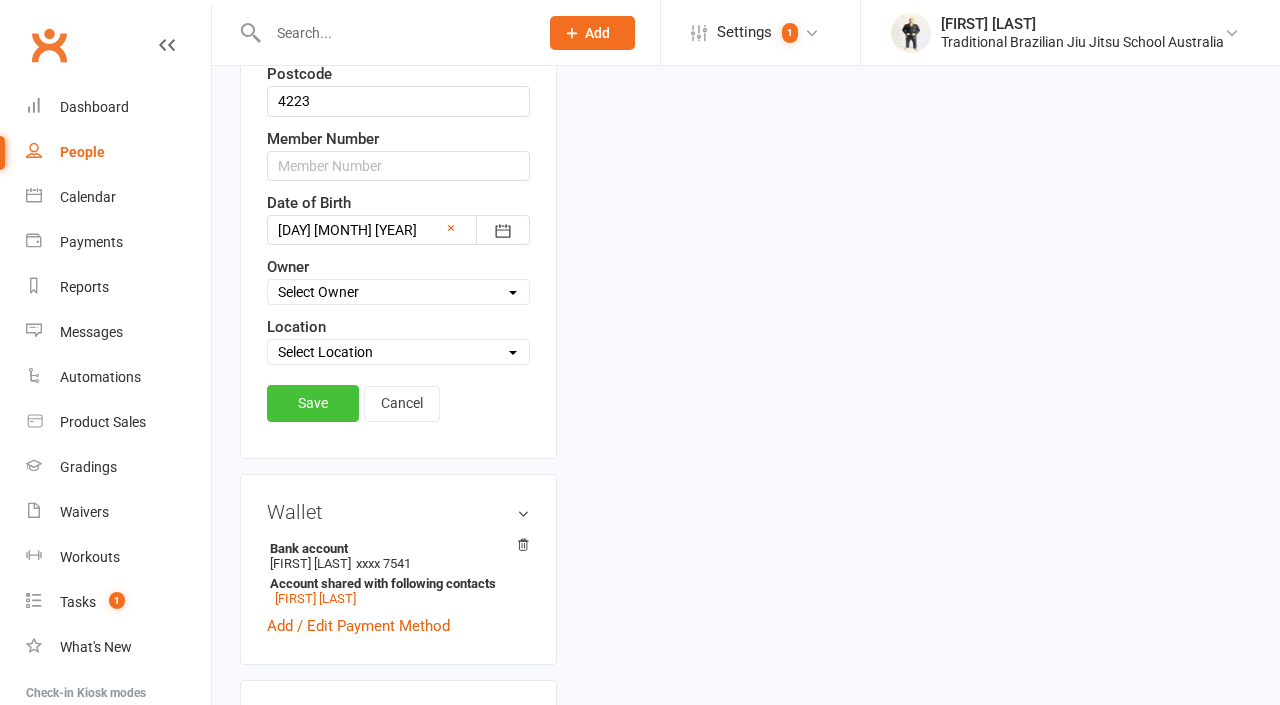 click on "Save" at bounding box center (313, 403) 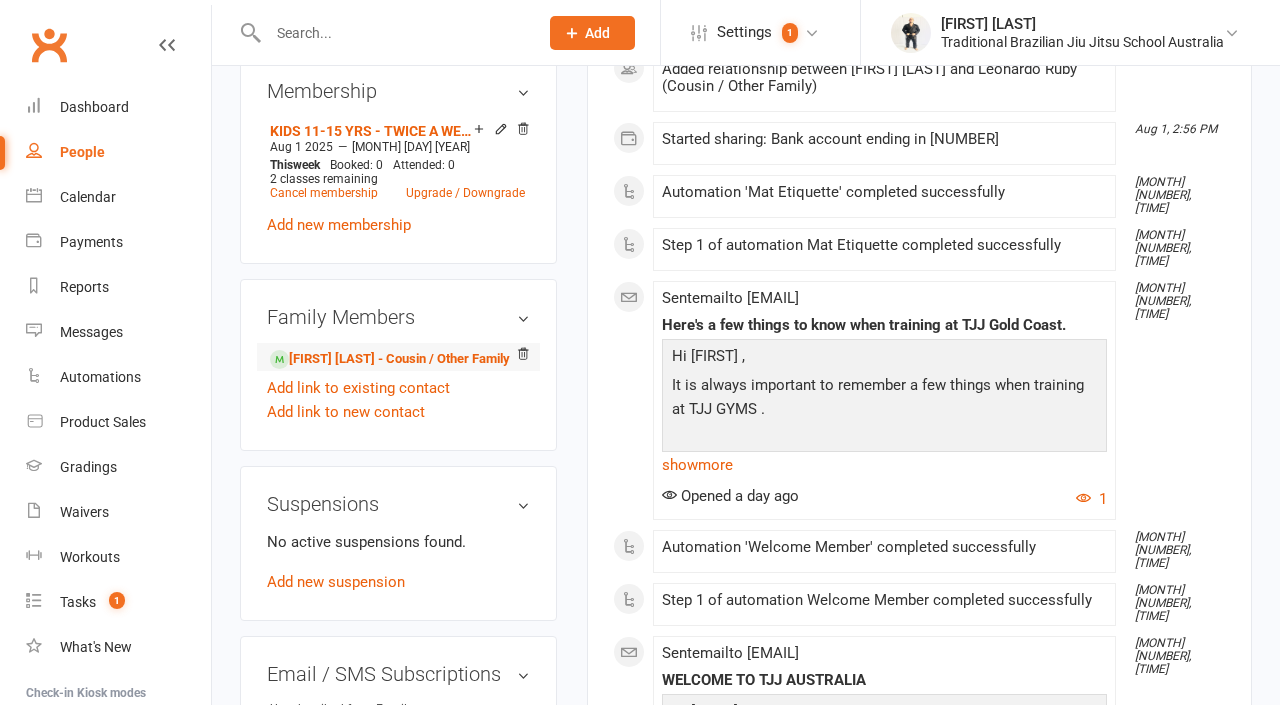 scroll, scrollTop: 864, scrollLeft: 0, axis: vertical 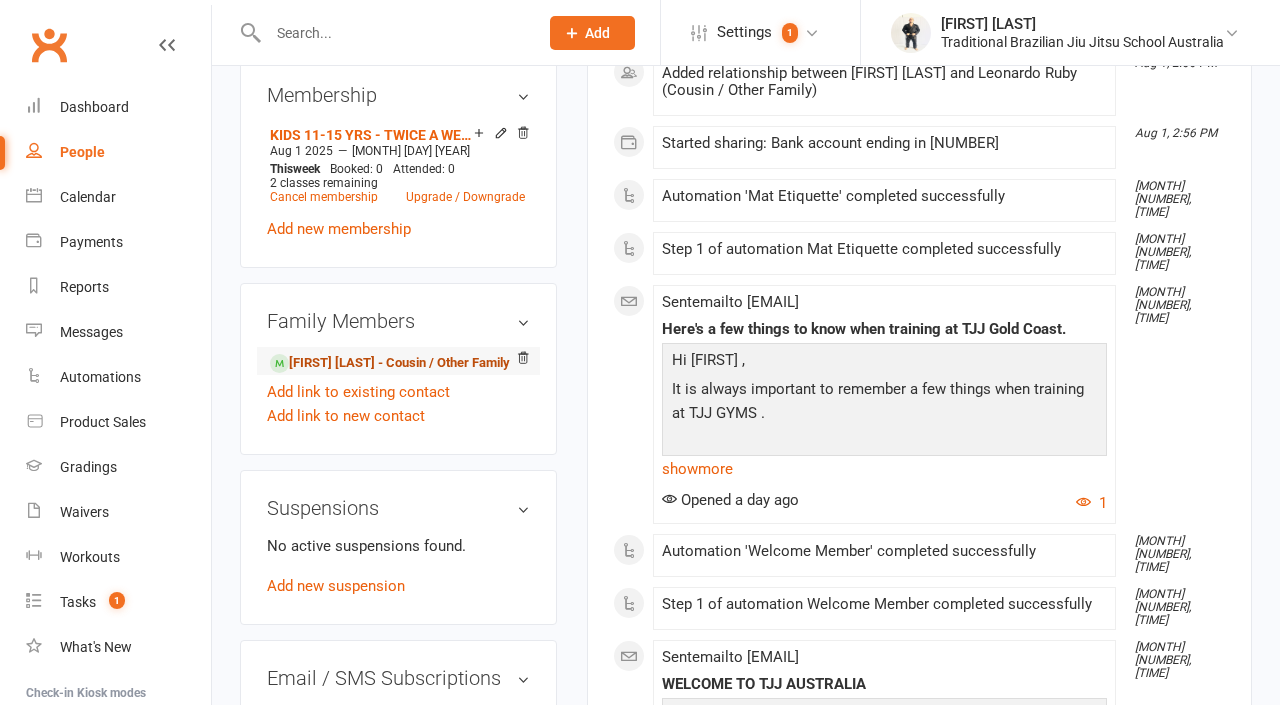 click on "[FIRST] [LAST] - Cousin / Other Family" at bounding box center [390, 363] 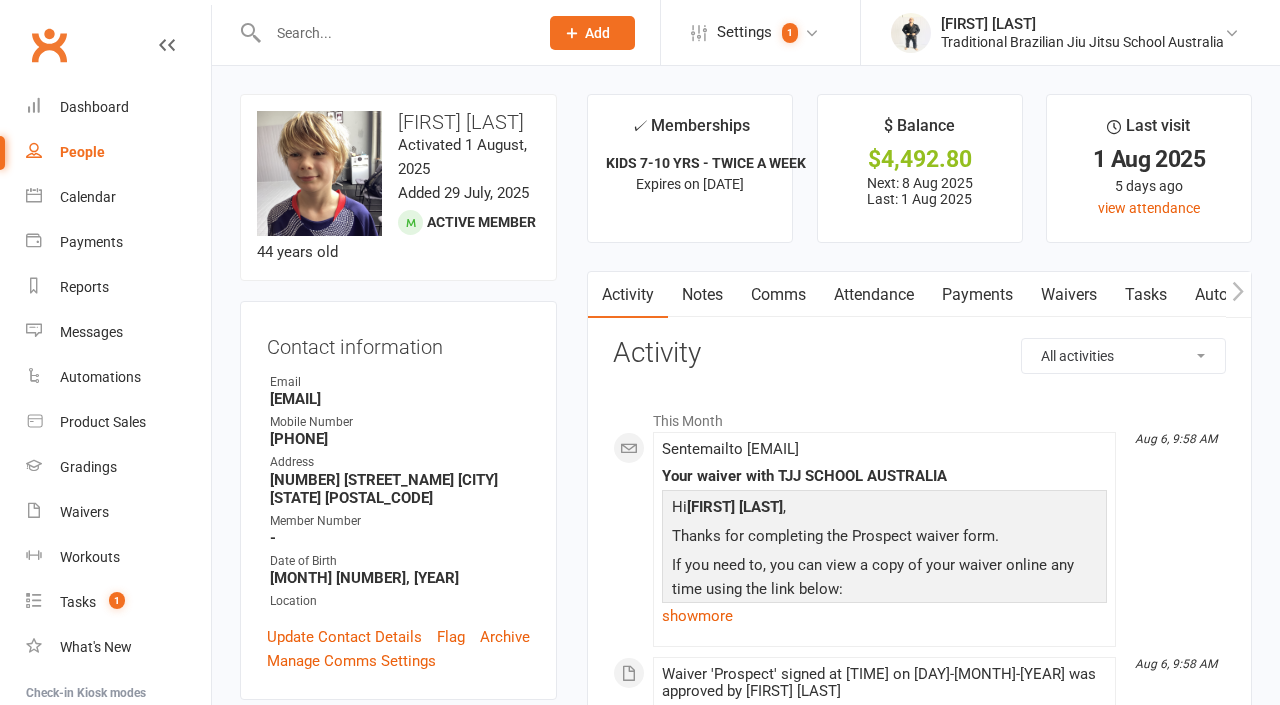 scroll, scrollTop: 139, scrollLeft: 0, axis: vertical 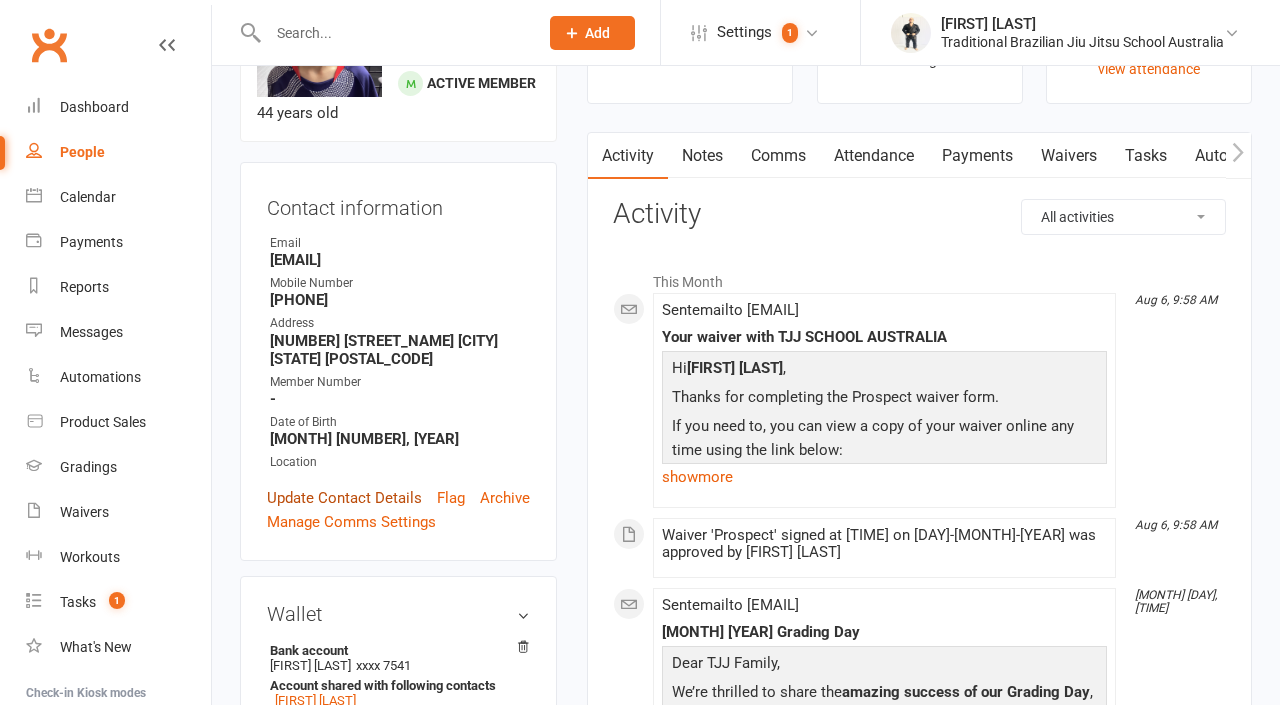 click on "Update Contact Details" at bounding box center (344, 498) 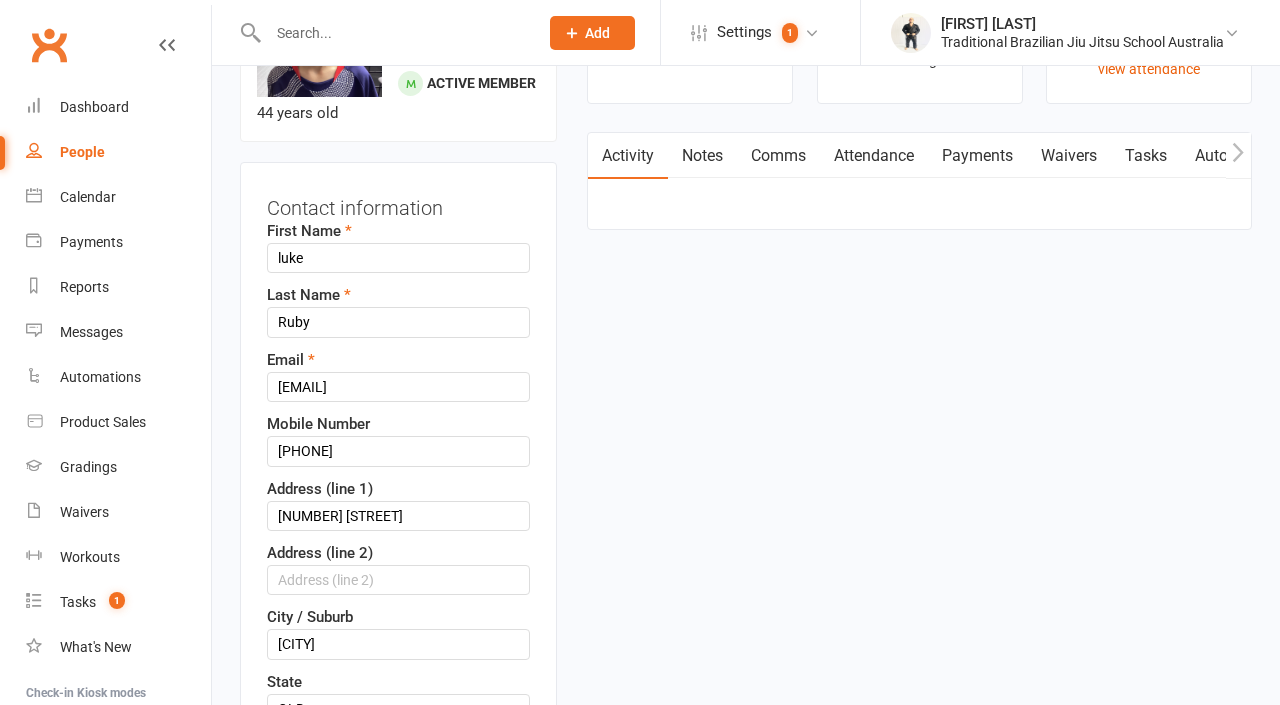scroll, scrollTop: 99, scrollLeft: 0, axis: vertical 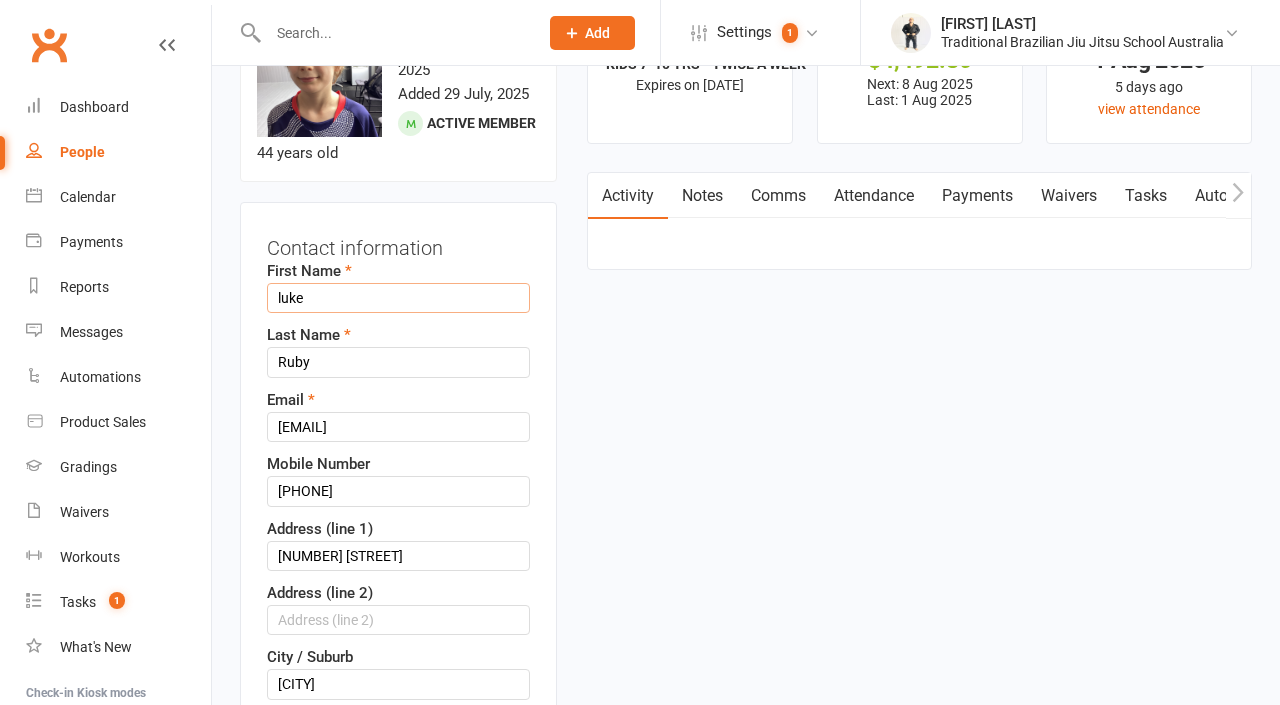 click on "luke" at bounding box center (398, 298) 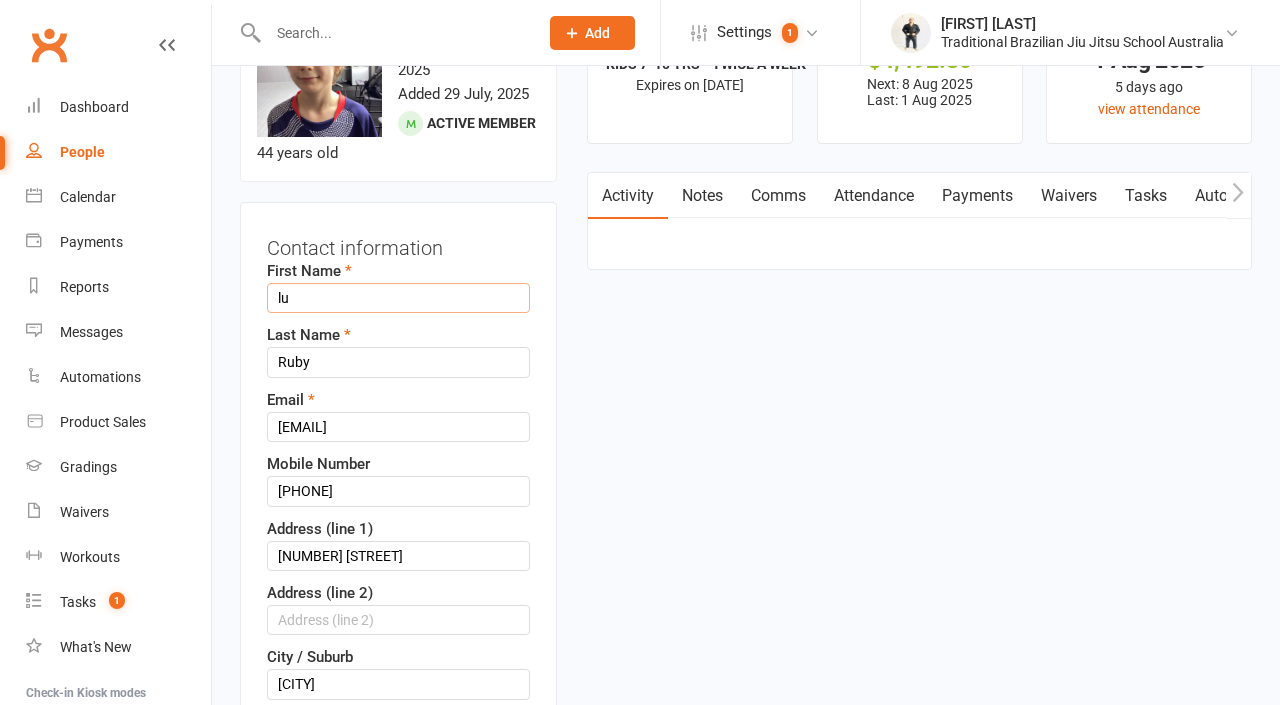 type on "l" 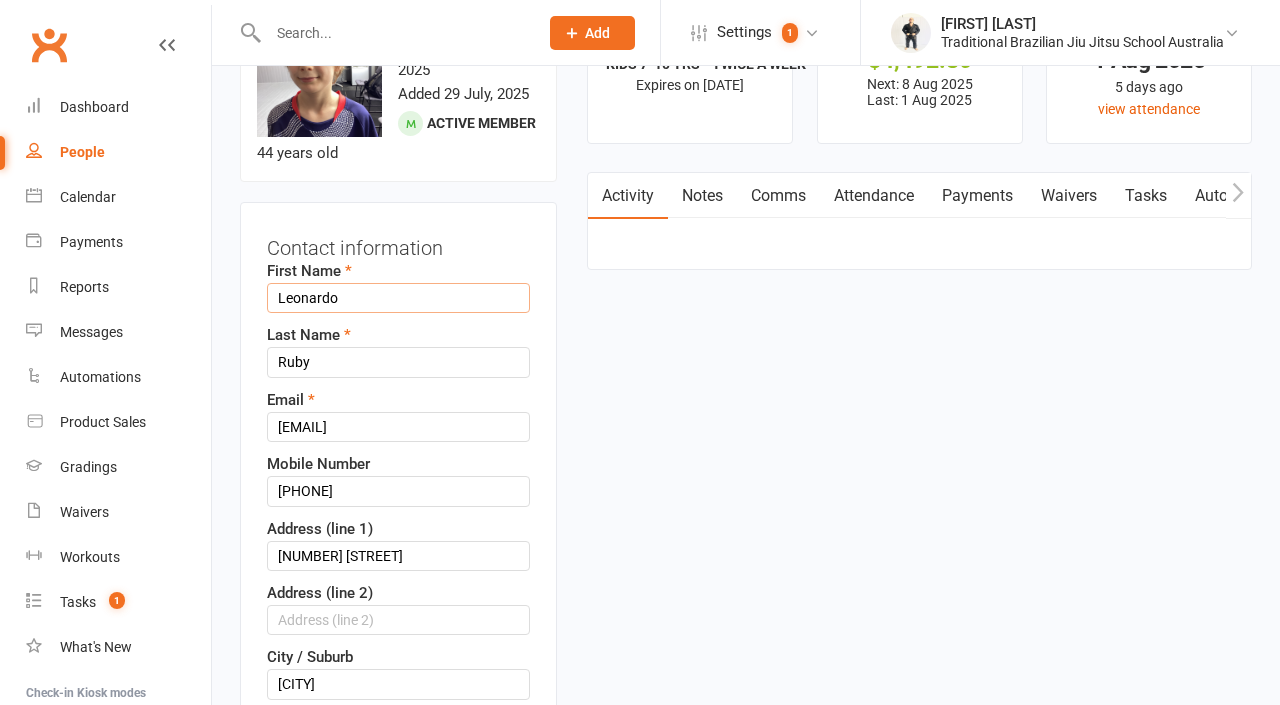 type on "Leonardo" 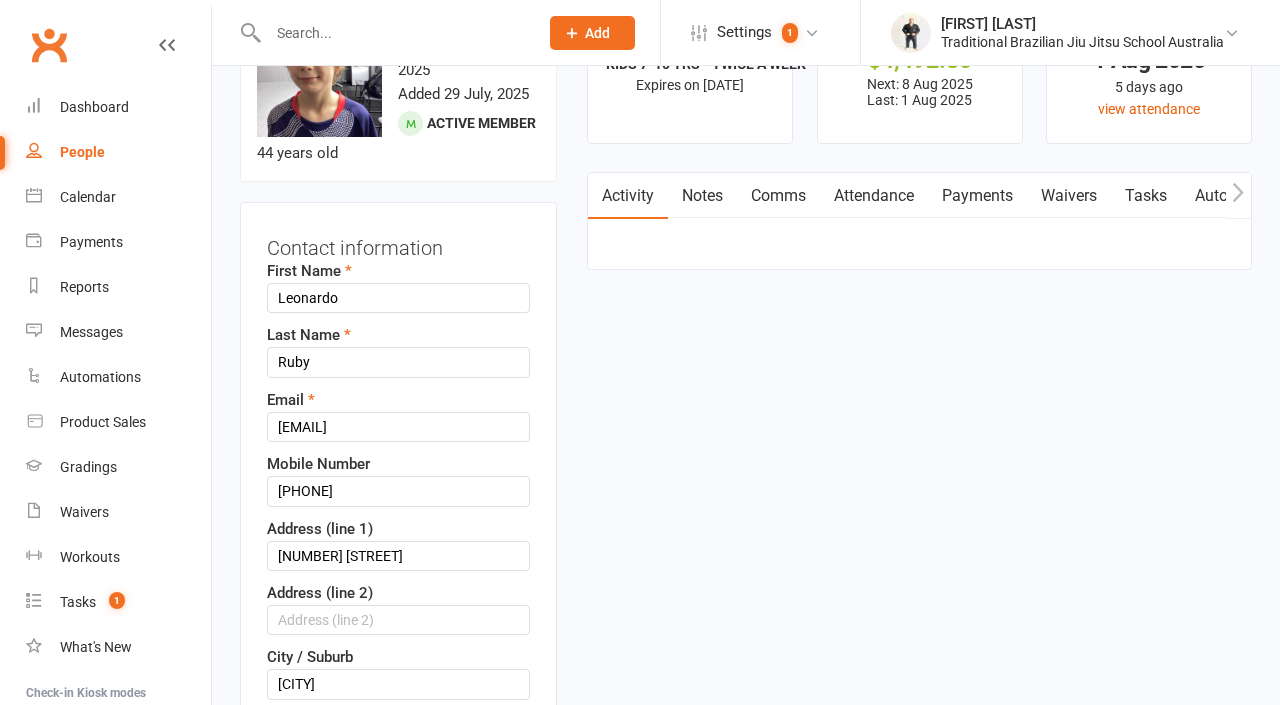 click on "upload photo change photo [FIRST] [LAST] Activated 1 August, [YEAR] Added 29 July, [YEAR] Active member [AGE] years old Contact information First Name Leonardo Last Name Ruby Email info@freshsparkelectrical.com.au Mobile Number [PHONE] Address (line 1) 32 durobby drive Address (line 2) City / Suburb Currumbin Valley State QLD Postcode 4223 Member Number Date of Birth 30 Apr 1981" at bounding box center [746, 1274] 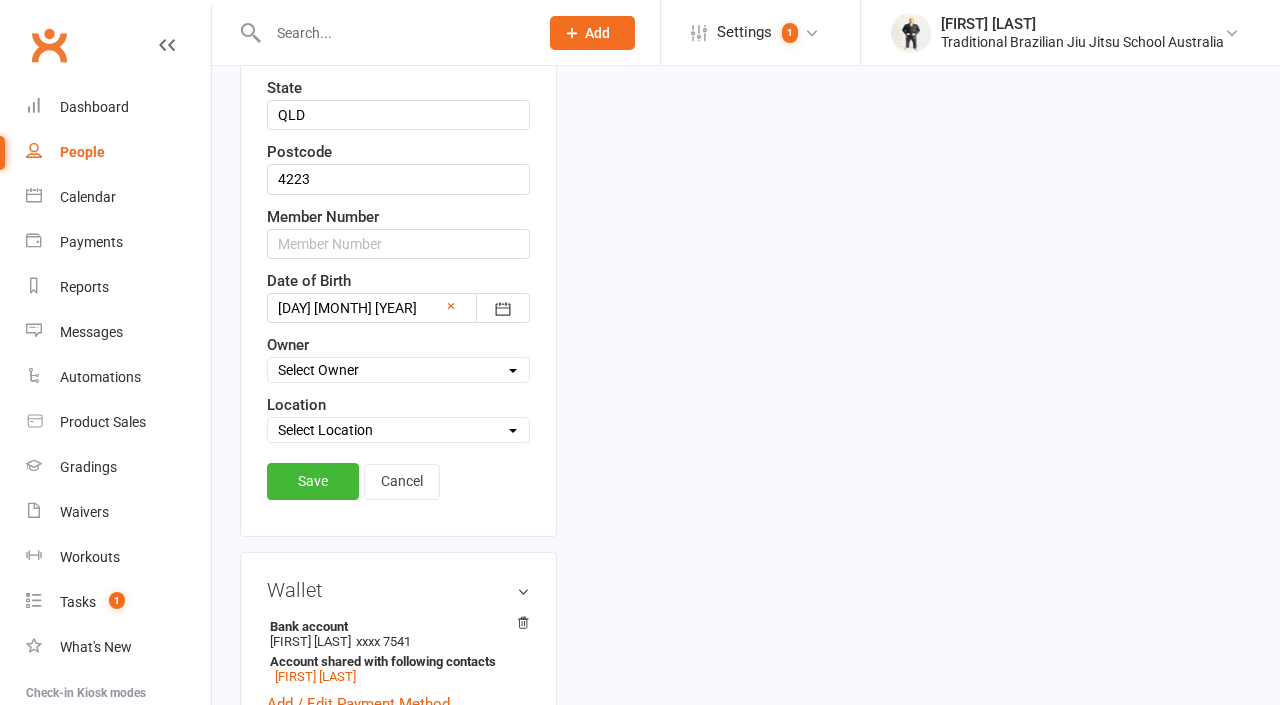 scroll, scrollTop: 737, scrollLeft: 0, axis: vertical 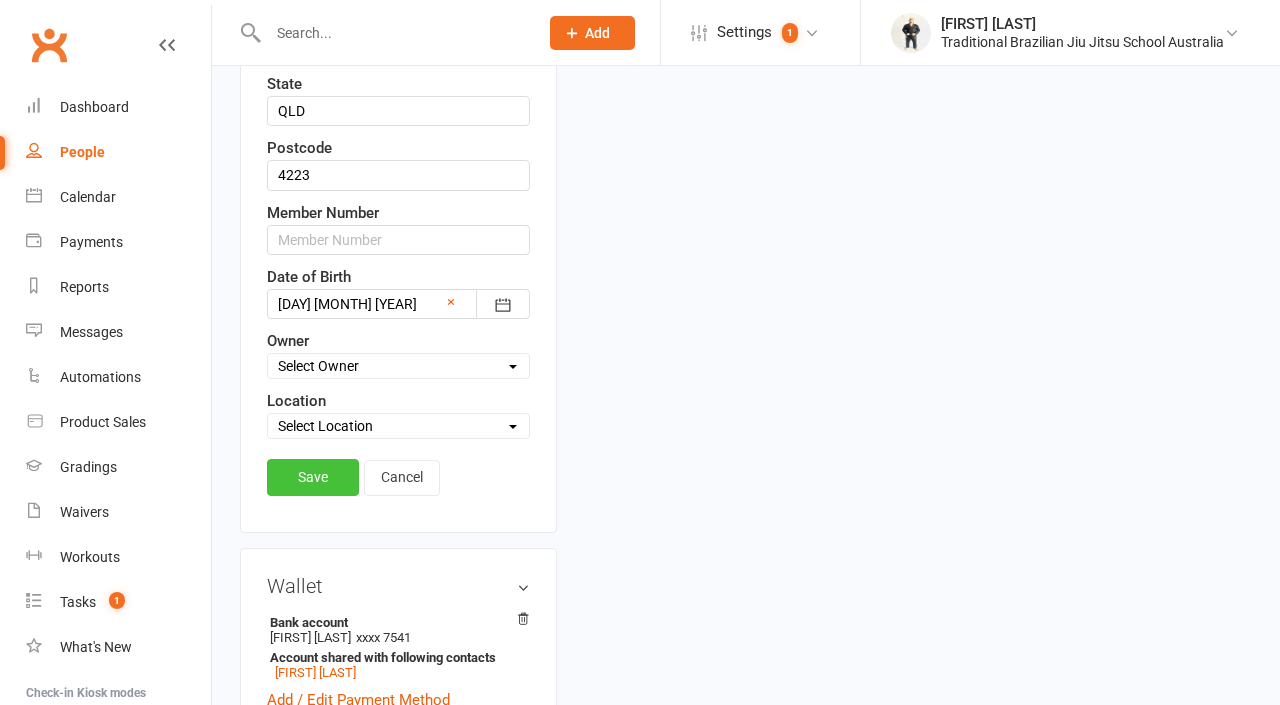 click on "Save" at bounding box center [313, 477] 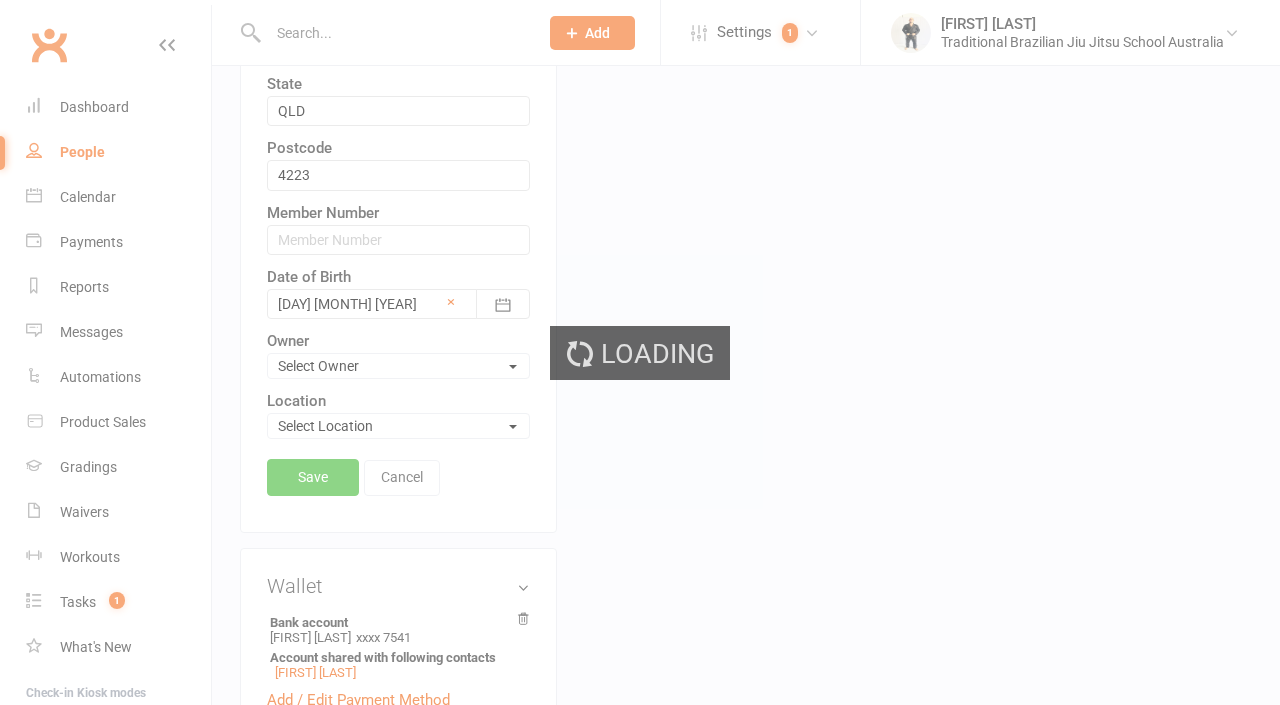 click on "Loading" at bounding box center [640, 352] 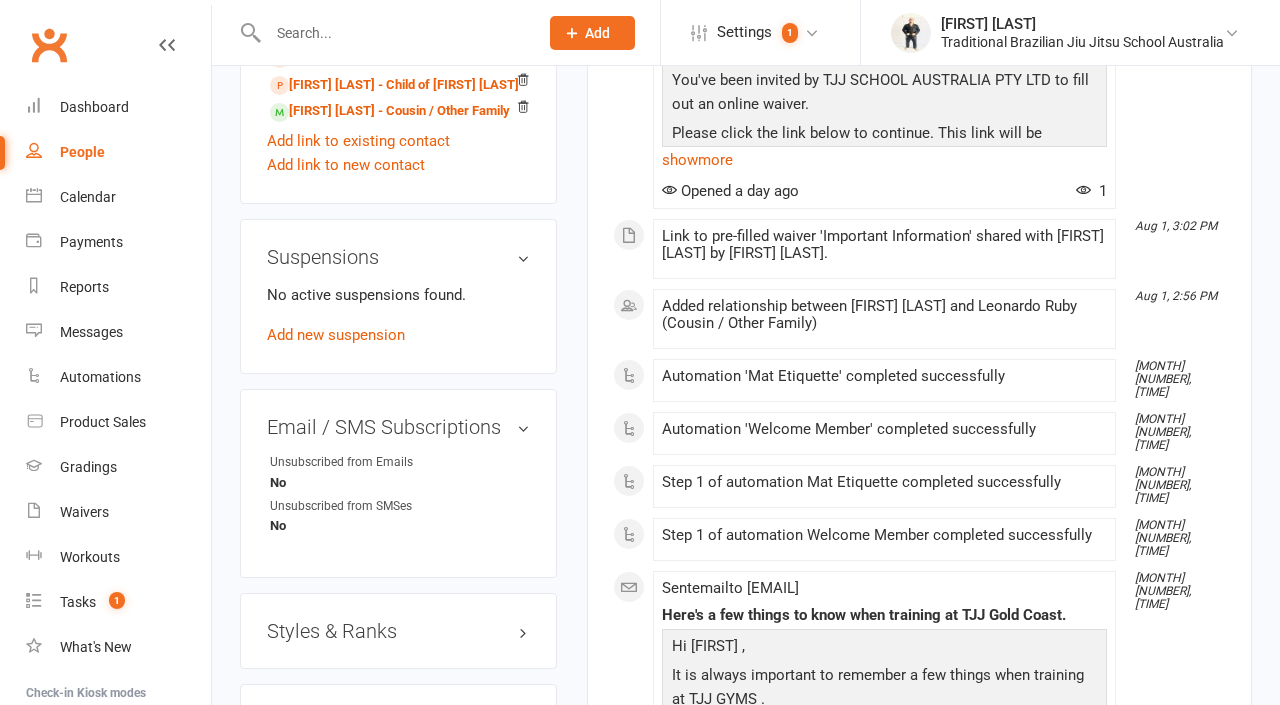 scroll, scrollTop: 1240, scrollLeft: 0, axis: vertical 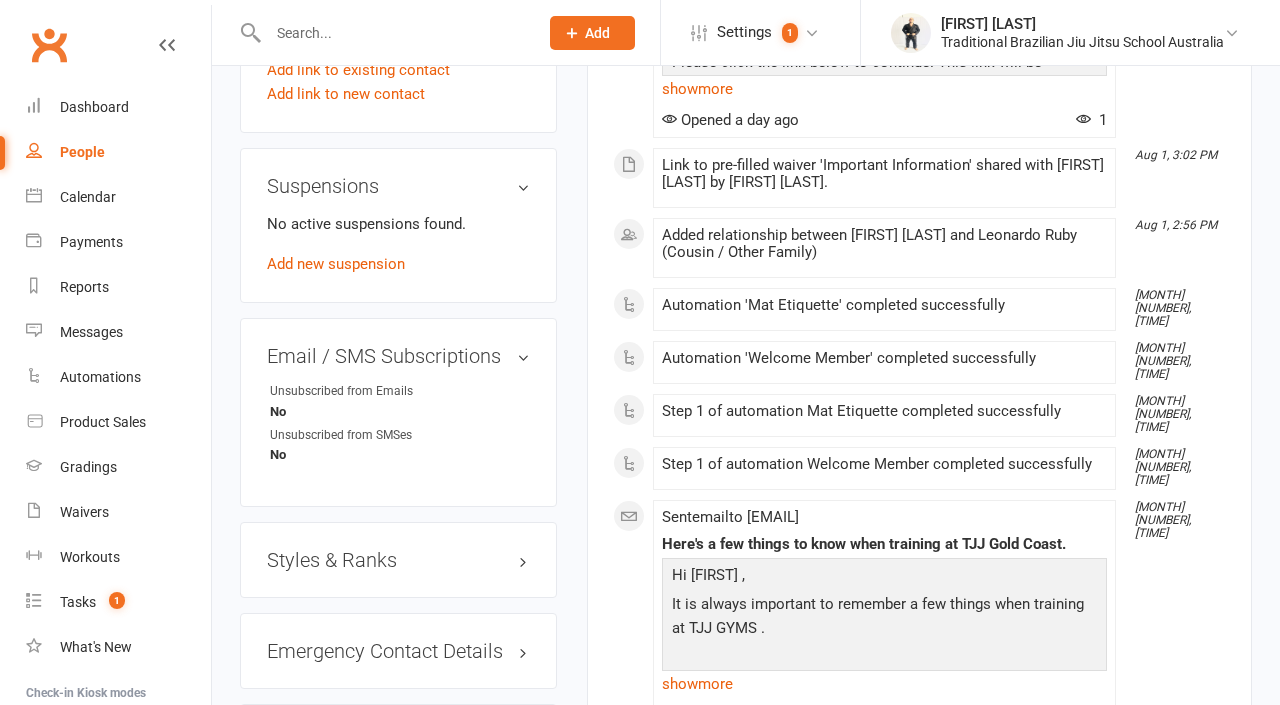 click on "upload photo change photo [FIRST] [LAST] Activated 1 August, 2025 Added 29 July, 2025   Active member 44 years old  Contact information Owner   Email  info@example.com
Mobile Number  [PHONE]
Address  32 durobby drive [CITY] [STATE] [ZIP]
Member Number  -
Date of Birth  April 30, 1981
Location
Update Contact Details Flag Archive Manage Comms Settings
Wallet Bank account [FIRST] [LAST]  xxxx 7541  Account shared with following contacts [FIRST] [LAST]
Add / Edit Payment Method
Membership      KIDS 7-10 YRS - TWICE A WEEK Aug 1 2025 — Jul 31 2028 This  week Booked: 0 Attended: 0 2 classes remaining    Cancel membership Upgrade / Downgrade Add new membership
Family Members   [FIRST] [LAST] - Child  [FIRST] [LAST] - Child of [FIRST] [LAST]  [FIRST] [LAST] - Cousin / Other Family Add link to existing contact  Add link to new contact
Suspensions  No active suspensions found. Add new suspension
Email / SMS Subscriptions  edit Unsubscribed from Emails No
Unsubscribed from SMSes No" at bounding box center [398, -152] 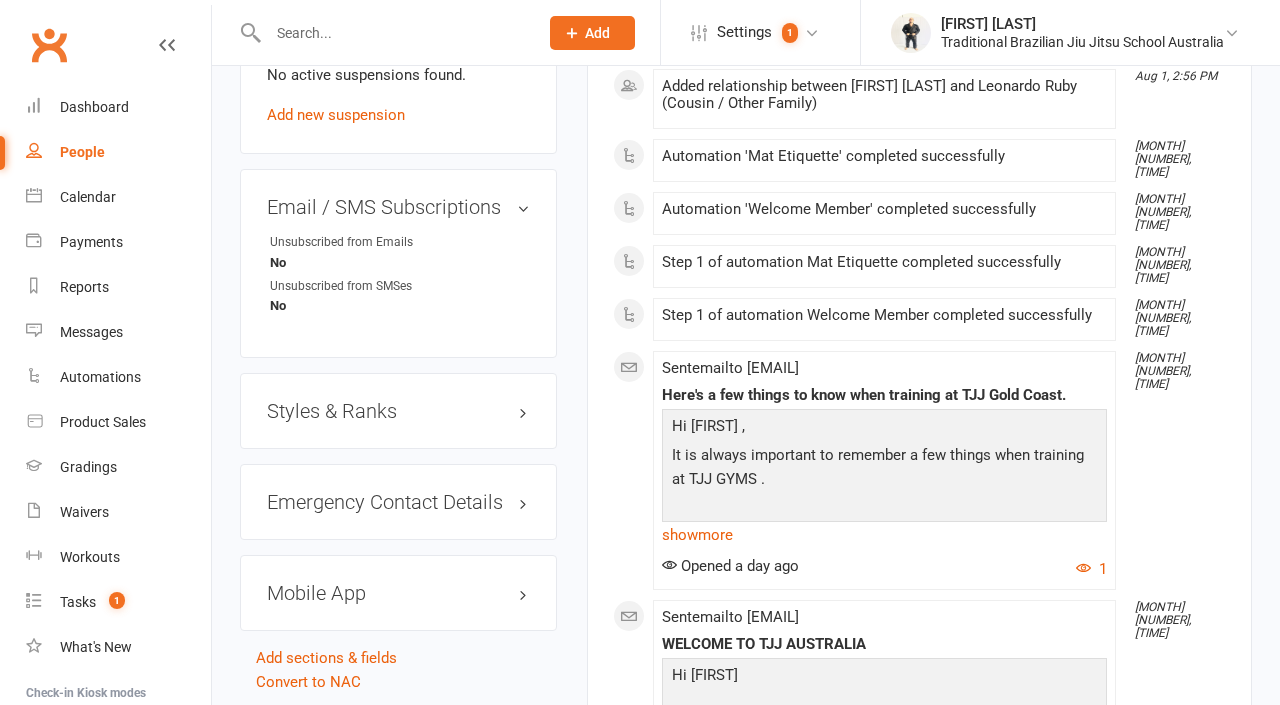 click on "Styles & Ranks" at bounding box center [398, 411] 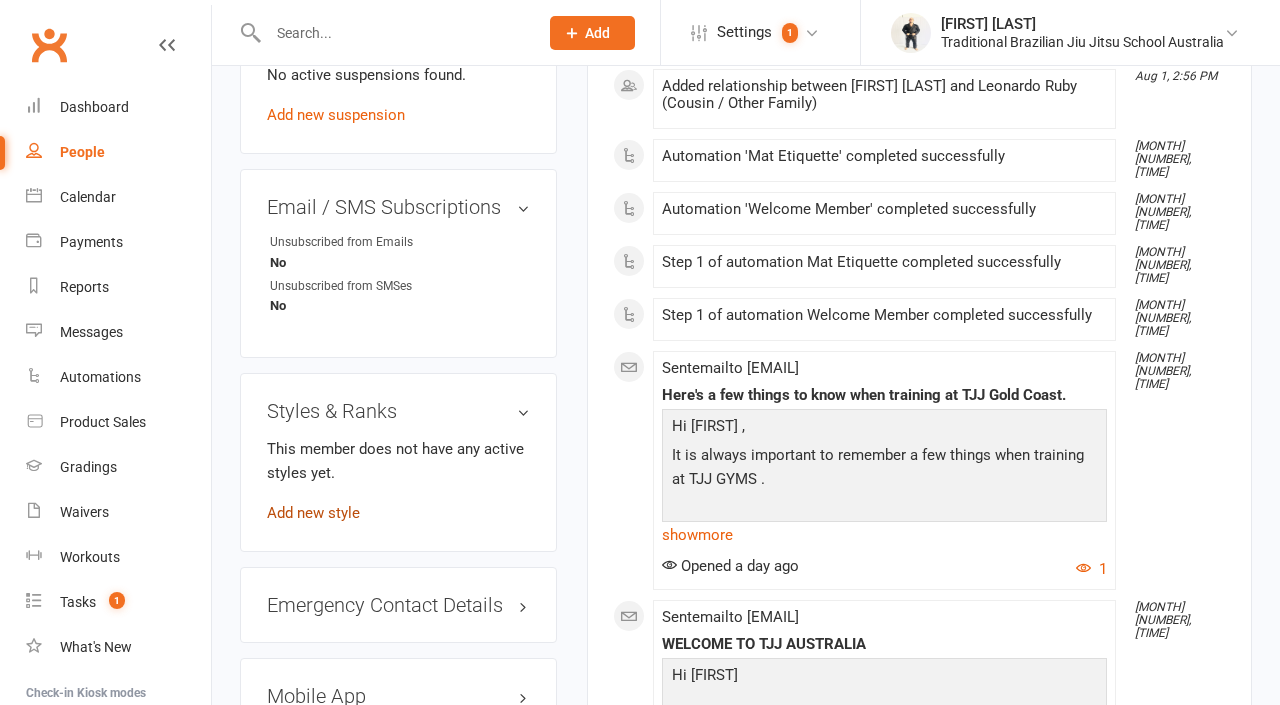 click on "Add new style" at bounding box center (313, 513) 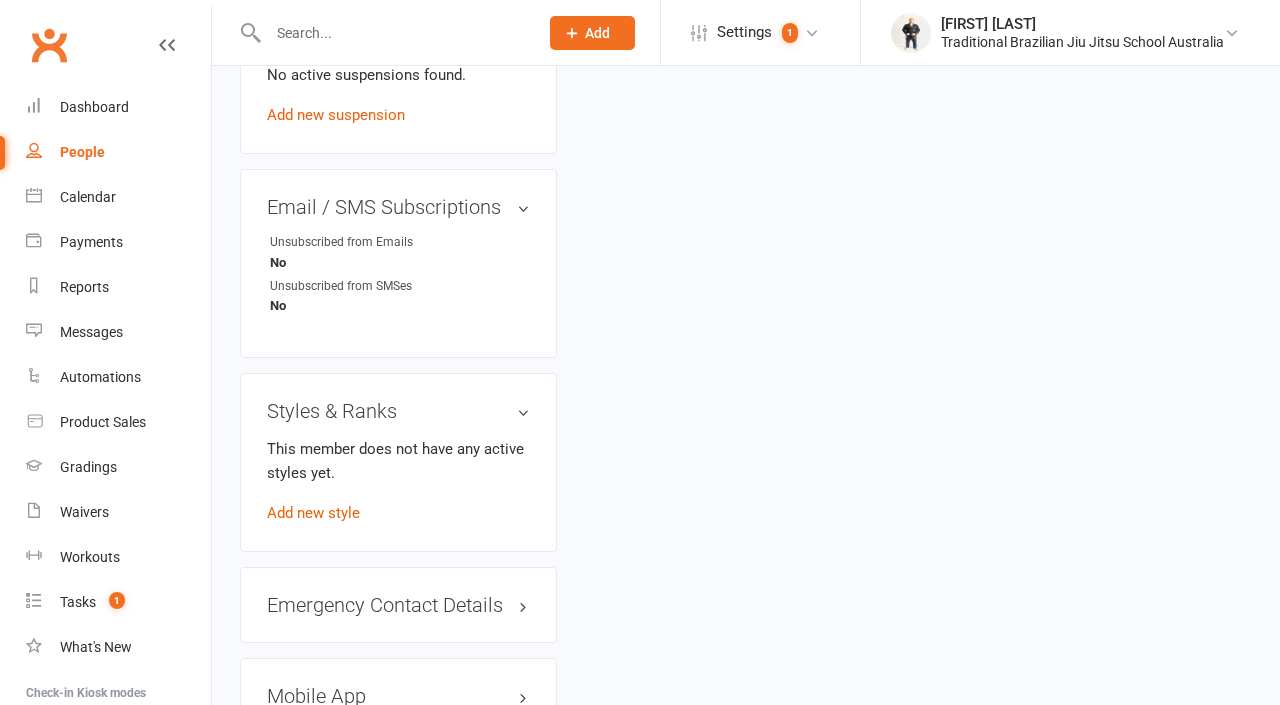 scroll, scrollTop: 175, scrollLeft: 0, axis: vertical 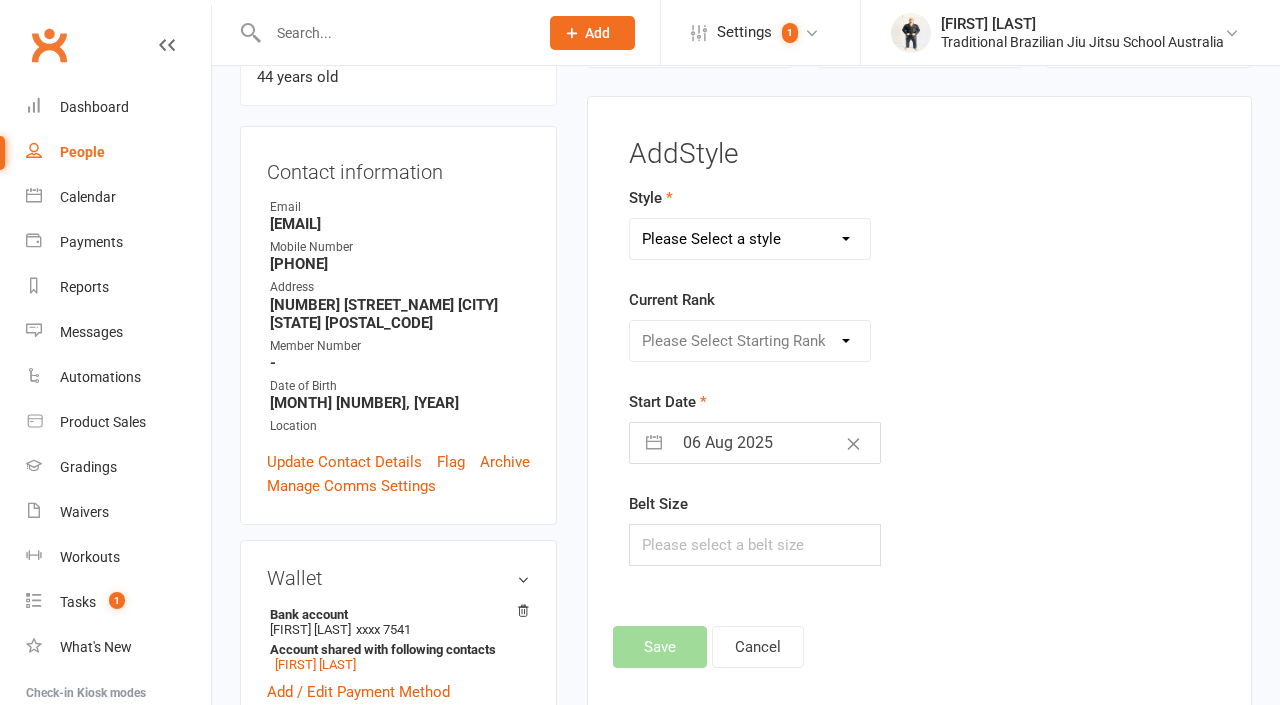 click on "Please Select a style BJJ ADULTS HOLLIDAYS KIDS BJJ" at bounding box center [749, 239] 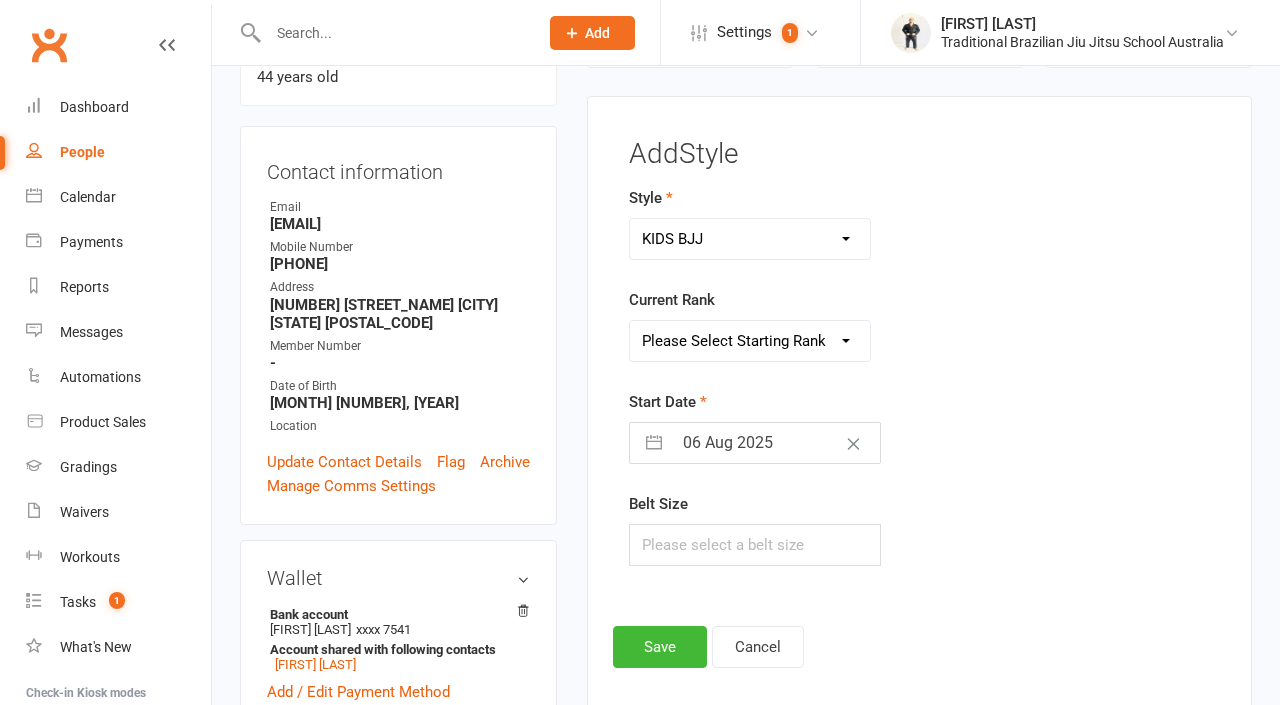 click on "Please Select Starting Rank WHITE BELT WHITE BELT 1 STRIPE WHITE BELT 2 STRIPES WHITE BELT 3 STRIPES WHITE BELT 4 STRIPES GRAY / WHITE GRAY / WHITE 1 STRIPE GRAY / WHITE 2 STRIPES GRAY / WHITE 3 STRIPES GRAY / WHITE 4 STRIPES GRAY GRAY 1 STRIPE GRAY 2 STRIPES GRAY 3 STRIPES GRAY 4 STRIPES GRAY / BLACK GRAY / BLACK 1 STRIPE GRAY / BLACK 2 STRIPES GRAY / BLACK 3 STRIPES GRAY / BLACK 4 STRIPES YELLOW / WHITE YELLOW / WHITE 1 STRIPE YELLOW / WHITE 2  STRIPES YELLOW / WHITE 3  STRIPES YELLOW / WHITE 4  STRIPES YELLOW YELLOW 1 STRIPE YELLOW 2 STRIPES YELLOW 3 STRIPES YELLOW 4 STRIPES YELLOW / BLACK ORANGE / WHITE ORANGE / WHITE 1 STRIPE ORANGE / WHITE 2 STRIPES ORANGE / WHITE 3 STRIPES ORANGE / WHITE 4 STRIPES ORANGE ORANGE 1 STRIPE ORANGE 2 STRIPES ORANGE 3 STRIPES ORANGE 4 STRIPES ORANGE / BLACK ORANGE / BLACK 1 STRIPE ORANGE / BLACK 2 STRIPE ORANGE / BLACK 3 STRIPE ORANGE / BLACK 4 STRIPE GREEN / WHITE GREEN / WHITE 1 STRIPE GREEN / WHITE 2 STRIPES GREEN / WHITE 3 STRIPES GREEN / WHITE 4 STRIPES GREEN" at bounding box center (749, 341) 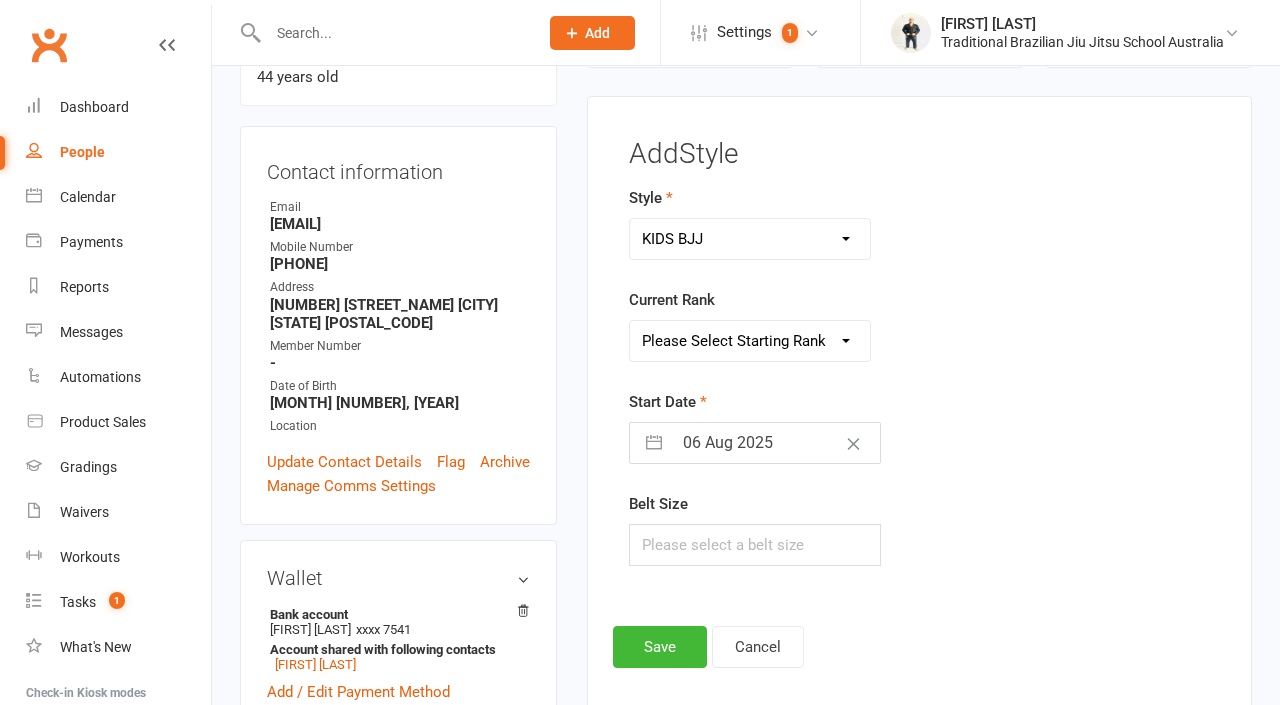 select on "[POSTAL_CODE]" 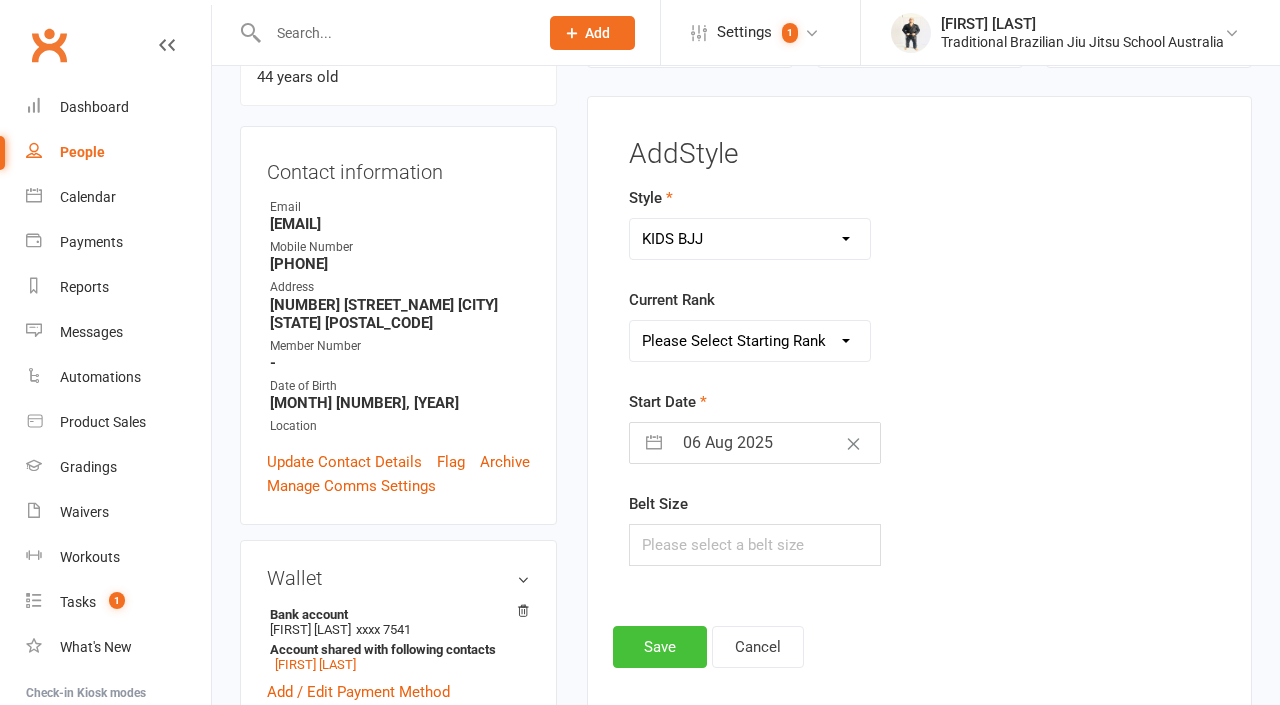 click on "Save" at bounding box center [660, 647] 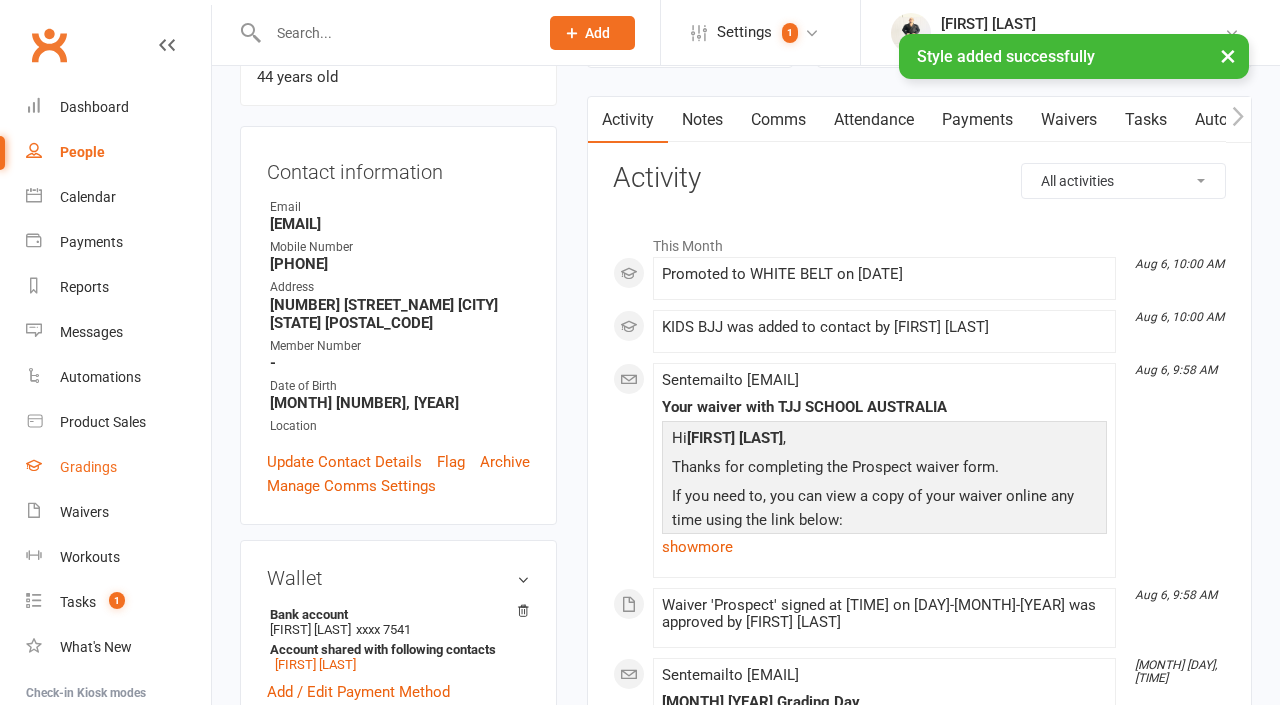 click on "Gradings" at bounding box center [88, 467] 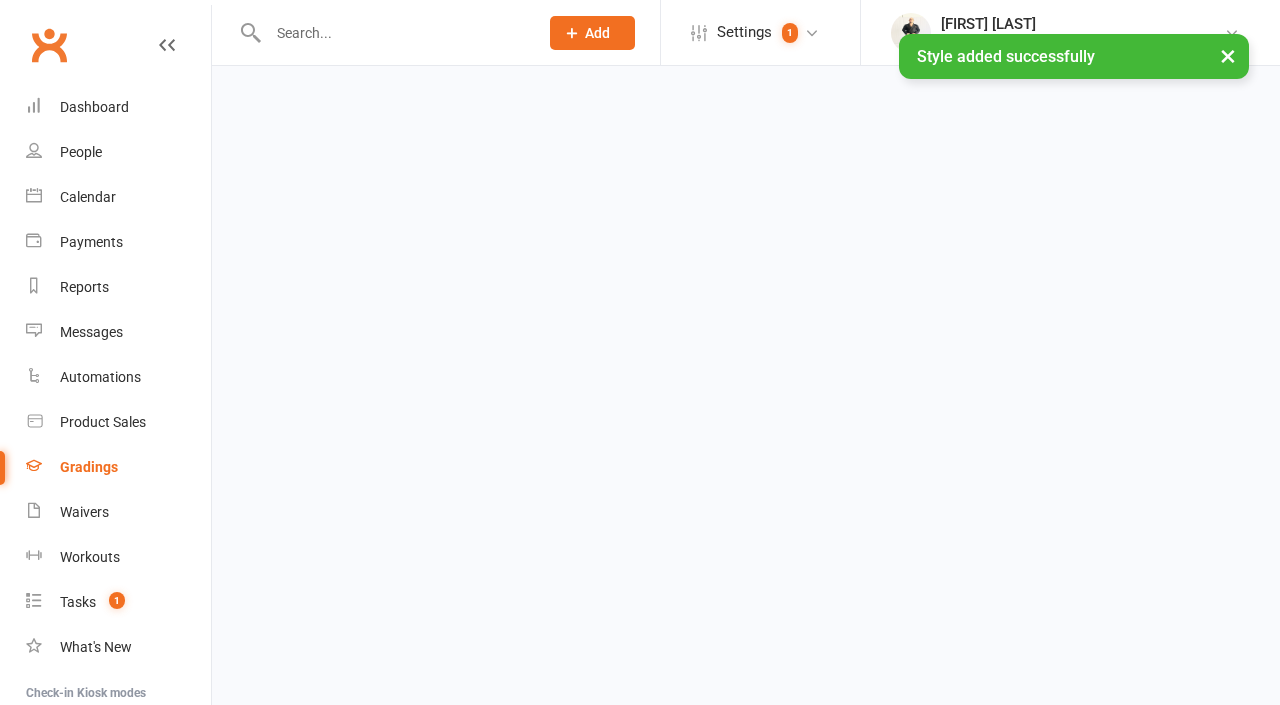 scroll, scrollTop: 0, scrollLeft: 0, axis: both 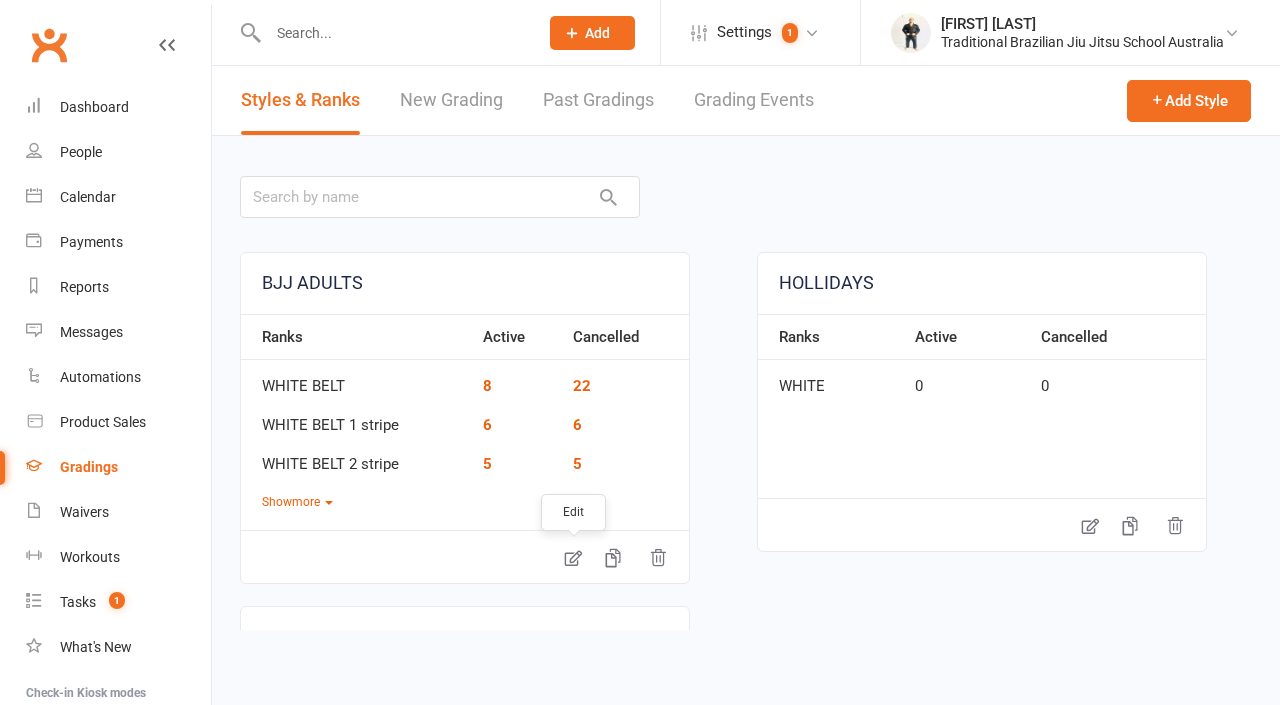 click 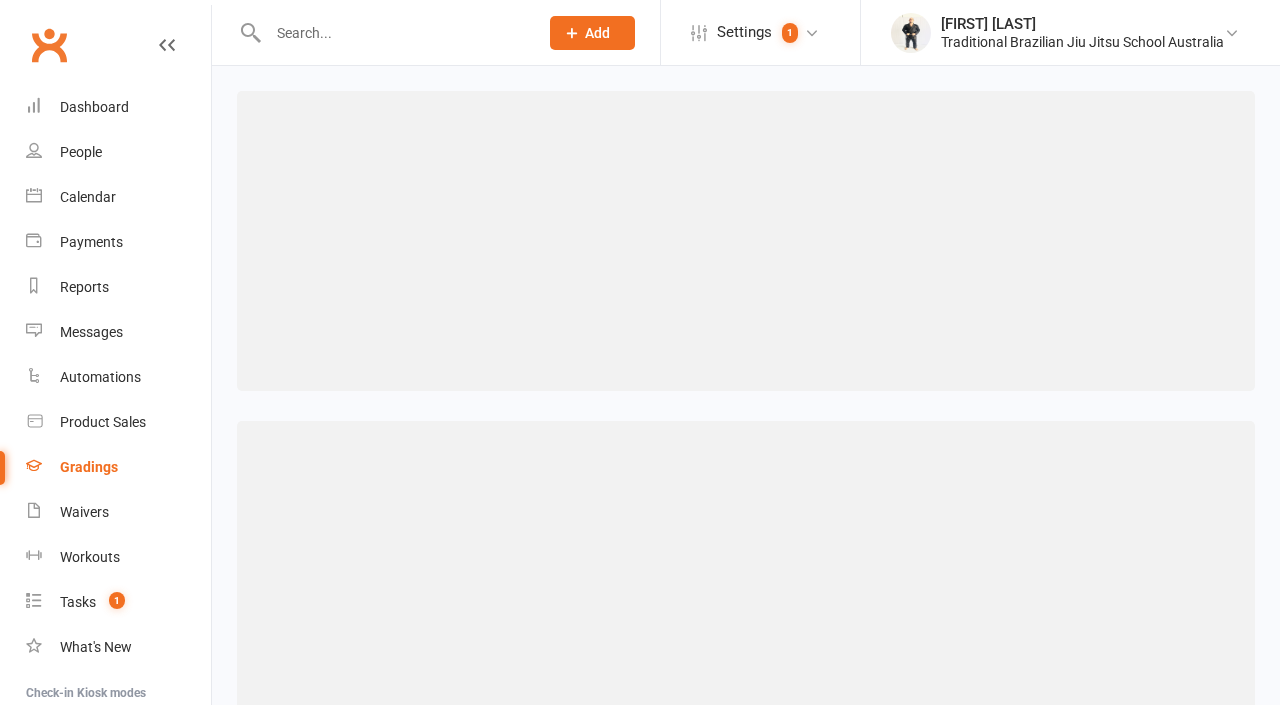 select on "contact_summaries:styles_all_class_attendances_since_last_promotion" 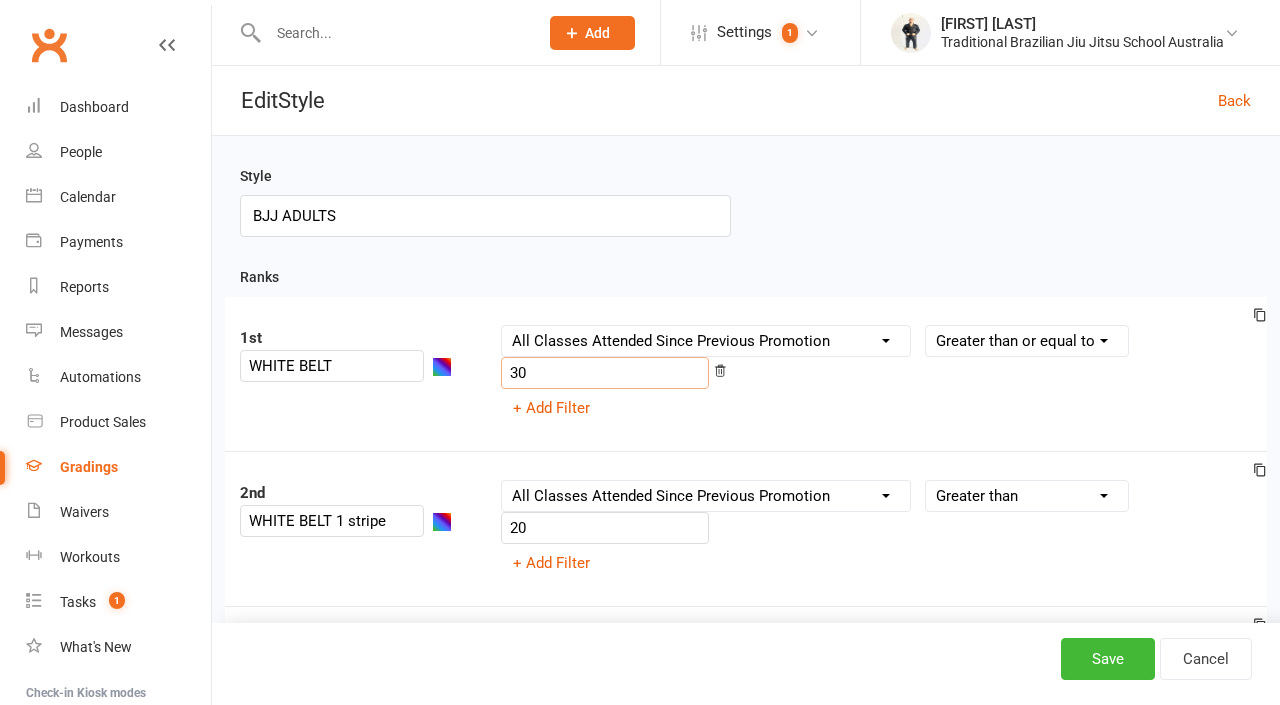 click on "30" at bounding box center [605, 373] 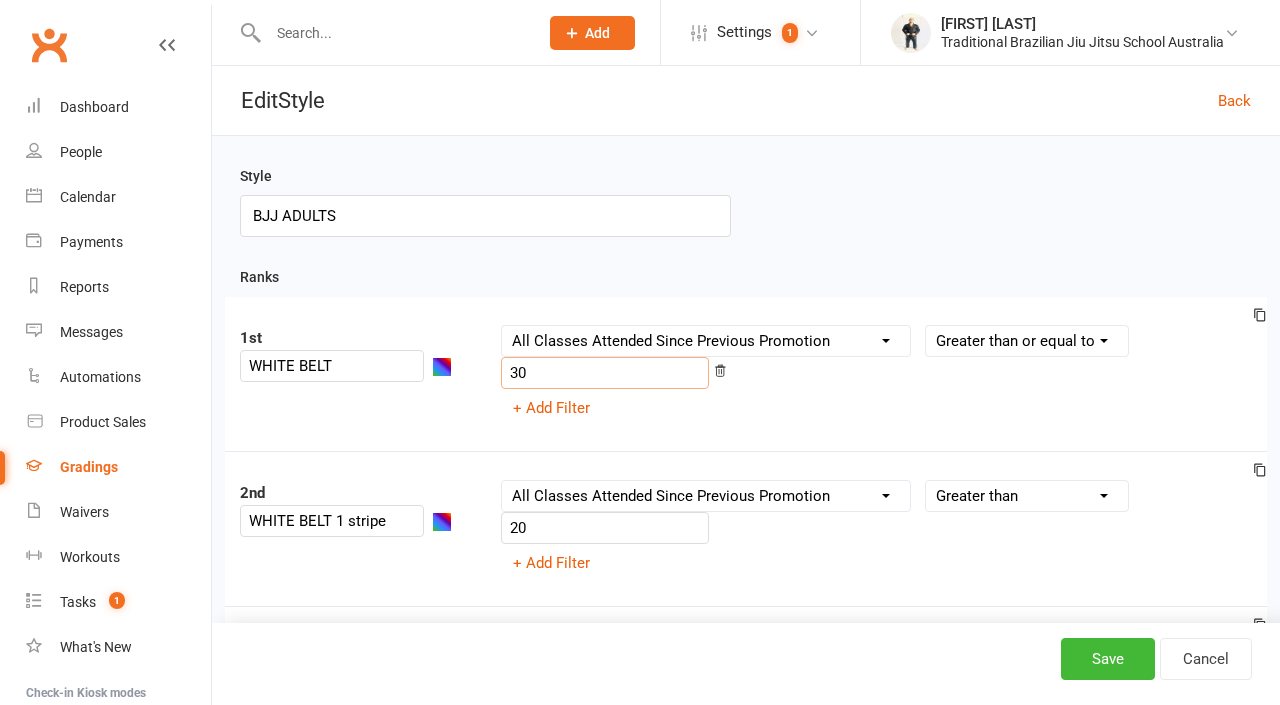 type on "3" 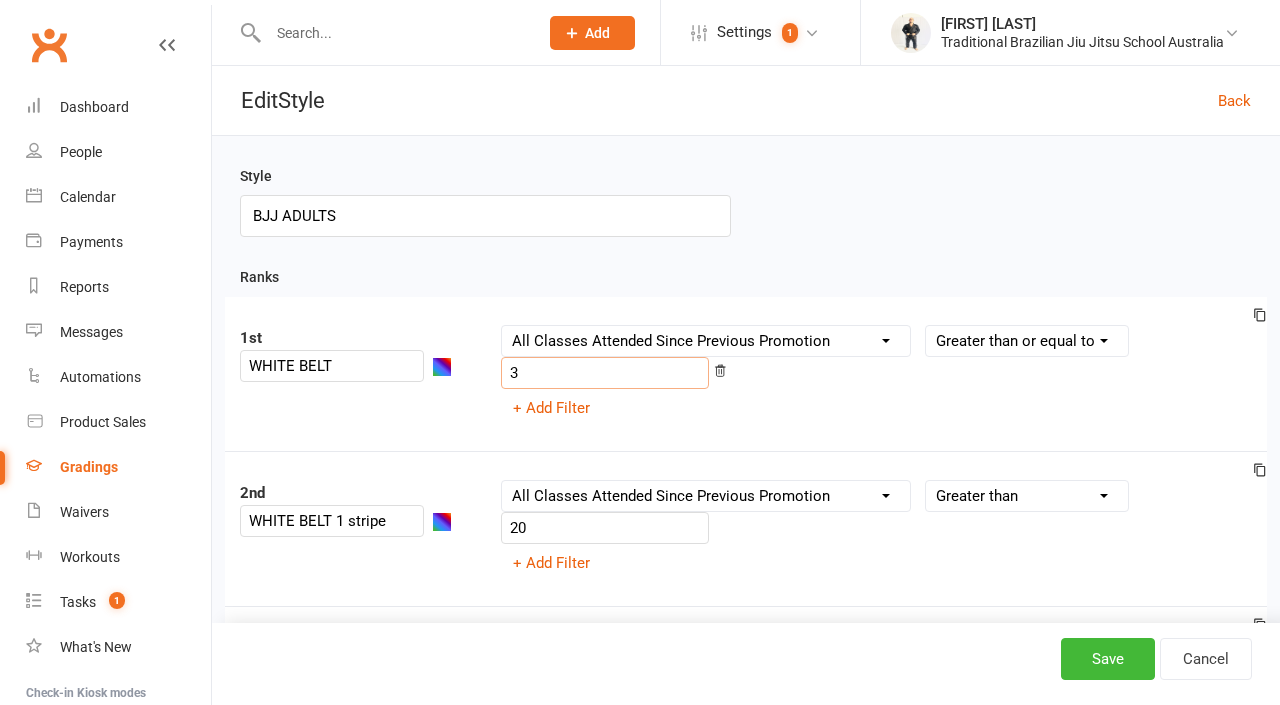 type 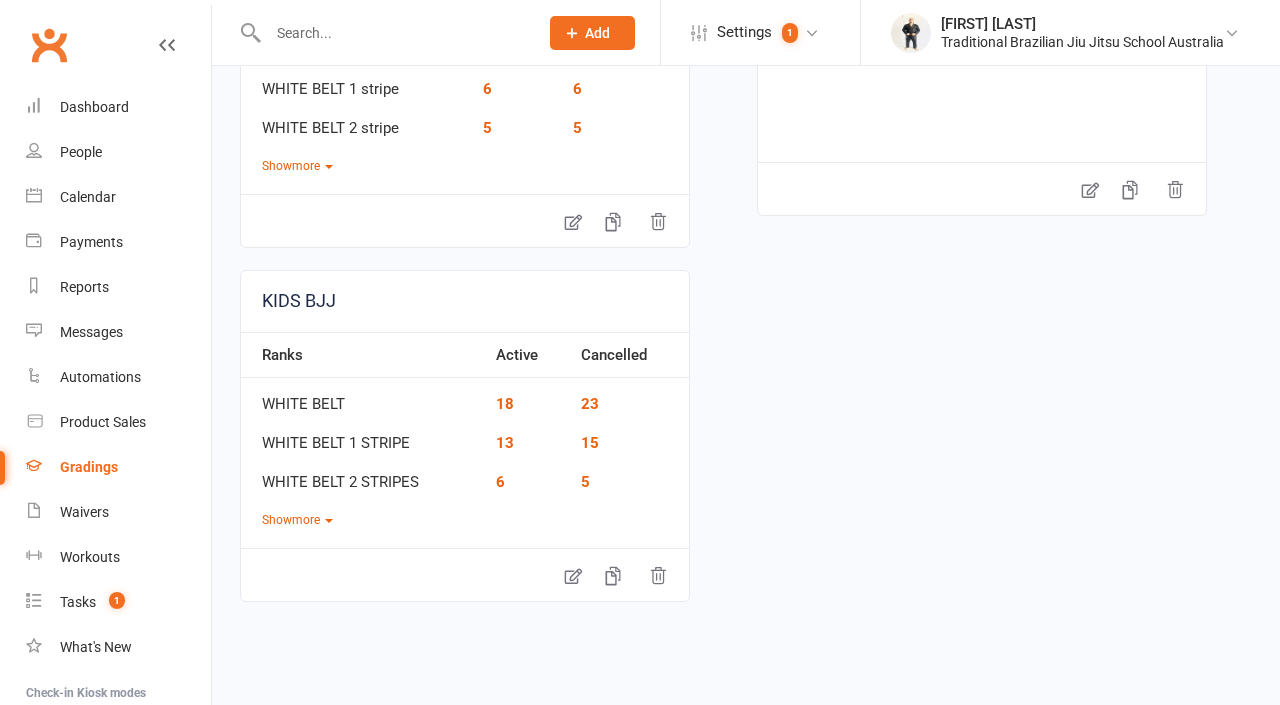 scroll, scrollTop: 338, scrollLeft: 0, axis: vertical 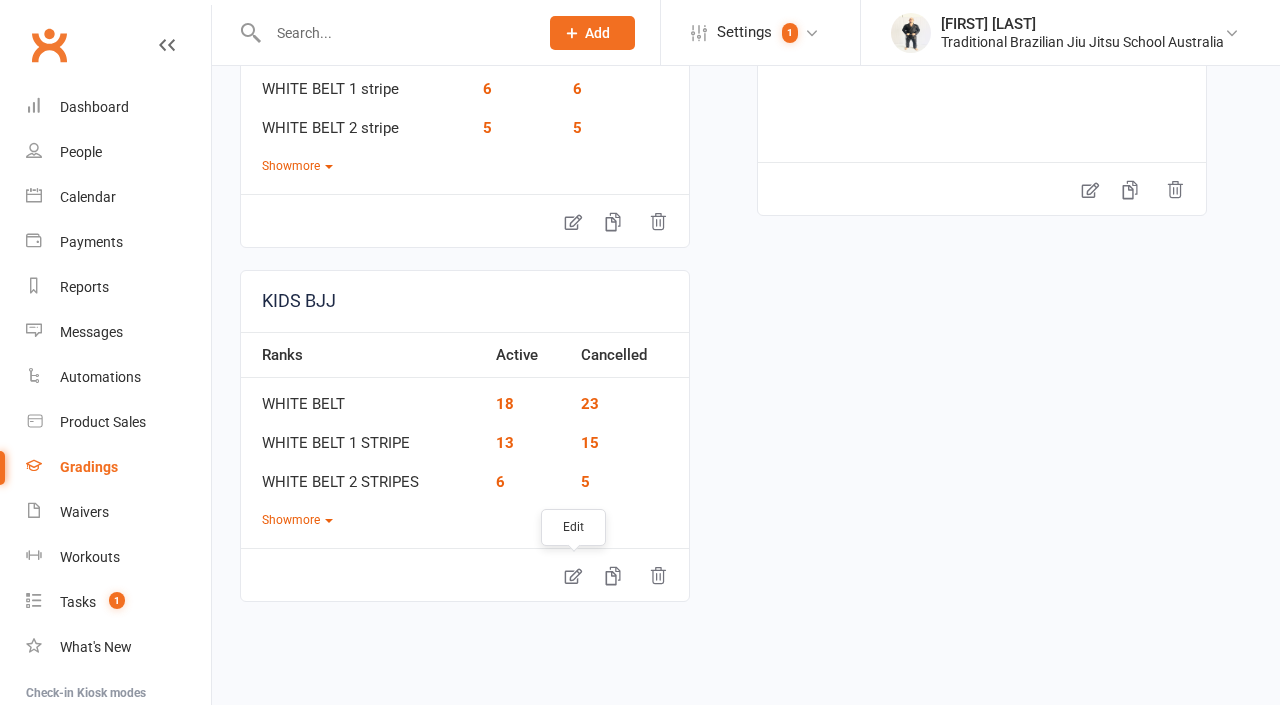 click 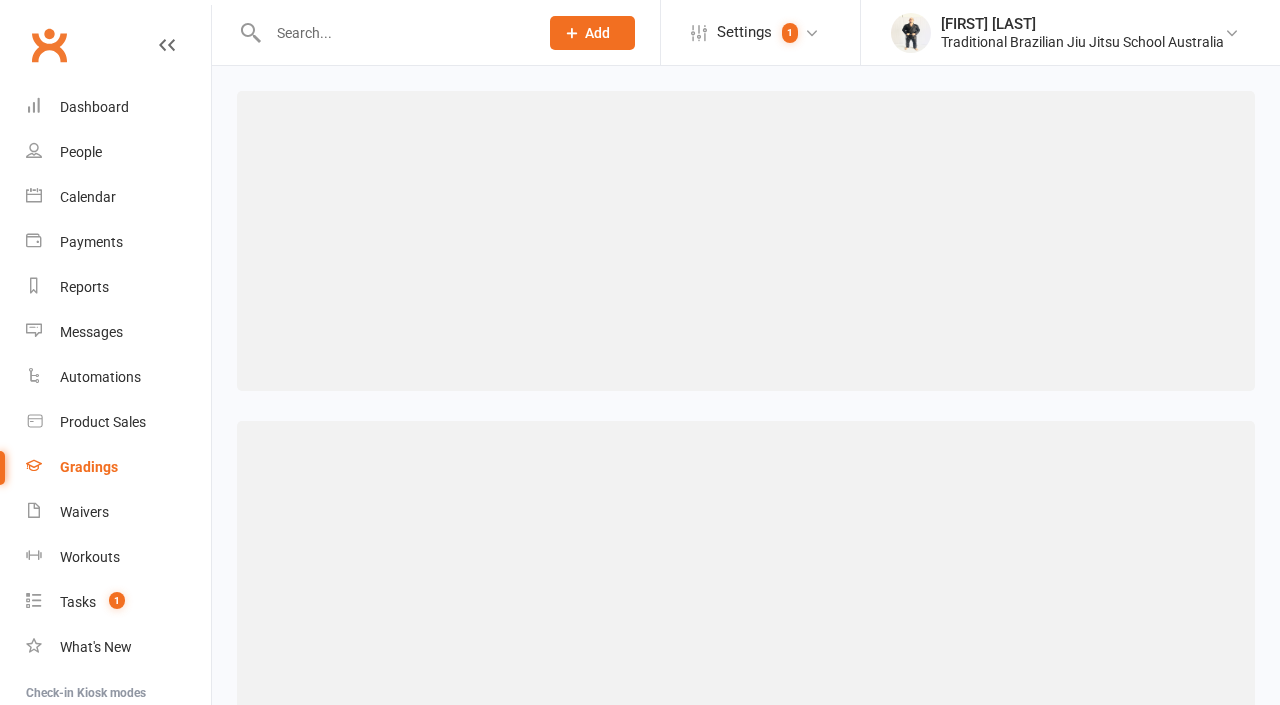 select on ">=" 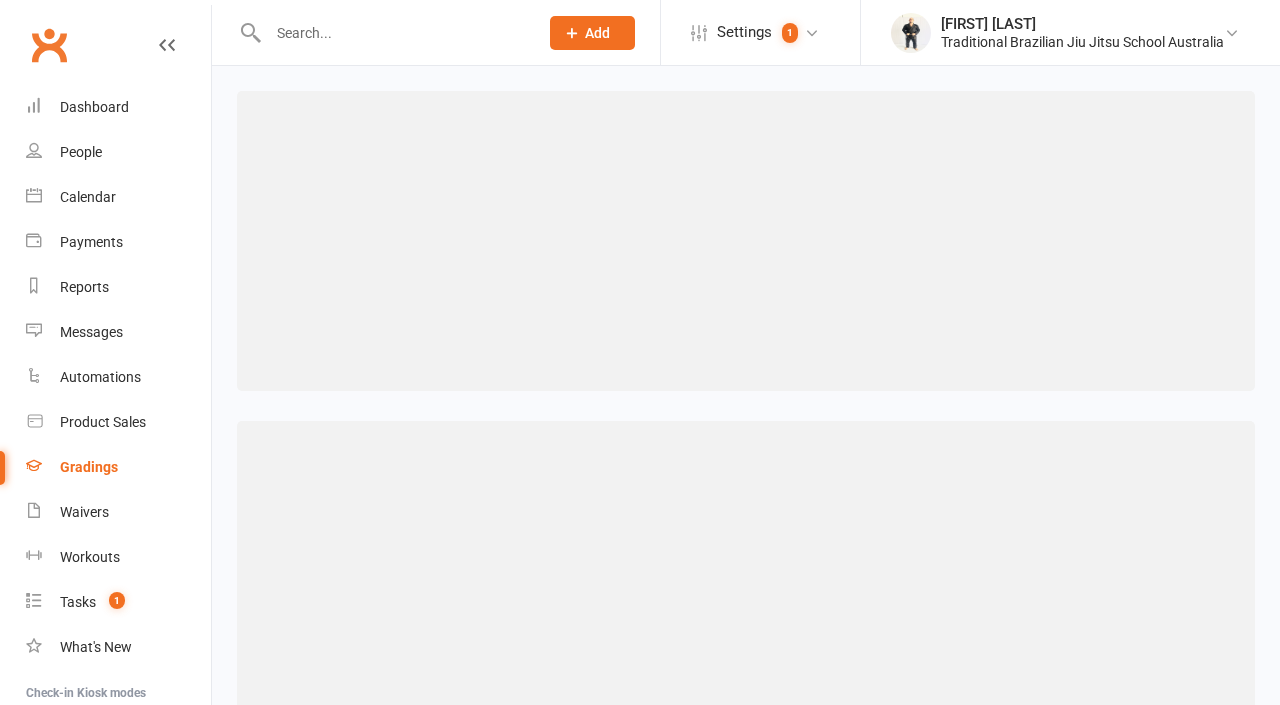select on ">=" 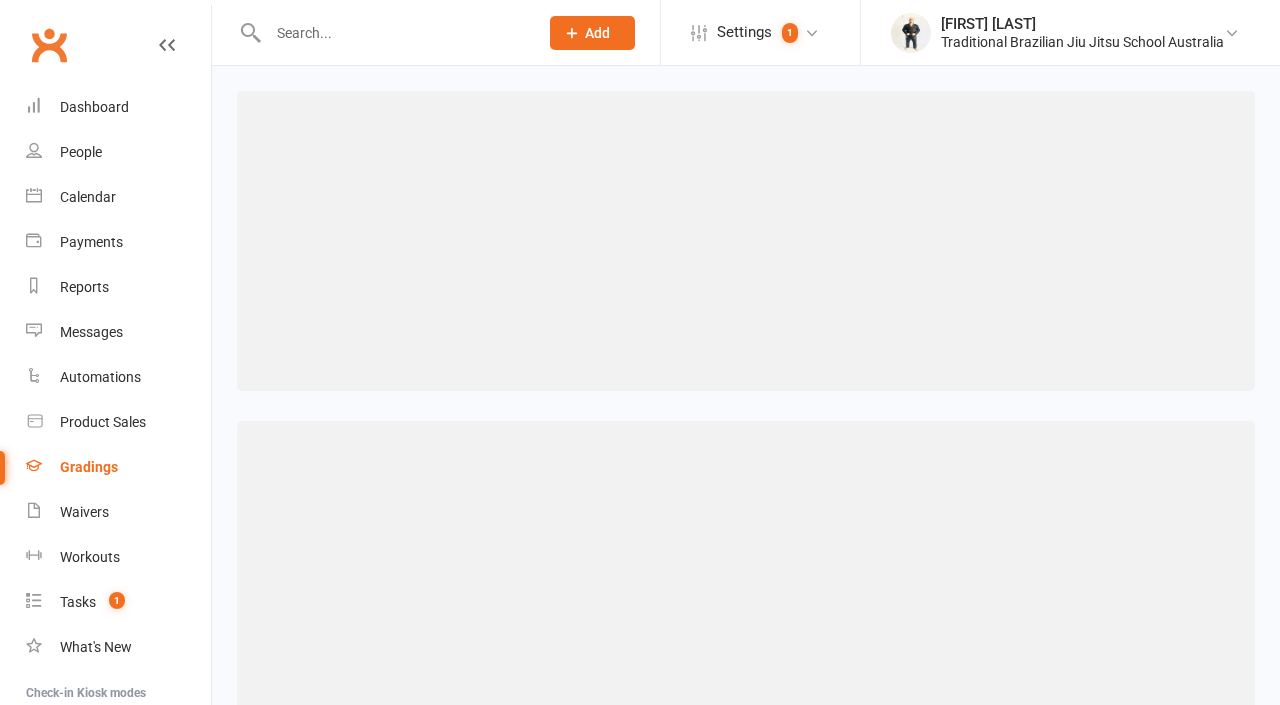 select on "contact_summaries:styles_all_class_attendances_since_last_promotion" 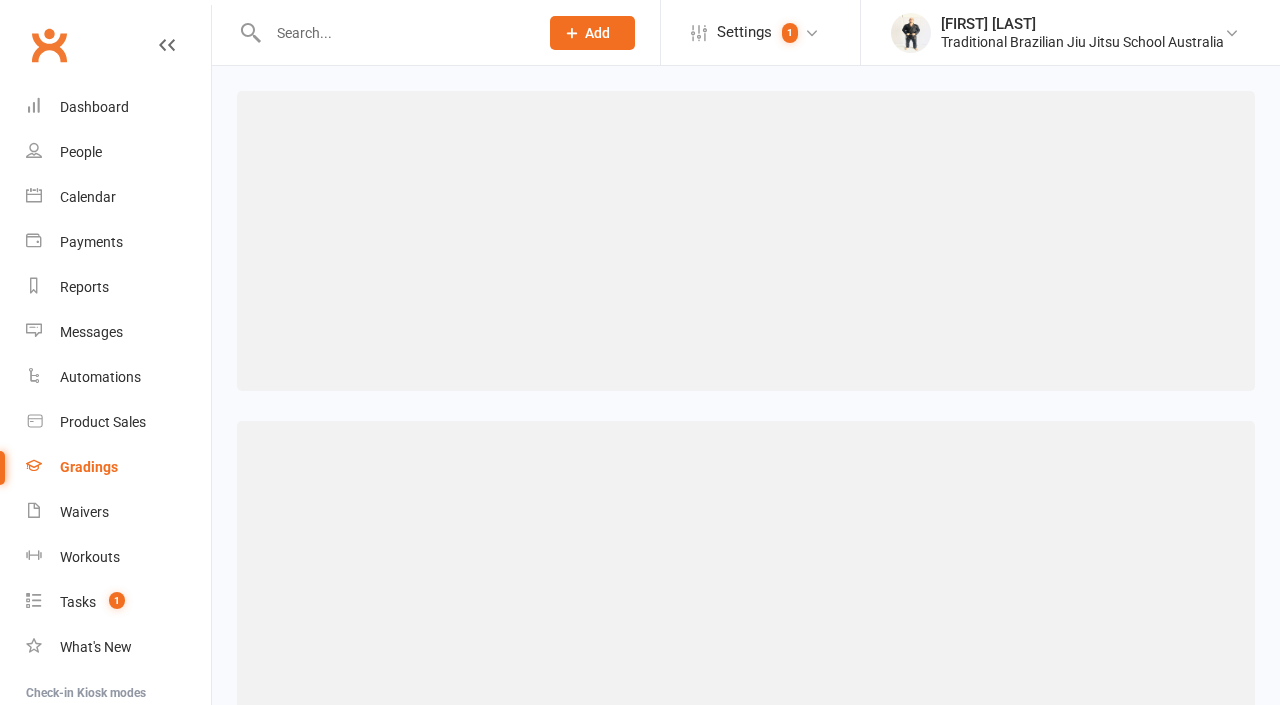 select on "contact_summaries:styles_all_class_attendances_since_last_promotion" 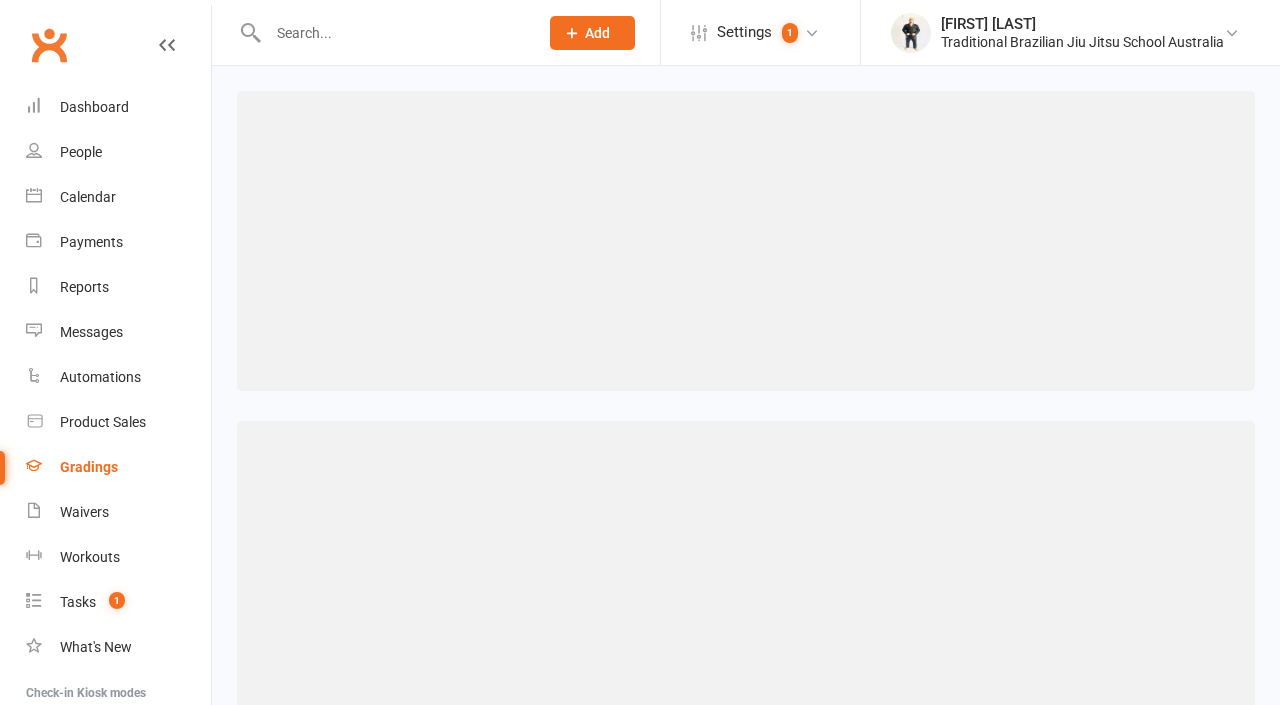 select on "contact_summaries:styles_all_class_attendances_since_last_promotion" 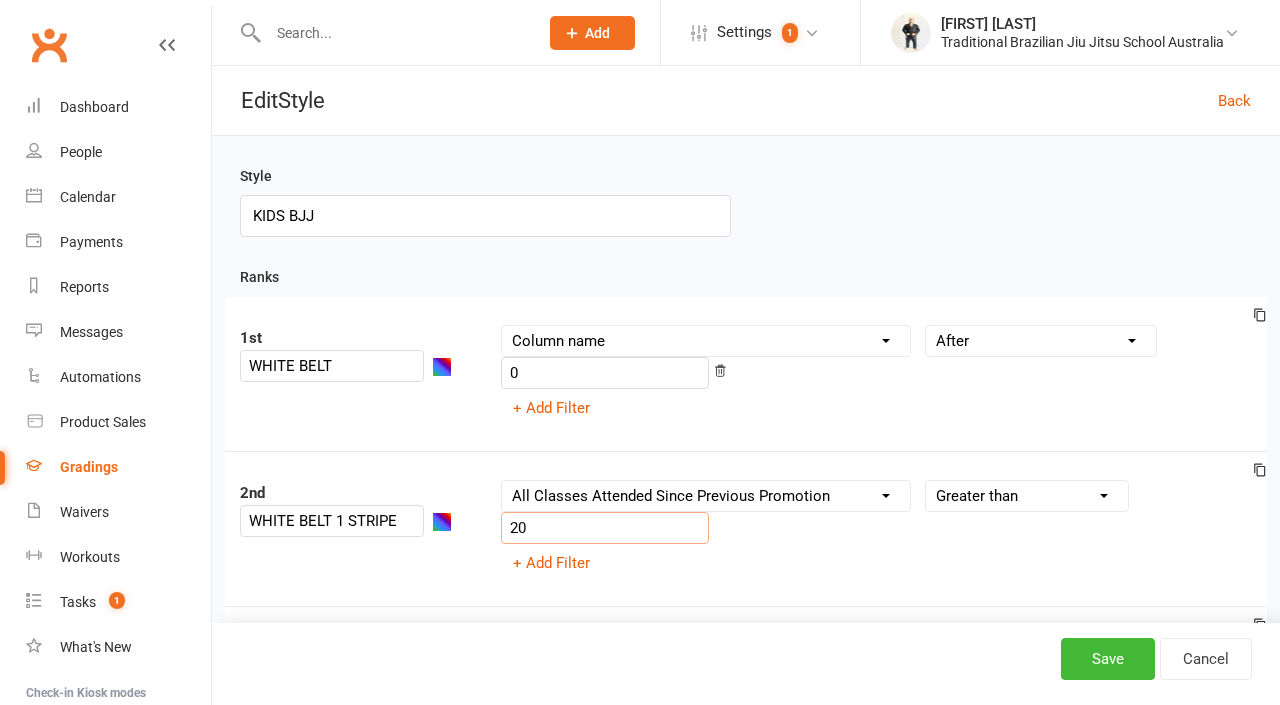 click on "20" at bounding box center (605, 528) 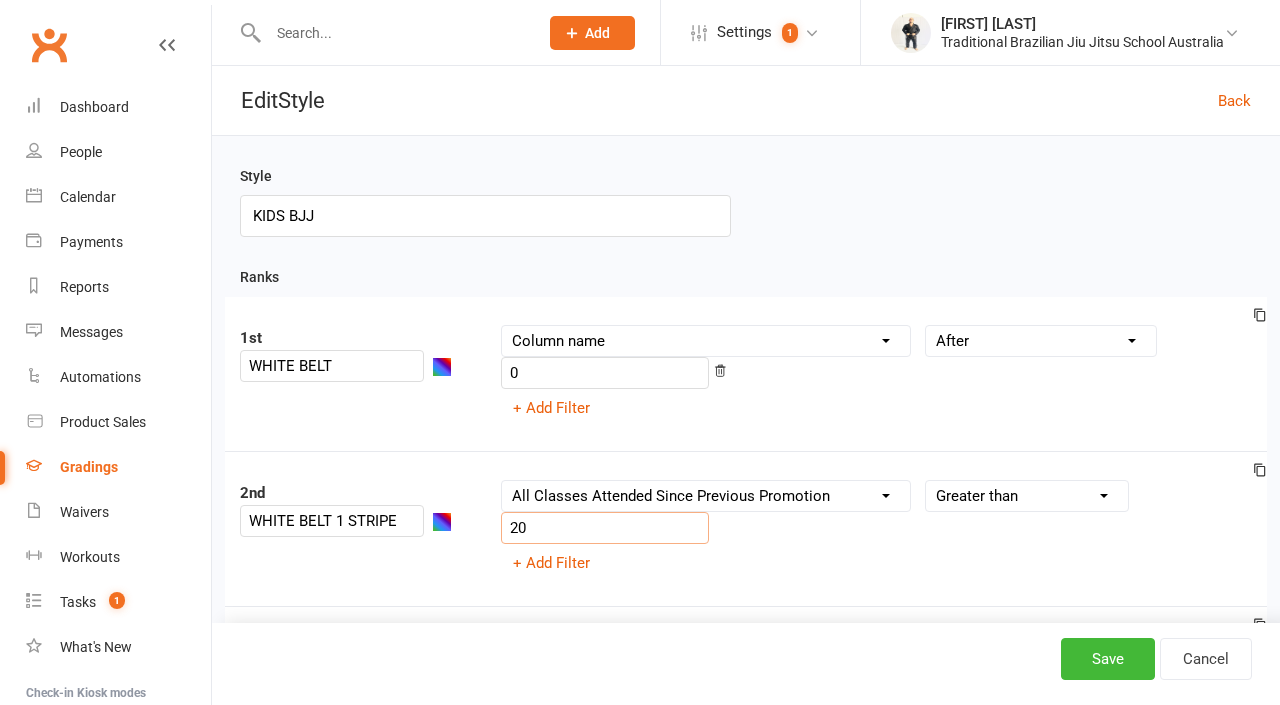type on "2" 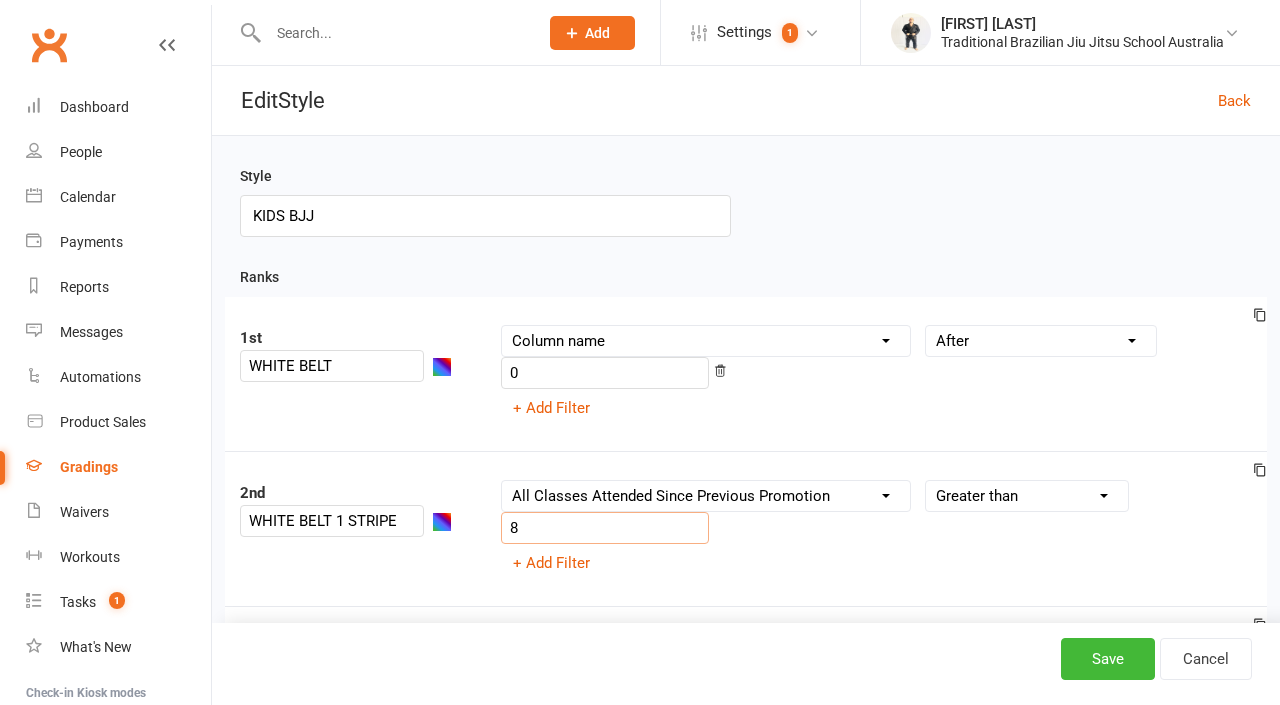 click on "Column name Belt Size Active for Grading? Most Recent Promotion All Classes Attended Since Previous Promotion Style Classes Attended Since Previous Promotion Non-Style Classes Attended Since Previous Promotion Most Recent Style Attendance Condition Is Is not Less than Greater than Less than or equal to Greater than or equal to Is blank Is not blank 8 + Add Filter" at bounding box center [877, 529] 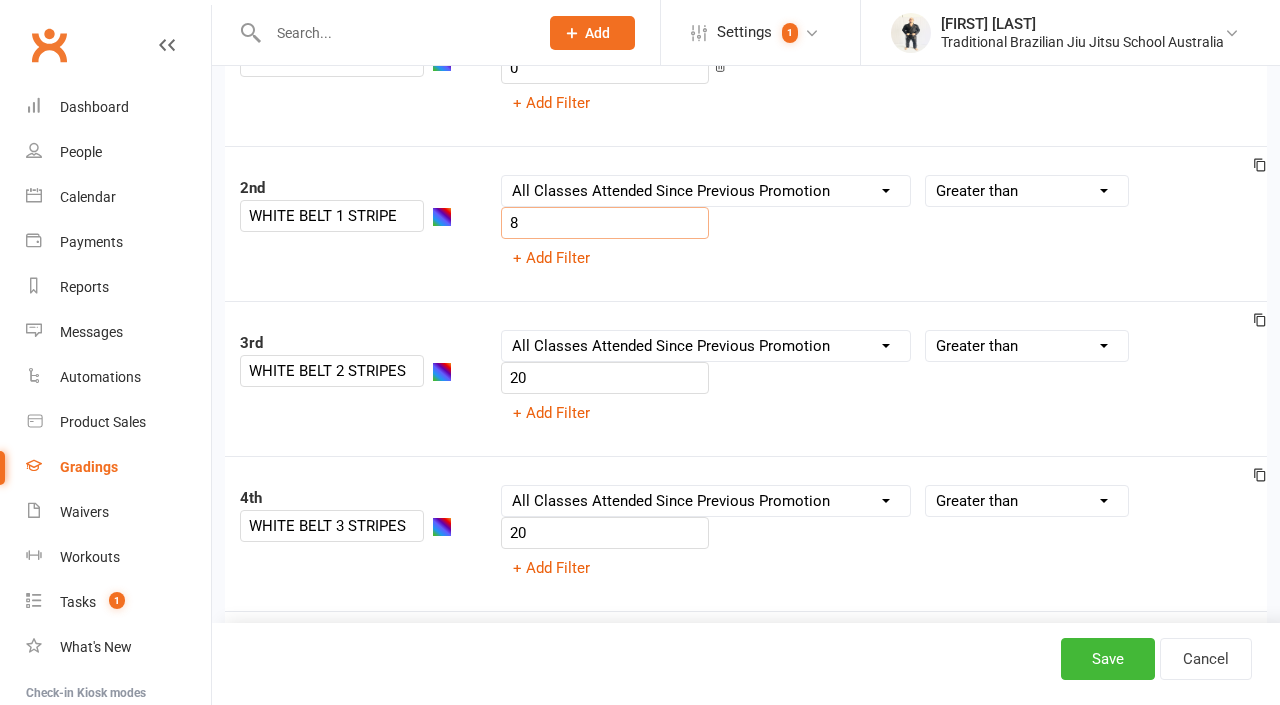 scroll, scrollTop: 311, scrollLeft: 0, axis: vertical 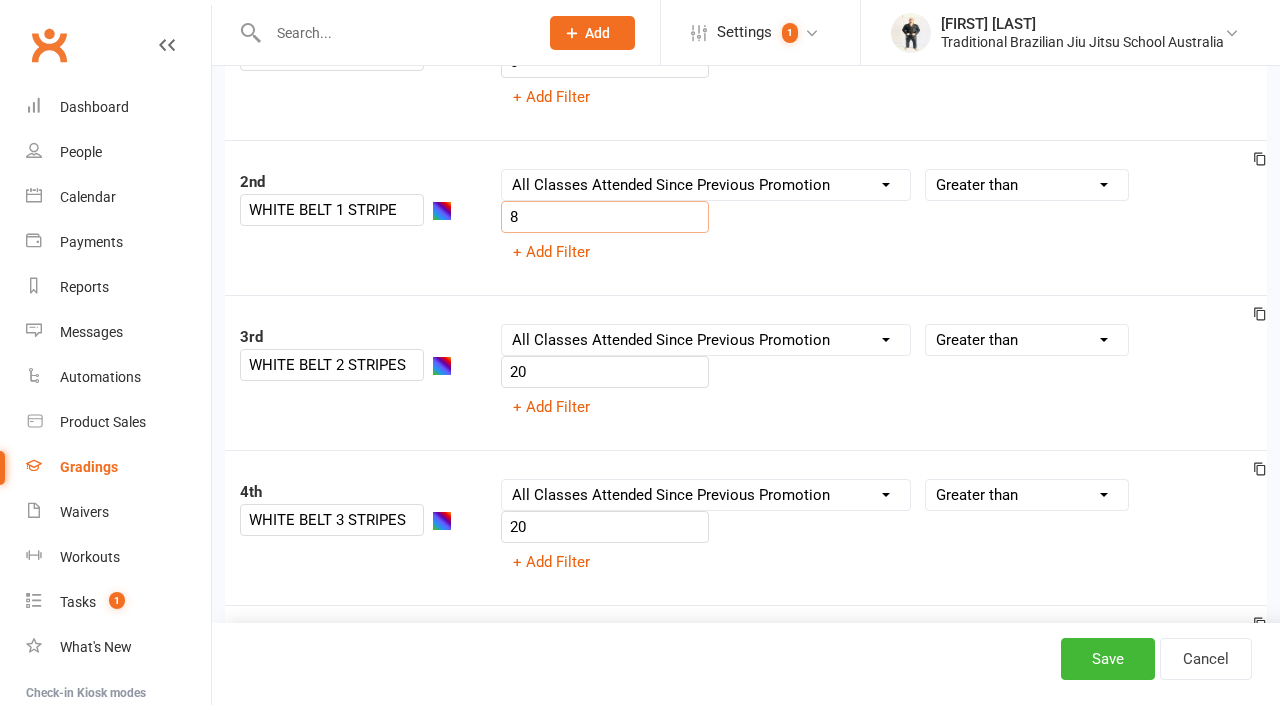 type on "8" 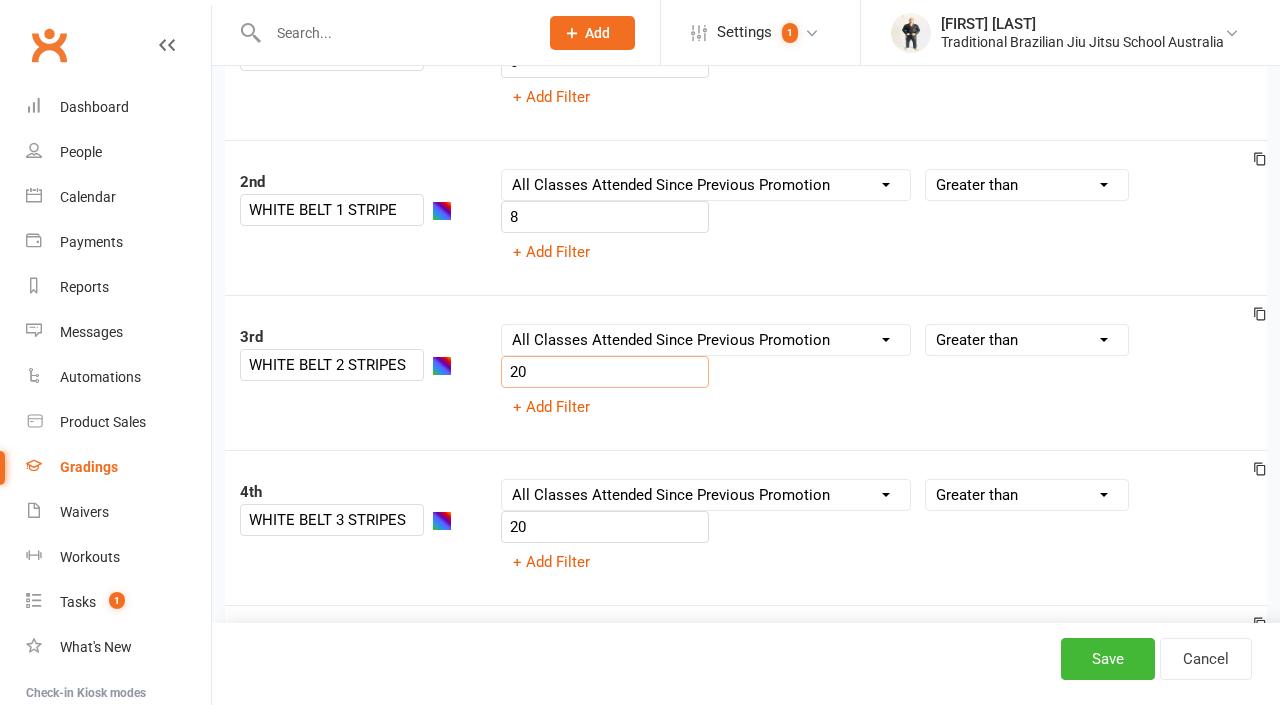 click on "20" at bounding box center (605, 372) 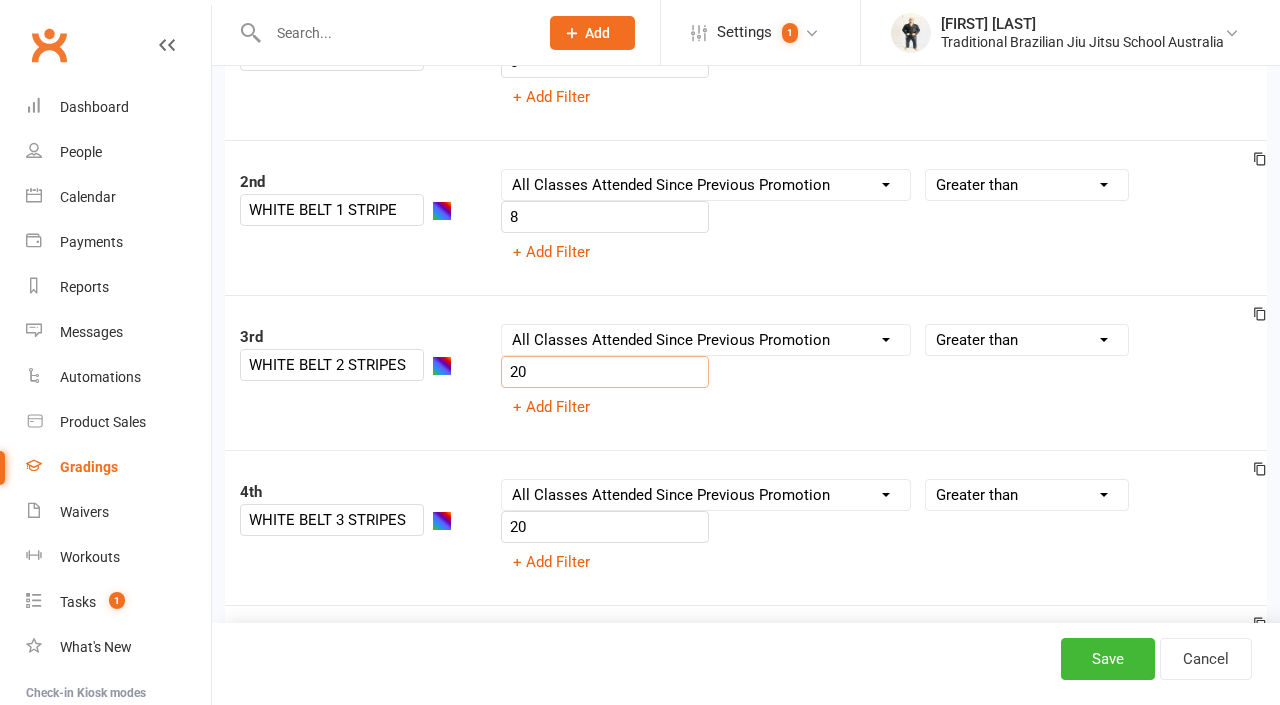 type on "2" 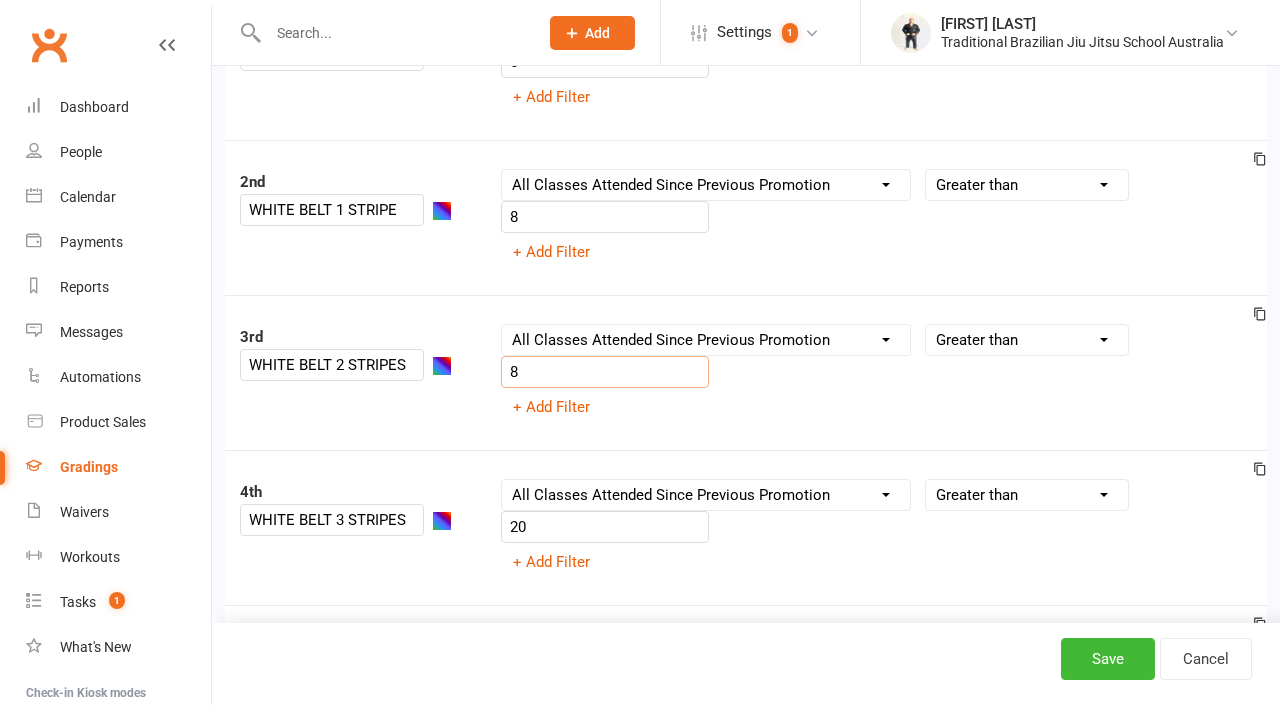 type on "8" 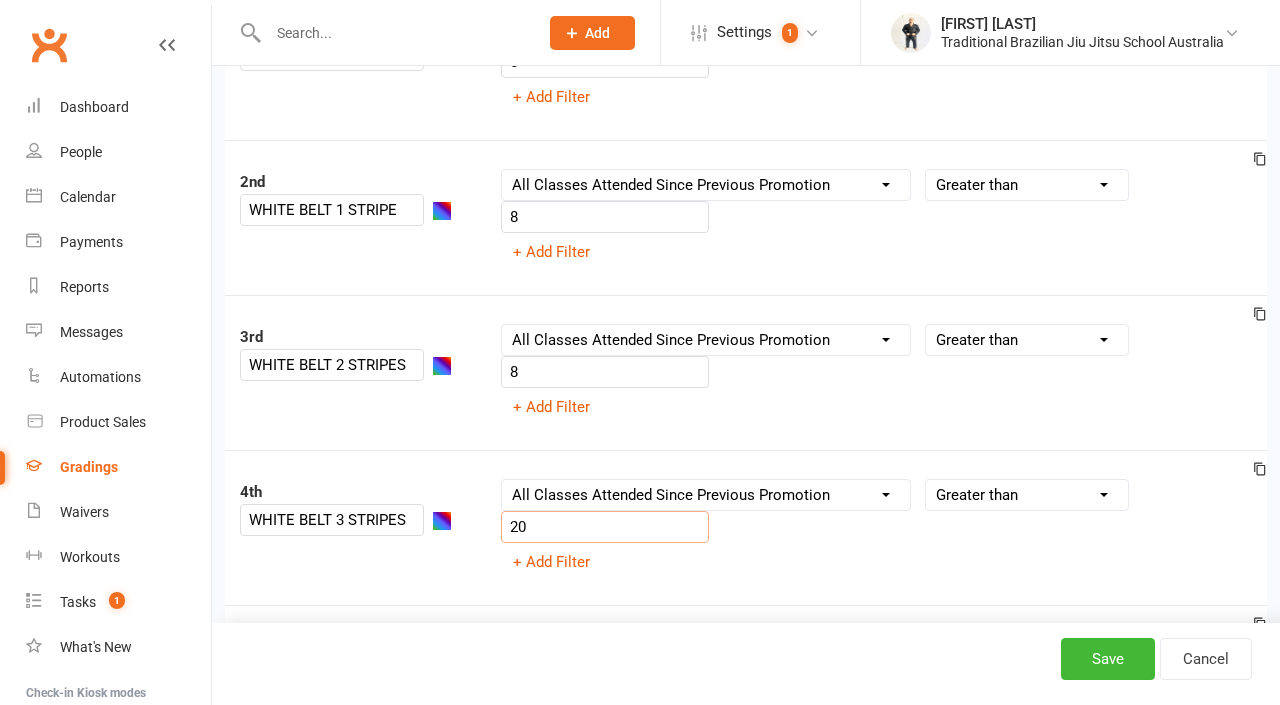 click on "20" at bounding box center (605, 527) 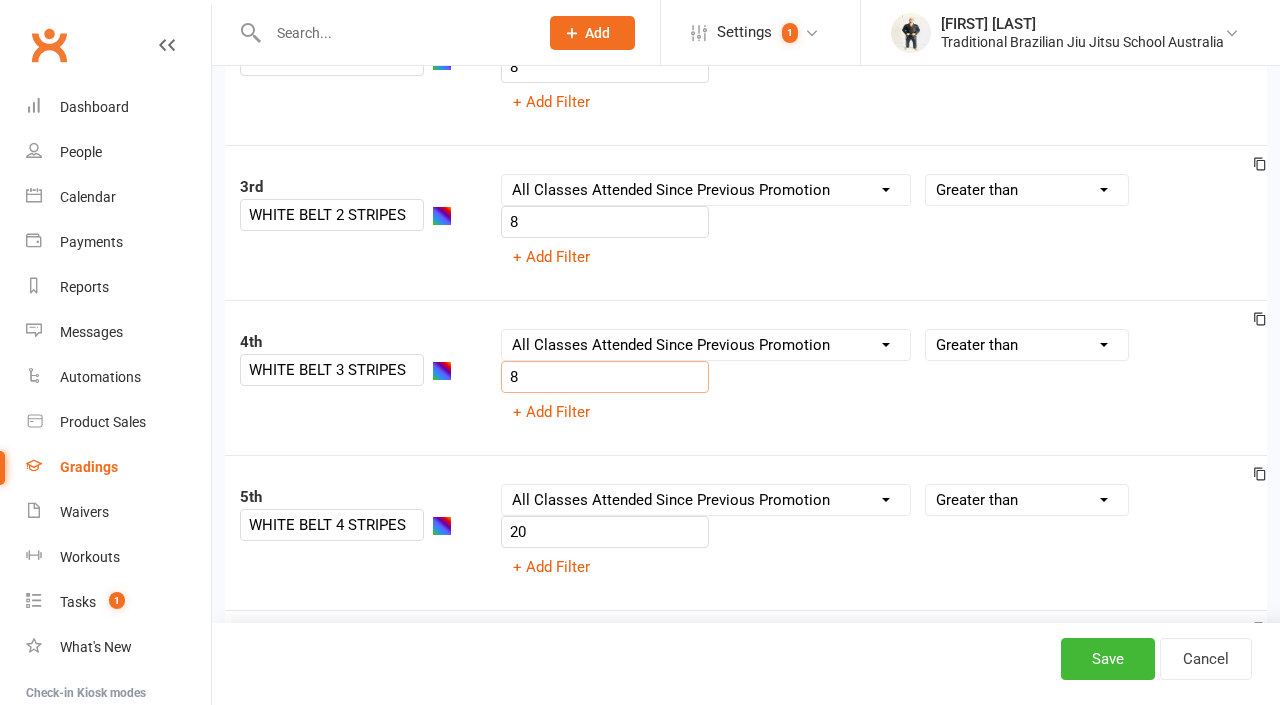 scroll, scrollTop: 471, scrollLeft: 0, axis: vertical 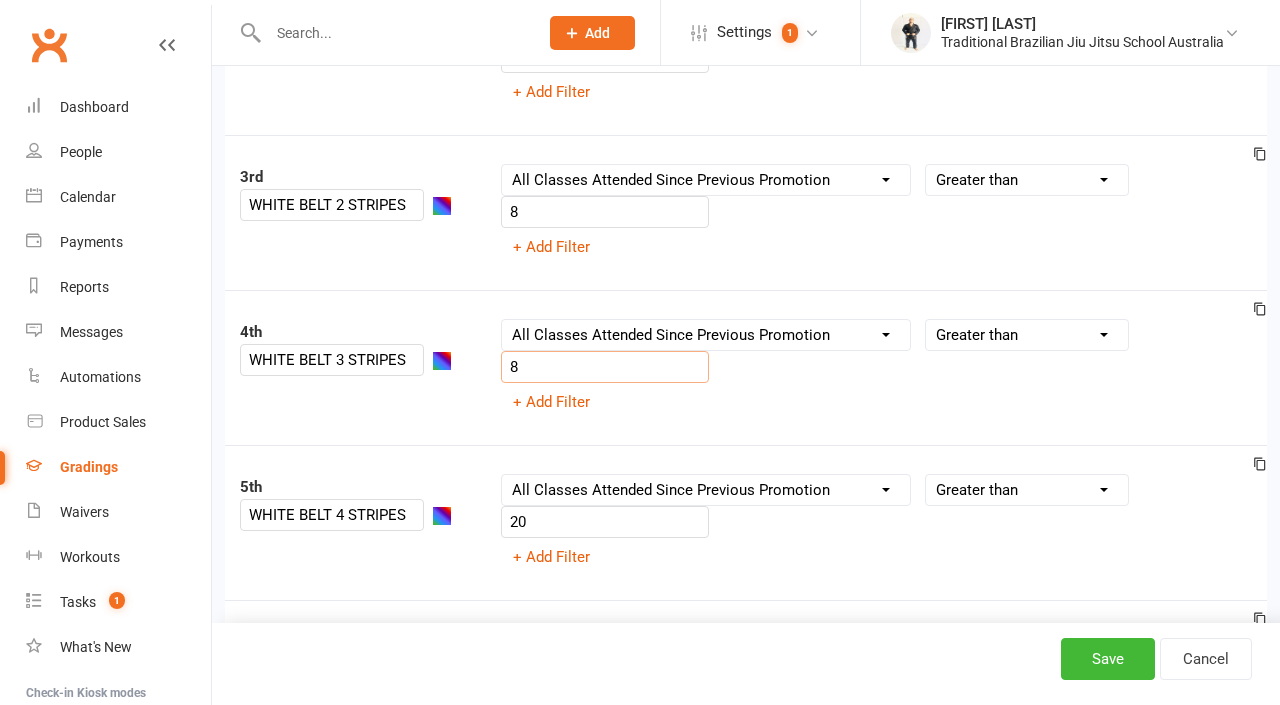 type on "8" 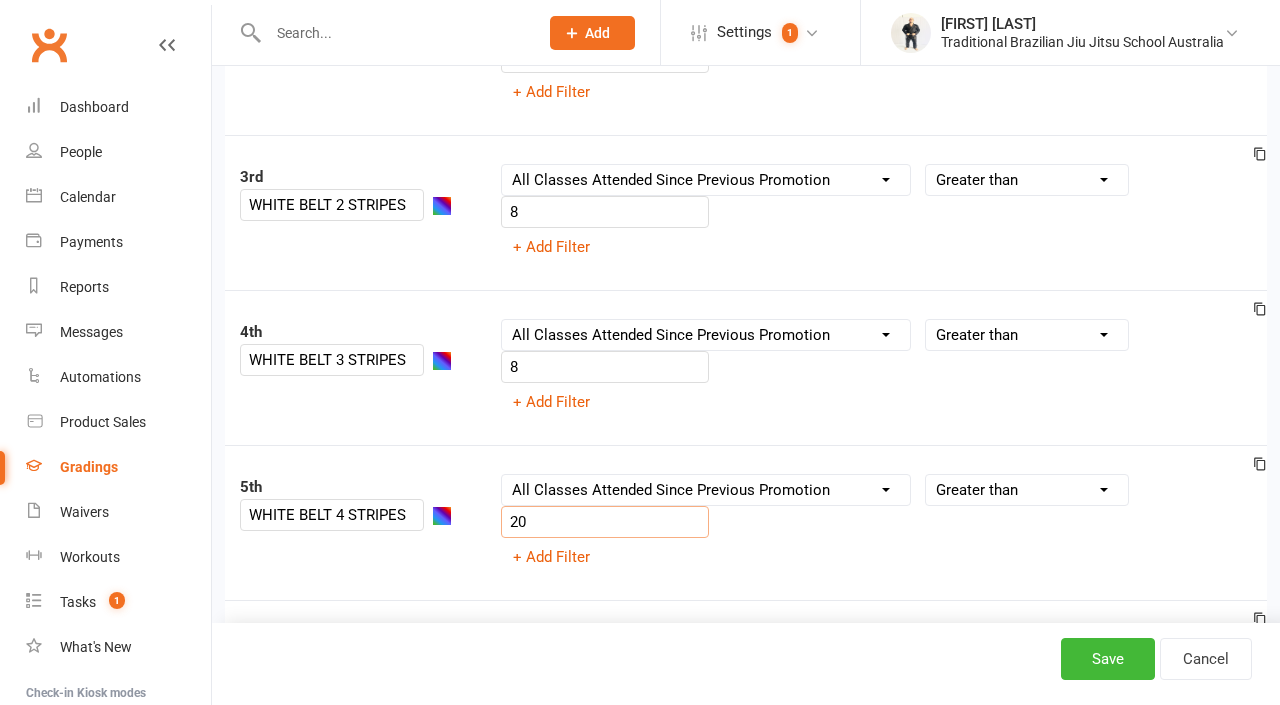 click on "20" at bounding box center [605, 522] 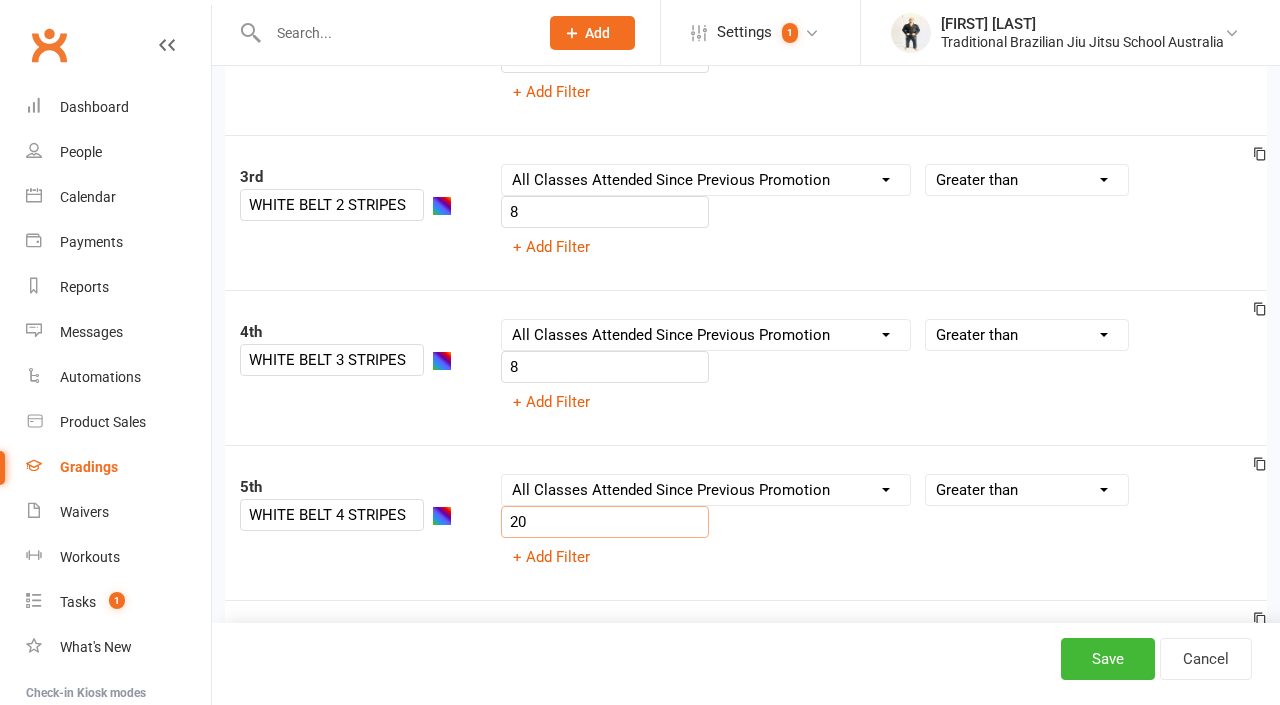 type on "2" 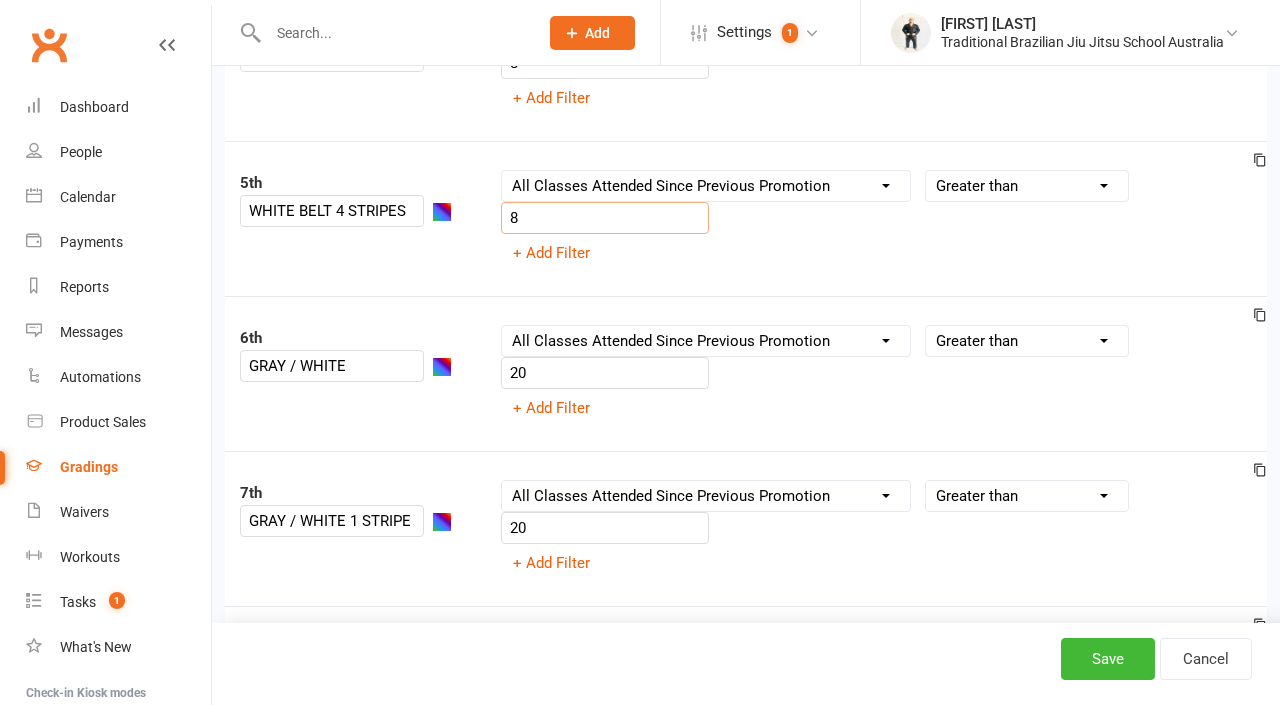 scroll, scrollTop: 855, scrollLeft: 0, axis: vertical 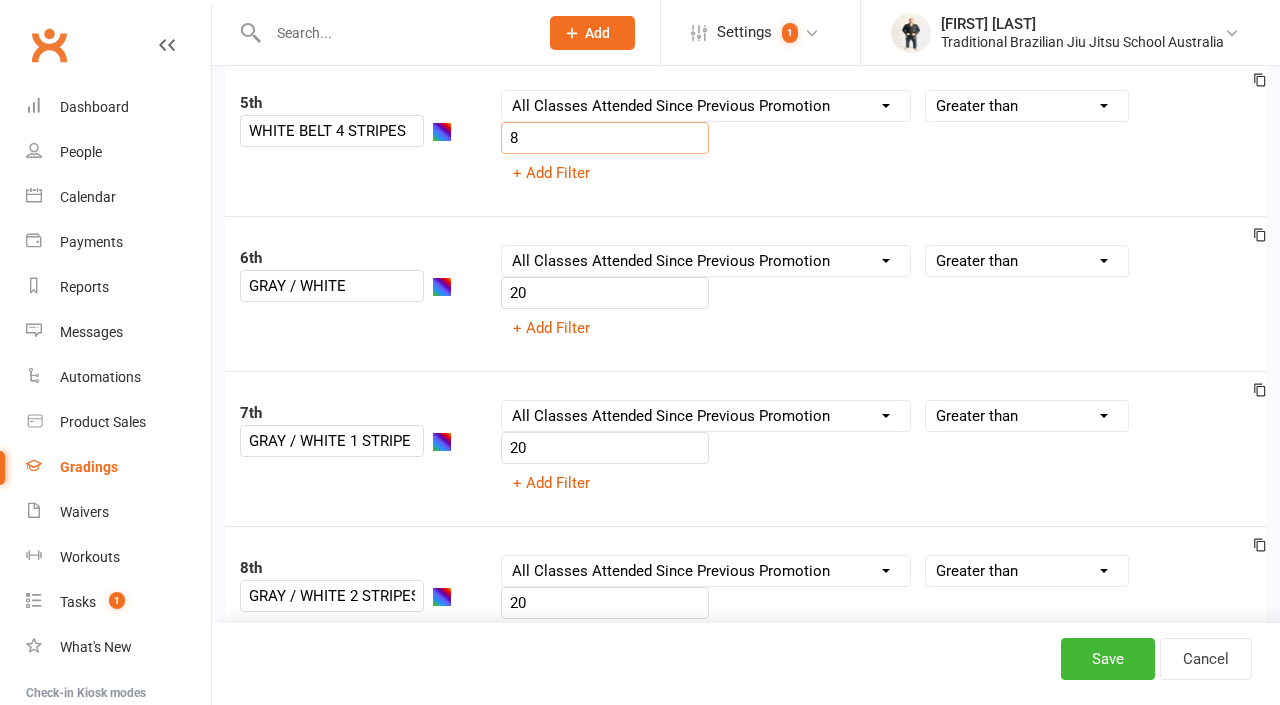 type on "8" 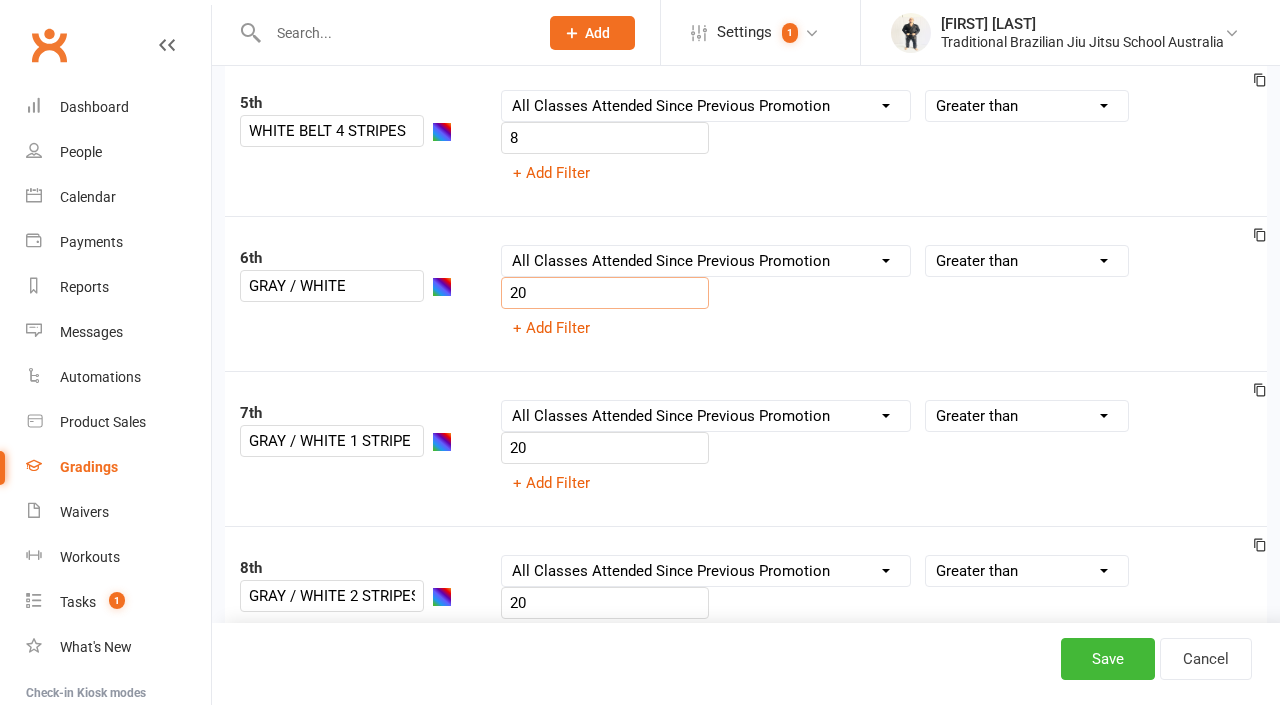 click on "20" at bounding box center [605, 293] 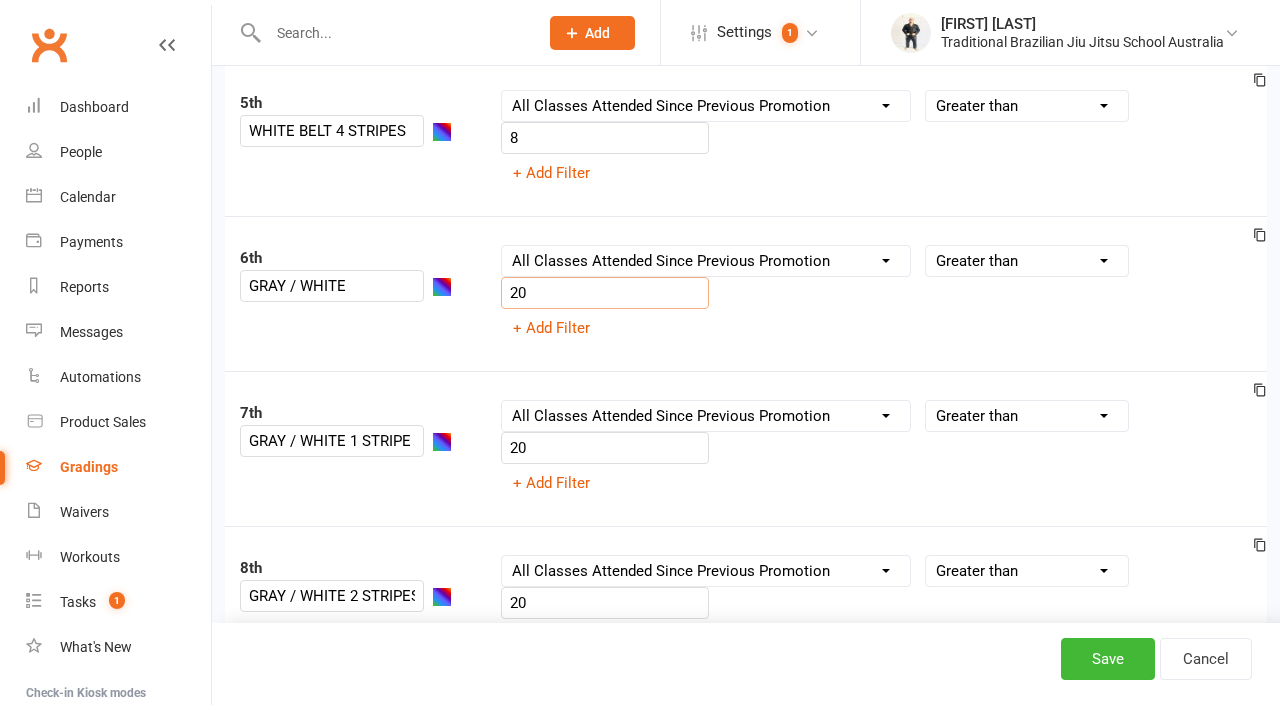 type on "2" 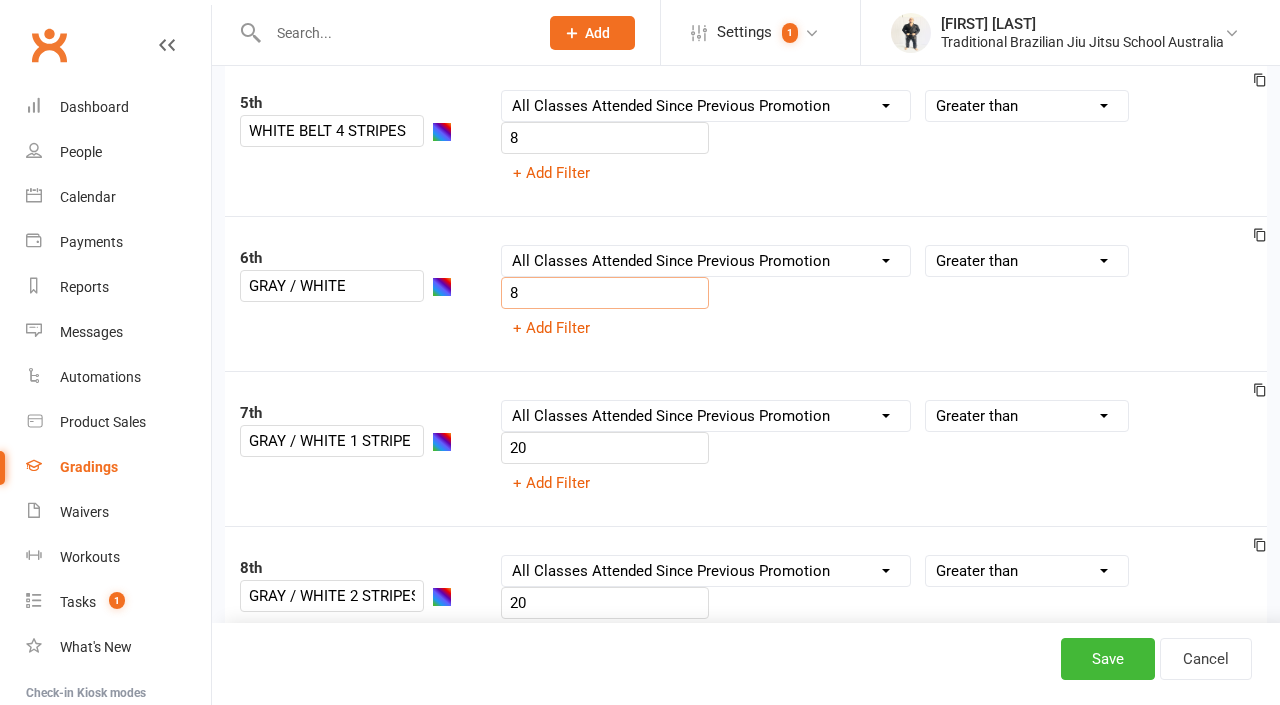 type on "8" 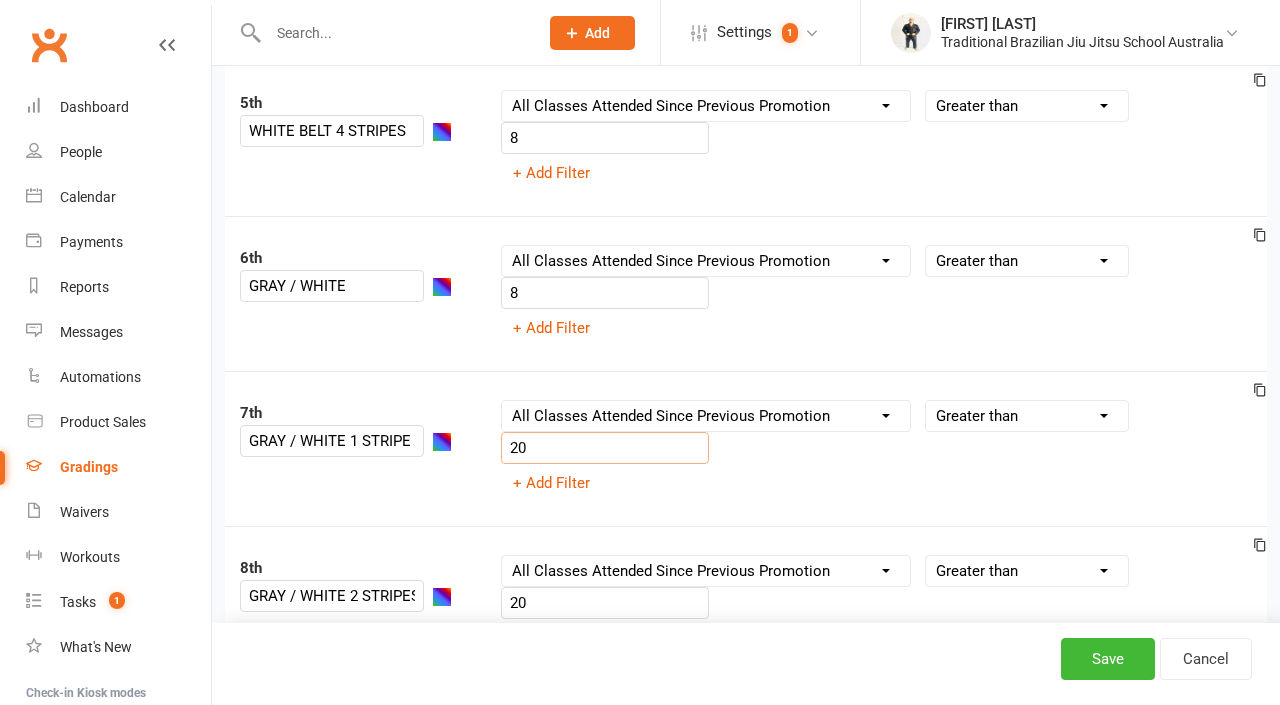 click on "20" at bounding box center (605, 448) 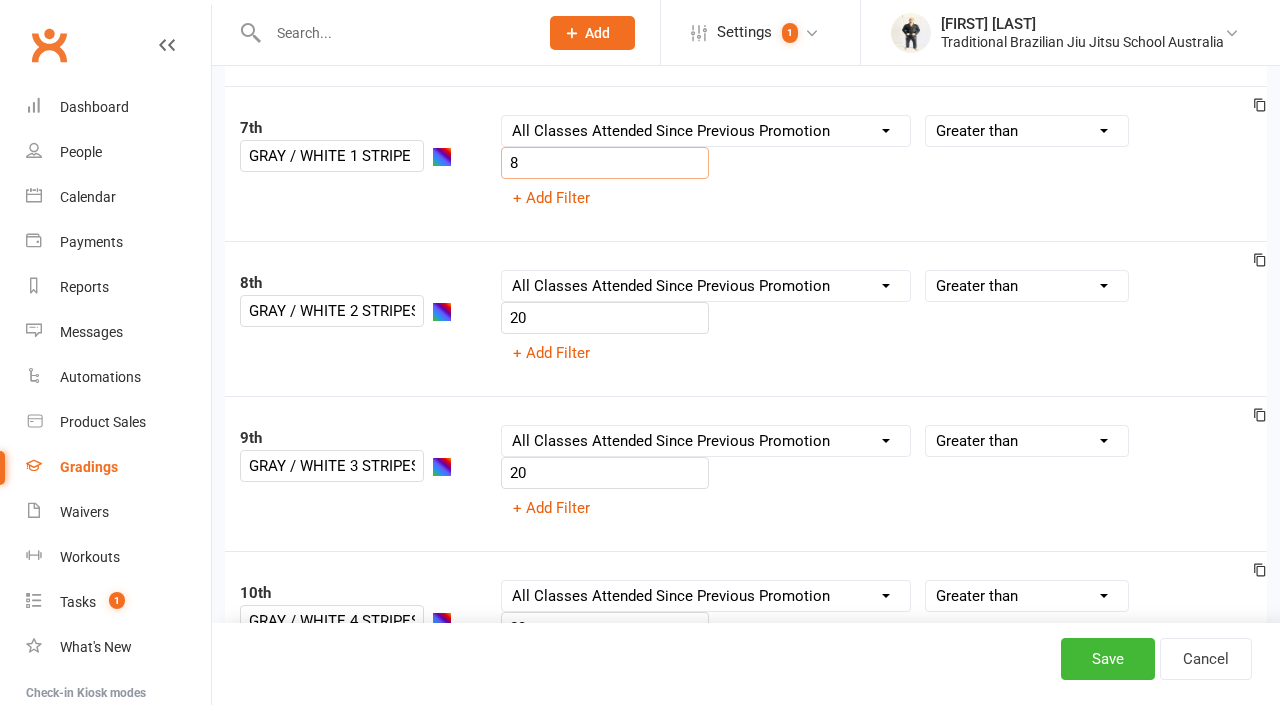 scroll, scrollTop: 1159, scrollLeft: 0, axis: vertical 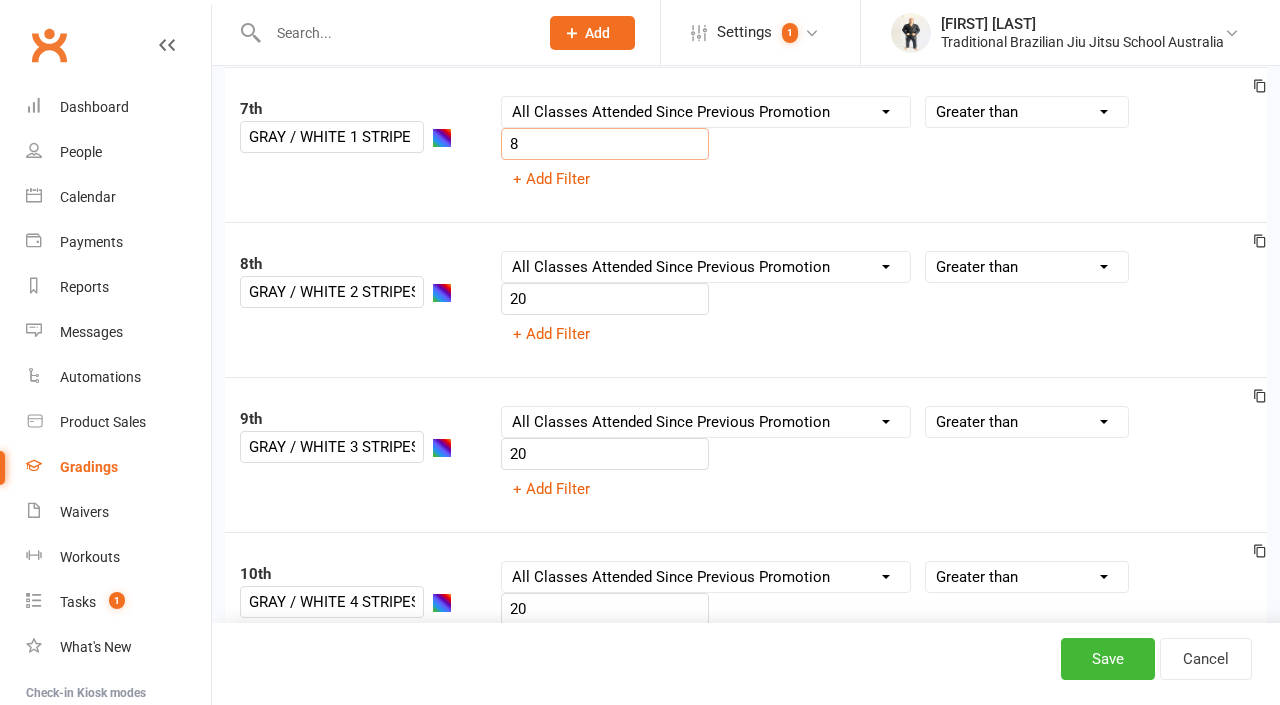 type on "8" 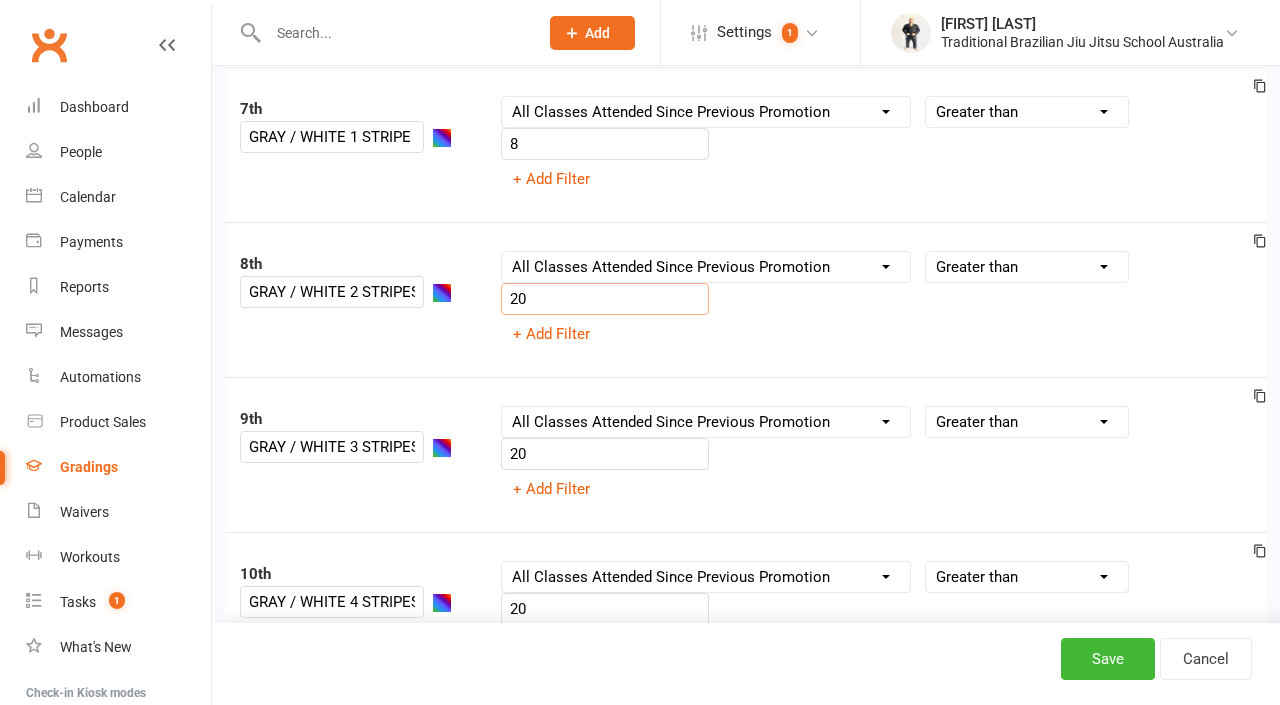 click on "20" at bounding box center (605, 299) 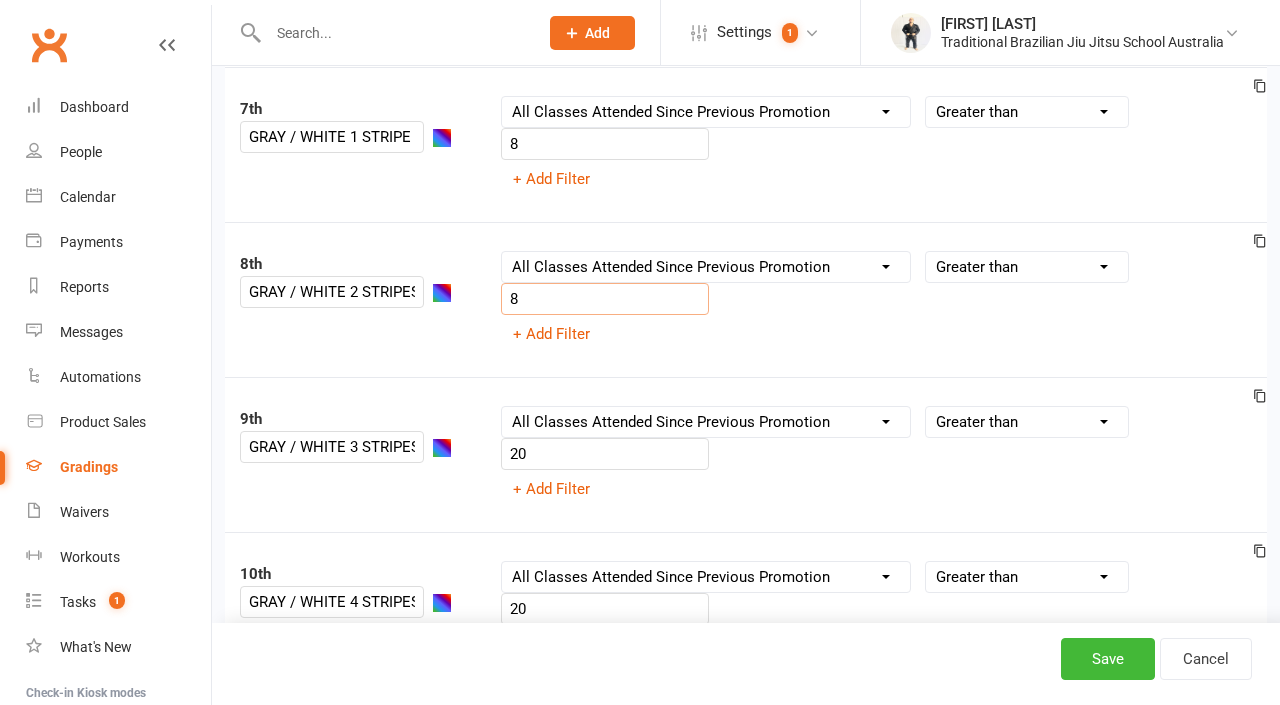 type on "8" 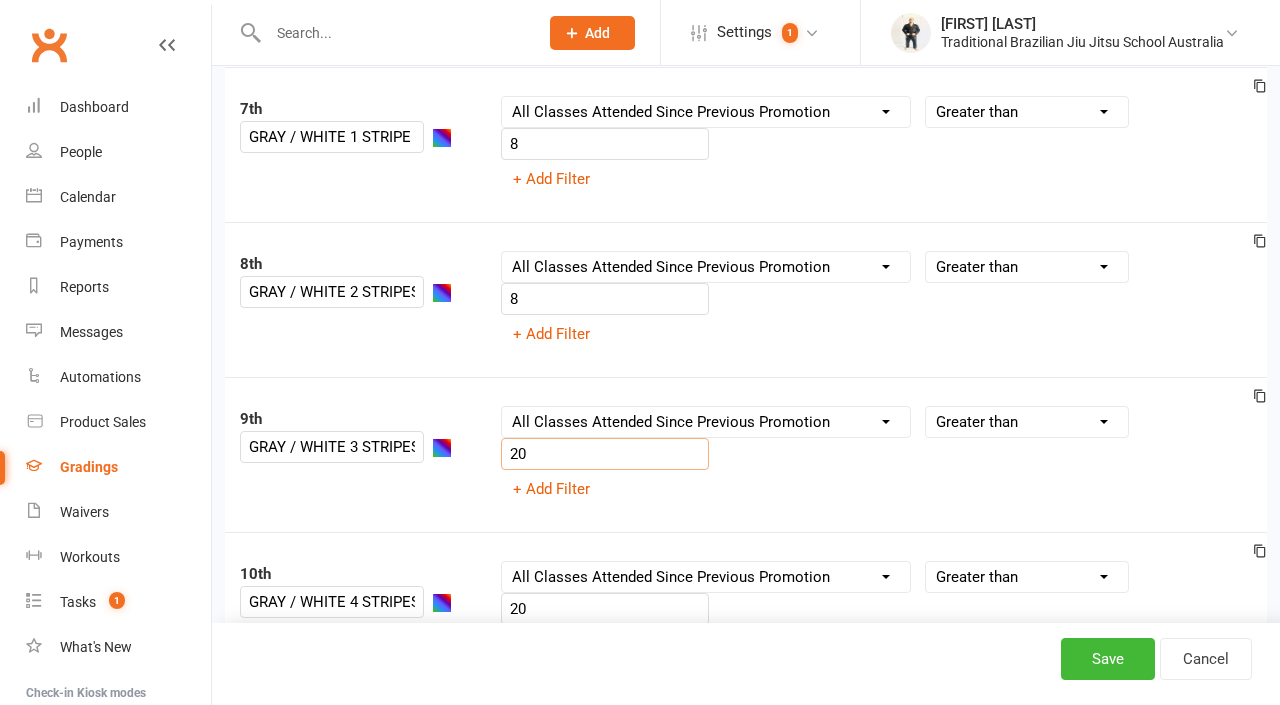 click on "20" at bounding box center [605, 454] 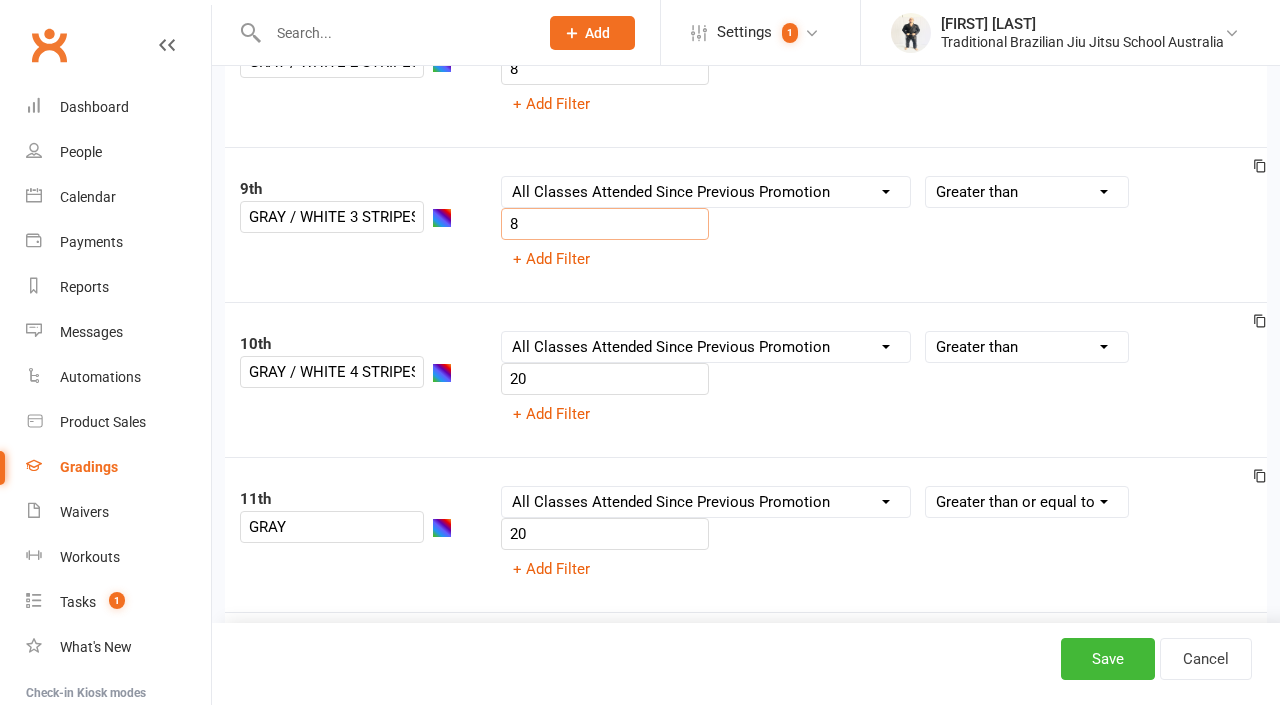 scroll, scrollTop: 1416, scrollLeft: 0, axis: vertical 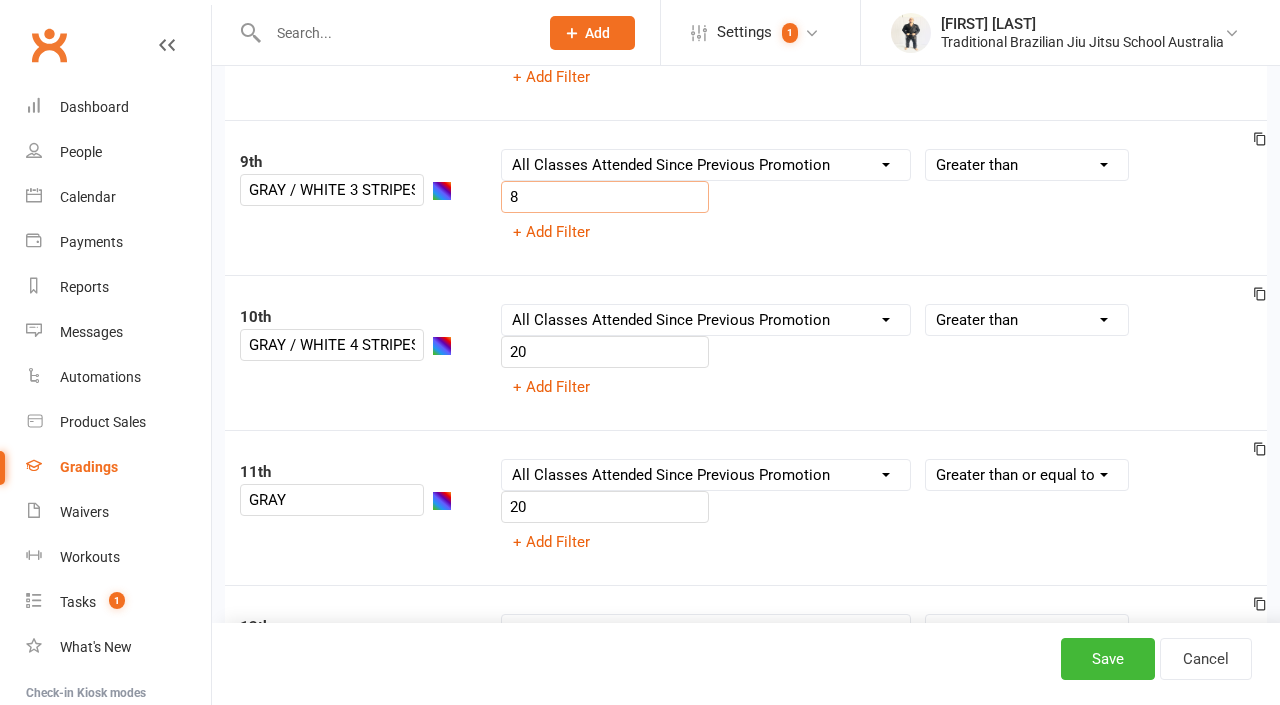 type on "8" 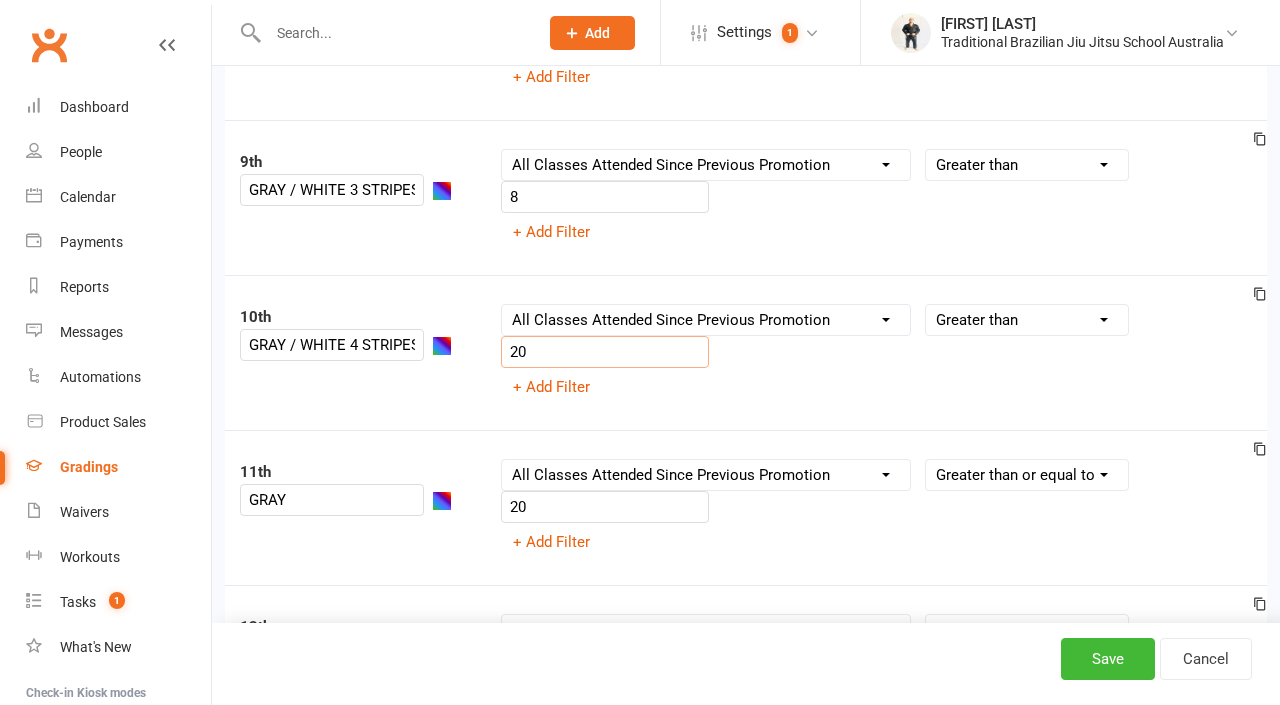 click on "20" at bounding box center [605, 352] 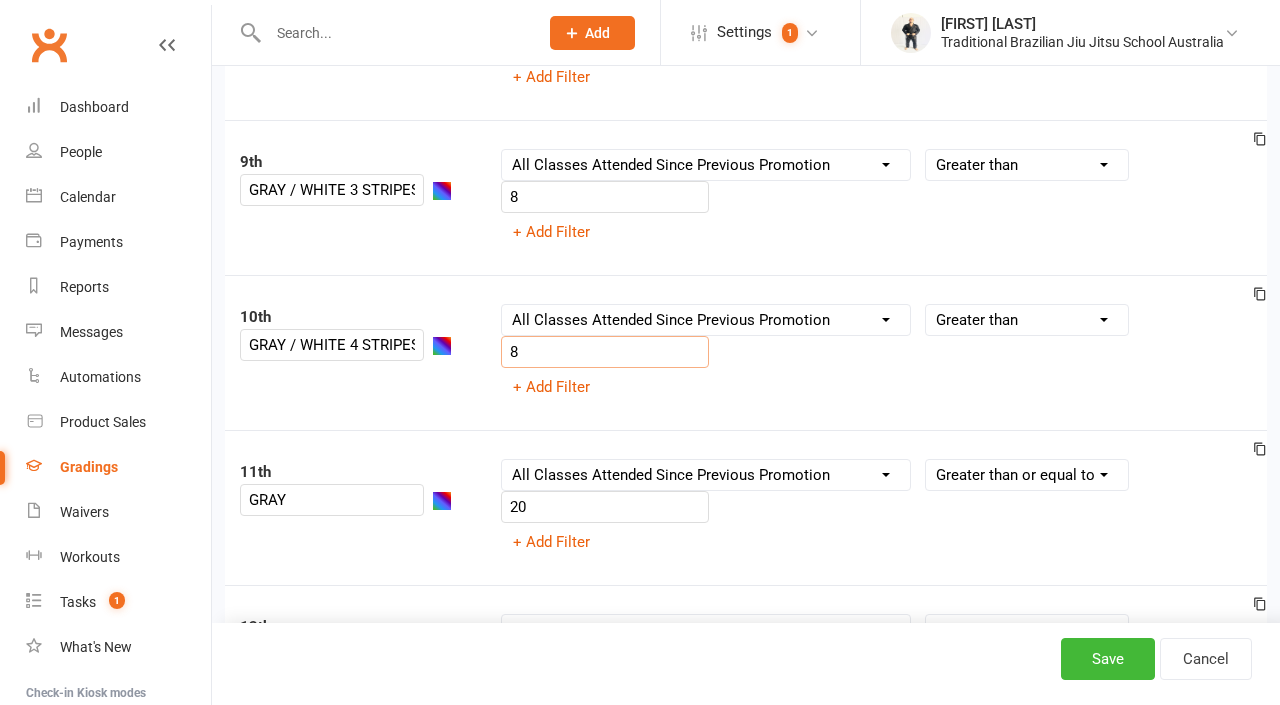 type on "8" 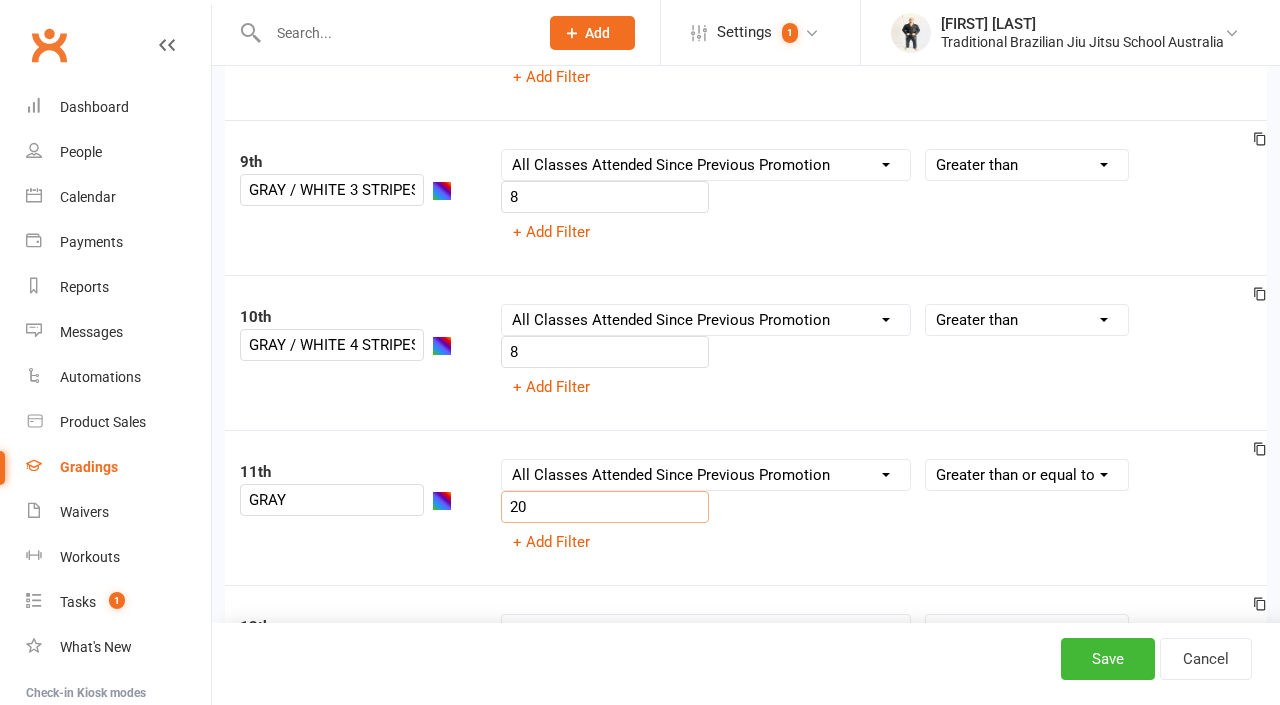 click on "20" at bounding box center [605, 507] 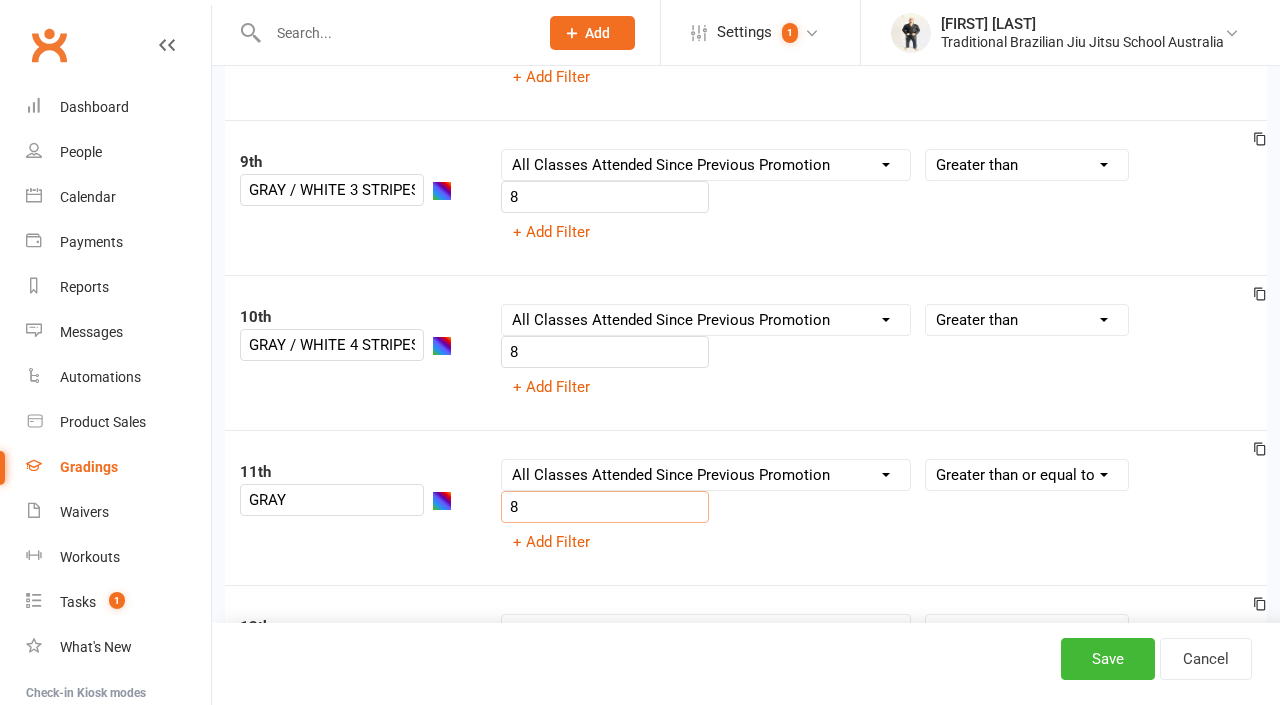 type on "8" 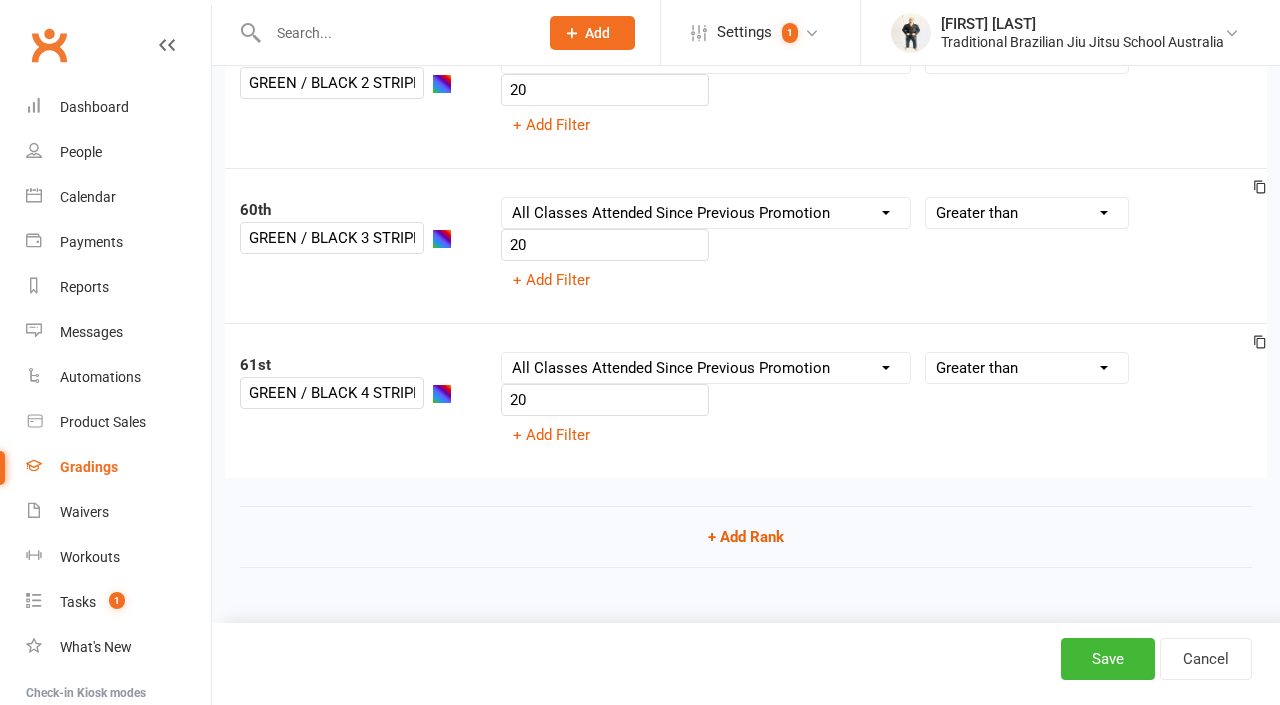 scroll, scrollTop: 9281, scrollLeft: 0, axis: vertical 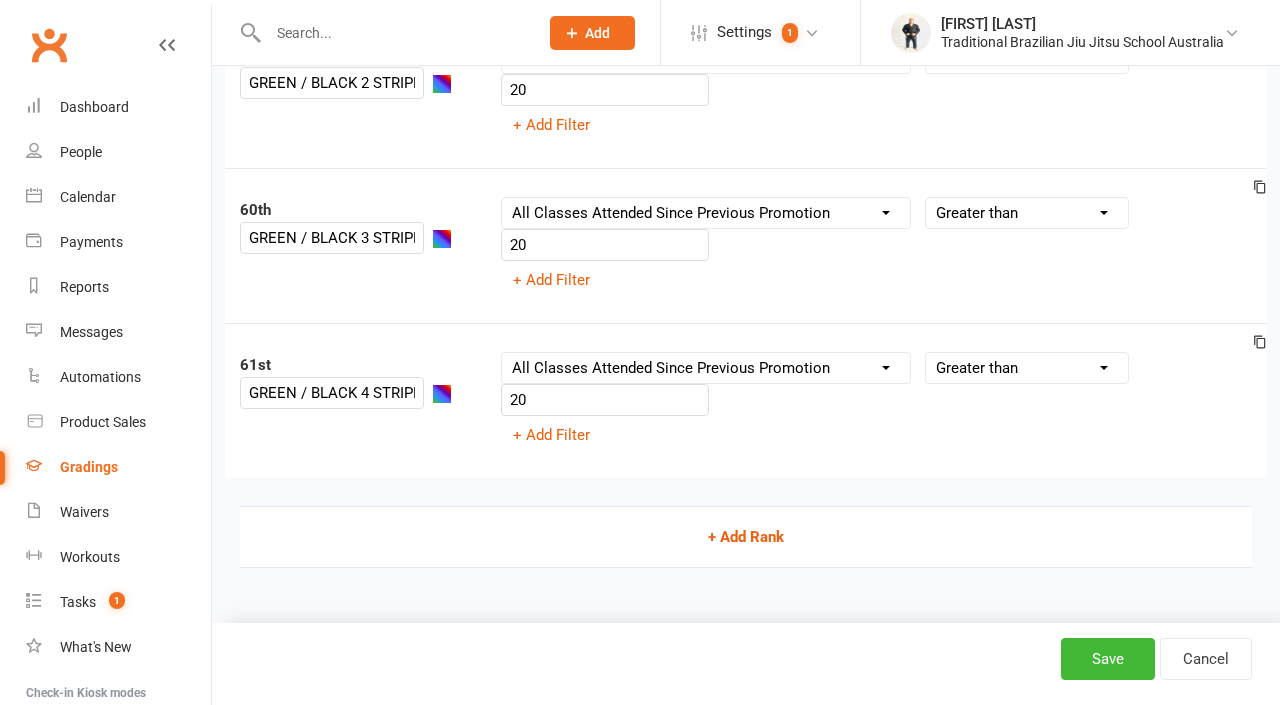 click on "+ Add Rank" at bounding box center [746, 537] 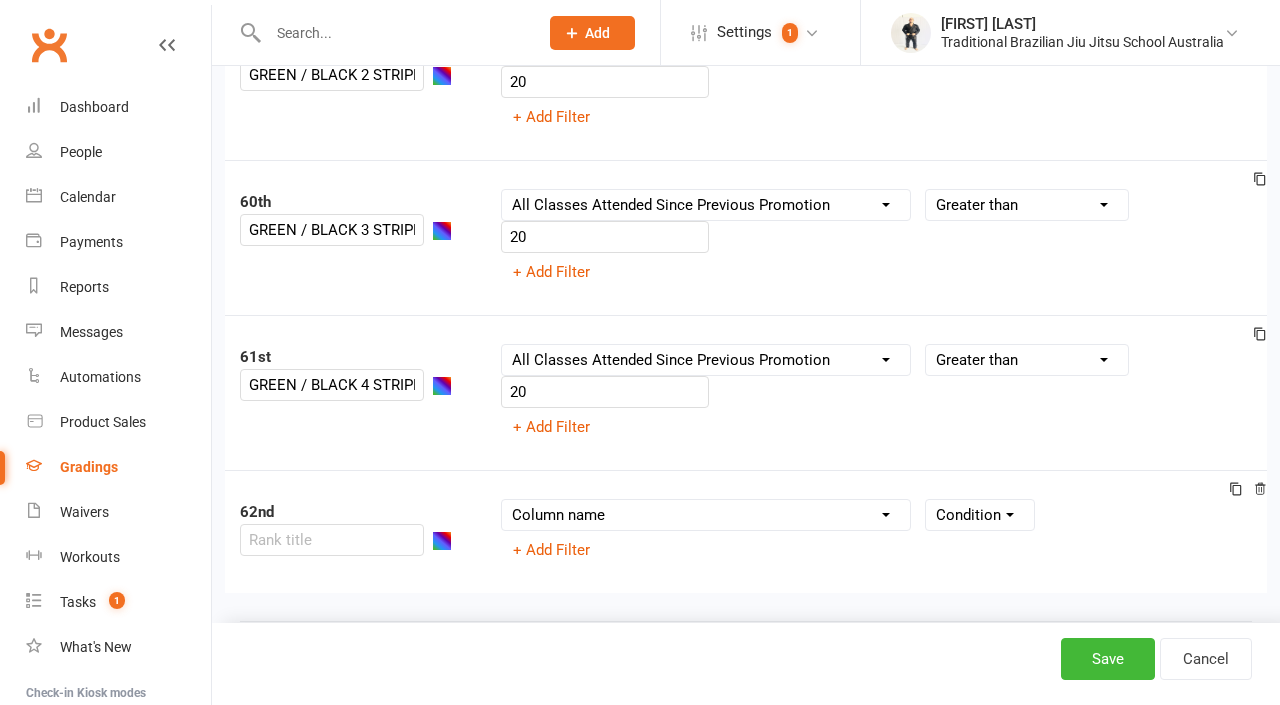 click on "62nd" at bounding box center [257, 512] 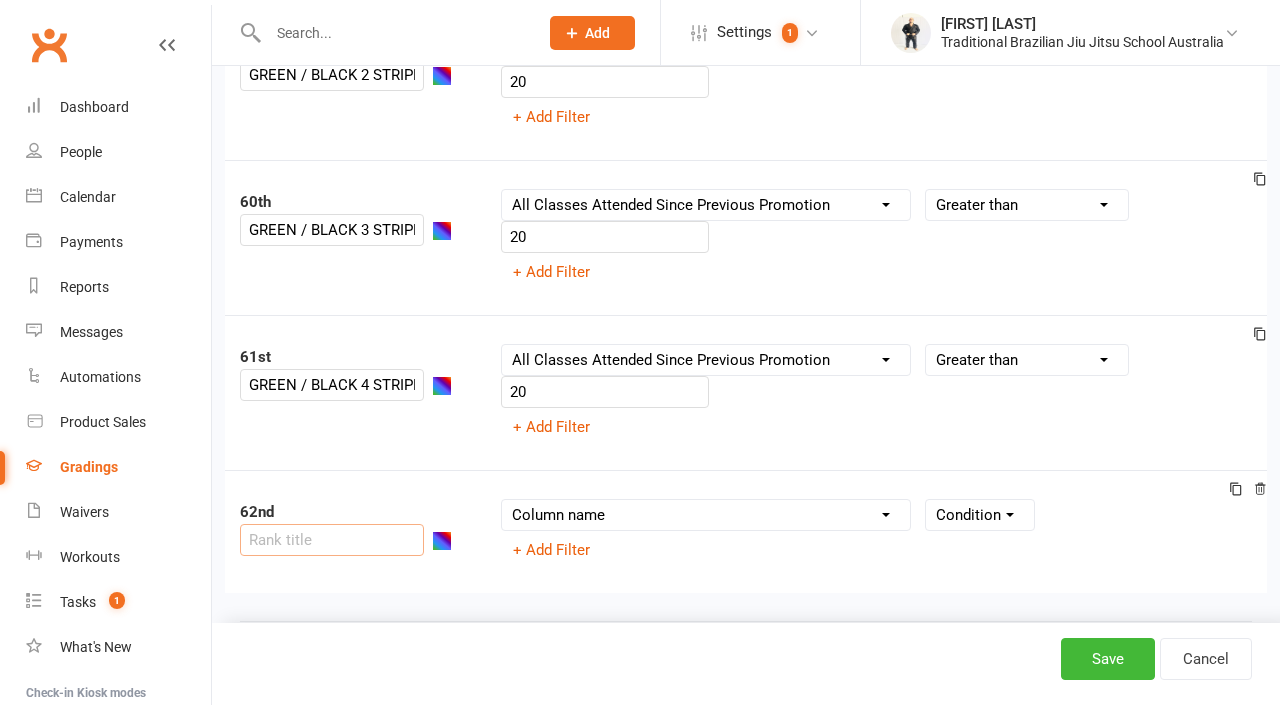 click at bounding box center (332, 540) 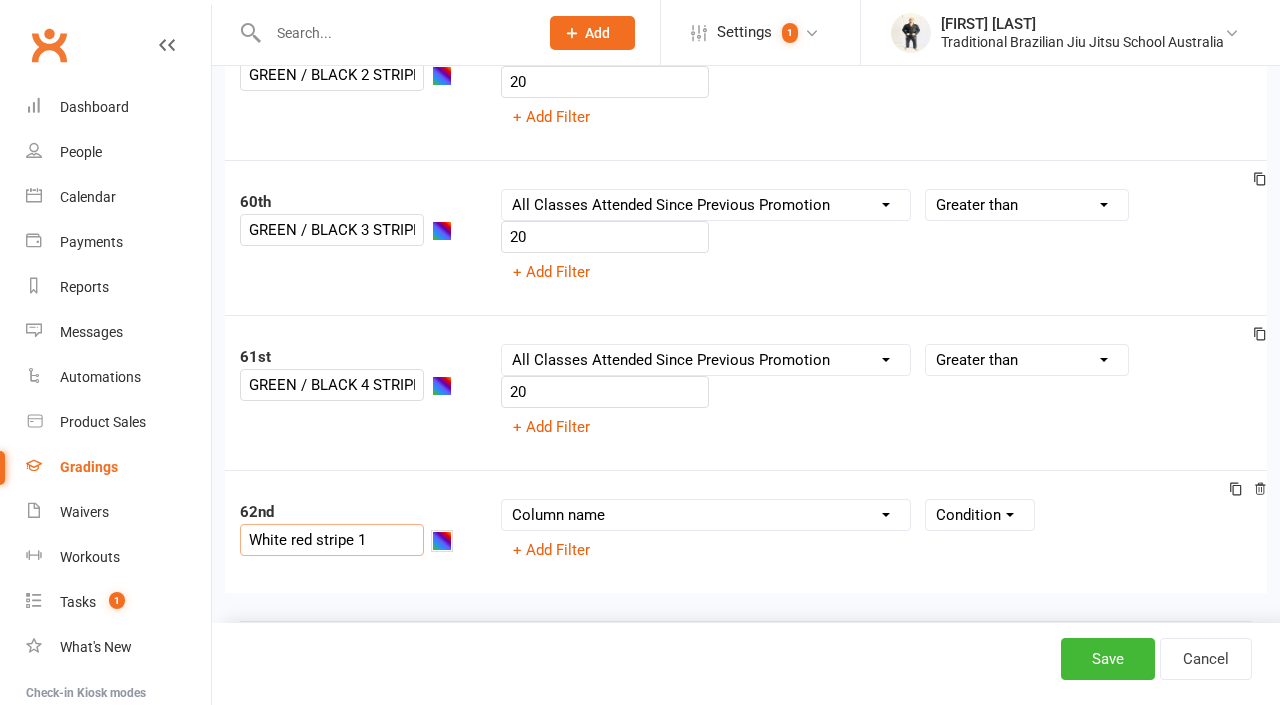 type on "White red stripe 1" 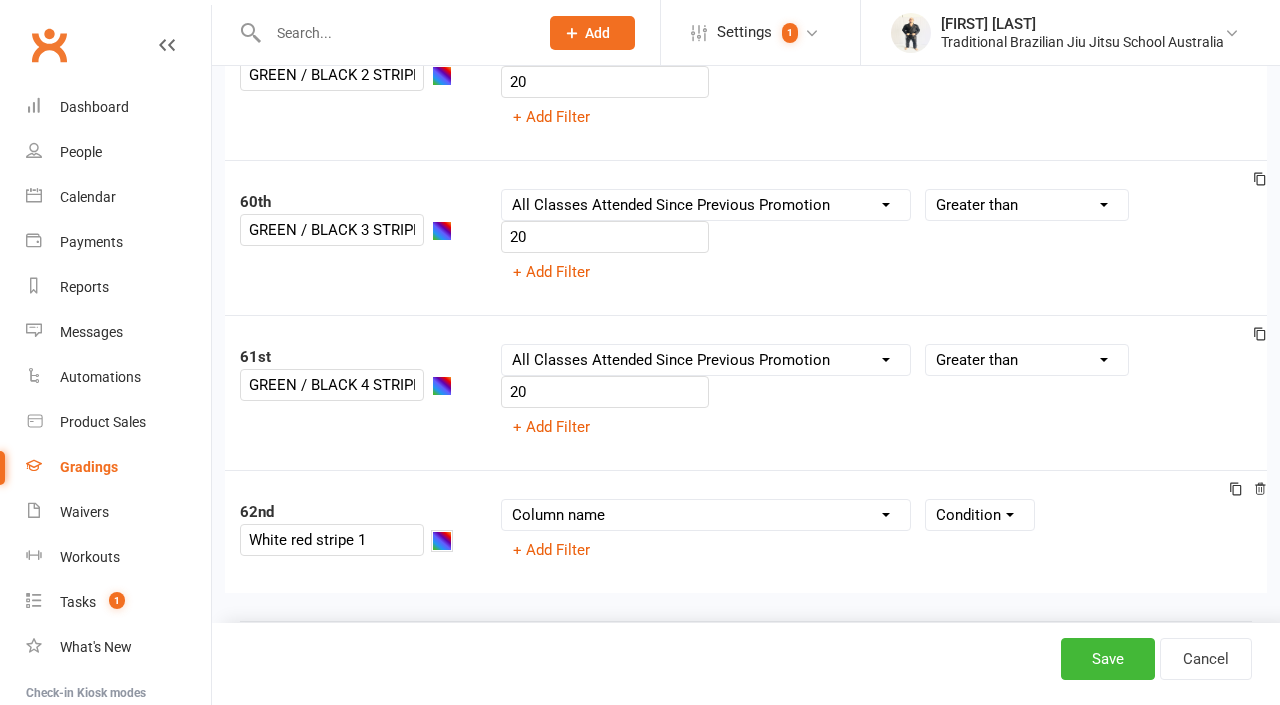 click at bounding box center (442, 541) 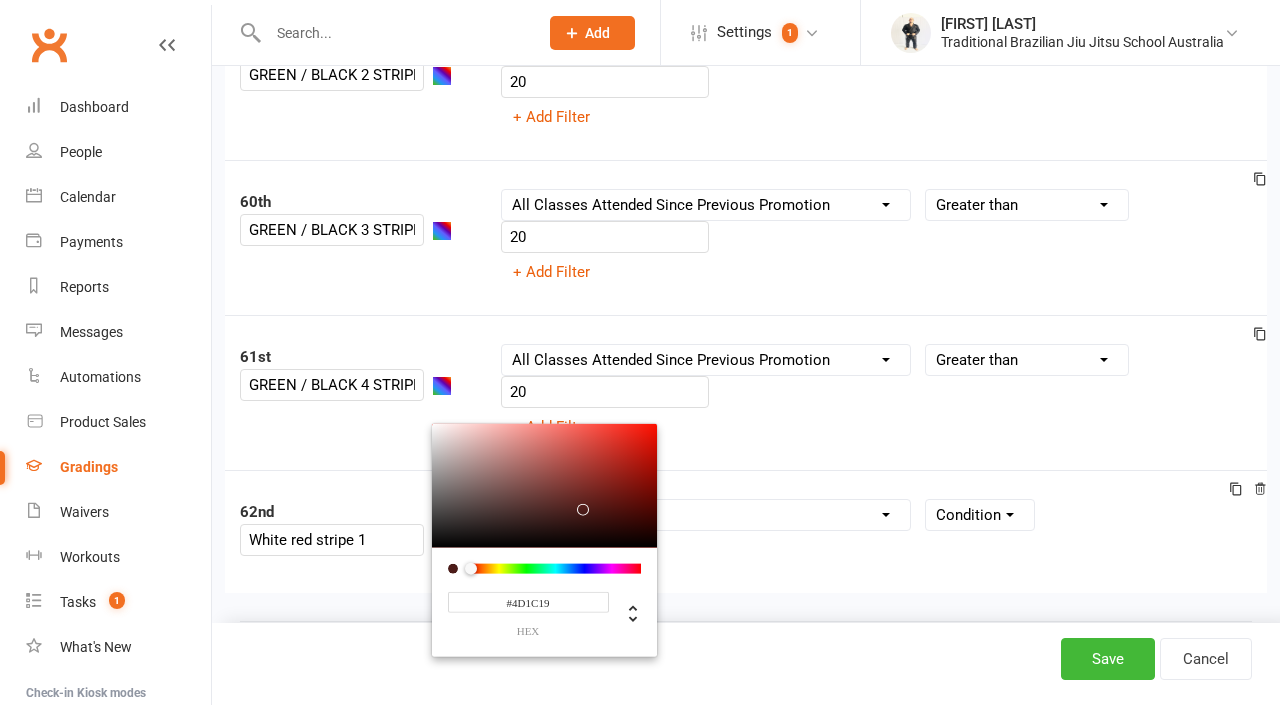 click at bounding box center (555, 568) 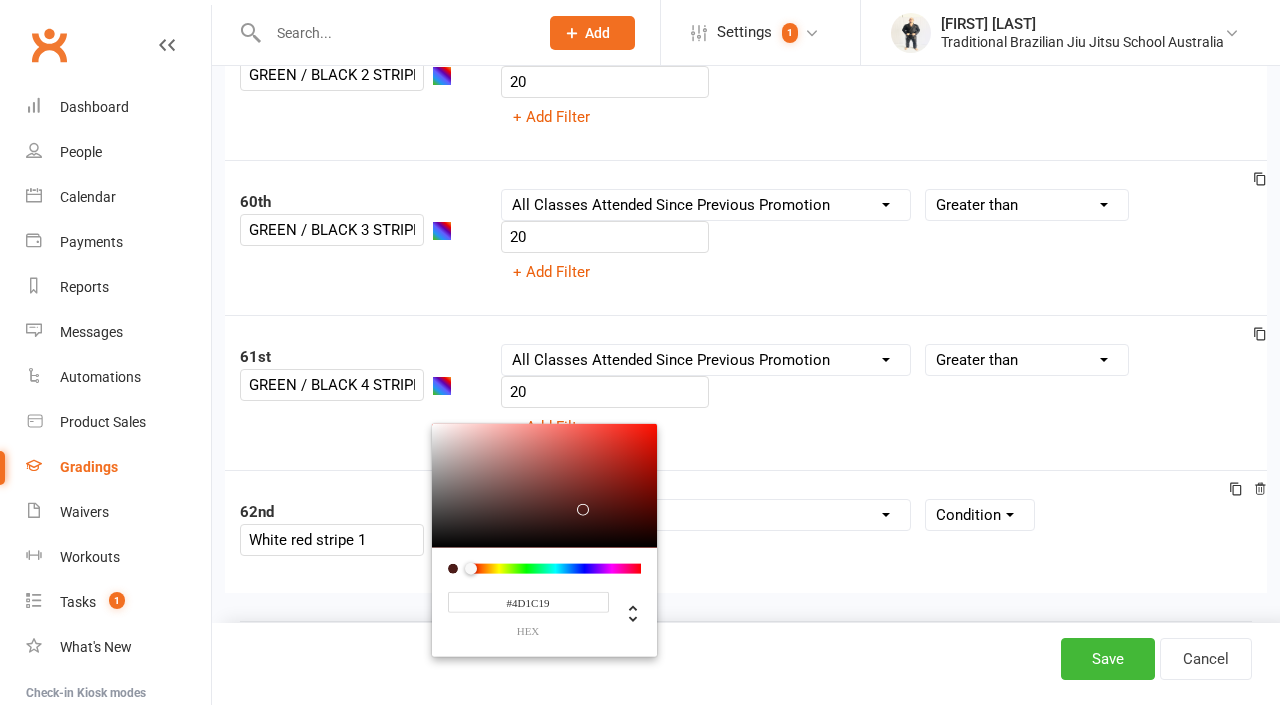 type 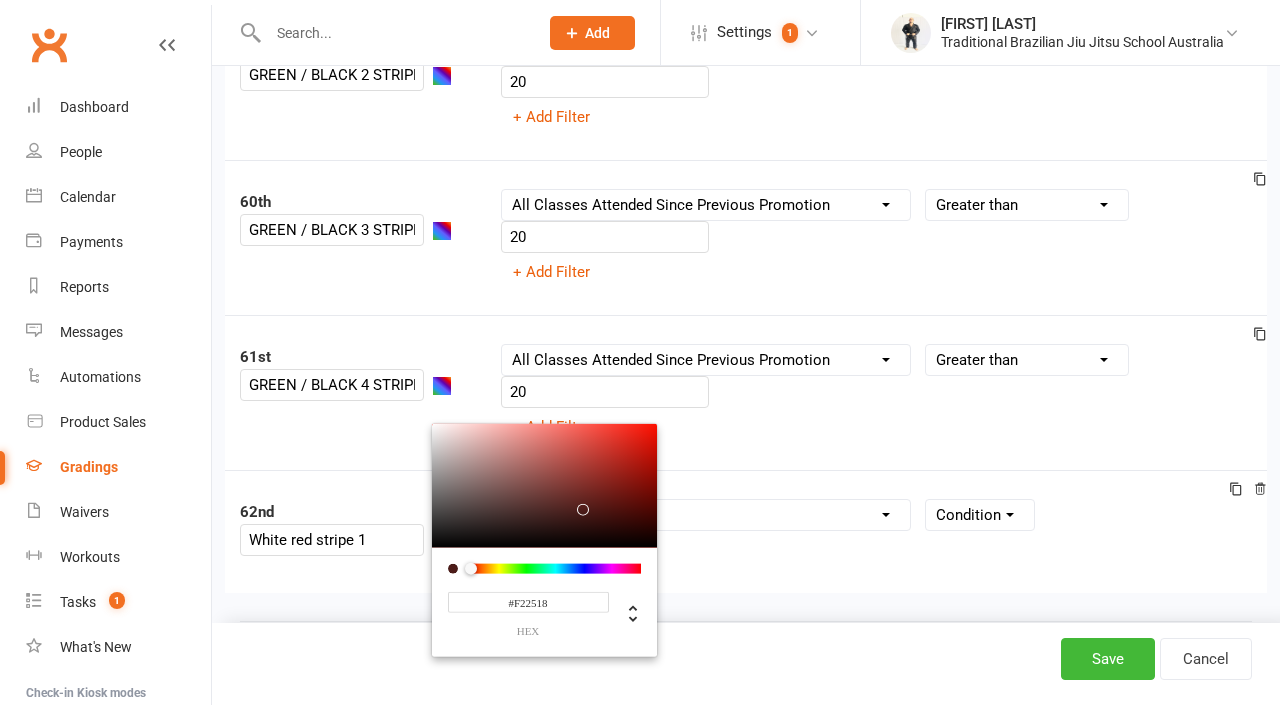 click at bounding box center (544, 485) 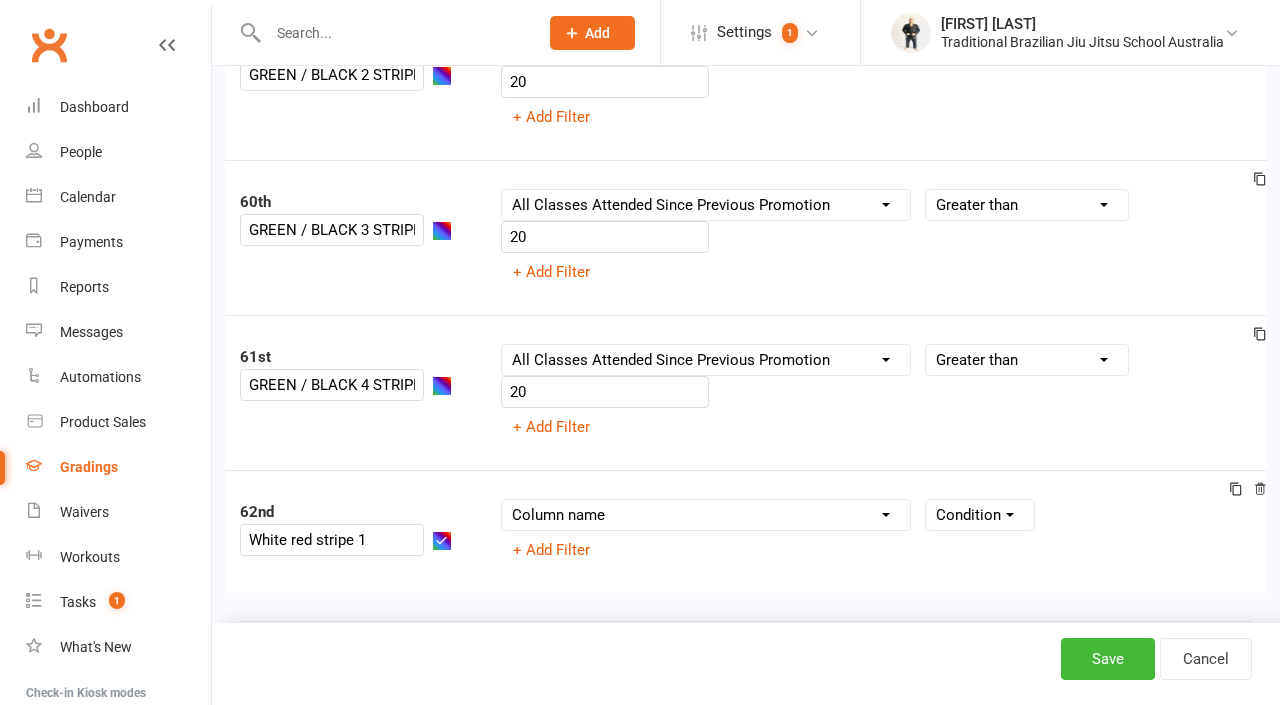 click on "62nd White [COLOR] stripe 1 Column name Belt Size Active for Grading? Most Recent Promotion All Classes Attended Since Previous Promotion Style Classes Attended Since Previous Promotion Non-Style Classes Attended Since Previous Promotion Most Recent Style Attendance Condition + Add Filter" at bounding box center [746, 531] 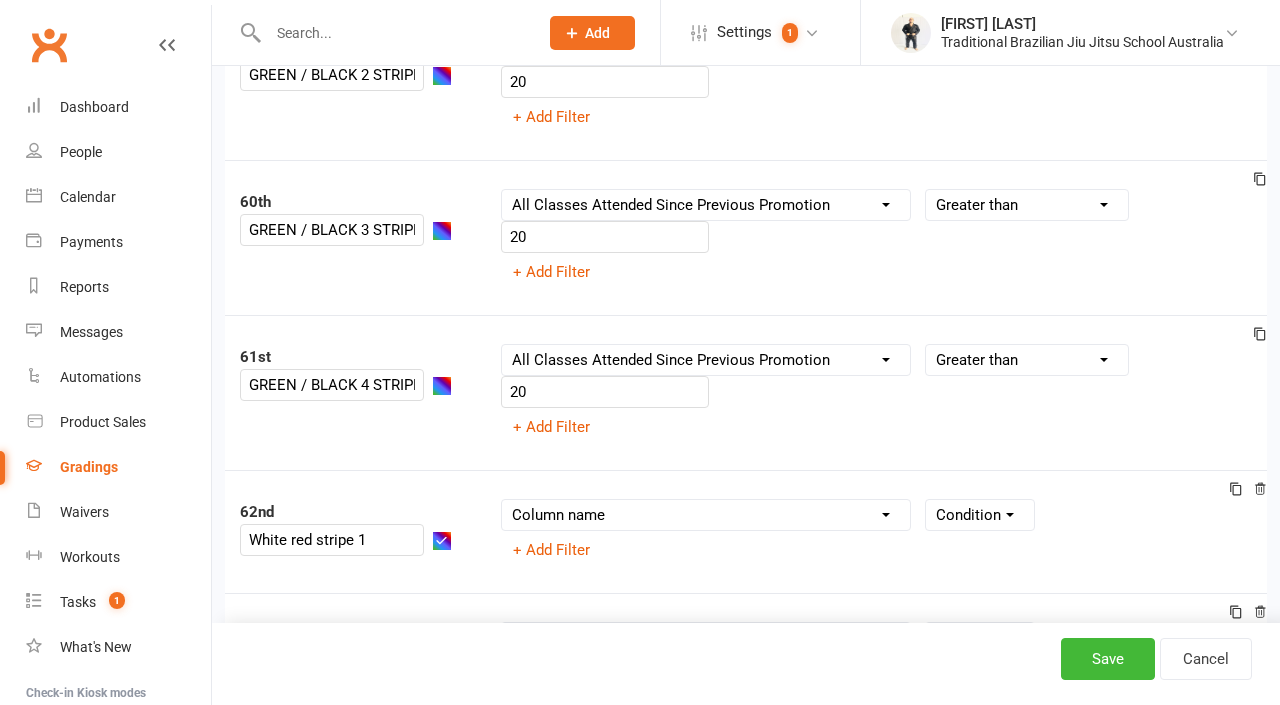 click 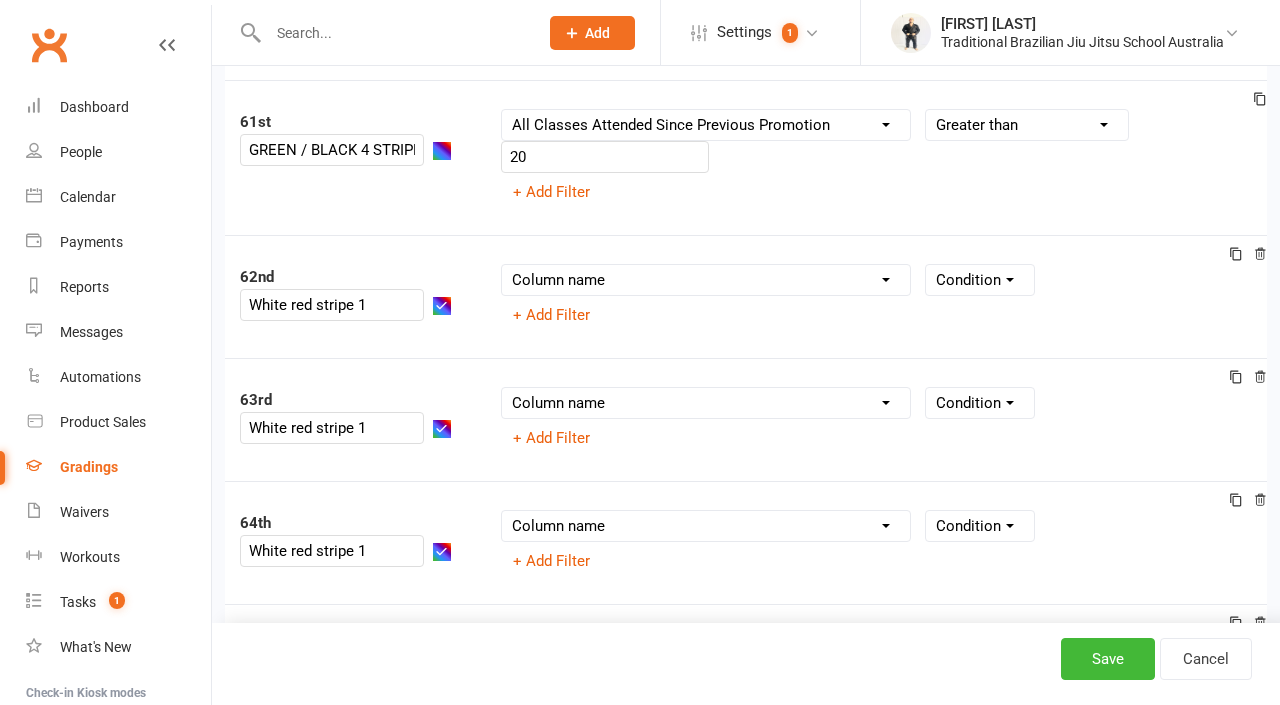 scroll, scrollTop: 9543, scrollLeft: 0, axis: vertical 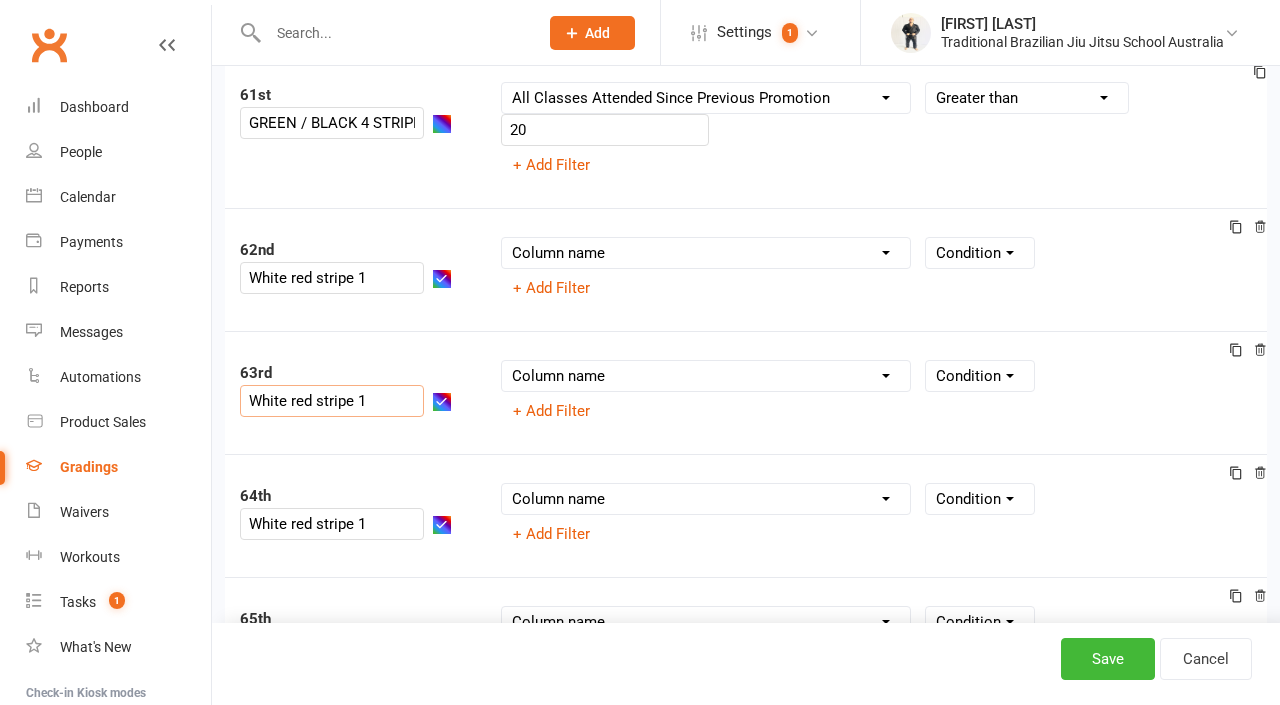 click on "White red stripe 1" at bounding box center [332, 401] 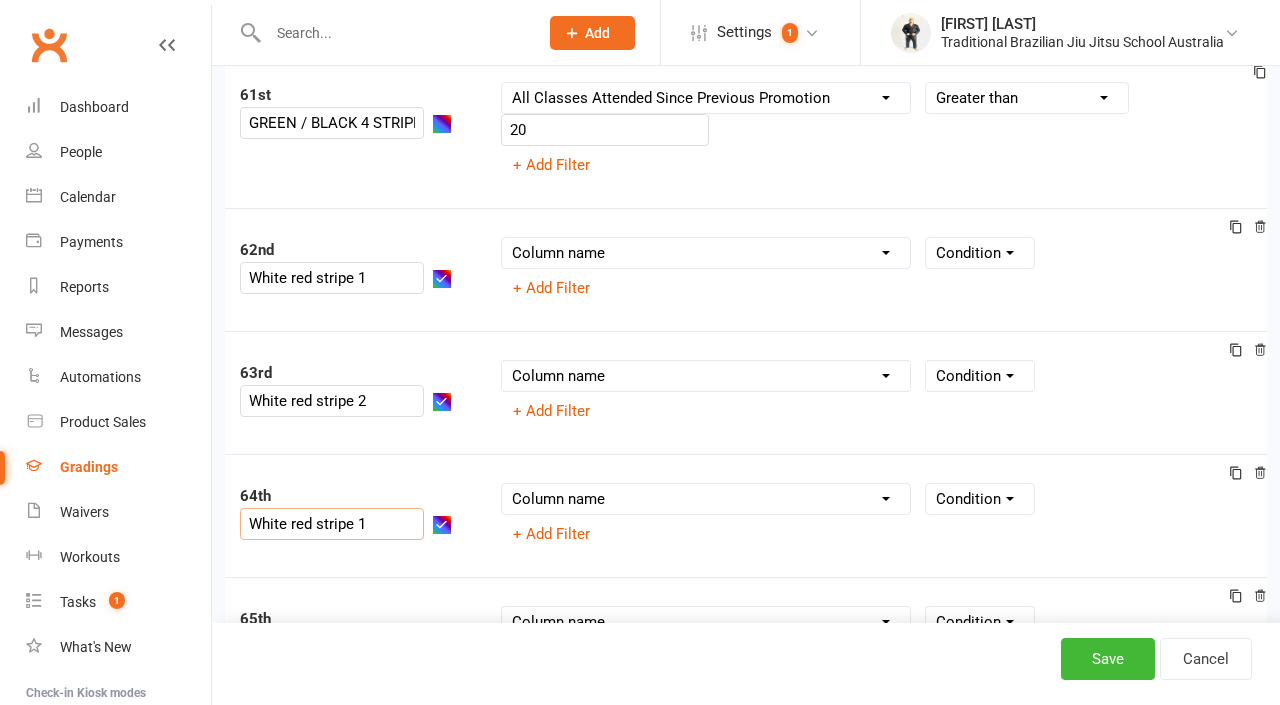click on "White red stripe 1" at bounding box center [332, 524] 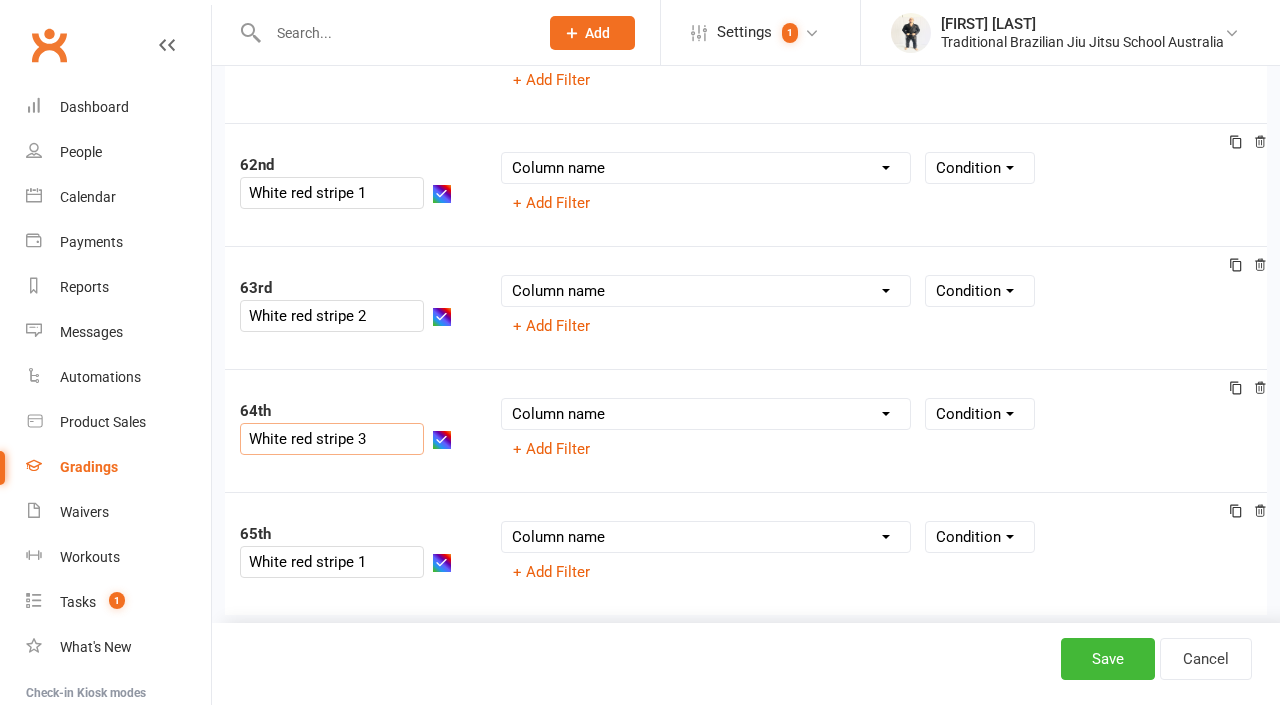 scroll, scrollTop: 9640, scrollLeft: 0, axis: vertical 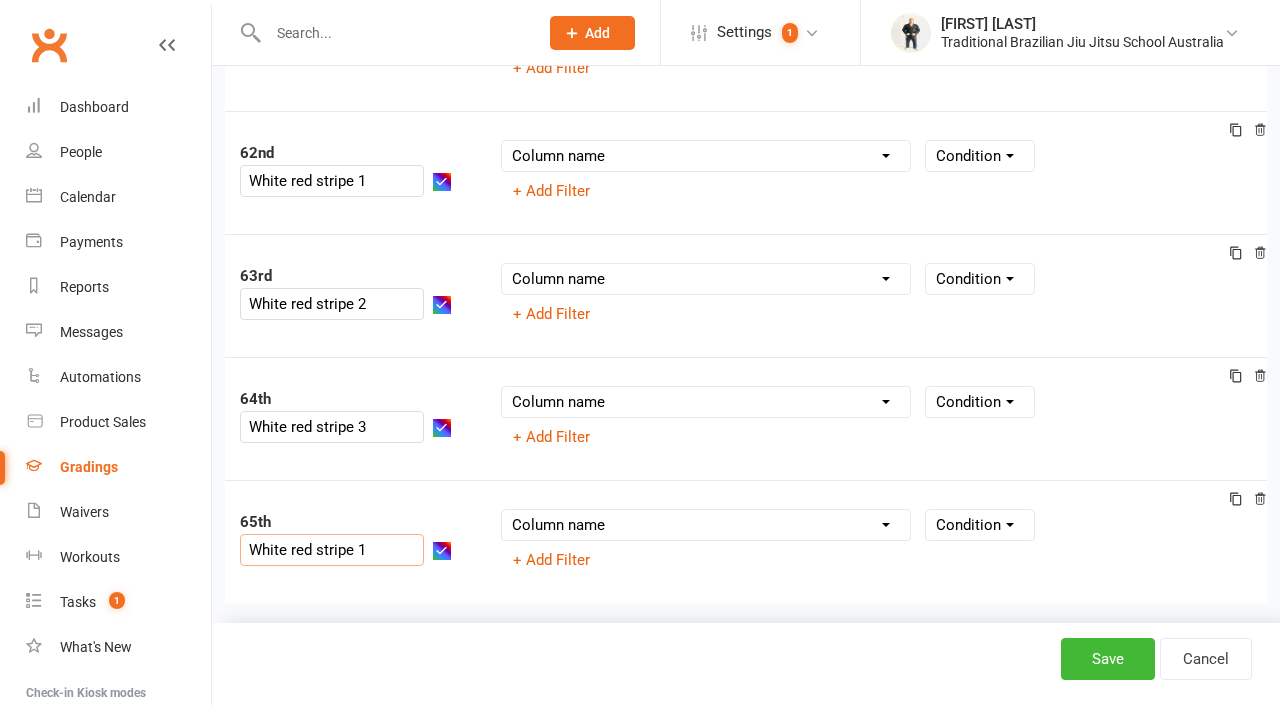 click on "White red stripe 1" at bounding box center [332, 550] 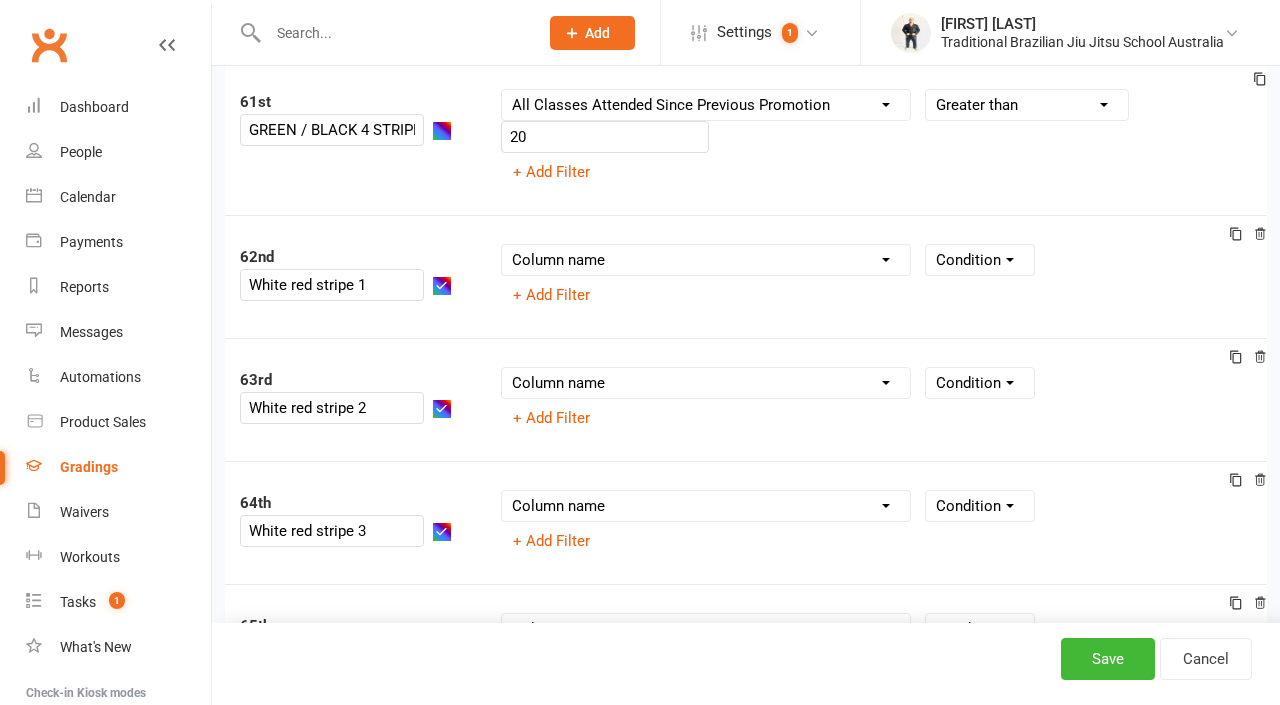 scroll, scrollTop: 9539, scrollLeft: 0, axis: vertical 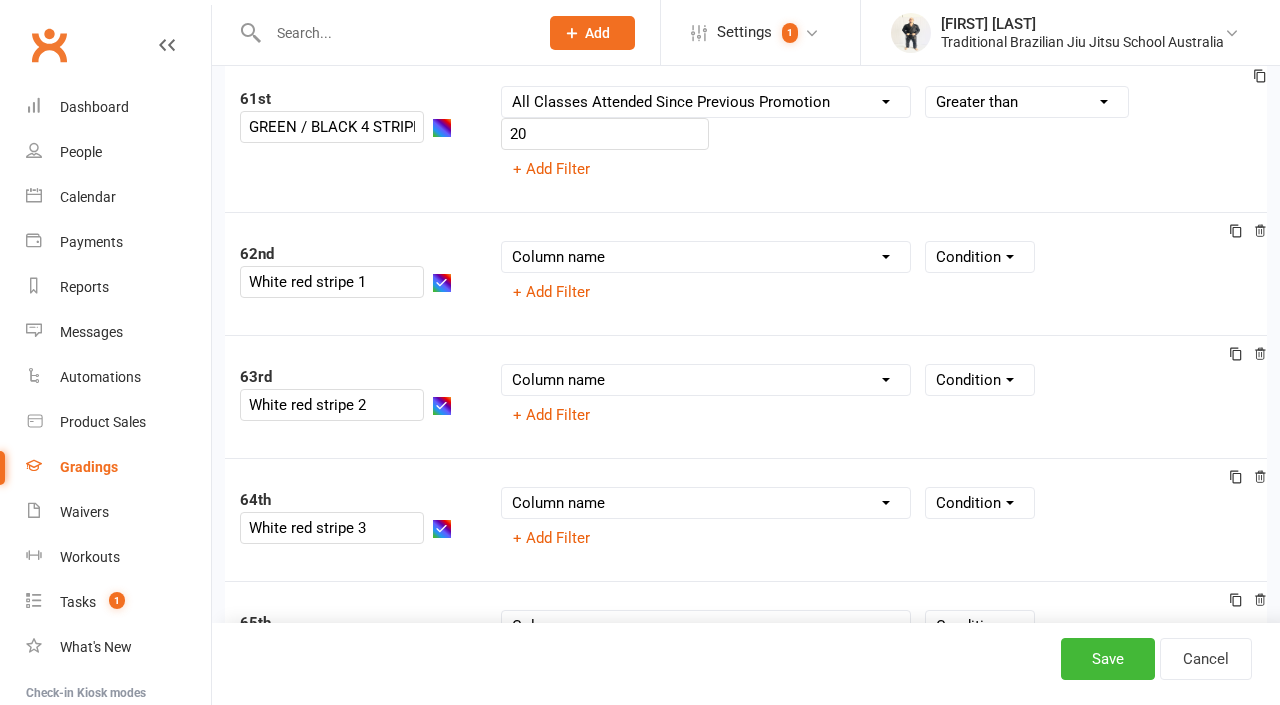 click on "Column name Belt Size Active for Grading? Most Recent Promotion All Classes Attended Since Previous Promotion Style Classes Attended Since Previous Promotion Non-Style Classes Attended Since Previous Promotion Most Recent Style Attendance" at bounding box center [706, 257] 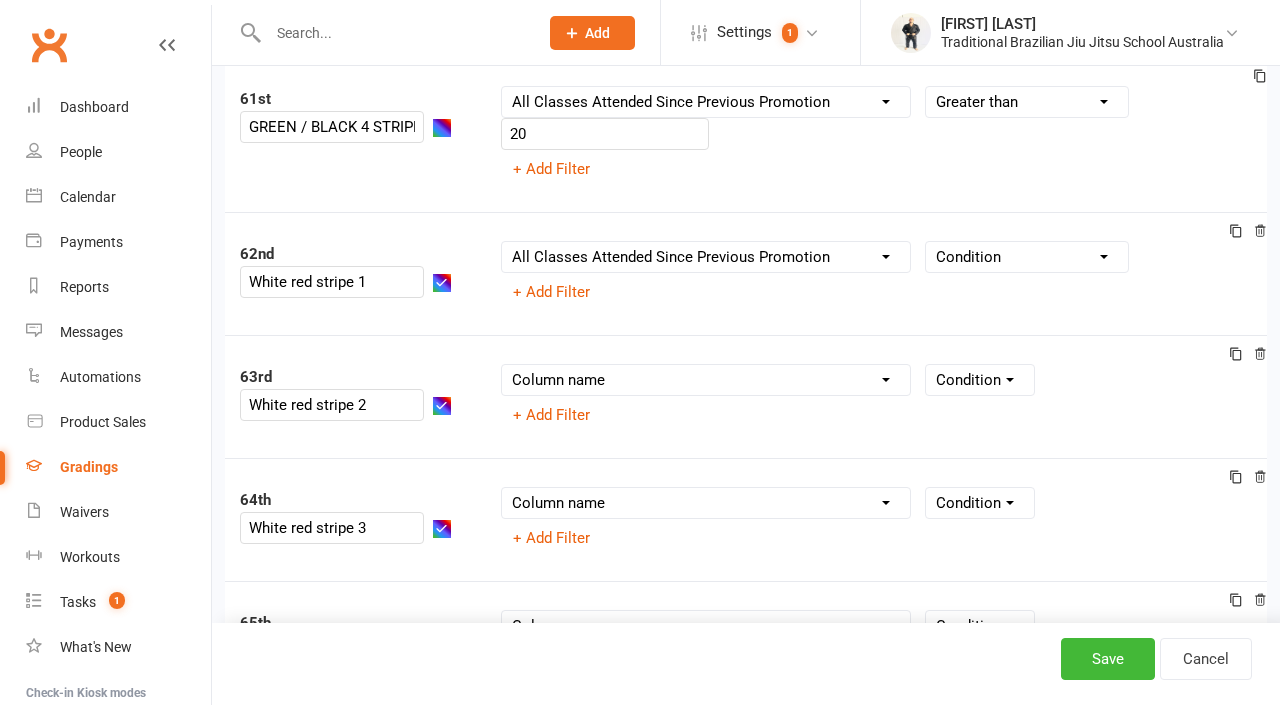 click on "Condition Is Is not Less than Greater than Less than or equal to Greater than or equal to Is blank Is not blank" at bounding box center [1027, 257] 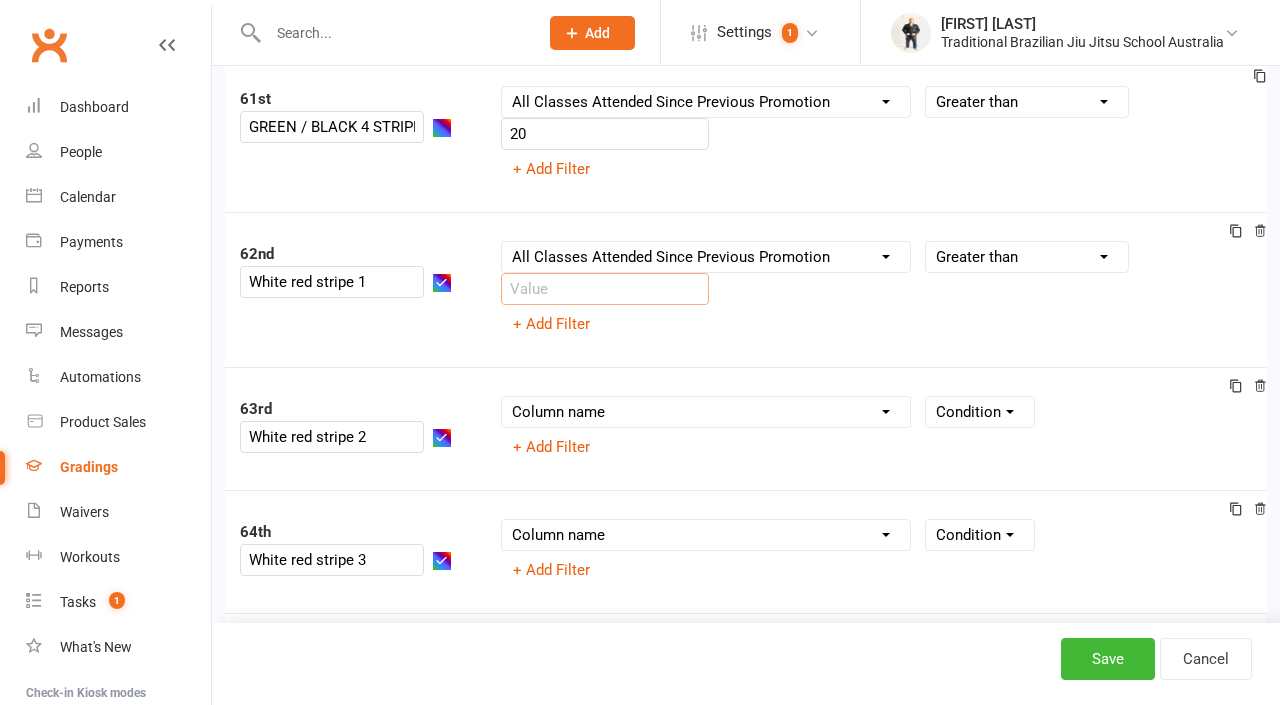 click at bounding box center [605, 289] 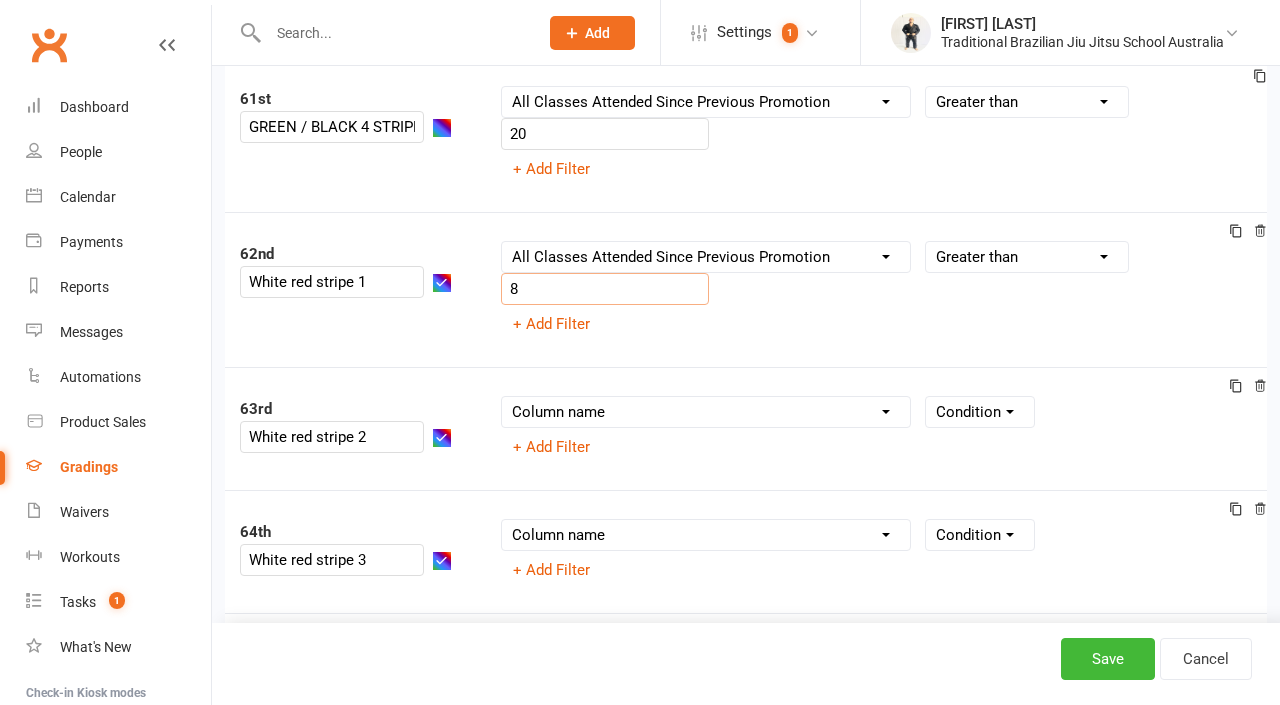 click on "Column name Belt Size Active for Grading? Most Recent Promotion All Classes Attended Since Previous Promotion Style Classes Attended Since Previous Promotion Non-Style Classes Attended Since Previous Promotion Most Recent Style Attendance Condition Is Is not Less than Greater than Less than or equal to Greater than or equal to Is blank Is not blank 8 + Add Filter" at bounding box center [877, 290] 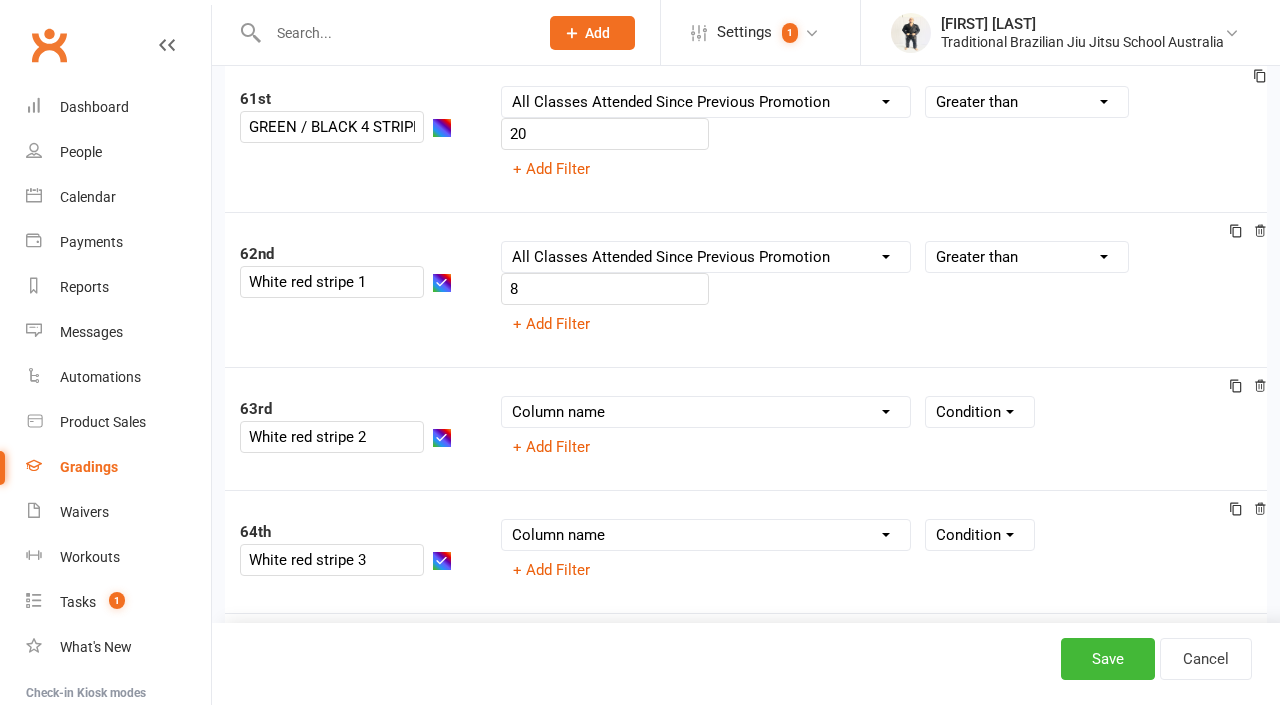 click on "Column name Belt Size Active for Grading? Most Recent Promotion All Classes Attended Since Previous Promotion Style Classes Attended Since Previous Promotion Non-Style Classes Attended Since Previous Promotion Most Recent Style Attendance" at bounding box center (706, 412) 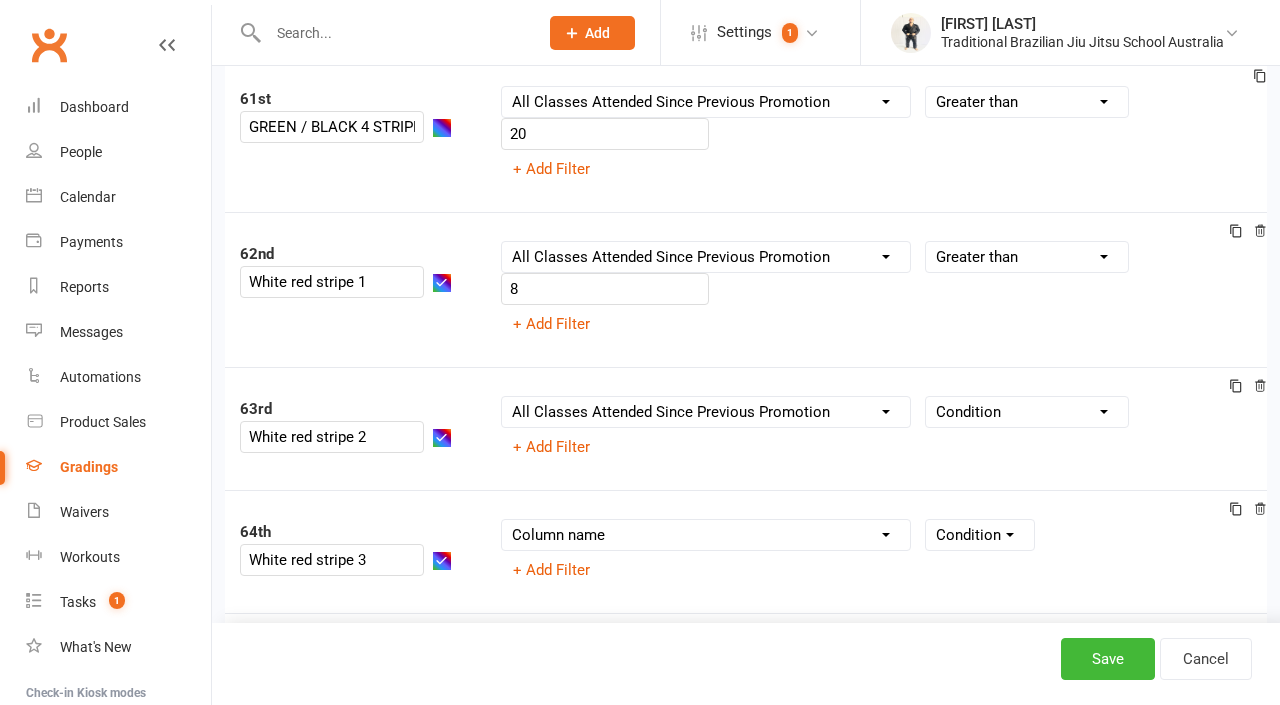 click on "Condition Is Is not Less than Greater than Less than or equal to Greater than or equal to Is blank Is not blank" at bounding box center [1027, 412] 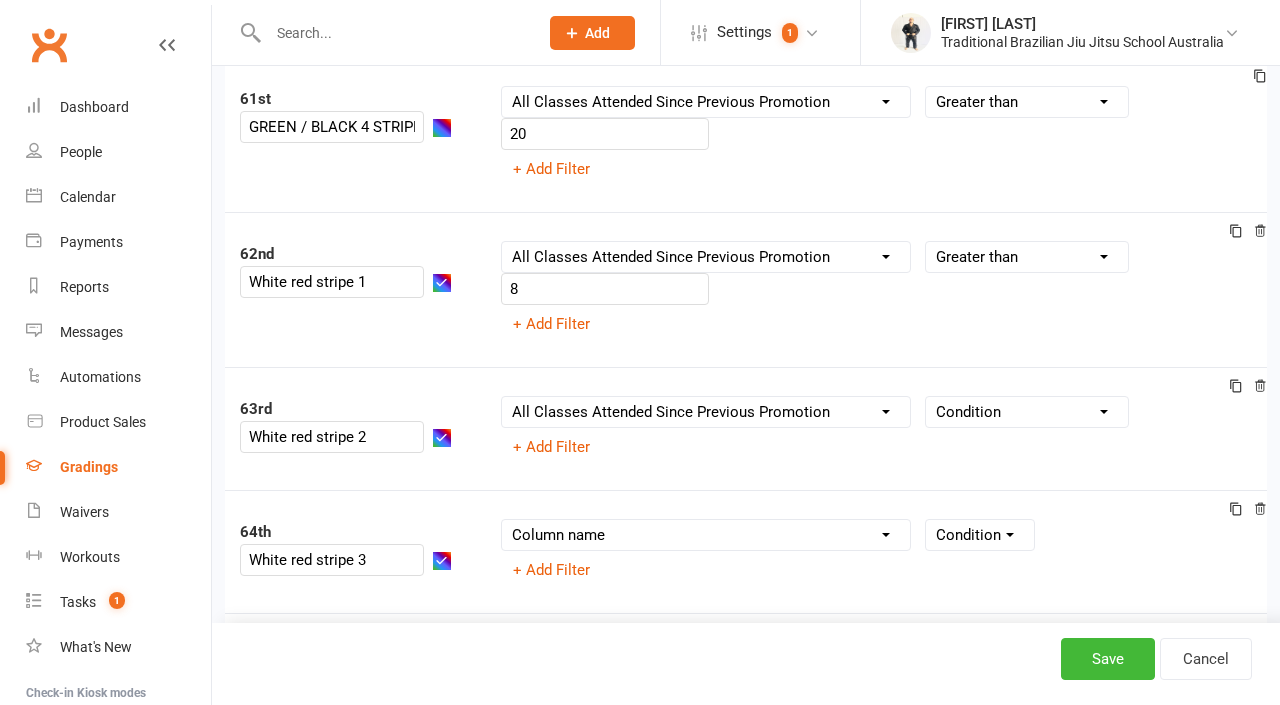 click on "Condition Is Is not Less than Greater than Less than or equal to Greater than or equal to Is blank Is not blank" at bounding box center (1027, 412) 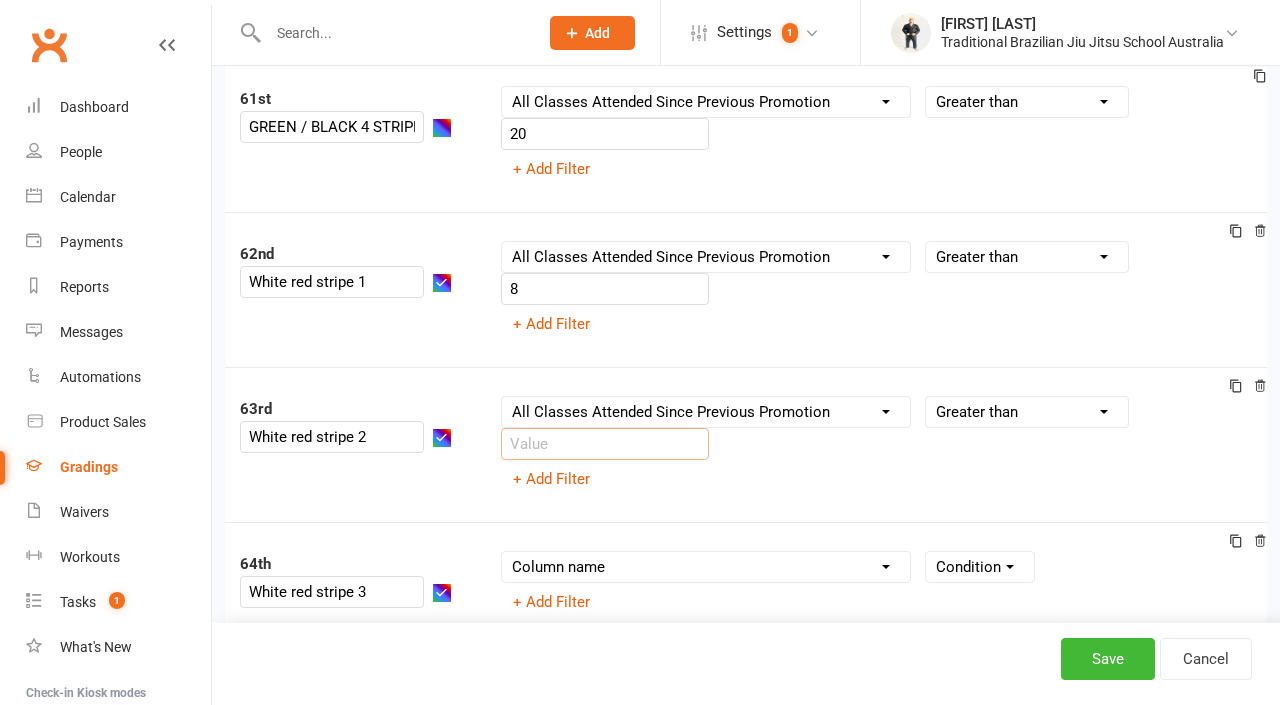 click at bounding box center [605, 444] 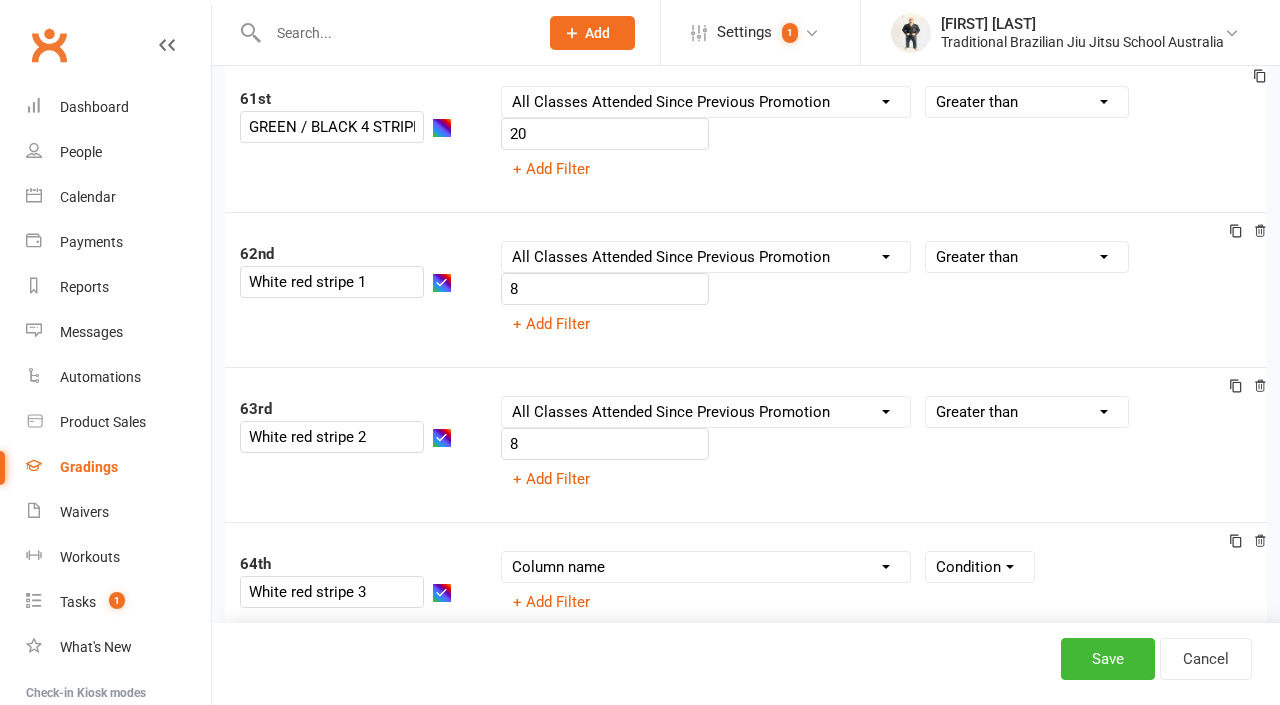 click on "Column name Belt Size Active for Grading? Most Recent Promotion All Classes Attended Since Previous Promotion Style Classes Attended Since Previous Promotion Non-Style Classes Attended Since Previous Promotion Most Recent Style Attendance" at bounding box center (706, 567) 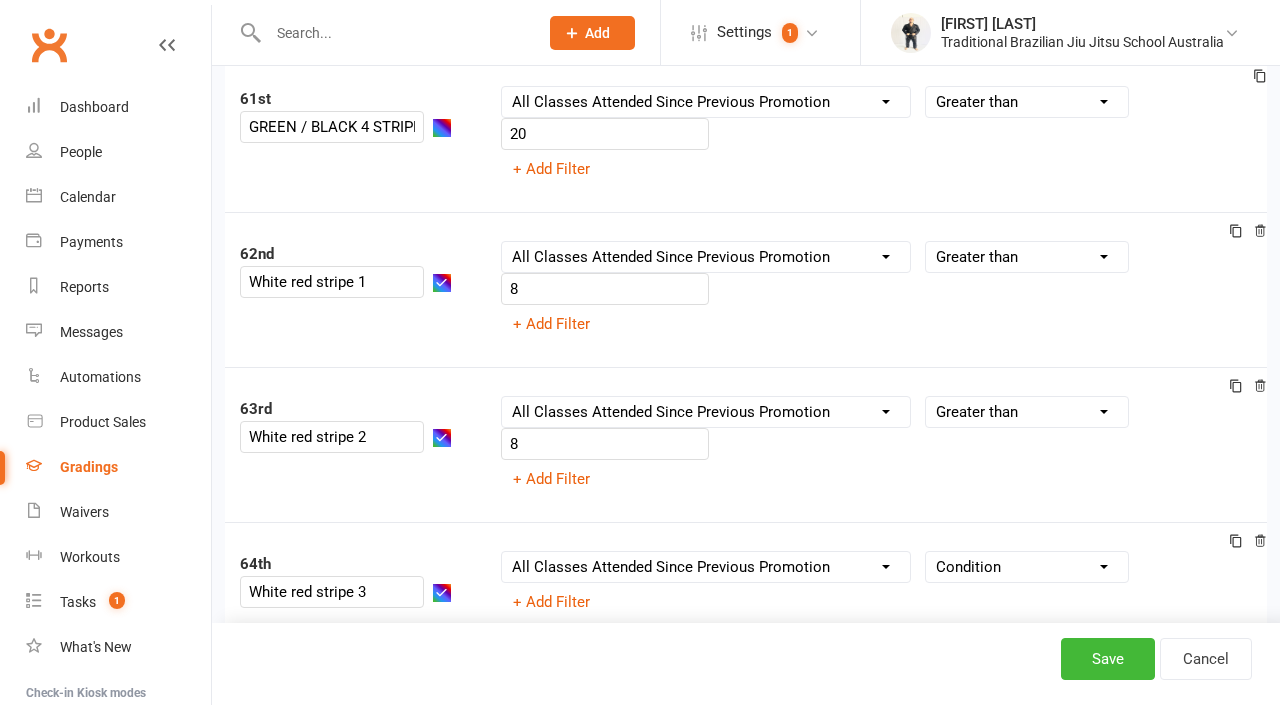 click on "Condition Is Is not Less than Greater than Less than or equal to Greater than or equal to Is blank Is not blank" at bounding box center [1027, 567] 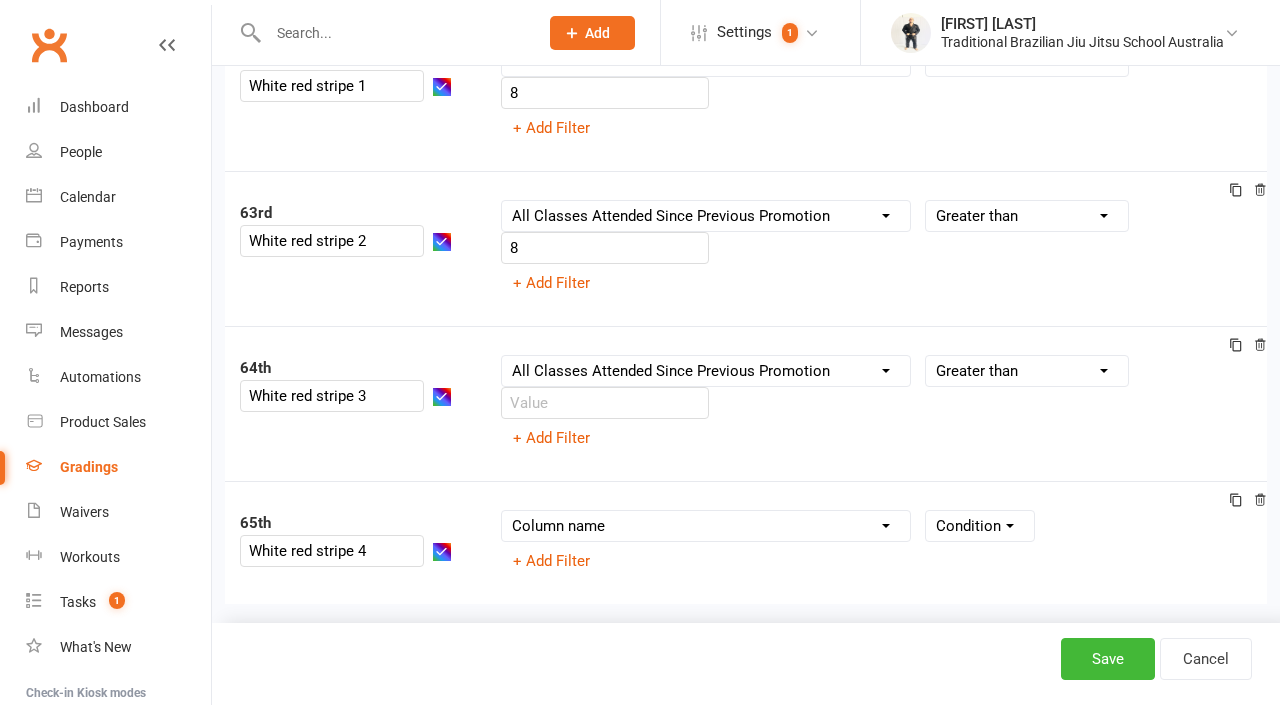 scroll, scrollTop: 9787, scrollLeft: 0, axis: vertical 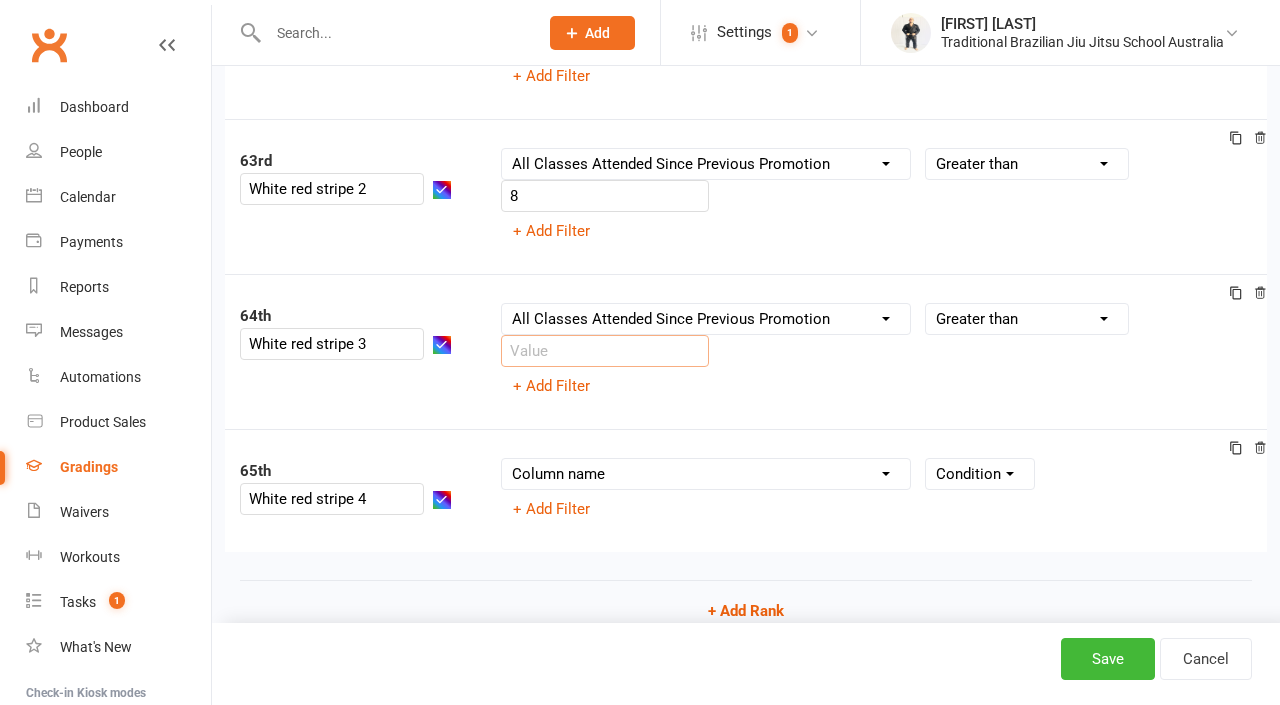 click at bounding box center (605, 351) 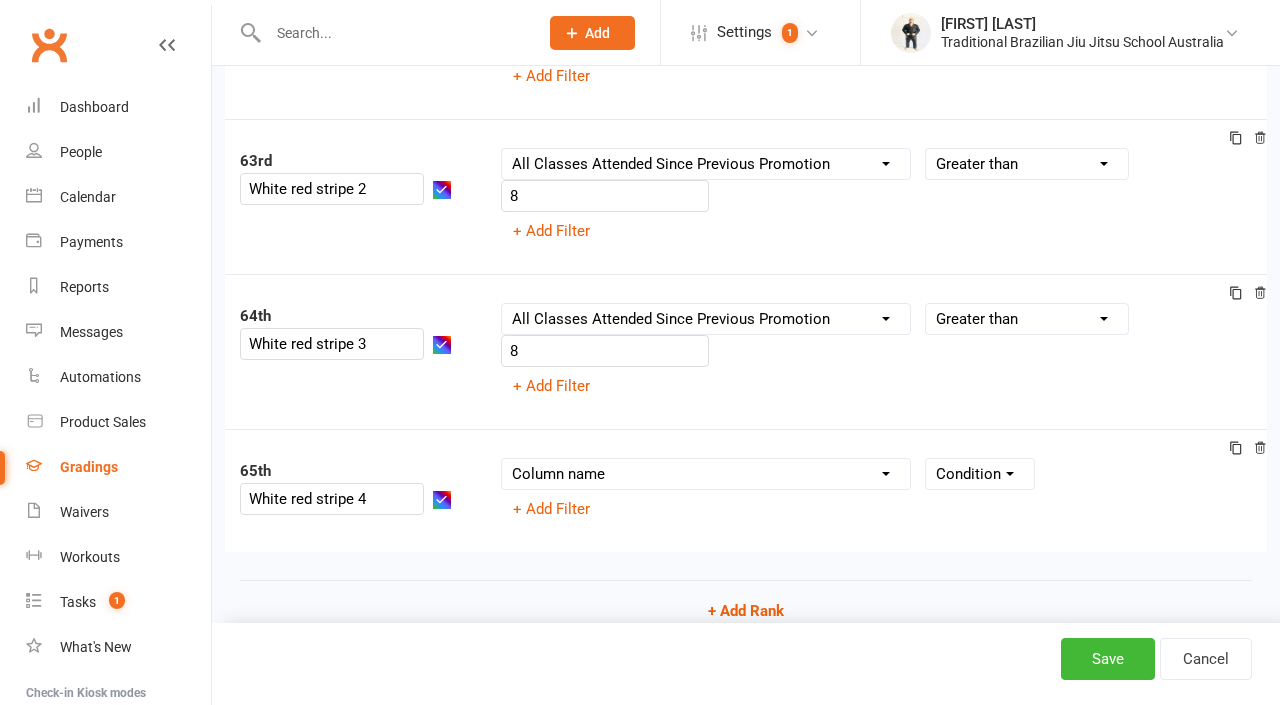 click on "Column name Belt Size Active for Grading? Most Recent Promotion All Classes Attended Since Previous Promotion Style Classes Attended Since Previous Promotion Non-Style Classes Attended Since Previous Promotion Most Recent Style Attendance" at bounding box center (706, 474) 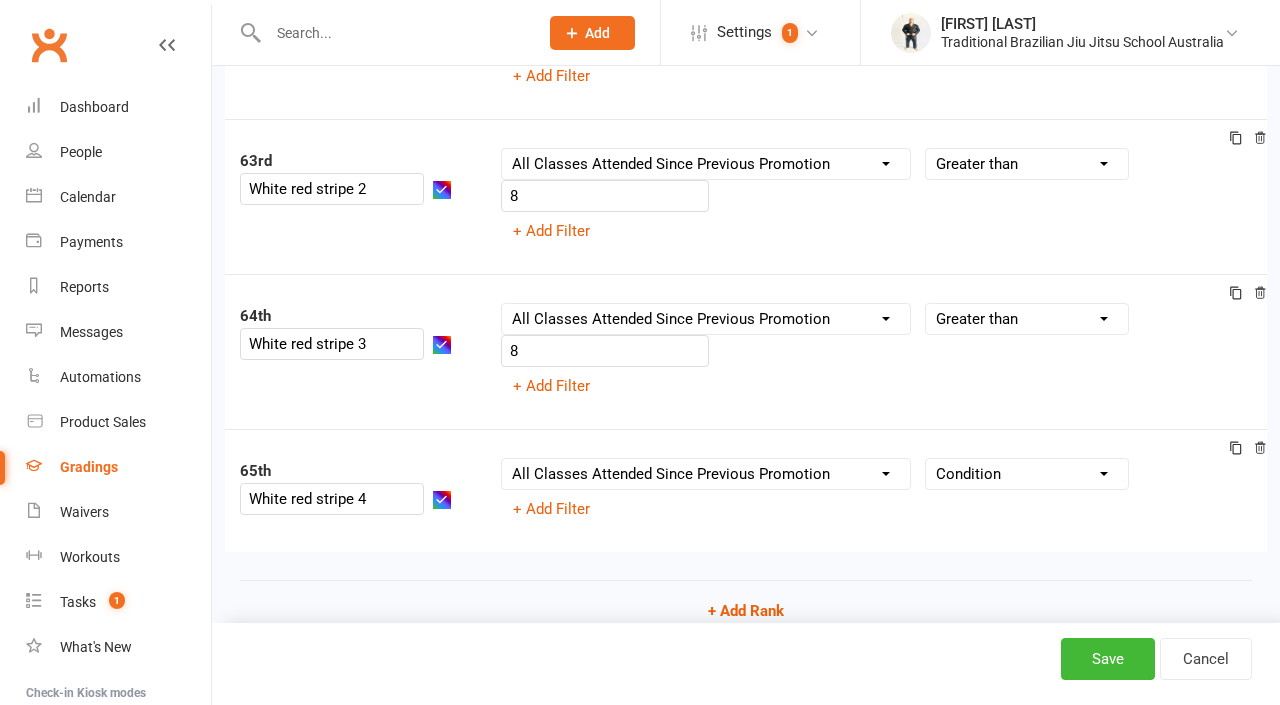 click on "Condition Is Is not Less than Greater than Less than or equal to Greater than or equal to Is blank Is not blank" at bounding box center (1027, 474) 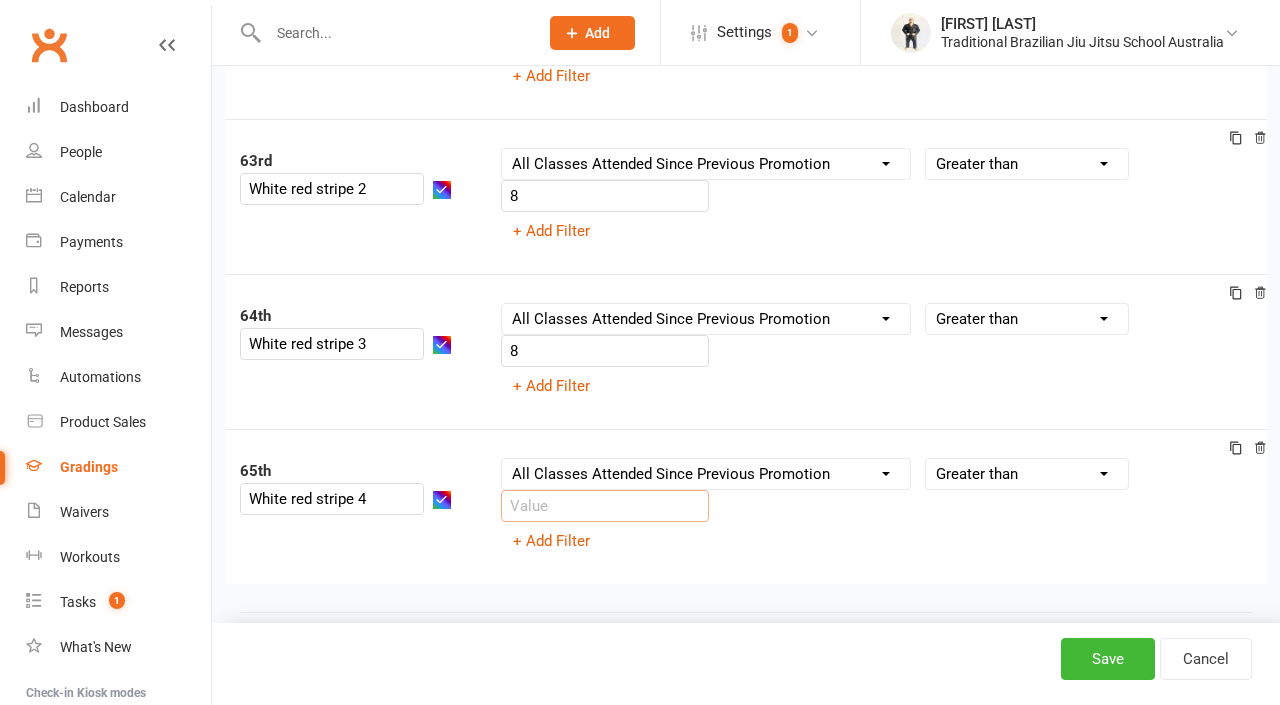 click at bounding box center (605, 506) 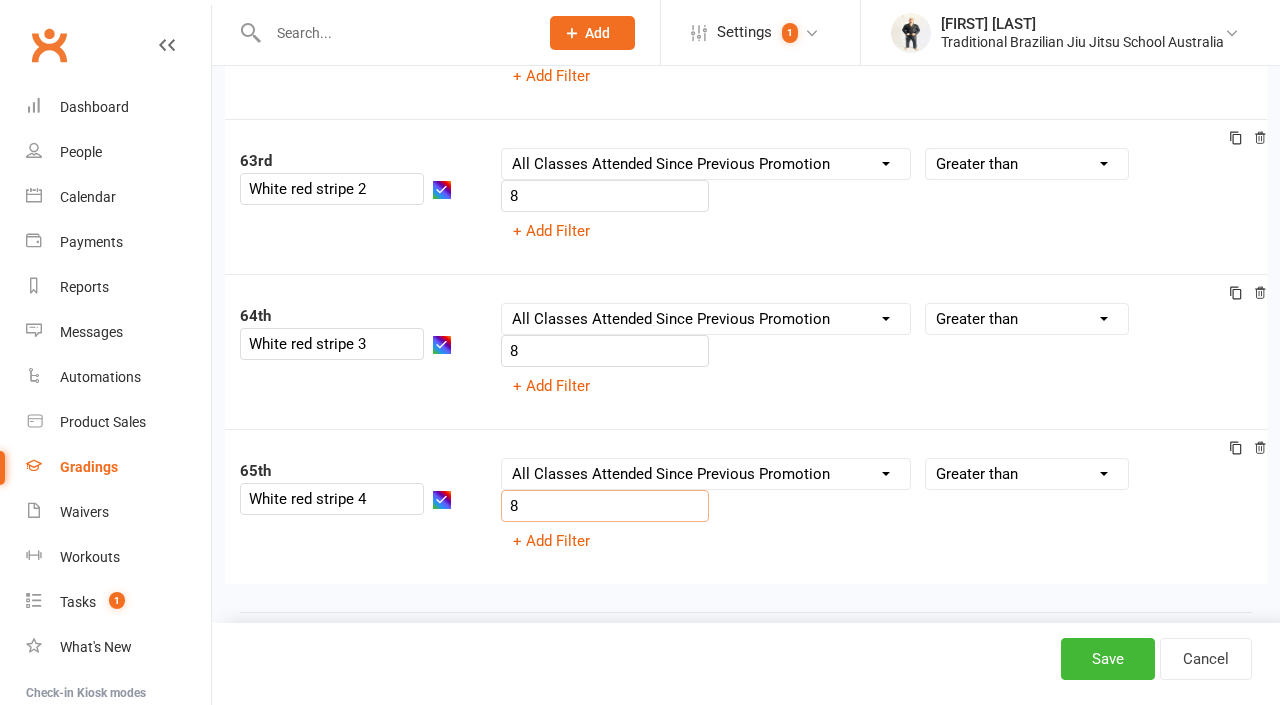 click on "65th White red stripe 4 Column name Belt Size Active for Grading? Most Recent Promotion All Classes Attended Since Previous Promotion Style Classes Attended Since Previous Promotion Non-Style Classes Attended Since Previous Promotion Most Recent Style Attendance Condition Is Is not Less than Greater than Less than or equal to Greater than or equal to Is blank Is not blank 8 + Add Filter" at bounding box center [746, 506] 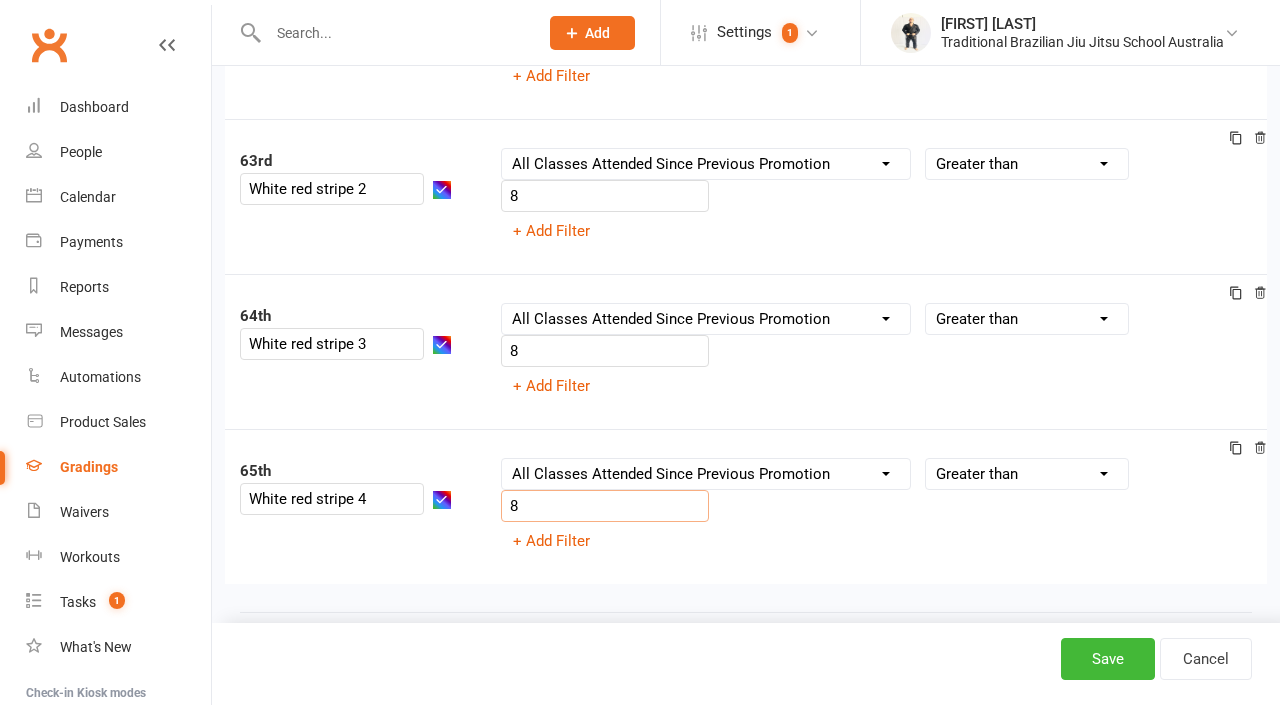 click on "65th White red stripe 4 Column name Belt Size Active for Grading? Most Recent Promotion All Classes Attended Since Previous Promotion Style Classes Attended Since Previous Promotion Non-Style Classes Attended Since Previous Promotion Most Recent Style Attendance Condition Is Is not Less than Greater than Less than or equal to Greater than or equal to Is blank Is not blank 8 + Add Filter" at bounding box center [746, 506] 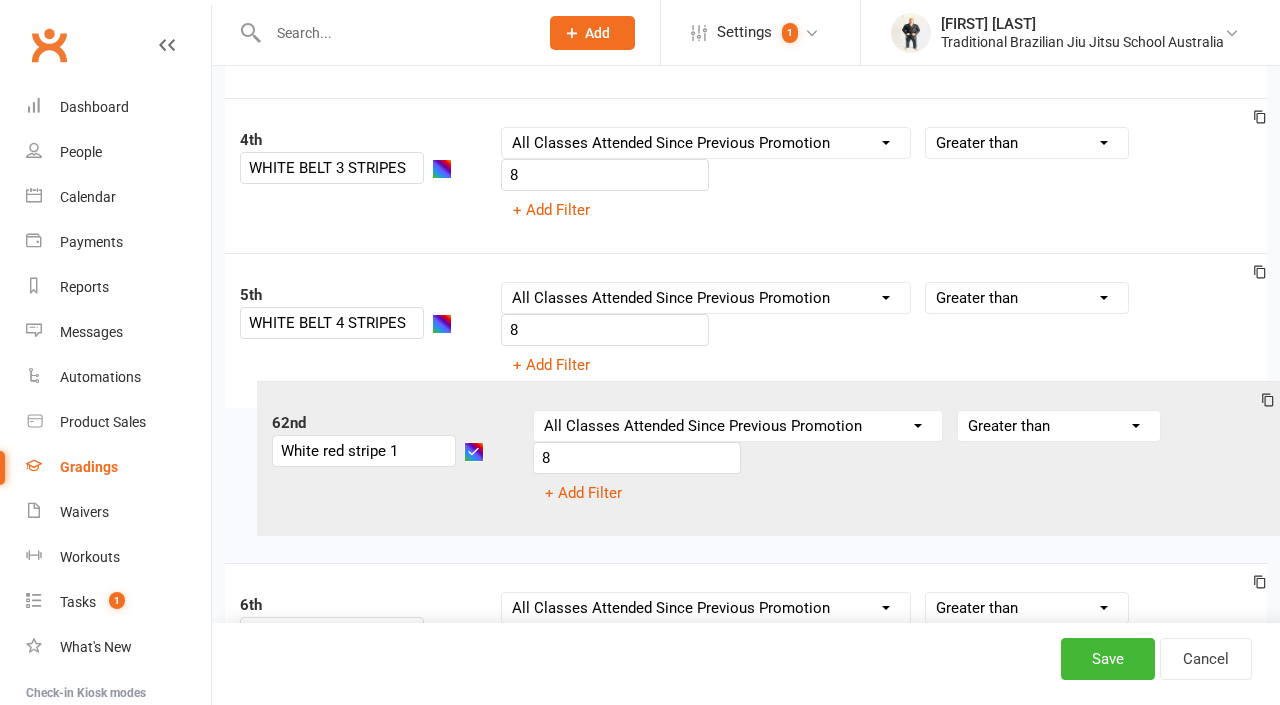 scroll, scrollTop: 725, scrollLeft: 0, axis: vertical 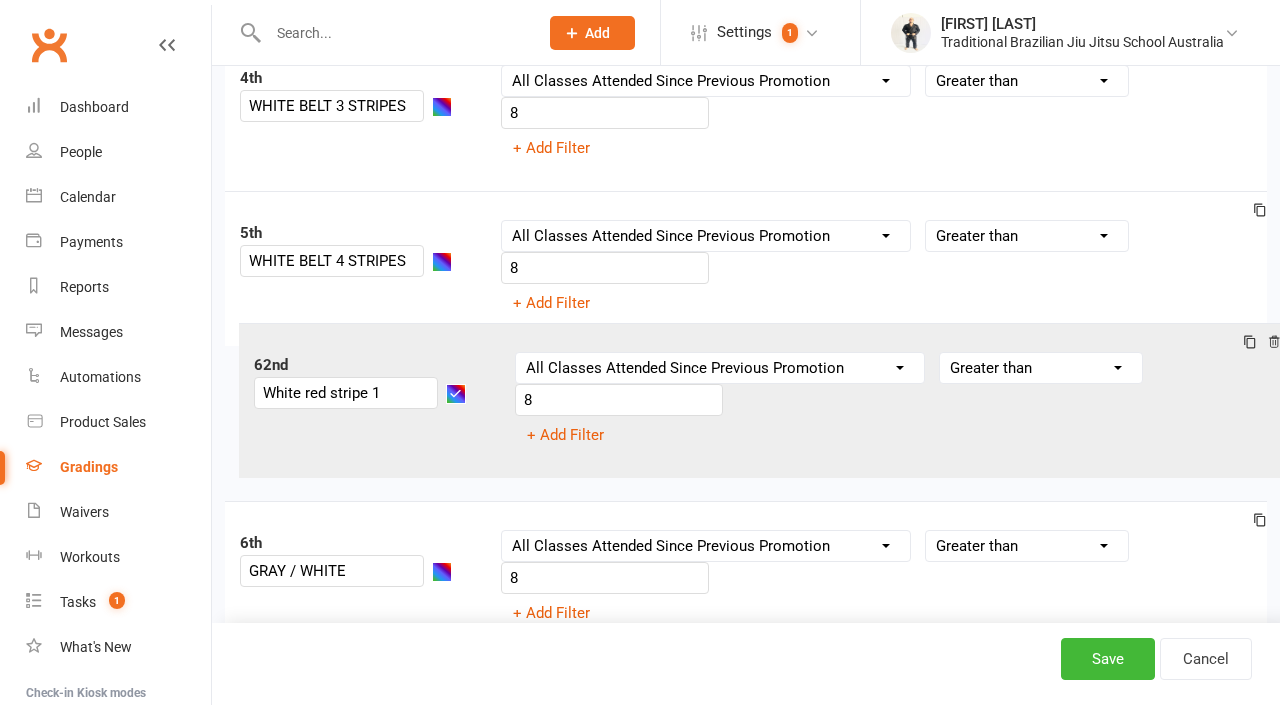 drag, startPoint x: 269, startPoint y: 205, endPoint x: 283, endPoint y: 358, distance: 153.63919 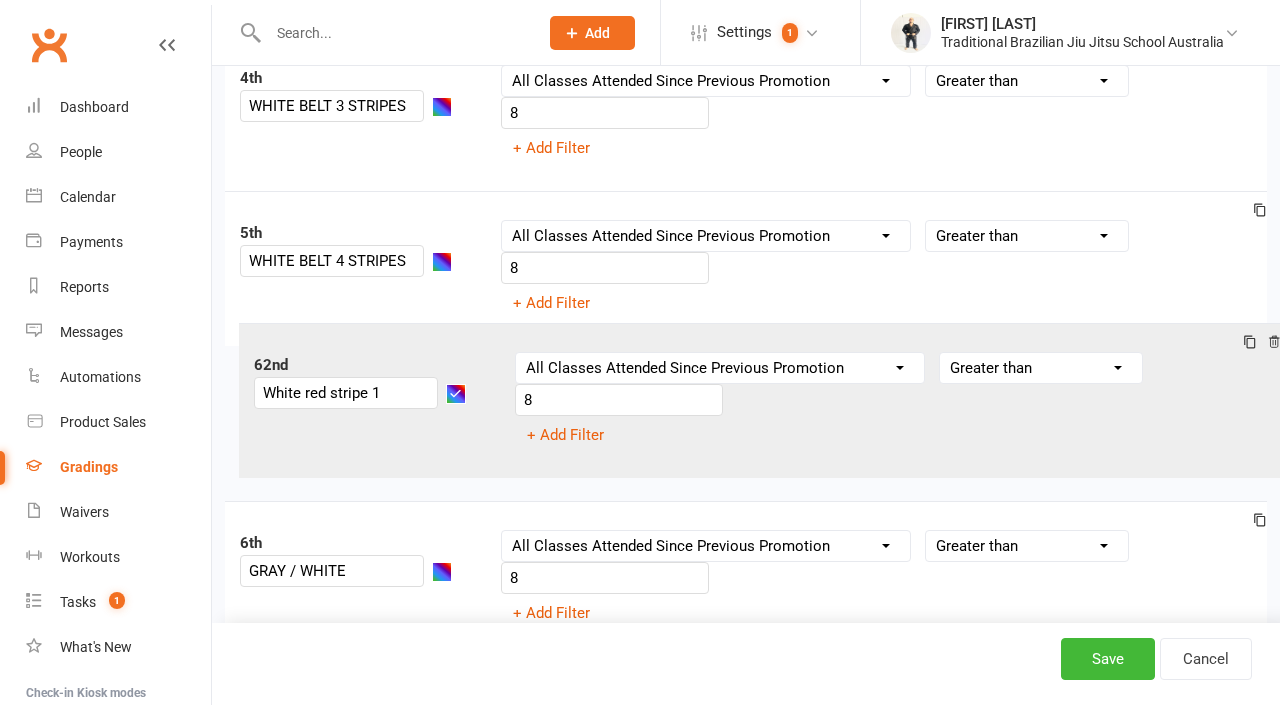 click on "1st WHITE BELT Column name Belt Size Active for Grading? Most Recent Promotion All Classes Attended Since Previous Promotion Style Classes Attended Since Previous Promotion Non-Style Classes Attended Since Previous Promotion Most Recent Style Attendance Condition Equals Does not equal Contains Does not contain Is blank or does not contain Is blank Is not blank Before After 0 + Add Filter 2nd WHITE BELT 1 STRIPE Column name Belt Size Active for Grading? Most Recent Promotion All Classes Attended Since Previous Promotion Style Classes Attended Since Previous Promotion Non-Style Classes Attended Since Previous Promotion Most Recent Style Attendance Condition Is Is not Less than Greater than Less than or equal to Greater than or equal to Is blank Is not blank 8 + Add Filter 3rd WHITE BELT 2 STRIPES Column name Belt Size Active for Grading? Most Recent Promotion All Classes Attended Since Previous Promotion Style Classes Attended Since Previous Promotion Non-Style Classes Attended Since Previous Promotion Is 8 4th" at bounding box center [746, 4609] 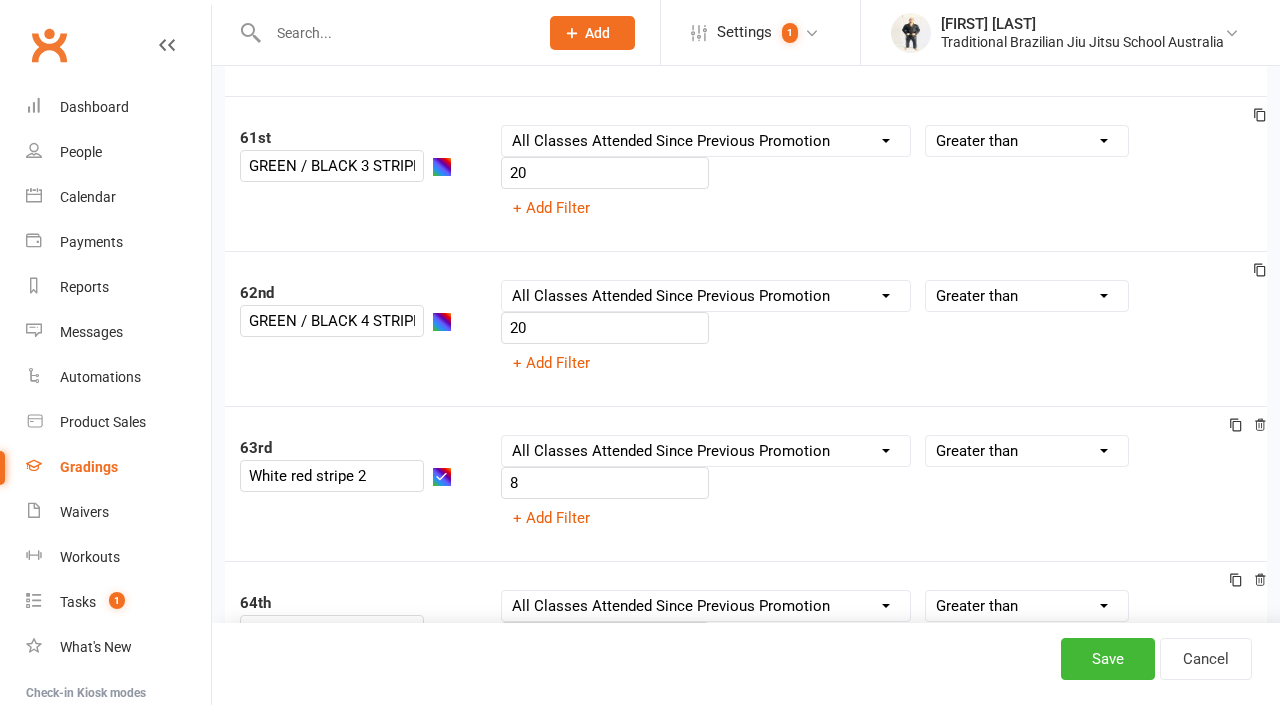 scroll, scrollTop: 9461, scrollLeft: 0, axis: vertical 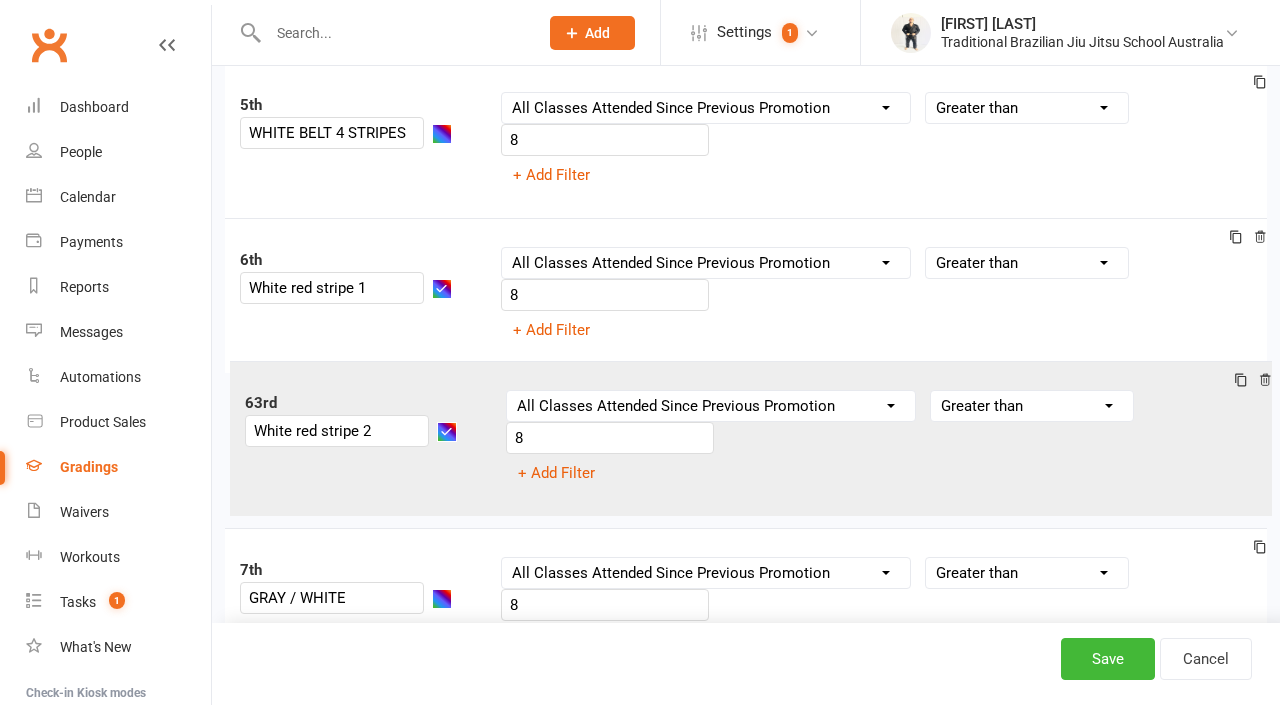 drag, startPoint x: 275, startPoint y: 492, endPoint x: 276, endPoint y: 375, distance: 117.00427 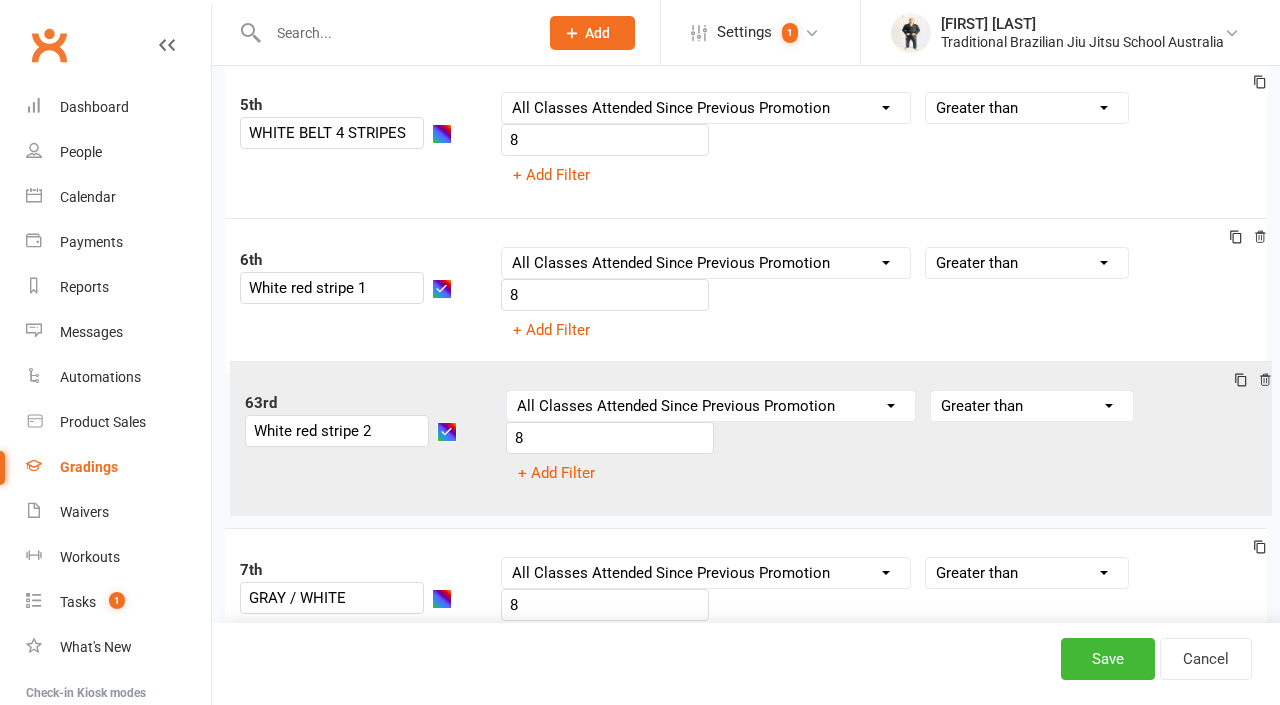 click on "1st WHITE BELT Column name Belt Size Active for Grading? Most Recent Promotion All Classes Attended Since Previous Promotion Style Classes Attended Since Previous Promotion Non-Style Classes Attended Since Previous Promotion Most Recent Style Attendance Condition Equals Does not equal Contains Does not contain Is blank or does not contain Is blank Is not blank Before After 0 + Add Filter 2nd WHITE BELT 1 STRIPE Column name Belt Size Active for Grading? Most Recent Promotion All Classes Attended Since Previous Promotion Style Classes Attended Since Previous Promotion Non-Style Classes Attended Since Previous Promotion Most Recent Style Attendance Condition Is Is not Less than Greater than Less than or equal to Greater than or equal to Is blank Is not blank 8 + Add Filter 3rd WHITE BELT 2 STRIPES Column name Belt Size Active for Grading? Most Recent Promotion All Classes Attended Since Previous Promotion Style Classes Attended Since Previous Promotion Non-Style Classes Attended Since Previous Promotion Is 8 4th" at bounding box center (746, 4481) 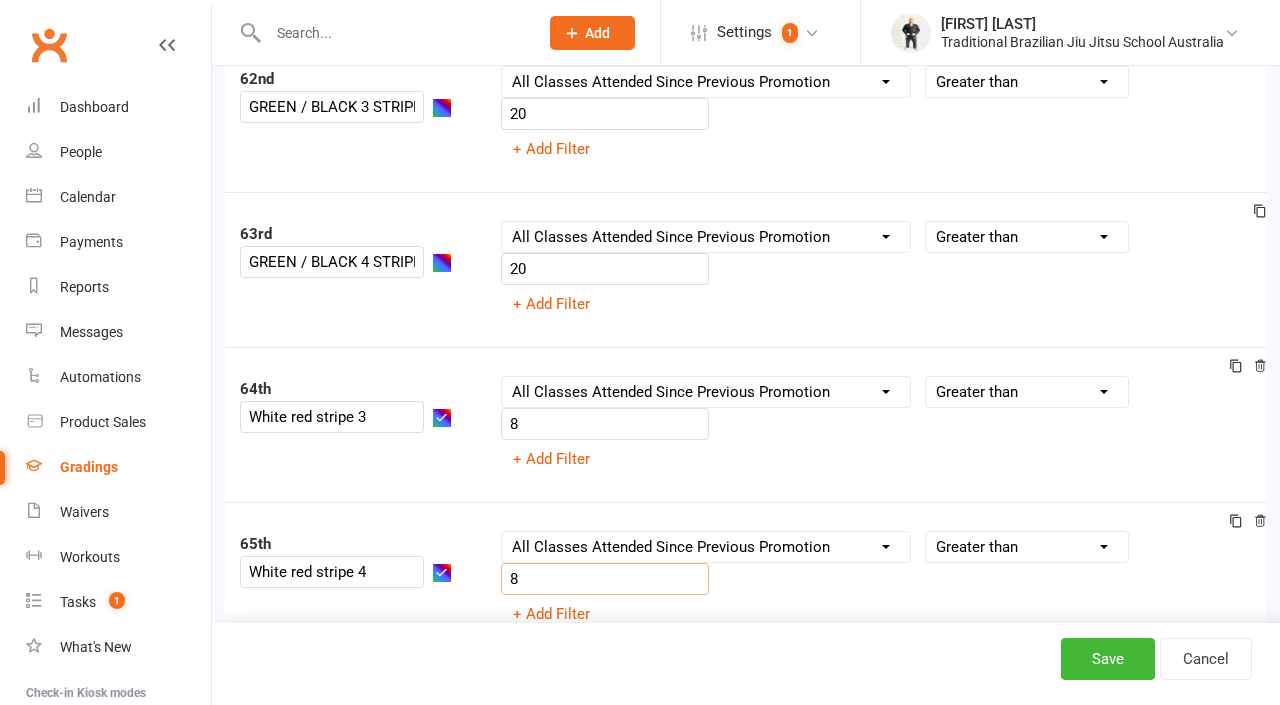 scroll, scrollTop: 9901, scrollLeft: 0, axis: vertical 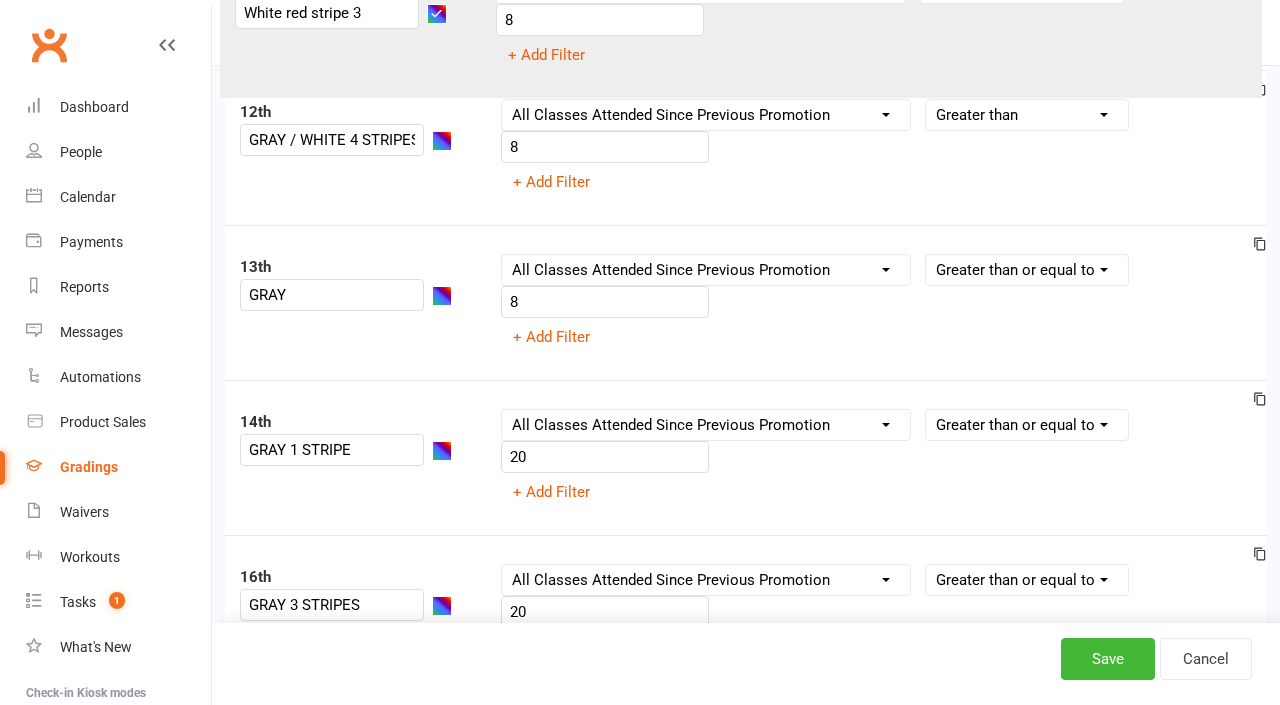 drag, startPoint x: 354, startPoint y: 206, endPoint x: 367, endPoint y: 360, distance: 154.54773 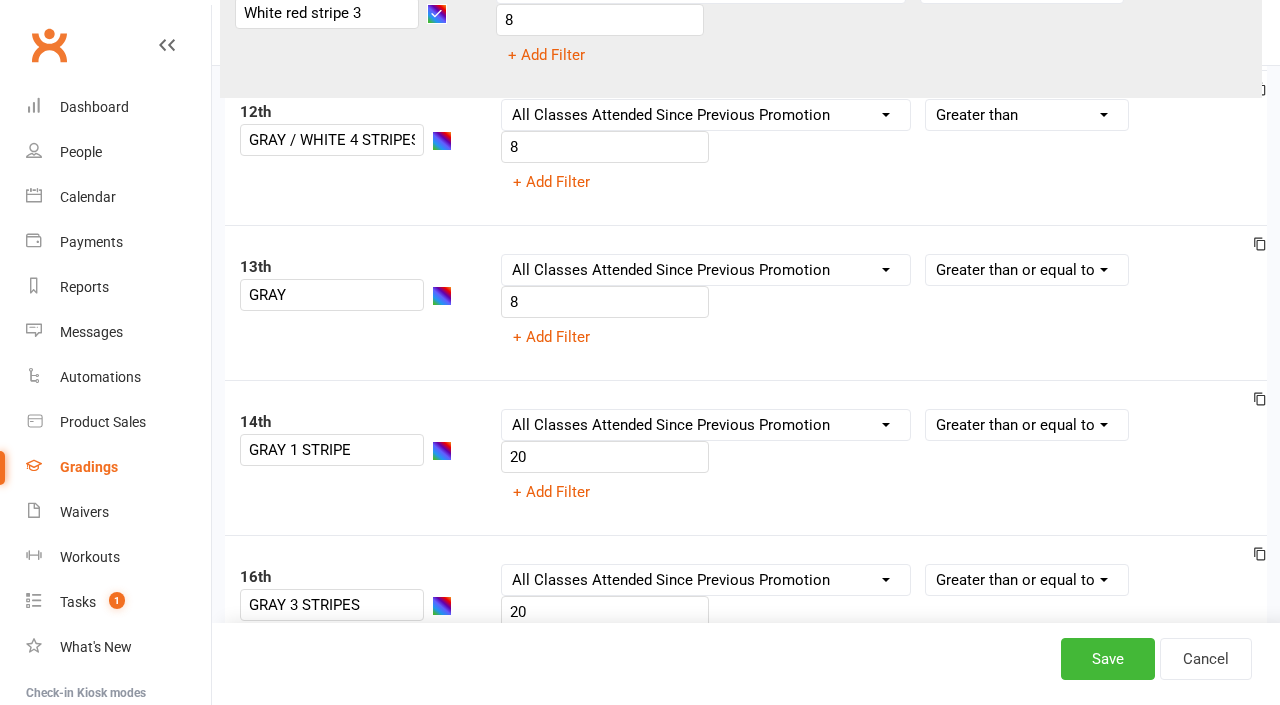 click on "1st WHITE BELT Column name Belt Size Active for Grading? Most Recent Promotion All Classes Attended Since Previous Promotion Style Classes Attended Since Previous Promotion Non-Style Classes Attended Since Previous Promotion Most Recent Style Attendance Condition Equals Does not equal Contains Does not contain Is blank or does not contain Is blank Is not blank Before After 0 + Add Filter 2nd WHITE BELT 1 STRIPE Column name Belt Size Active for Grading? Most Recent Promotion All Classes Attended Since Previous Promotion Style Classes Attended Since Previous Promotion Non-Style Classes Attended Since Previous Promotion Most Recent Style Attendance Condition Is Is not Less than Greater than Less than or equal to Greater than or equal to Is blank Is not blank 8 + Add Filter 3rd WHITE BELT 2 STRIPES Column name Belt Size Active for Grading? Most Recent Promotion All Classes Attended Since Previous Promotion Style Classes Attended Since Previous Promotion Non-Style Classes Attended Since Previous Promotion Is 8 4th" at bounding box center [746, 3248] 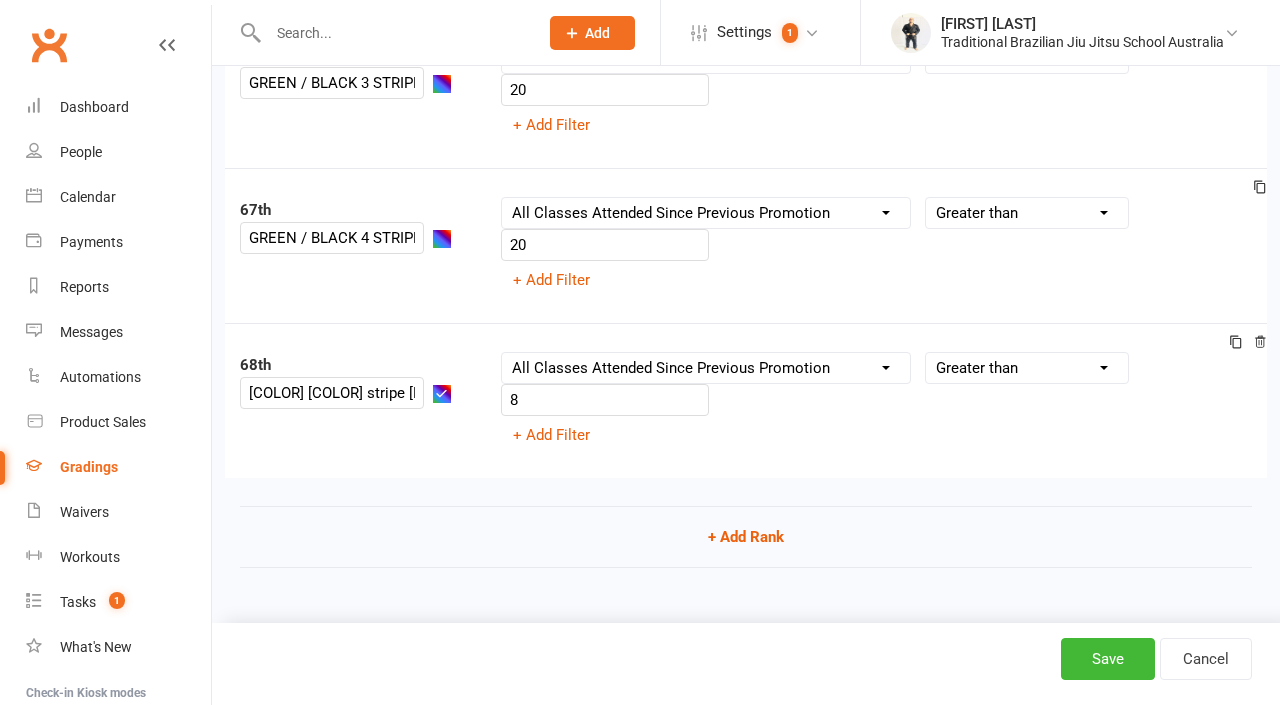 scroll, scrollTop: 10366, scrollLeft: 0, axis: vertical 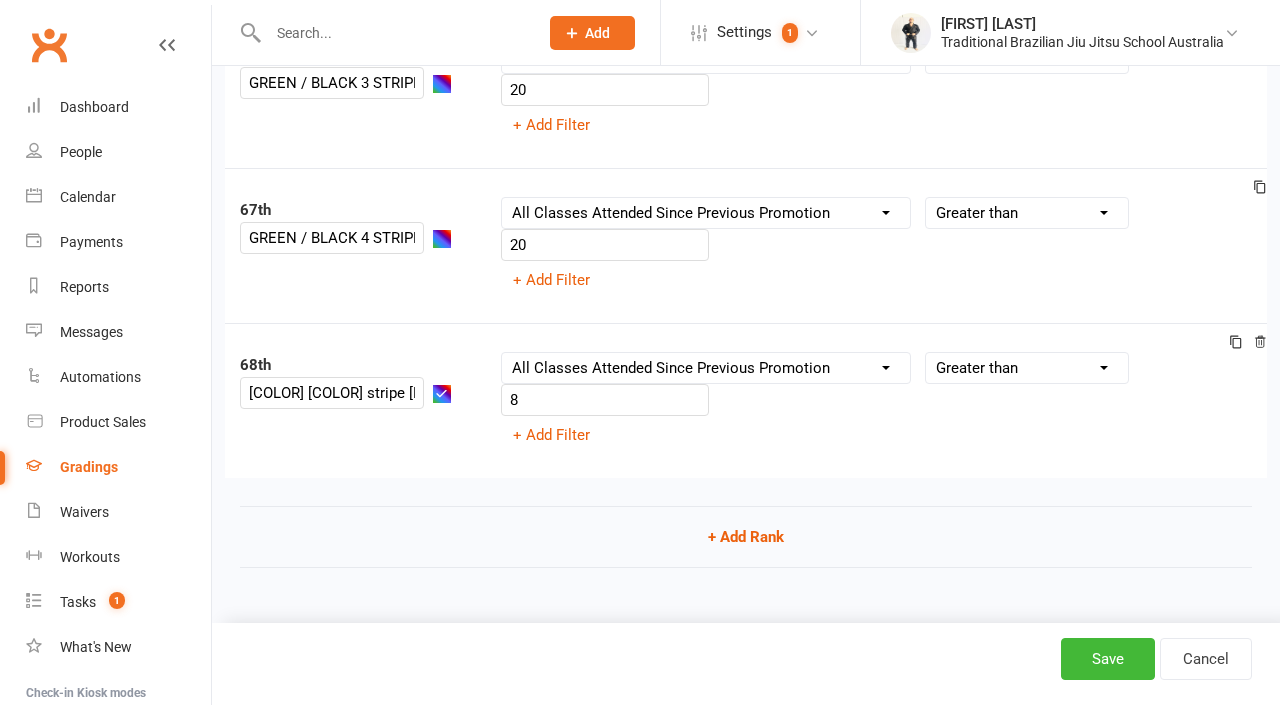 click on "68th White [COLOR] stripe 3" at bounding box center (355, 384) 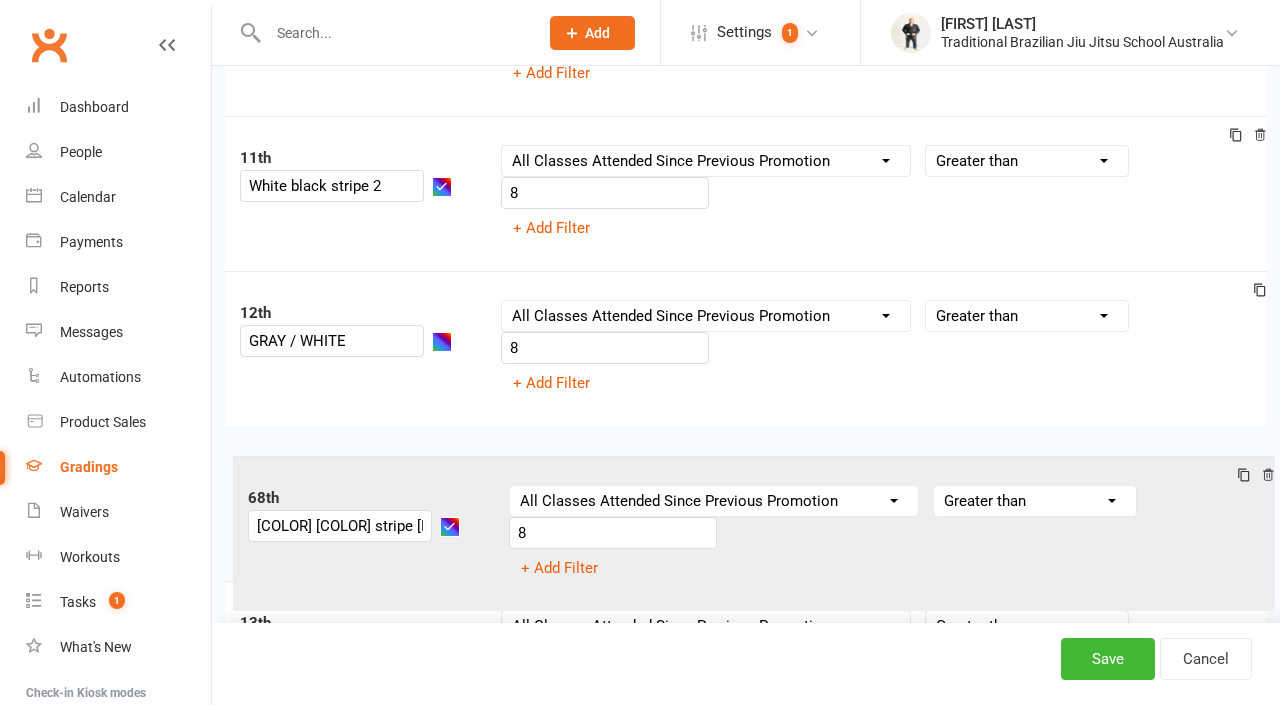 scroll, scrollTop: 1731, scrollLeft: 0, axis: vertical 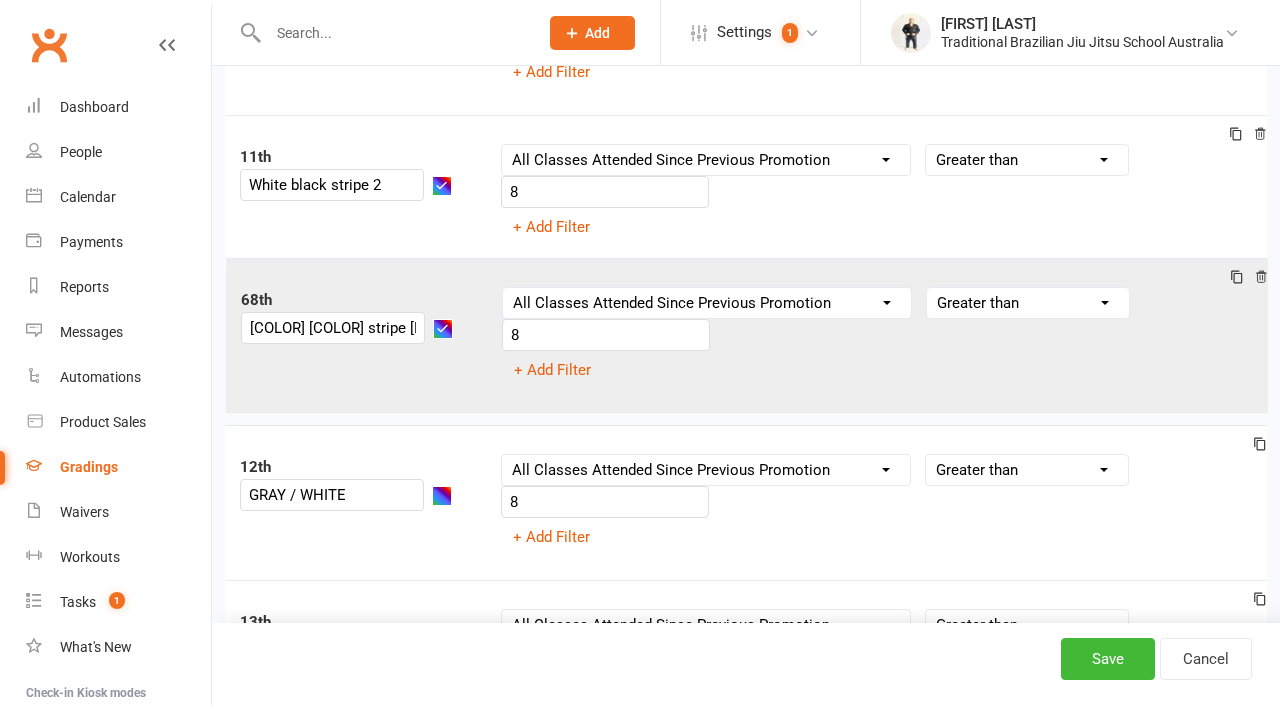 drag, startPoint x: 272, startPoint y: 371, endPoint x: 271, endPoint y: 307, distance: 64.00781 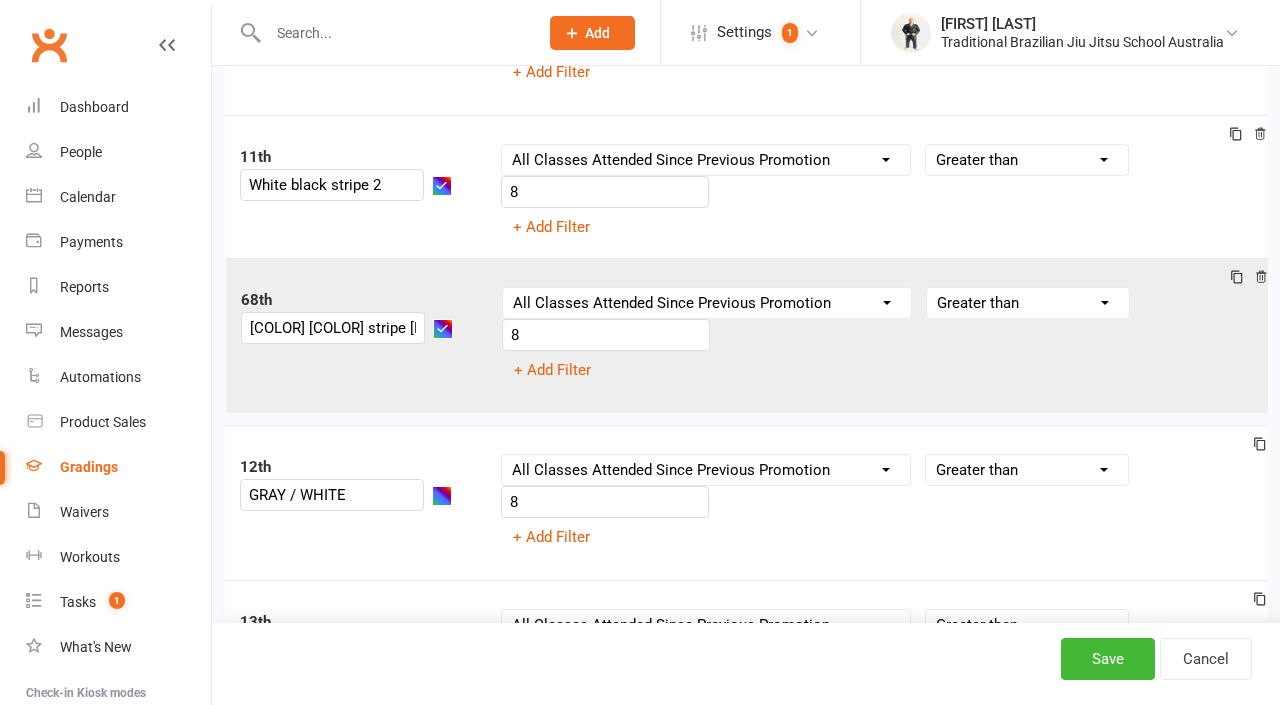 click on "1st WHITE BELT Column name Belt Size Active for Grading? Most Recent Promotion All Classes Attended Since Previous Promotion Style Classes Attended Since Previous Promotion Non-Style Classes Attended Since Previous Promotion Most Recent Style Attendance Condition Equals Does not equal Contains Does not contain Is blank or does not contain Is blank Is not blank Before After 0 + Add Filter 2nd WHITE BELT 1 STRIPE Column name Belt Size Active for Grading? Most Recent Promotion All Classes Attended Since Previous Promotion Style Classes Attended Since Previous Promotion Non-Style Classes Attended Since Previous Promotion Most Recent Style Attendance Condition Is Is not Less than Greater than Less than or equal to Greater than or equal to Is blank Is not blank 8 + Add Filter 3rd WHITE BELT 2 STRIPES Column name Belt Size Active for Grading? Most Recent Promotion All Classes Attended Since Previous Promotion Style Classes Attended Since Previous Promotion Non-Style Classes Attended Since Previous Promotion Is 8 4th" at bounding box center [746, 3835] 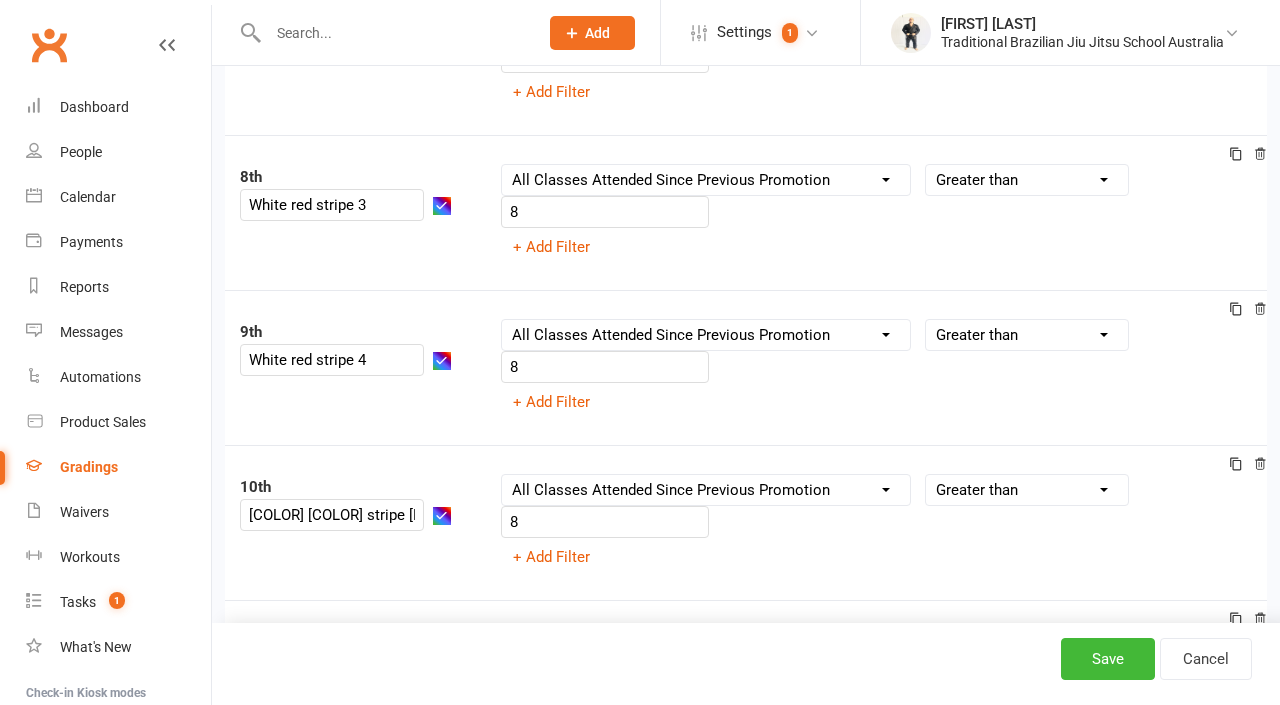 scroll, scrollTop: 1246, scrollLeft: 0, axis: vertical 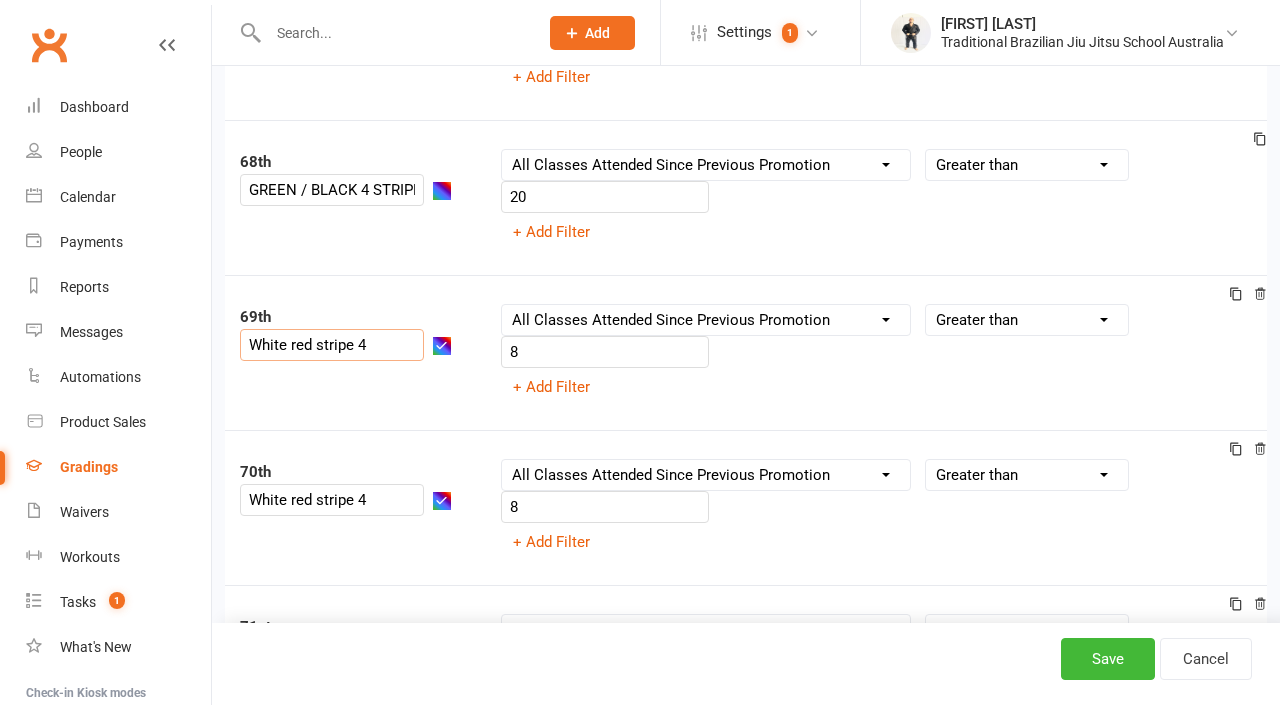 click on "White red stripe 4" at bounding box center [332, 345] 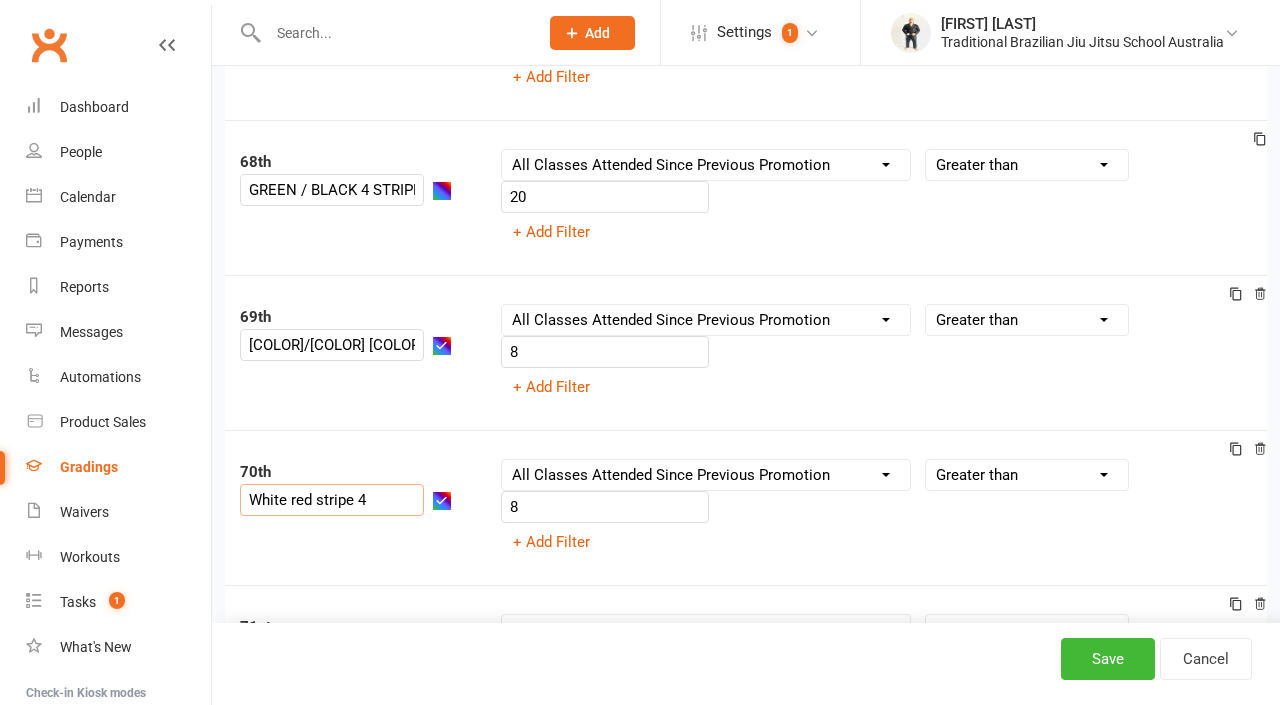 click on "White red stripe 4" at bounding box center (332, 500) 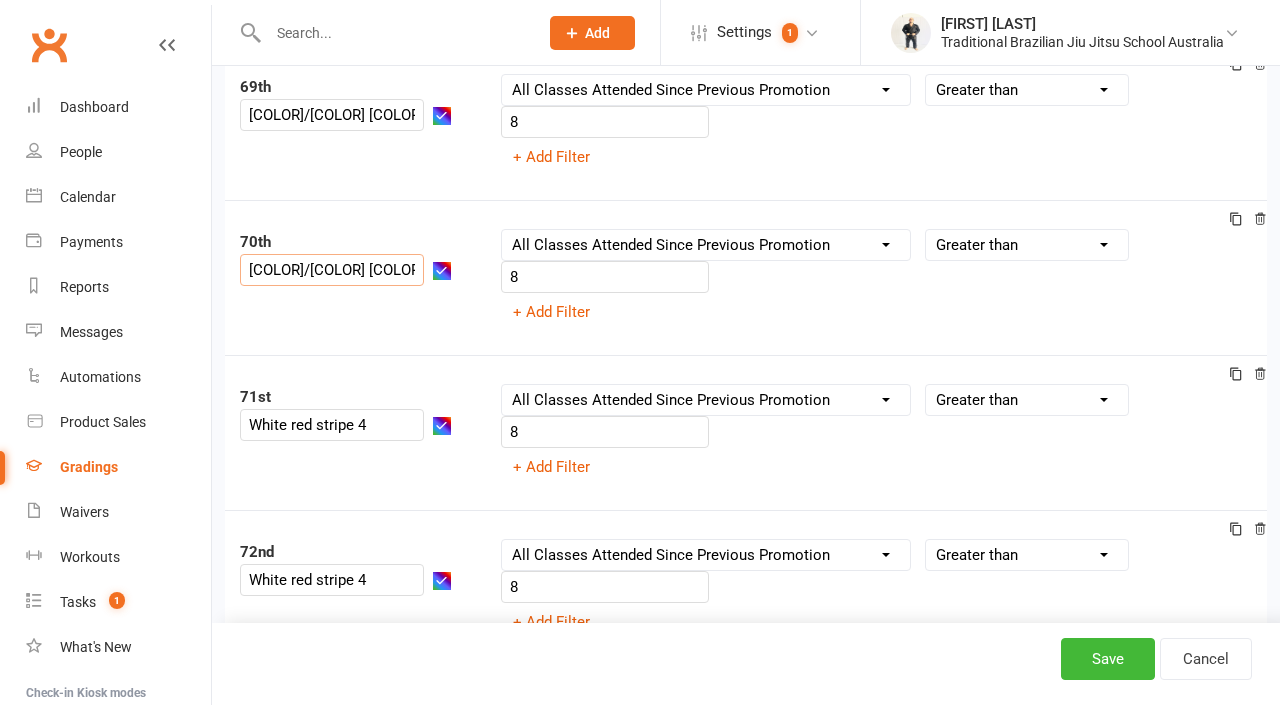 scroll, scrollTop: 10792, scrollLeft: 0, axis: vertical 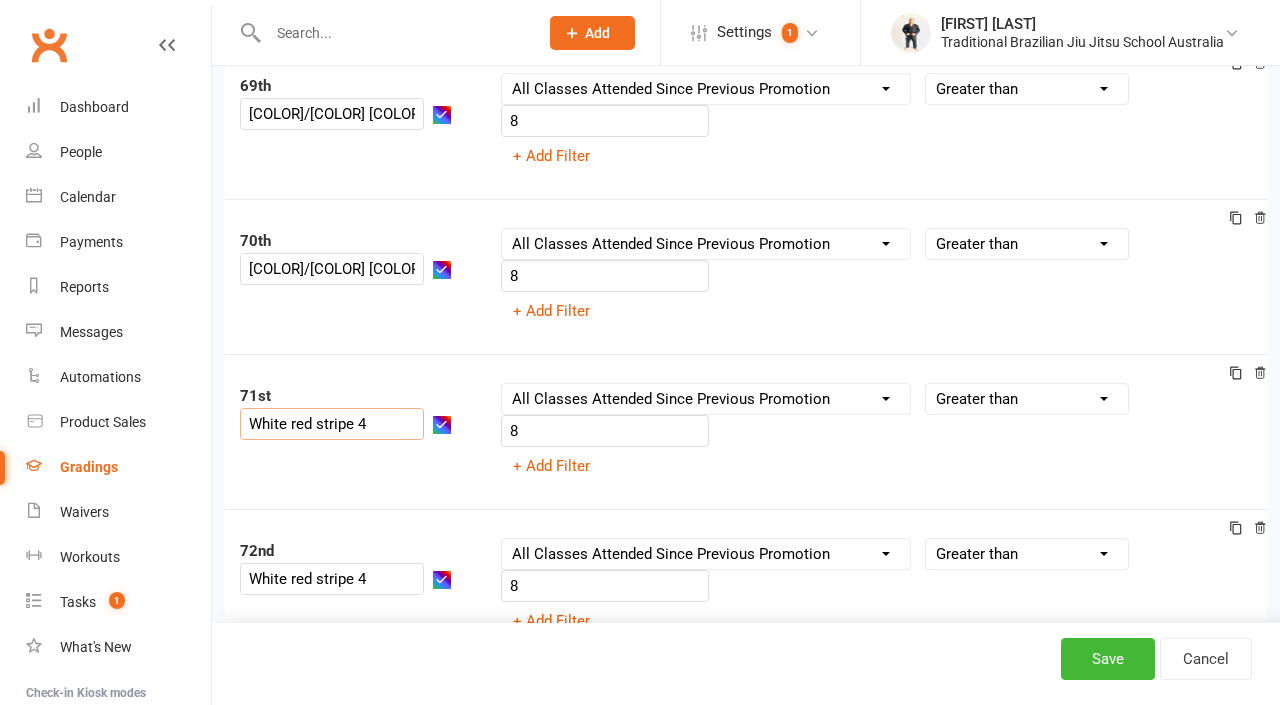 click on "White red stripe 4" at bounding box center (332, 424) 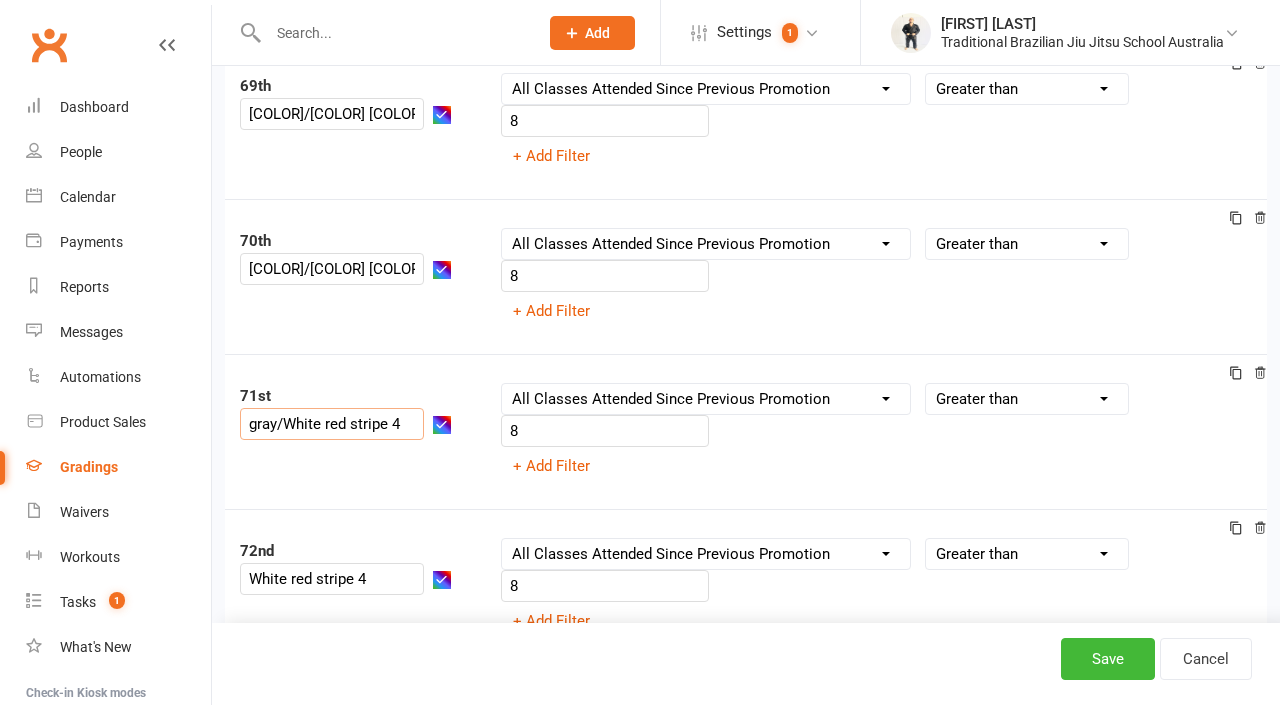 click on "71st gray/White [COLOR] stripe 4 Column name Belt Size Active for Grading? Most Recent Promotion All Classes Attended Since Previous Promotion Style Classes Attended Since Previous Promotion Non-Style Classes Attended Since Previous Promotion Most Recent Style Attendance Condition Is Is not Less than Greater than Less than or equal to Greater than or equal to Is blank Is not blank 8 + Add Filter" at bounding box center (746, 431) 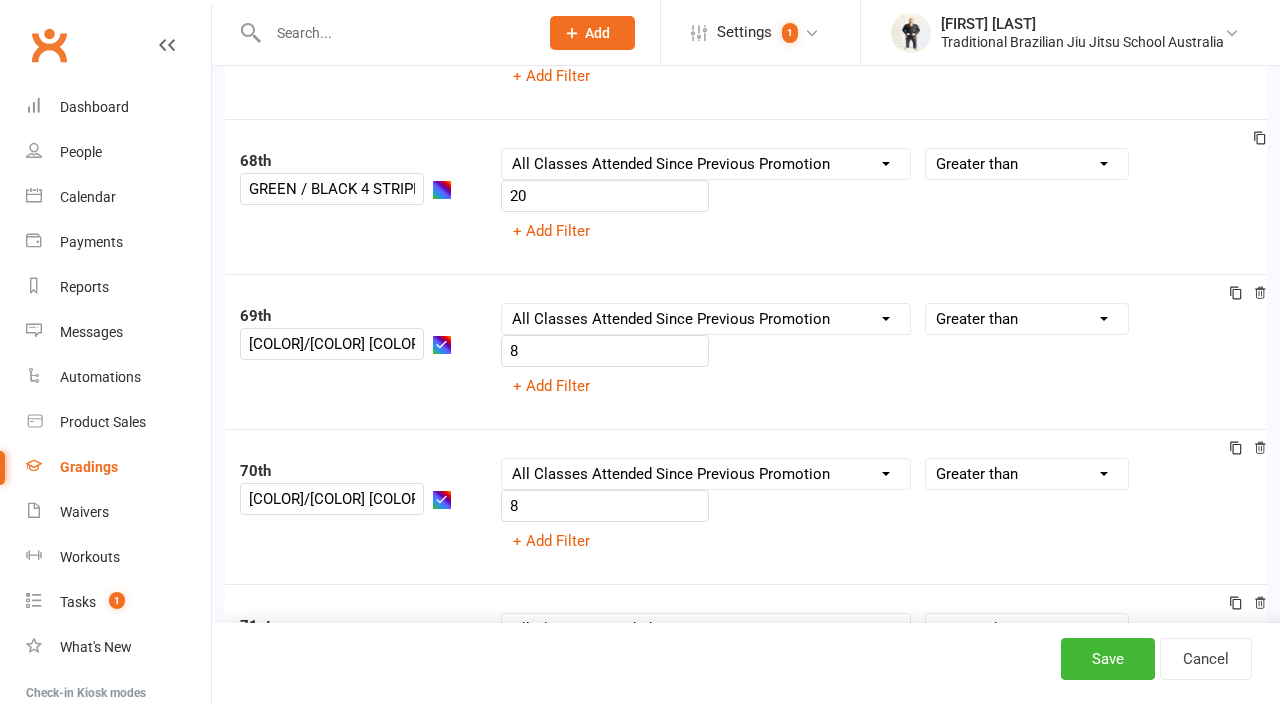 scroll, scrollTop: 10570, scrollLeft: 0, axis: vertical 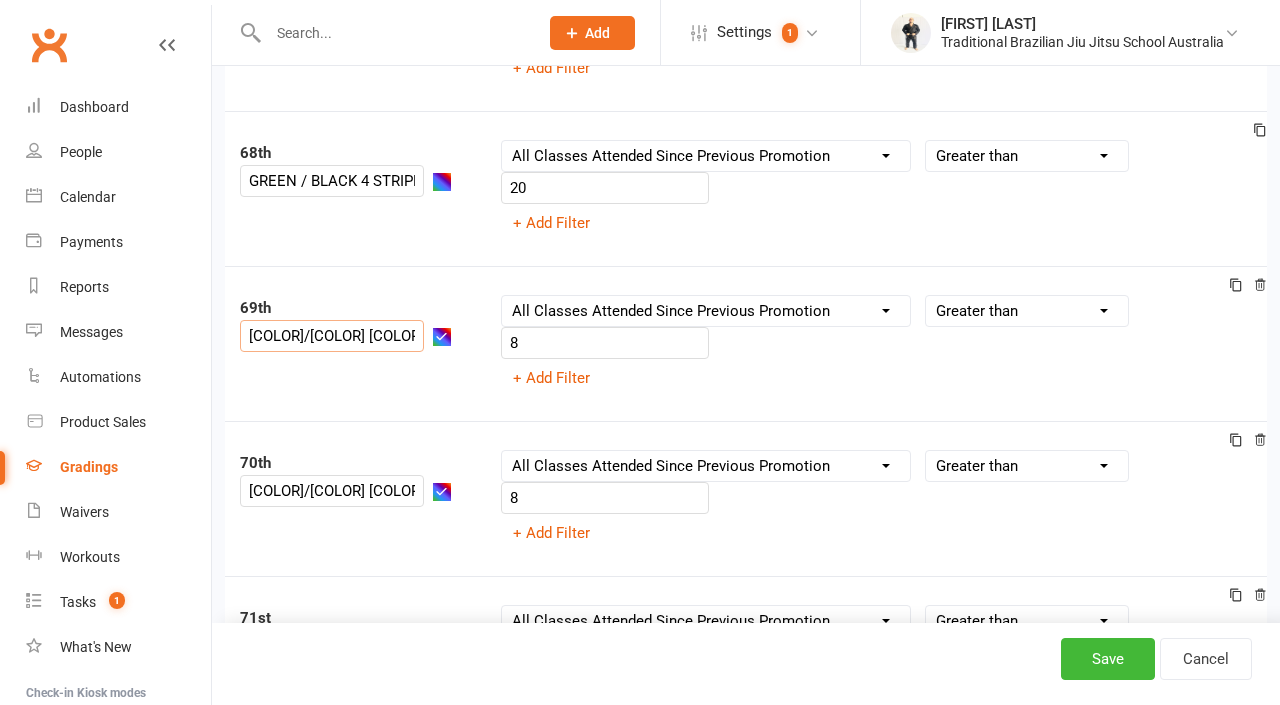 click on "[COLOR]/[COLOR] [COLOR] stripe [NUMBER]" at bounding box center (332, 336) 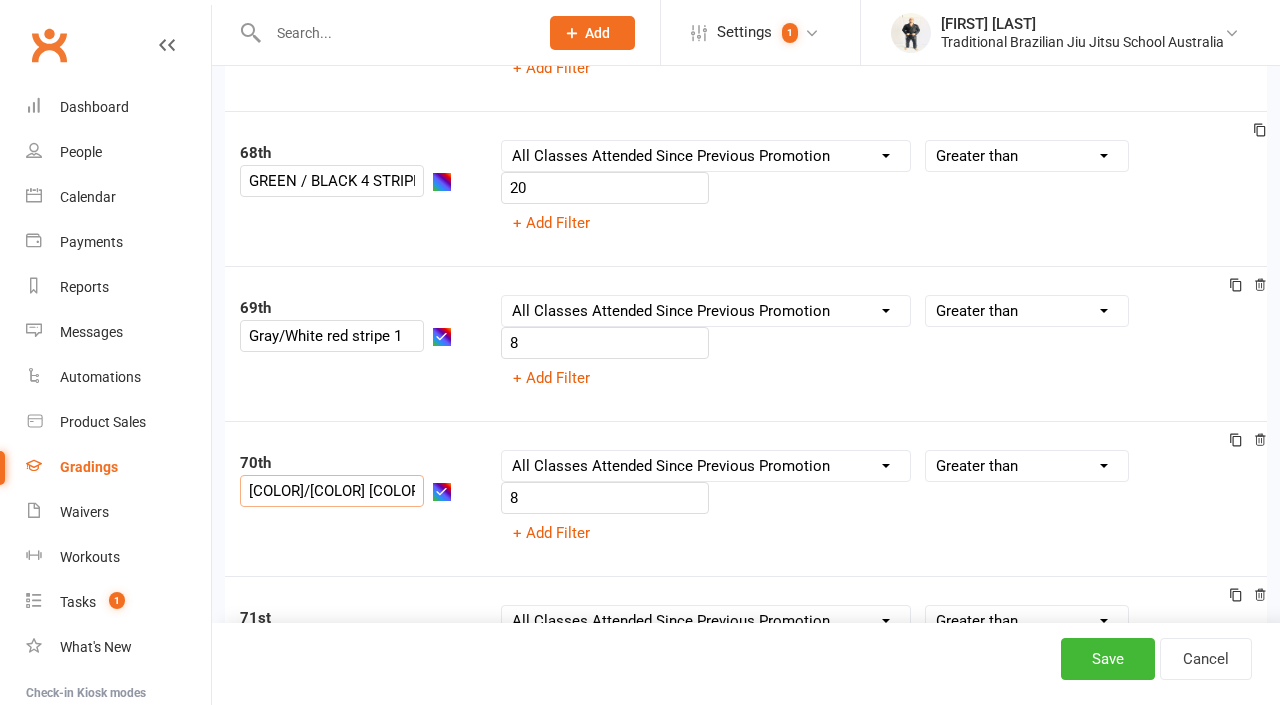 click on "[COLOR]/[COLOR] [COLOR] stripe [NUMBER]" at bounding box center [332, 491] 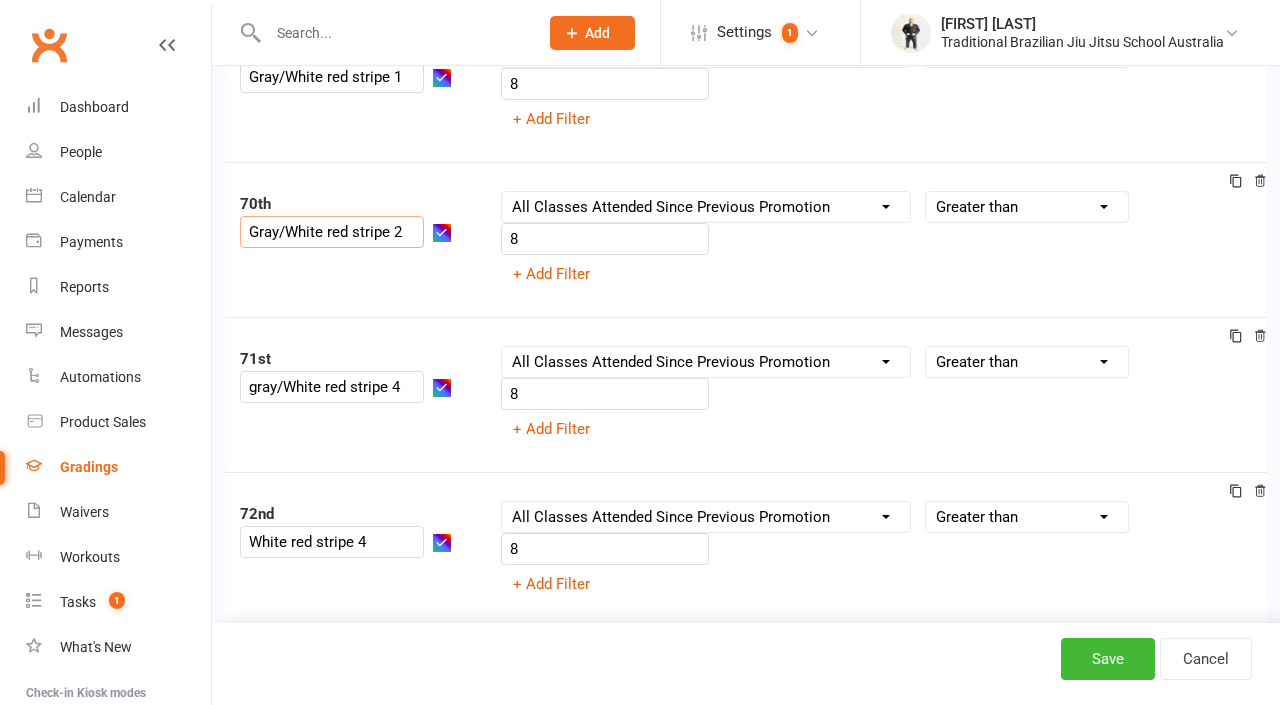 scroll, scrollTop: 10830, scrollLeft: 0, axis: vertical 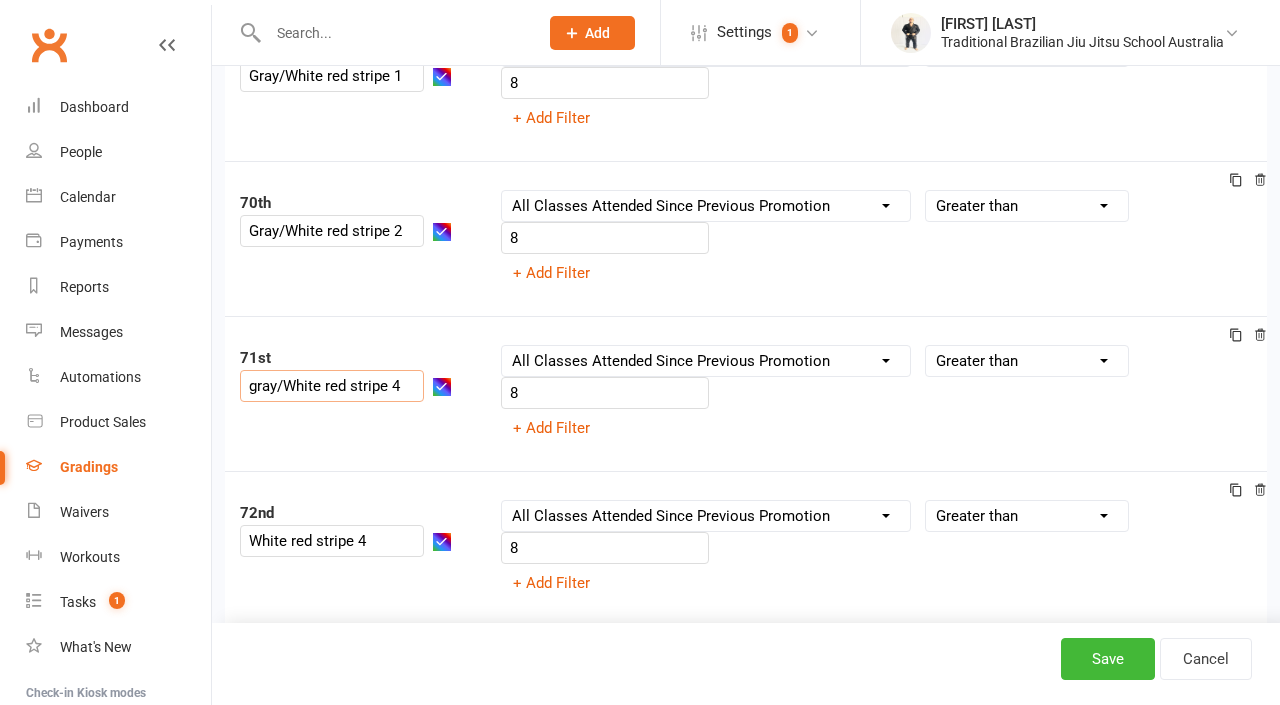 click on "gray/White red stripe 4" at bounding box center [332, 386] 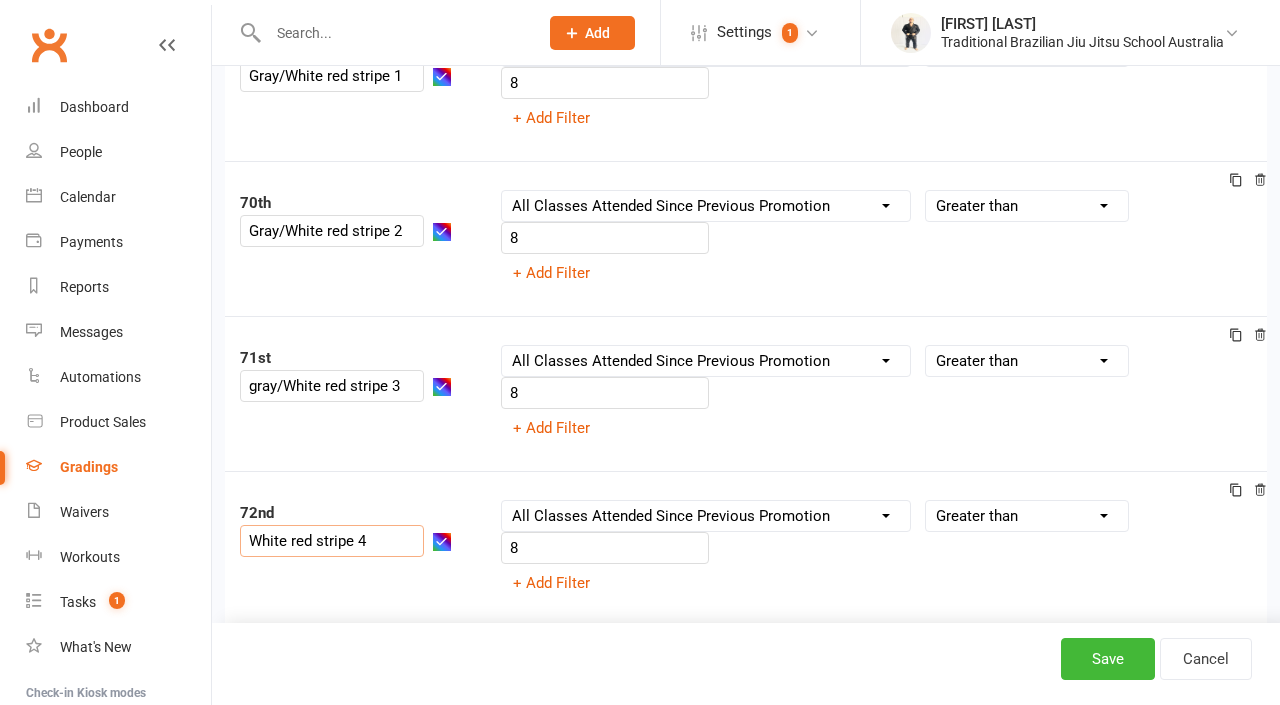 click on "White red stripe 4" at bounding box center [332, 541] 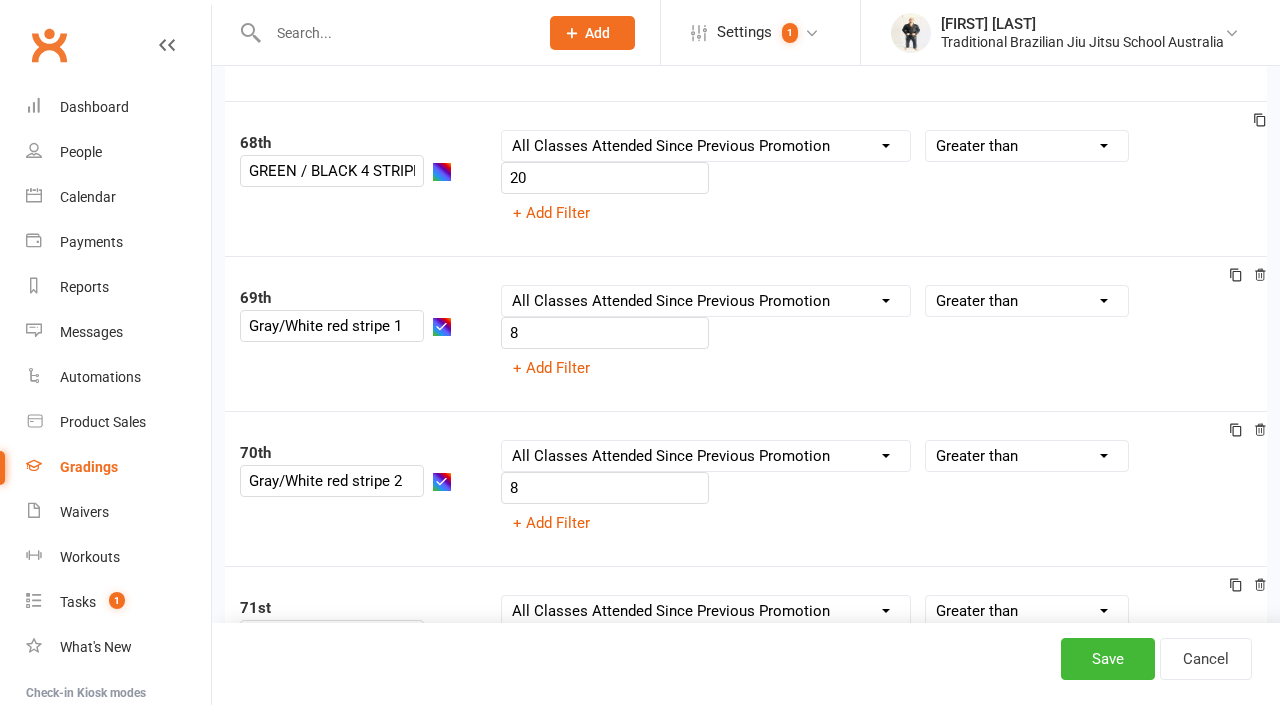 scroll, scrollTop: 10565, scrollLeft: 0, axis: vertical 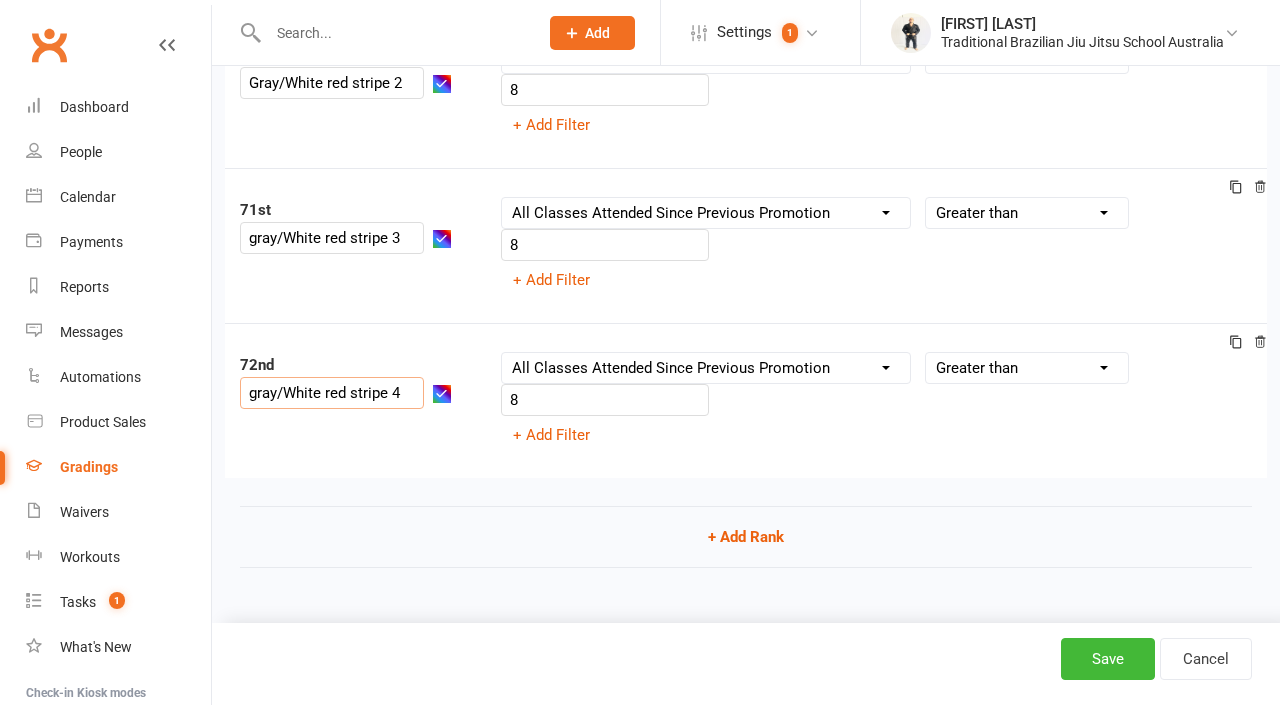 click on "1st WHITE BELT Column name Belt Size Active for Grading? Most Recent Promotion All Classes Attended Since Previous Promotion Style Classes Attended Since Previous Promotion Non-Style Classes Attended Since Previous Promotion Most Recent Style Attendance Condition Equals Does not equal Contains Does not contain Is blank or does not contain Is blank Is not blank Before After 0 + Add Filter 2nd WHITE BELT 1 STRIPE Column name Belt Size Active for Grading? Most Recent Promotion All Classes Attended Since Previous Promotion Style Classes Attended Since Previous Promotion Non-Style Classes Attended Since Previous Promotion Most Recent Style Attendance Condition Is Is not Less than Greater than Less than or equal to Greater than or equal to Is blank Is not blank 8 + Add Filter 3rd WHITE BELT 2 STRIPES Column name Belt Size Active for Grading? Most Recent Promotion All Classes Attended Since Previous Promotion Style Classes Attended Since Previous Promotion Non-Style Classes Attended Since Previous Promotion Is 8 4th" at bounding box center (746, -5102) 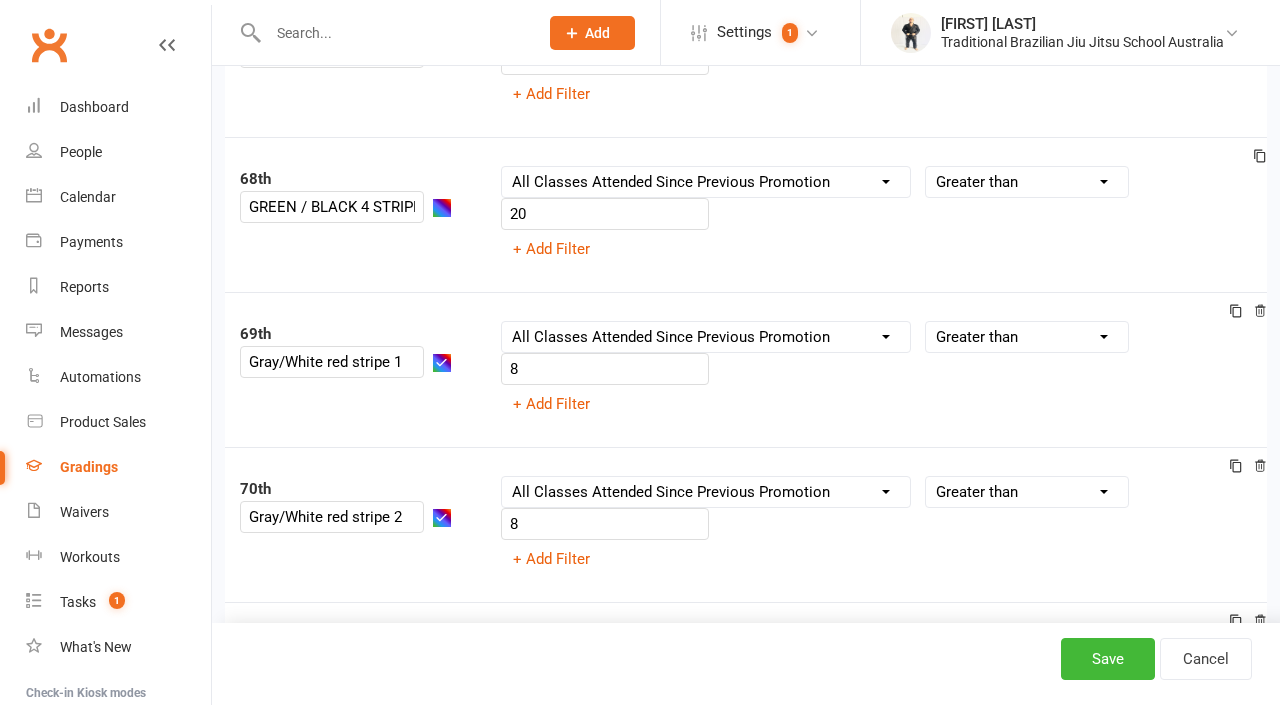 scroll, scrollTop: 10539, scrollLeft: 0, axis: vertical 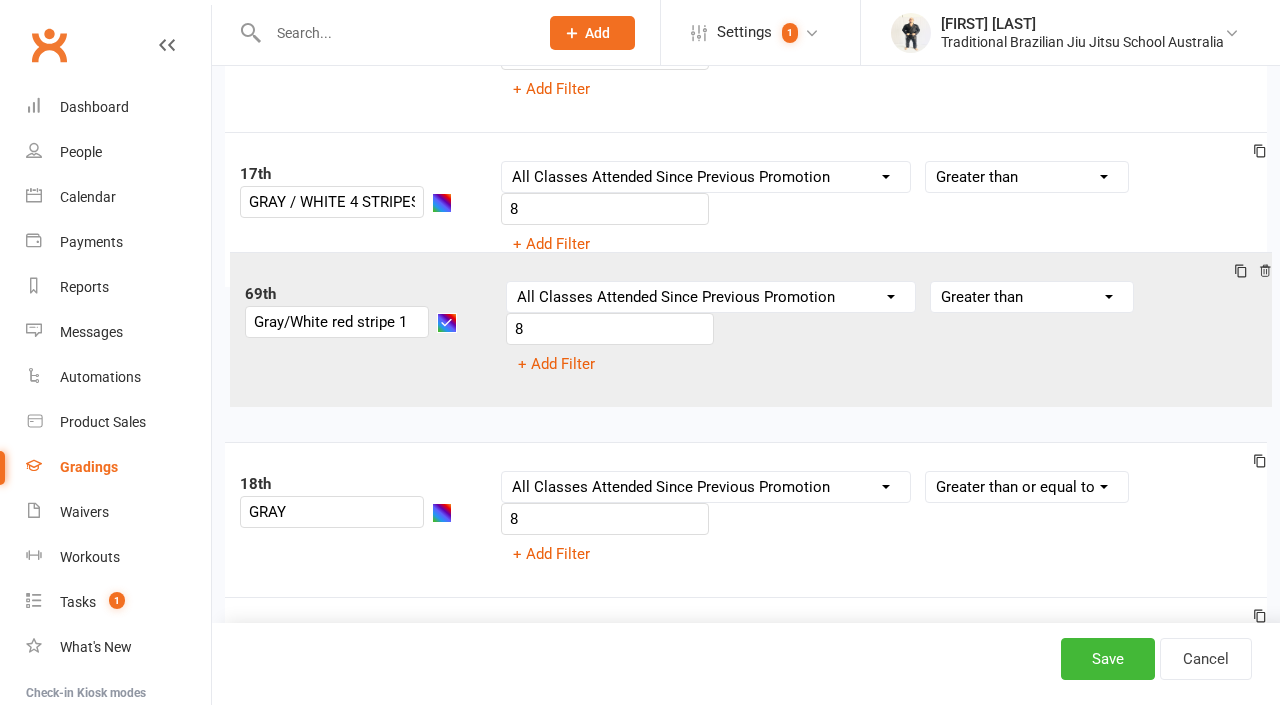 drag, startPoint x: 260, startPoint y: 348, endPoint x: 265, endPoint y: 283, distance: 65.192024 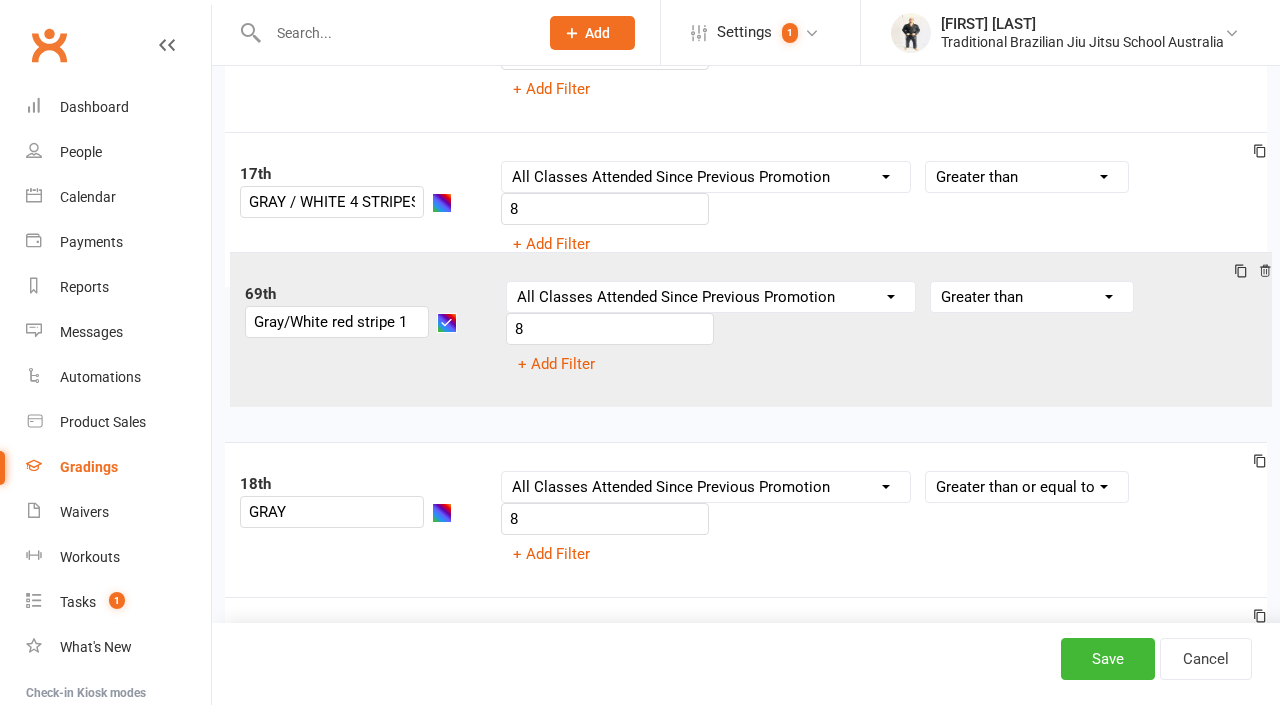 click on "1st WHITE BELT Column name Belt Size Active for Grading? Most Recent Promotion All Classes Attended Since Previous Promotion Style Classes Attended Since Previous Promotion Non-Style Classes Attended Since Previous Promotion Most Recent Style Attendance Condition Equals Does not equal Contains Does not contain Is blank or does not contain Is blank Is not blank Before After 0 + Add Filter 2nd WHITE BELT 1 STRIPE Column name Belt Size Active for Grading? Most Recent Promotion All Classes Attended Since Previous Promotion Style Classes Attended Since Previous Promotion Non-Style Classes Attended Since Previous Promotion Most Recent Style Attendance Condition Is Is not Less than Greater than Less than or equal to Greater than or equal to Is blank Is not blank 8 + Add Filter 3rd WHITE BELT 2 STRIPES Column name Belt Size Active for Grading? Most Recent Promotion All Classes Attended Since Previous Promotion Style Classes Attended Since Previous Promotion Non-Style Classes Attended Since Previous Promotion Is 8 4th" at bounding box center (746, 3232) 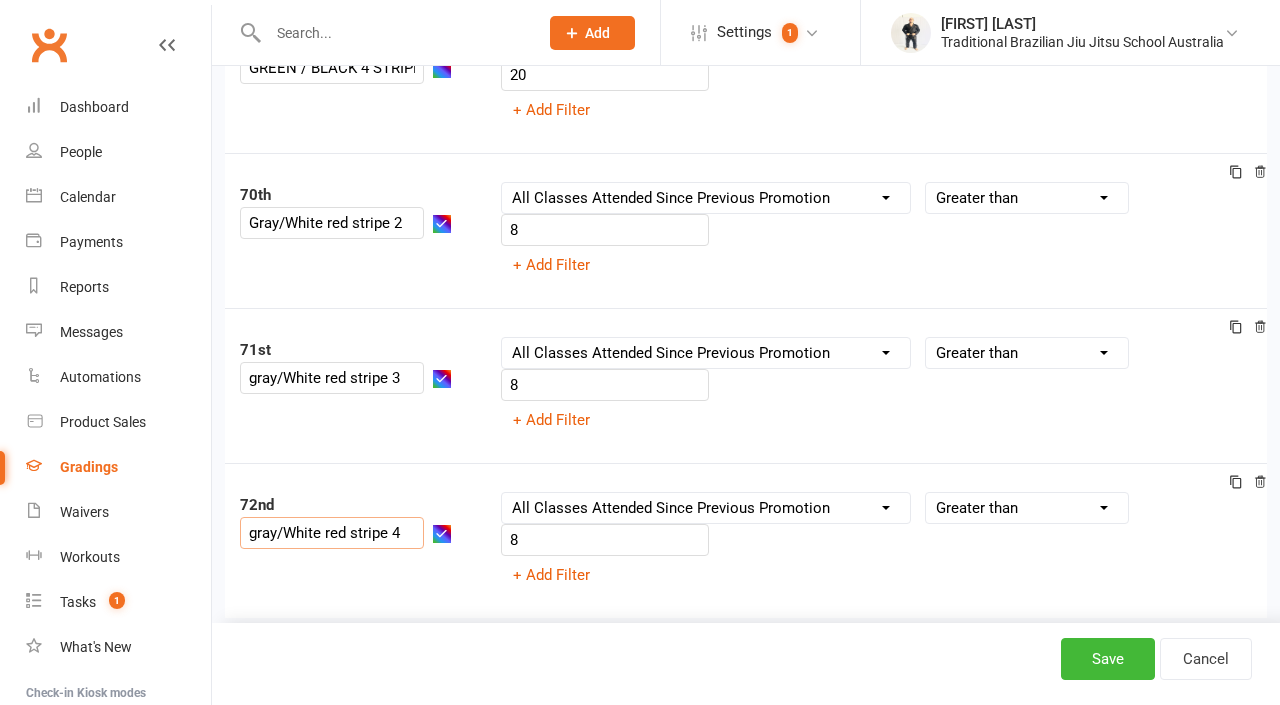 scroll, scrollTop: 10837, scrollLeft: 0, axis: vertical 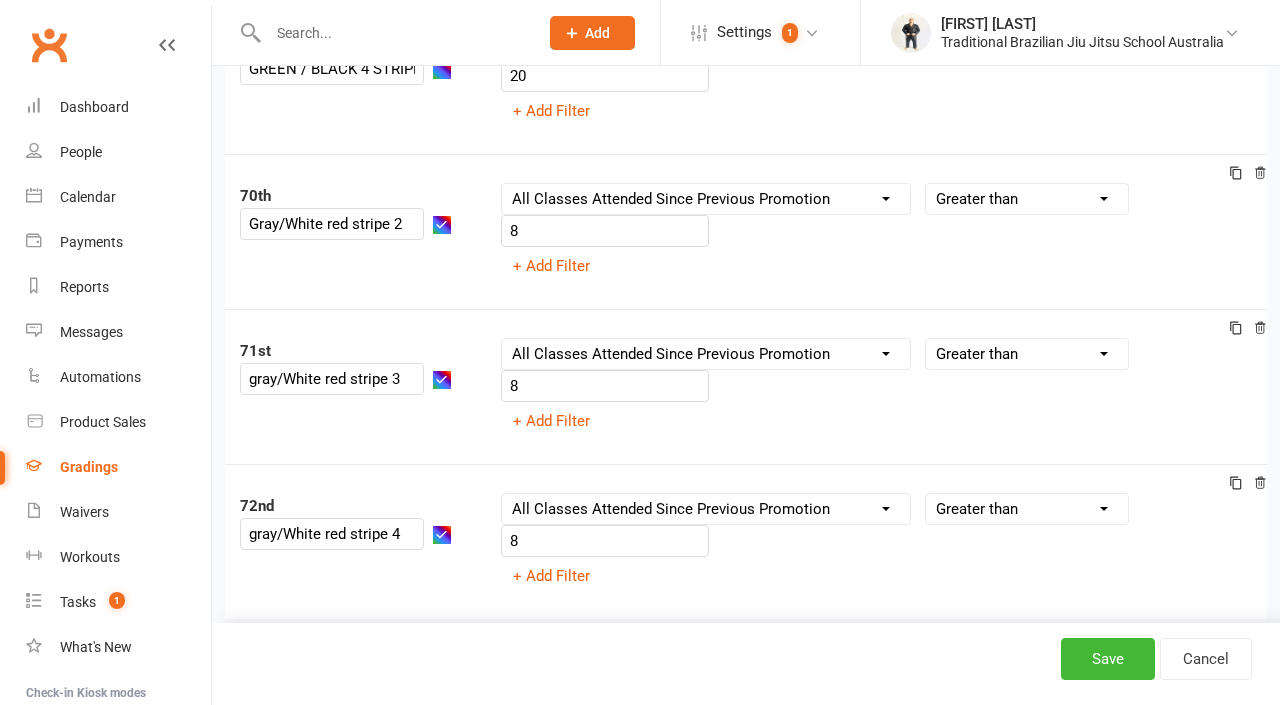drag, startPoint x: 267, startPoint y: 202, endPoint x: 324, endPoint y: 210, distance: 57.558666 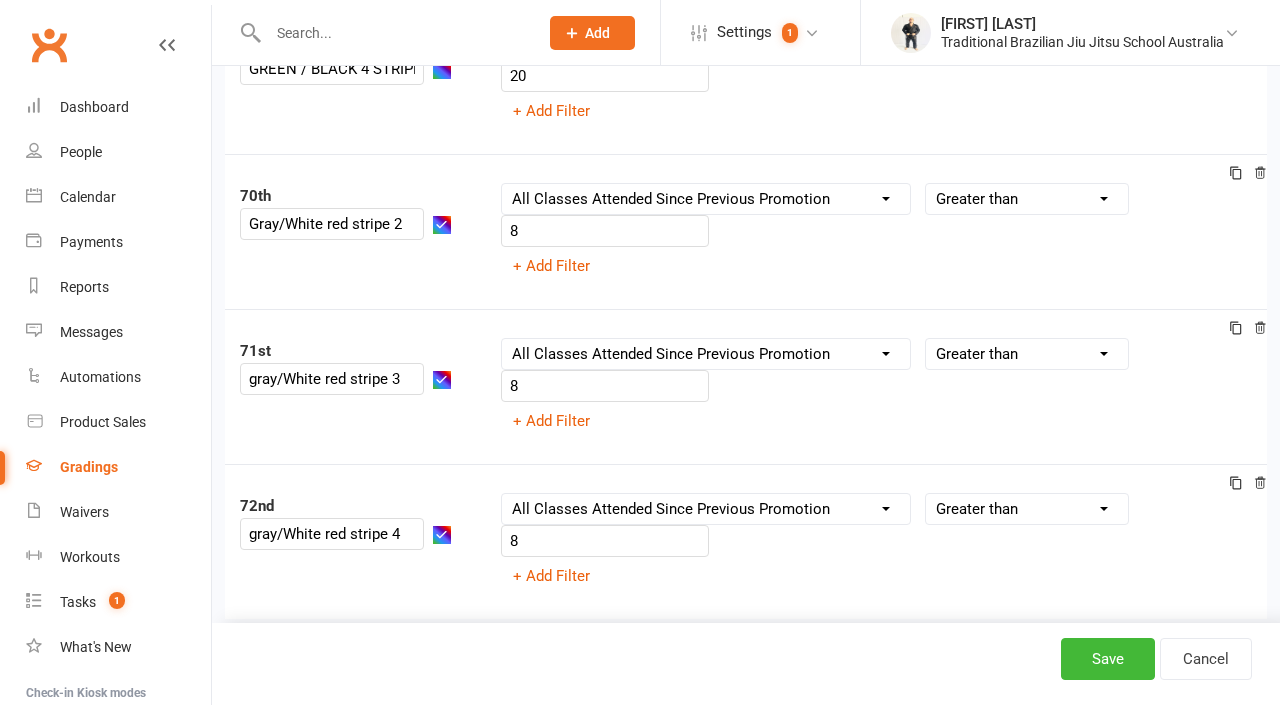 click on "1st WHITE BELT Column name Belt Size Active for Grading? Most Recent Promotion All Classes Attended Since Previous Promotion Style Classes Attended Since Previous Promotion Non-Style Classes Attended Since Previous Promotion Most Recent Style Attendance Condition Equals Does not equal Contains Does not contain Is blank or does not contain Is blank Is not blank Before After 0 + Add Filter 2nd WHITE BELT 1 STRIPE Column name Belt Size Active for Grading? Most Recent Promotion All Classes Attended Since Previous Promotion Style Classes Attended Since Previous Promotion Non-Style Classes Attended Since Previous Promotion Most Recent Style Attendance Condition Is Is not Less than Greater than Less than or equal to Greater than or equal to Is blank Is not blank 8 + Add Filter 3rd WHITE BELT 2 STRIPES Column name Belt Size Active for Grading? Most Recent Promotion All Classes Attended Since Previous Promotion Style Classes Attended Since Previous Promotion Non-Style Classes Attended Since Previous Promotion Is 8 4th" at bounding box center [746, -4961] 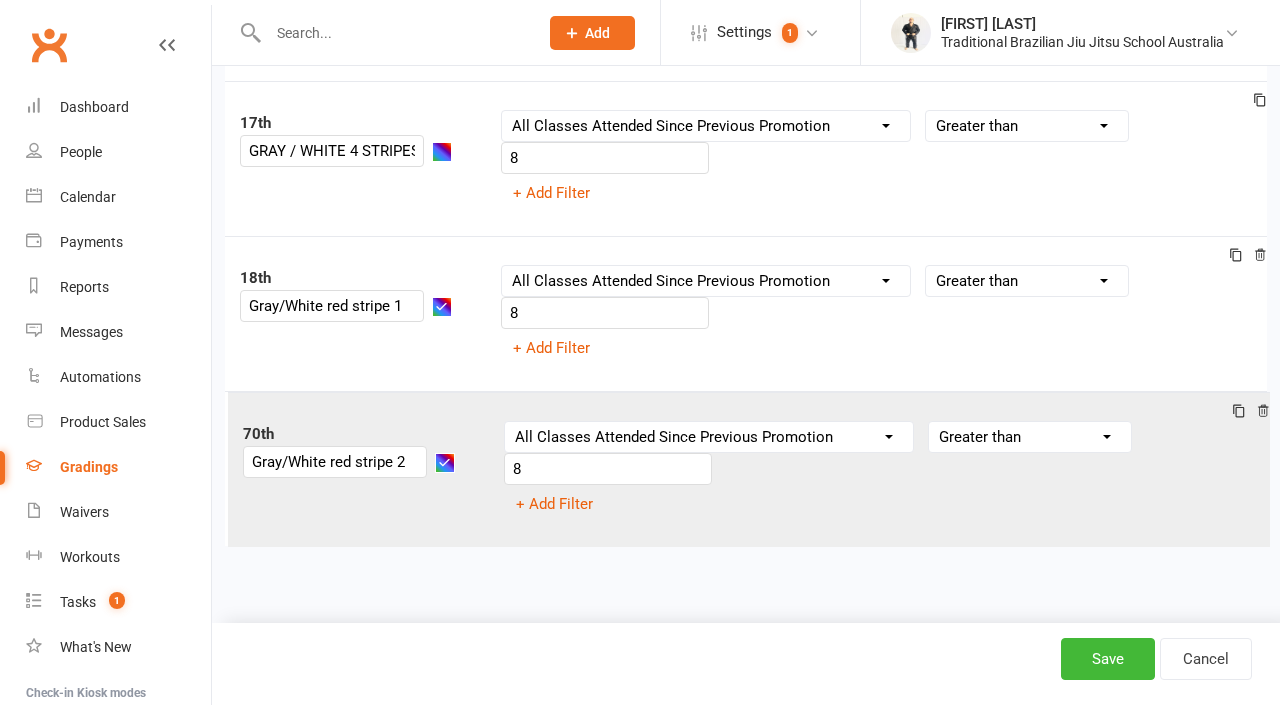 scroll, scrollTop: 2902, scrollLeft: 0, axis: vertical 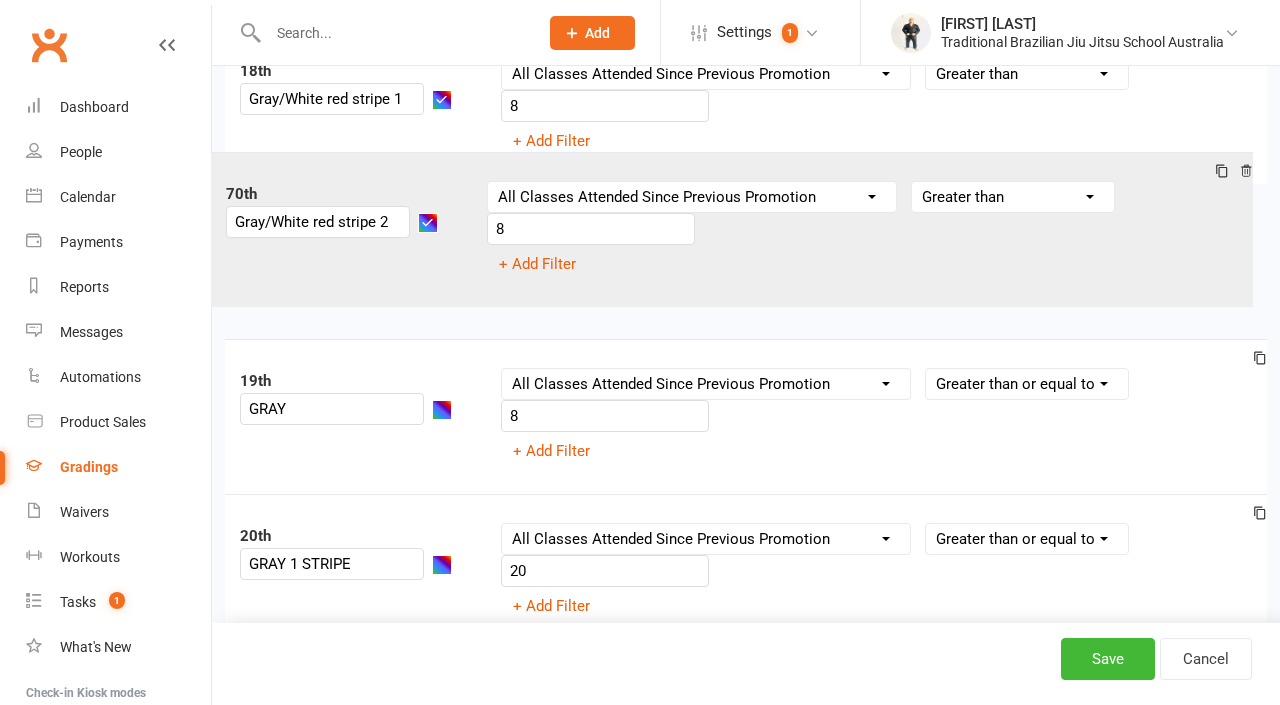 click on "1st WHITE BELT Column name Belt Size Active for Grading? Most Recent Promotion All Classes Attended Since Previous Promotion Style Classes Attended Since Previous Promotion Non-Style Classes Attended Since Previous Promotion Most Recent Style Attendance Condition Equals Does not equal Contains Does not contain Is blank or does not contain Is blank Is not blank Before After 0 + Add Filter 2nd WHITE BELT 1 STRIPE Column name Belt Size Active for Grading? Most Recent Promotion All Classes Attended Since Previous Promotion Style Classes Attended Since Previous Promotion Non-Style Classes Attended Since Previous Promotion Most Recent Style Attendance Condition Is Is not Less than Greater than Less than or equal to Greater than or equal to Is blank Is not blank 8 + Add Filter 3rd WHITE BELT 2 STRIPES Column name Belt Size Active for Grading? Most Recent Promotion All Classes Attended Since Previous Promotion Style Classes Attended Since Previous Promotion Non-Style Classes Attended Since Previous Promotion Is 8 4th" at bounding box center [746, 2974] 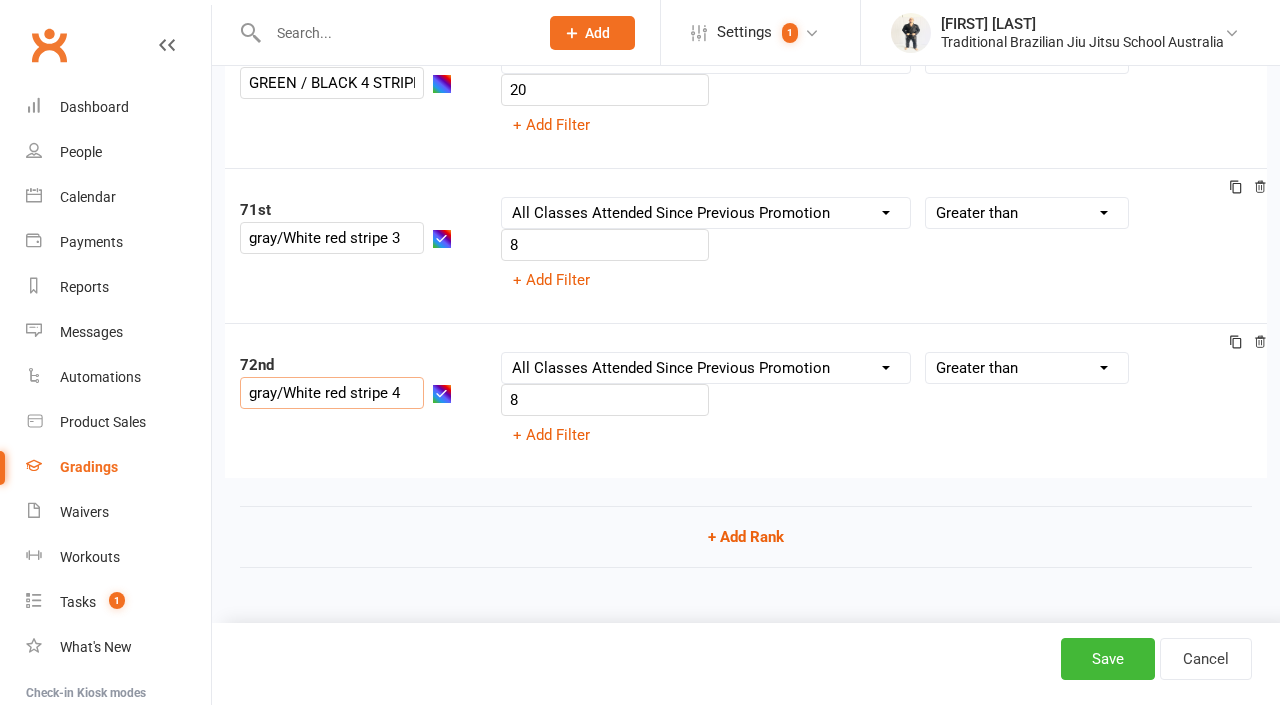 scroll, scrollTop: 10986, scrollLeft: 0, axis: vertical 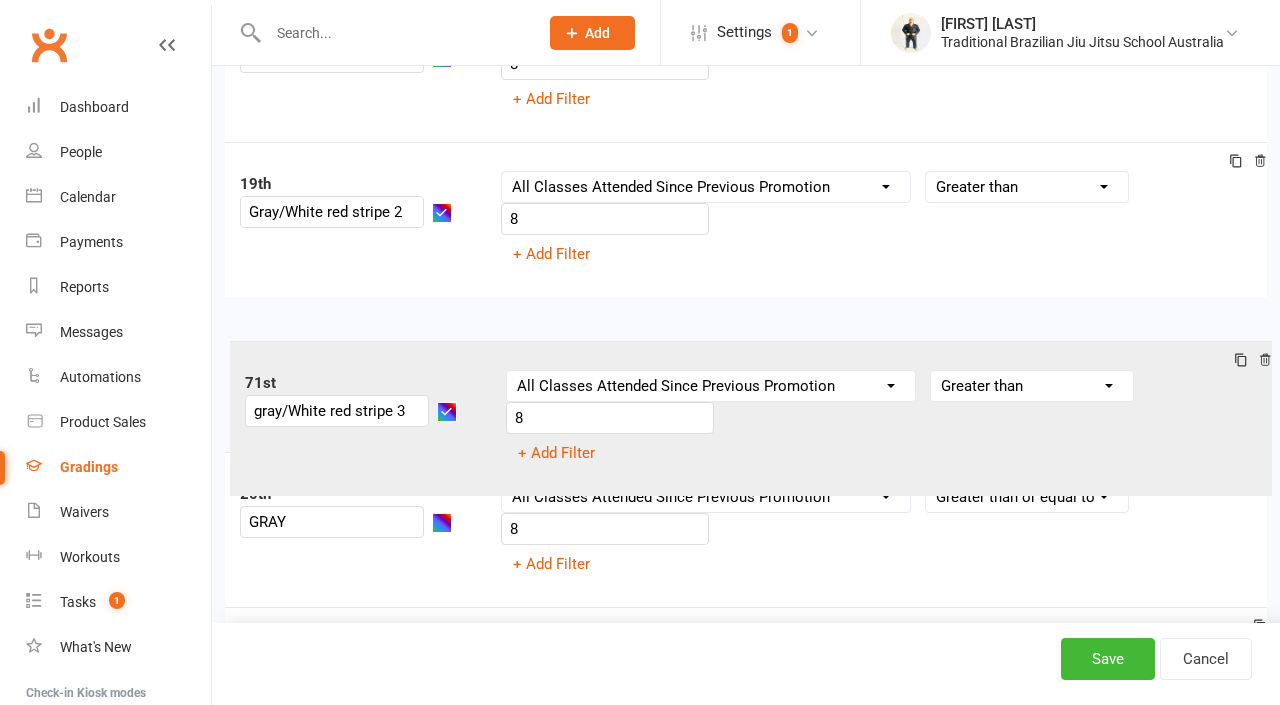 drag, startPoint x: 272, startPoint y: 210, endPoint x: 293, endPoint y: 366, distance: 157.40712 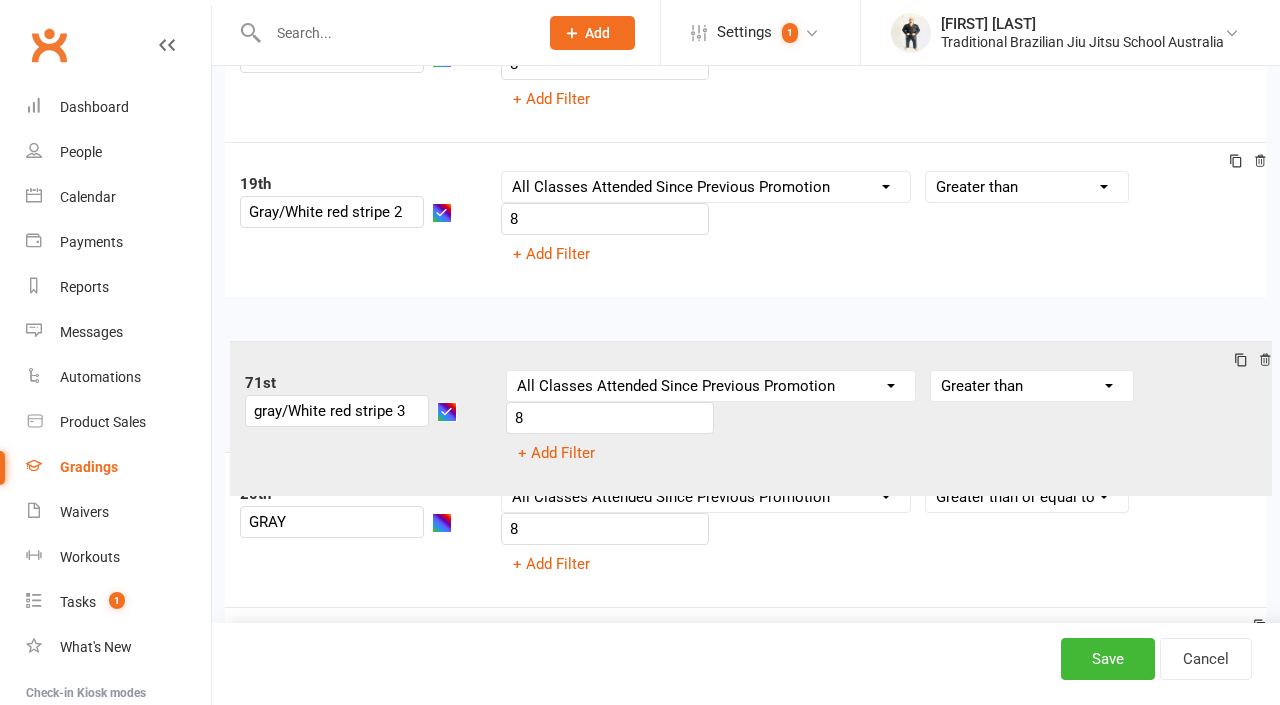 click on "1st WHITE BELT Column name Belt Size Active for Grading? Most Recent Promotion All Classes Attended Since Previous Promotion Style Classes Attended Since Previous Promotion Non-Style Classes Attended Since Previous Promotion Most Recent Style Attendance Condition Equals Does not equal Contains Does not contain Is blank or does not contain Is blank Is not blank Before After 0 + Add Filter 2nd WHITE BELT 1 STRIPE Column name Belt Size Active for Grading? Most Recent Promotion All Classes Attended Since Previous Promotion Style Classes Attended Since Previous Promotion Non-Style Classes Attended Since Previous Promotion Most Recent Style Attendance Condition Is Is not Less than Greater than Less than or equal to Greater than or equal to Is blank Is not blank 8 + Add Filter 3rd WHITE BELT 2 STRIPES Column name Belt Size Active for Grading? Most Recent Promotion All Classes Attended Since Previous Promotion Style Classes Attended Since Previous Promotion Non-Style Classes Attended Since Previous Promotion Is 8 4th" at bounding box center (746, 2932) 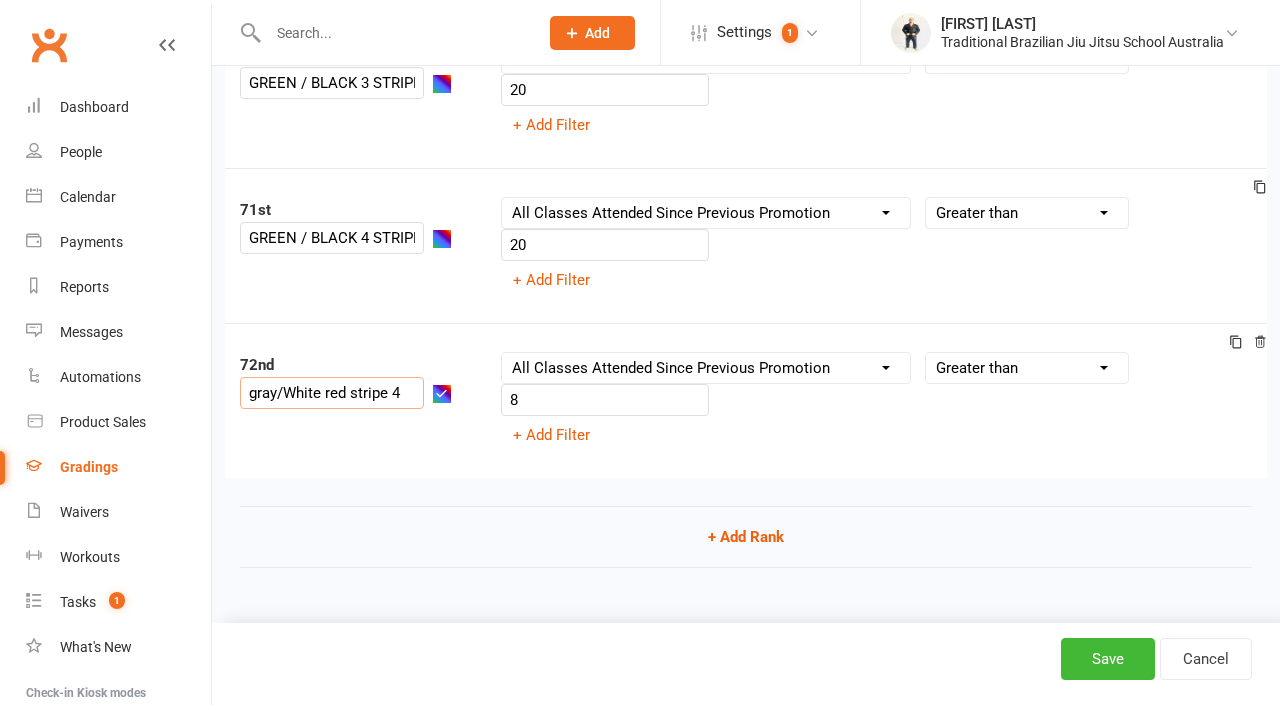 scroll, scrollTop: 10986, scrollLeft: 0, axis: vertical 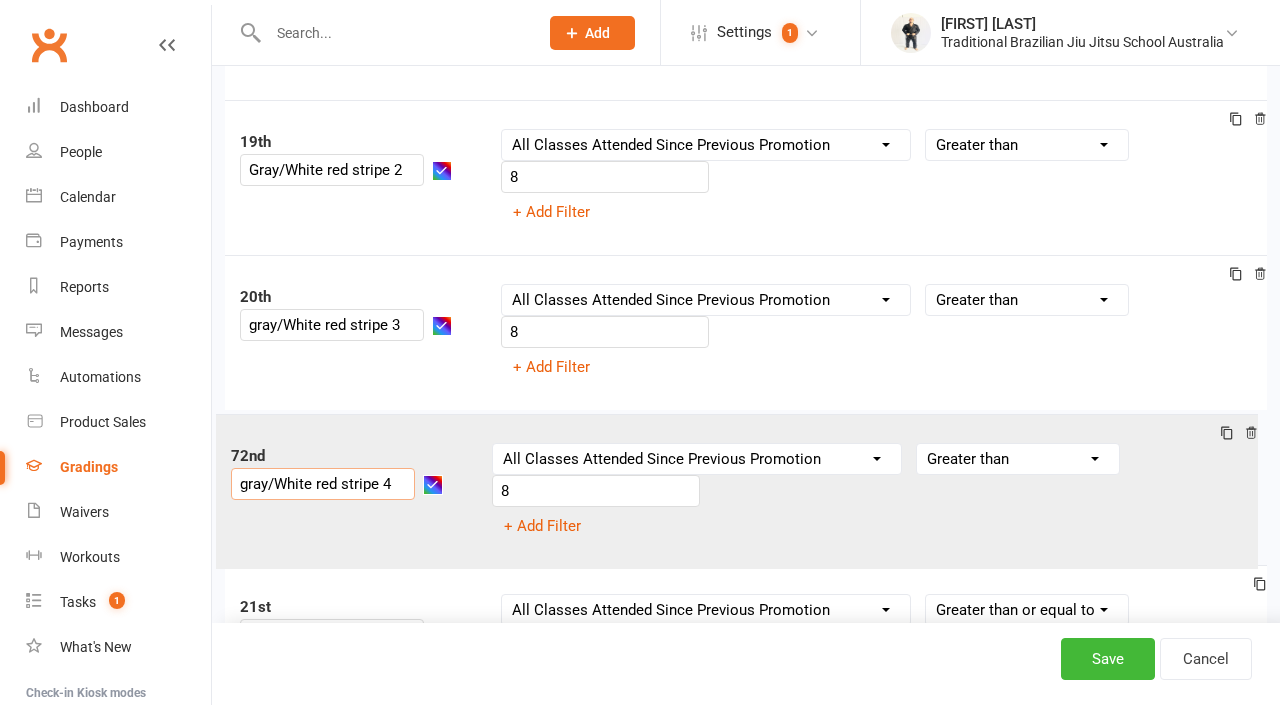drag, startPoint x: 261, startPoint y: 370, endPoint x: 259, endPoint y: 460, distance: 90.02222 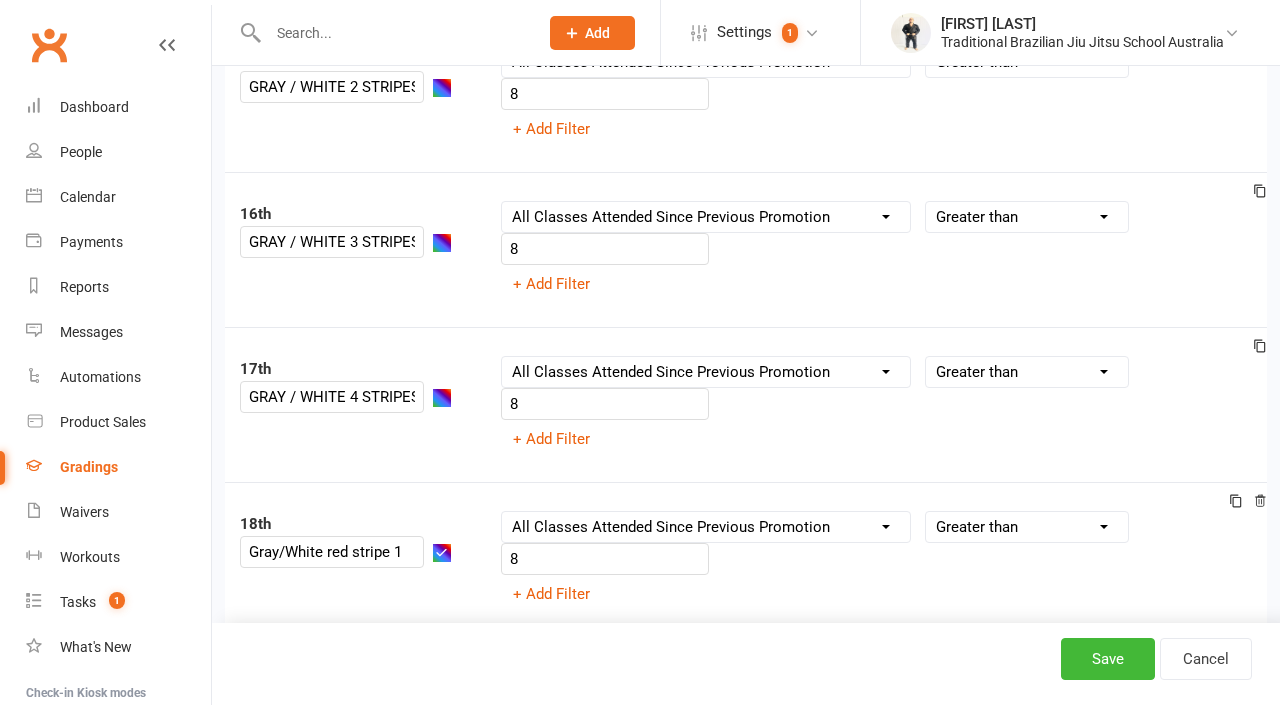 scroll, scrollTop: 2424, scrollLeft: 0, axis: vertical 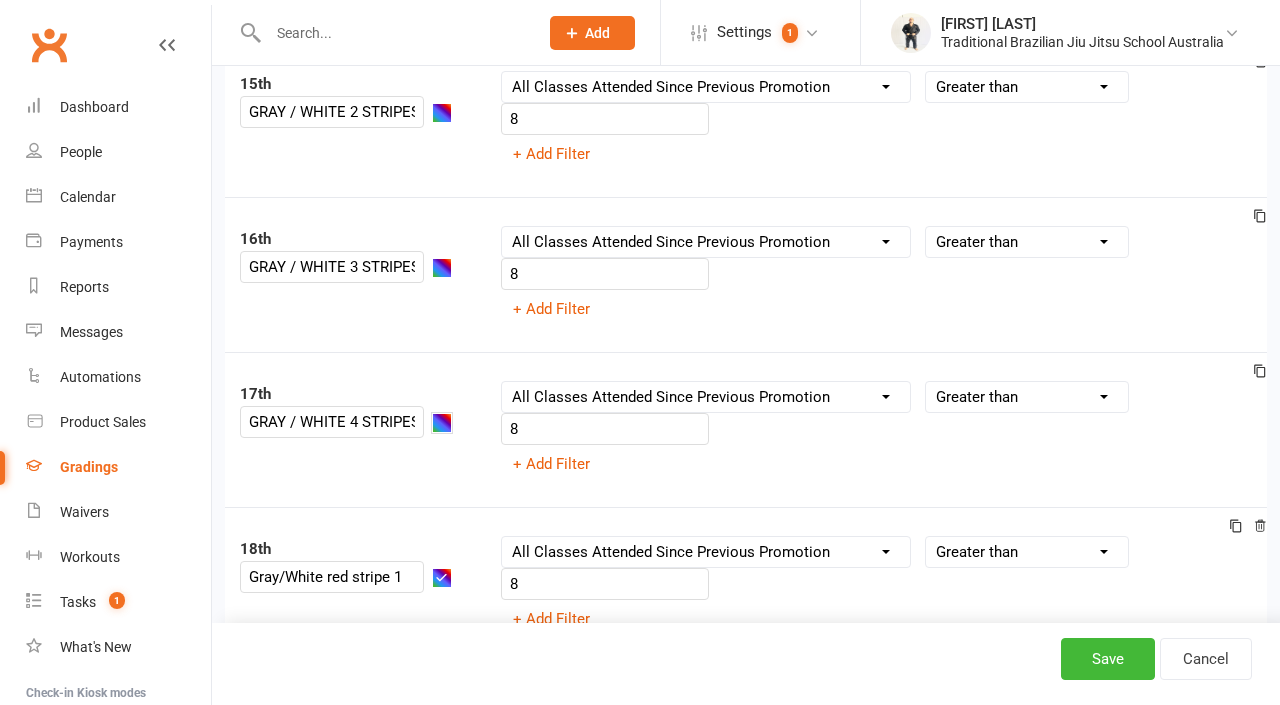 click at bounding box center (442, 423) 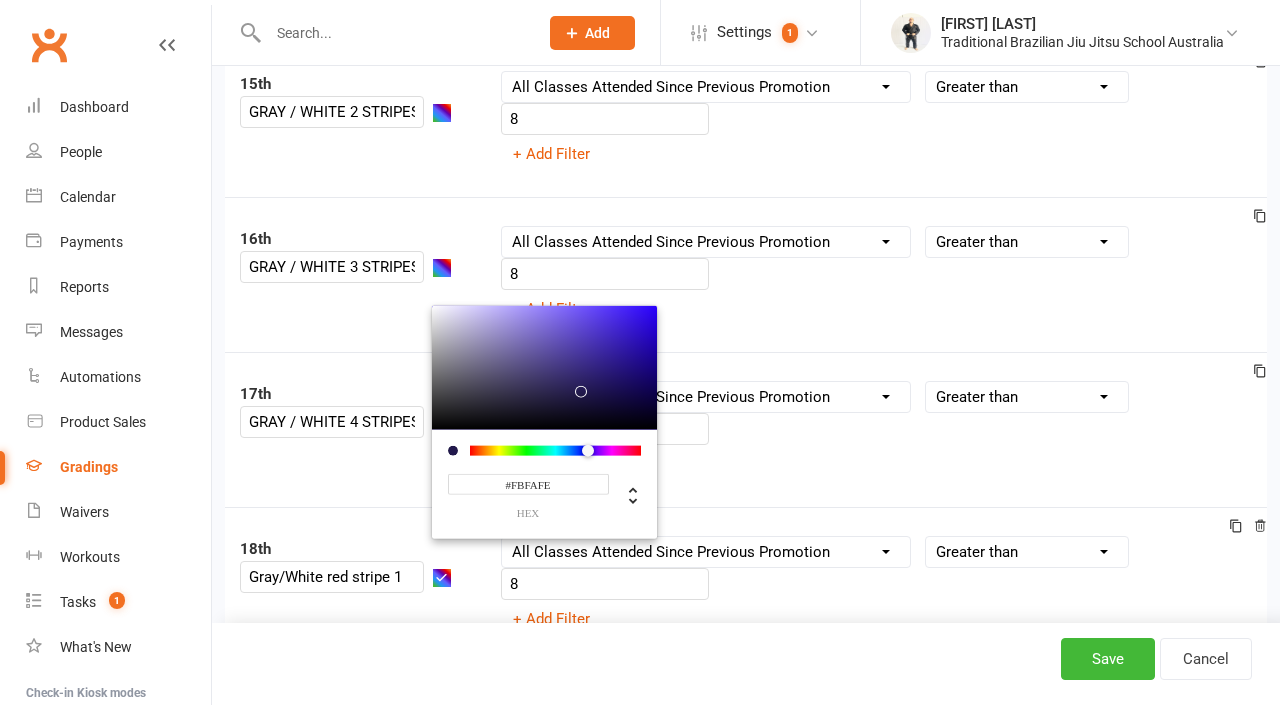 click at bounding box center (544, 367) 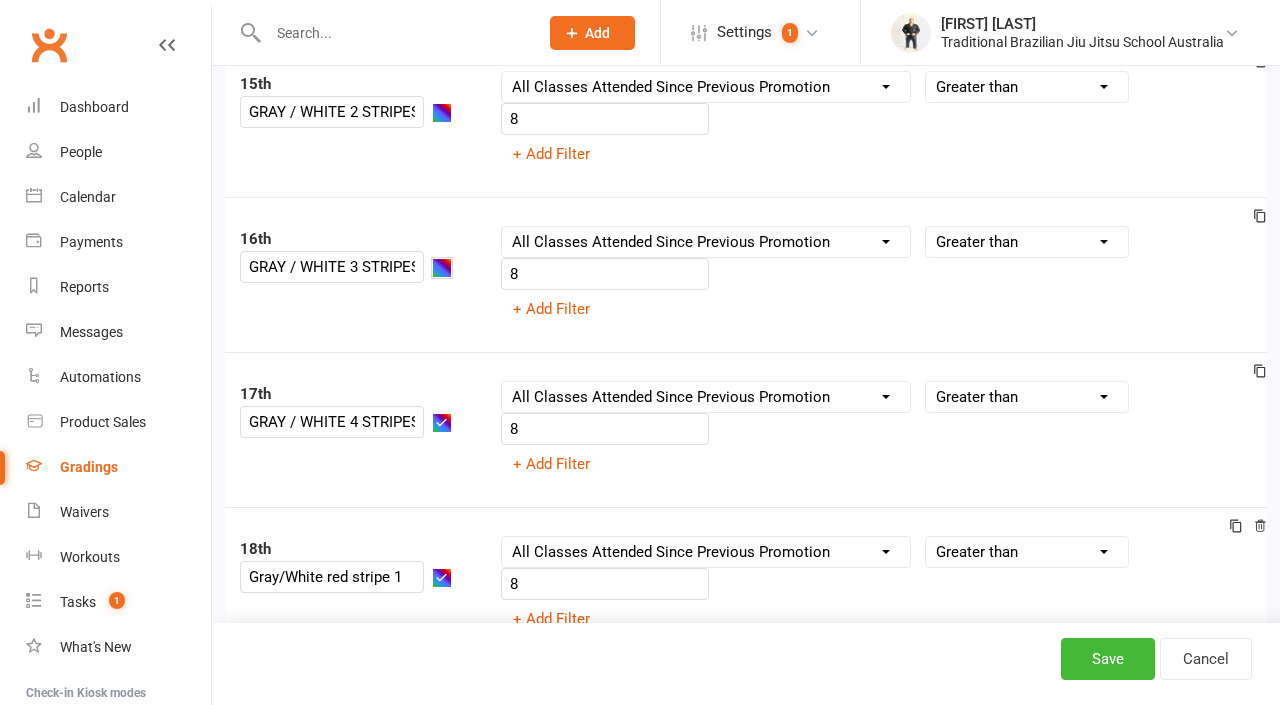 click at bounding box center [442, 268] 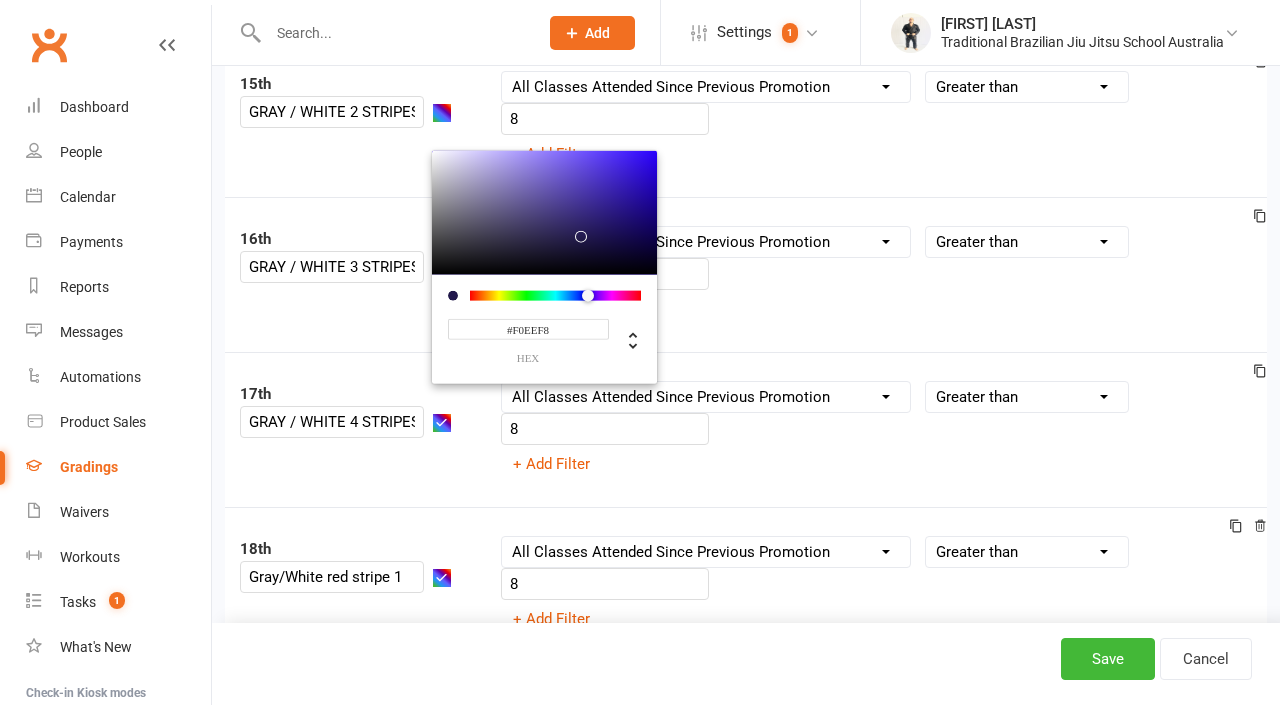 click at bounding box center (544, 212) 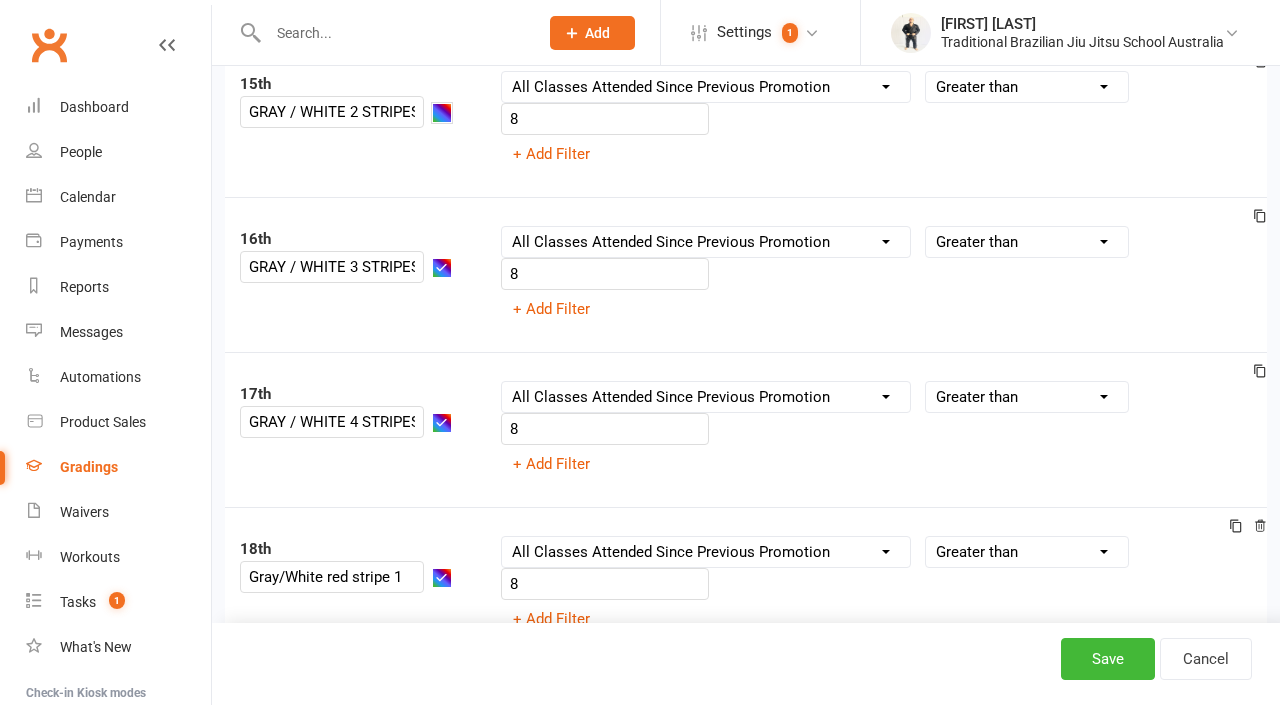 click at bounding box center [442, 113] 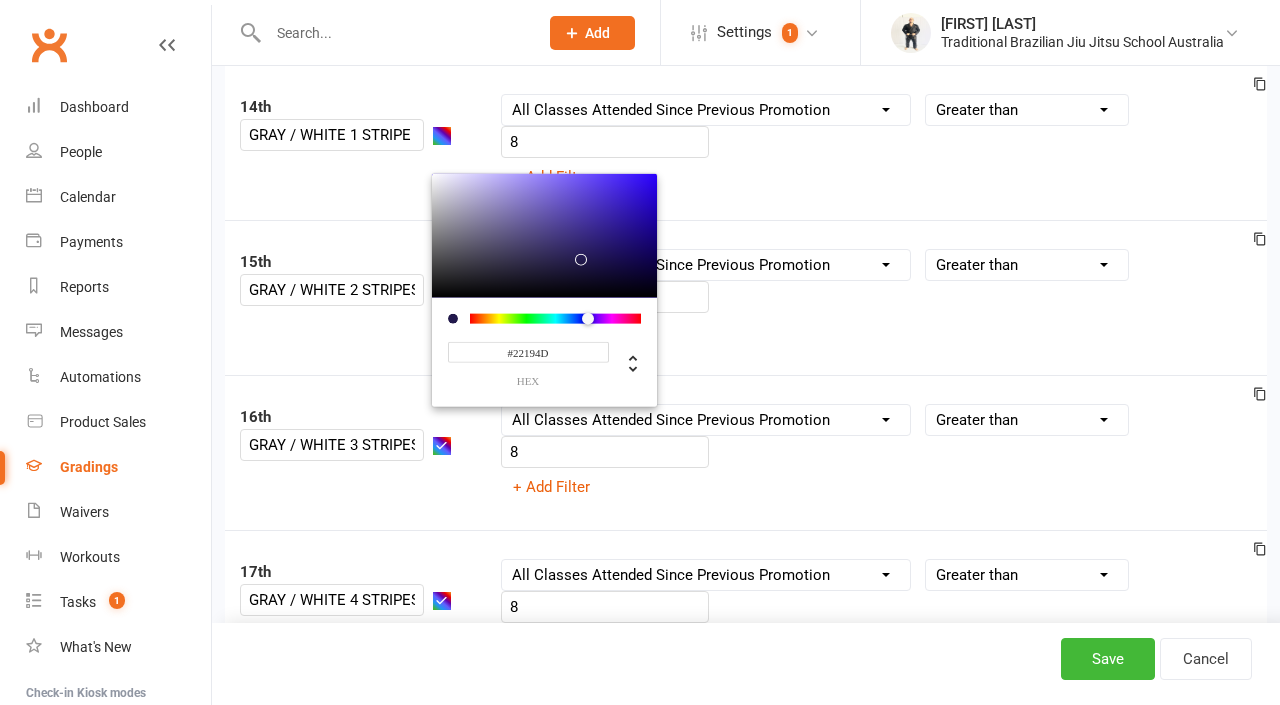 scroll, scrollTop: 2244, scrollLeft: 0, axis: vertical 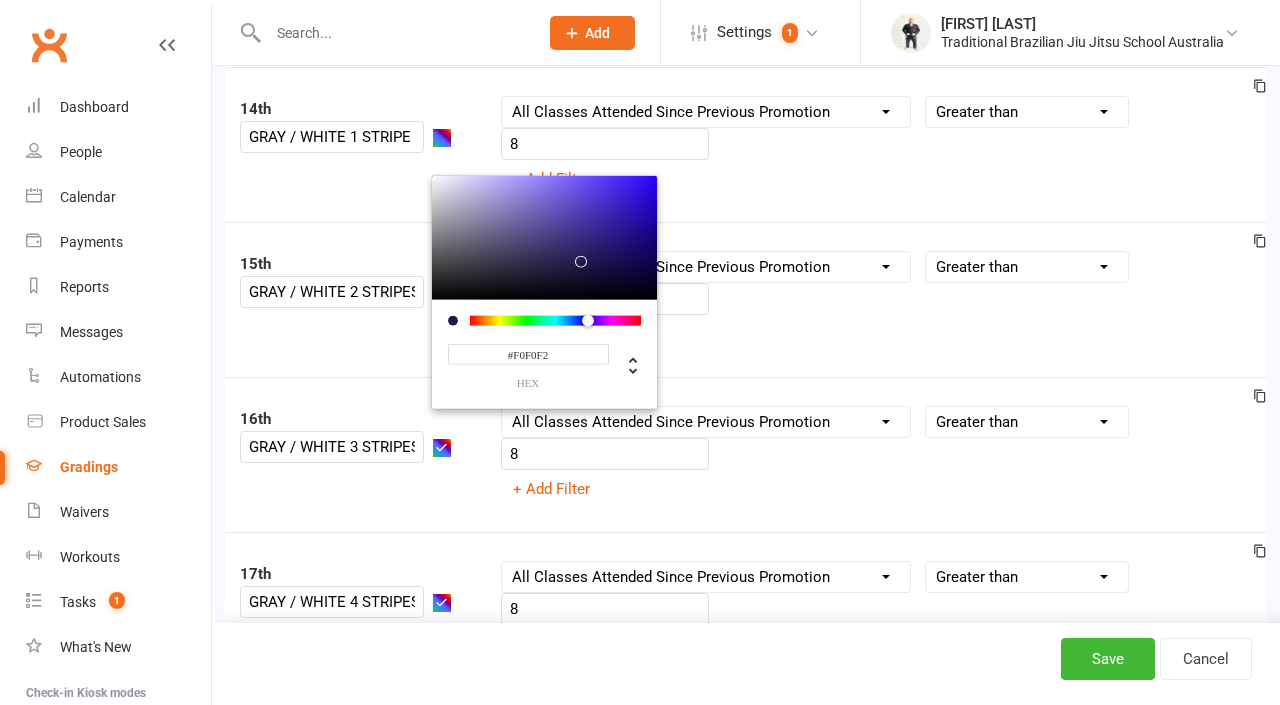 click at bounding box center [544, 237] 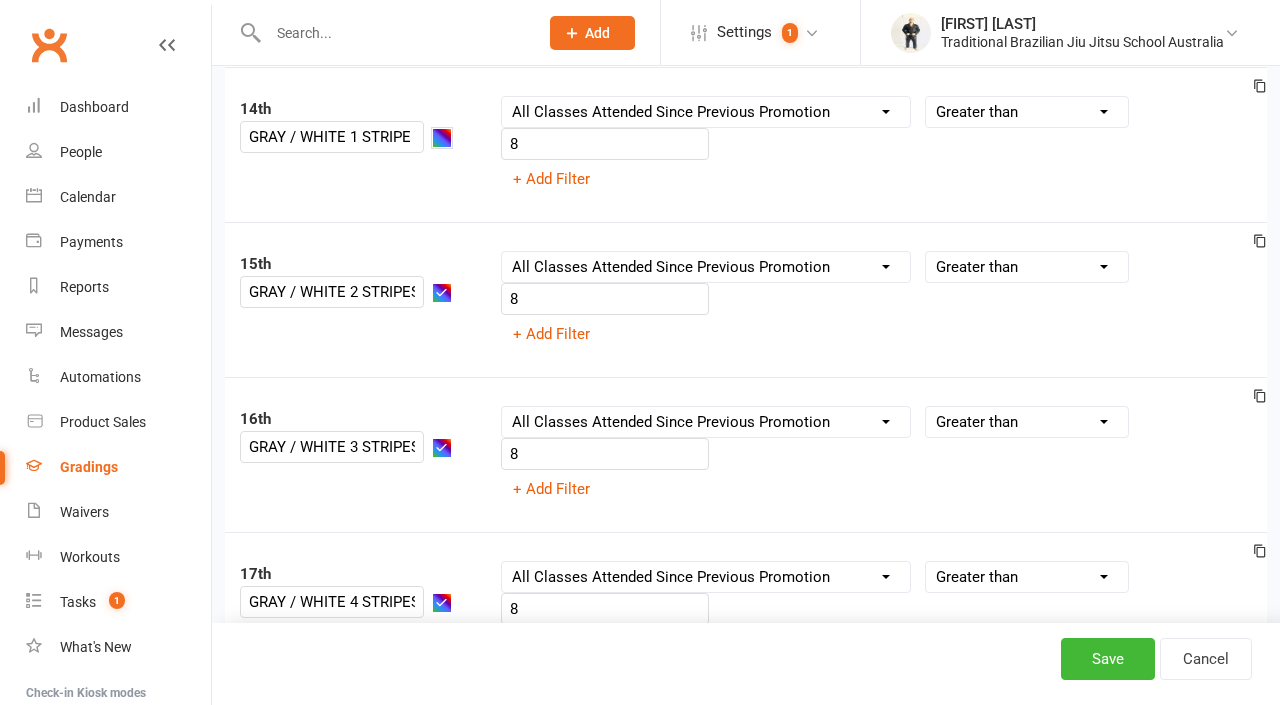 click at bounding box center (442, 138) 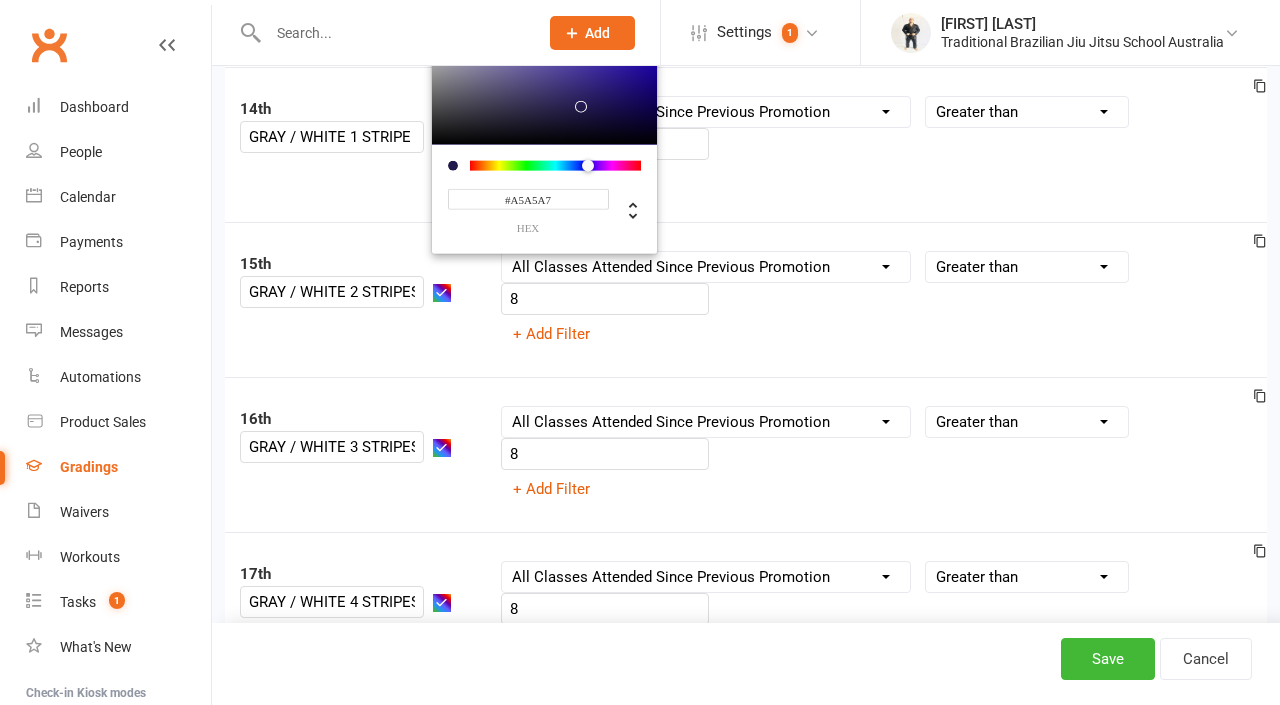 click at bounding box center [544, 82] 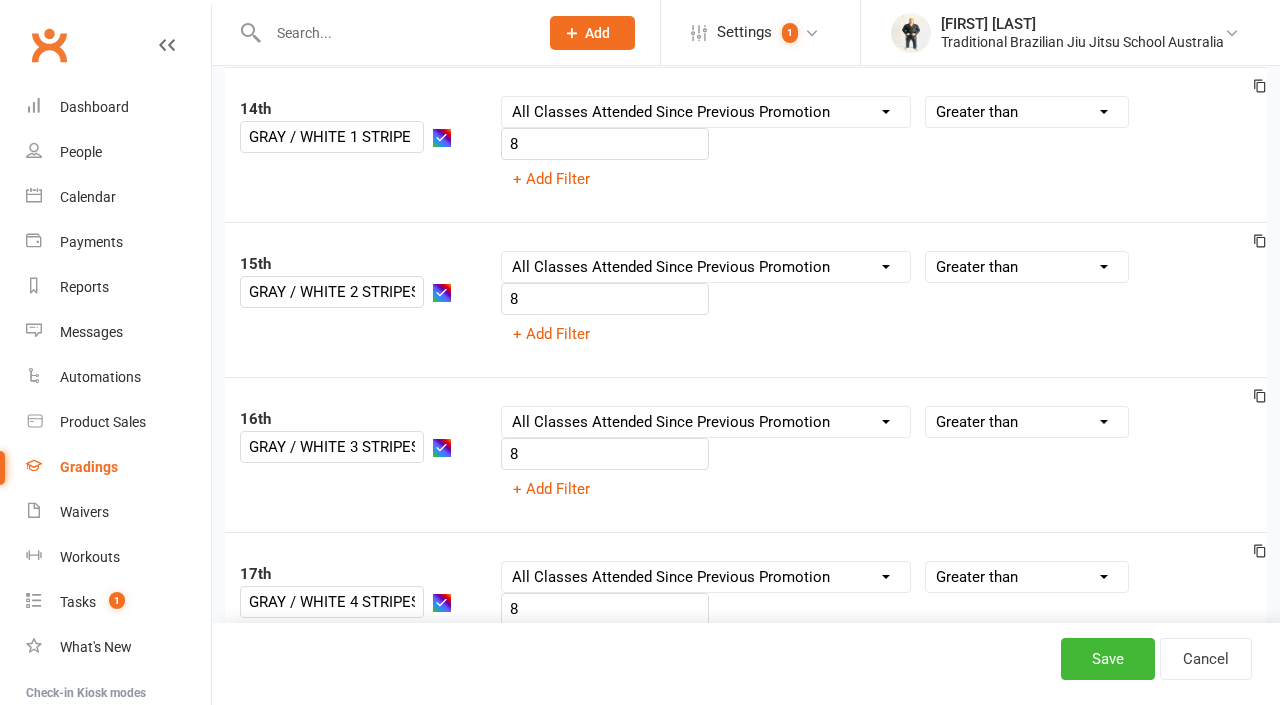 click on "16th GRAY / WHITE 3 STRIPES Column name Belt Size Active for Grading? Most Recent Promotion All Classes Attended Since Previous Promotion Style Classes Attended Since Previous Promotion Non-Style Classes Attended Since Previous Promotion Most Recent Style Attendance Condition Is Is not Less than Greater than Less than or equal to Greater than or equal to Is blank Is not blank 8 + Add Filter" at bounding box center [746, 454] 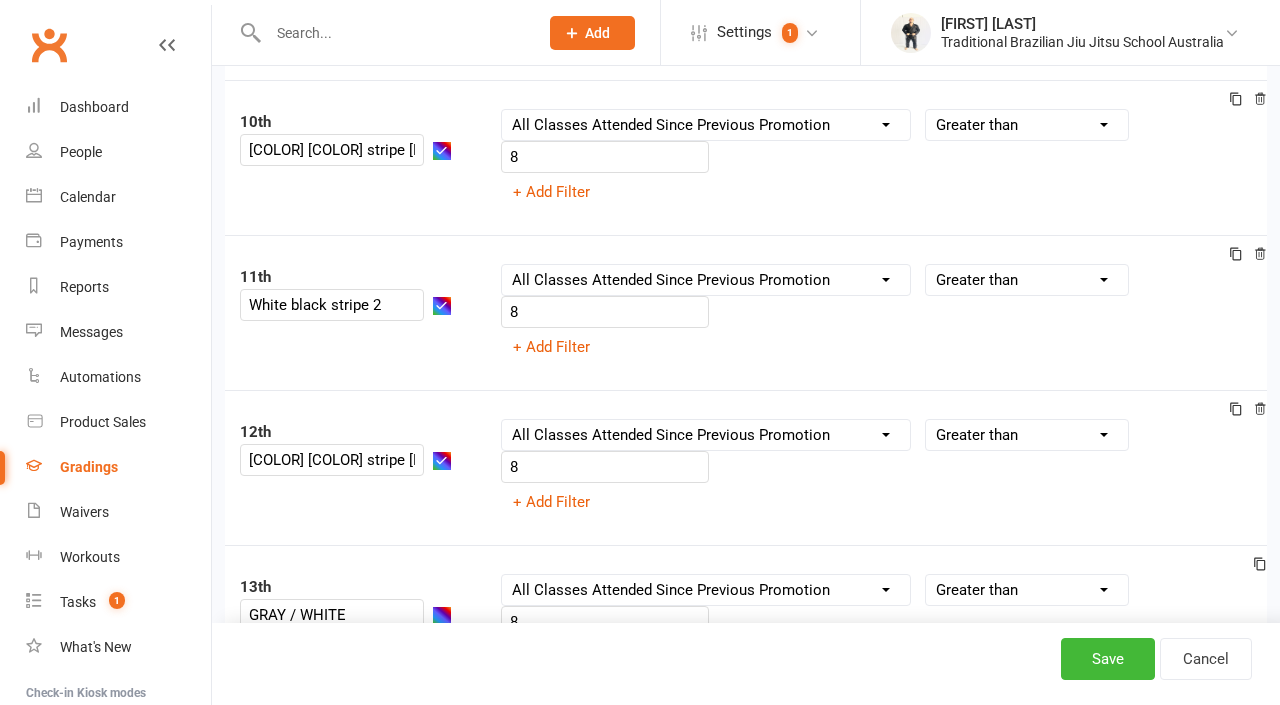 scroll, scrollTop: 1624, scrollLeft: 0, axis: vertical 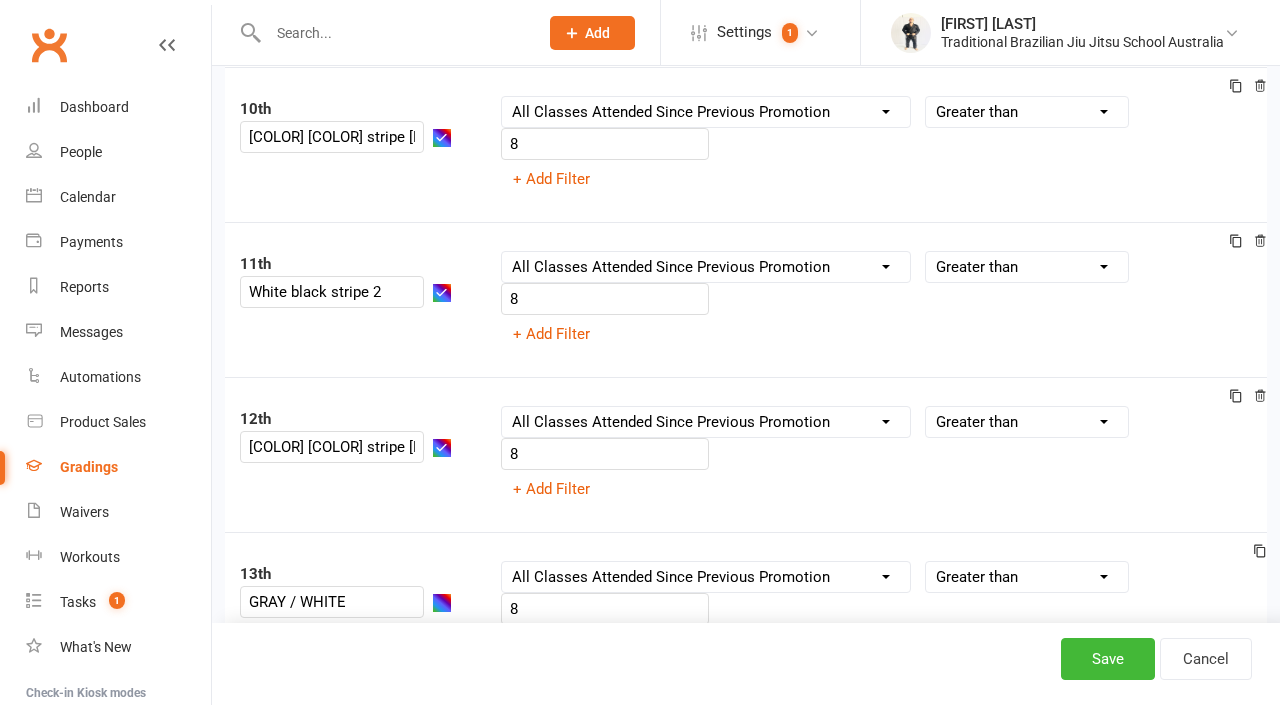 click 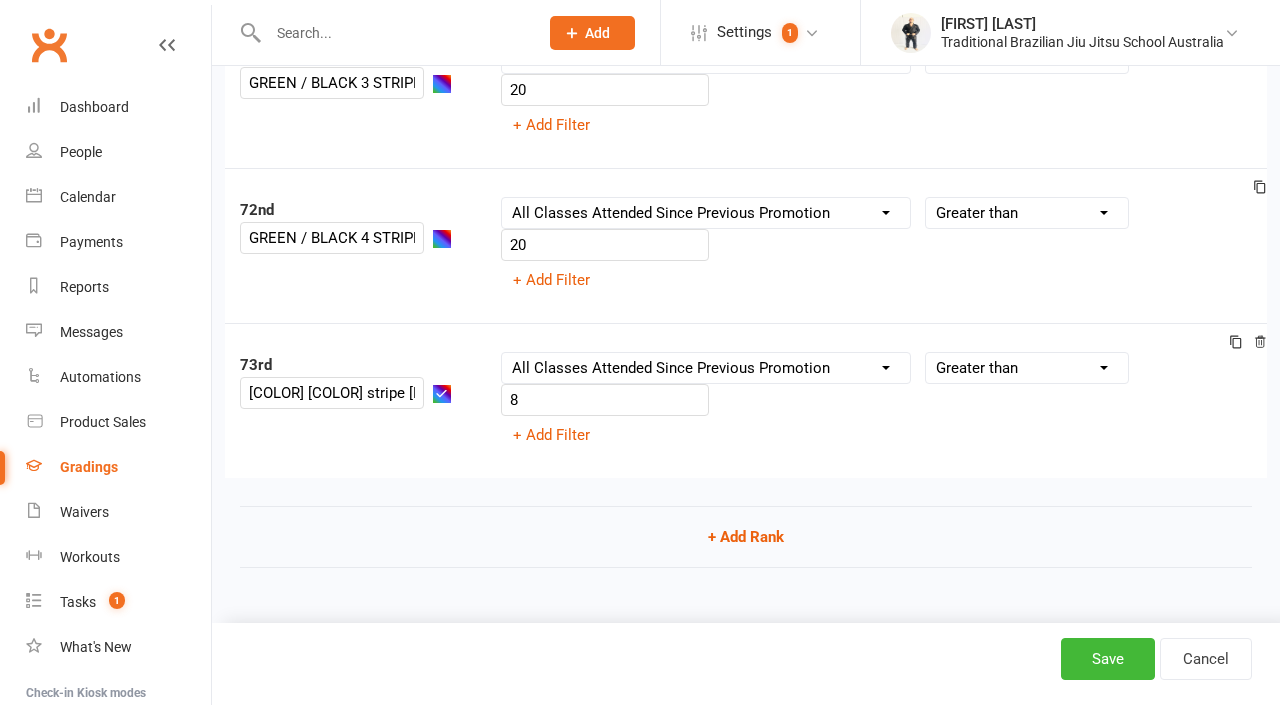 scroll, scrollTop: 11141, scrollLeft: 0, axis: vertical 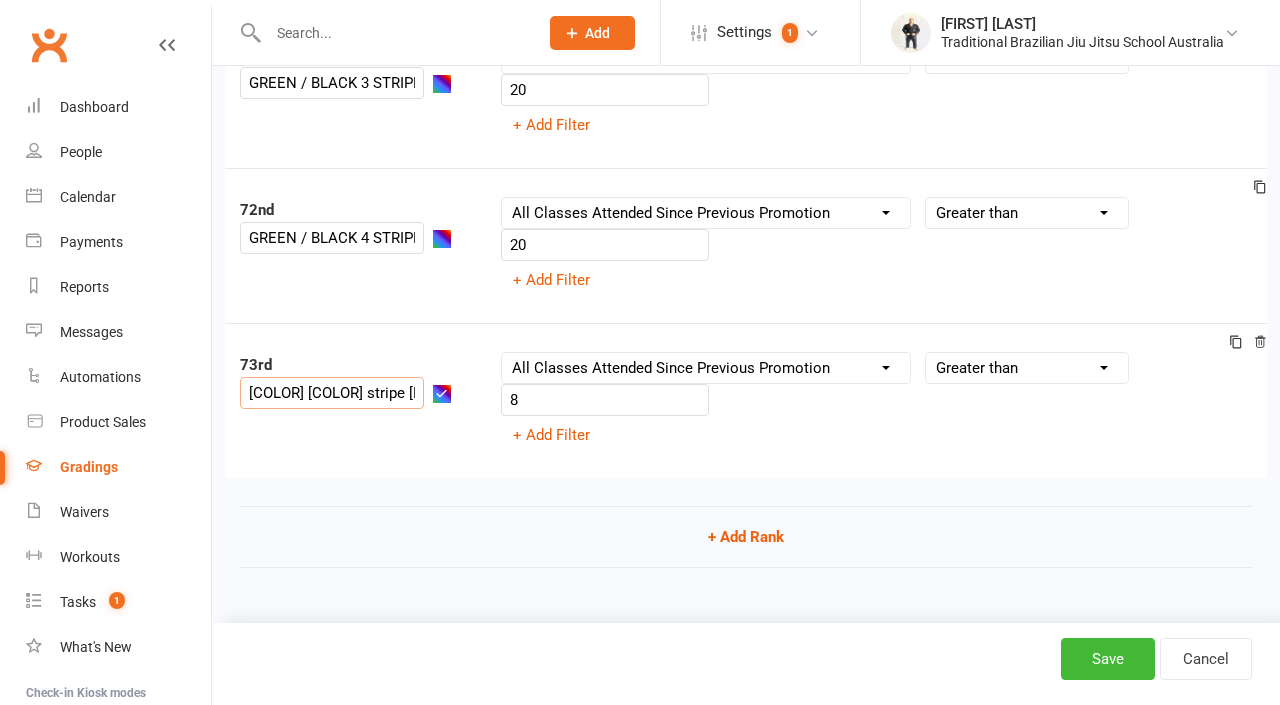 click on "[COLOR] [COLOR] stripe [NUMBER]" at bounding box center (332, 393) 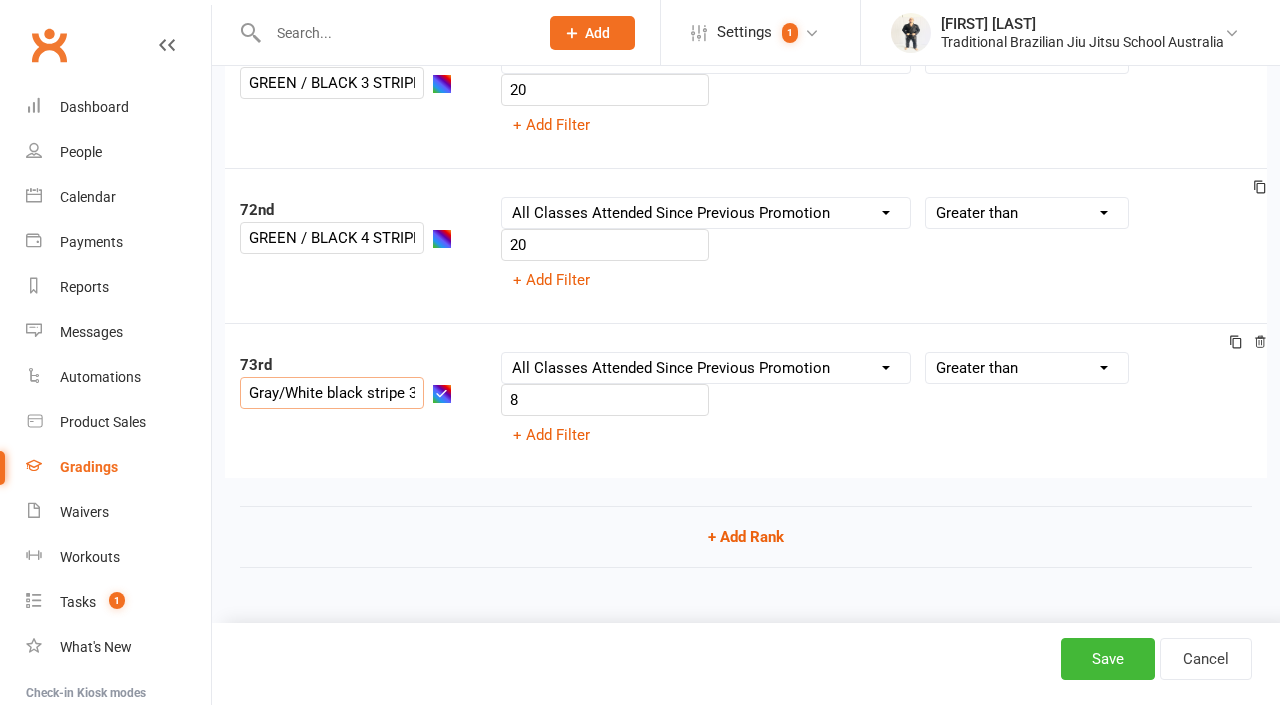 click on "Gray/White black stripe 3" at bounding box center [332, 393] 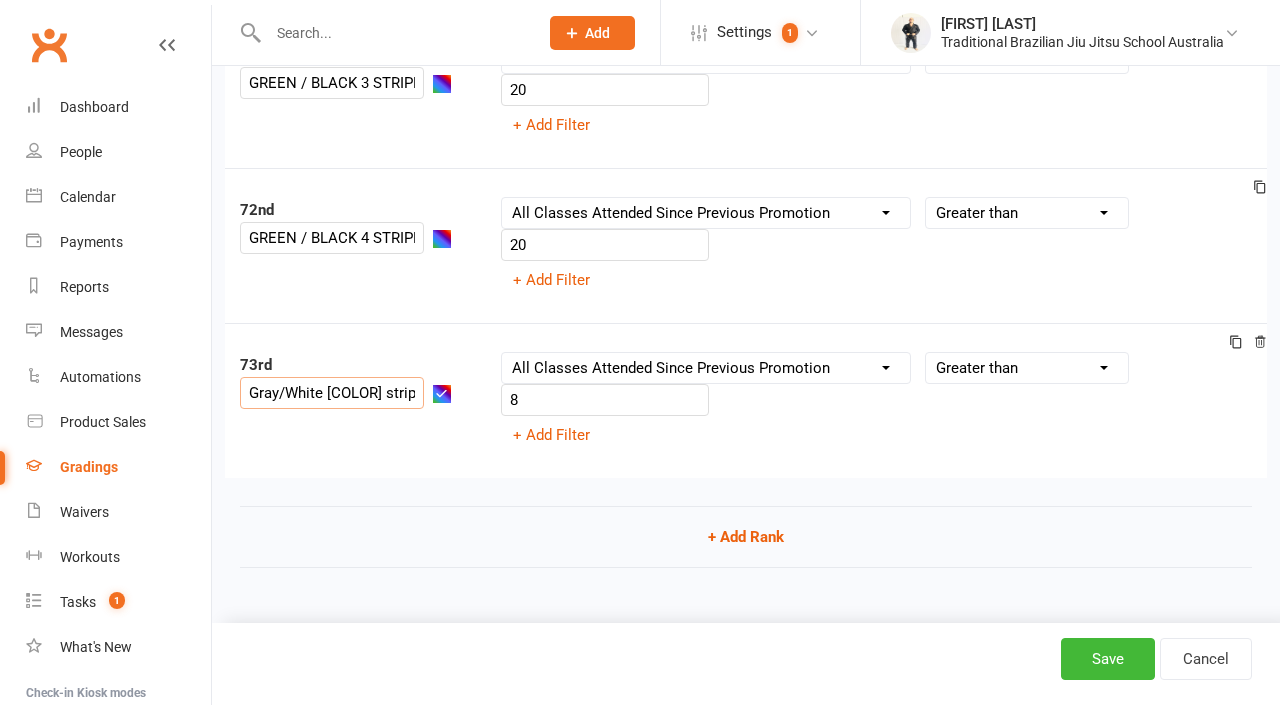 click 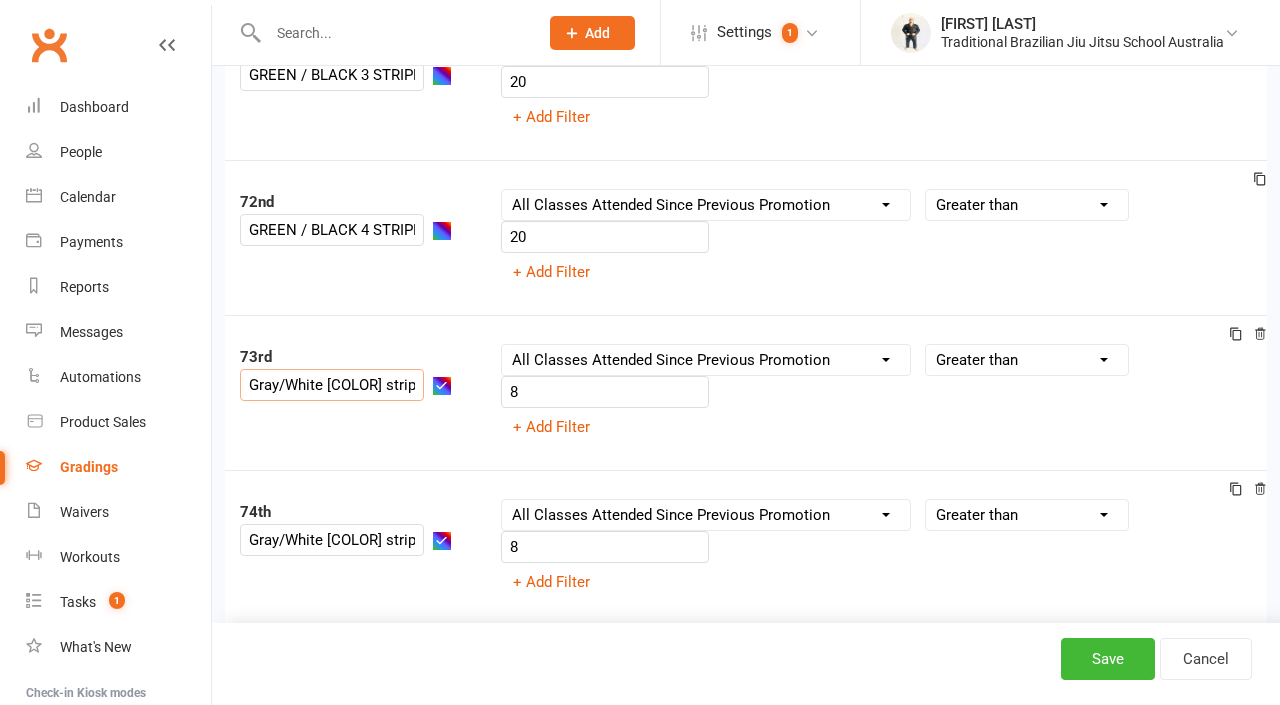 click 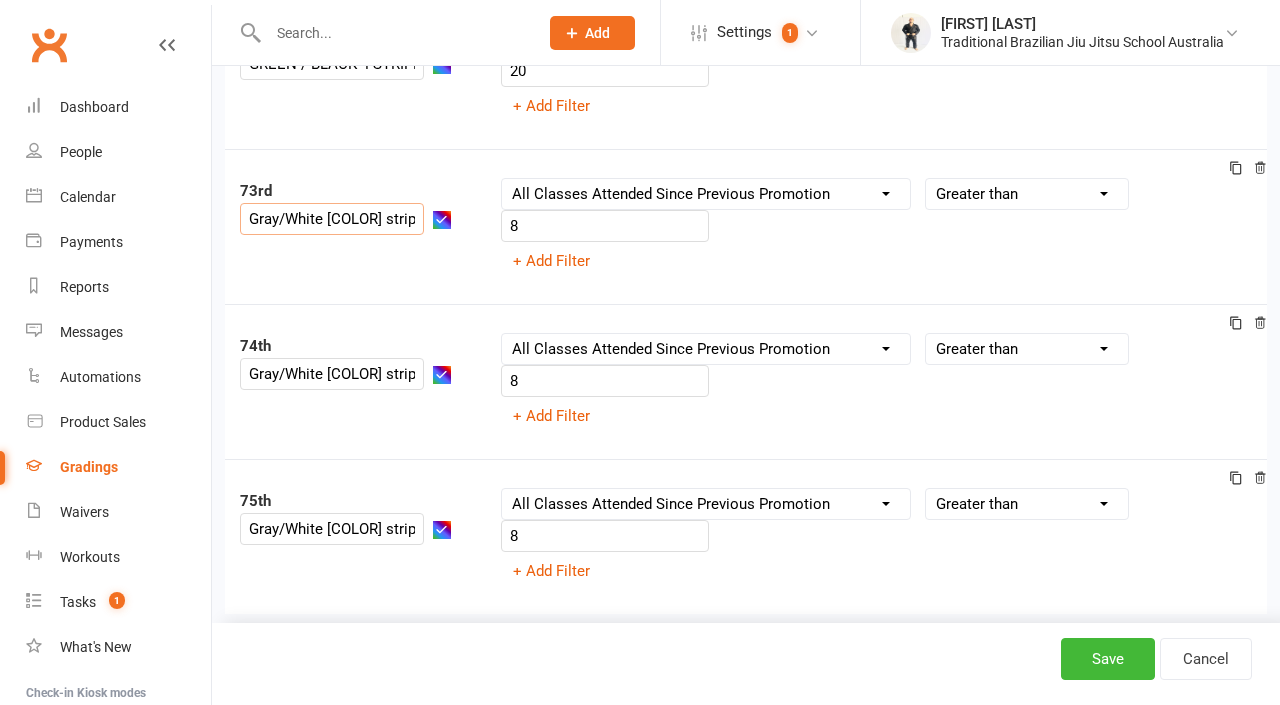 scroll, scrollTop: 11307, scrollLeft: 0, axis: vertical 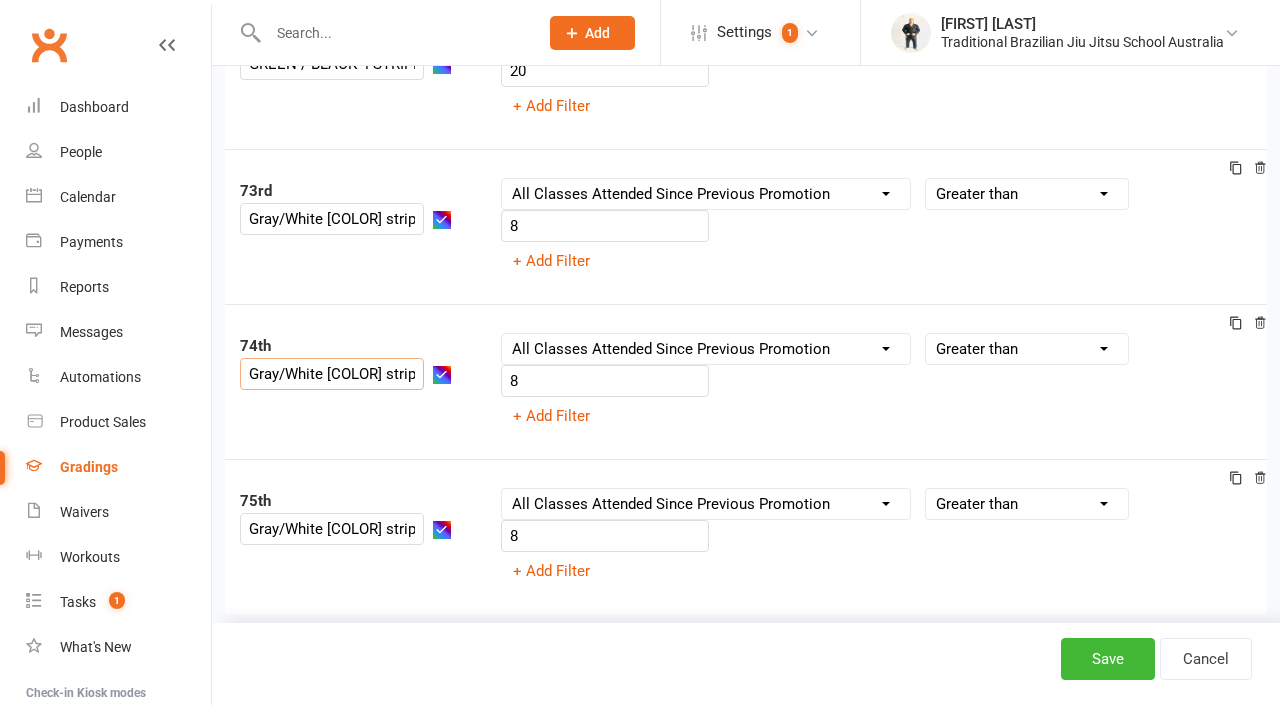 click on "Gray/White [COLOR] stripe 1" at bounding box center [332, 374] 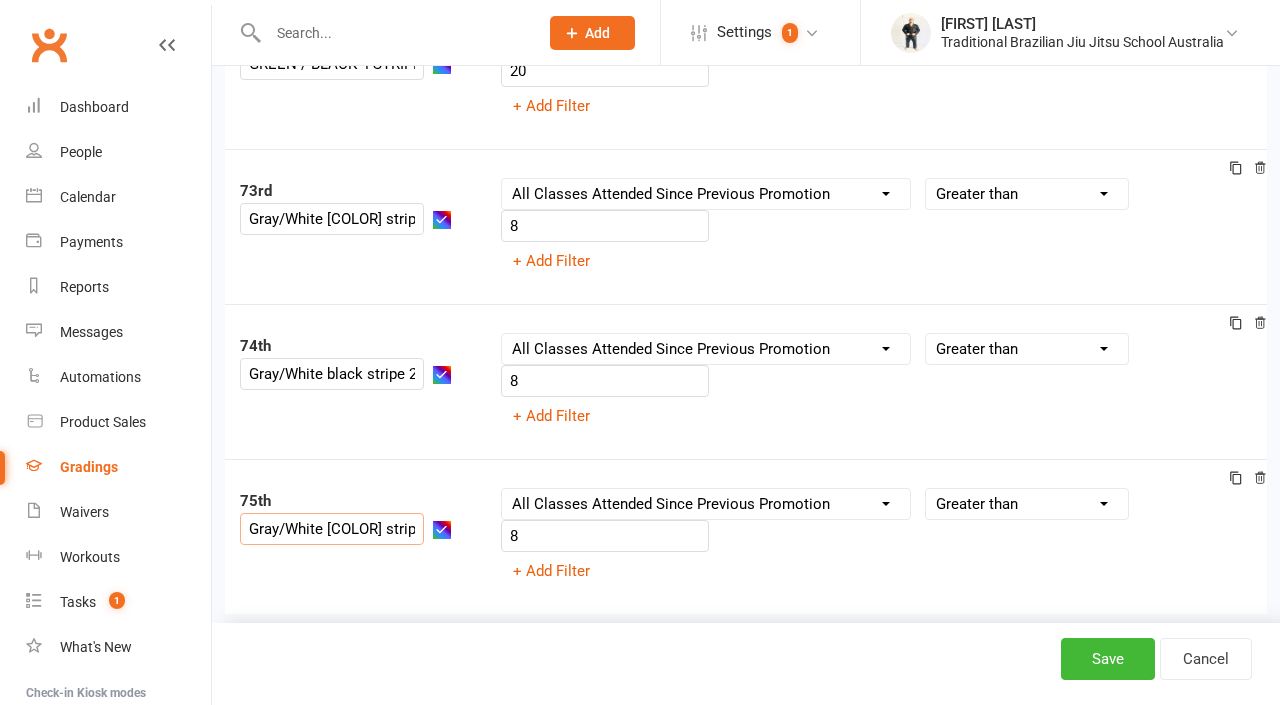 click on "Gray/White [COLOR] stripe 1" at bounding box center (332, 529) 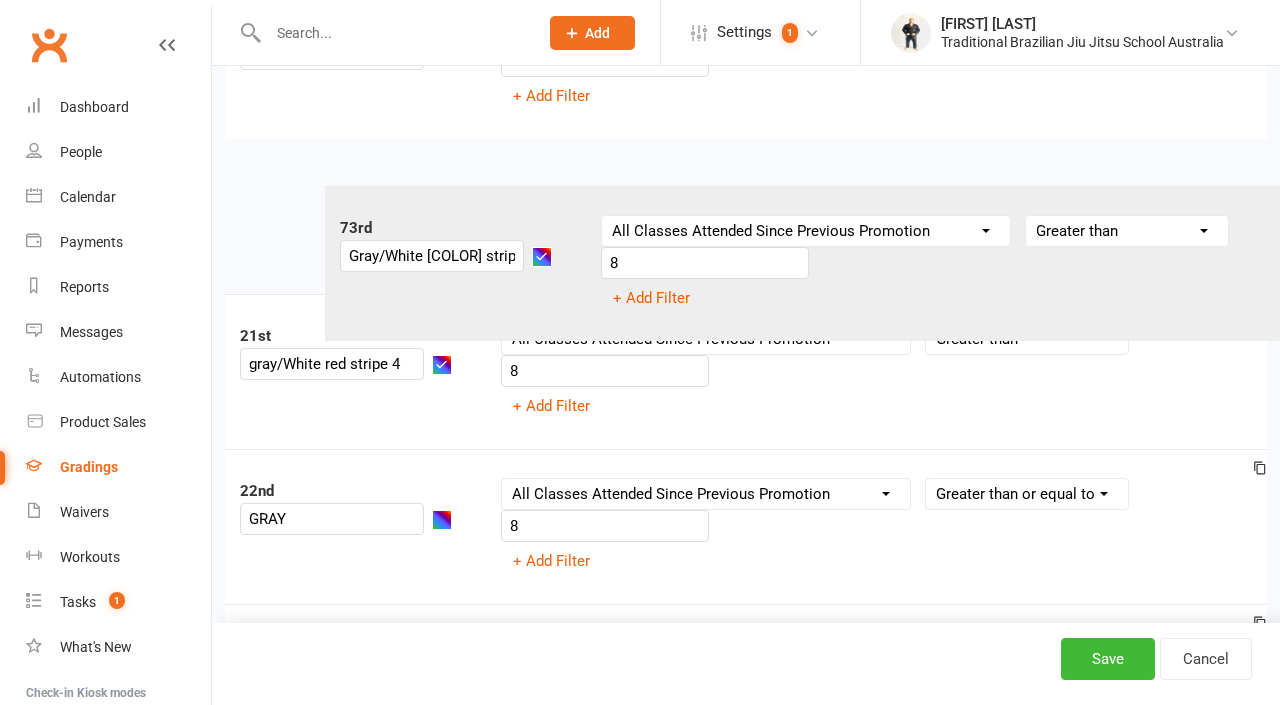 scroll, scrollTop: 3232, scrollLeft: 0, axis: vertical 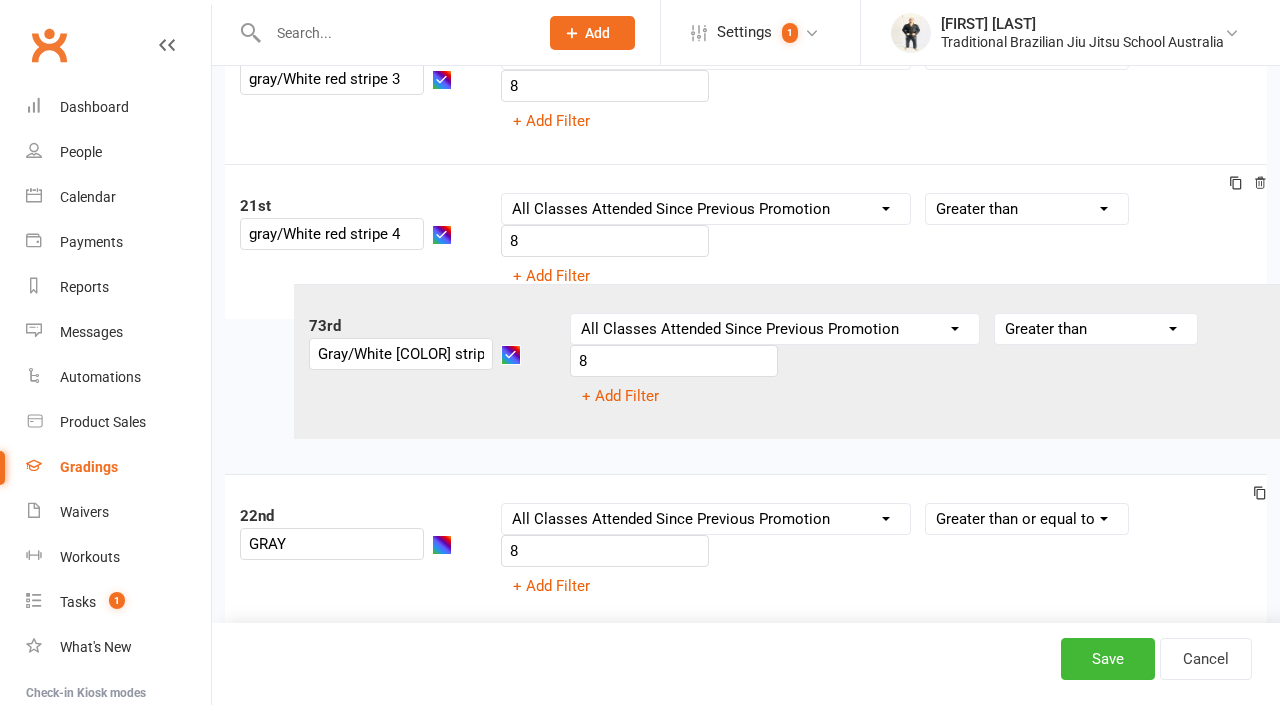 drag, startPoint x: 269, startPoint y: 193, endPoint x: 342, endPoint y: 318, distance: 144.75496 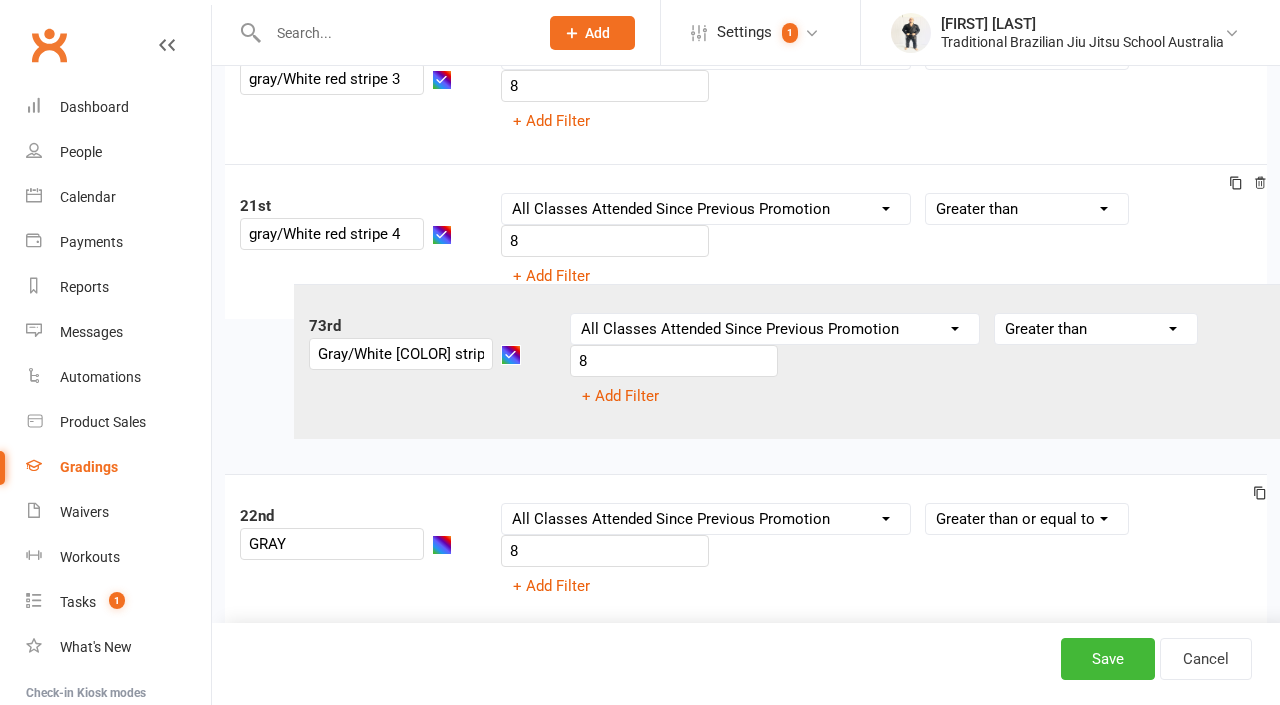 click on "1st WHITE BELT Column name Belt Size Active for Grading? Most Recent Promotion All Classes Attended Since Previous Promotion Style Classes Attended Since Previous Promotion Non-Style Classes Attended Since Previous Promotion Most Recent Style Attendance Condition Equals Does not equal Contains Does not contain Is blank or does not contain Is blank Is not blank Before After 0 + Add Filter 2nd WHITE BELT 1 STRIPE Column name Belt Size Active for Grading? Most Recent Promotion All Classes Attended Since Previous Promotion Style Classes Attended Since Previous Promotion Non-Style Classes Attended Since Previous Promotion Most Recent Style Attendance Condition Is Is not Less than Greater than Less than or equal to Greater than or equal to Is blank Is not blank 8 + Add Filter 3rd WHITE BELT 2 STRIPES Column name Belt Size Active for Grading? Most Recent Promotion All Classes Attended Since Previous Promotion Style Classes Attended Since Previous Promotion Non-Style Classes Attended Since Previous Promotion Is 8 4th" at bounding box center (746, 2877) 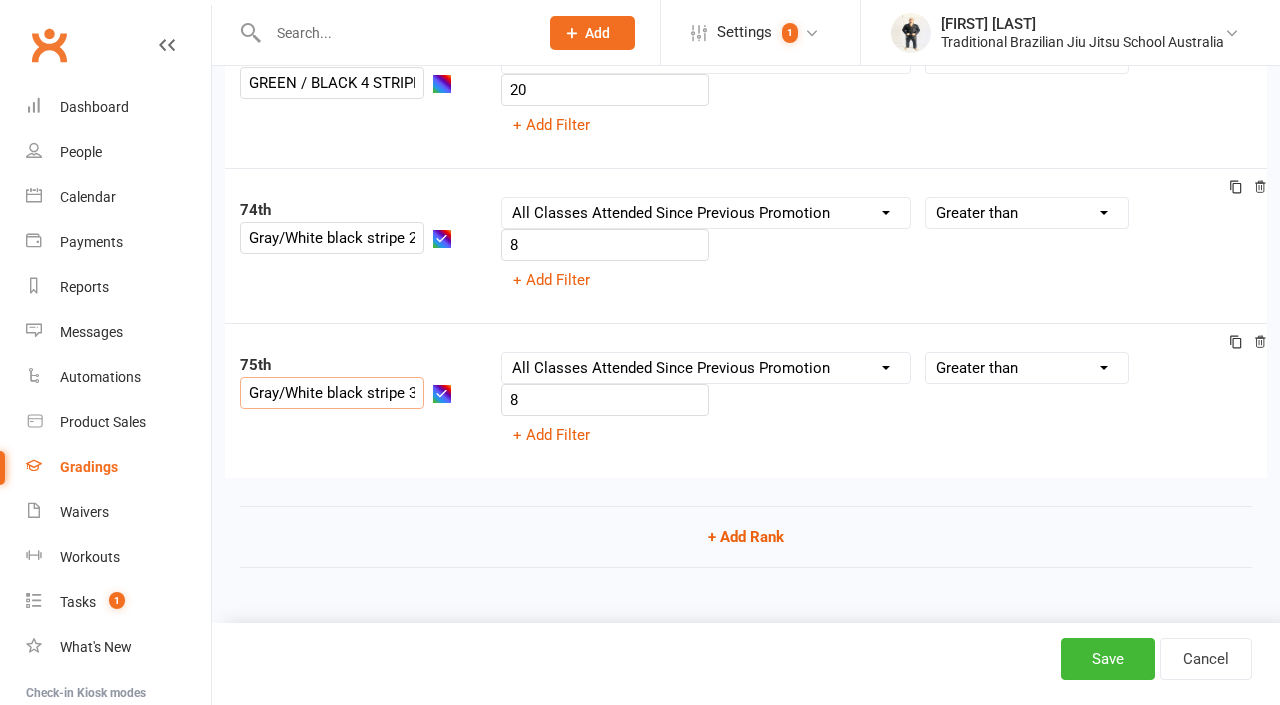 scroll, scrollTop: 11451, scrollLeft: 0, axis: vertical 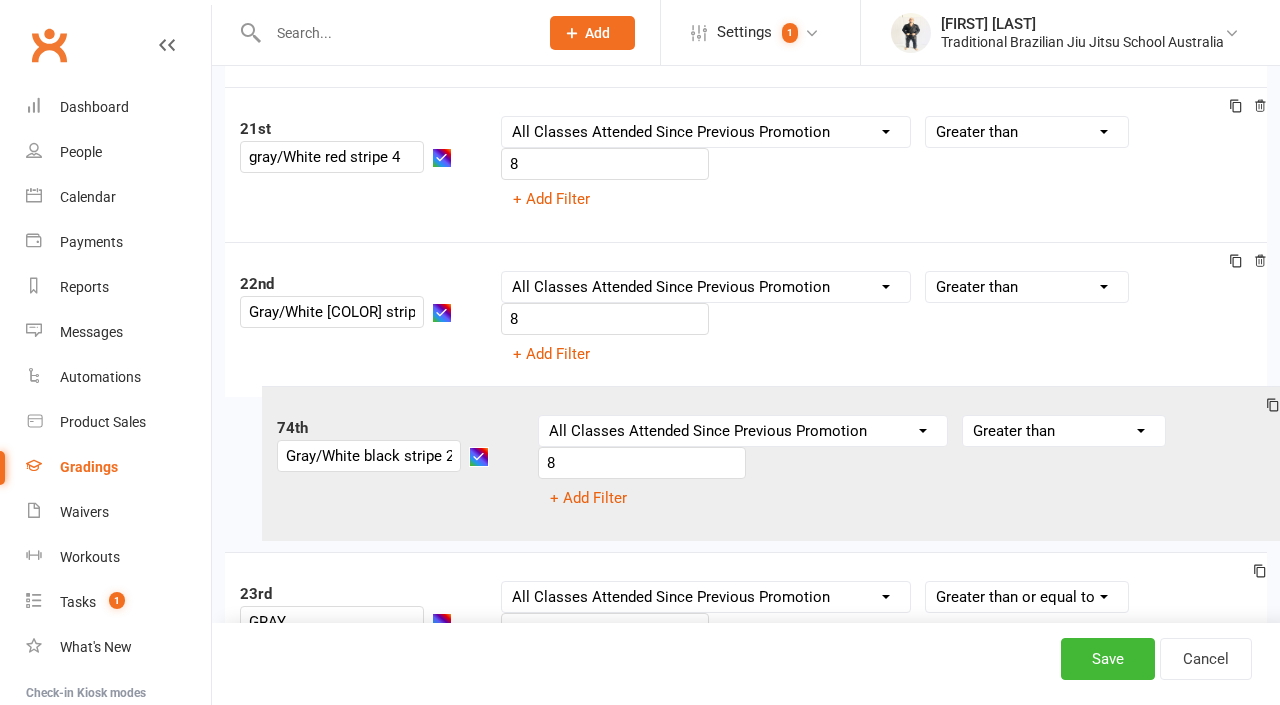 drag, startPoint x: 281, startPoint y: 209, endPoint x: 366, endPoint y: 426, distance: 233.05363 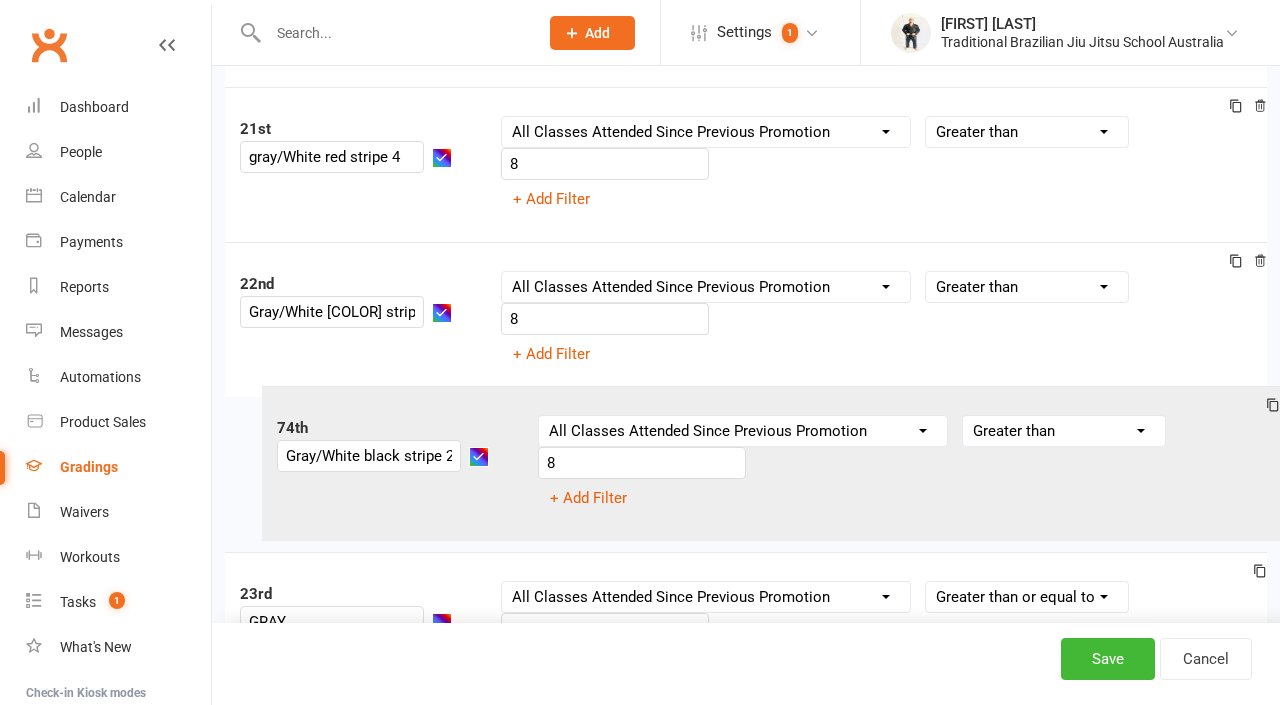 click on "1st WHITE BELT Column name Belt Size Active for Grading? Most Recent Promotion All Classes Attended Since Previous Promotion Style Classes Attended Since Previous Promotion Non-Style Classes Attended Since Previous Promotion Most Recent Style Attendance Condition Equals Does not equal Contains Does not contain Is blank or does not contain Is blank Is not blank Before After 0 + Add Filter 2nd WHITE BELT 1 STRIPE Column name Belt Size Active for Grading? Most Recent Promotion All Classes Attended Since Previous Promotion Style Classes Attended Since Previous Promotion Non-Style Classes Attended Since Previous Promotion Most Recent Style Attendance Condition Is Is not Less than Greater than Less than or equal to Greater than or equal to Is blank Is not blank 8 + Add Filter 3rd WHITE BELT 2 STRIPES Column name Belt Size Active for Grading? Most Recent Promotion All Classes Attended Since Previous Promotion Style Classes Attended Since Previous Promotion Non-Style Classes Attended Since Previous Promotion Is 8 4th" at bounding box center [746, 2800] 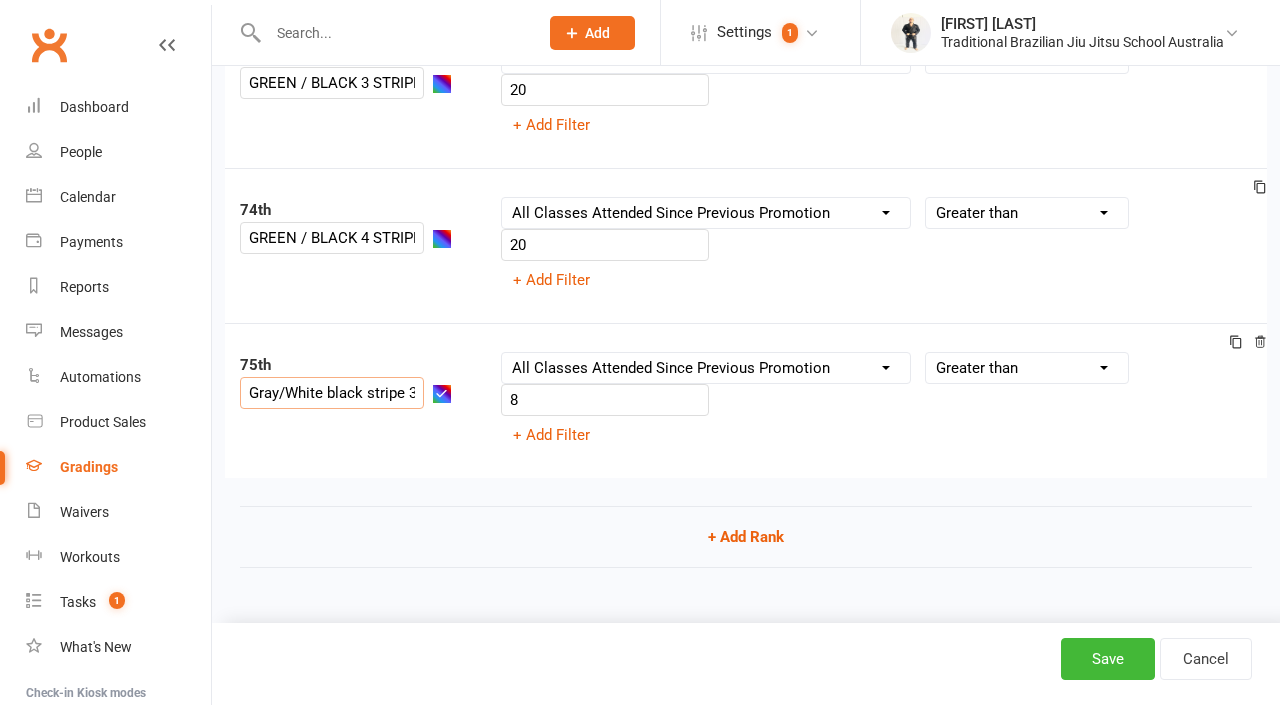 scroll, scrollTop: 11451, scrollLeft: 0, axis: vertical 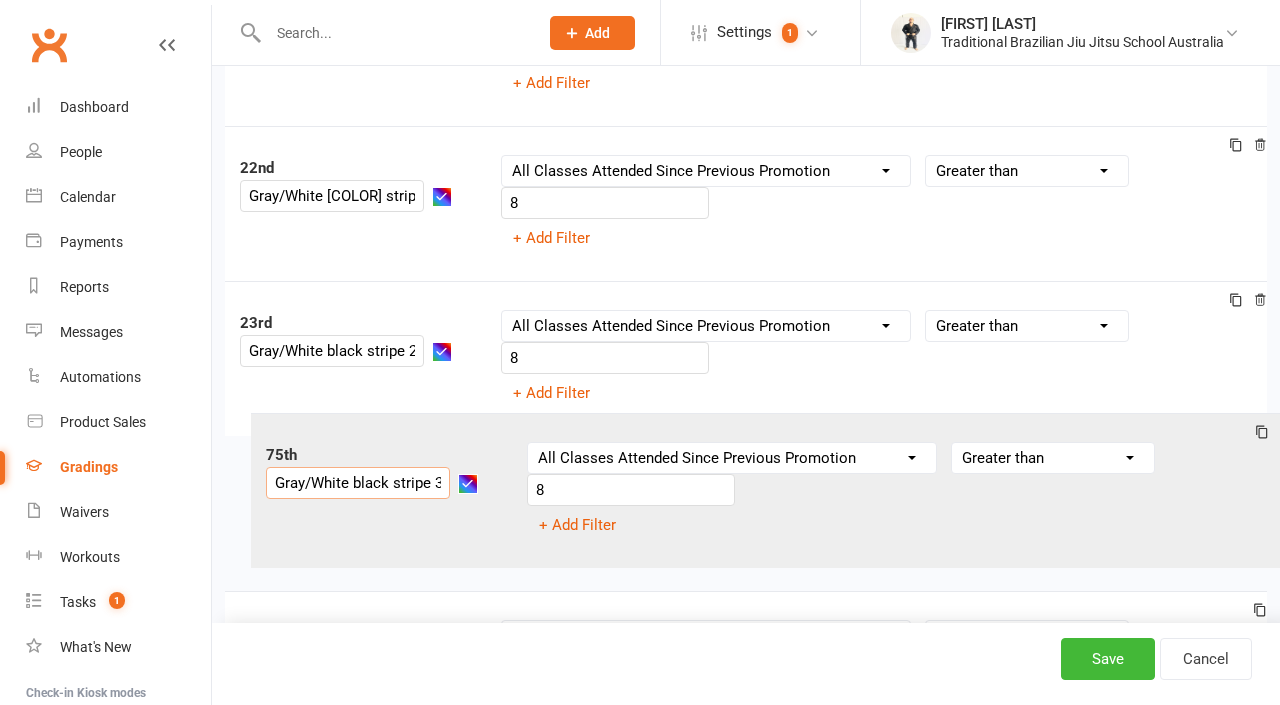 drag, startPoint x: 334, startPoint y: 367, endPoint x: 301, endPoint y: 457, distance: 95.85927 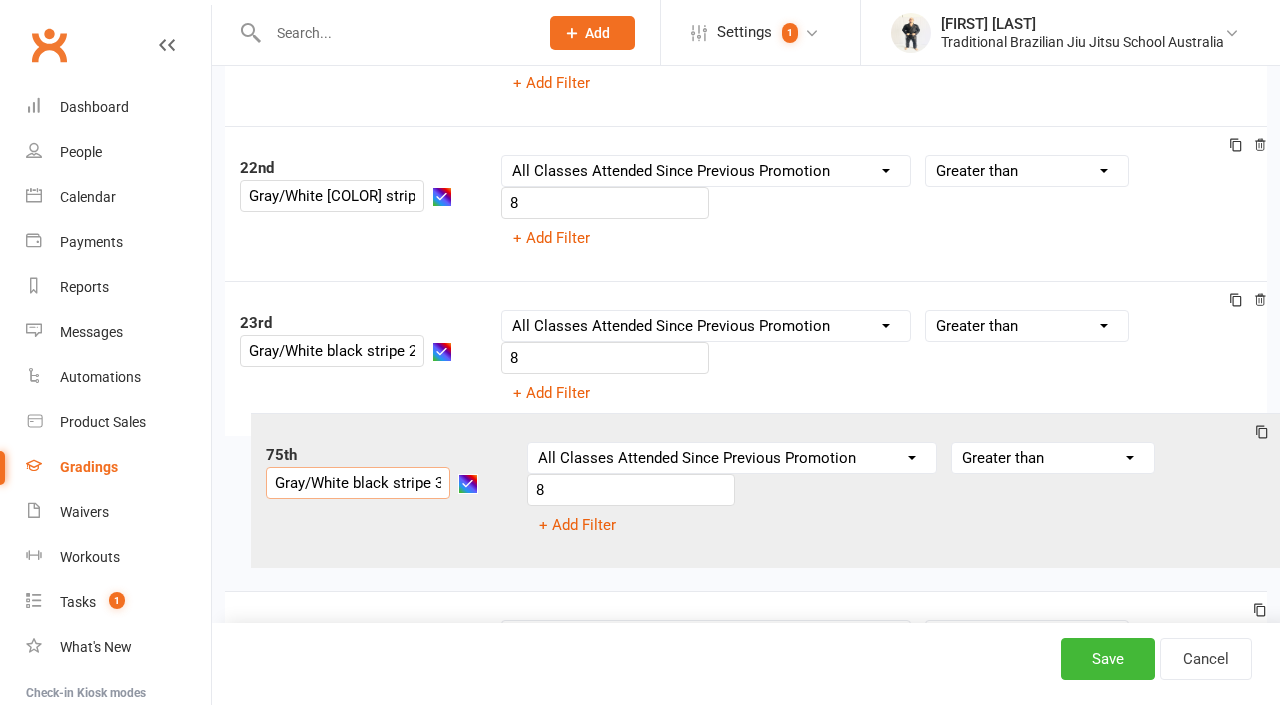 click on "1st WHITE BELT Column name Belt Size Active for Grading? Most Recent Promotion All Classes Attended Since Previous Promotion Style Classes Attended Since Previous Promotion Non-Style Classes Attended Since Previous Promotion Most Recent Style Attendance Condition Equals Does not equal Contains Does not contain Is blank or does not contain Is blank Is not blank Before After 0 + Add Filter 2nd WHITE BELT 1 STRIPE Column name Belt Size Active for Grading? Most Recent Promotion All Classes Attended Since Previous Promotion Style Classes Attended Since Previous Promotion Non-Style Classes Attended Since Previous Promotion Most Recent Style Attendance Condition Is Is not Less than Greater than Less than or equal to Greater than or equal to Is blank Is not blank 8 + Add Filter 3rd WHITE BELT 2 STRIPES Column name Belt Size Active for Grading? Most Recent Promotion All Classes Attended Since Previous Promotion Style Classes Attended Since Previous Promotion Non-Style Classes Attended Since Previous Promotion Is 8 4th" at bounding box center [746, 2684] 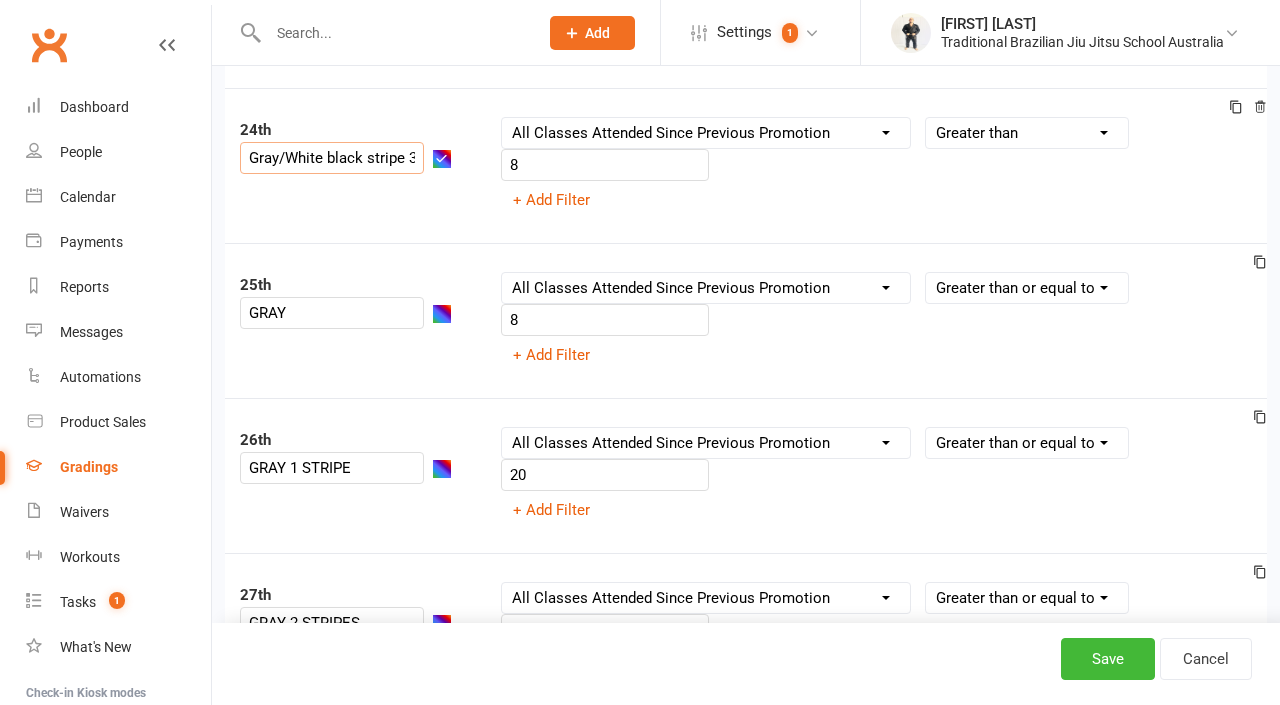 scroll, scrollTop: 3824, scrollLeft: 0, axis: vertical 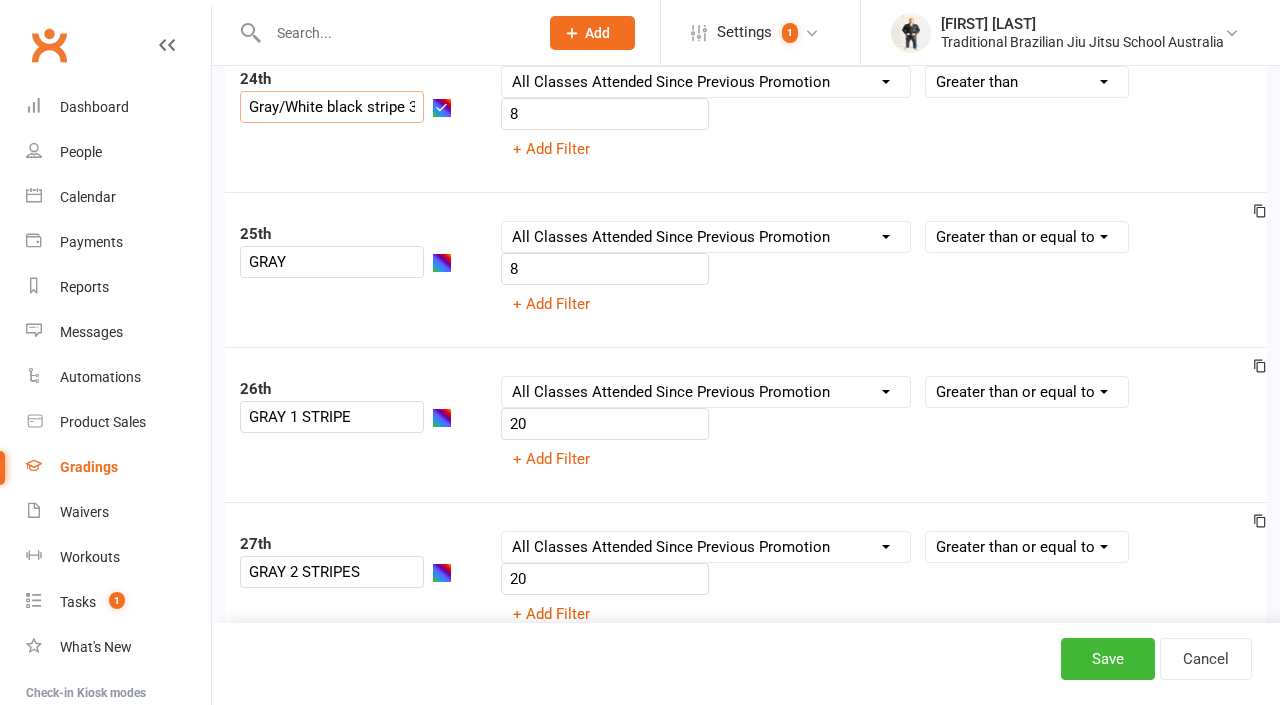 click on "25th GRAY Column name Belt Size Active for Grading? Most Recent Promotion All Classes Attended Since Previous Promotion Style Classes Attended Since Previous Promotion Non-Style Classes Attended Since Previous Promotion Most Recent Style Attendance Condition Is Is not Less than Greater than Less than or equal to Greater than or equal to Is blank Is not blank 8 + Add Filter" at bounding box center (746, 269) 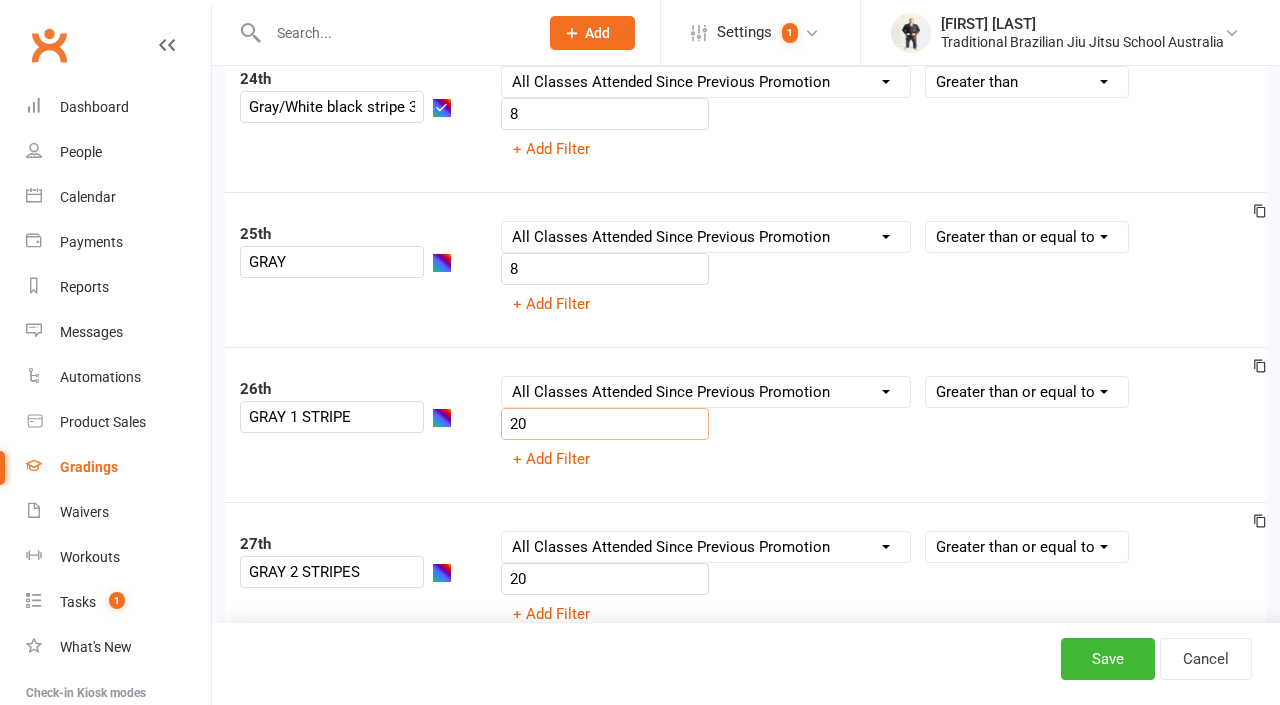 click on "20" at bounding box center (605, 424) 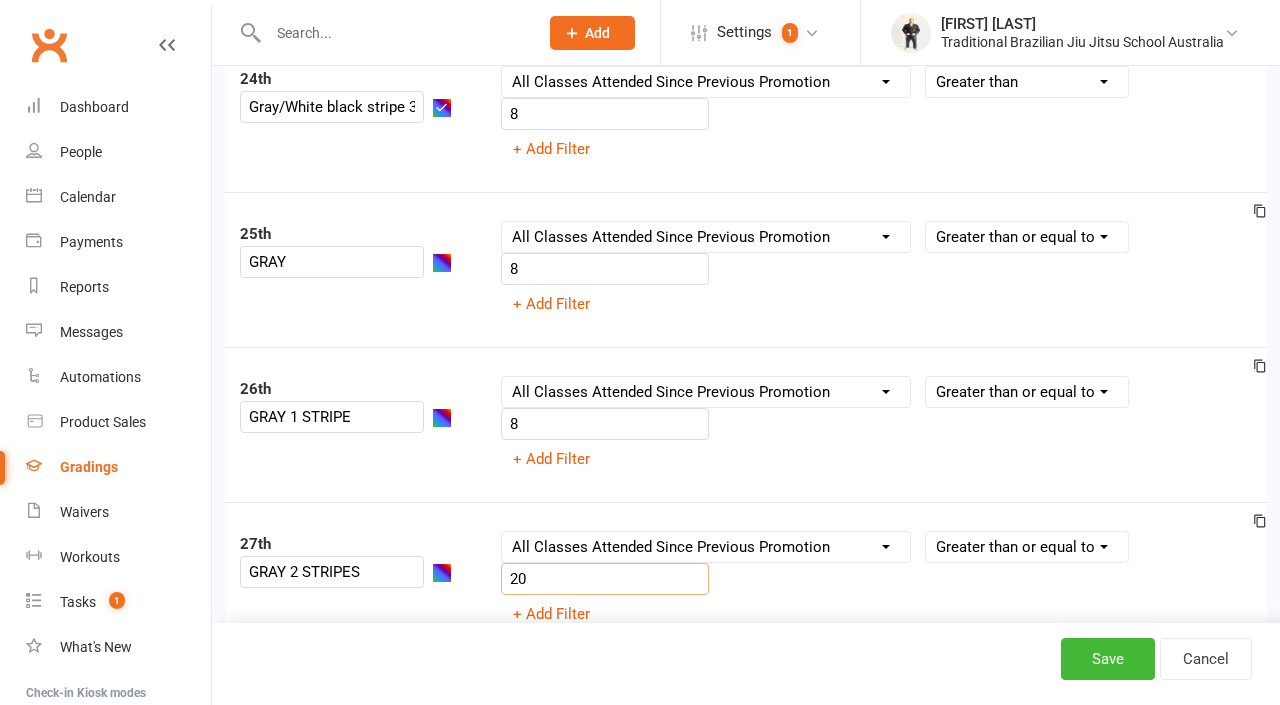 click on "20" at bounding box center [605, 579] 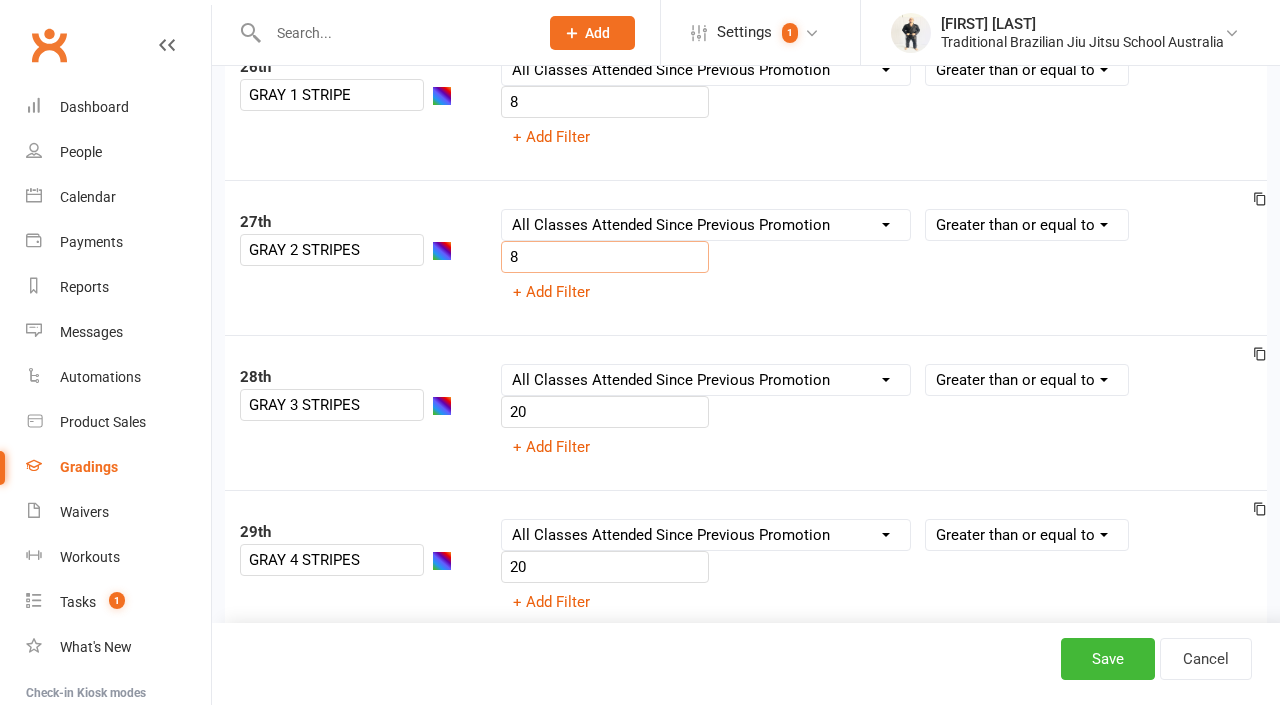 scroll, scrollTop: 4203, scrollLeft: 0, axis: vertical 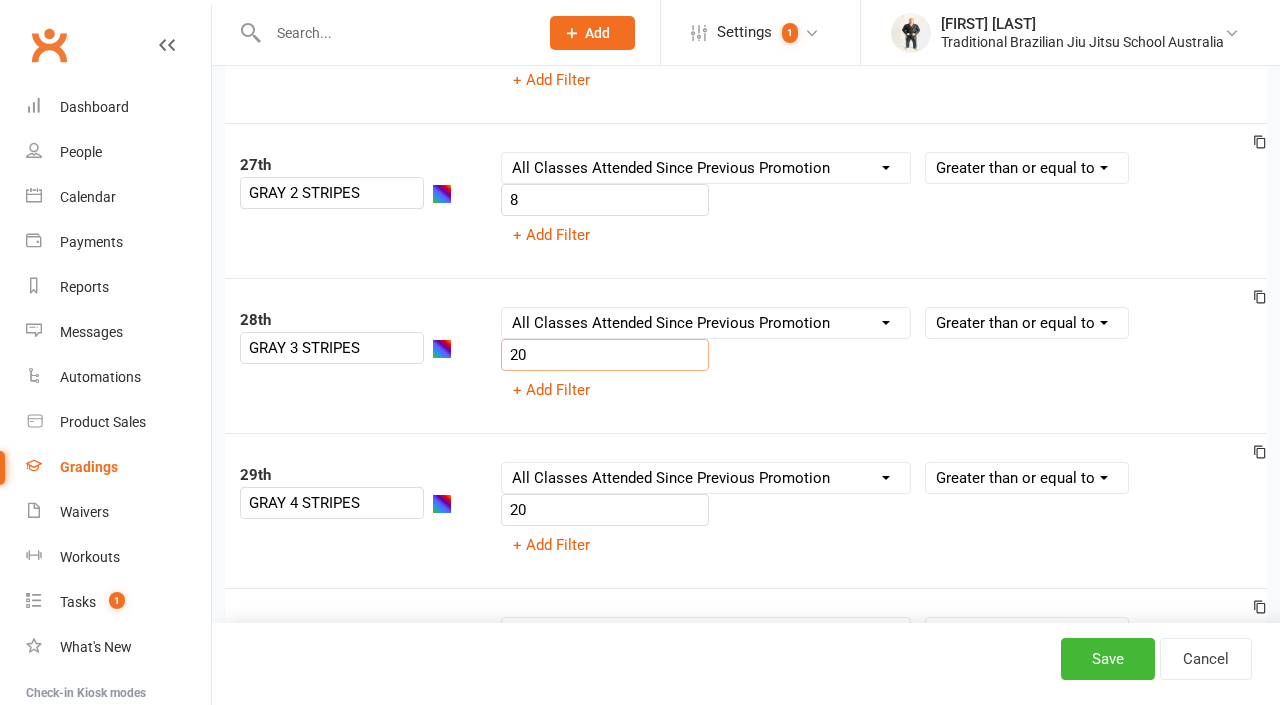 click on "20" at bounding box center [605, 355] 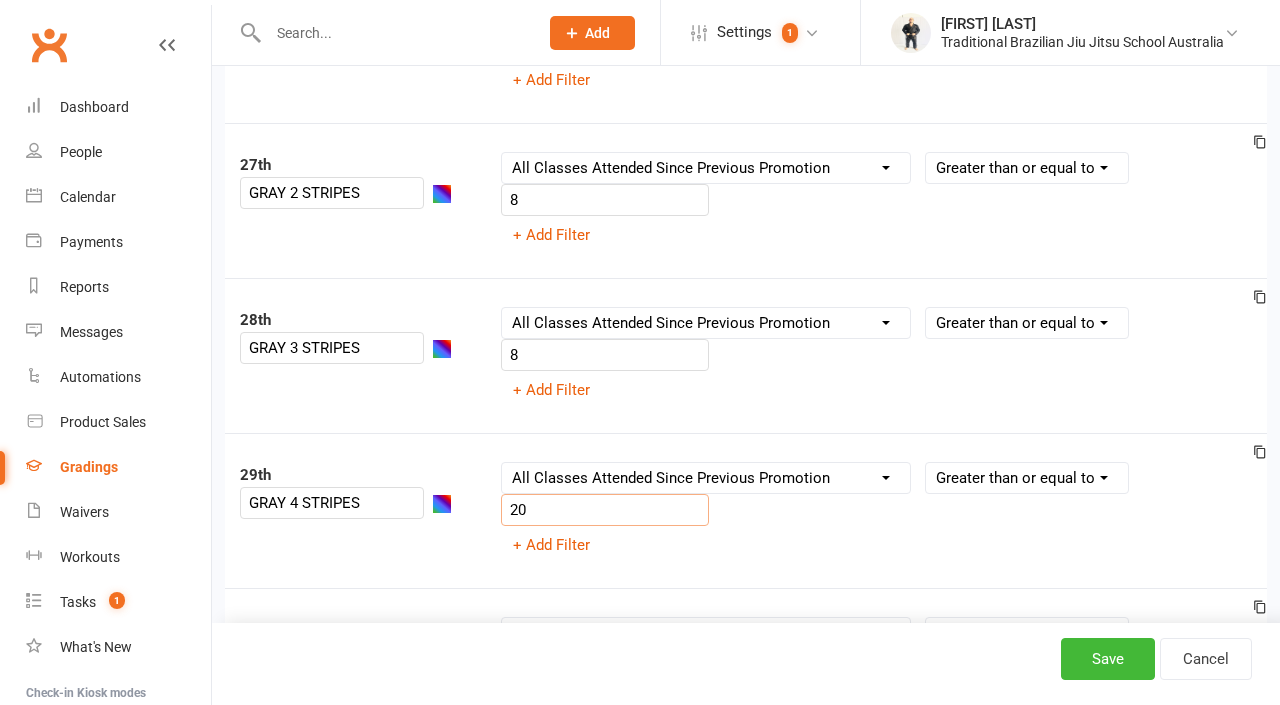 click on "20" at bounding box center (605, 510) 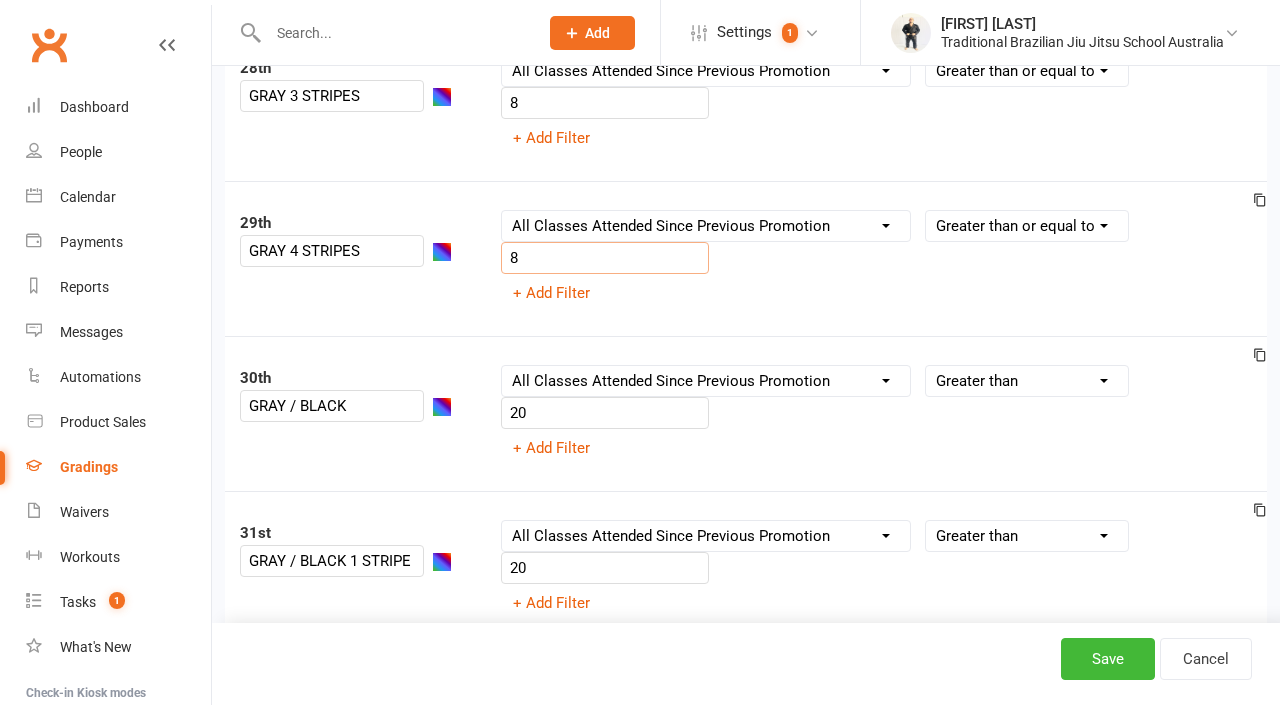scroll, scrollTop: 4465, scrollLeft: 0, axis: vertical 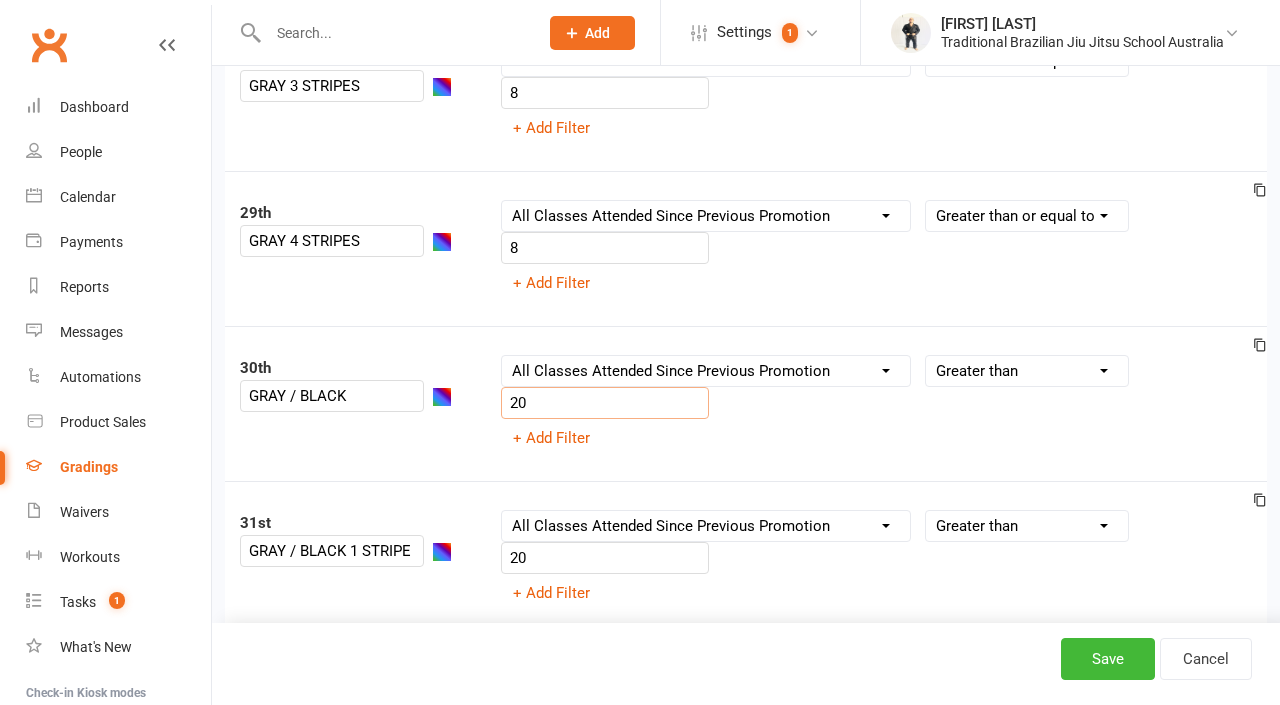click on "20" at bounding box center [605, 403] 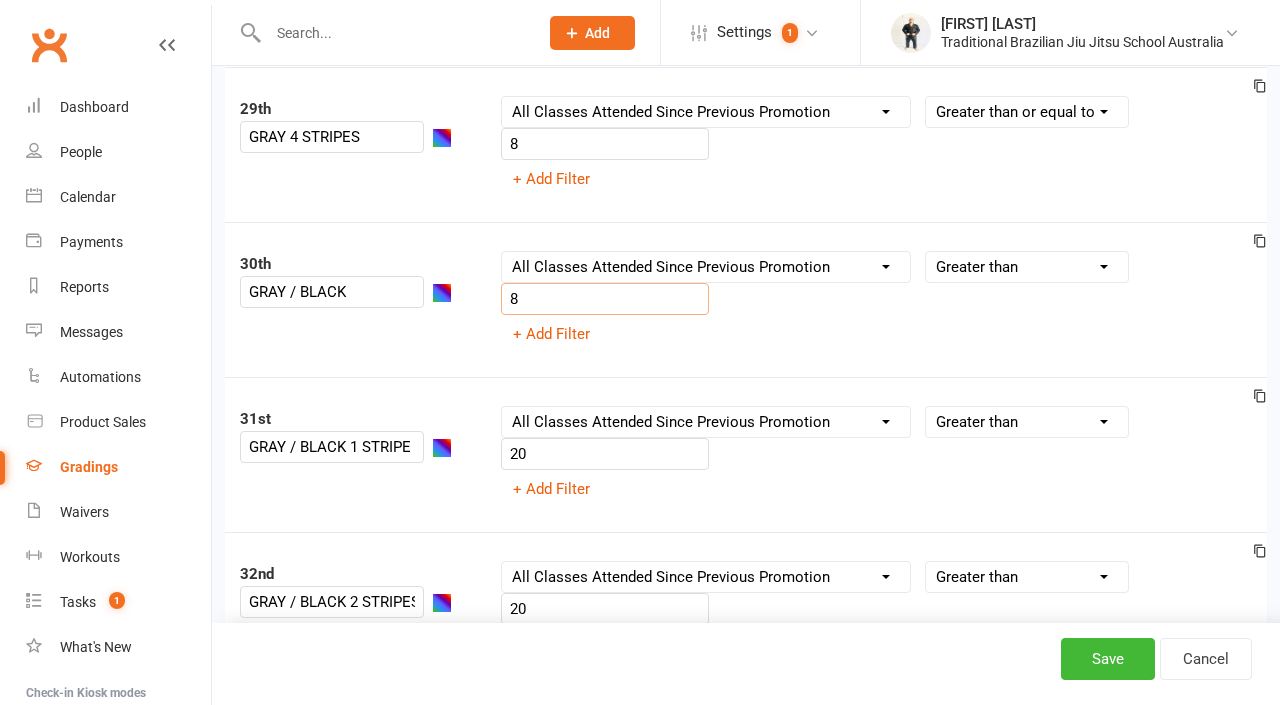 scroll, scrollTop: 4574, scrollLeft: 0, axis: vertical 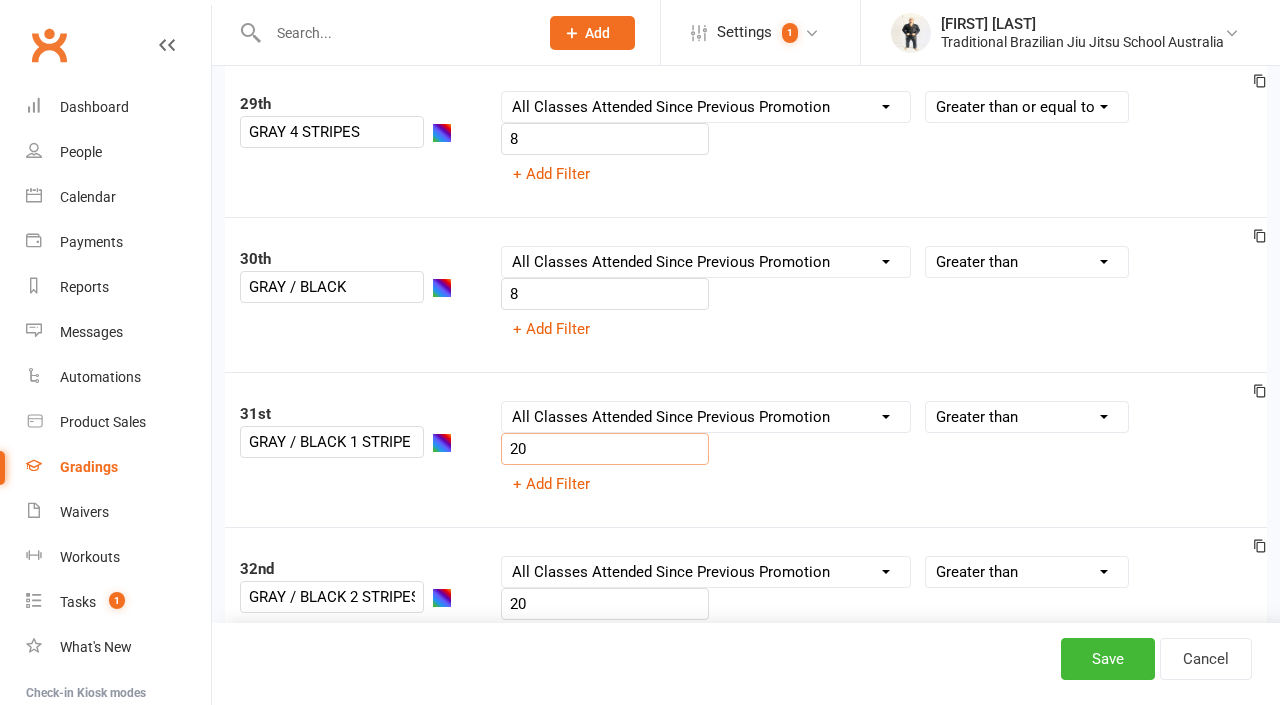 click on "20" at bounding box center (605, 449) 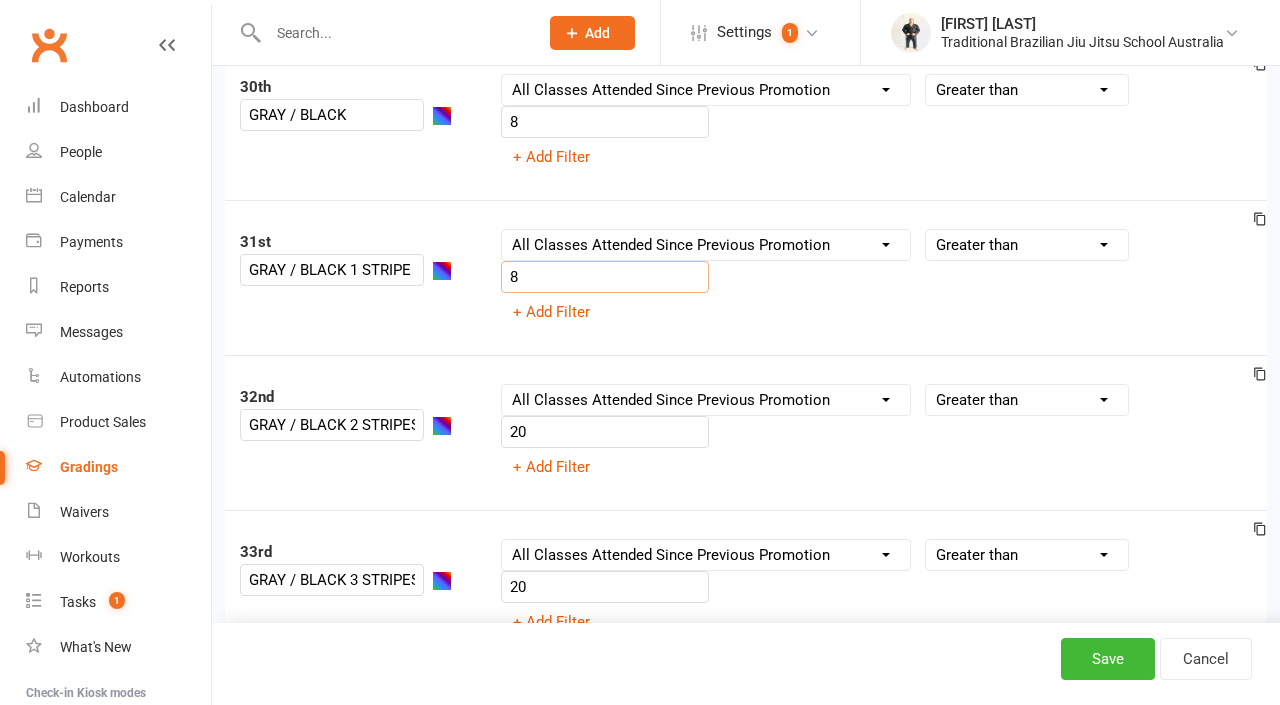 scroll, scrollTop: 4748, scrollLeft: 0, axis: vertical 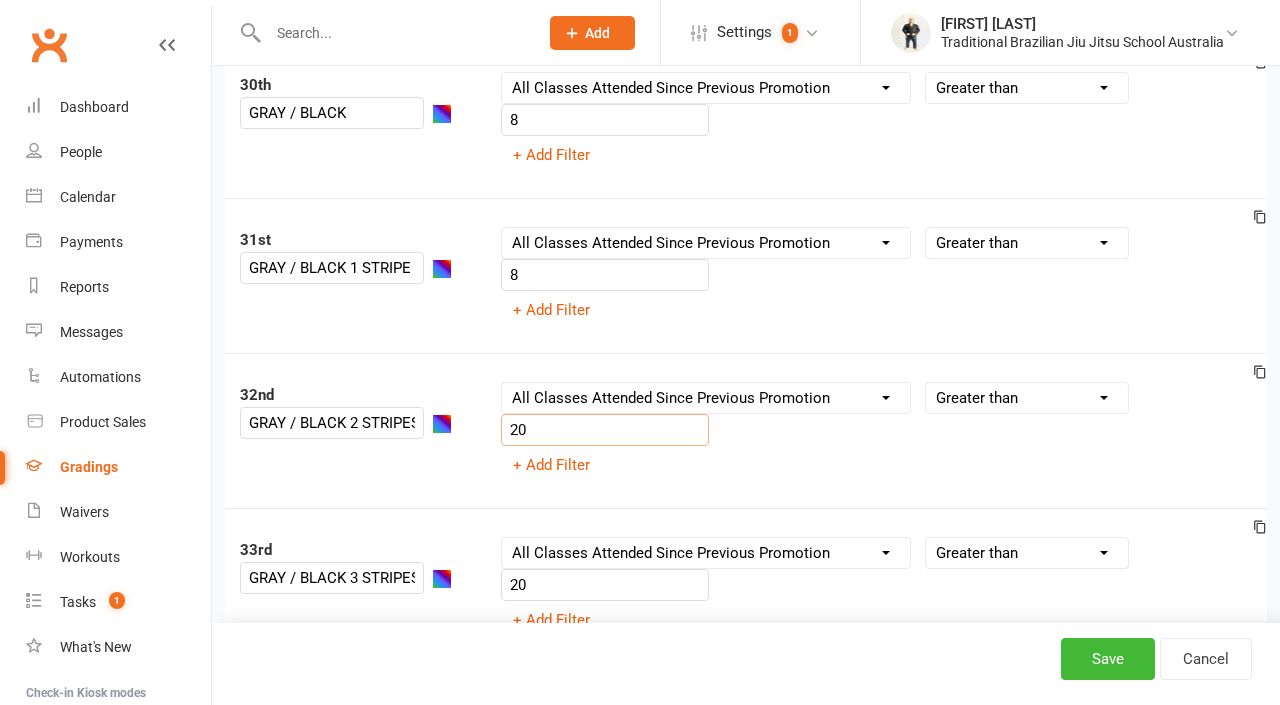 click on "20" at bounding box center [605, 430] 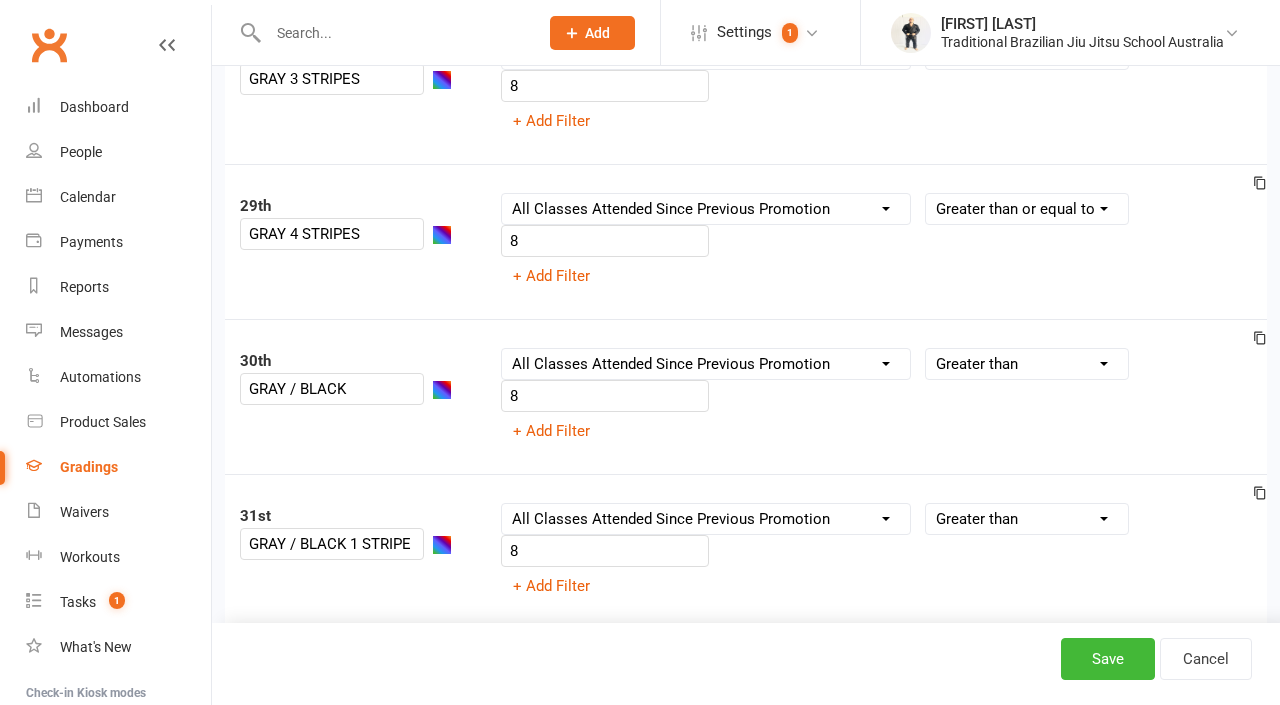 scroll, scrollTop: 4468, scrollLeft: 0, axis: vertical 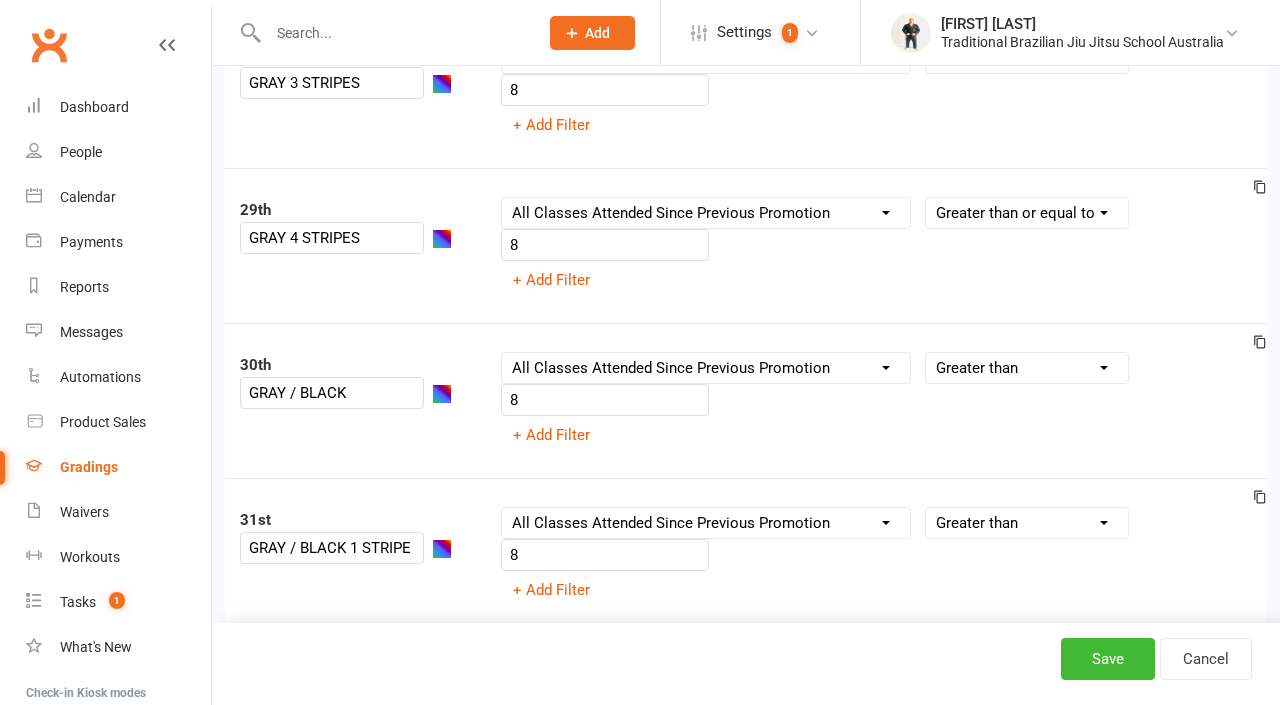 click on "30th GRAY / BLACK Column name Belt Size Active for Grading? Most Recent Promotion All Classes Attended Since Previous Promotion Style Classes Attended Since Previous Promotion Non-Style Classes Attended Since Previous Promotion Most Recent Style Attendance Condition Is Is not Less than Greater than Less than or equal to Greater than or equal to Is blank Is not blank 8 + Add Filter" at bounding box center (746, 400) 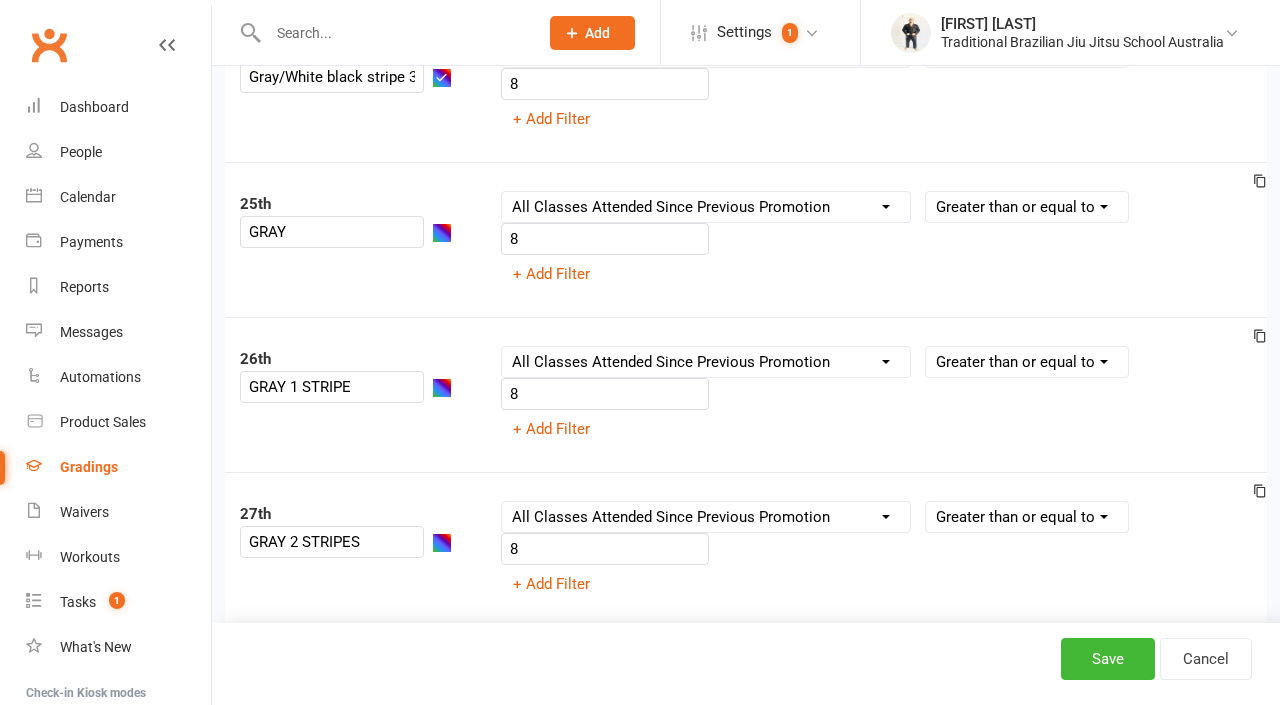 scroll, scrollTop: 3829, scrollLeft: 0, axis: vertical 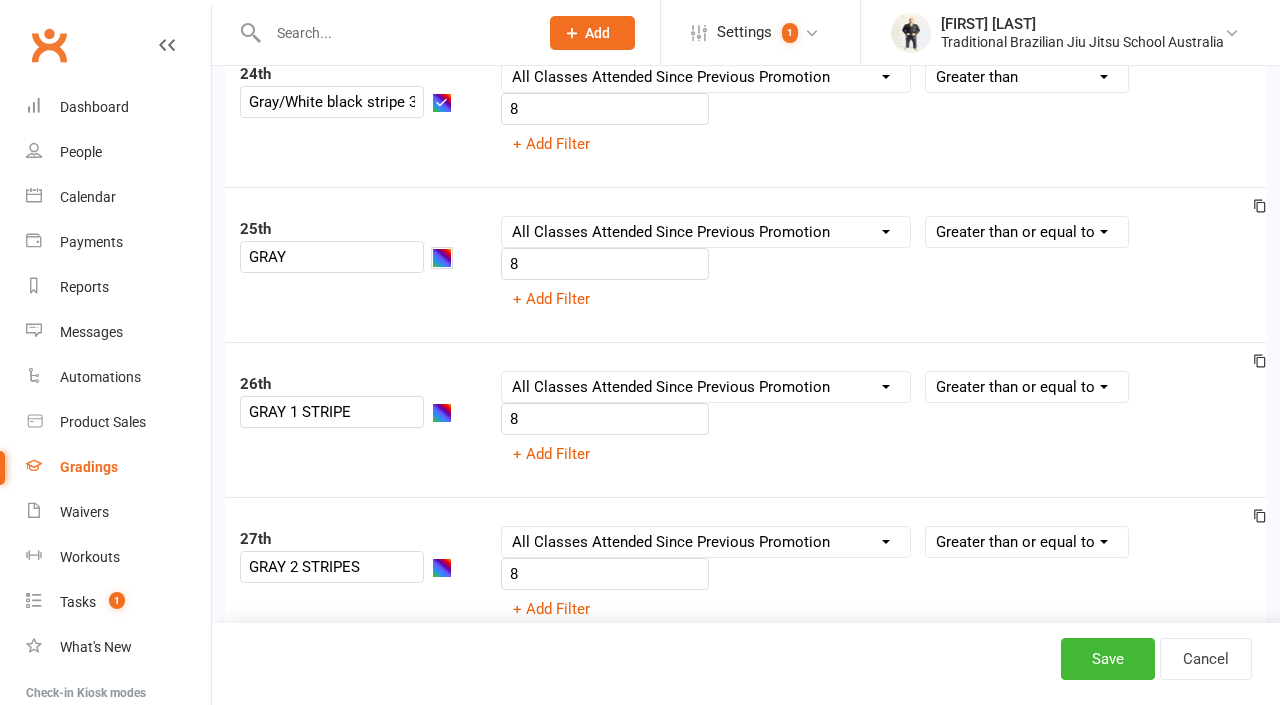 click at bounding box center [442, 258] 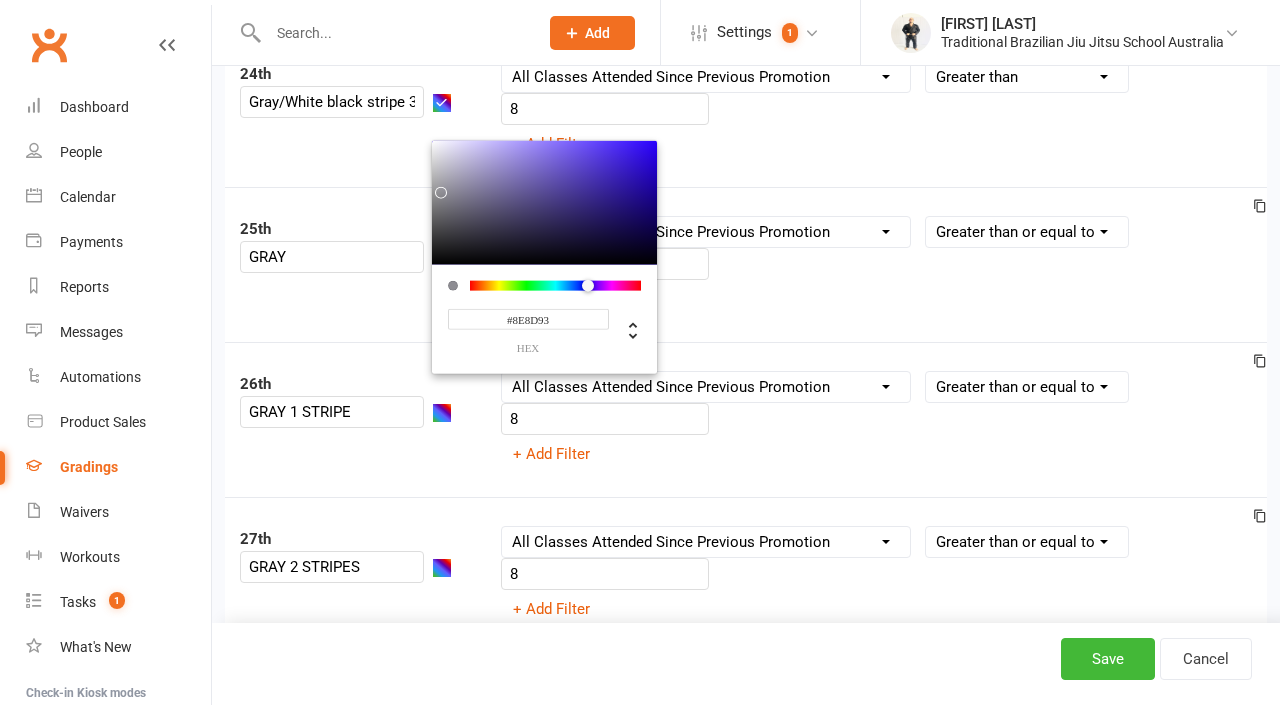 click at bounding box center [544, 202] 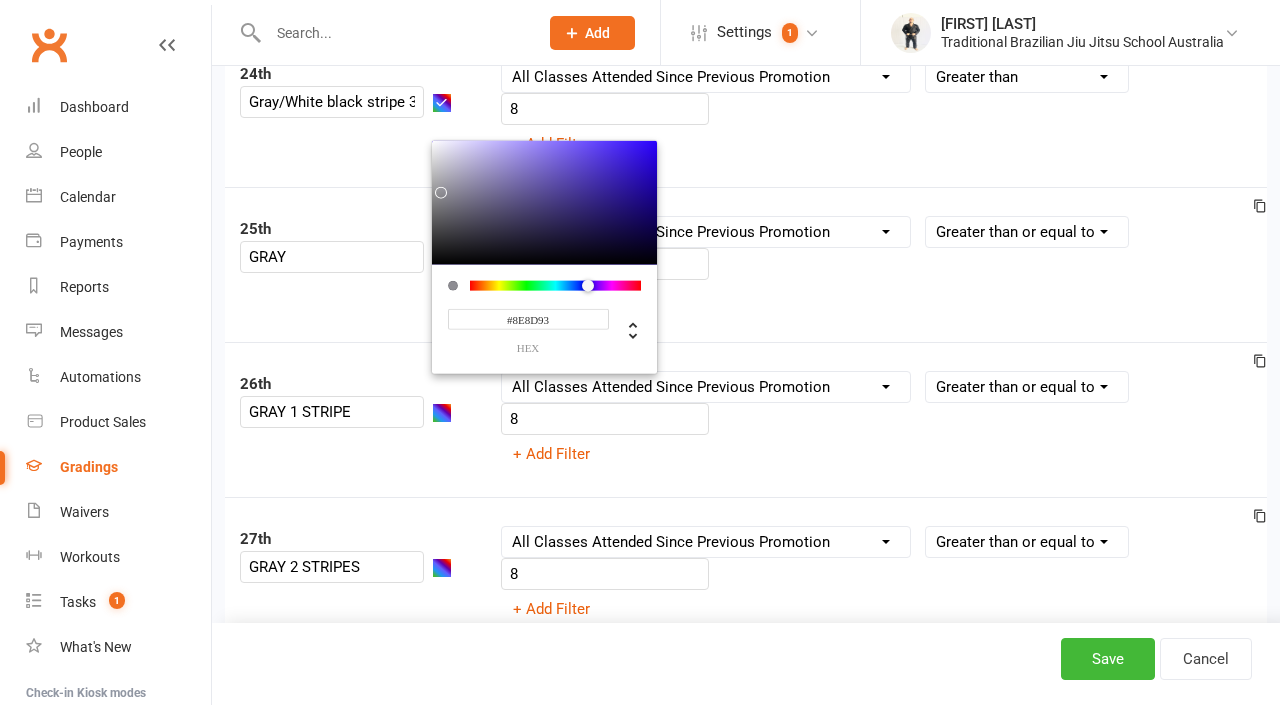 click on "[NUMBER]th [COLOR] #[HEX_COLOR] hex Column name Belt Size Active for Grading? Most Recent Promotion All Classes Attended Since Previous Promotion Style Classes Attended Since Previous Promotion Non-Style Classes Attended Since Previous Promotion Most Recent Style Attendance Condition Is Is not Less than Greater than Less than or equal to Greater than or equal to Is blank Is not blank 8 + Add Filter" at bounding box center [746, 264] 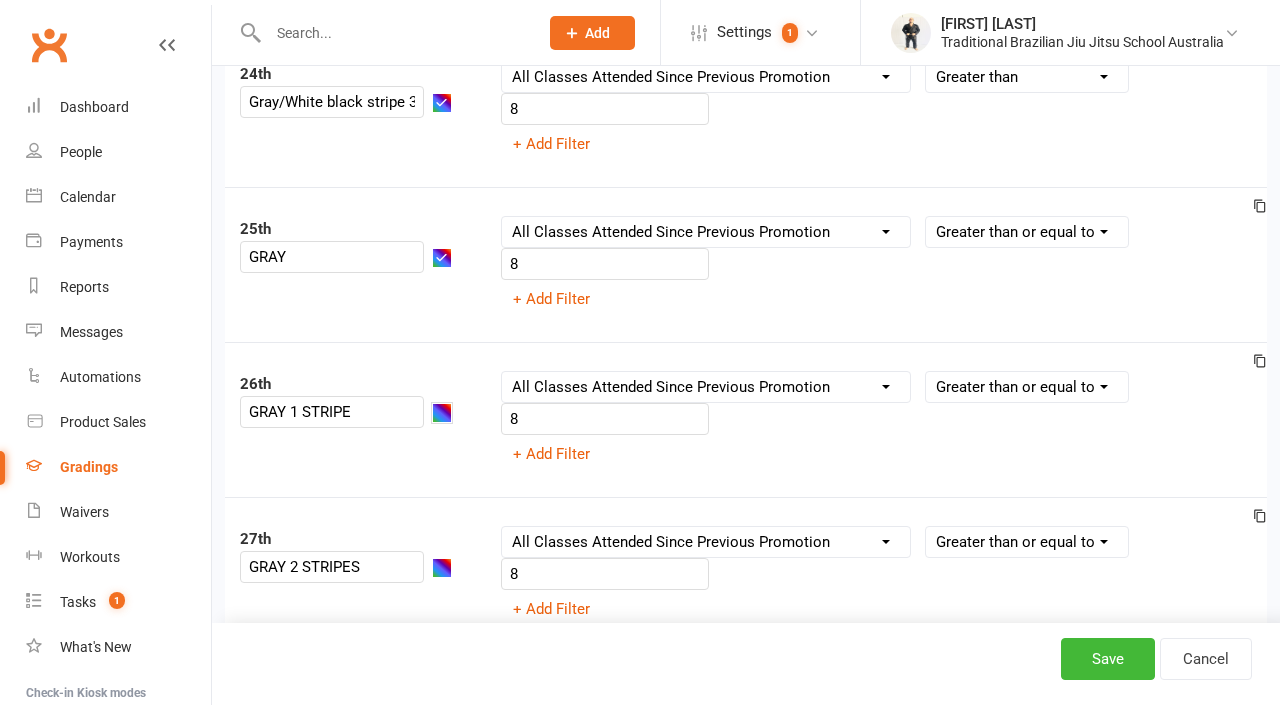 click at bounding box center [442, 413] 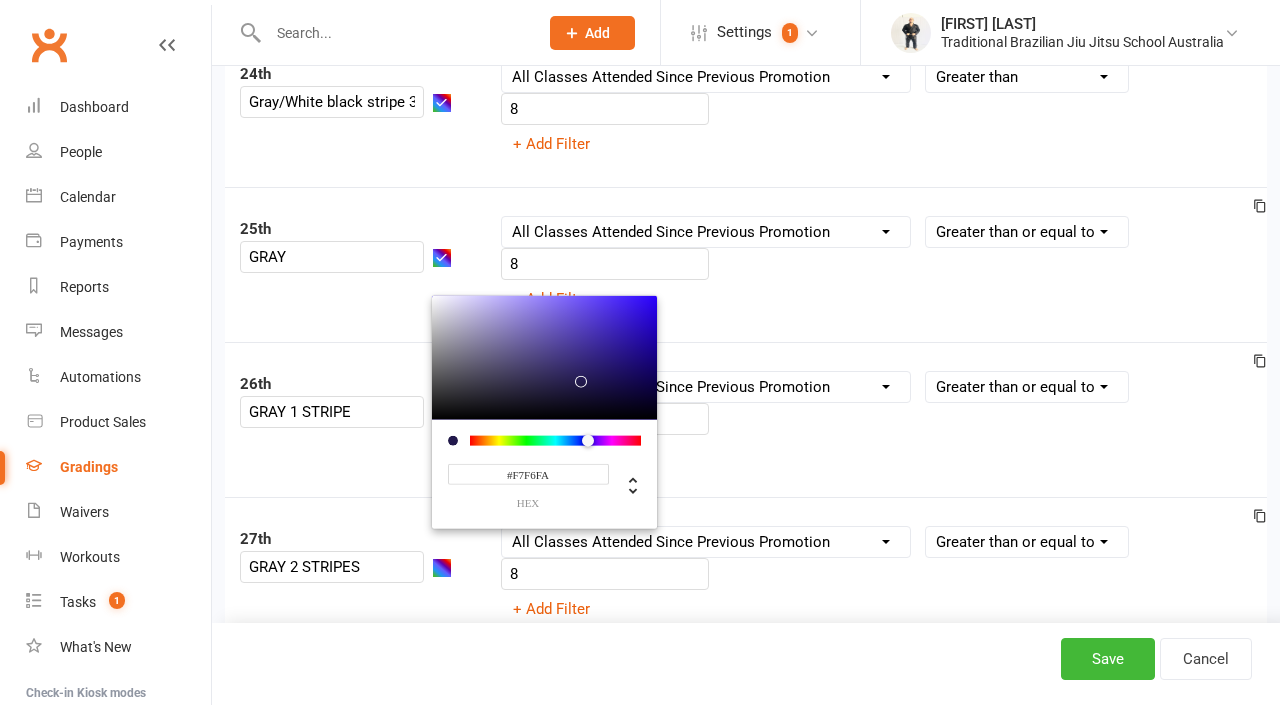 click at bounding box center [544, 357] 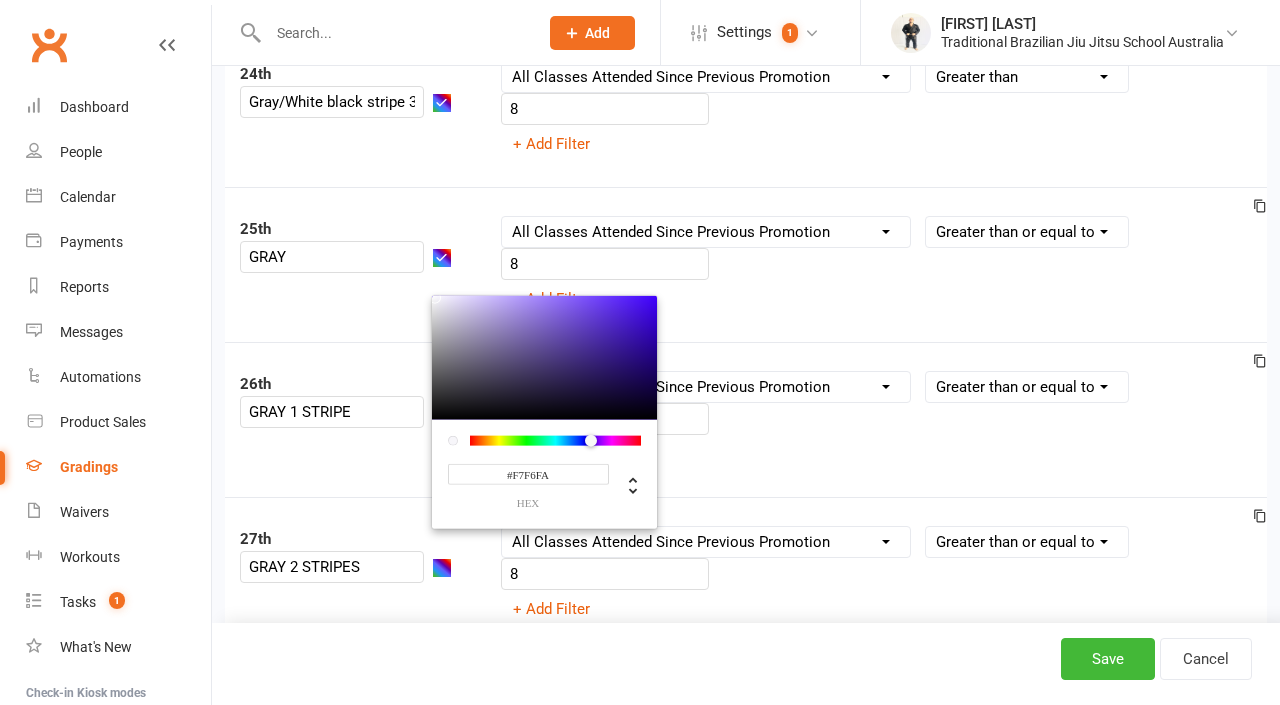 click on "27th GRAY 2 STRIPES" at bounding box center [355, 558] 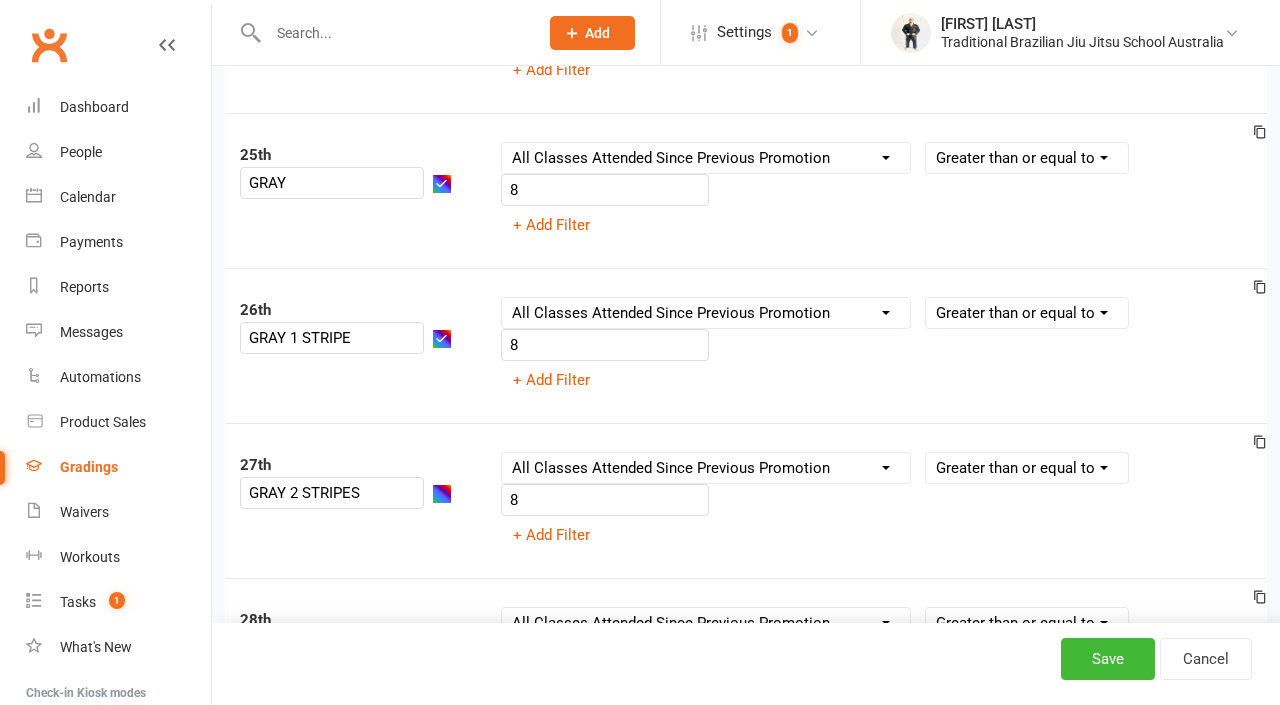 scroll, scrollTop: 3948, scrollLeft: 0, axis: vertical 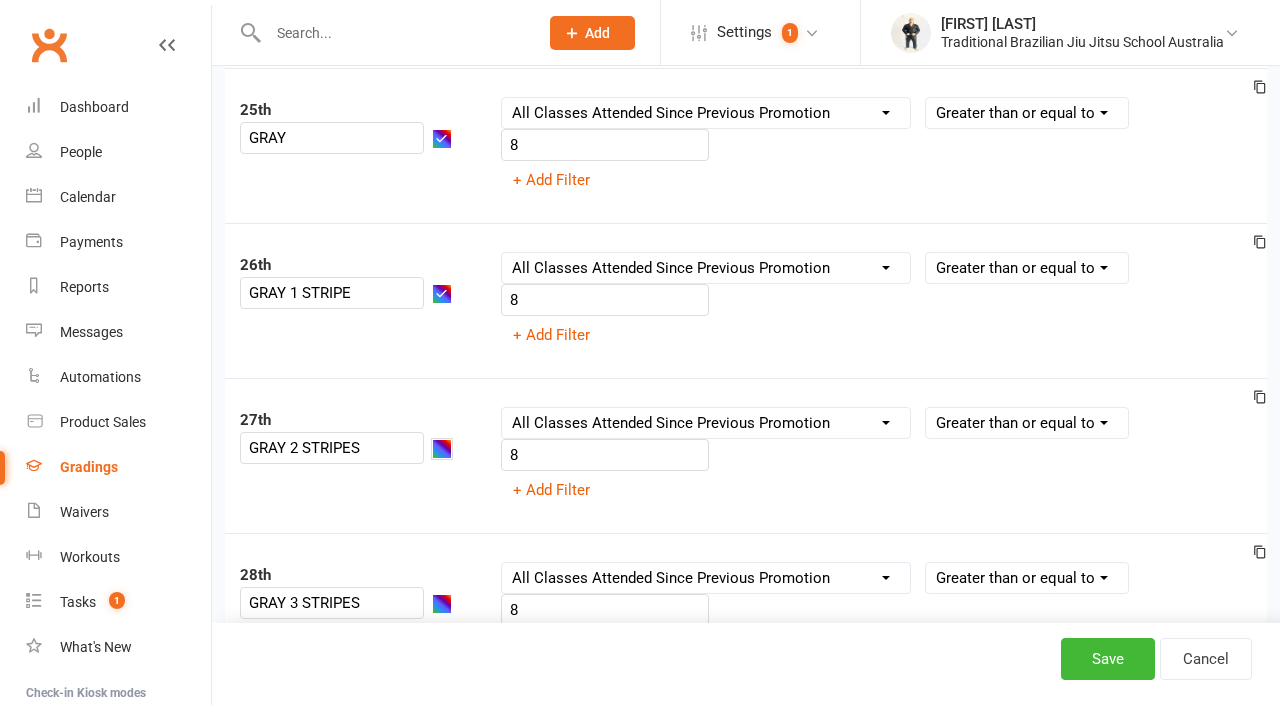 click at bounding box center (442, 449) 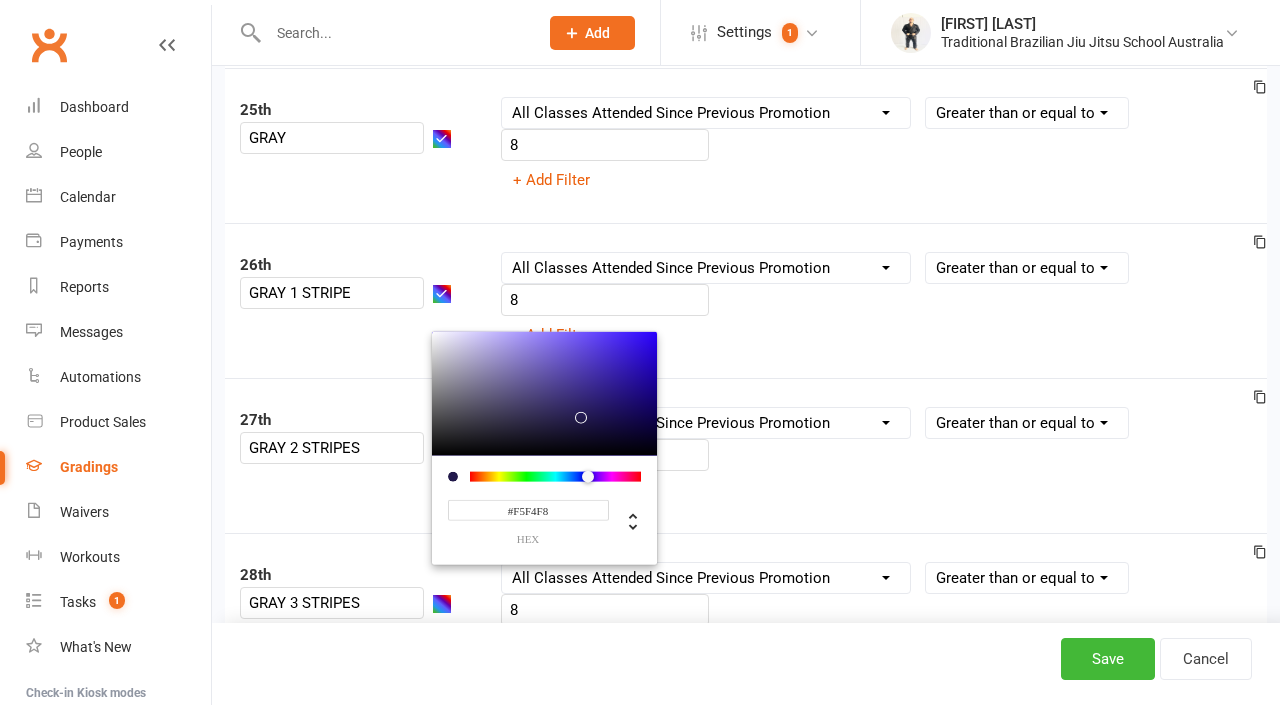 click at bounding box center (544, 393) 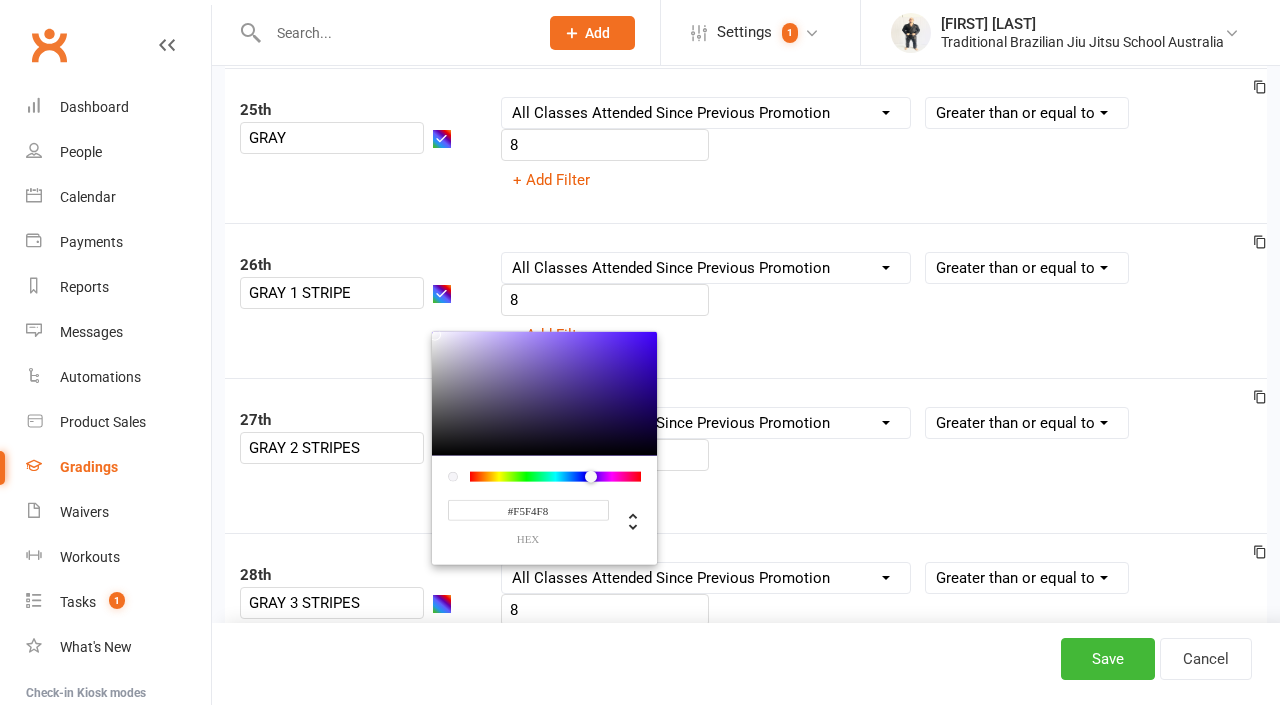 click on "27th GRAY 2 STRIPES #F5F4F8 hex Column name Belt Size Active for Grading? Most Recent Promotion All Classes Attended Since Previous Promotion Style Classes Attended Since Previous Promotion Non-Style Classes Attended Since Previous Promotion Most Recent Style Attendance Condition Is Is not Less than Greater than Less than or equal to Greater than or equal to Is blank Is not blank 8 + Add Filter" at bounding box center [746, 455] 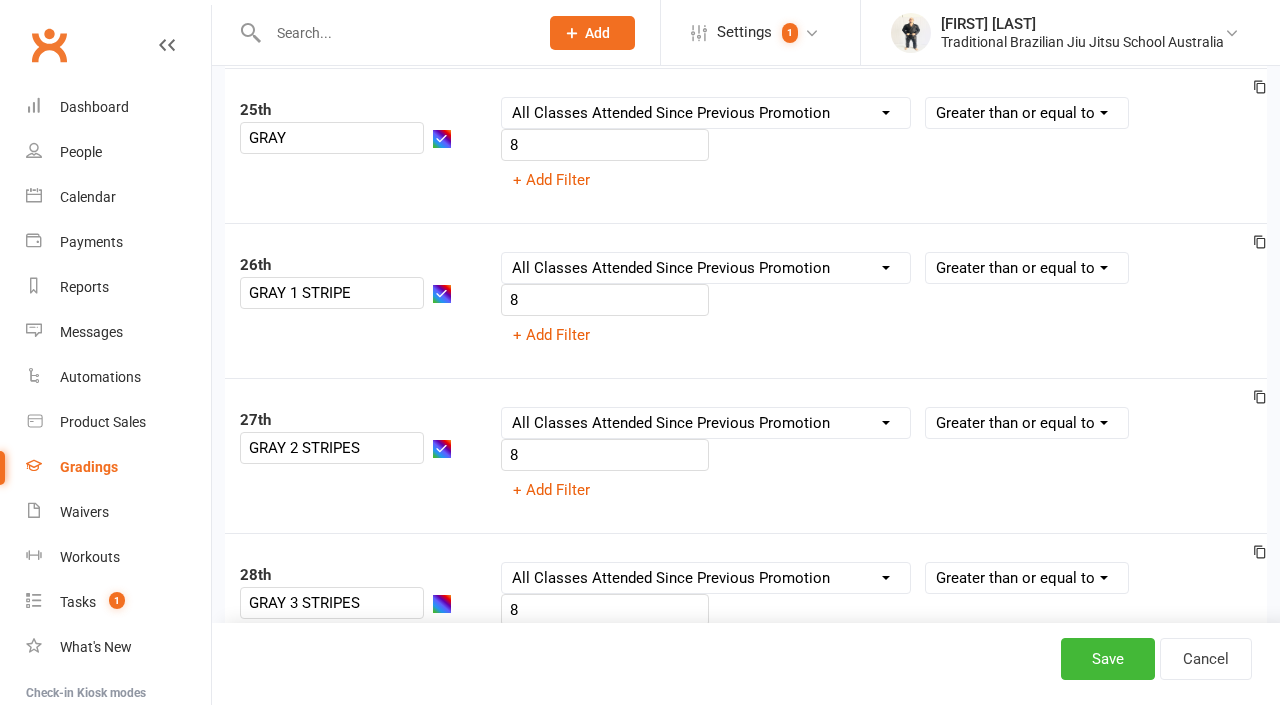 click on "[NUMBER]th [COLOR] [NUMBER] STRIPES Column name Belt Size Active for Grading? Most Recent Promotion All Classes Attended Since Previous Promotion Style Classes Attended Since Previous Promotion Non-Style Classes Attended Since Previous Promotion Most Recent Style Attendance Condition Is Is not Less than Greater than Less than or equal to Greater than or equal to Is blank Is not blank 8 + Add Filter" at bounding box center [746, 455] 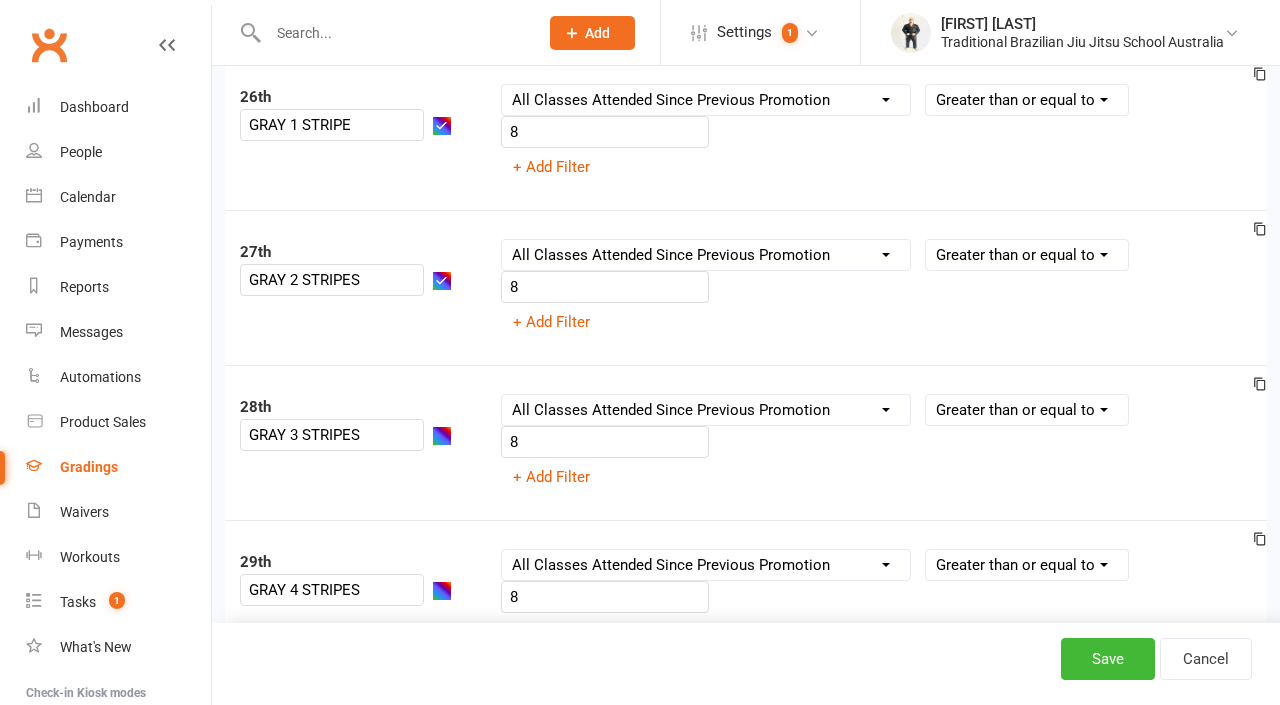 scroll, scrollTop: 4117, scrollLeft: 0, axis: vertical 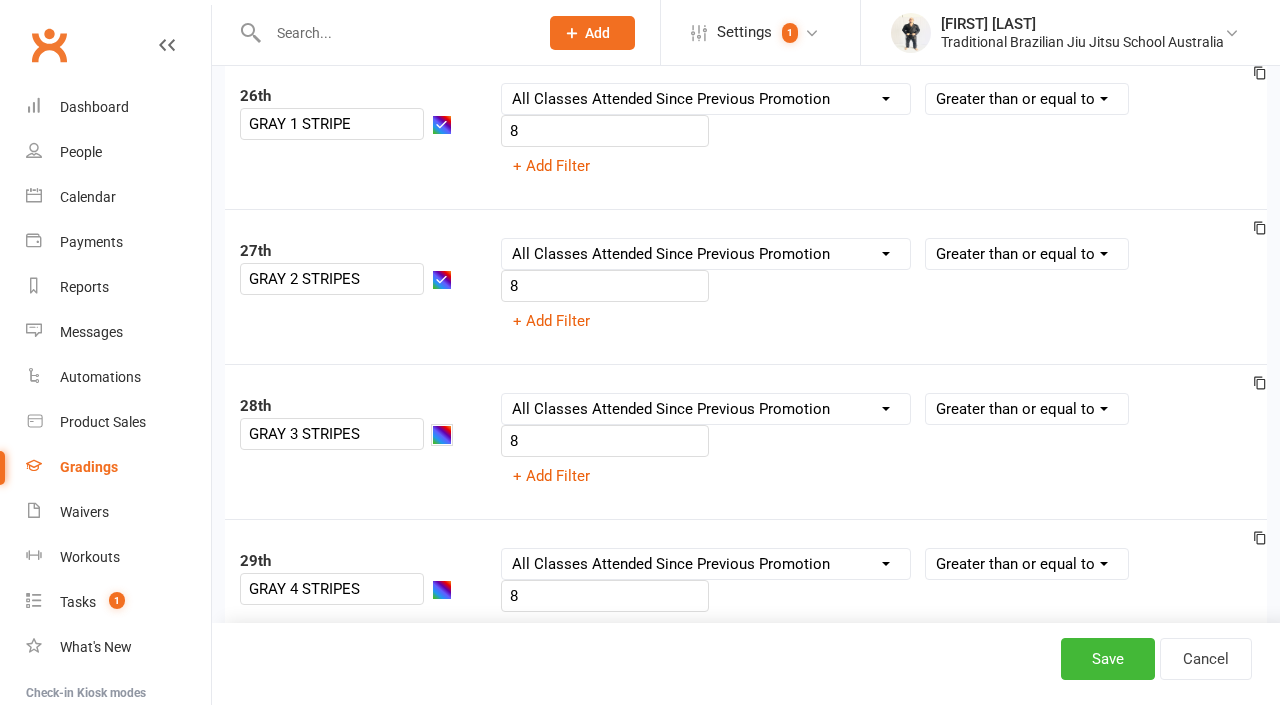 click at bounding box center (442, 435) 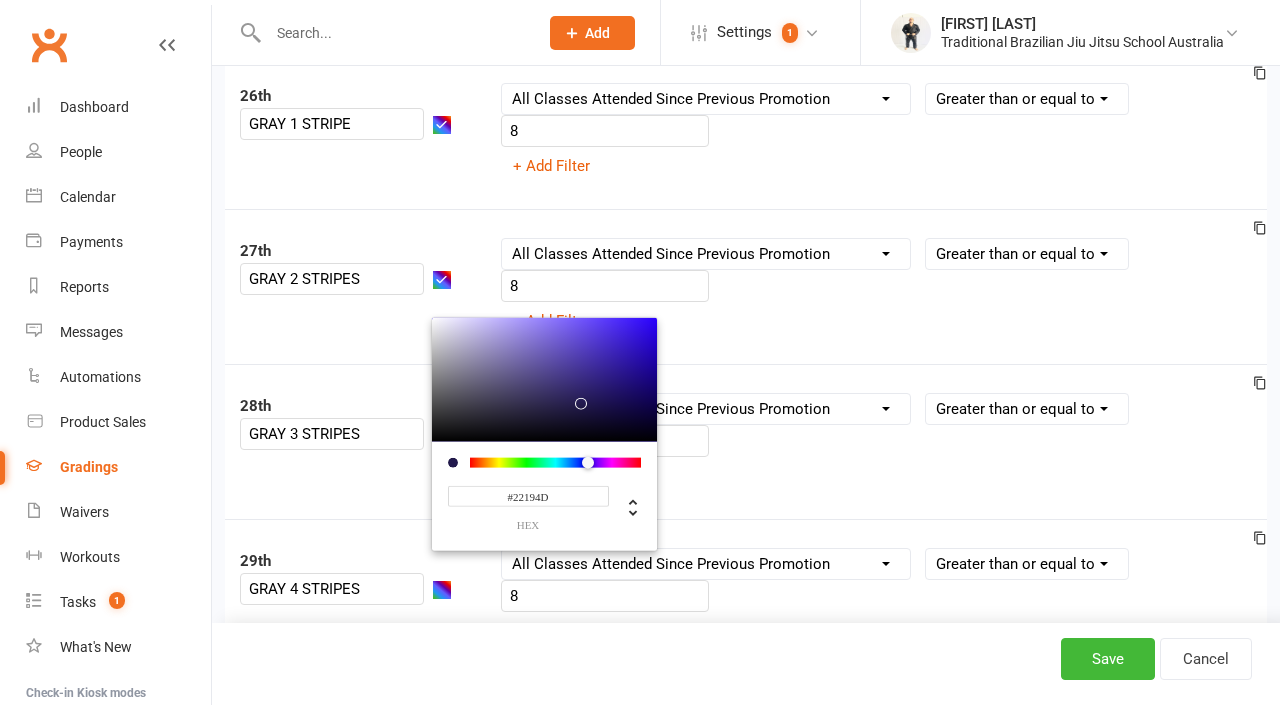 click on "[NUMBER]th [COLOR] [NUMBER] STRIPES Column name Belt Size Active for Grading? Most Recent Promotion All Classes Attended Since Previous Promotion Style Classes Attended Since Previous Promotion Non-Style Classes Attended Since Previous Promotion Most Recent Style Attendance Condition Is Is not Less than Greater than Less than or equal to Greater than or equal to Is blank Is not blank 8 + Add Filter" at bounding box center (746, 286) 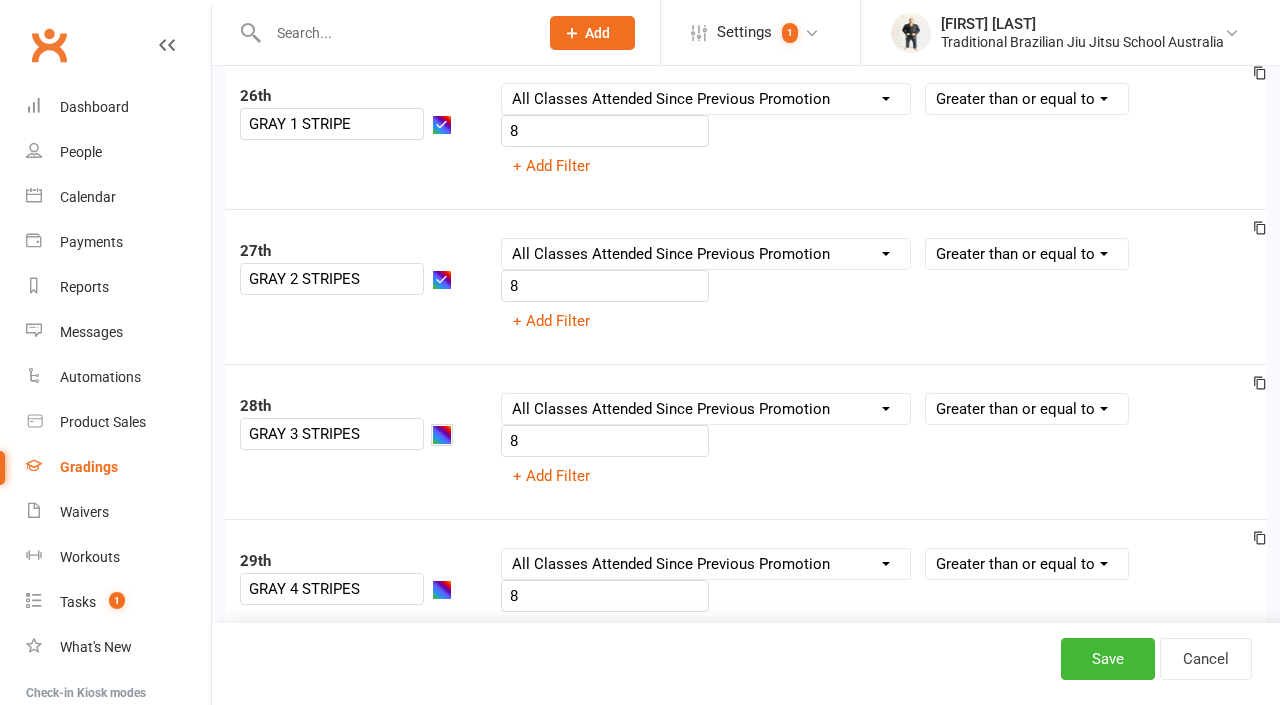 click at bounding box center (442, 435) 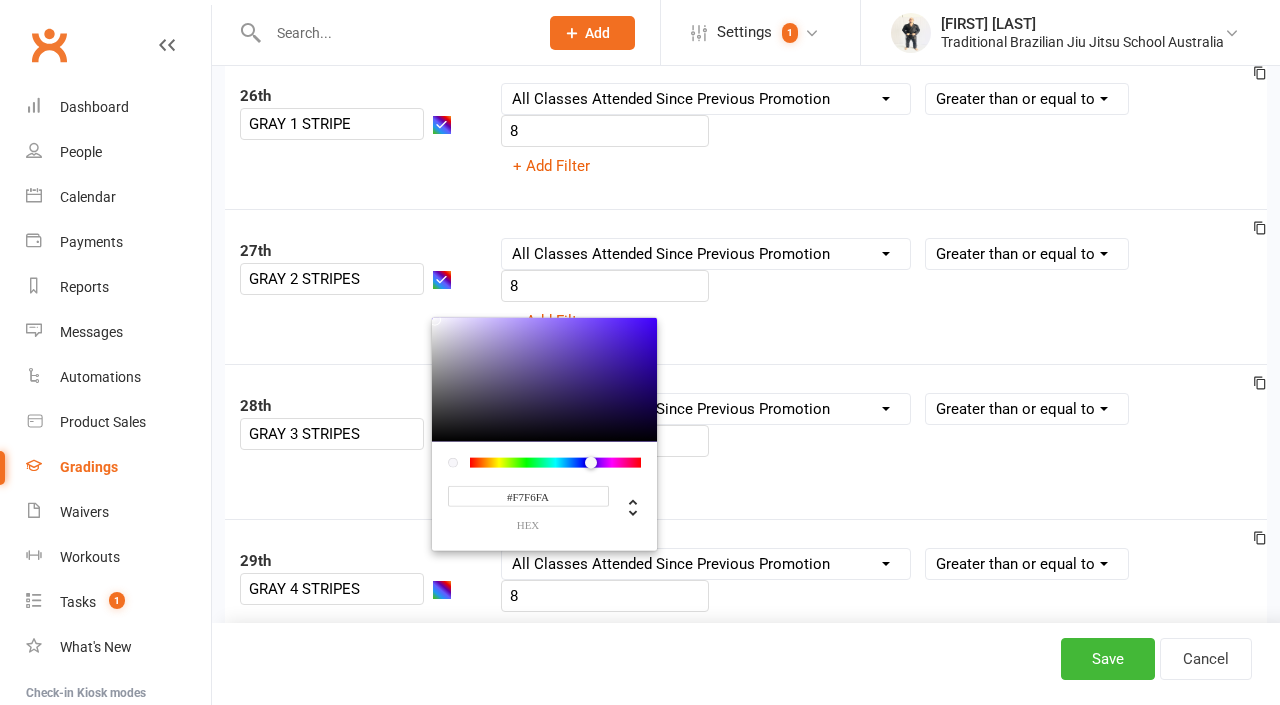 click at bounding box center [544, 379] 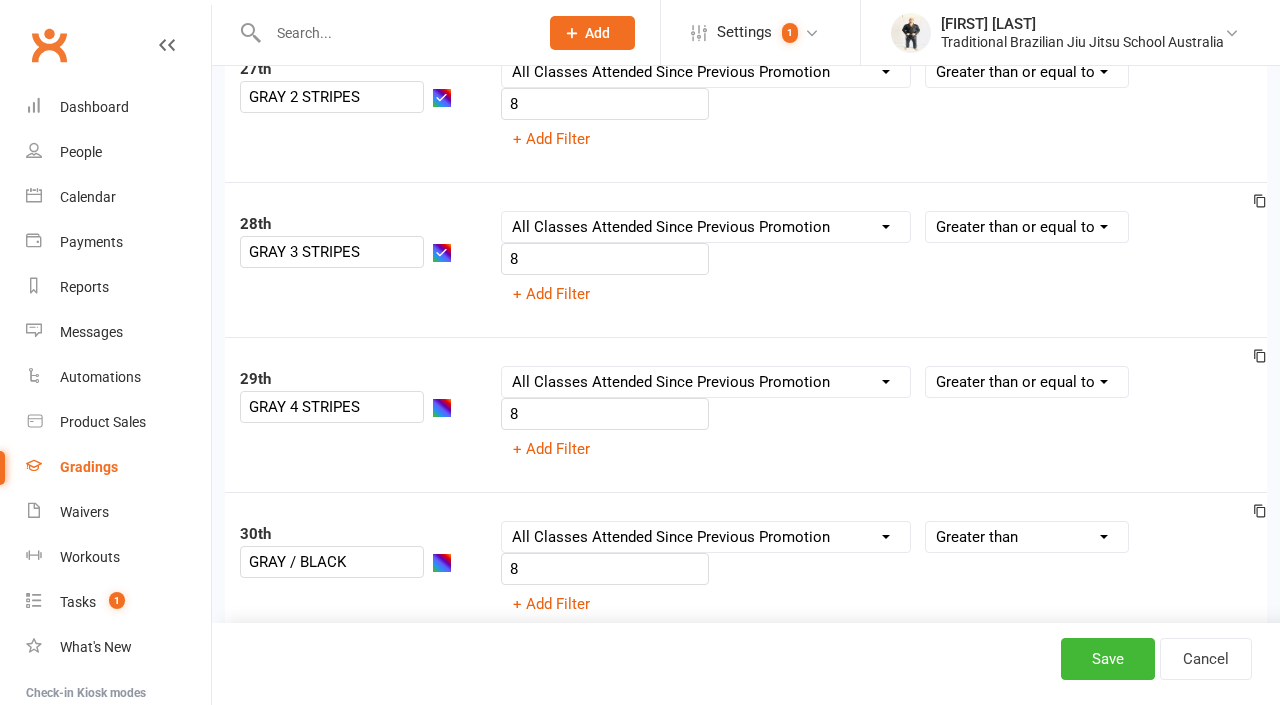 scroll, scrollTop: 4313, scrollLeft: 0, axis: vertical 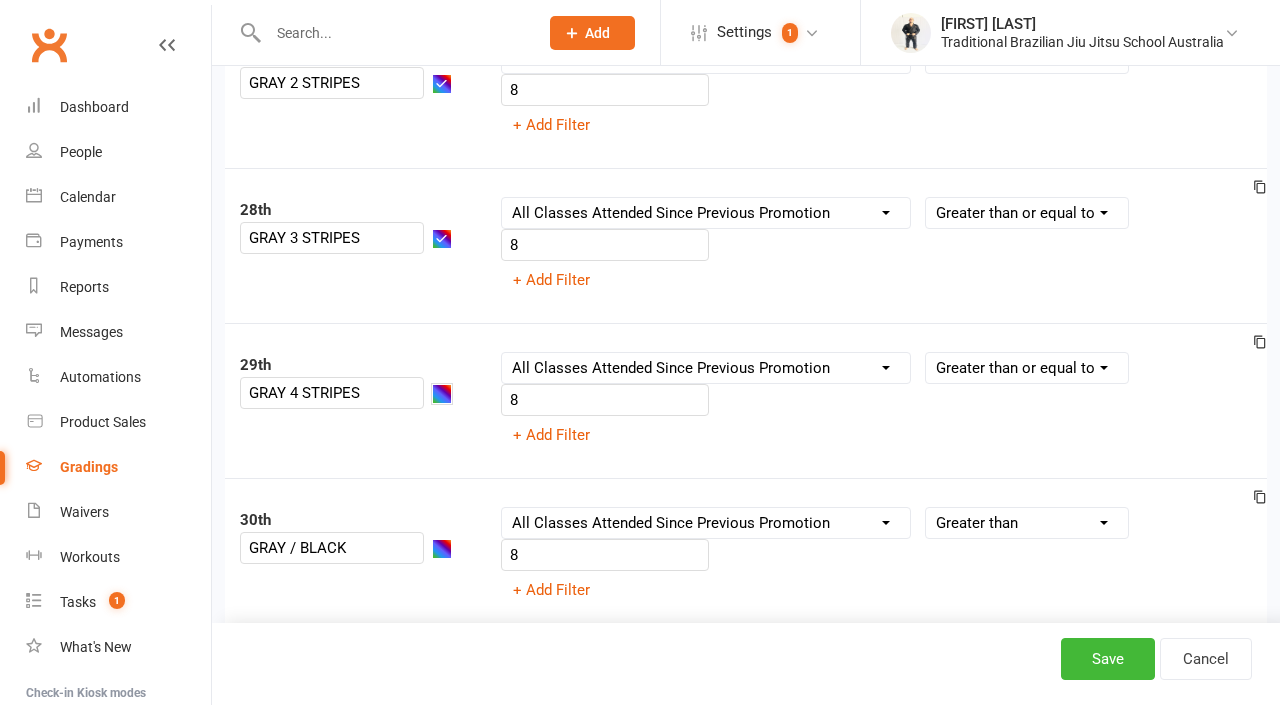 click at bounding box center [442, 394] 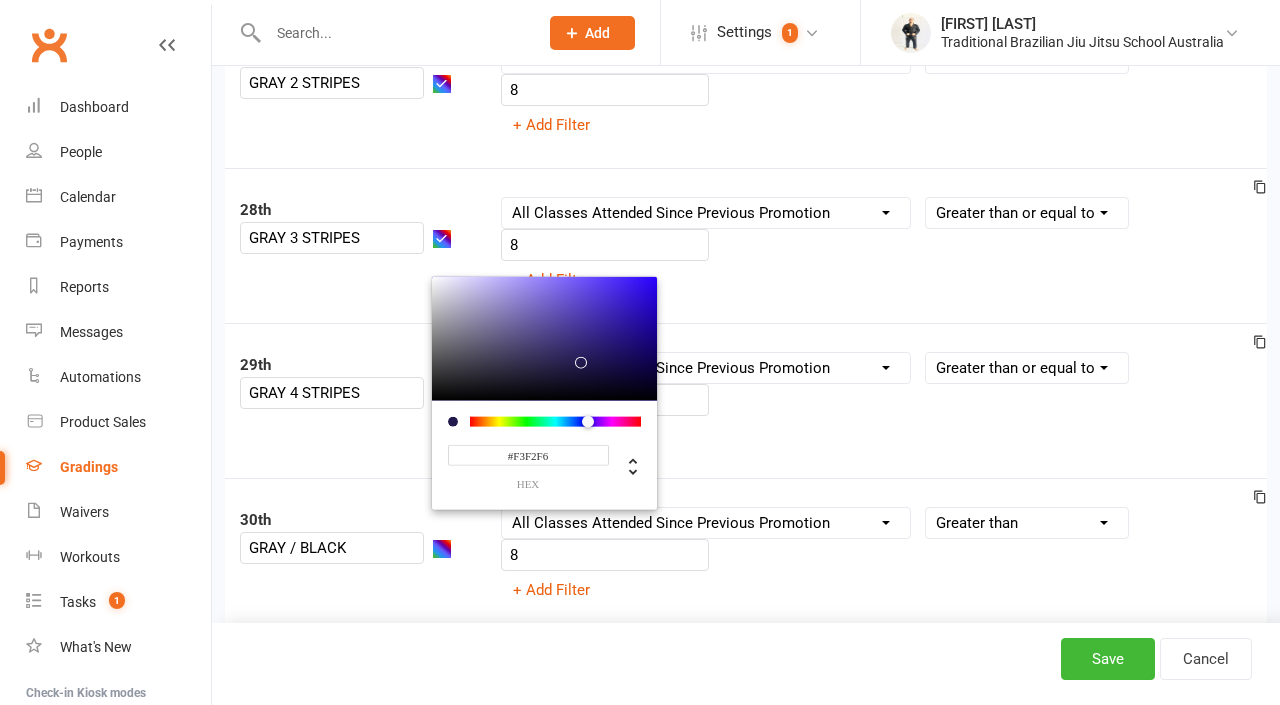 click at bounding box center [544, 338] 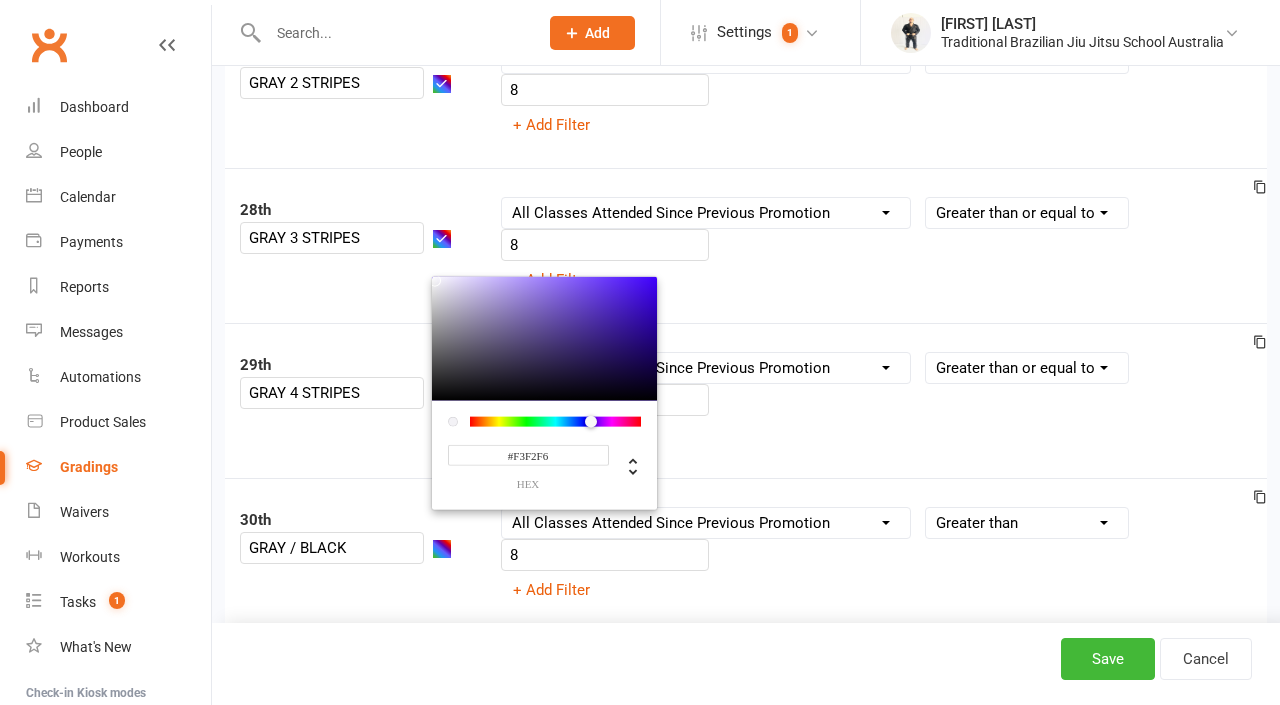 click on "[ORDINAL] GRAY 3 STRIPES Column name Belt Size Active for Grading? Most Recent Promotion All Classes Attended Since Previous Promotion Style Classes Attended Since Previous Promotion Non-Style Classes Attended Since Previous Promotion Most Recent Style Attendance Condition Is Is not Less than Greater than Less than or equal to Greater than or equal to Is blank Is not blank 8 + Add Filter" at bounding box center [746, 245] 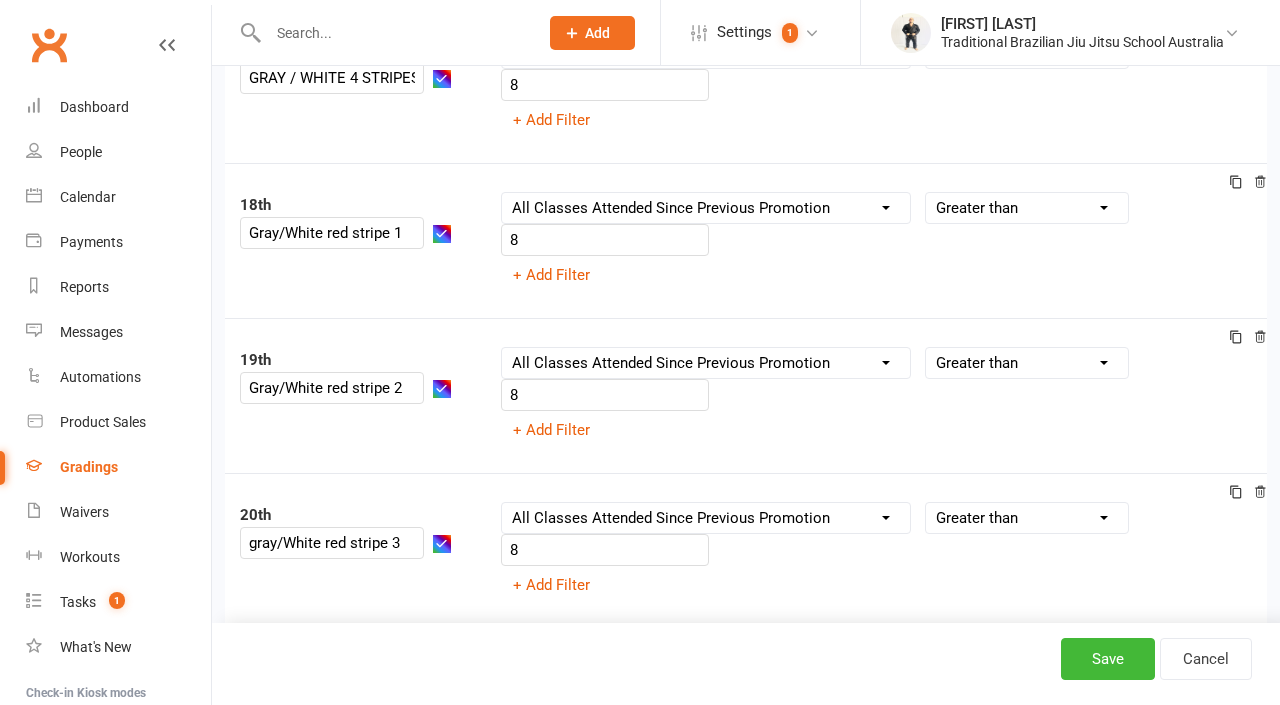 scroll, scrollTop: 2764, scrollLeft: 0, axis: vertical 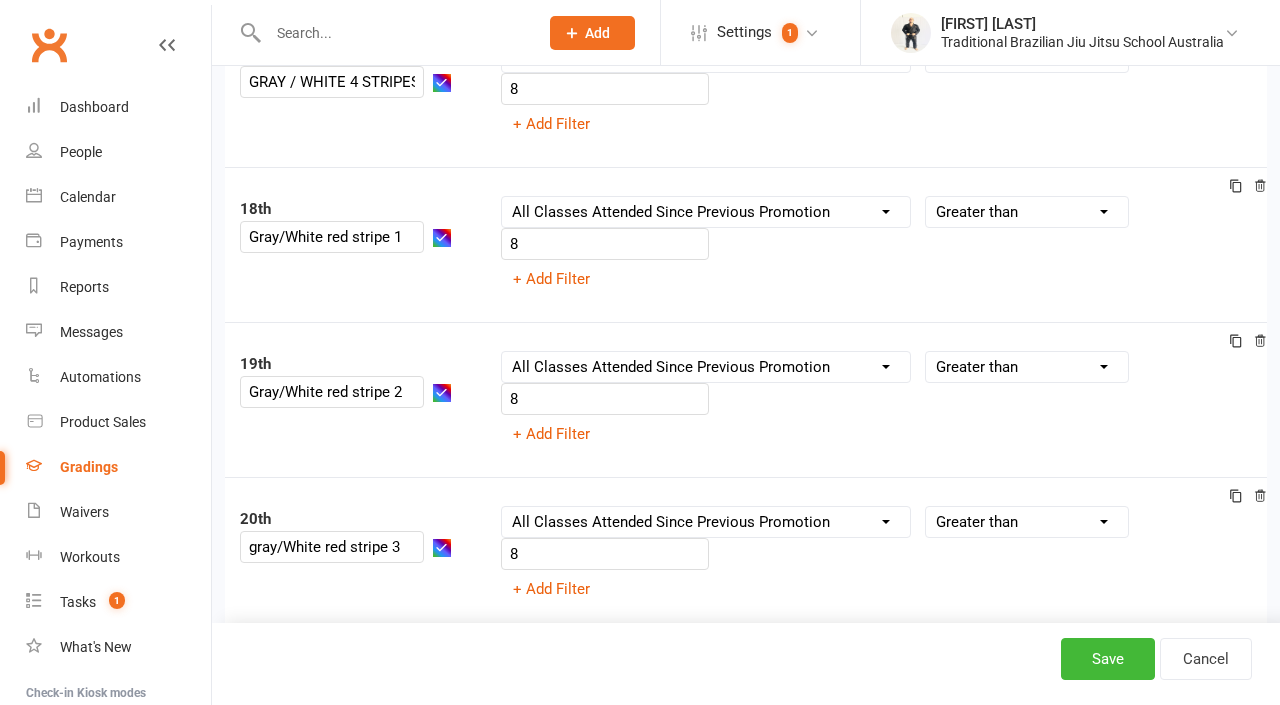 click at bounding box center [1236, 188] 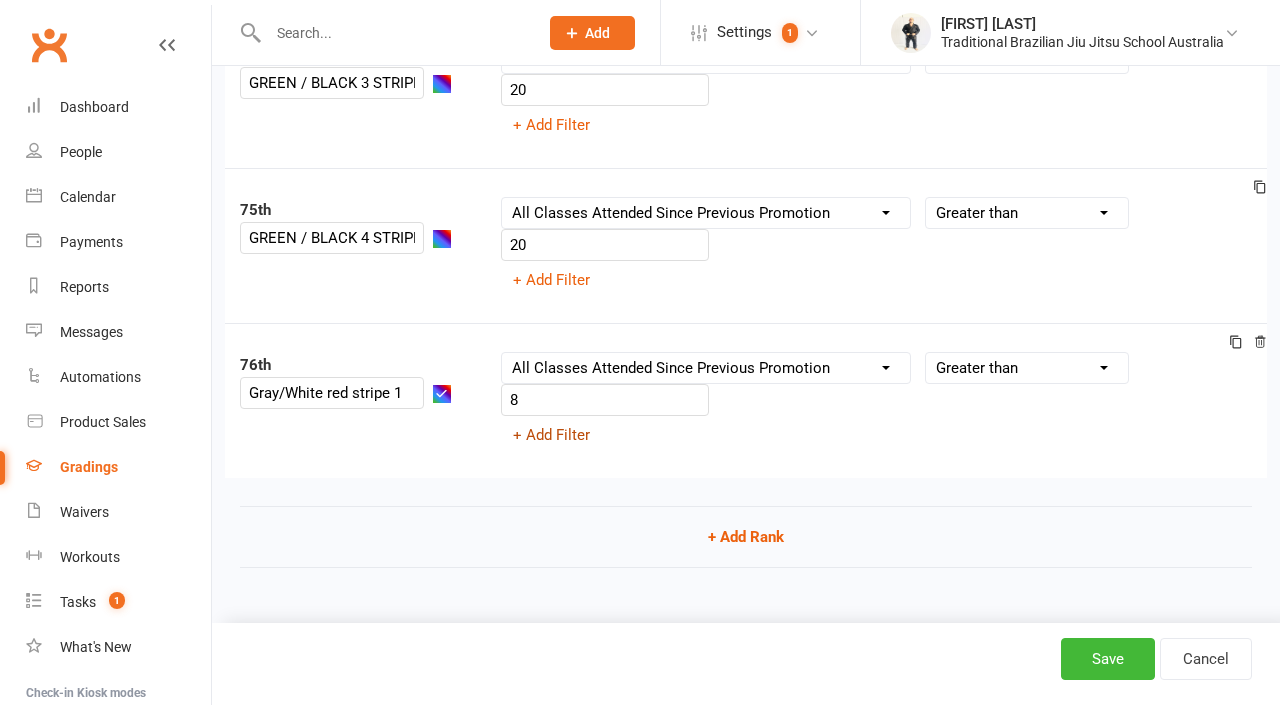 scroll, scrollTop: 11606, scrollLeft: 0, axis: vertical 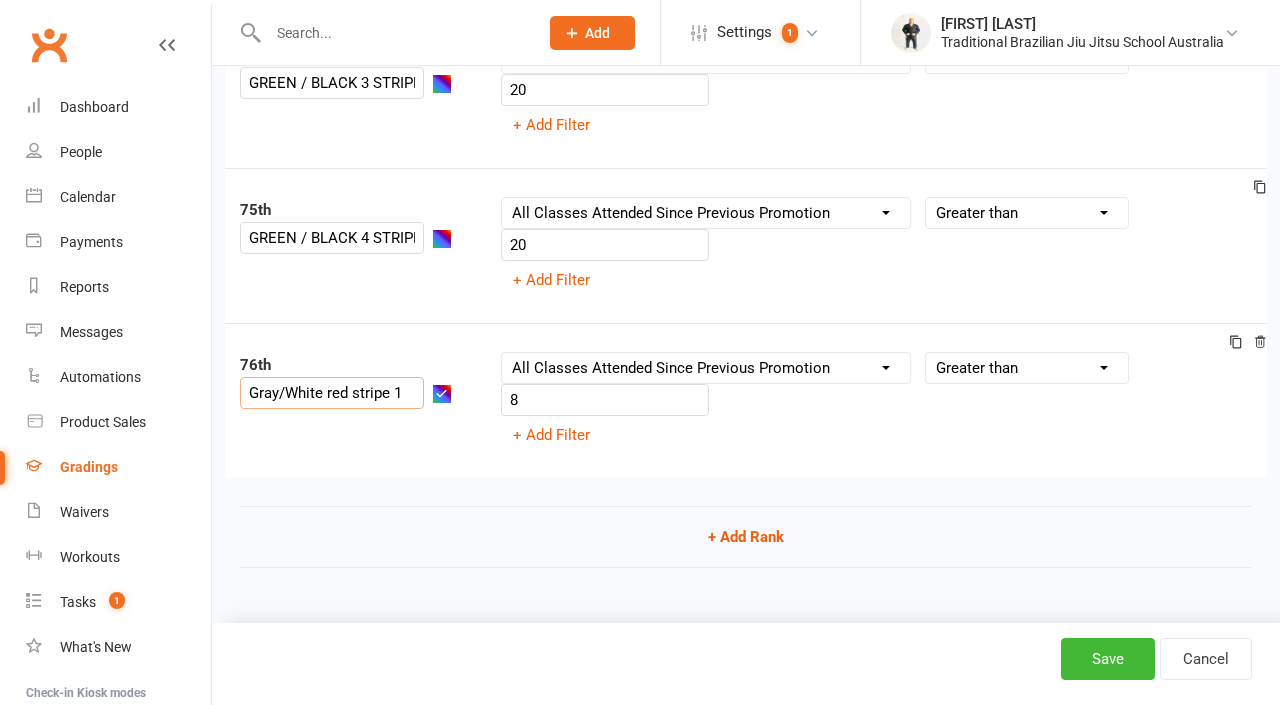 click on "Gray/White red stripe 1" at bounding box center (332, 393) 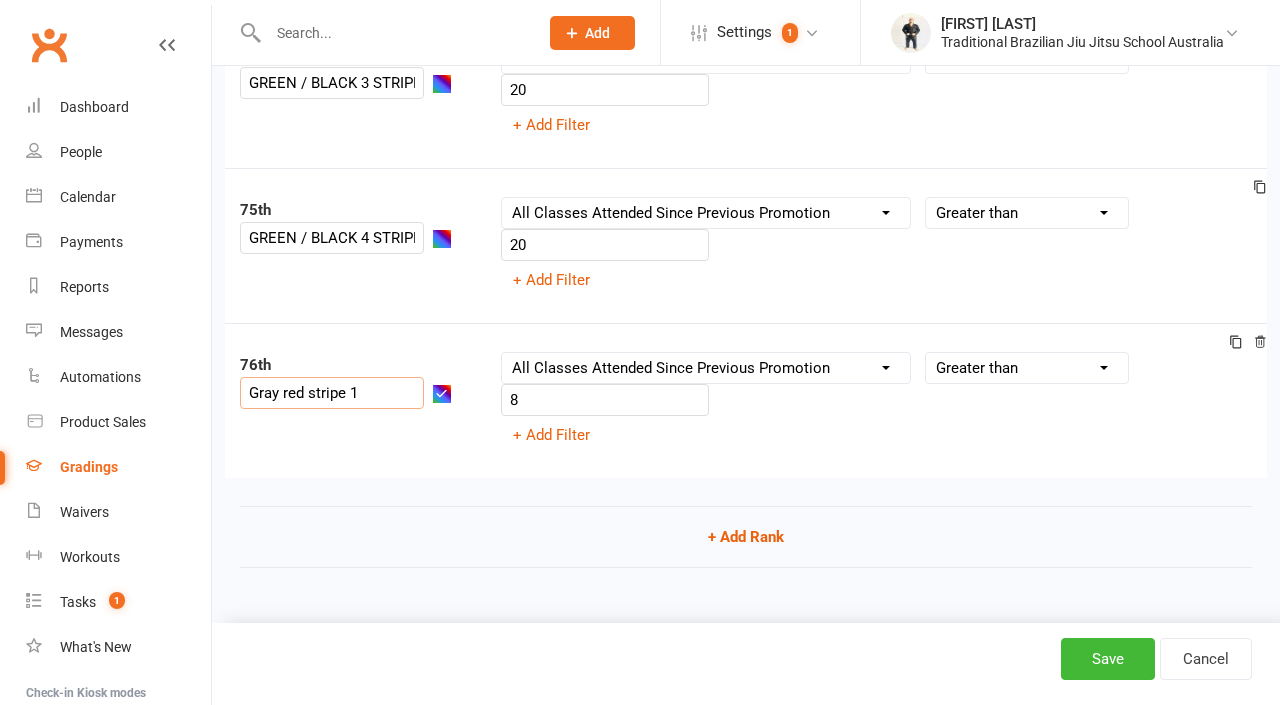 click on "76th Gray red stripe 1 Column name Belt Size Active for Grading? Most Recent Promotion All Classes Attended Since Previous Promotion Style Classes Attended Since Previous Promotion Non-Style Classes Attended Since Previous Promotion Most Recent Style Attendance Condition Is Is not Less than Greater than Less than or equal to Greater than or equal to Is blank Is not blank 8 + Add Filter" at bounding box center (746, 400) 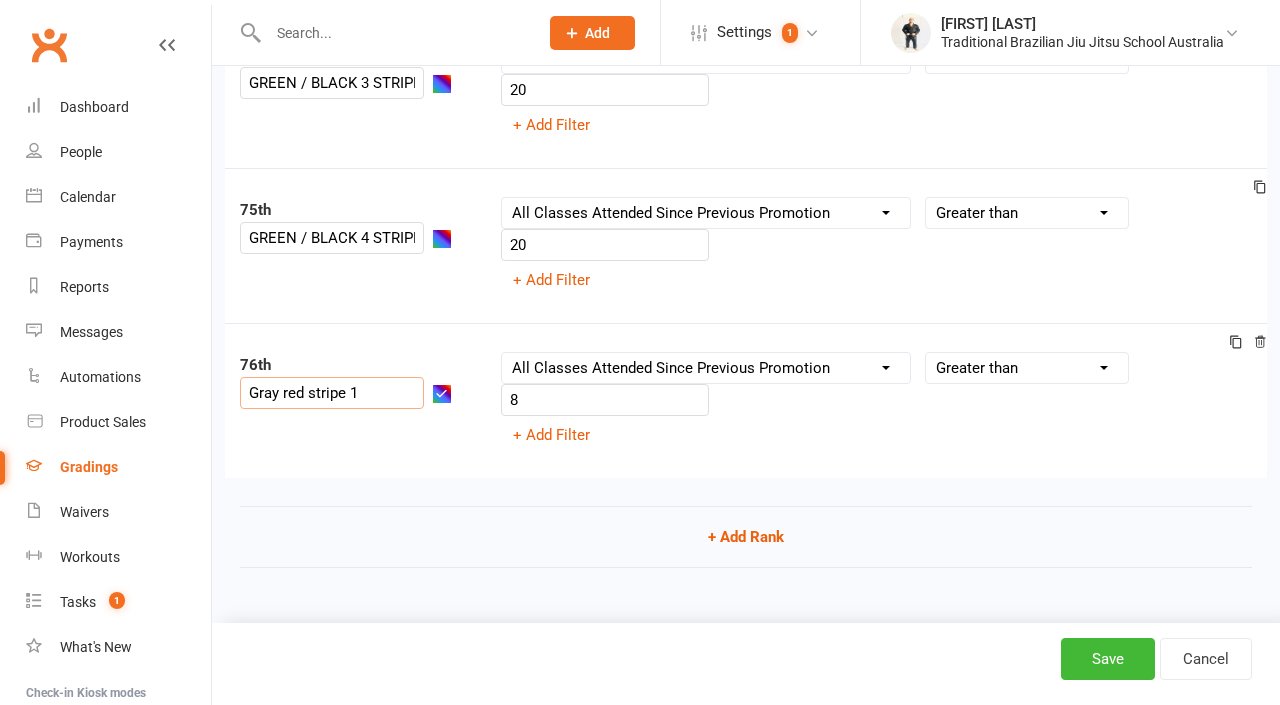 click at bounding box center [1236, 344] 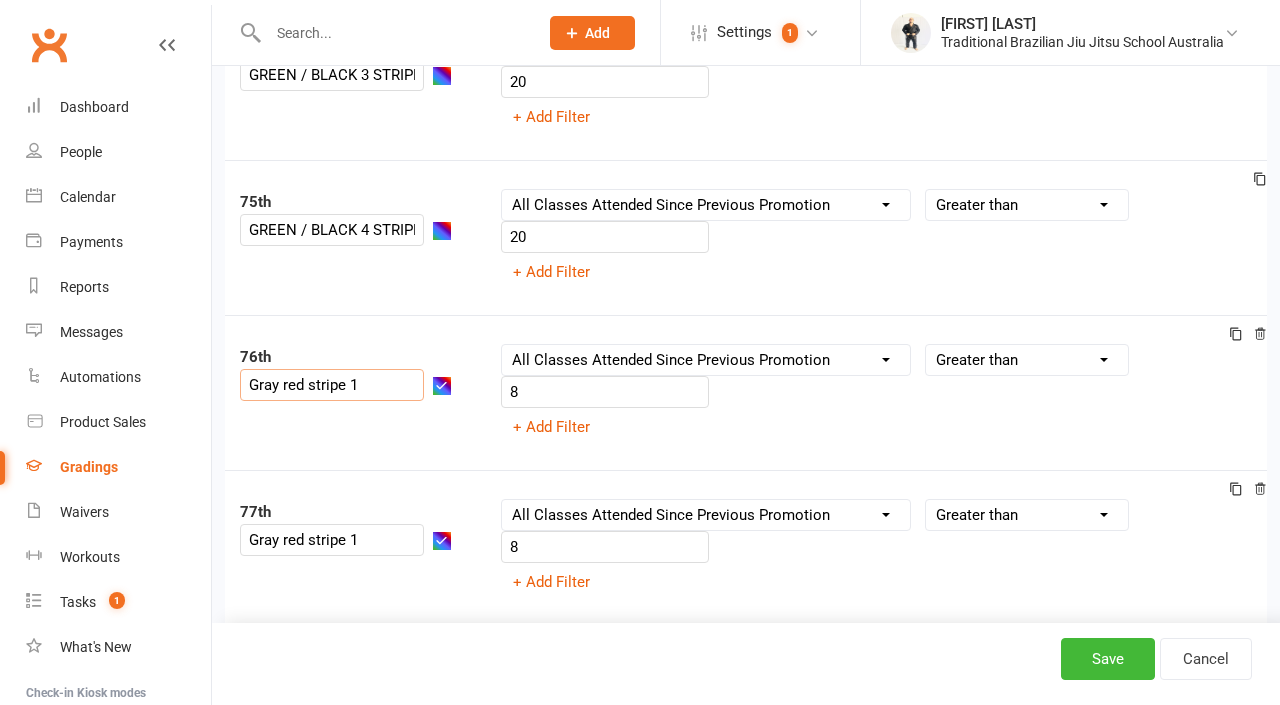 click at bounding box center [1236, 336] 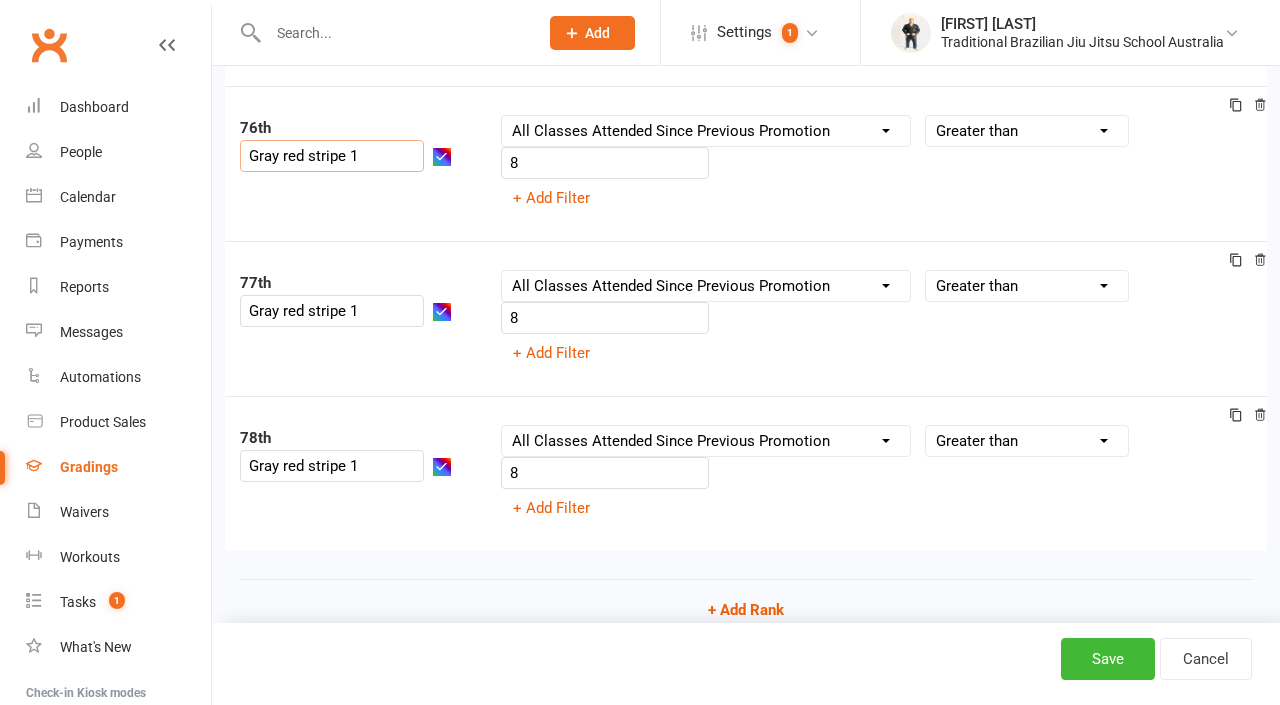 scroll, scrollTop: 11839, scrollLeft: 0, axis: vertical 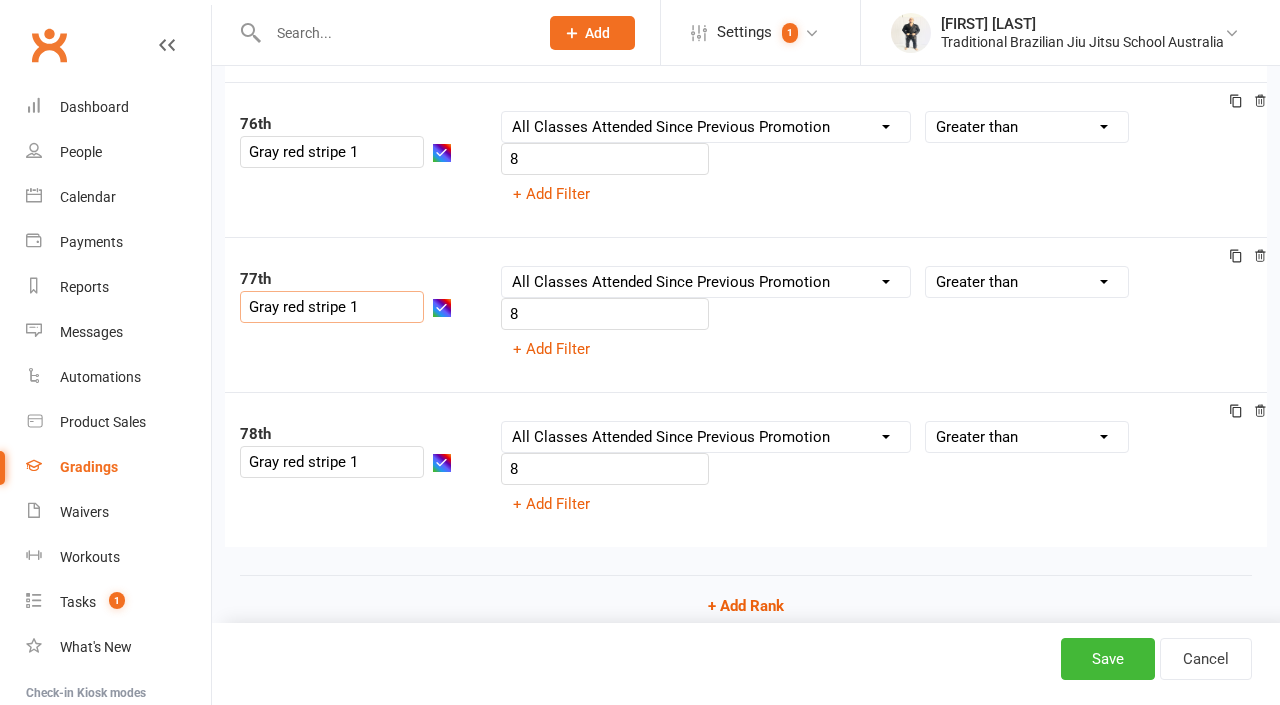 click on "Gray red stripe 1" at bounding box center [332, 307] 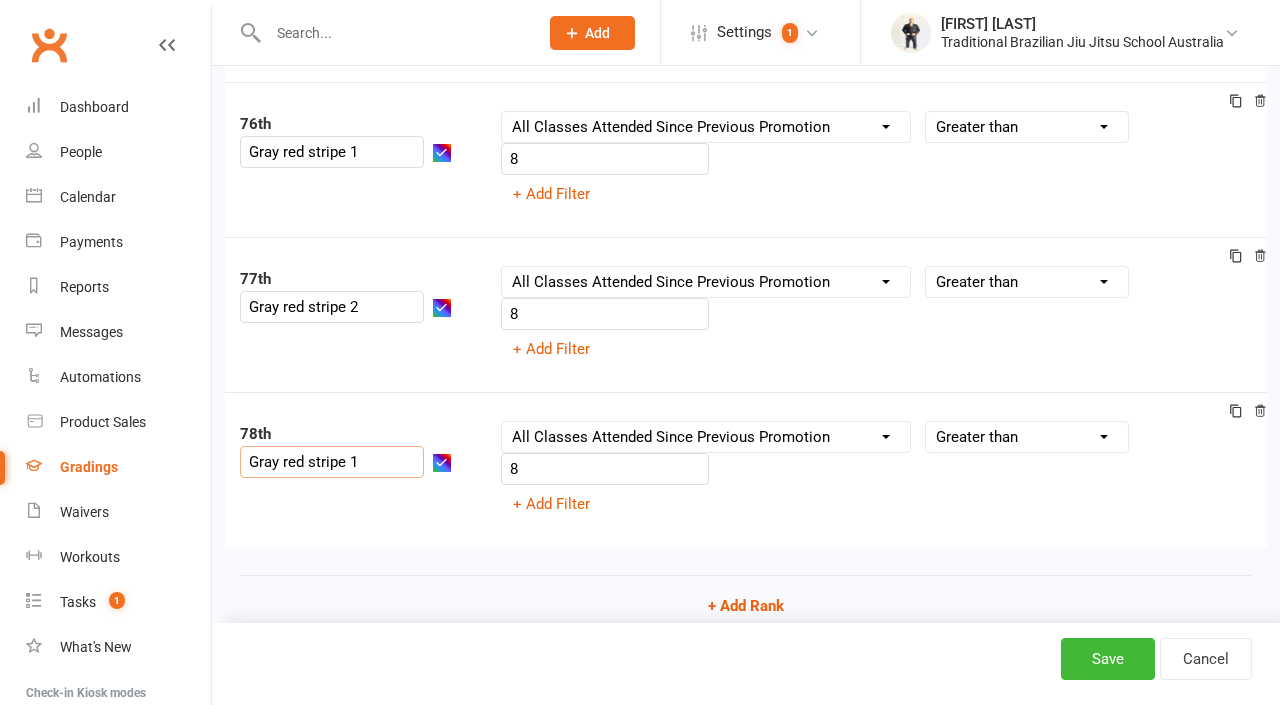 click on "Gray red stripe 1" at bounding box center [332, 462] 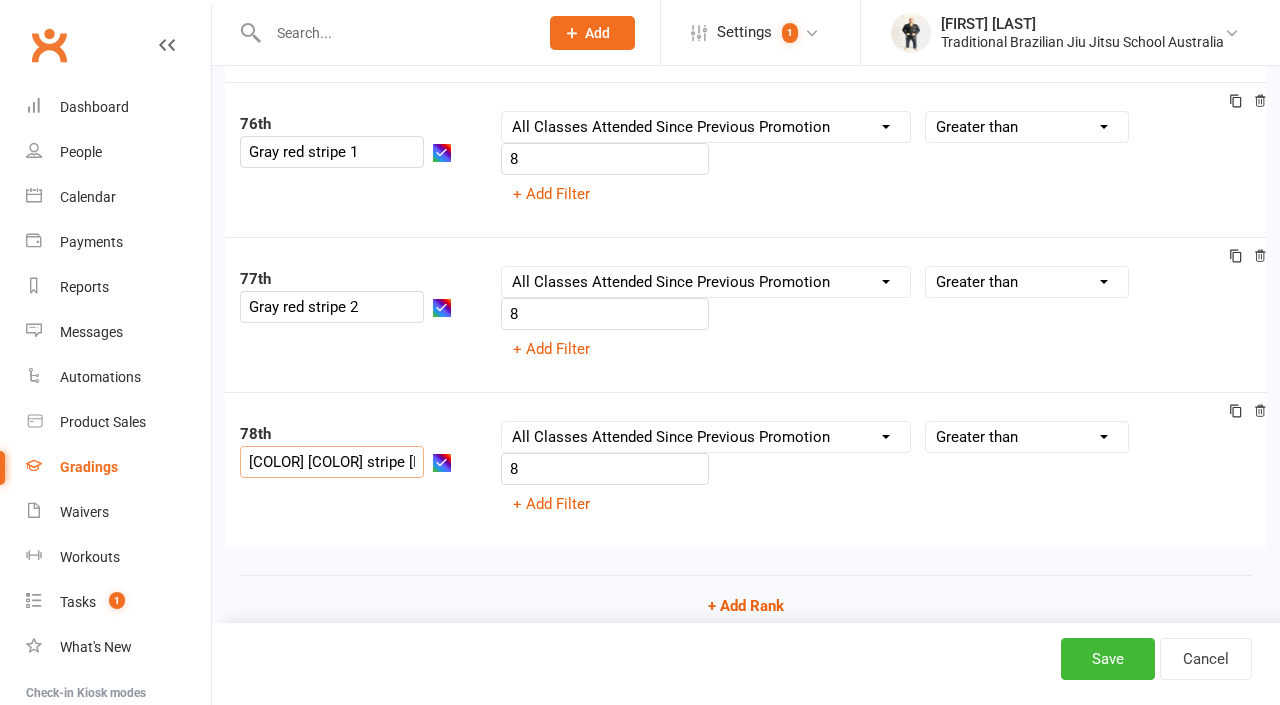 click at bounding box center (1243, 413) 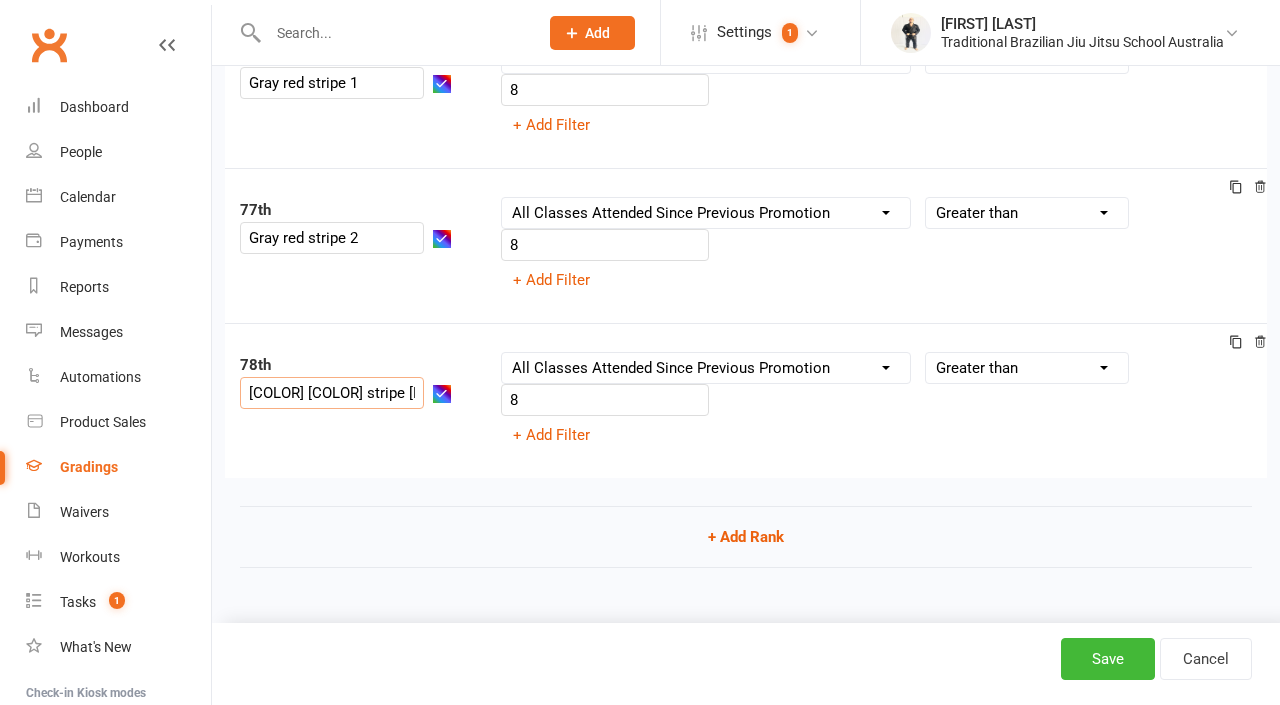 scroll, scrollTop: 11916, scrollLeft: 0, axis: vertical 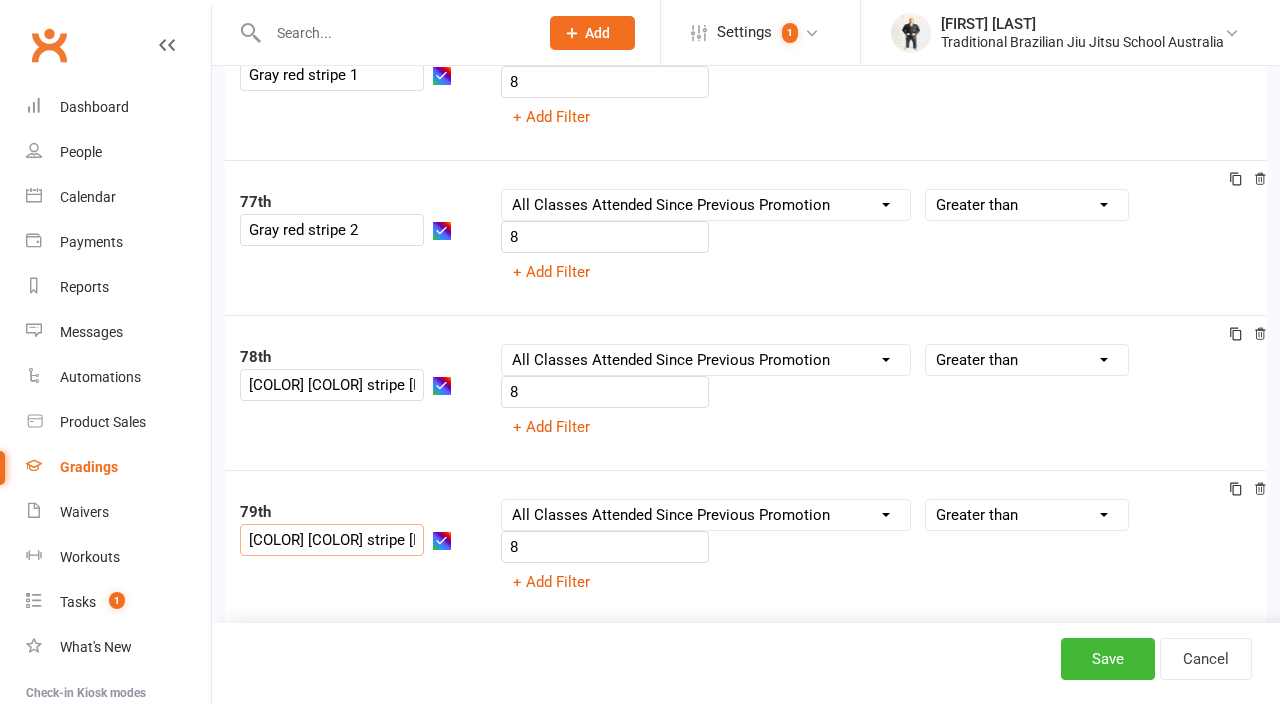 click on "[COLOR] [COLOR] stripe [NUMBER]" at bounding box center [332, 540] 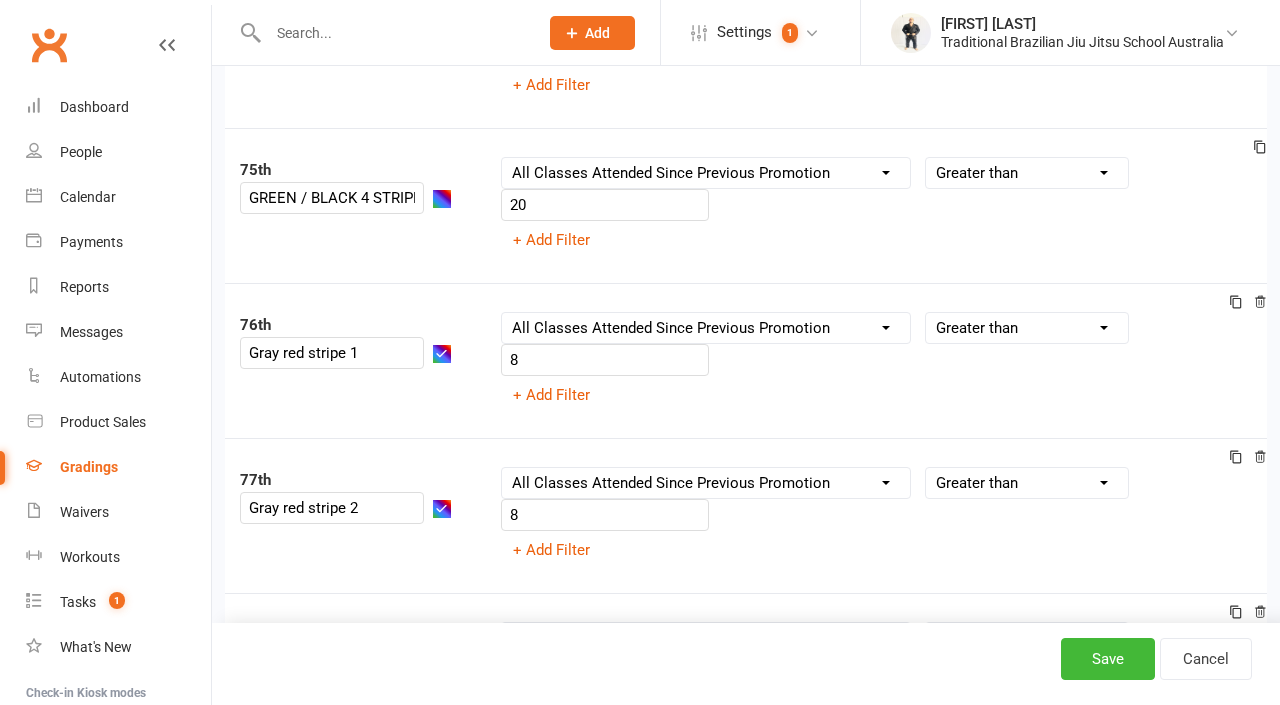 scroll, scrollTop: 11638, scrollLeft: 0, axis: vertical 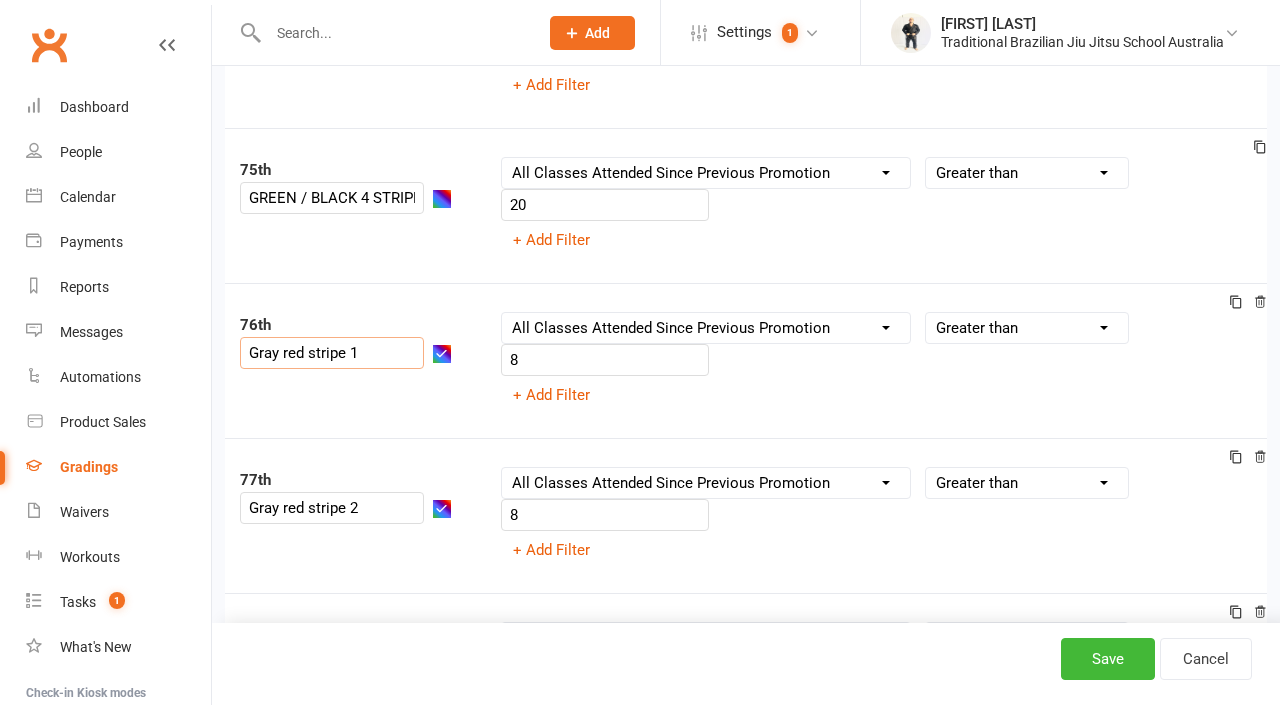 drag, startPoint x: 289, startPoint y: 347, endPoint x: 294, endPoint y: 329, distance: 18.681541 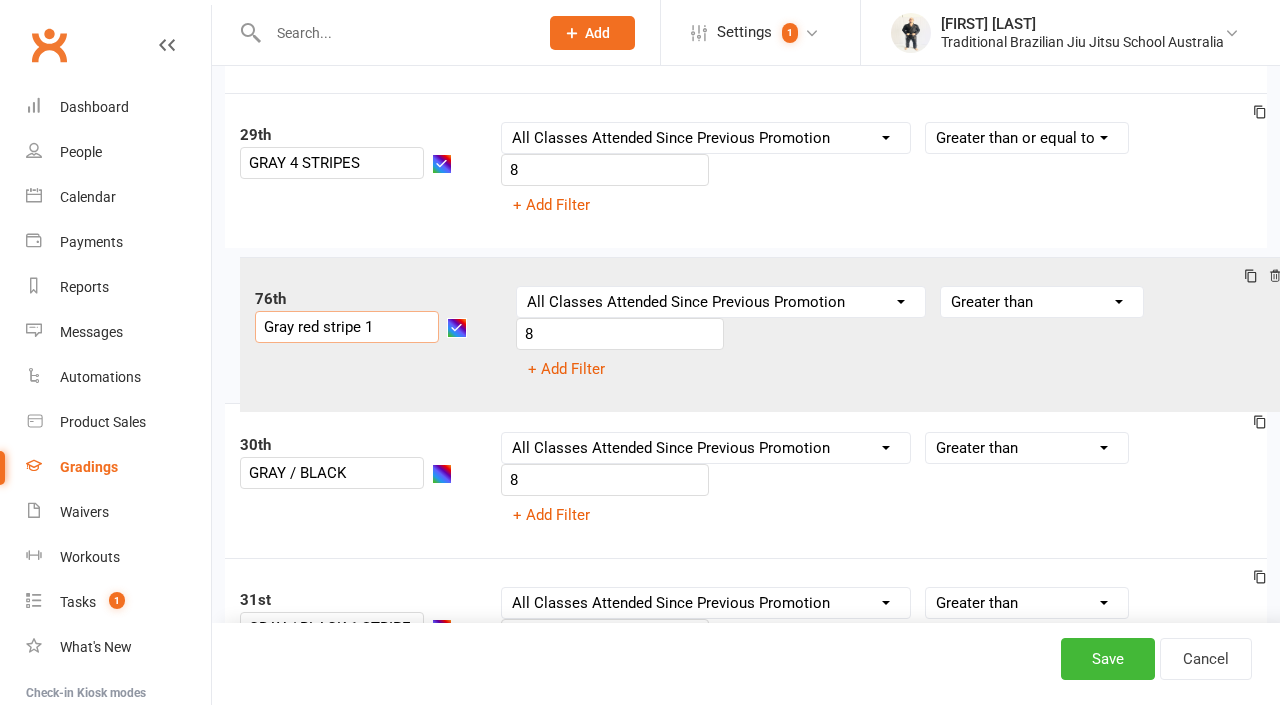 scroll, scrollTop: 4552, scrollLeft: 0, axis: vertical 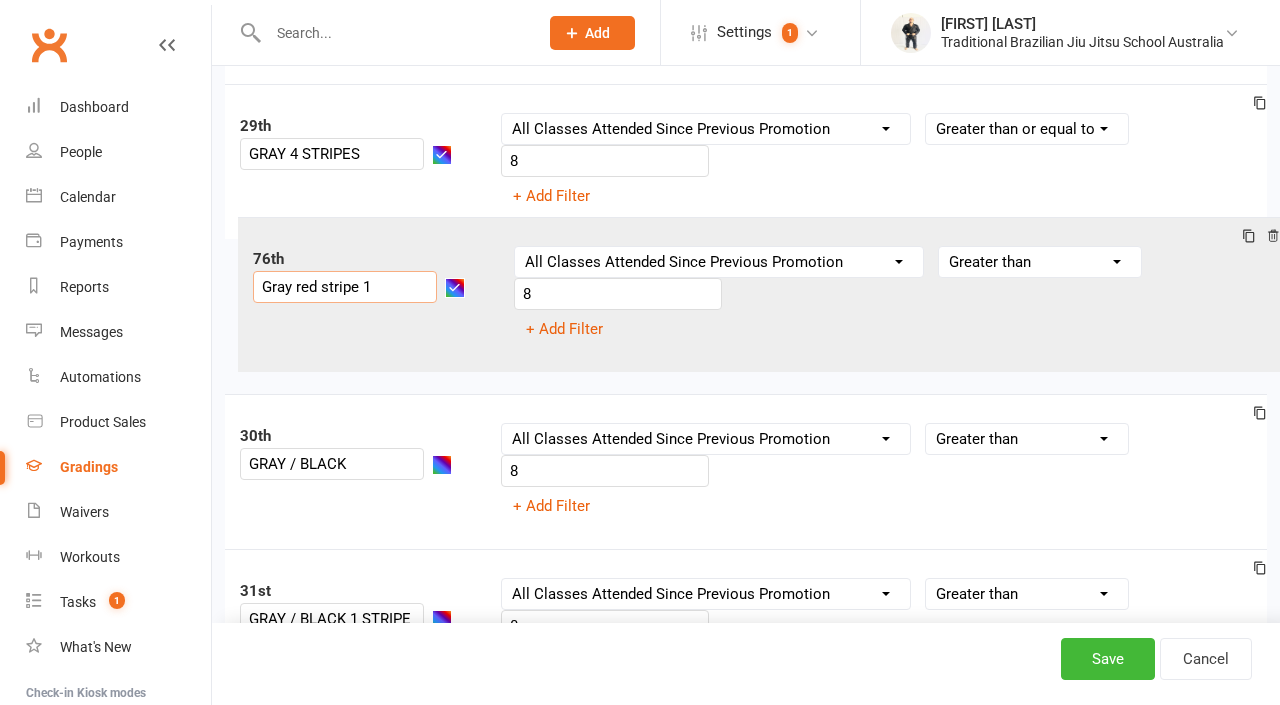 drag, startPoint x: 257, startPoint y: 335, endPoint x: 277, endPoint y: 260, distance: 77.62087 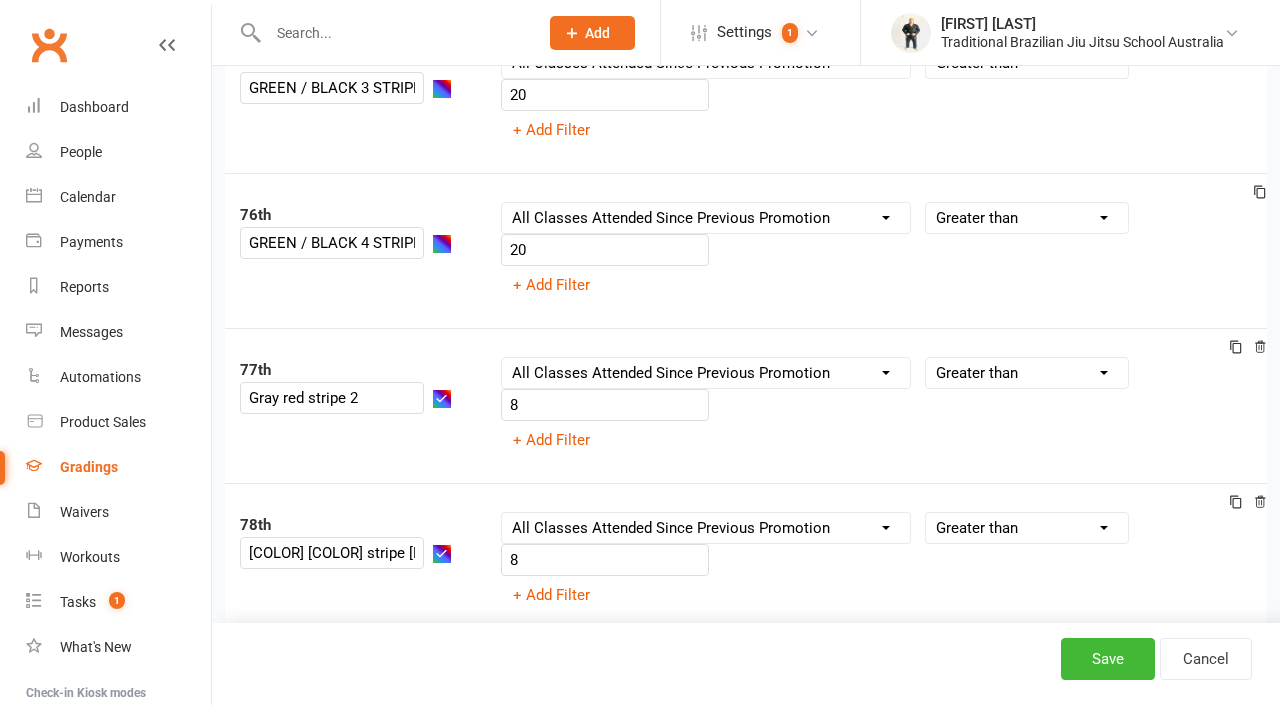 scroll, scrollTop: 11744, scrollLeft: 0, axis: vertical 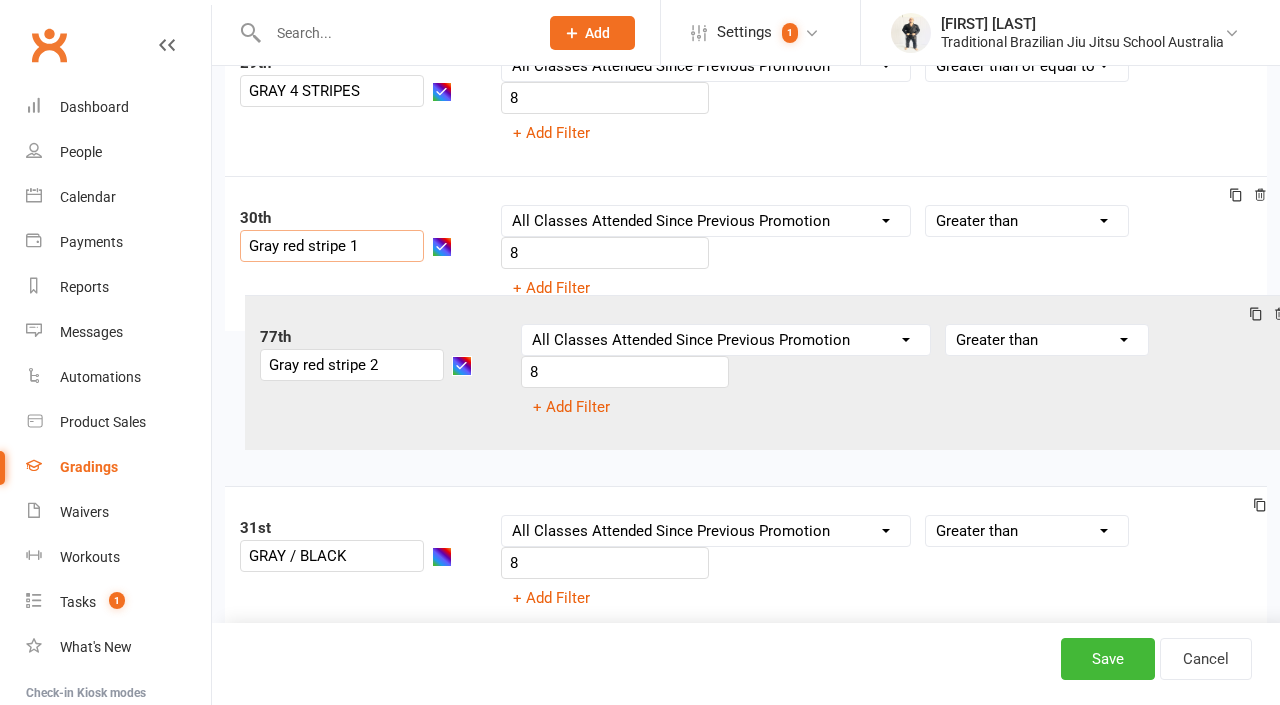 drag, startPoint x: 350, startPoint y: 374, endPoint x: 377, endPoint y: 329, distance: 52.478565 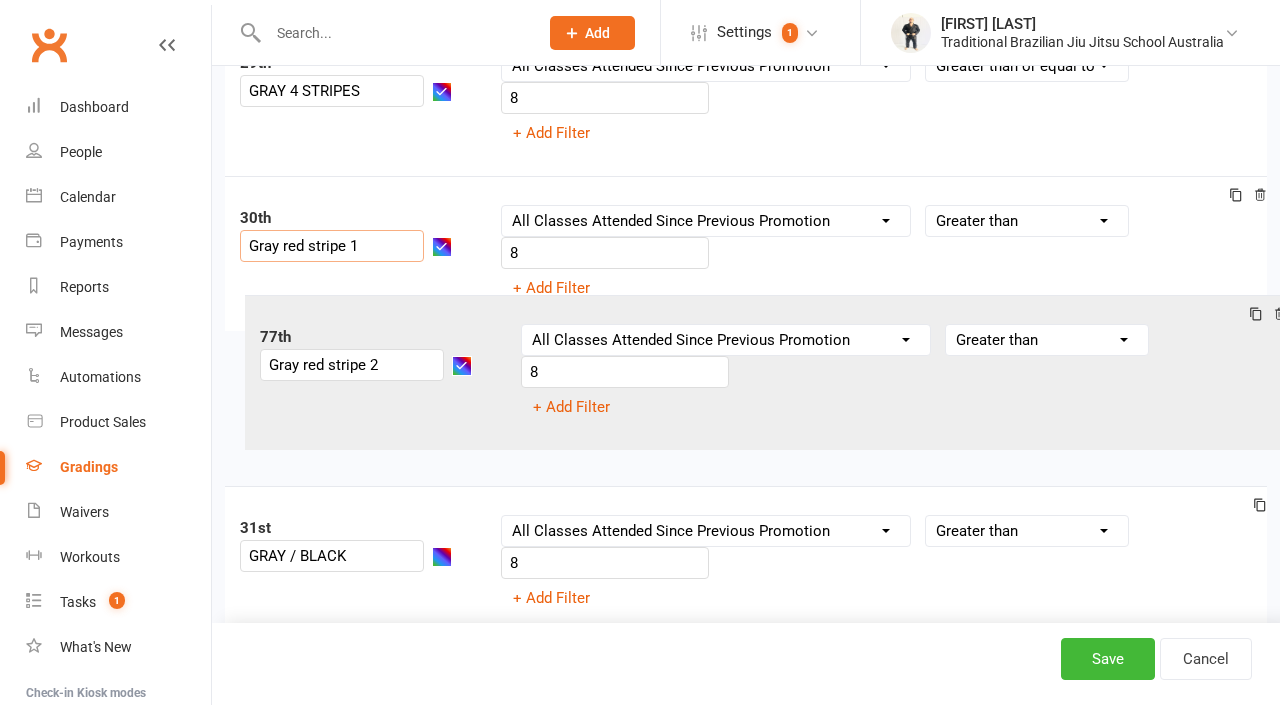click on "1st WHITE BELT Column name Belt Size Active for Grading? Most Recent Promotion All Classes Attended Since Previous Promotion Style Classes Attended Since Previous Promotion Non-Style Classes Attended Since Previous Promotion Most Recent Style Attendance Condition Equals Does not equal Contains Does not contain Is blank or does not contain Is blank Is not blank Before After 0 + Add Filter 2nd WHITE BELT 1 STRIPE Column name Belt Size Active for Grading? Most Recent Promotion All Classes Attended Since Previous Promotion Style Classes Attended Since Previous Promotion Non-Style Classes Attended Since Previous Promotion Most Recent Style Attendance Condition Is Is not Less than Greater than Less than or equal to Greater than or equal to Is blank Is not blank 8 + Add Filter 3rd WHITE BELT 2 STRIPES Column name Belt Size Active for Grading? Most Recent Promotion All Classes Attended Since Previous Promotion Style Classes Attended Since Previous Promotion Non-Style Classes Attended Since Previous Promotion Is 8 4th" at bounding box center (746, 1804) 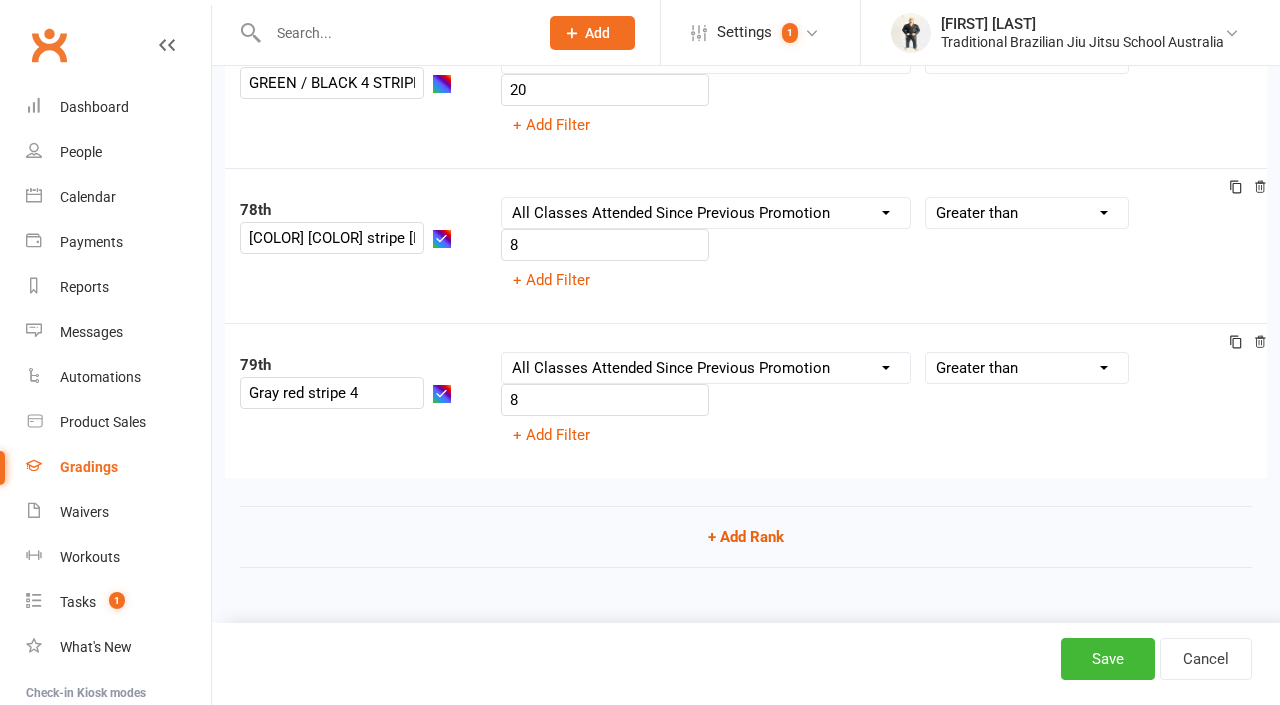 scroll, scrollTop: 12071, scrollLeft: 0, axis: vertical 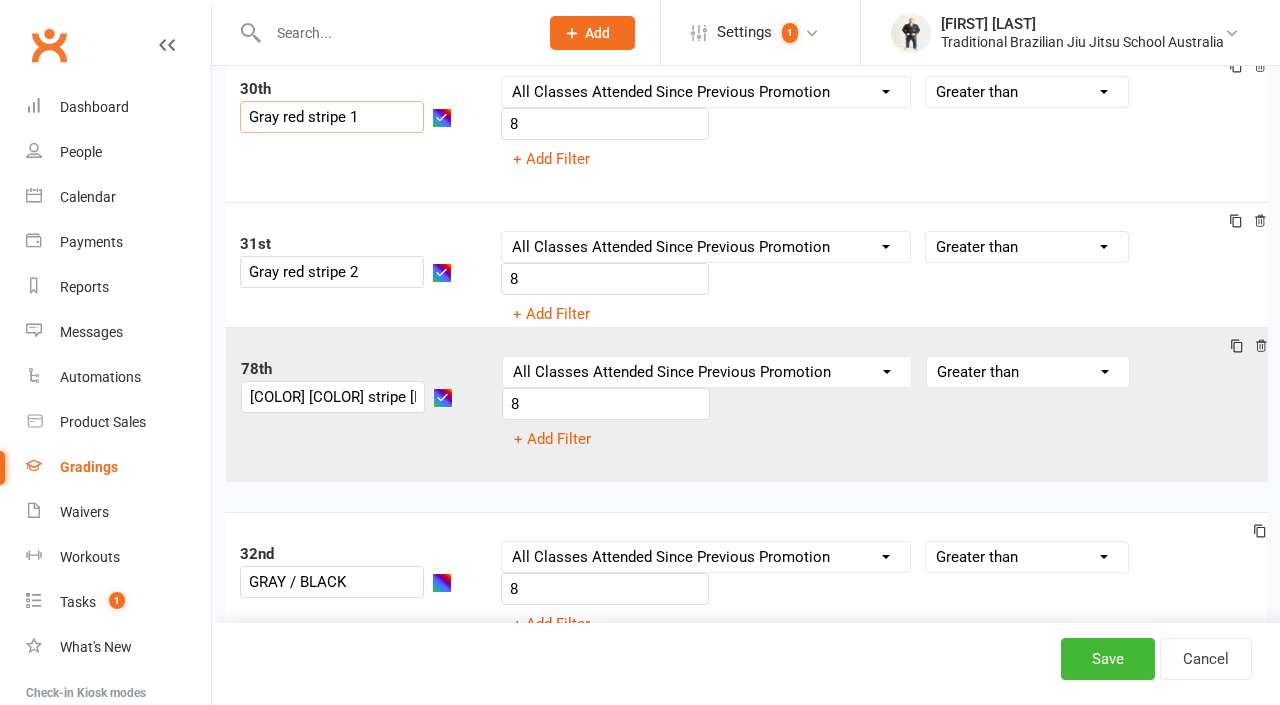 drag, startPoint x: 323, startPoint y: 200, endPoint x: 800, endPoint y: 359, distance: 502.80215 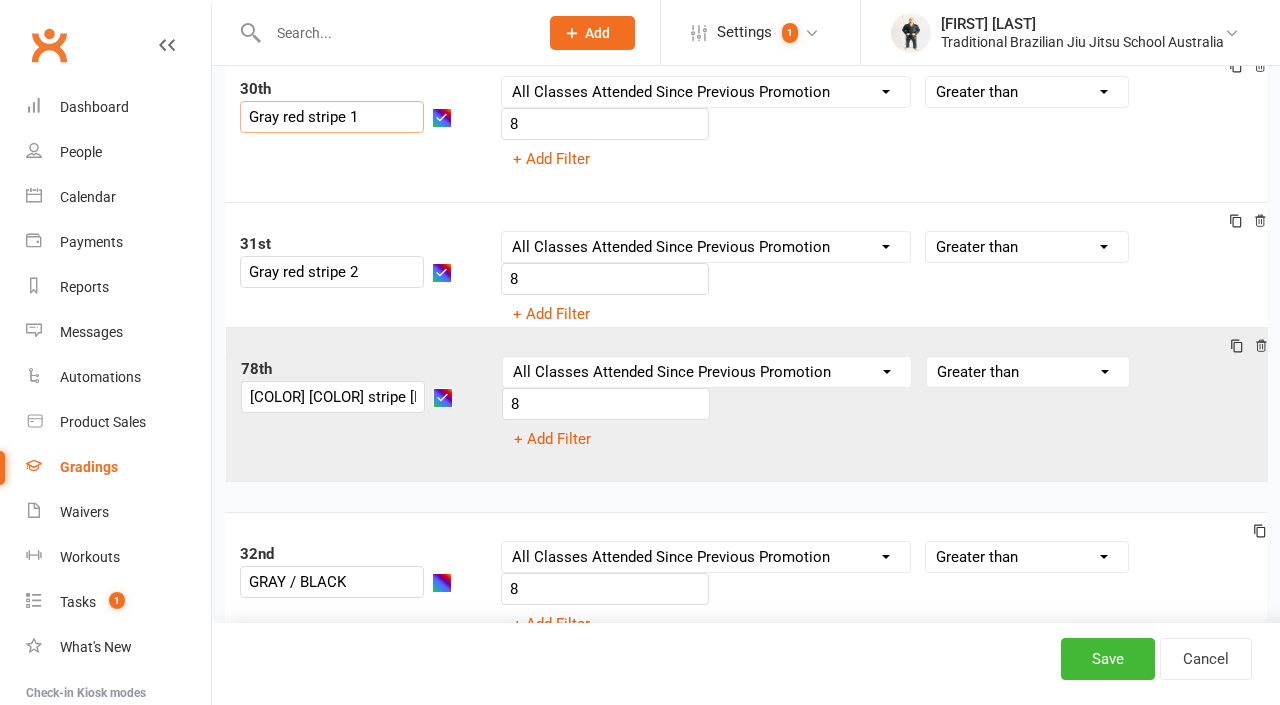 click on "1st WHITE BELT Column name Belt Size Active for Grading? Most Recent Promotion All Classes Attended Since Previous Promotion Style Classes Attended Since Previous Promotion Non-Style Classes Attended Since Previous Promotion Most Recent Style Attendance Condition Equals Does not equal Contains Does not contain Is blank or does not contain Is blank Is not blank Before After 0 + Add Filter 2nd WHITE BELT 1 STRIPE Column name Belt Size Active for Grading? Most Recent Promotion All Classes Attended Since Previous Promotion Style Classes Attended Since Previous Promotion Non-Style Classes Attended Since Previous Promotion Most Recent Style Attendance Condition Is Is not Less than Greater than Less than or equal to Greater than or equal to Is blank Is not blank 8 + Add Filter 3rd WHITE BELT 2 STRIPES Column name Belt Size Active for Grading? Most Recent Promotion All Classes Attended Since Previous Promotion Style Classes Attended Since Previous Promotion Non-Style Classes Attended Since Previous Promotion Is 8 4th" at bounding box center [746, 1675] 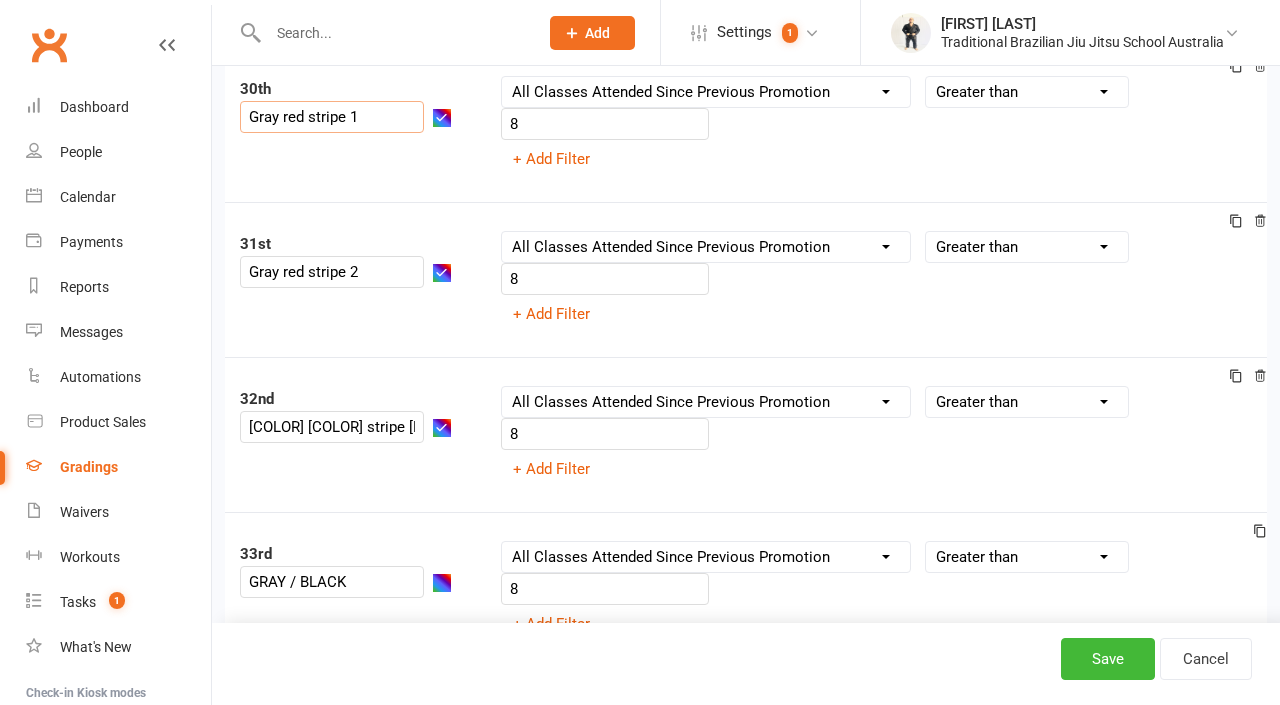 scroll, scrollTop: 4744, scrollLeft: 0, axis: vertical 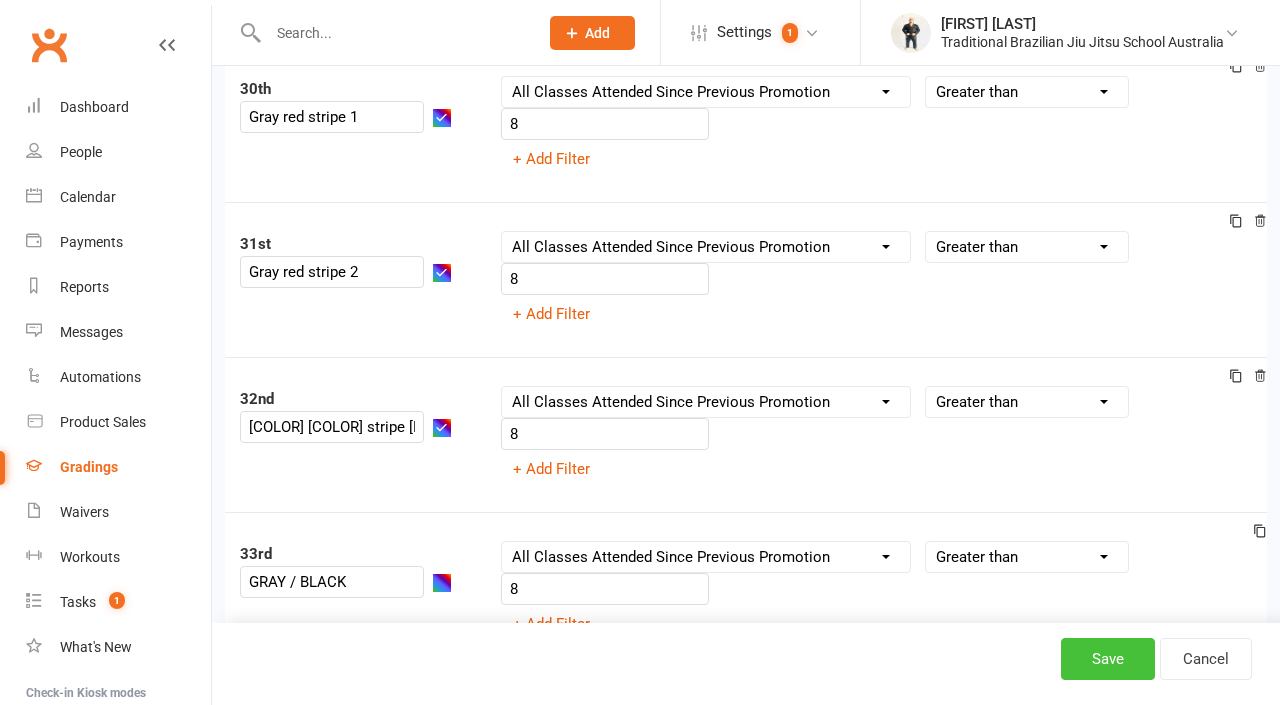 click on "Save" at bounding box center [1108, 659] 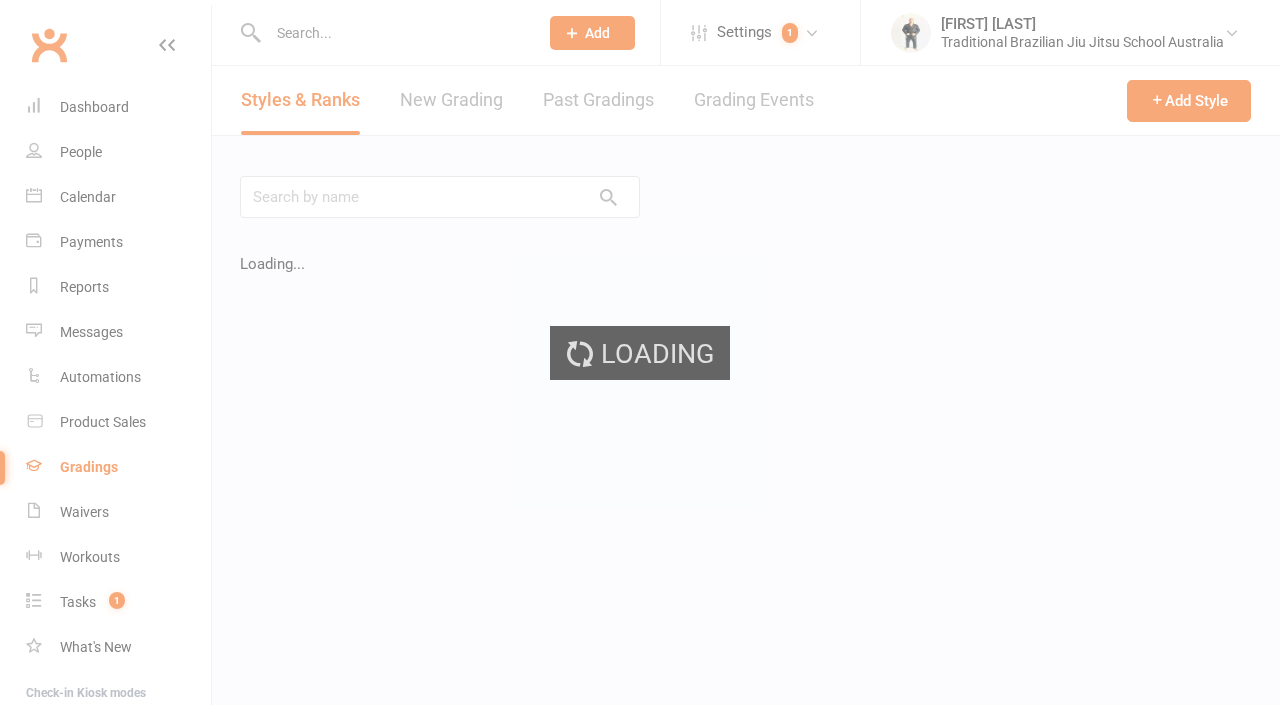 scroll, scrollTop: 0, scrollLeft: 0, axis: both 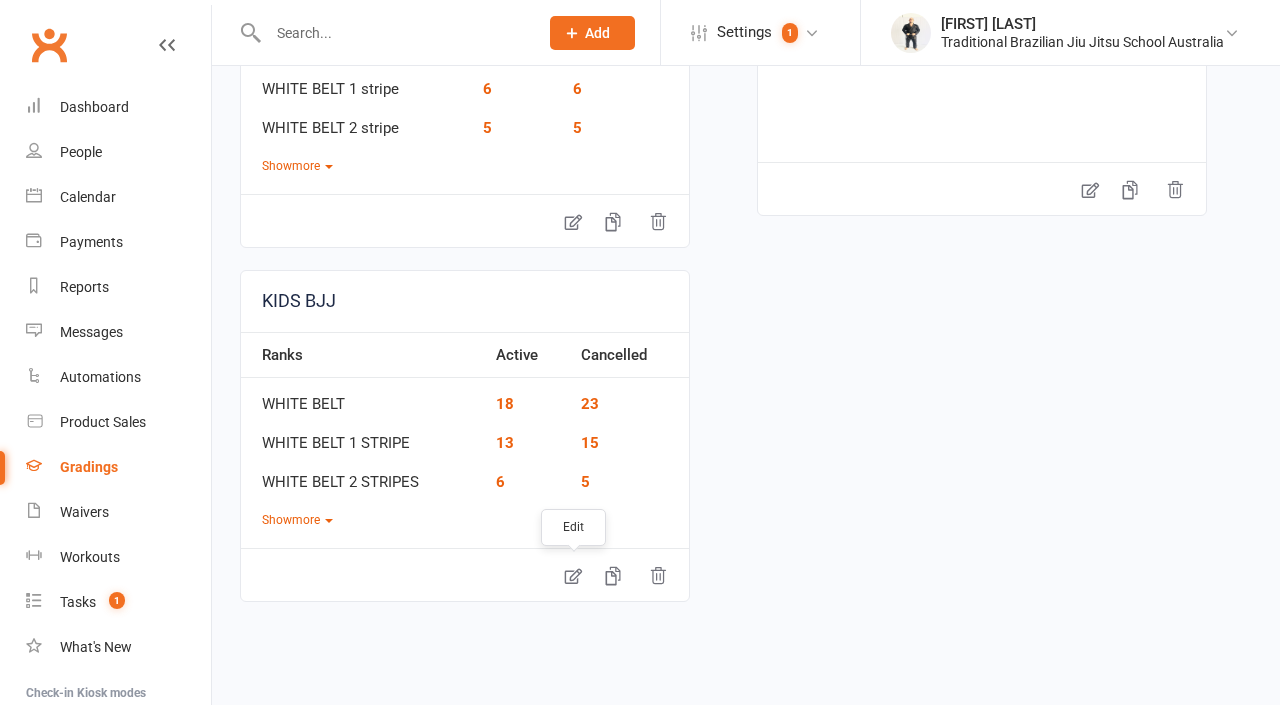 click 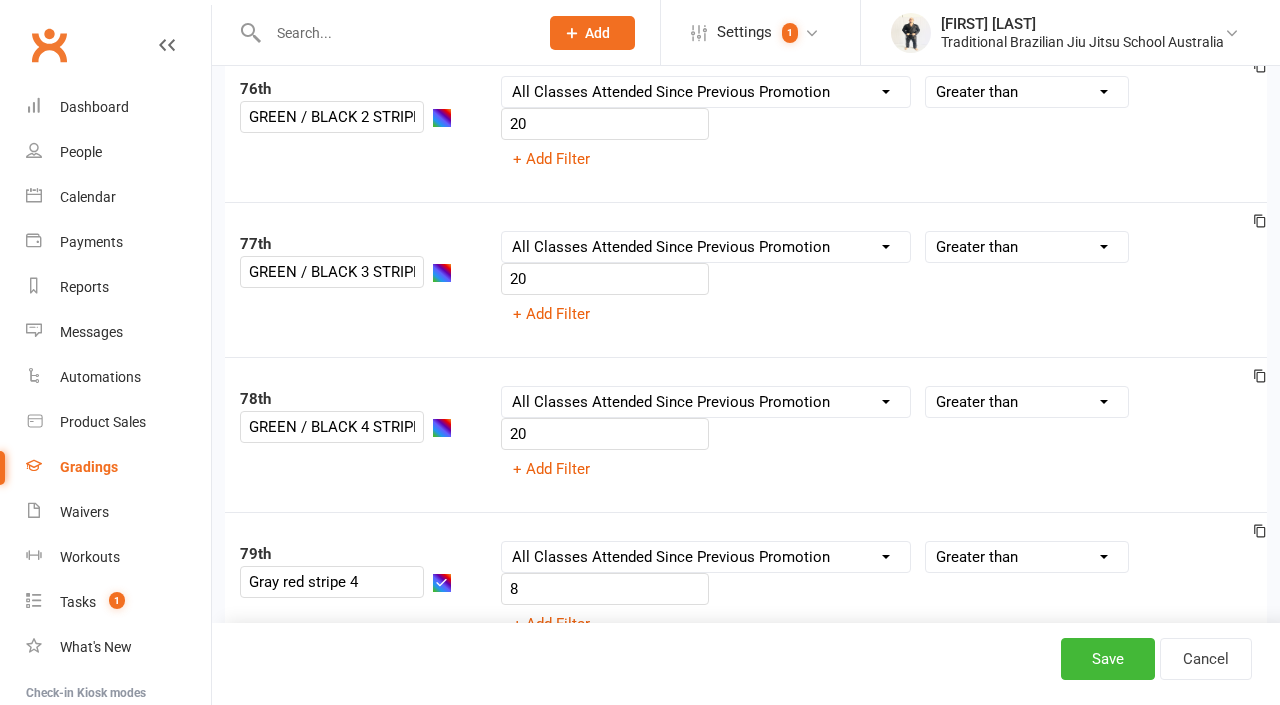 scroll, scrollTop: 11867, scrollLeft: 0, axis: vertical 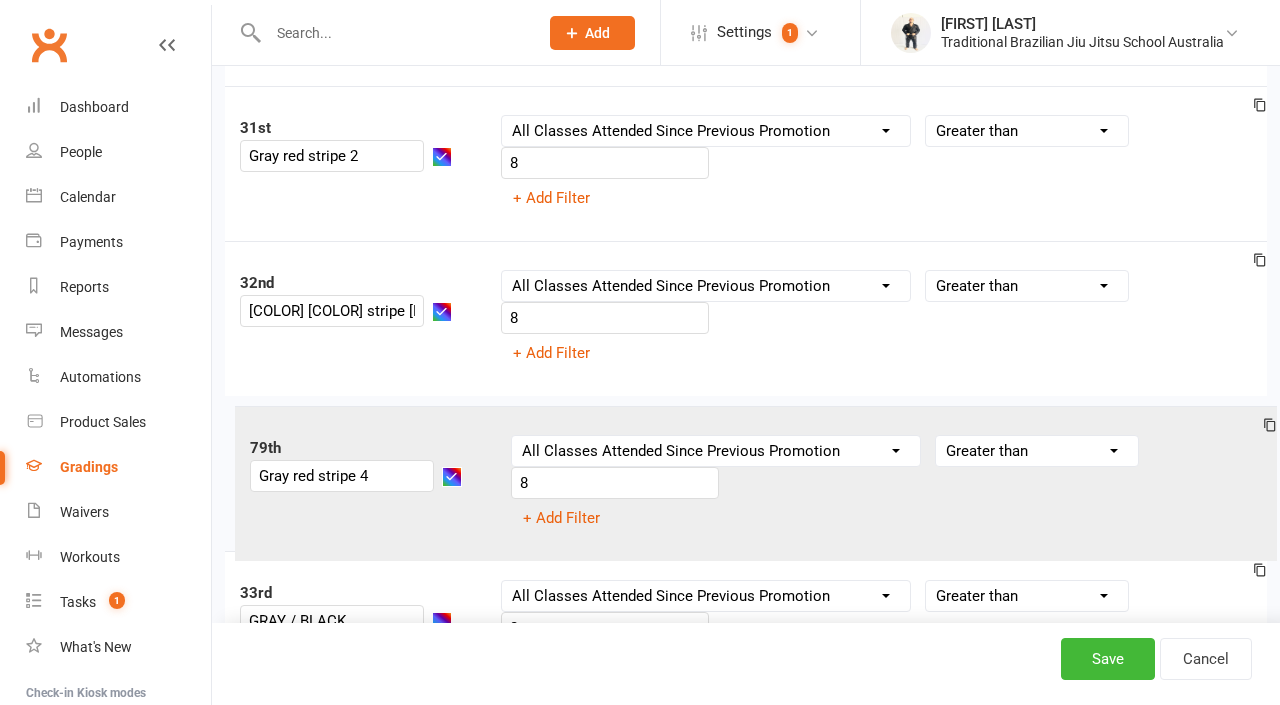 drag, startPoint x: 291, startPoint y: 572, endPoint x: 303, endPoint y: 449, distance: 123.58398 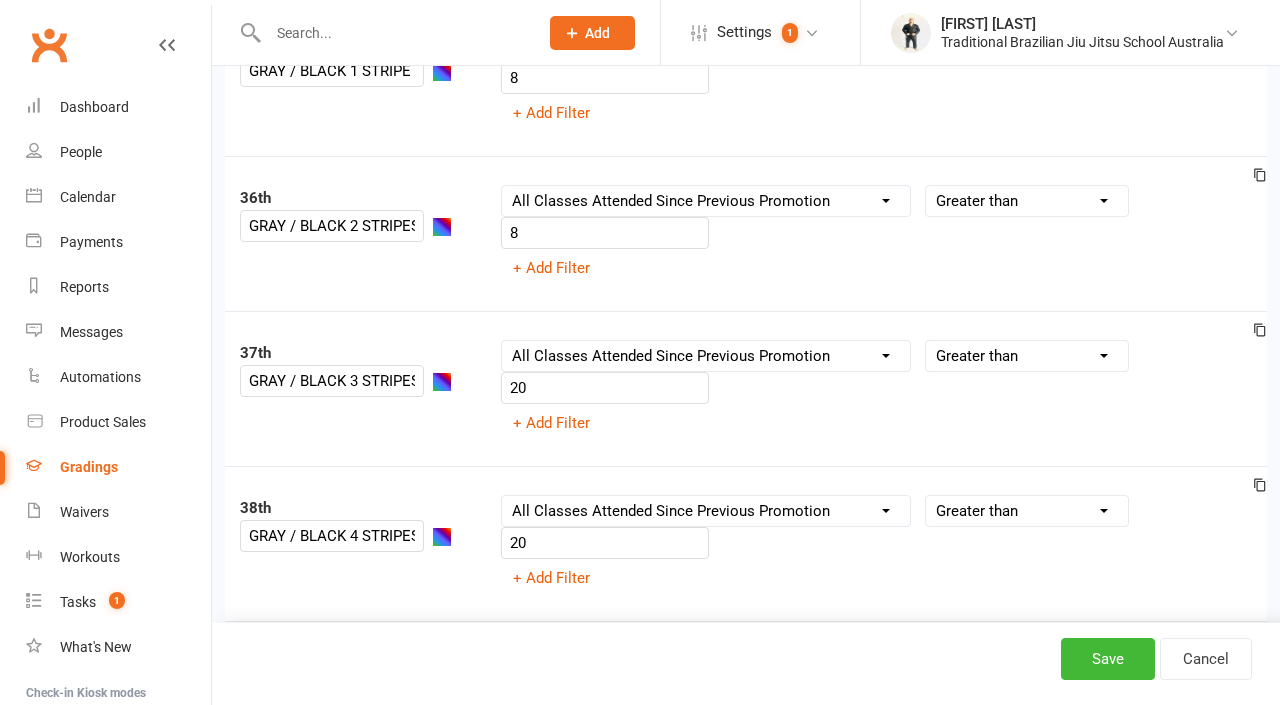 scroll, scrollTop: 5569, scrollLeft: 0, axis: vertical 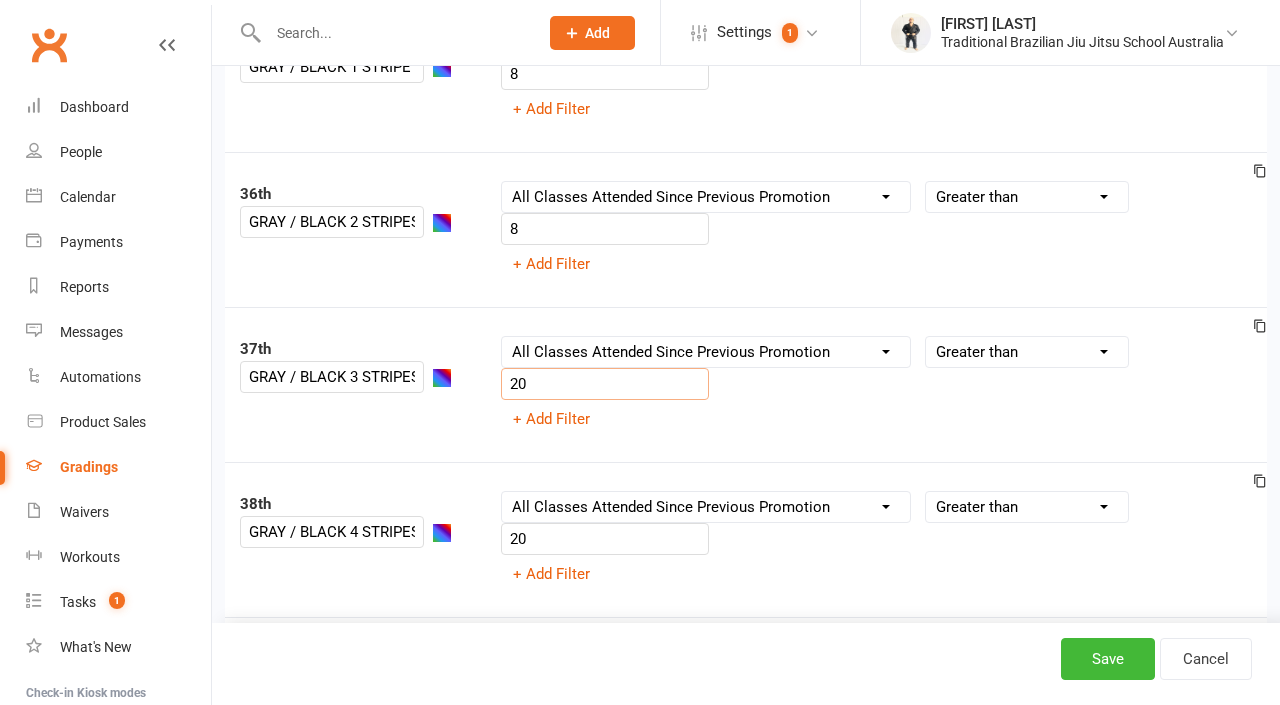 click on "20" at bounding box center [605, 384] 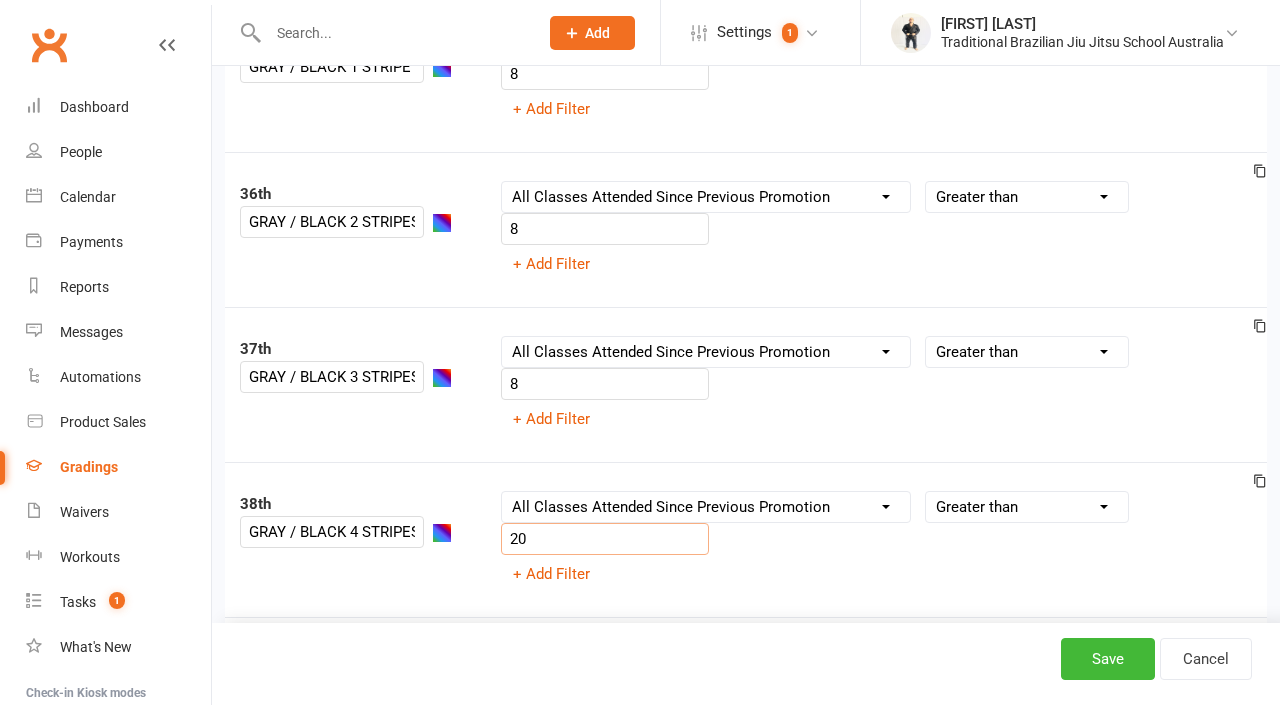 click on "20" at bounding box center (605, 539) 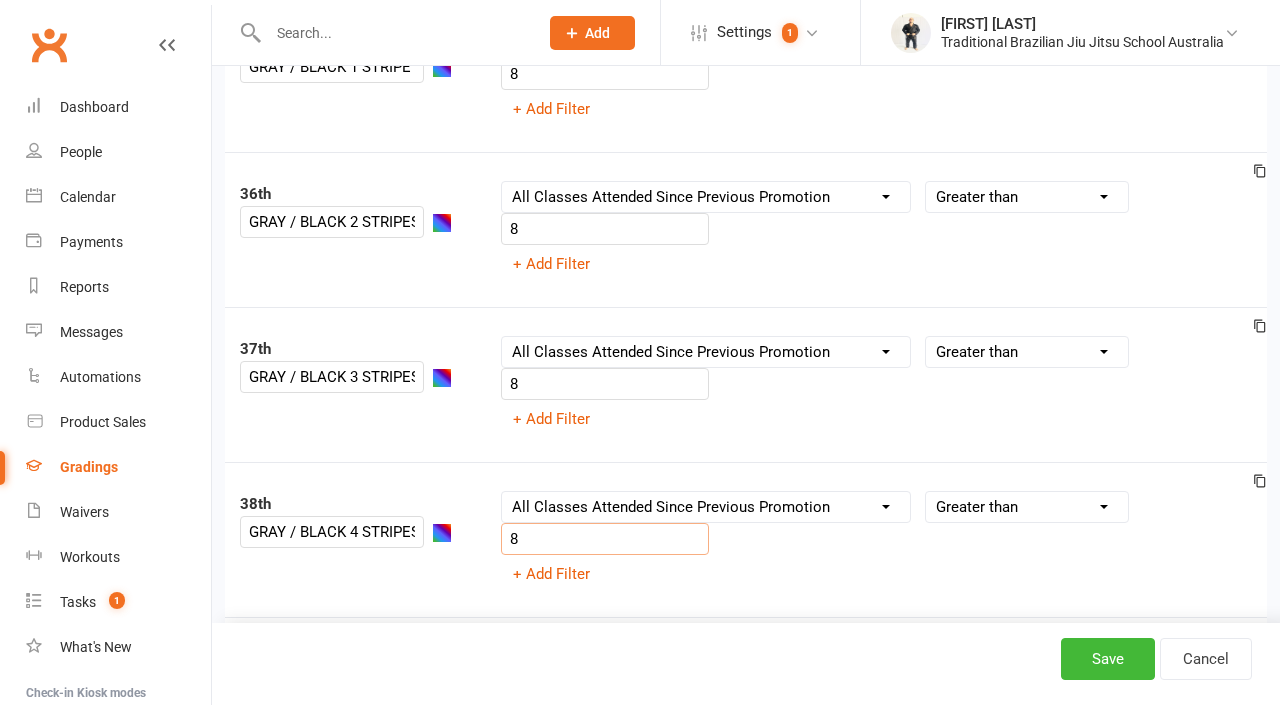 click on "[NUMBER]th [COLOR] / [COLOR] [NUMBER] STRIPES Column name Belt Size Active for Grading? Most Recent Promotion All Classes Attended Since Previous Promotion Style Classes Attended Since Previous Promotion Non-Style Classes Attended Since Previous Promotion Most Recent Style Attendance Condition Is Is not Less than Greater than Less than or equal to Greater than or equal to Is blank Is not blank 8 + Add Filter" at bounding box center (746, 539) 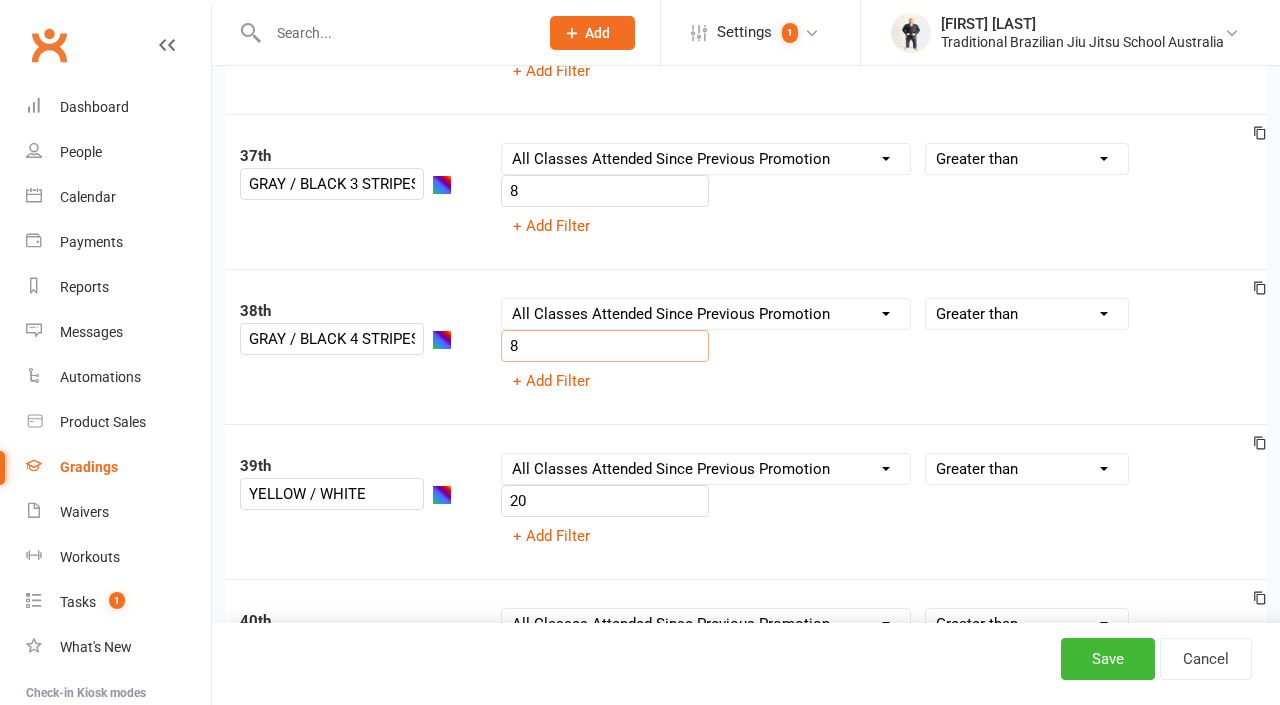 scroll, scrollTop: 5769, scrollLeft: 0, axis: vertical 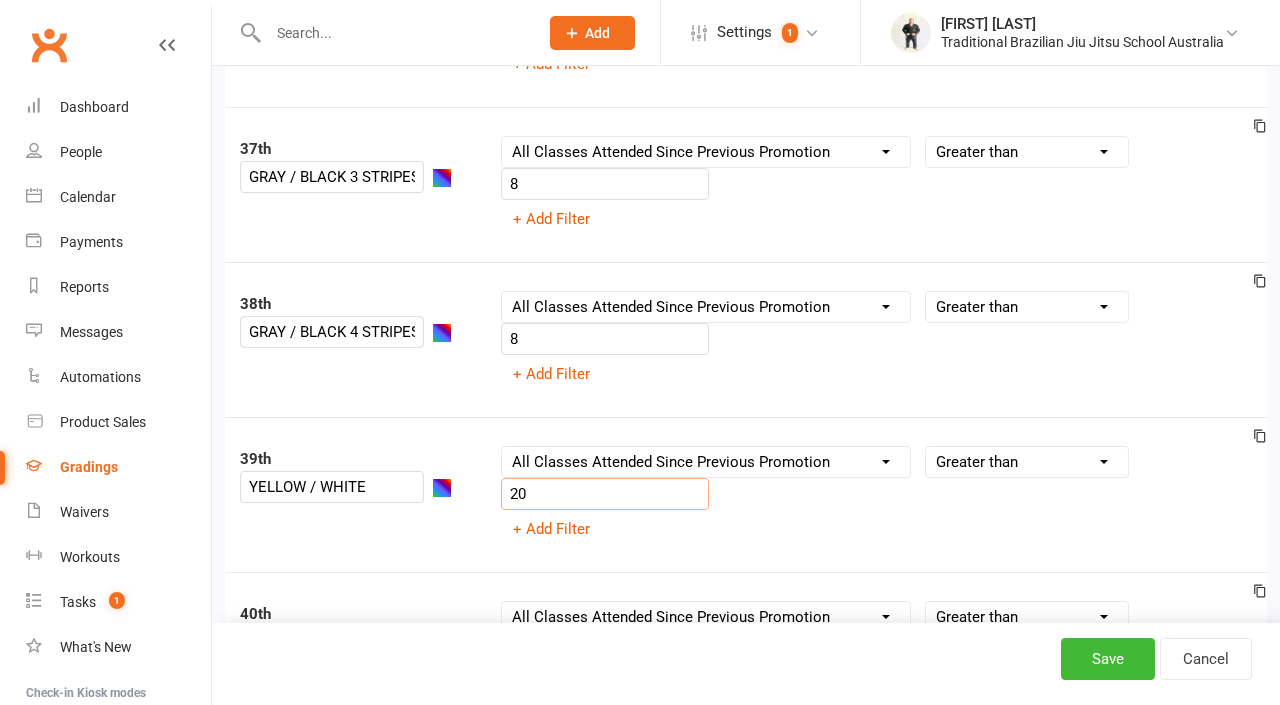 click on "20" at bounding box center (605, 494) 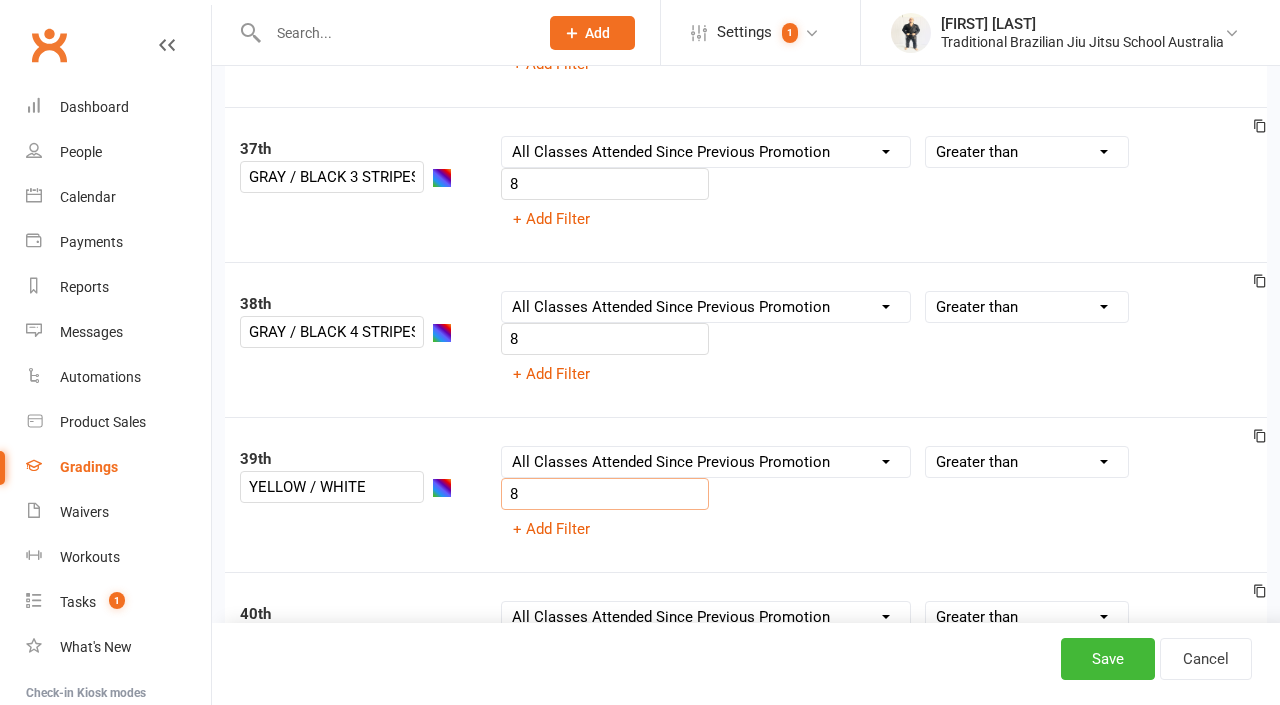 click on "Column name Belt Size Active for Grading? Most Recent Promotion All Classes Attended Since Previous Promotion Style Classes Attended Since Previous Promotion Non-Style Classes Attended Since Previous Promotion Most Recent Style Attendance Condition Is Is not Less than Greater than Less than or equal to Greater than or equal to Is blank Is not blank 8 + Add Filter" at bounding box center (877, 495) 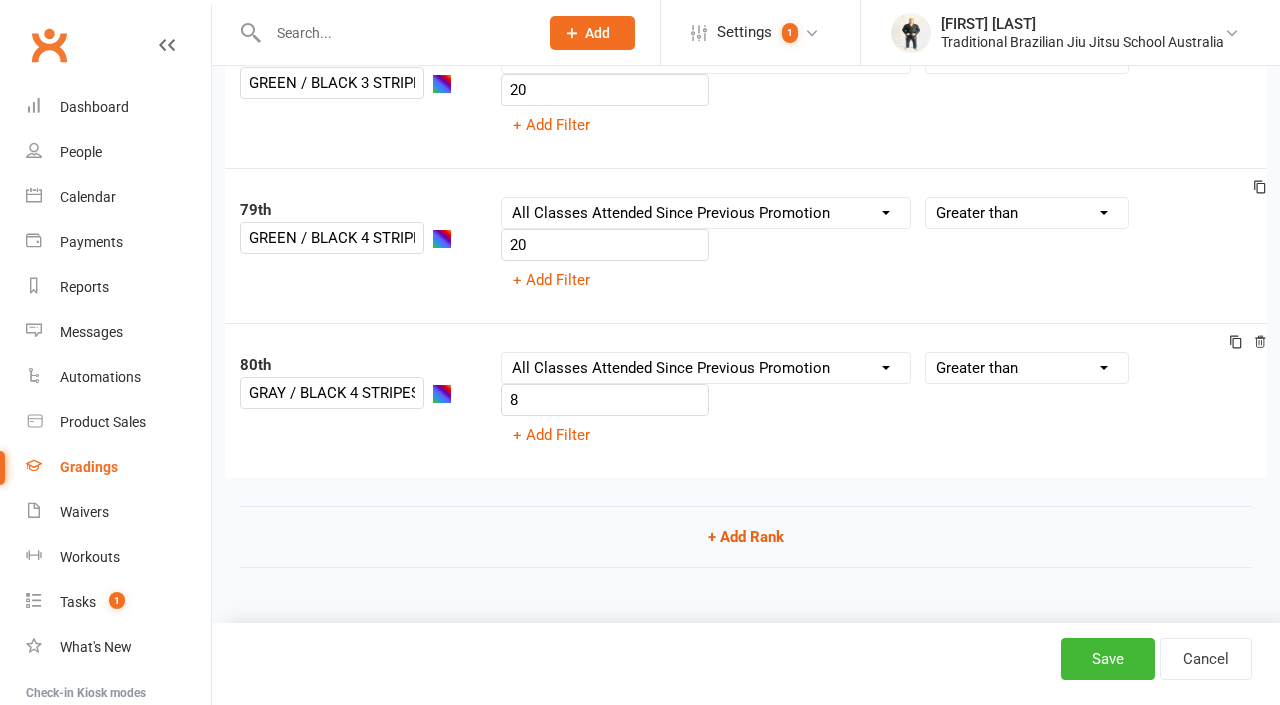 scroll, scrollTop: 12226, scrollLeft: 0, axis: vertical 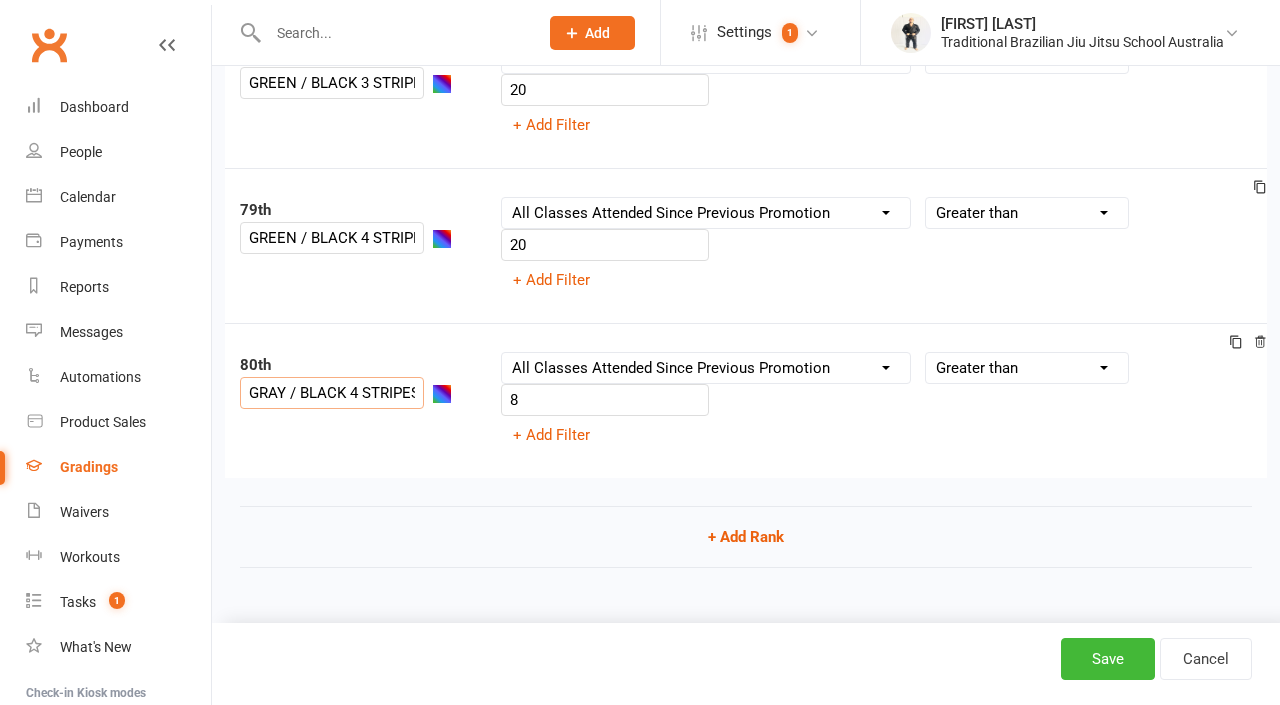 click on "GRAY / BLACK 4 STRIPES" at bounding box center [332, 393] 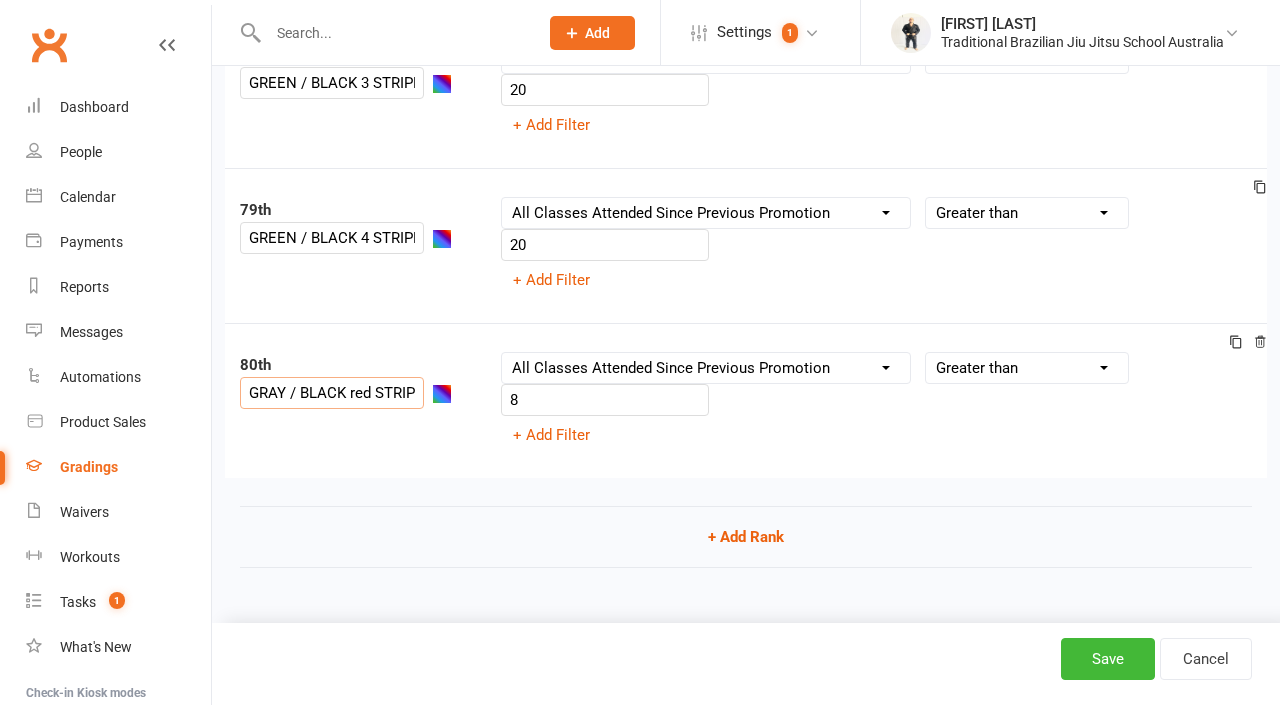 click on "GRAY / BLACK red STRIPES" at bounding box center (332, 393) 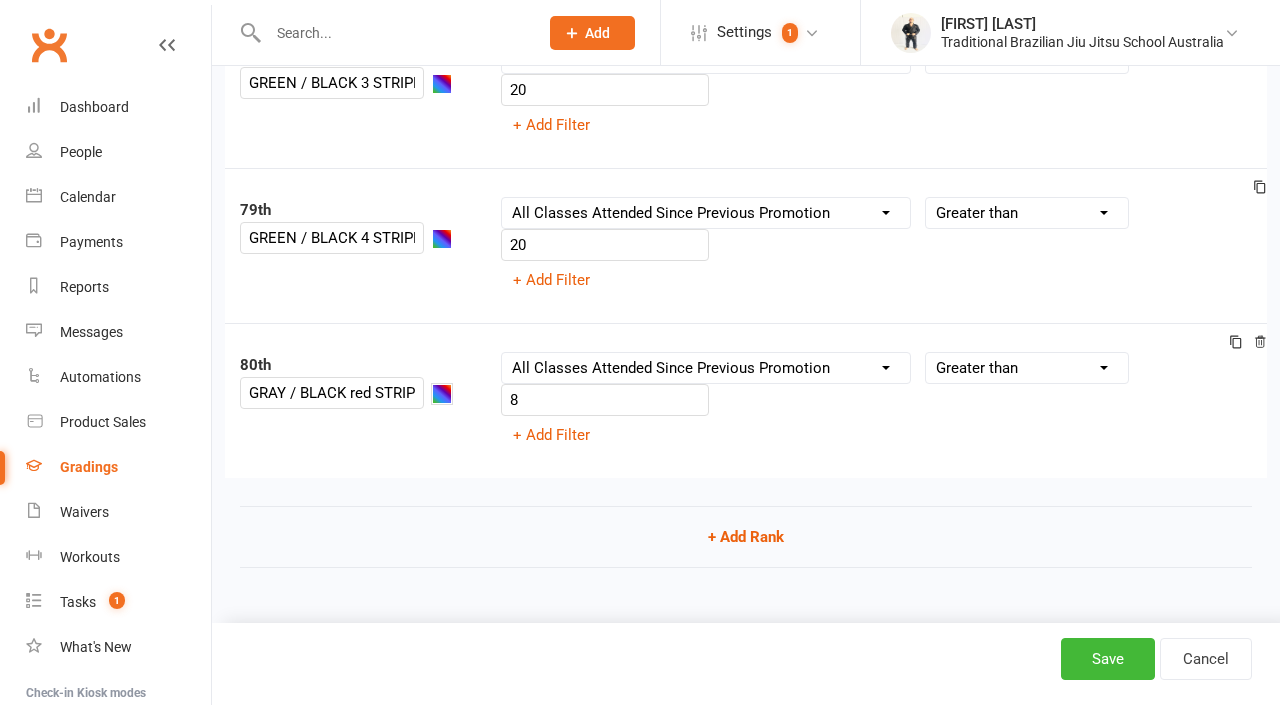 click at bounding box center [442, 394] 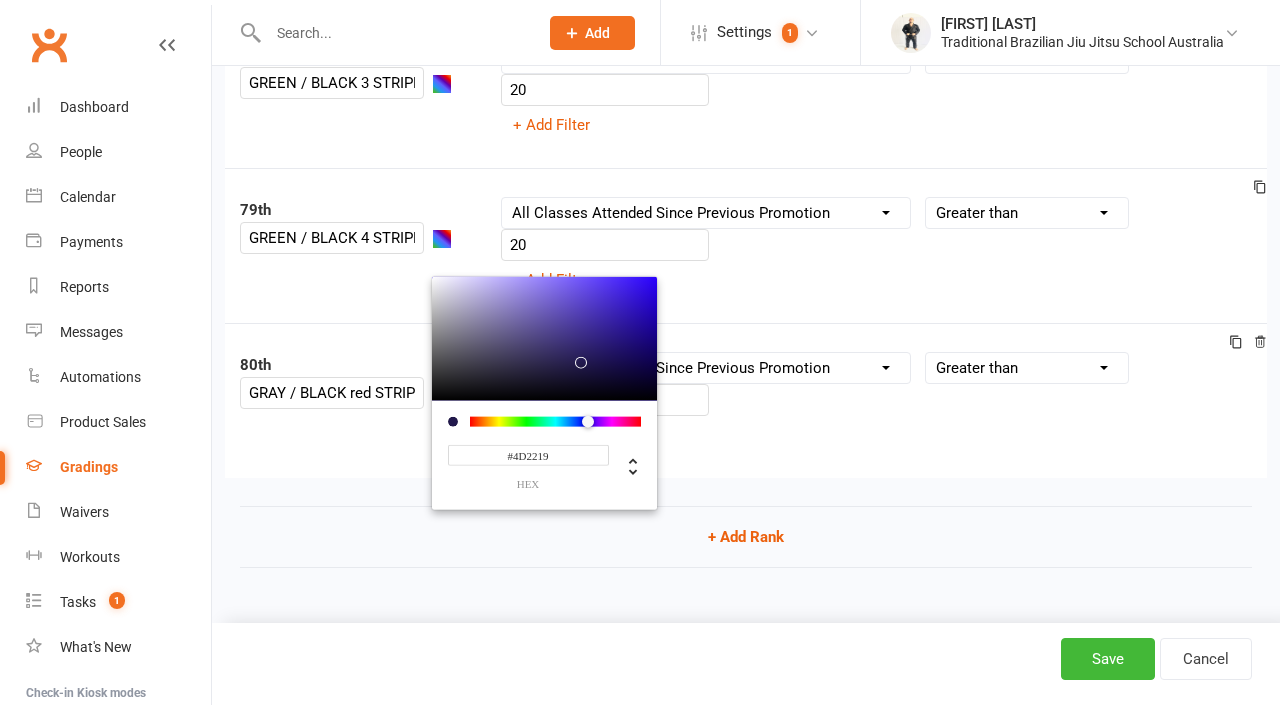 click at bounding box center (555, 421) 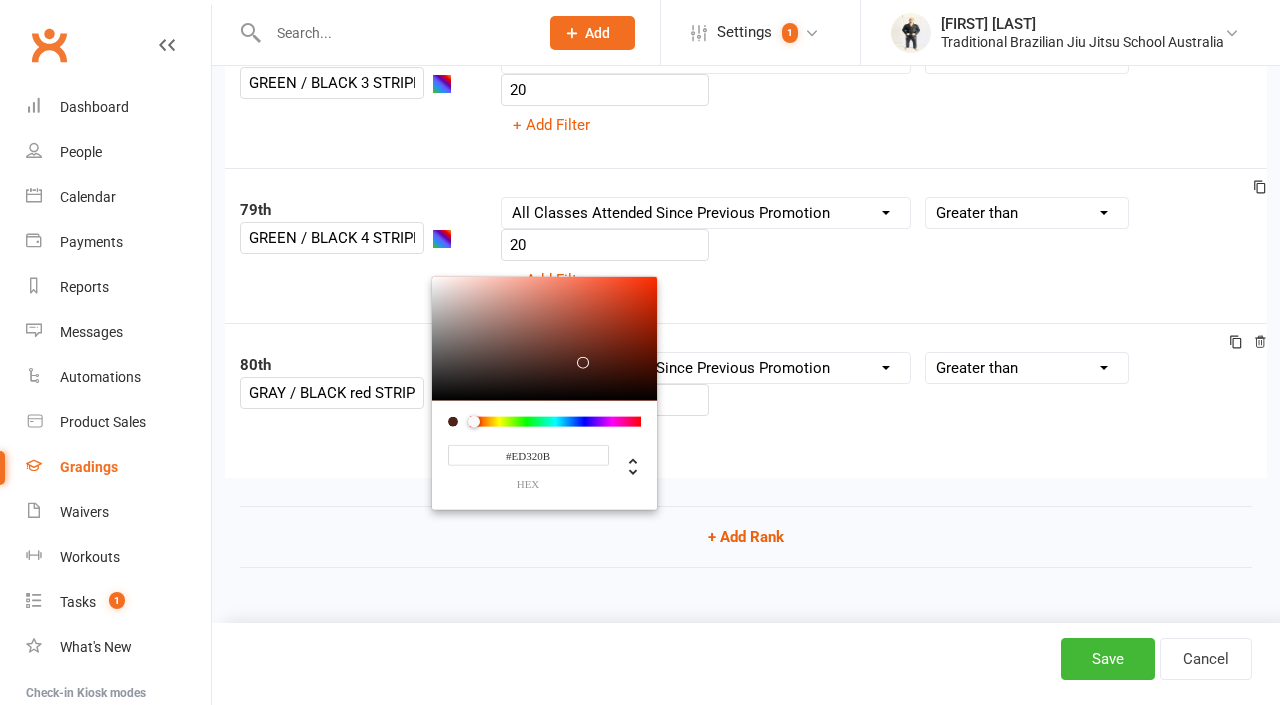 click at bounding box center (544, 338) 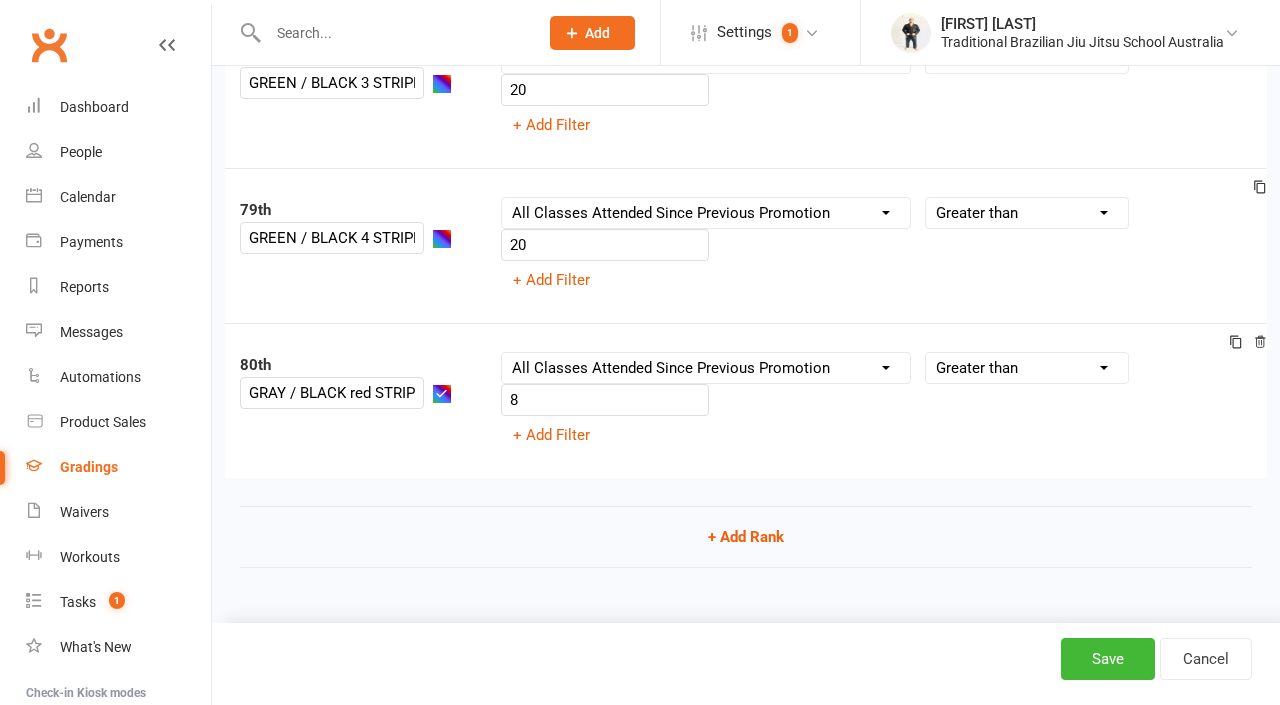click on "Column name Belt Size Active for Grading? Most Recent Promotion All Classes Attended Since Previous Promotion Style Classes Attended Since Previous Promotion Non-Style Classes Attended Since Previous Promotion Most Recent Style Attendance Condition Is Is not Less than Greater than Less than or equal to Greater than or equal to Is blank Is not blank 8 + Add Filter" at bounding box center [877, 401] 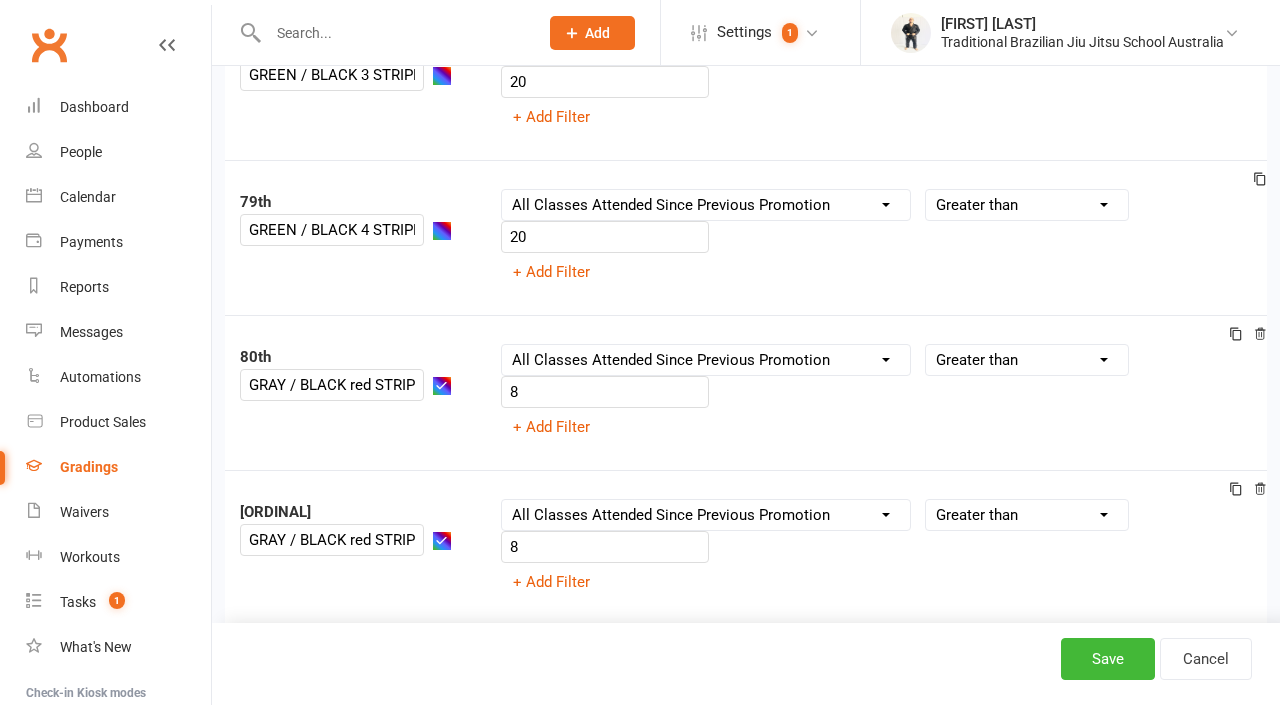click 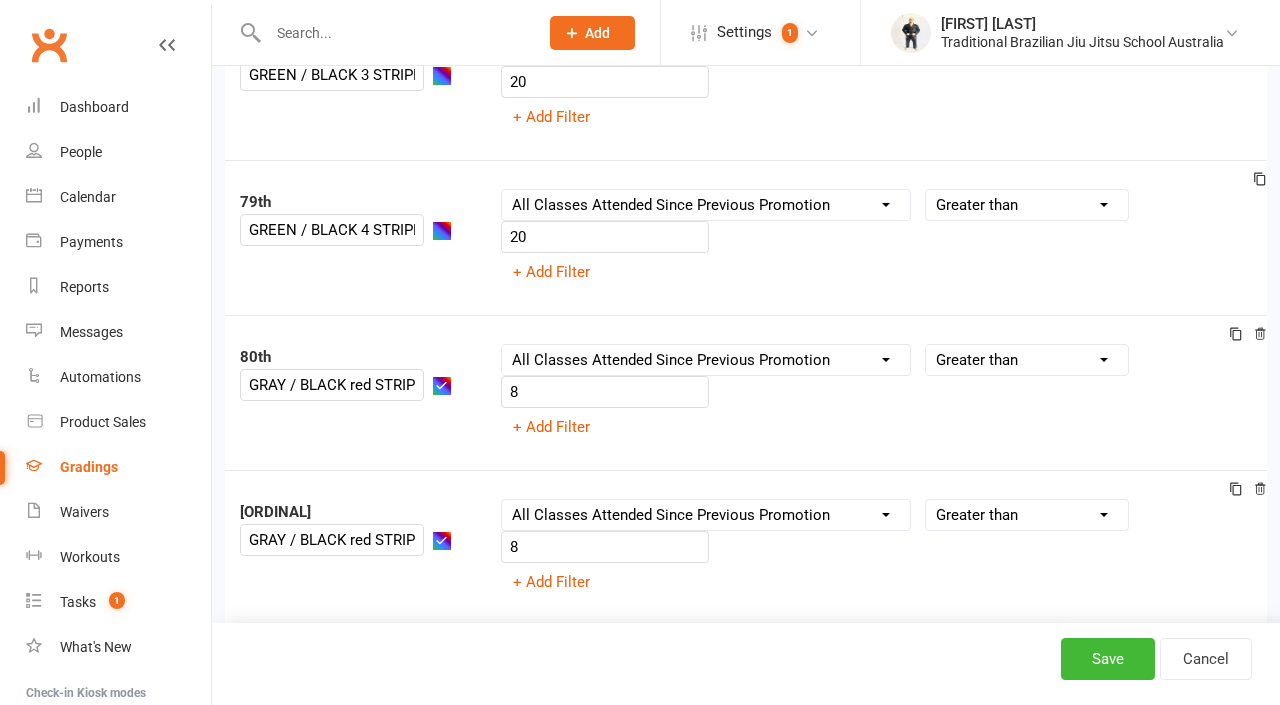 click 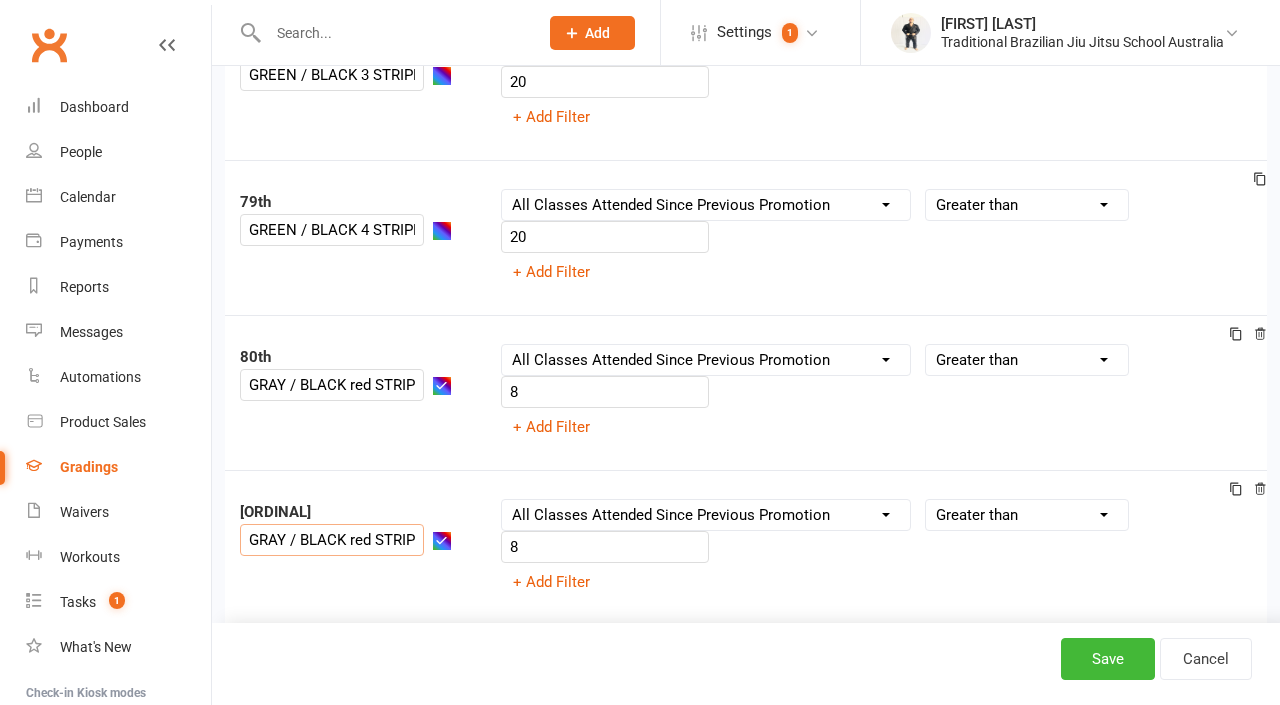 click on "GRAY / BLACK red STRIPE 1" at bounding box center [332, 540] 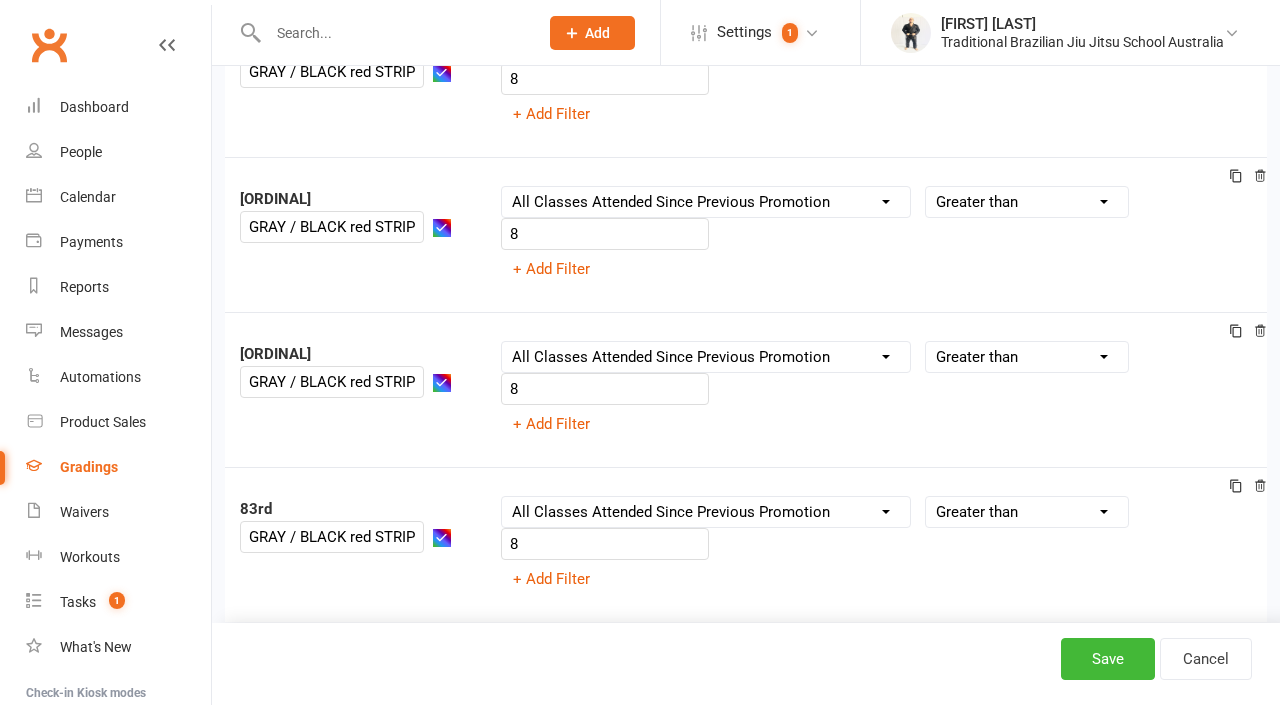 scroll, scrollTop: 12580, scrollLeft: 0, axis: vertical 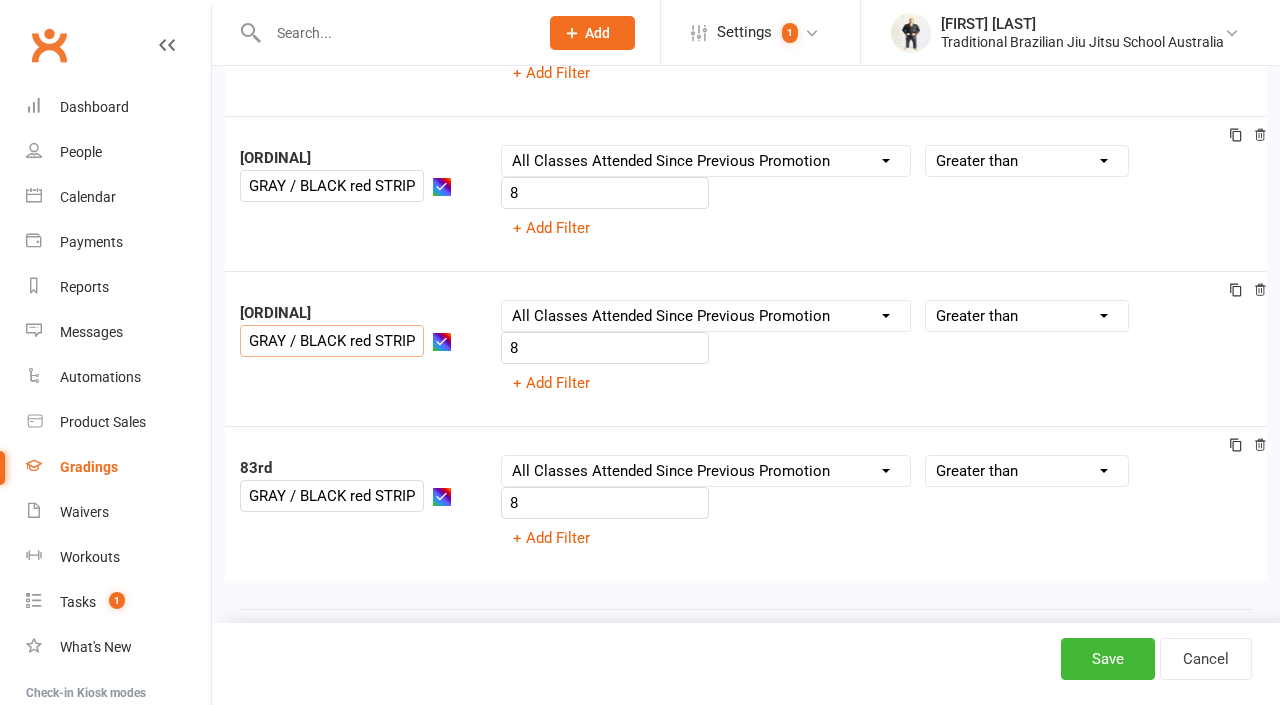 click on "GRAY / BLACK red STRIPE 1" at bounding box center (332, 341) 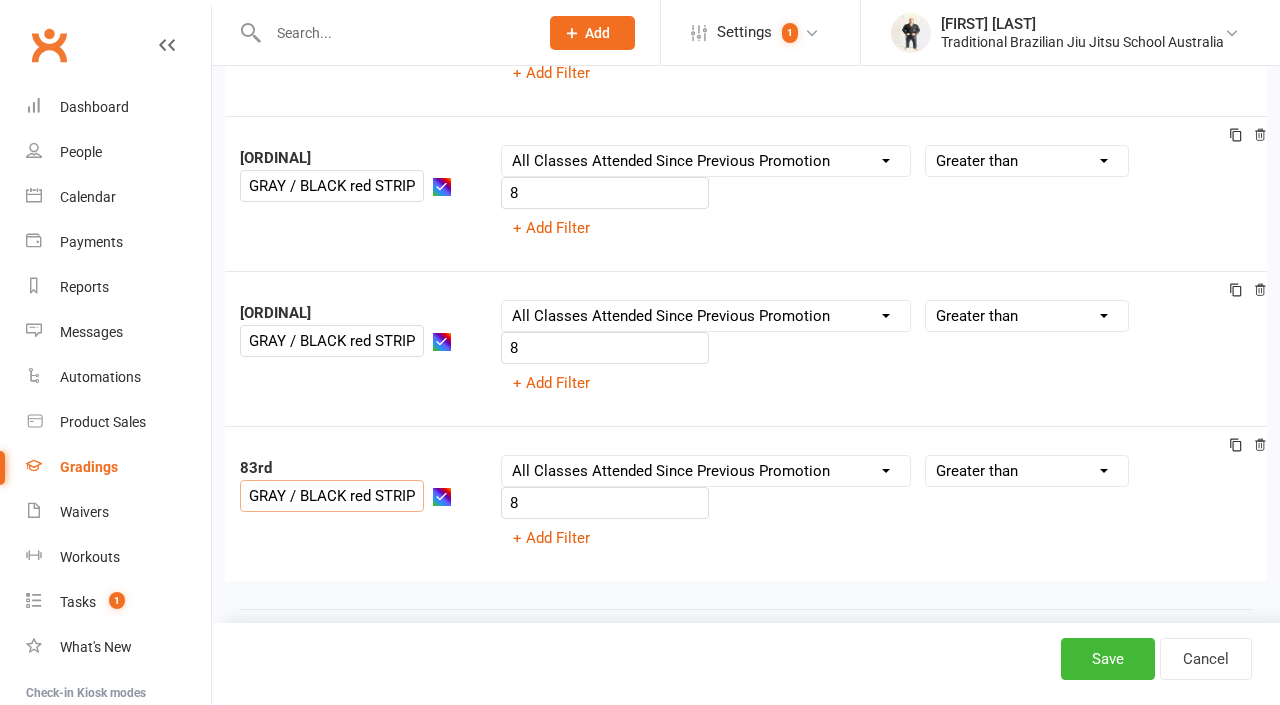 click on "GRAY / BLACK red STRIPE 1" at bounding box center [332, 496] 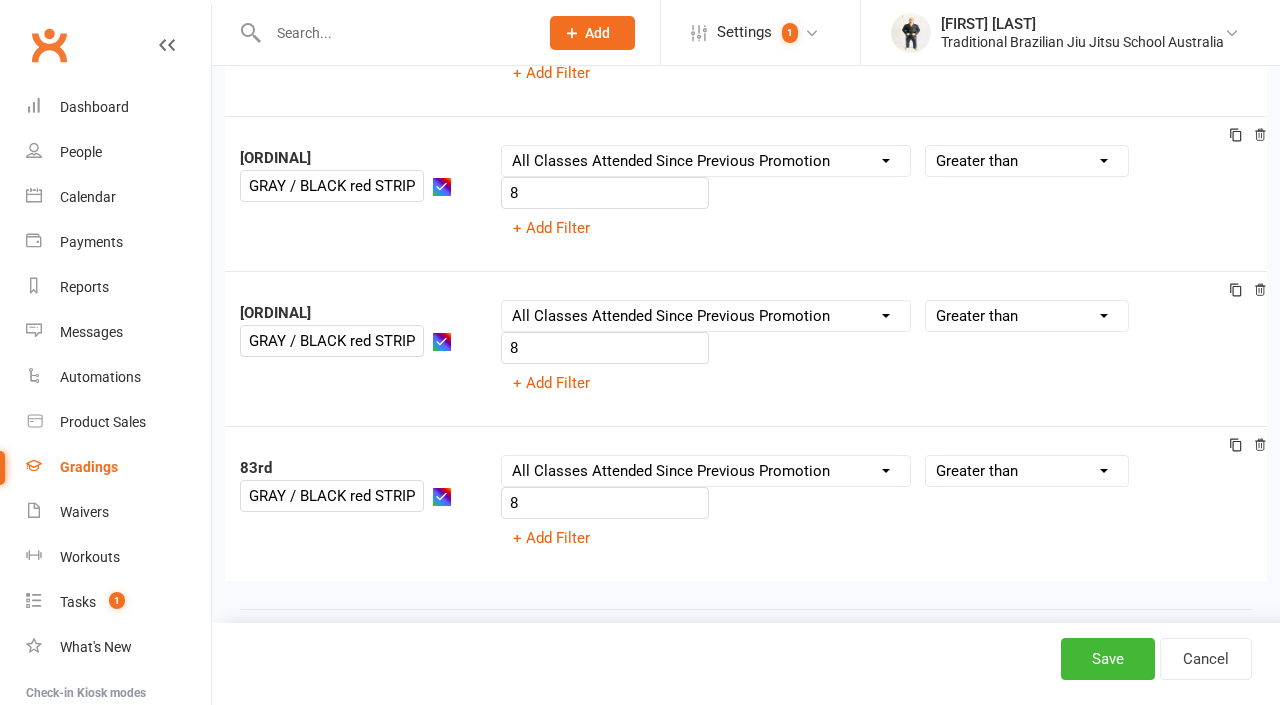 click on "Ranks  1st WHITE BELT Column name Belt Size Active for Grading? Most Recent Promotion All Classes Attended Since Previous Promotion Style Classes Attended Since Previous Promotion Non-Style Classes Attended Since Previous Promotion Most Recent Style Attendance Condition Equals Does not equal Contains Does not contain Is blank or does not contain Is blank Is not blank 8 + Add Filter 2nd WHITE BELT 1 STRIPE Column name Belt Size Active for Grading? Most Recent Promotion All Classes Attended Since Previous Promotion Style Classes Attended Since Previous Promotion Non-Style Classes Attended Since Previous Promotion Most Recent Style Attendance Condition Is Is not Less than Greater than Less than or equal to Greater than or equal to Is blank Is not blank 8 + Add Filter 3rd WHITE BELT 2 STRIPES Column name Belt Size Active for Grading? Most Recent Promotion All Classes Attended Since Previous Promotion Style Classes Attended Since Previous Promotion Non-Style Classes Attended Since Previous Promotion 8" at bounding box center (746, -5809) 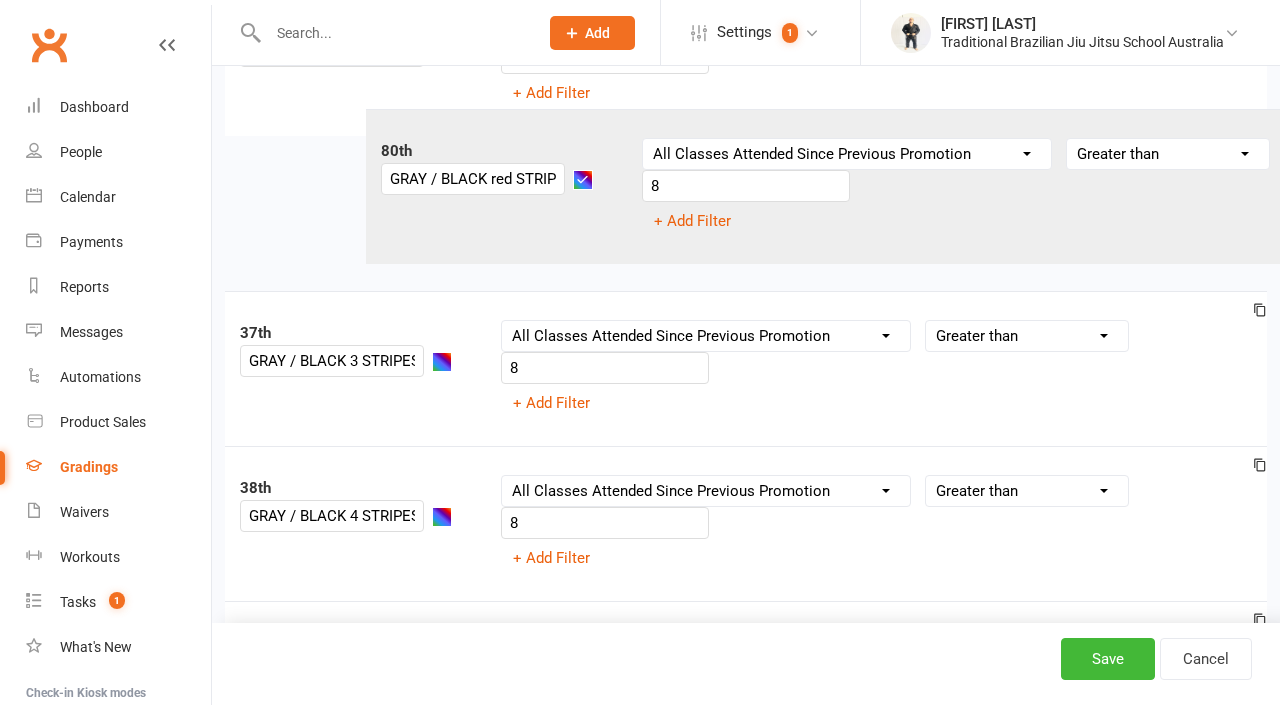 scroll, scrollTop: 5761, scrollLeft: 0, axis: vertical 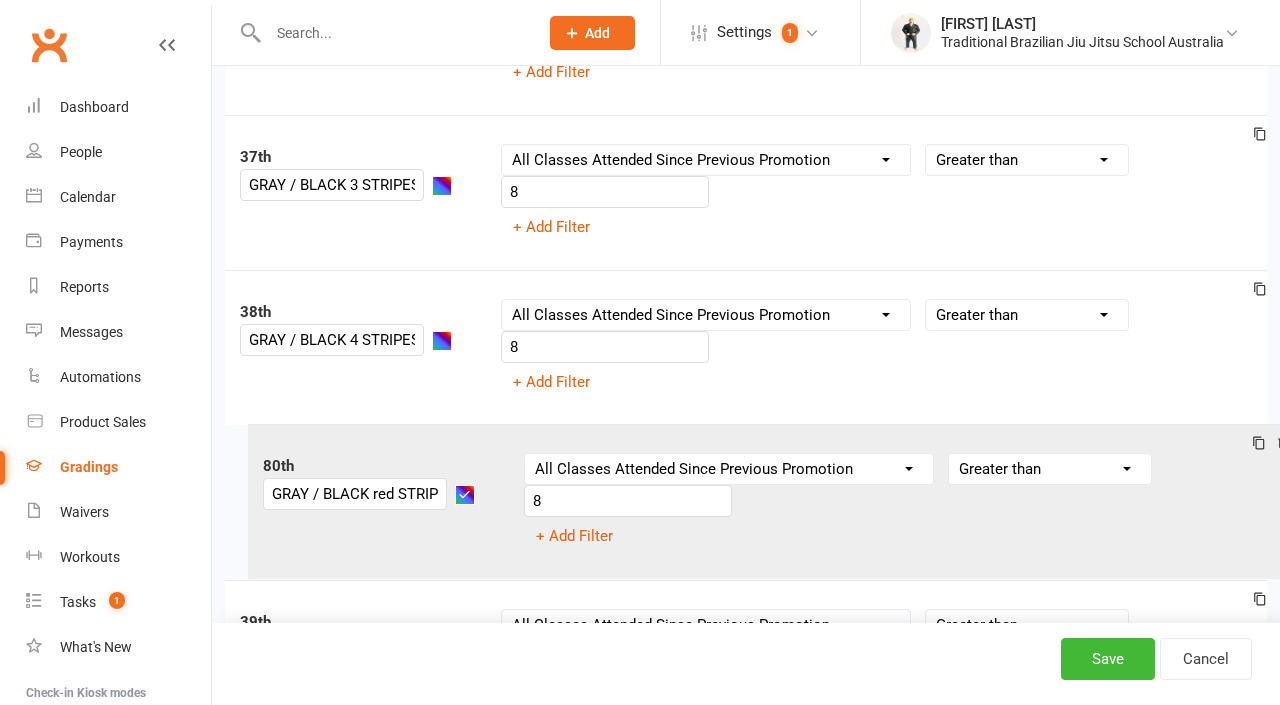 drag, startPoint x: 245, startPoint y: 336, endPoint x: 260, endPoint y: 467, distance: 131.85599 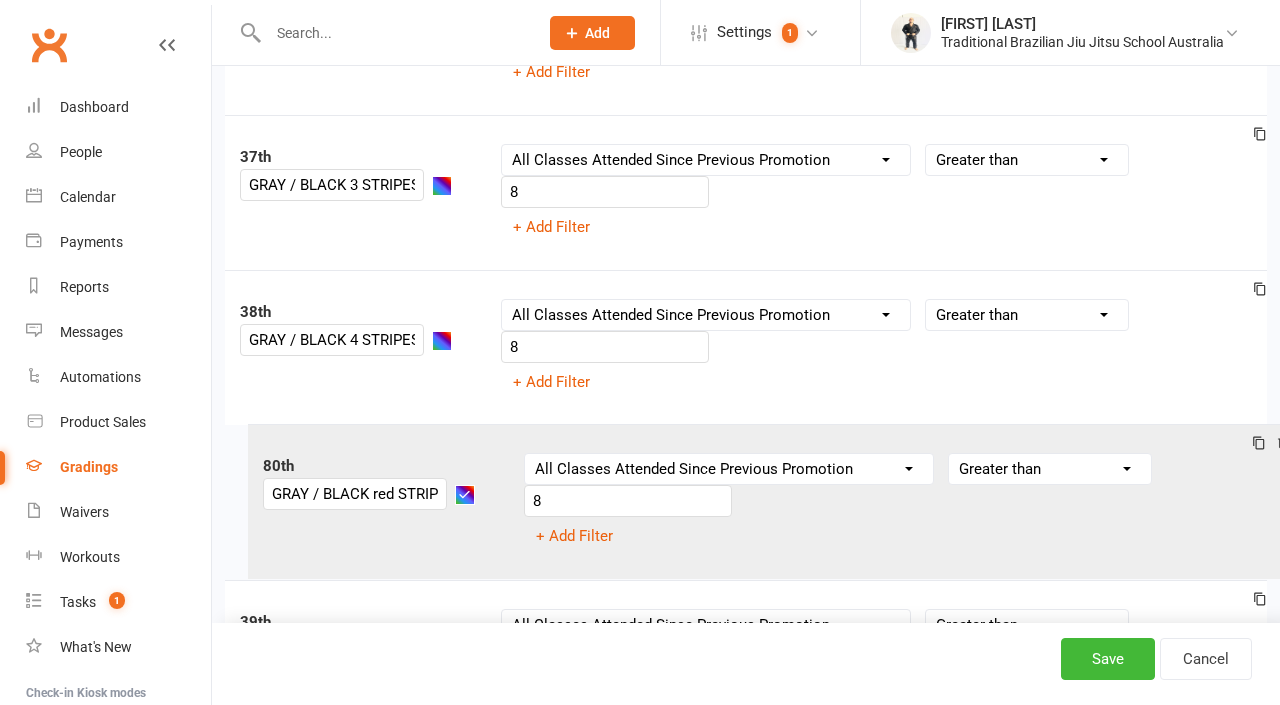 click on "1st WHITE BELT Column name Belt Size Active for Grading? Most Recent Promotion All Classes Attended Since Previous Promotion Style Classes Attended Since Previous Promotion Non-Style Classes Attended Since Previous Promotion Most Recent Style Attendance Condition Equals Does not equal Contains Does not contain Is blank or does not contain Is blank Is not blank Before After 0 + Add Filter 2nd WHITE BELT 1 STRIPE Column name Belt Size Active for Grading? Most Recent Promotion All Classes Attended Since Previous Promotion Style Classes Attended Since Previous Promotion Non-Style Classes Attended Since Previous Promotion Most Recent Style Attendance Condition Is Is not Less than Greater than Less than or equal to Greater than or equal to Is blank Is not blank 8 + Add Filter 3rd WHITE BELT 2 STRIPES Column name Belt Size Active for Grading? Most Recent Promotion All Classes Attended Since Previous Promotion Style Classes Attended Since Previous Promotion Non-Style Classes Attended Since Previous Promotion Is 8 4th" at bounding box center (746, 968) 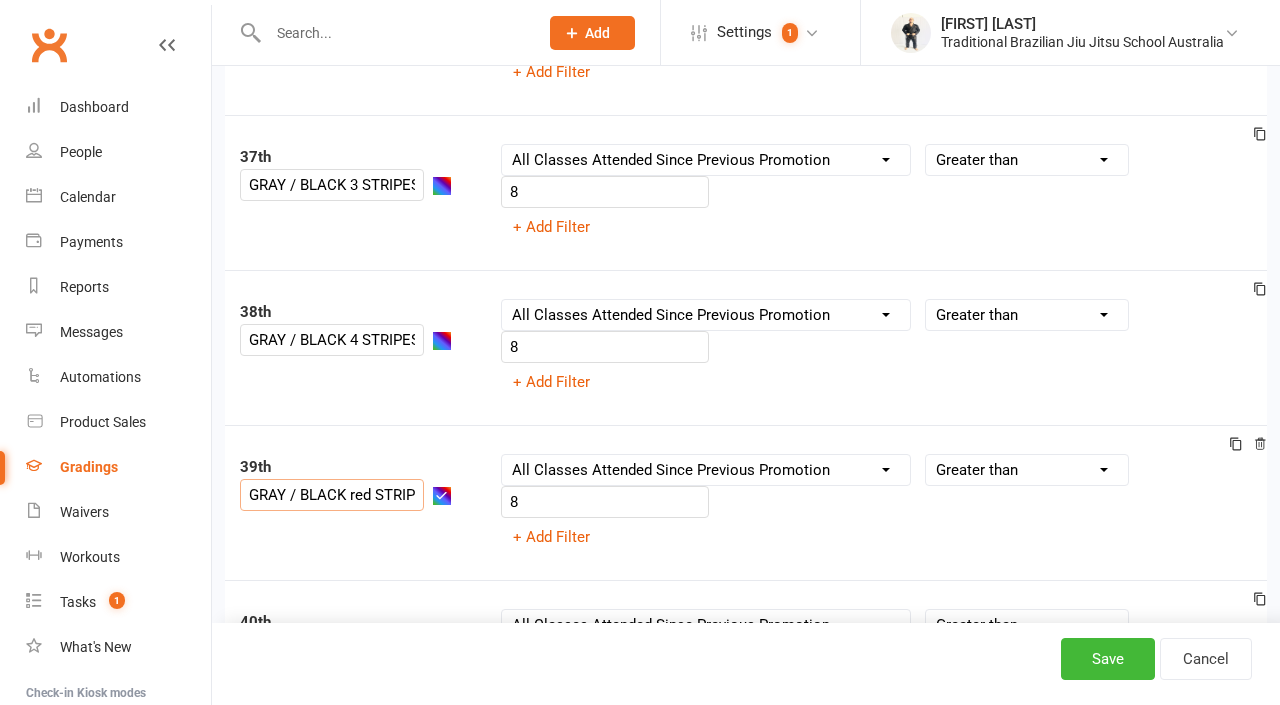 click on "GRAY / BLACK red STRIPE 1" at bounding box center (332, 495) 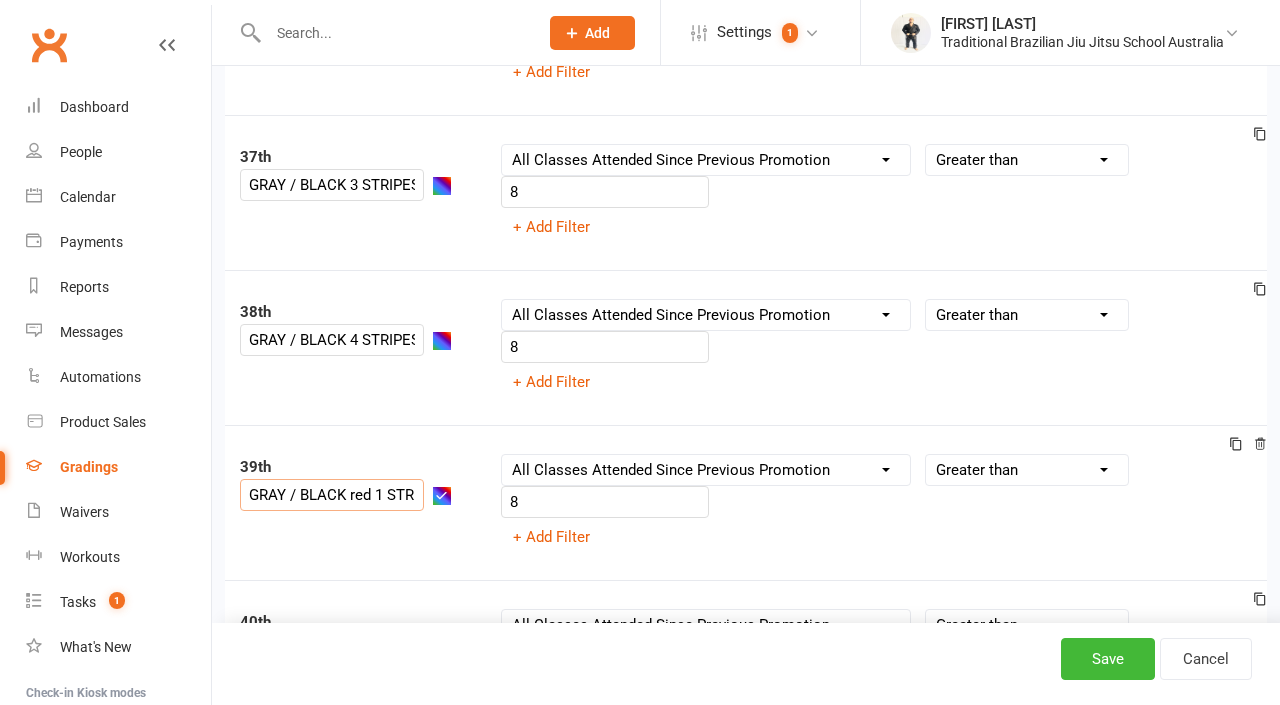 click on "GRAY / BLACK red 1 STRIPE 1" at bounding box center [332, 495] 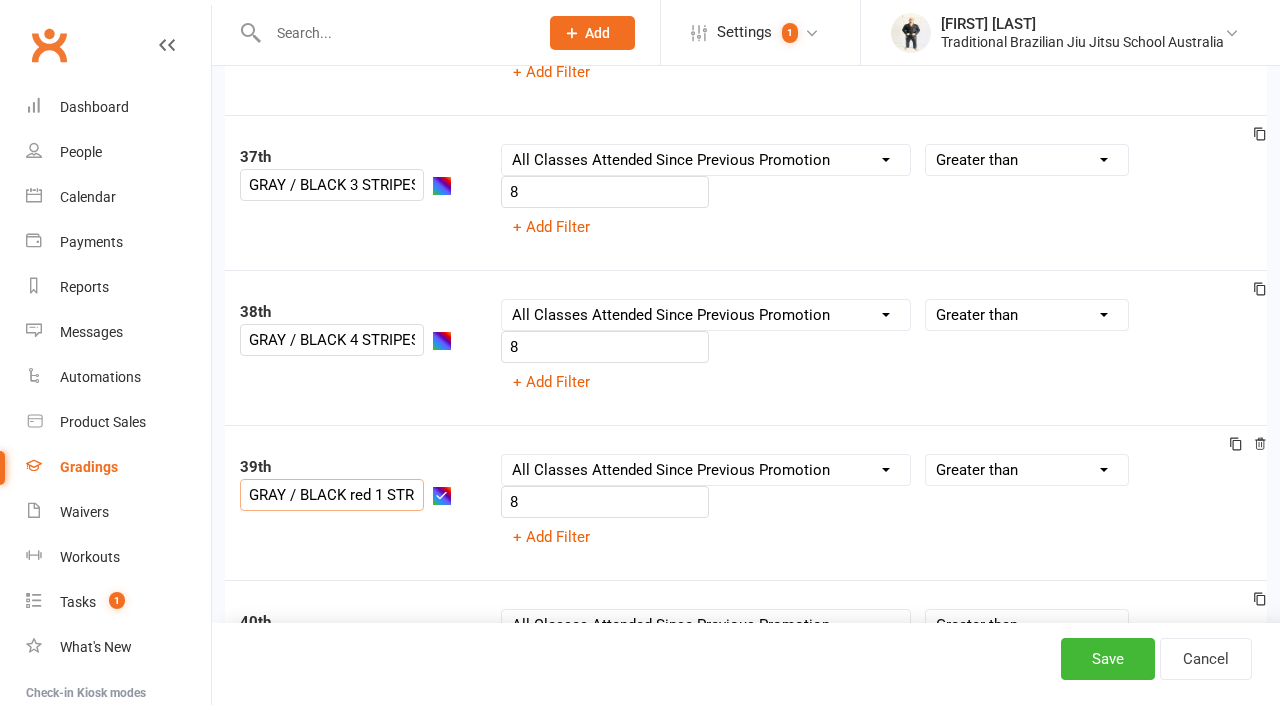 click on "[NUMBER]th [COLOR] / [COLOR] [COLOR] [NUMBER] STRIPE Column name Belt Size Active for Grading? Most Recent Promotion All Classes Attended Since Previous Promotion Style Classes Attended Since Previous Promotion Non-Style Classes Attended Since Previous Promotion Most Recent Style Attendance Condition Is Is not Less than Greater than Less than or equal to Greater than or equal to Is blank Is not blank 8 + Add Filter" at bounding box center (746, 502) 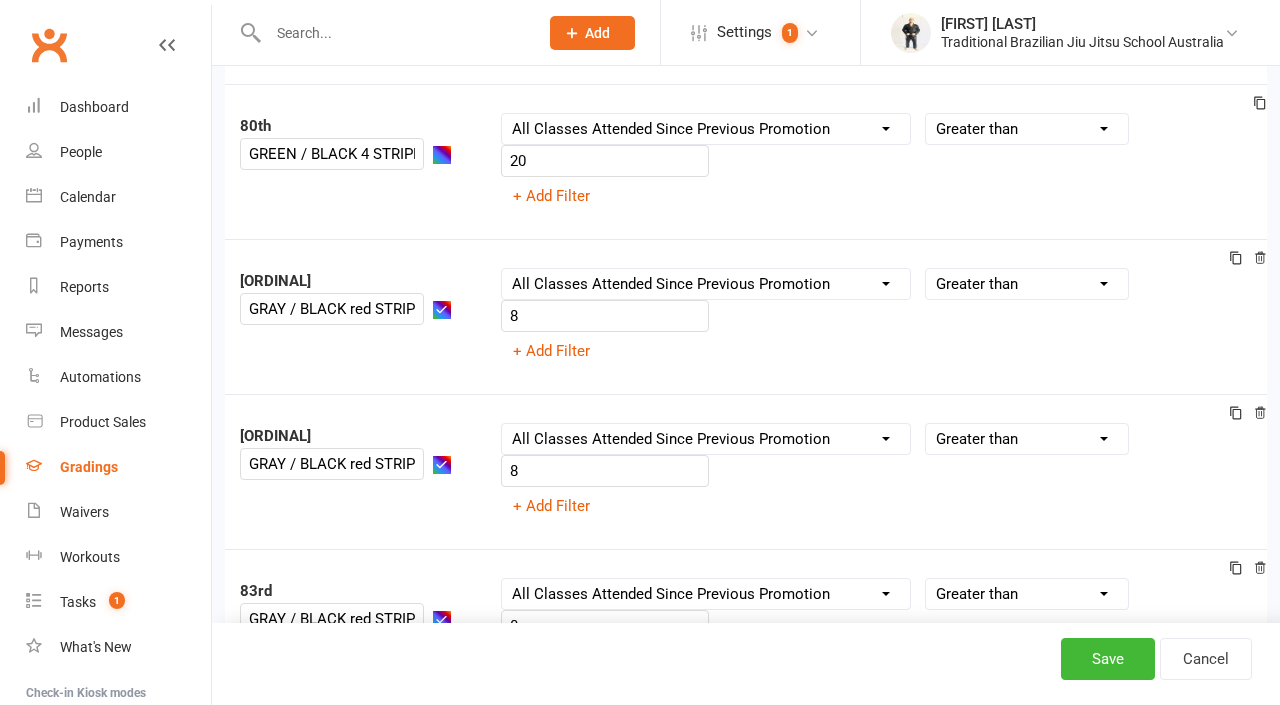 scroll, scrollTop: 12453, scrollLeft: 0, axis: vertical 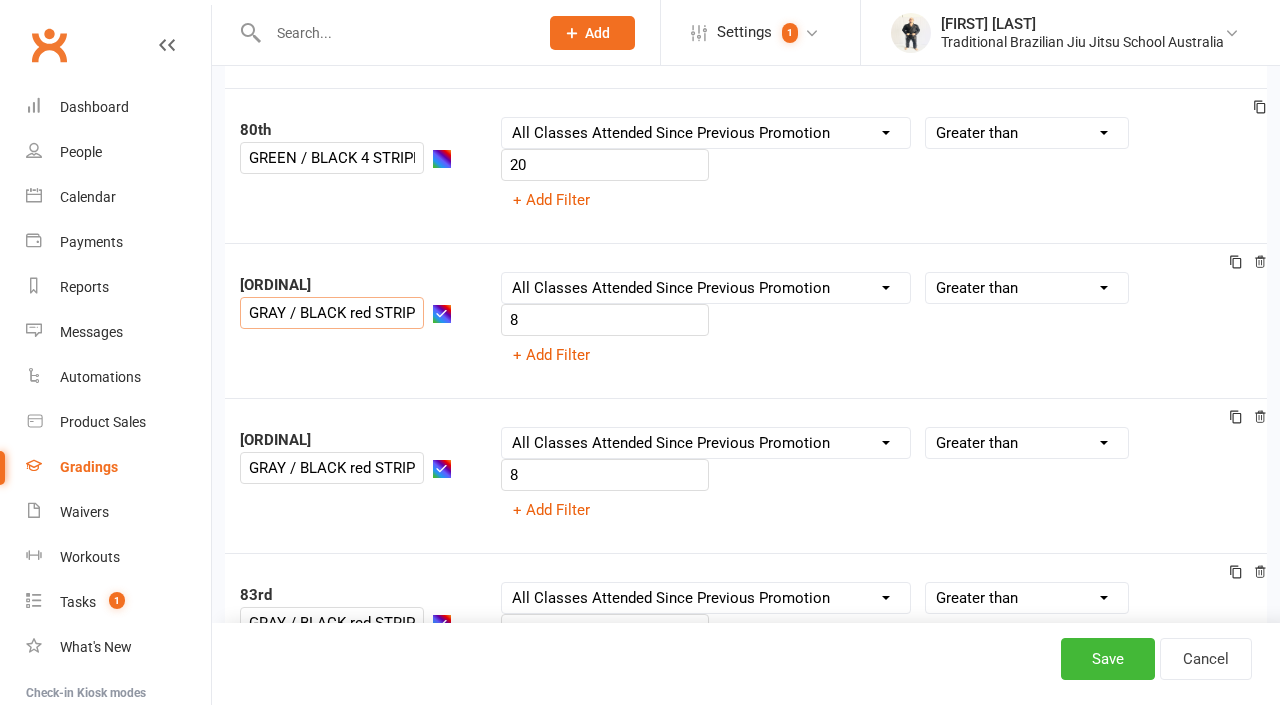 click on "GRAY / BLACK red STRIPE 2" at bounding box center [332, 313] 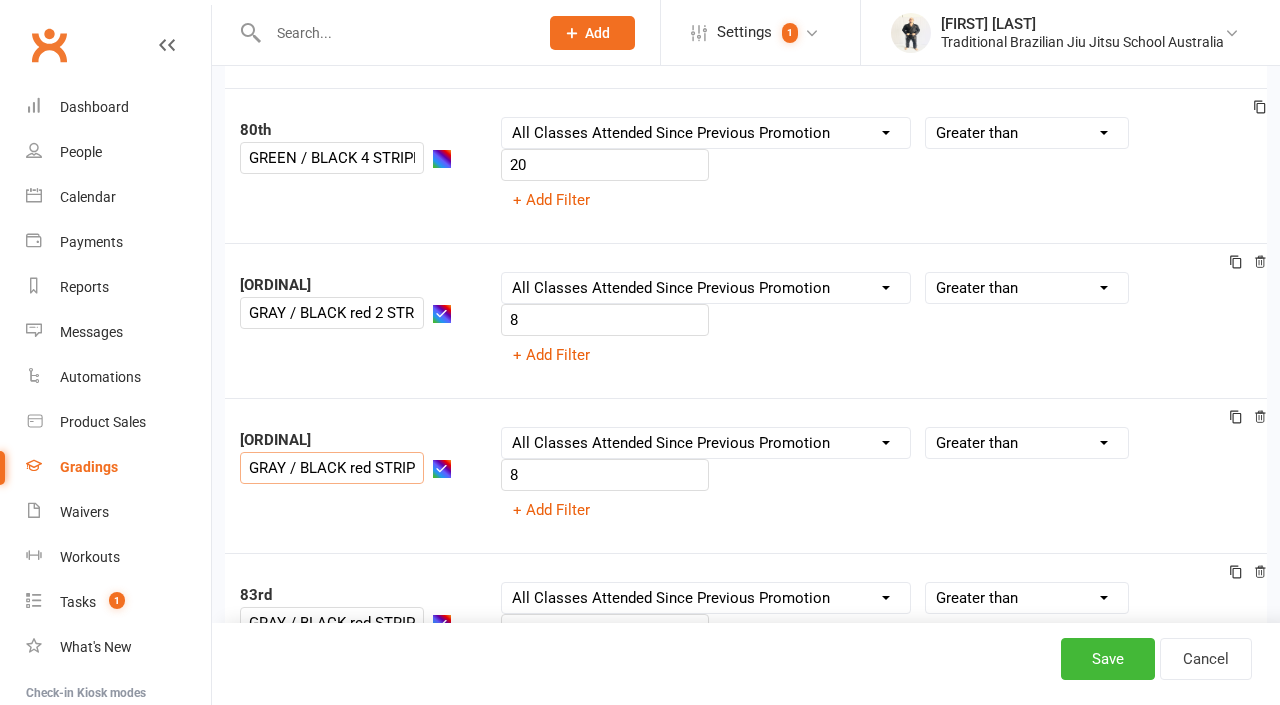 click on "GRAY / BLACK red STRIPE 3" at bounding box center [332, 468] 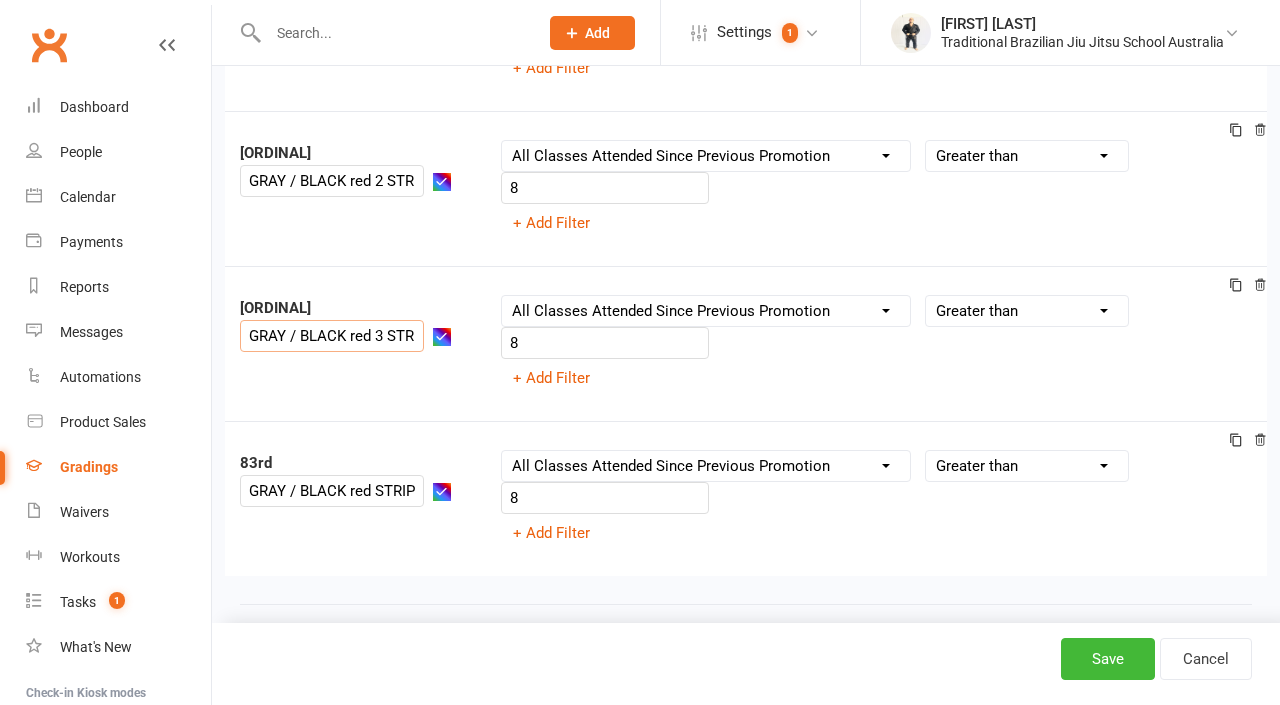 scroll, scrollTop: 12590, scrollLeft: 0, axis: vertical 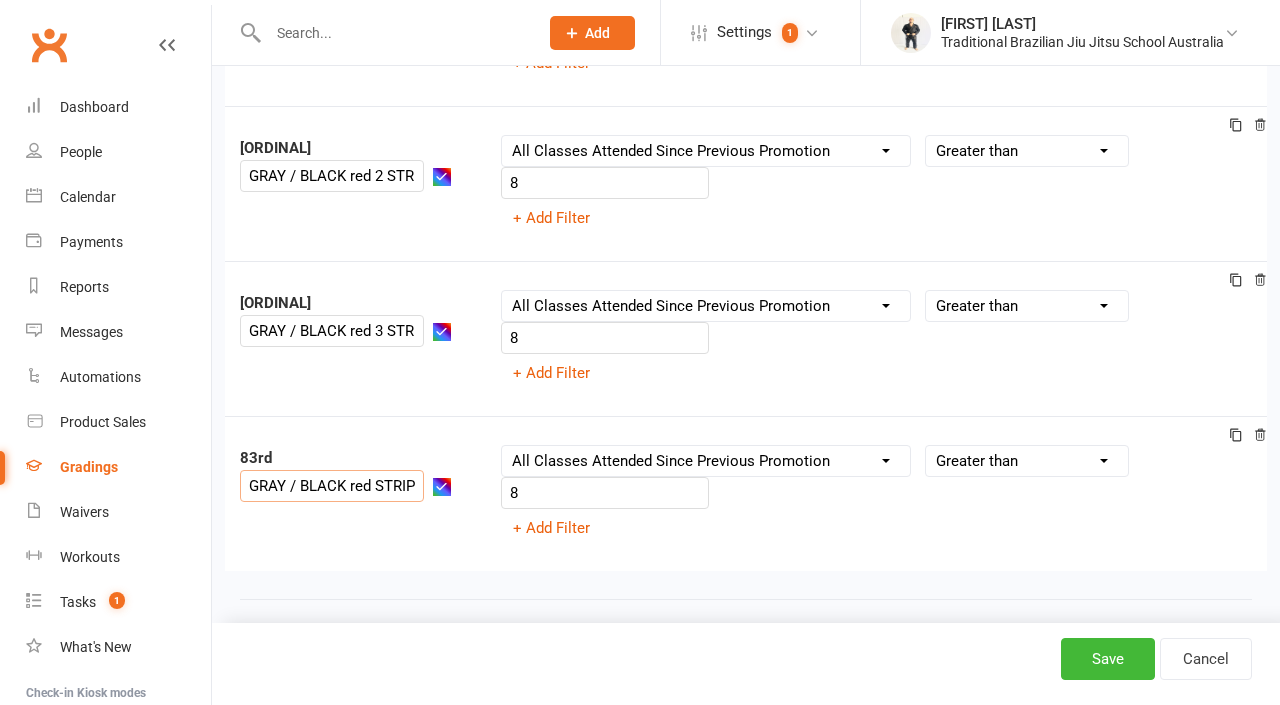 click on "GRAY / BLACK red STRIPE 4" at bounding box center (332, 486) 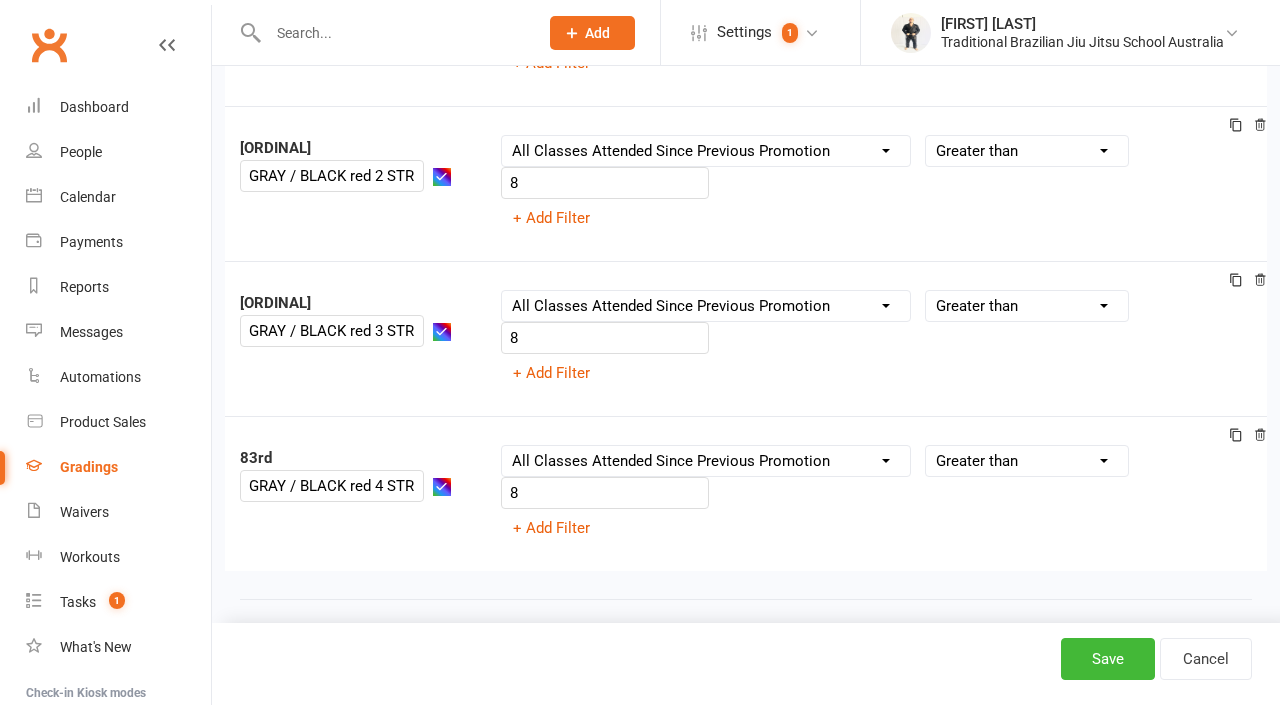 click on "Ranks  1st WHITE BELT Column name Belt Size Active for Grading? Most Recent Promotion All Classes Attended Since Previous Promotion Style Classes Attended Since Previous Promotion Non-Style Classes Attended Since Previous Promotion Most Recent Style Attendance Condition Equals Does not equal Contains Does not contain Is blank or does not contain Is blank Is not blank 8 + Add Filter 2nd WHITE BELT 1 STRIPE Column name Belt Size Active for Grading? Most Recent Promotion All Classes Attended Since Previous Promotion Style Classes Attended Since Previous Promotion Non-Style Classes Attended Since Previous Promotion Most Recent Style Attendance Condition Is Is not Less than Greater than Less than or equal to Greater than or equal to Is blank Is not blank 8 + Add Filter 3rd WHITE BELT 2 STRIPES Column name Belt Size Active for Grading? Most Recent Promotion All Classes Attended Since Previous Promotion Style Classes Attended Since Previous Promotion Non-Style Classes Attended Since Previous Promotion 8" at bounding box center (746, -5819) 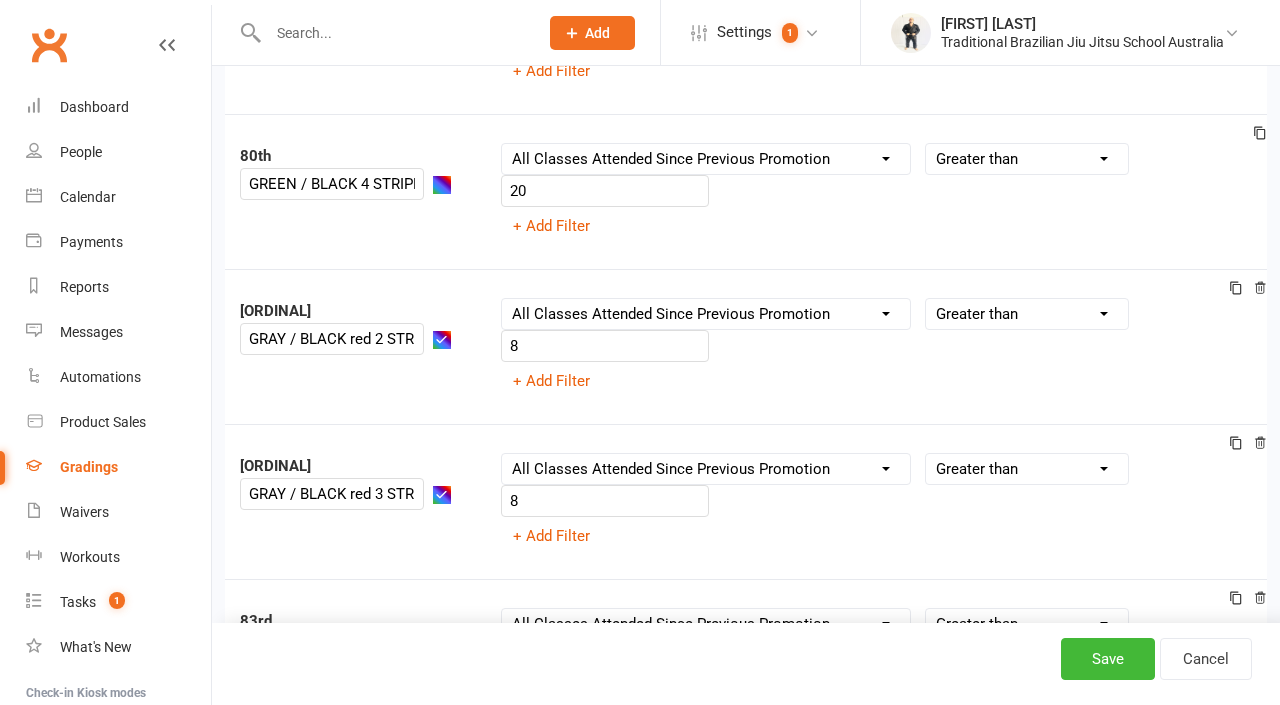 scroll, scrollTop: 12405, scrollLeft: 0, axis: vertical 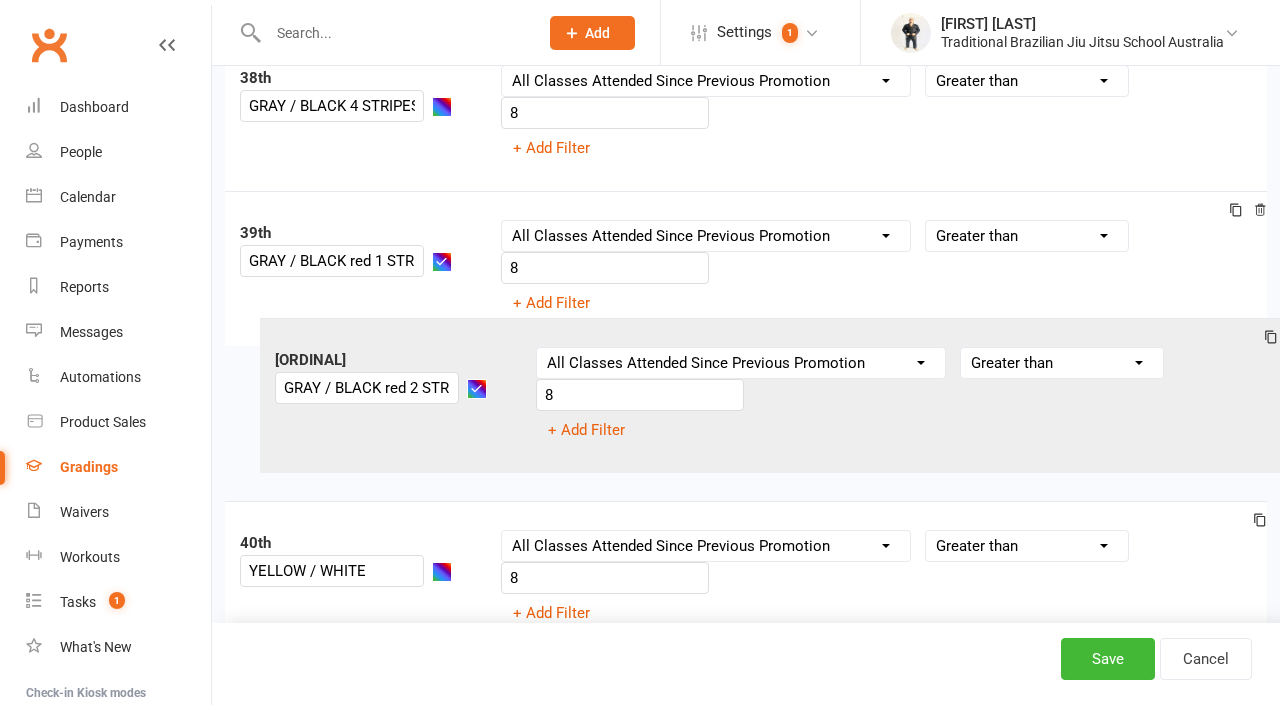 drag, startPoint x: 266, startPoint y: 332, endPoint x: 327, endPoint y: 350, distance: 63.600315 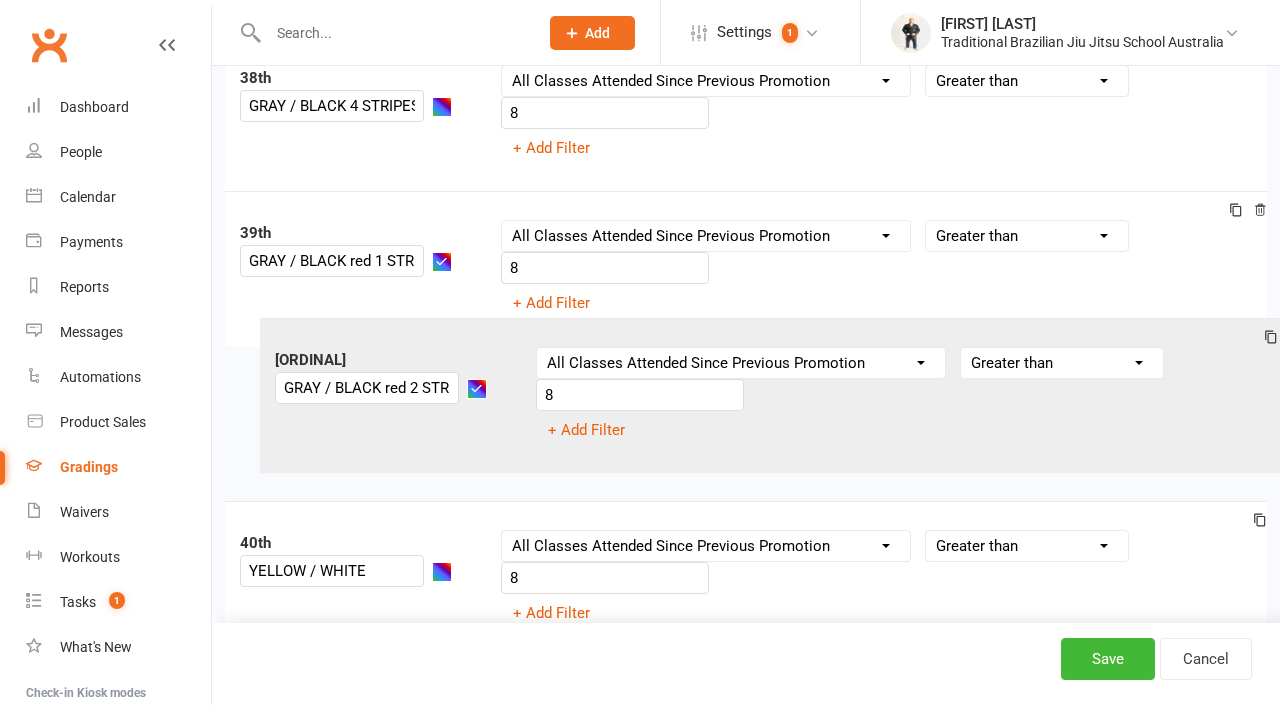 click on "1st WHITE BELT Column name Belt Size Active for Grading? Most Recent Promotion All Classes Attended Since Previous Promotion Style Classes Attended Since Previous Promotion Non-Style Classes Attended Since Previous Promotion Most Recent Style Attendance Condition Equals Does not equal Contains Does not contain Is blank or does not contain Is blank Is not blank Before After 0 + Add Filter 2nd WHITE BELT 1 STRIPE Column name Belt Size Active for Grading? Most Recent Promotion All Classes Attended Since Previous Promotion Style Classes Attended Since Previous Promotion Non-Style Classes Attended Since Previous Promotion Most Recent Style Attendance Condition Is Is not Less than Greater than Less than or equal to Greater than or equal to Is blank Is not blank 8 + Add Filter 3rd WHITE BELT 2 STRIPES Column name Belt Size Active for Grading? Most Recent Promotion All Classes Attended Since Previous Promotion Style Classes Attended Since Previous Promotion Non-Style Classes Attended Since Previous Promotion Is 8 4th" at bounding box center (746, 734) 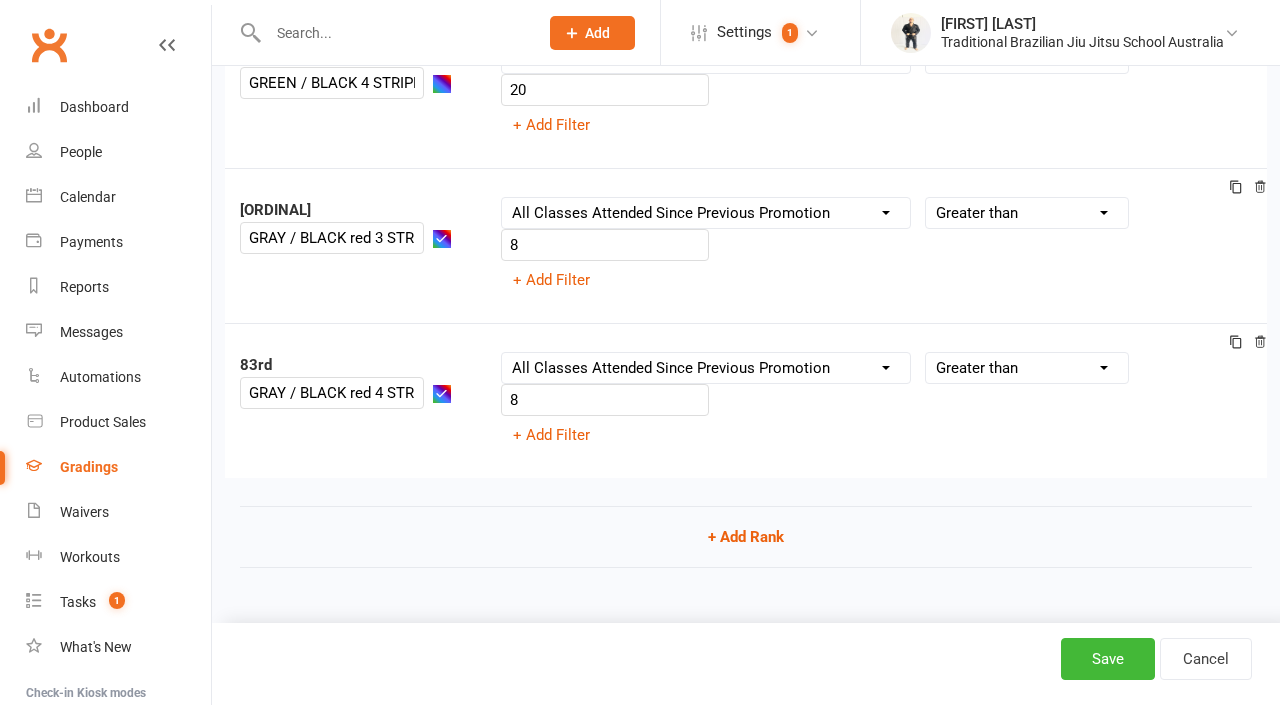 scroll, scrollTop: 12691, scrollLeft: 0, axis: vertical 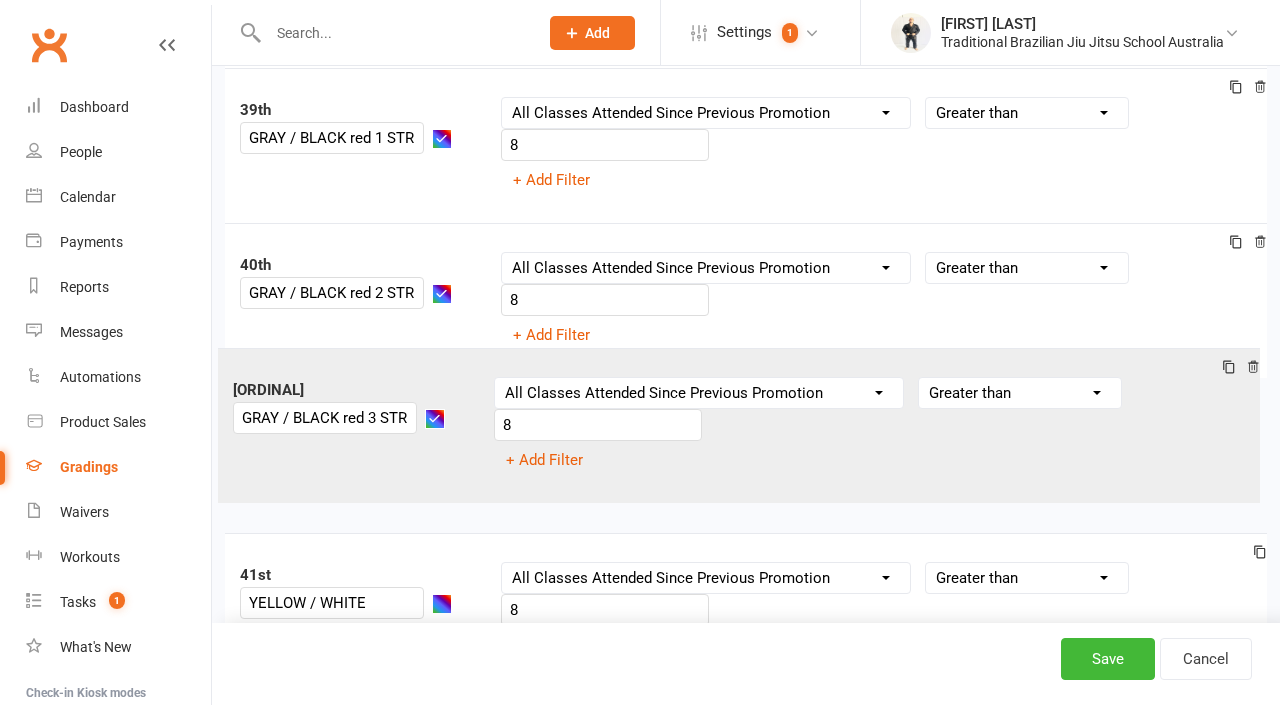 drag, startPoint x: 393, startPoint y: 206, endPoint x: 390, endPoint y: 381, distance: 175.02571 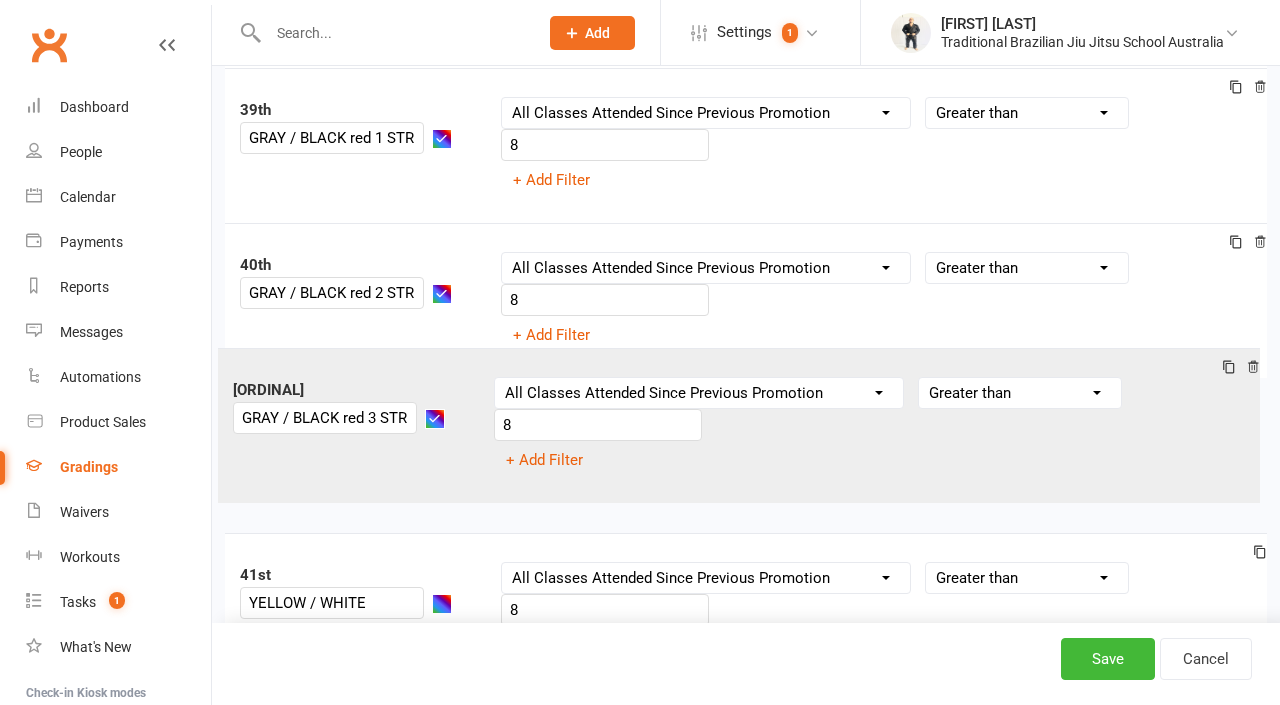 click on "1st WHITE BELT Column name Belt Size Active for Grading? Most Recent Promotion All Classes Attended Since Previous Promotion Style Classes Attended Since Previous Promotion Non-Style Classes Attended Since Previous Promotion Most Recent Style Attendance Condition Equals Does not equal Contains Does not contain Is blank or does not contain Is blank Is not blank Before After 0 + Add Filter 2nd WHITE BELT 1 STRIPE Column name Belt Size Active for Grading? Most Recent Promotion All Classes Attended Since Previous Promotion Style Classes Attended Since Previous Promotion Non-Style Classes Attended Since Previous Promotion Most Recent Style Attendance Condition Is Is not Less than Greater than Less than or equal to Greater than or equal to Is blank Is not blank 8 + Add Filter 3rd WHITE BELT 2 STRIPES Column name Belt Size Active for Grading? Most Recent Promotion All Classes Attended Since Previous Promotion Style Classes Attended Since Previous Promotion Non-Style Classes Attended Since Previous Promotion Is 8 4th" at bounding box center [746, 611] 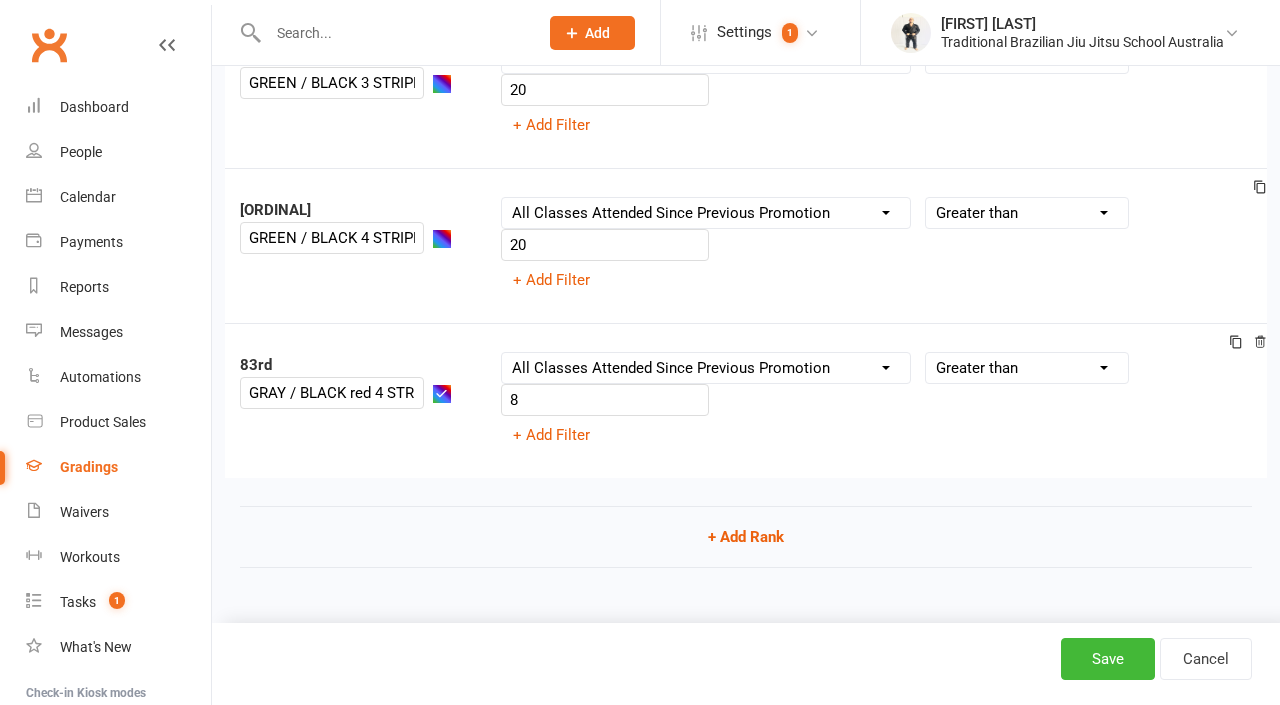 scroll, scrollTop: 12691, scrollLeft: 0, axis: vertical 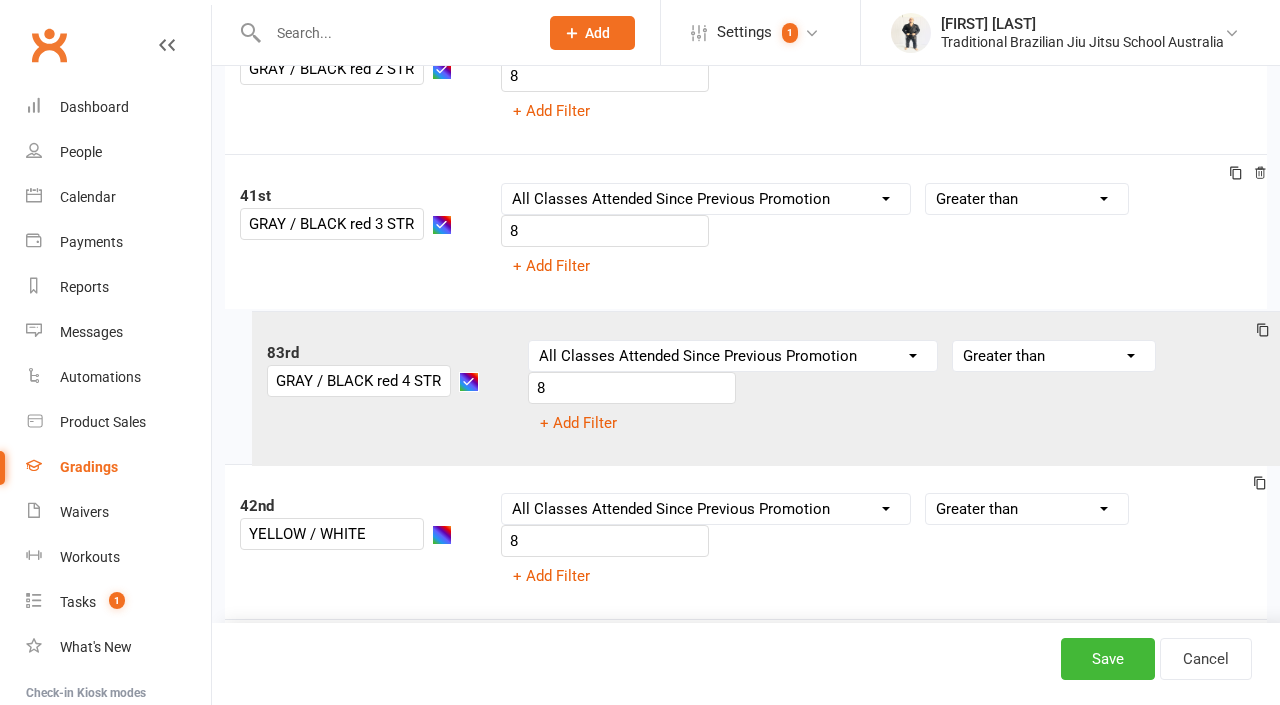 drag, startPoint x: 289, startPoint y: 363, endPoint x: 317, endPoint y: 345, distance: 33.286633 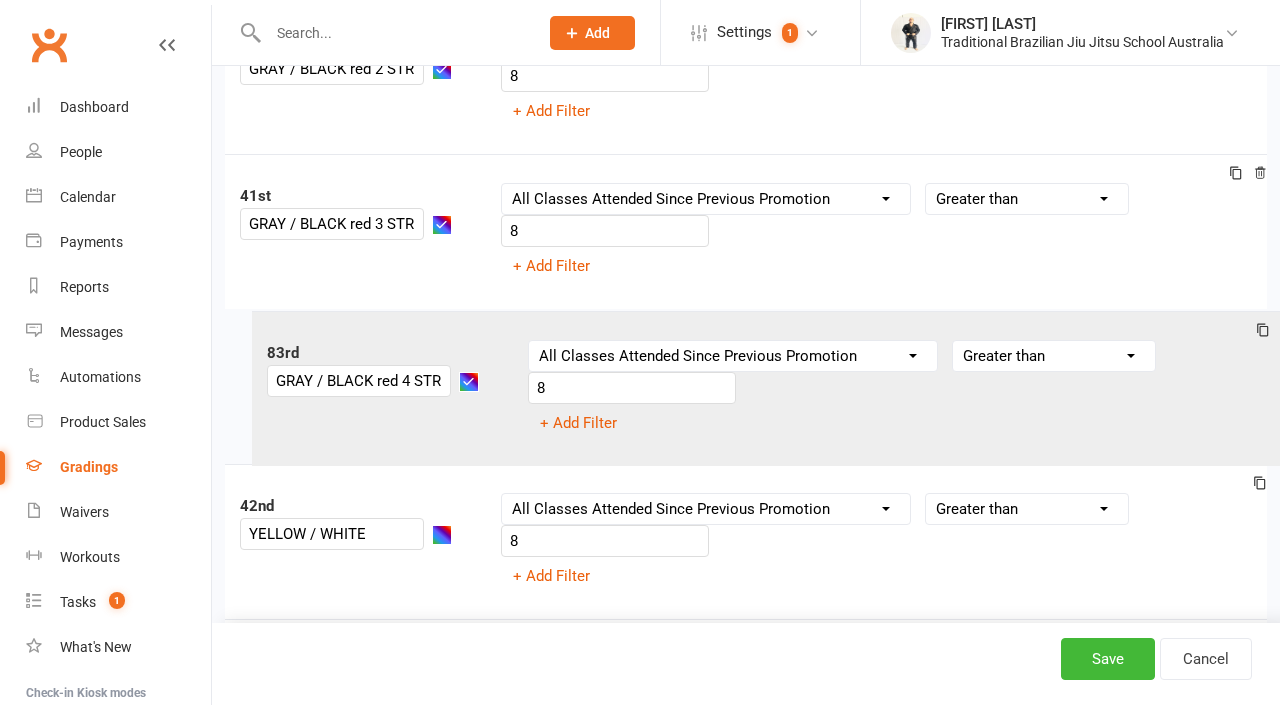 click on "1st WHITE BELT Column name Belt Size Active for Grading? Most Recent Promotion All Classes Attended Since Previous Promotion Style Classes Attended Since Previous Promotion Non-Style Classes Attended Since Previous Promotion Most Recent Style Attendance Condition Equals Does not equal Contains Does not contain Is blank or does not contain Is blank Is not blank Before After 0 + Add Filter 2nd WHITE BELT 1 STRIPE Column name Belt Size Active for Grading? Most Recent Promotion All Classes Attended Since Previous Promotion Style Classes Attended Since Previous Promotion Non-Style Classes Attended Since Previous Promotion Most Recent Style Attendance Condition Is Is not Less than Greater than Less than or equal to Greater than or equal to Is blank Is not blank 8 + Add Filter 3rd WHITE BELT 2 STRIPES Column name Belt Size Active for Grading? Most Recent Promotion All Classes Attended Since Previous Promotion Style Classes Attended Since Previous Promotion Non-Style Classes Attended Since Previous Promotion Is 8 4th" at bounding box center (746, 387) 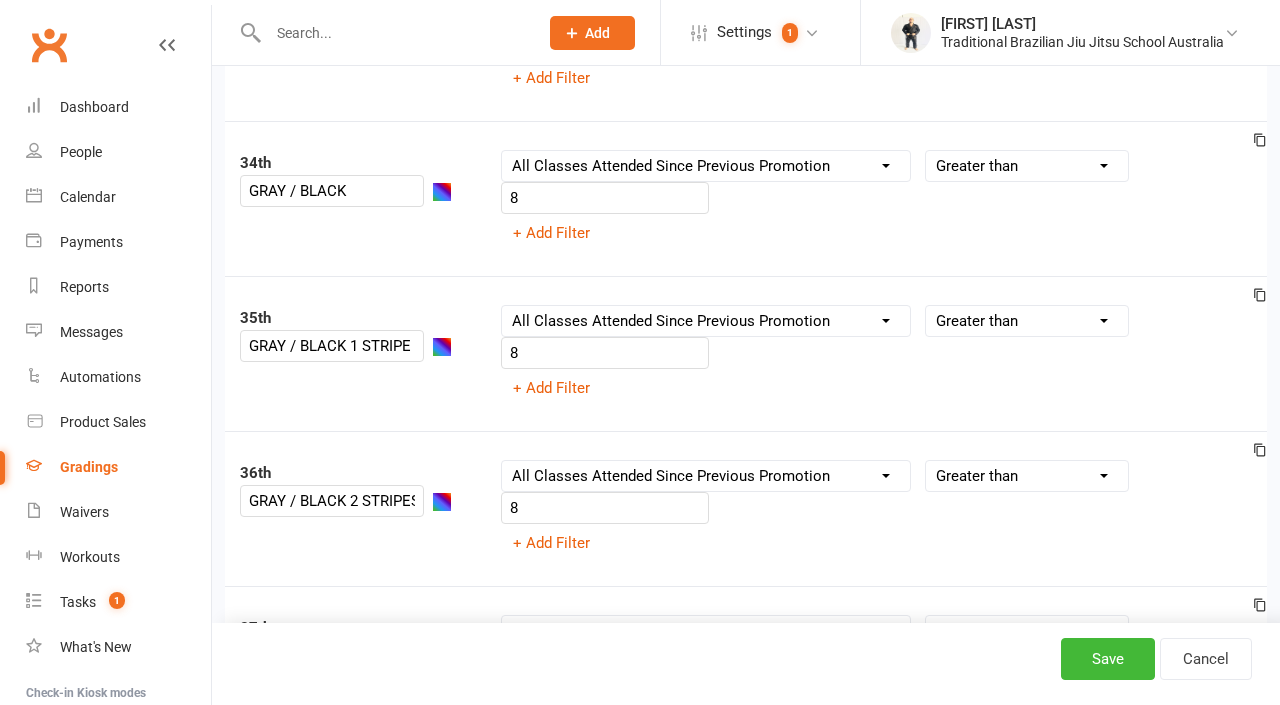 scroll, scrollTop: 5290, scrollLeft: 0, axis: vertical 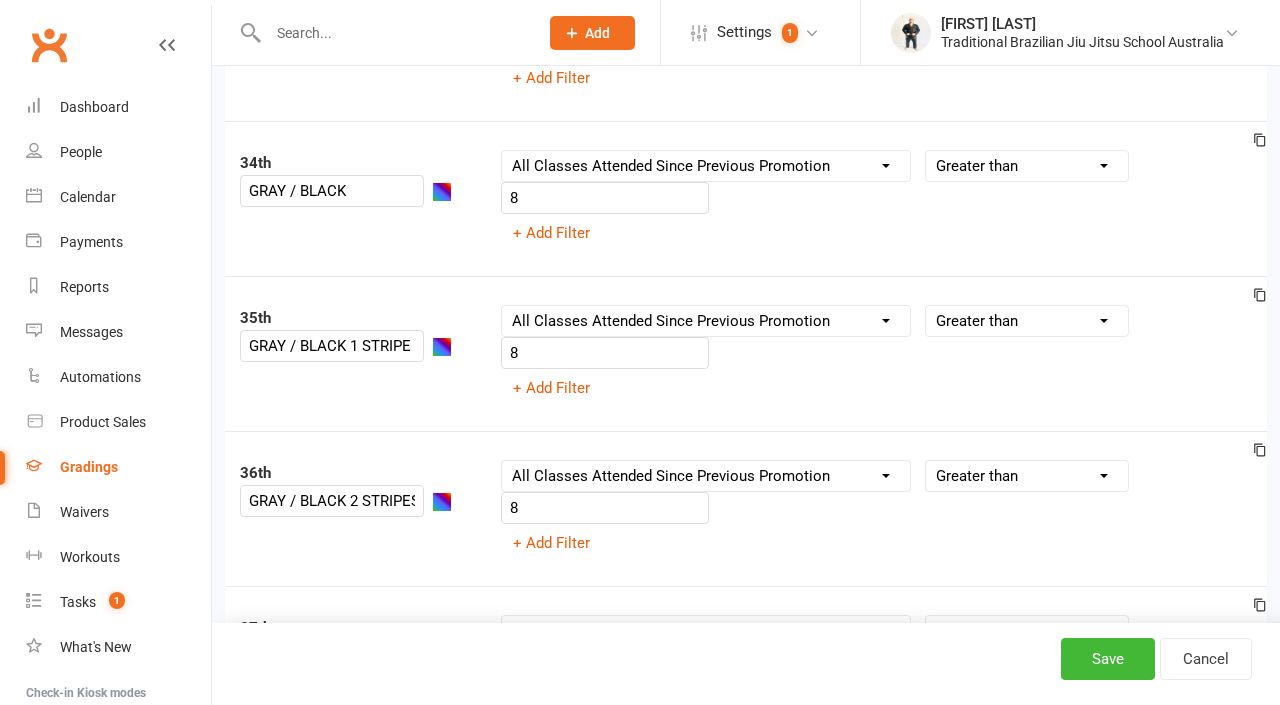 click at bounding box center [1260, 297] 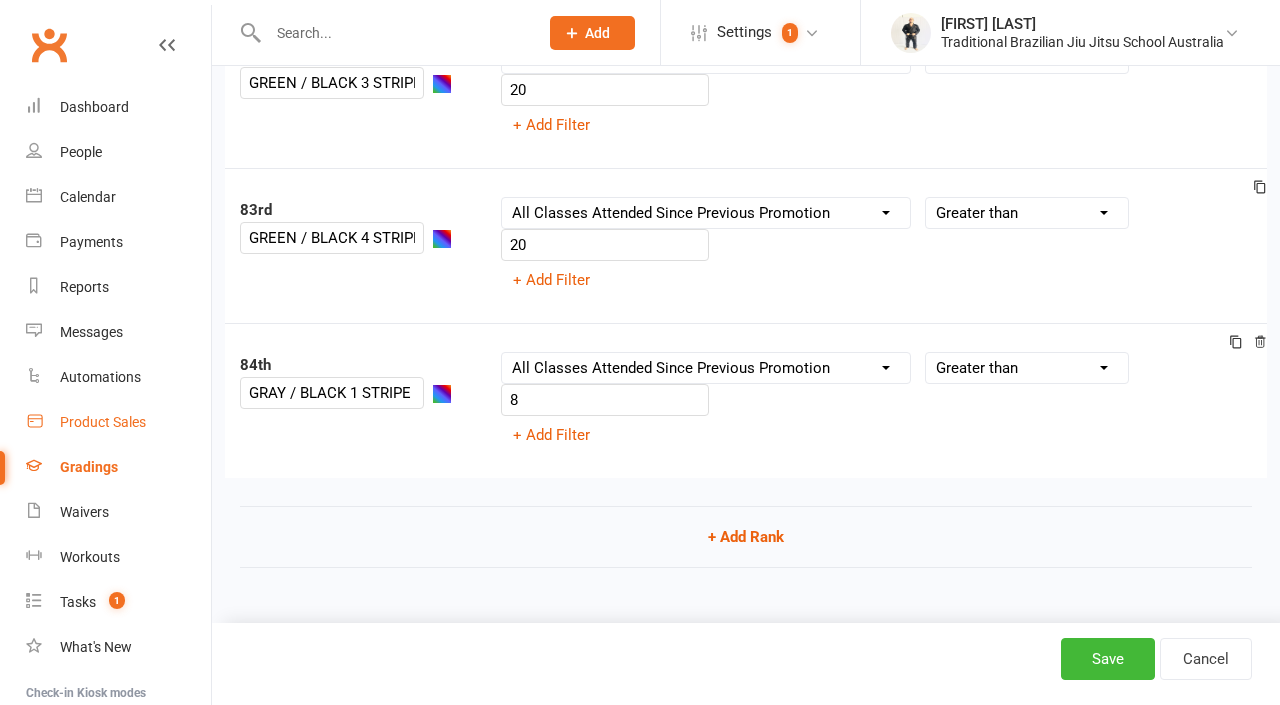 scroll, scrollTop: 12846, scrollLeft: 0, axis: vertical 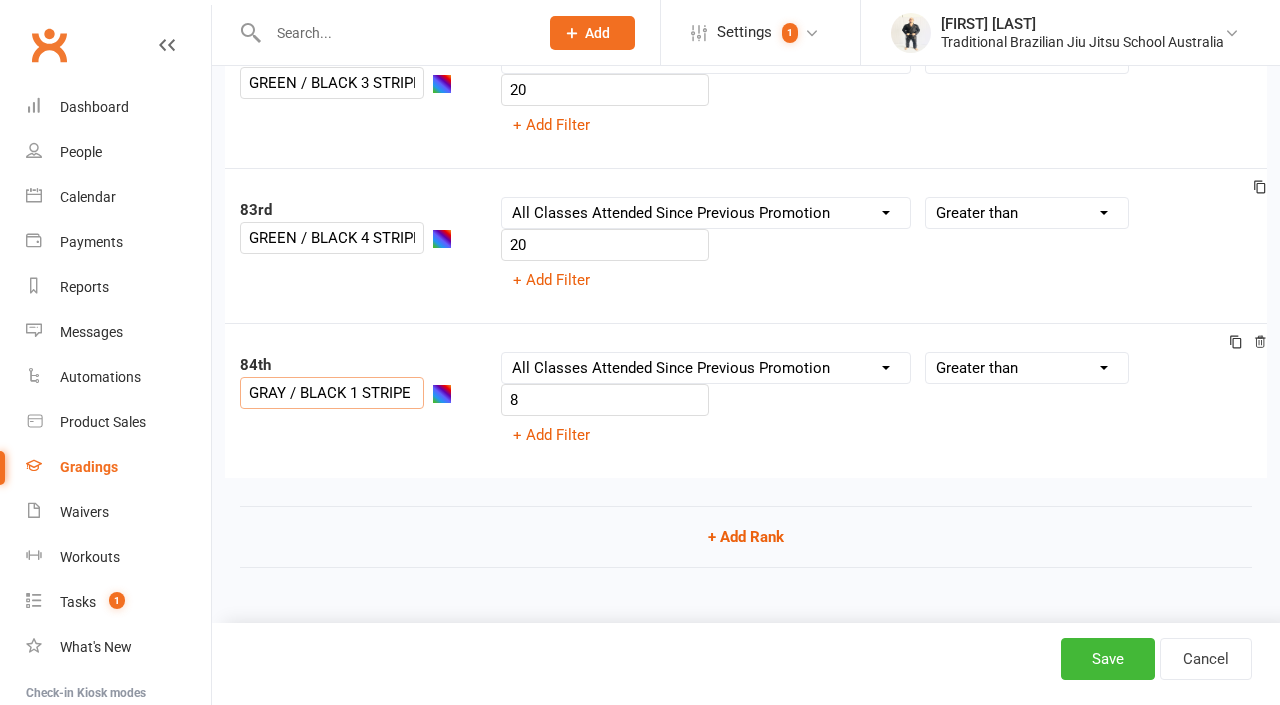 click on "GRAY / BLACK 1 STRIPE" at bounding box center [332, 393] 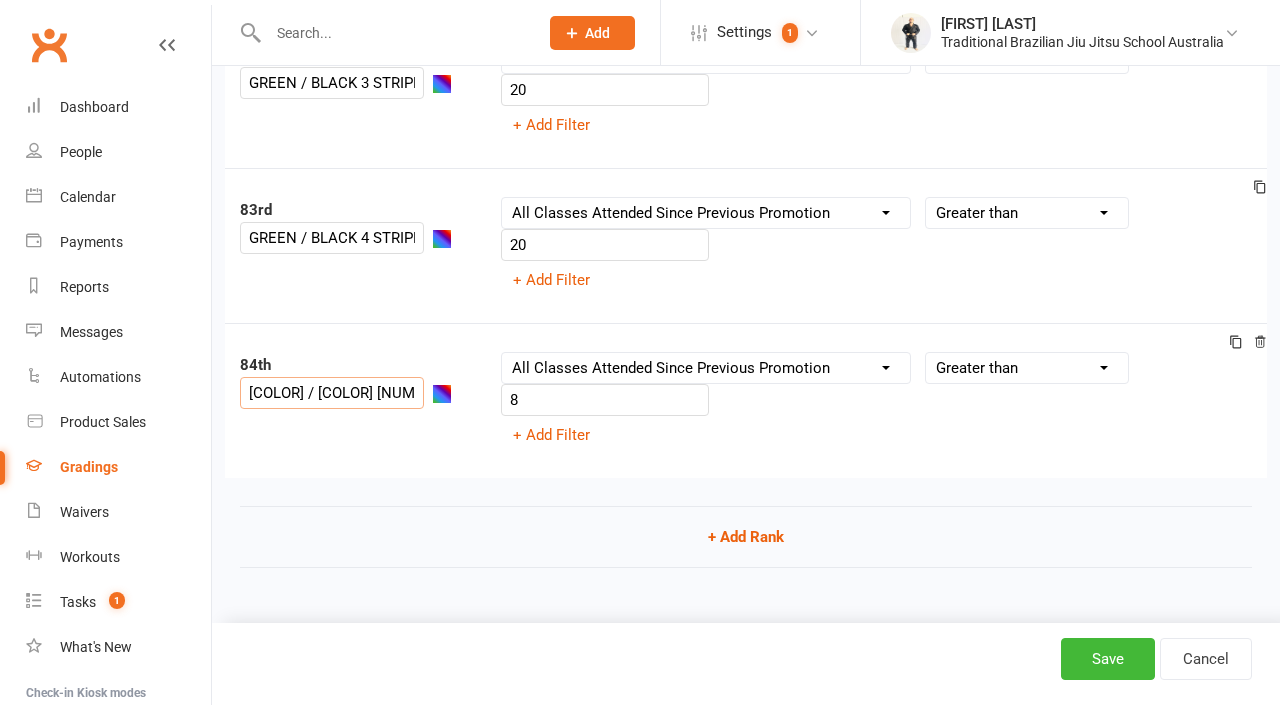 click on "[COLOR] / [COLOR] [NUMBER] [COLOR]STRIPE" at bounding box center [332, 393] 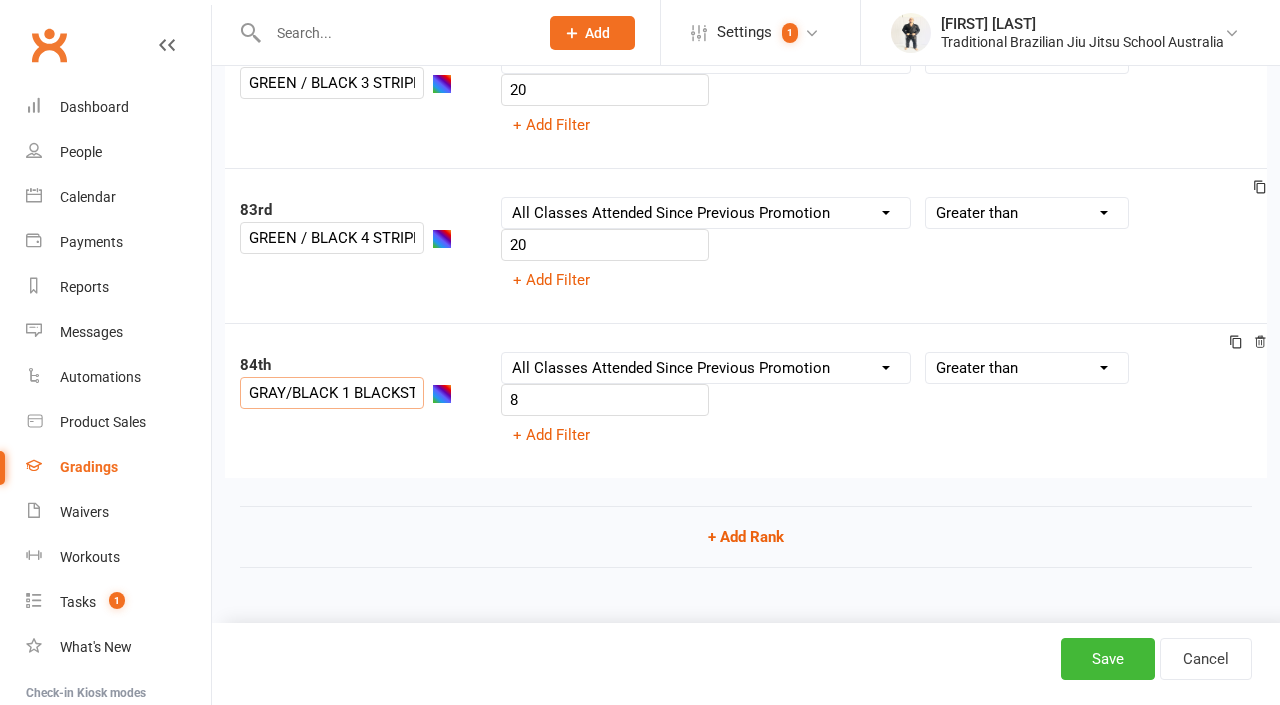 drag, startPoint x: 427, startPoint y: 403, endPoint x: 398, endPoint y: 389, distance: 32.202484 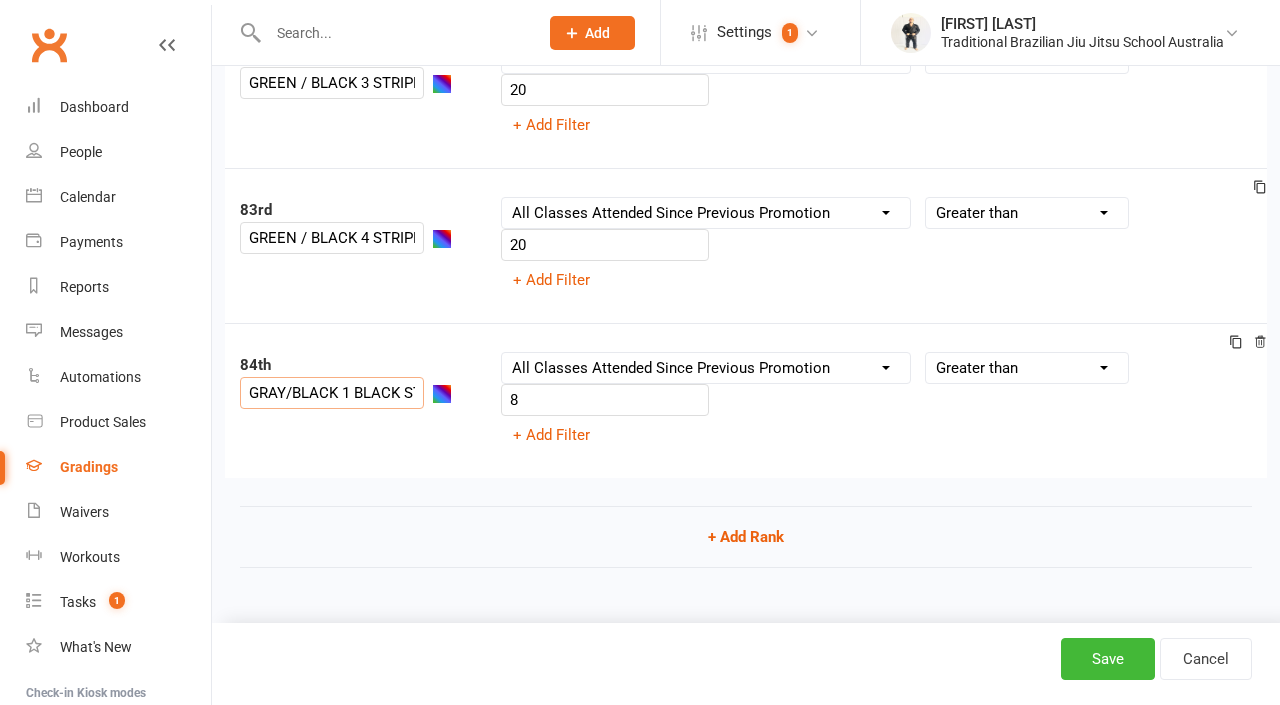 click on "84th GRAY/BLACK 1 BLACK STRIPE Column name Belt Size Active for Grading? Most Recent Promotion All Classes Attended Since Previous Promotion Style Classes Attended Since Previous Promotion Non-Style Classes Attended Since Previous Promotion Most Recent Style Attendance Condition Is Is not Less than Greater than Less than or equal to Greater than or equal to Is blank Is not blank 8 + Add Filter" at bounding box center [746, 400] 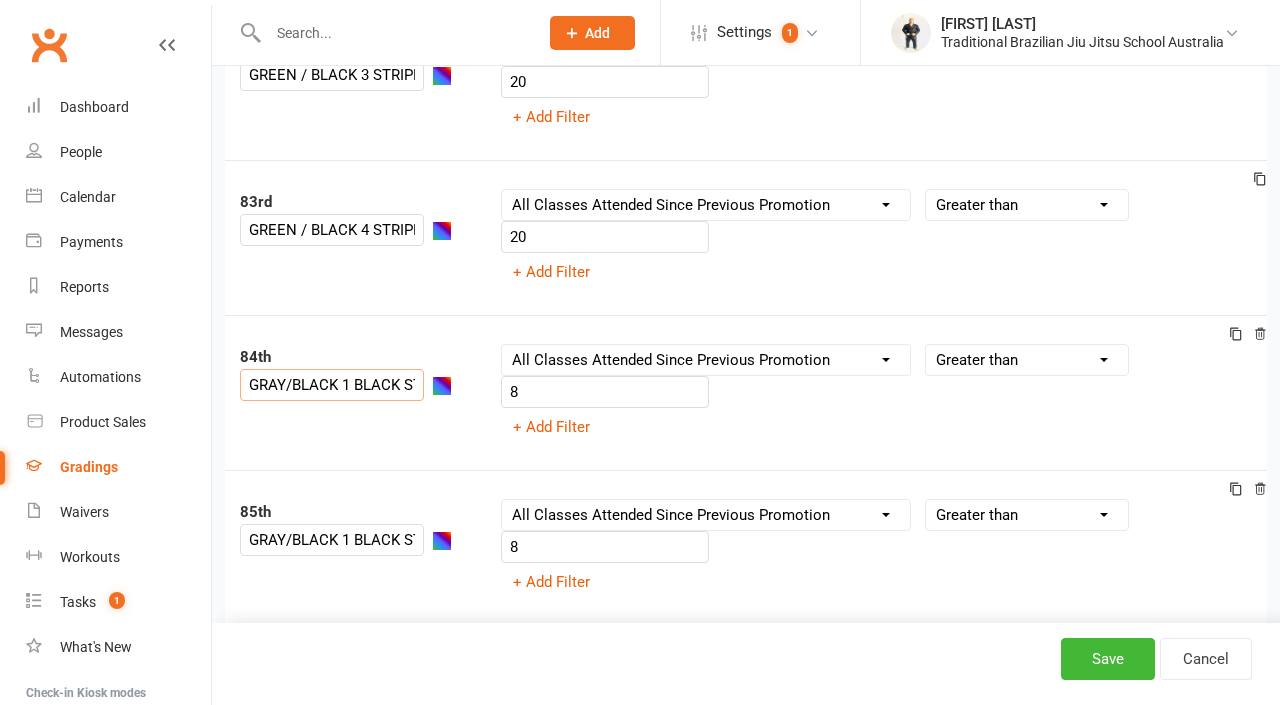click 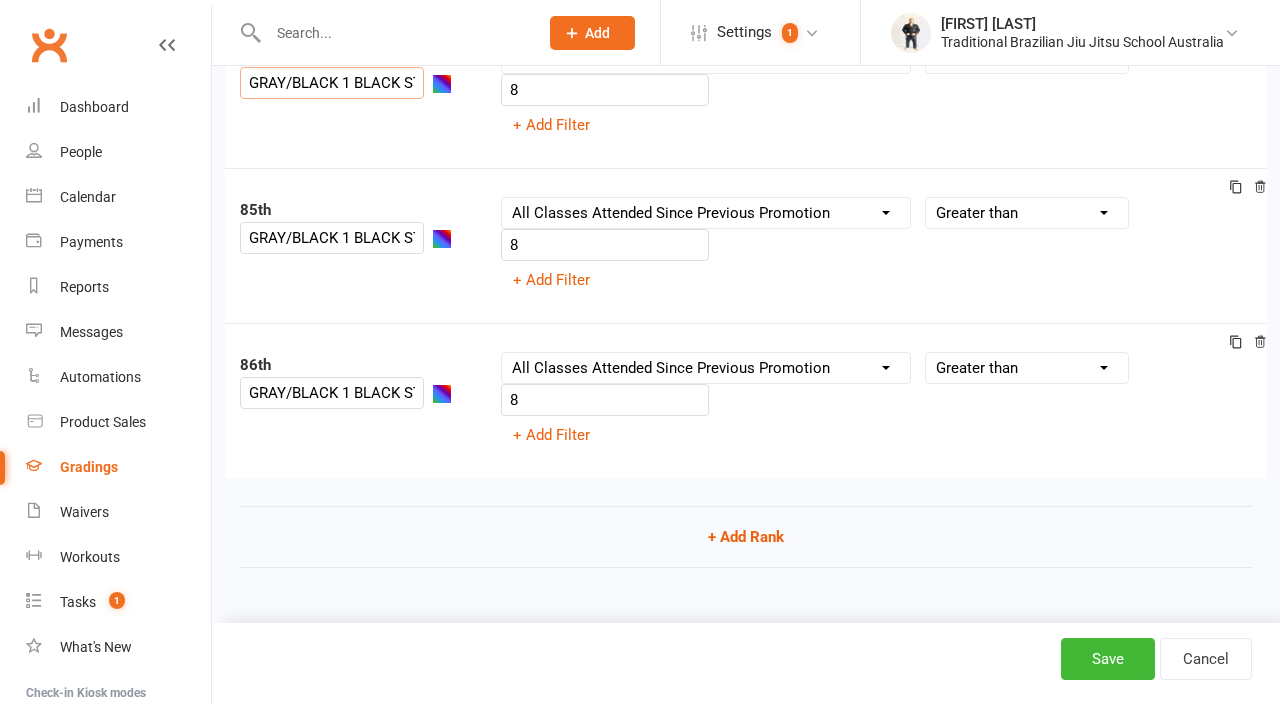 scroll, scrollTop: 13156, scrollLeft: 0, axis: vertical 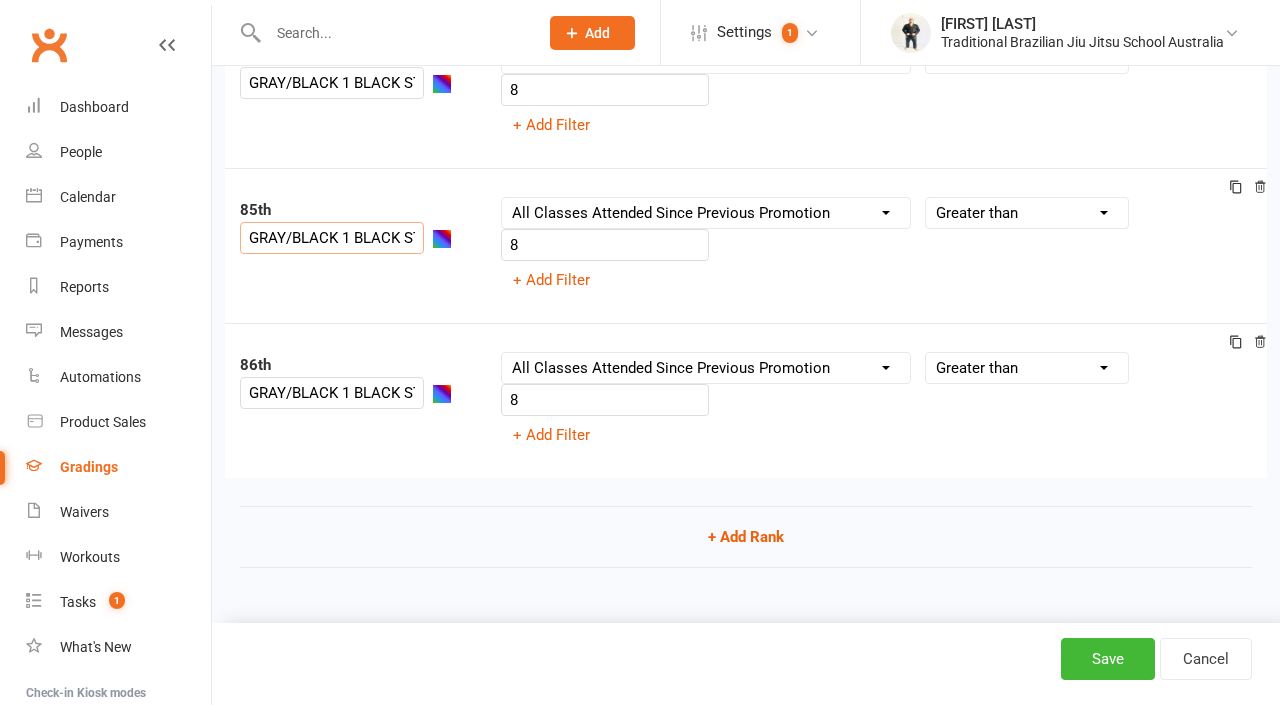 click on "GRAY/BLACK 1 BLACK STRIPE" at bounding box center [332, 238] 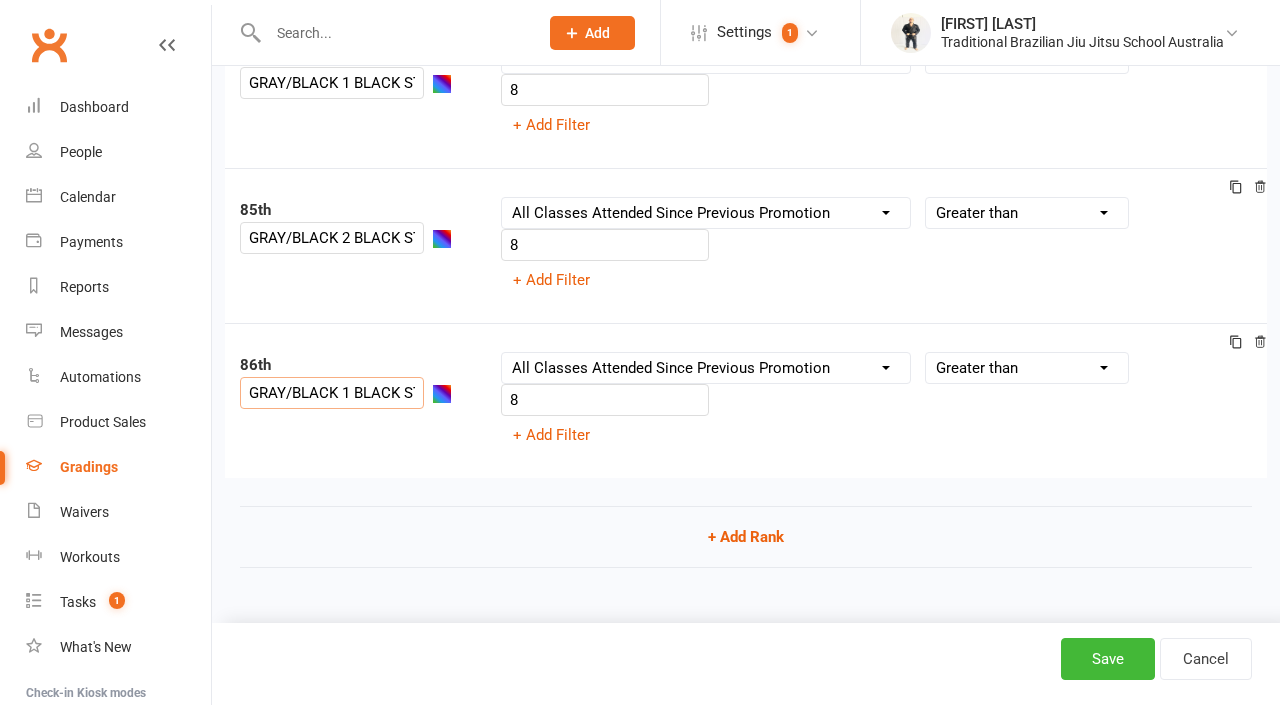 click on "GRAY/BLACK 1 BLACK STRIPE" at bounding box center [332, 393] 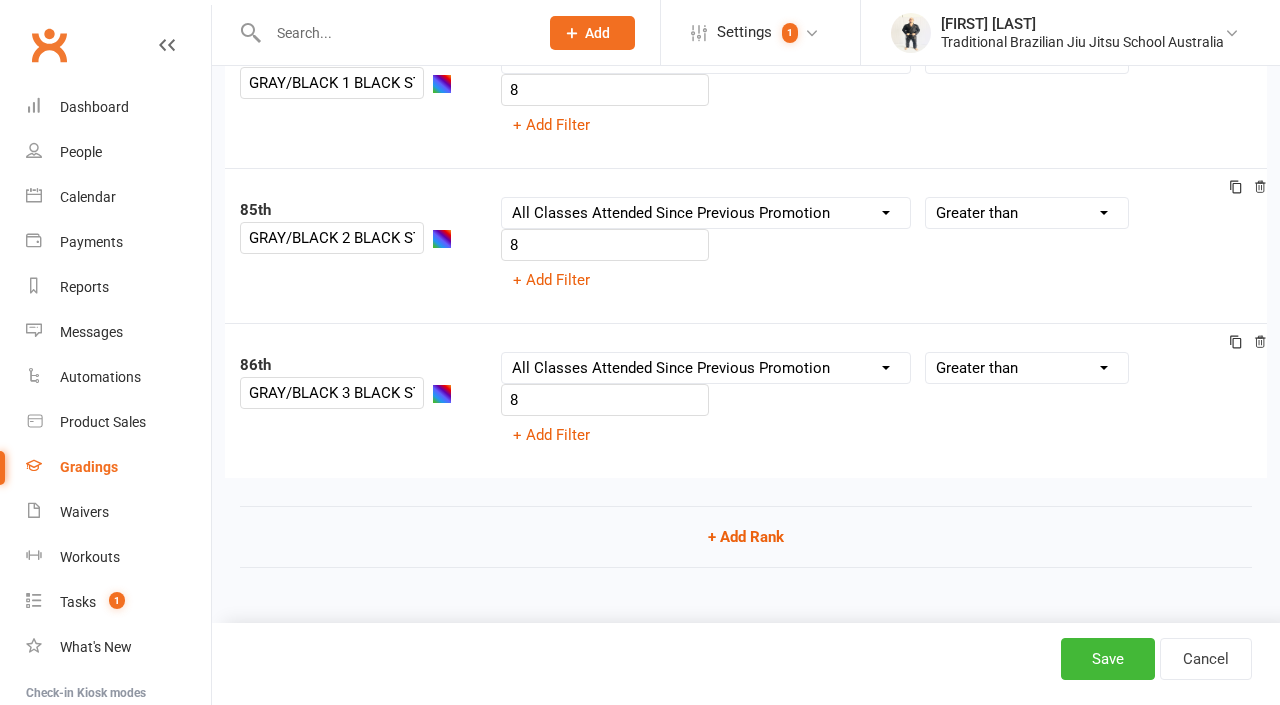 click on "Ranks  1st WHITE BELT Column name Belt Size Active for Grading? Most Recent Promotion All Classes Attended Since Previous Promotion Style Classes Attended Since Previous Promotion Non-Style Classes Attended Since Previous Promotion Most Recent Style Attendance Condition Equals Does not equal Contains Does not contain Is blank or does not contain Is blank Is not blank 8 + Add Filter 2nd WHITE BELT 1 STRIPE Column name Belt Size Active for Grading? Most Recent Promotion All Classes Attended Since Previous Promotion Style Classes Attended Since Previous Promotion Non-Style Classes Attended Since Previous Promotion Most Recent Style Attendance Condition Is Is not Less than Greater than Less than or equal to Greater than or equal to Is blank Is not blank 8 + Add Filter 3rd WHITE BELT 2 STRIPES Column name Belt Size Active for Grading? Most Recent Promotion All Classes Attended Since Previous Promotion Style Classes Attended Since Previous Promotion Non-Style Classes Attended Since Previous Promotion 8" at bounding box center (746, -6144) 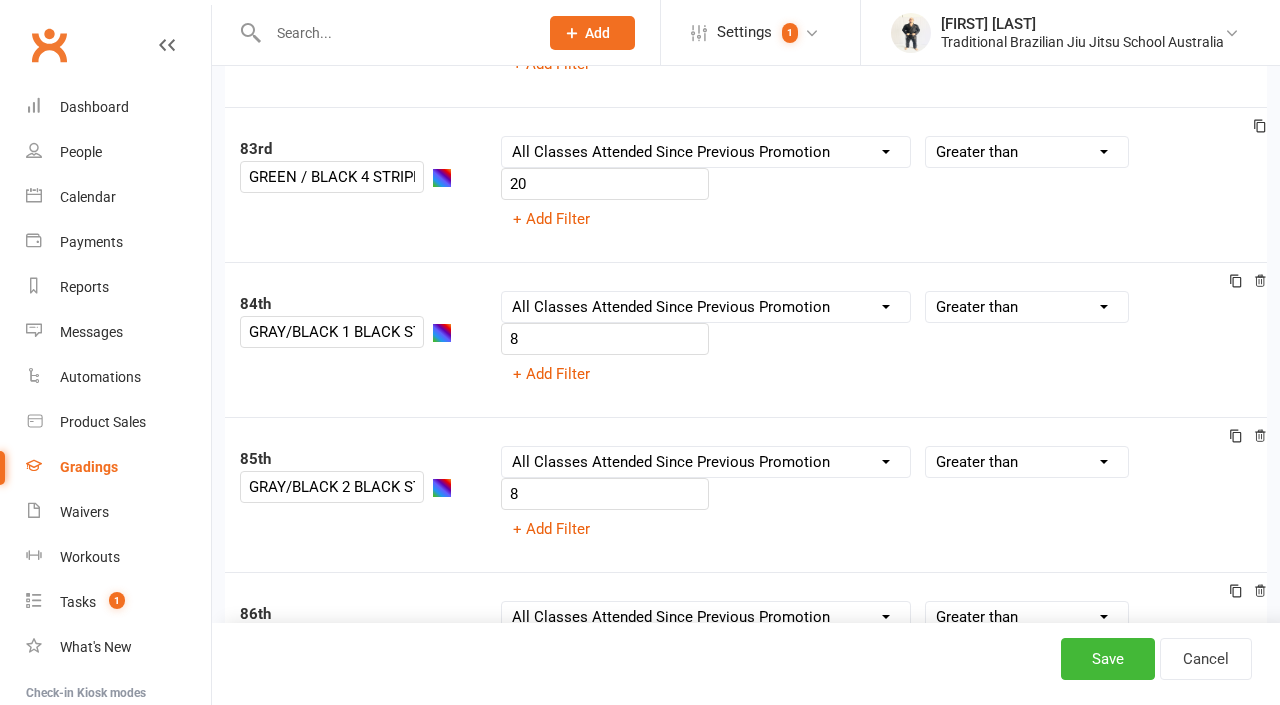 scroll, scrollTop: 12901, scrollLeft: 0, axis: vertical 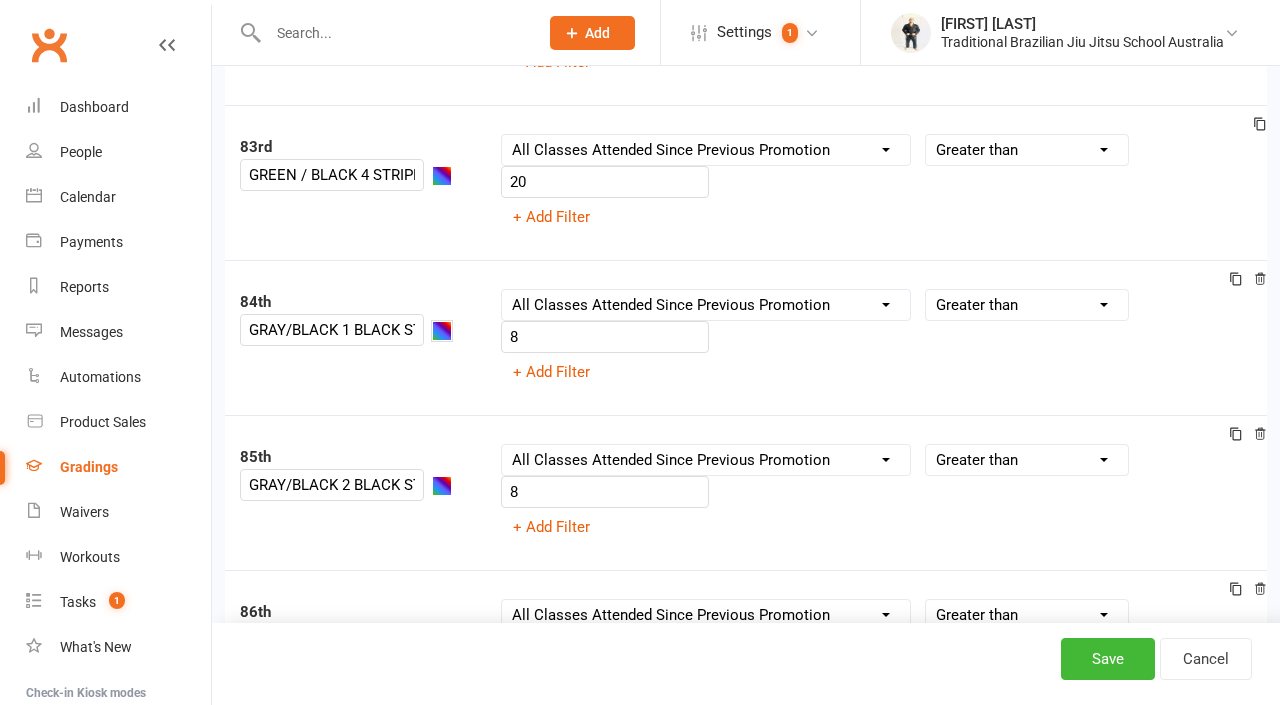 click at bounding box center (442, 331) 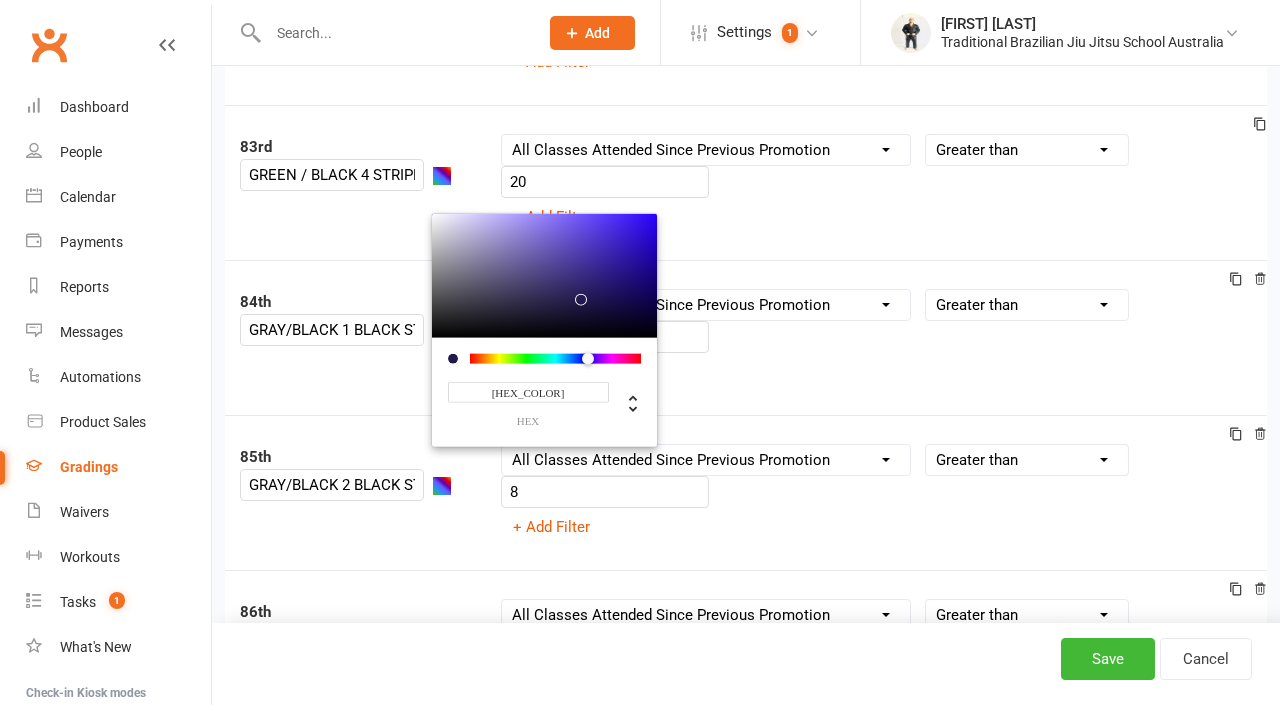 click at bounding box center [544, 275] 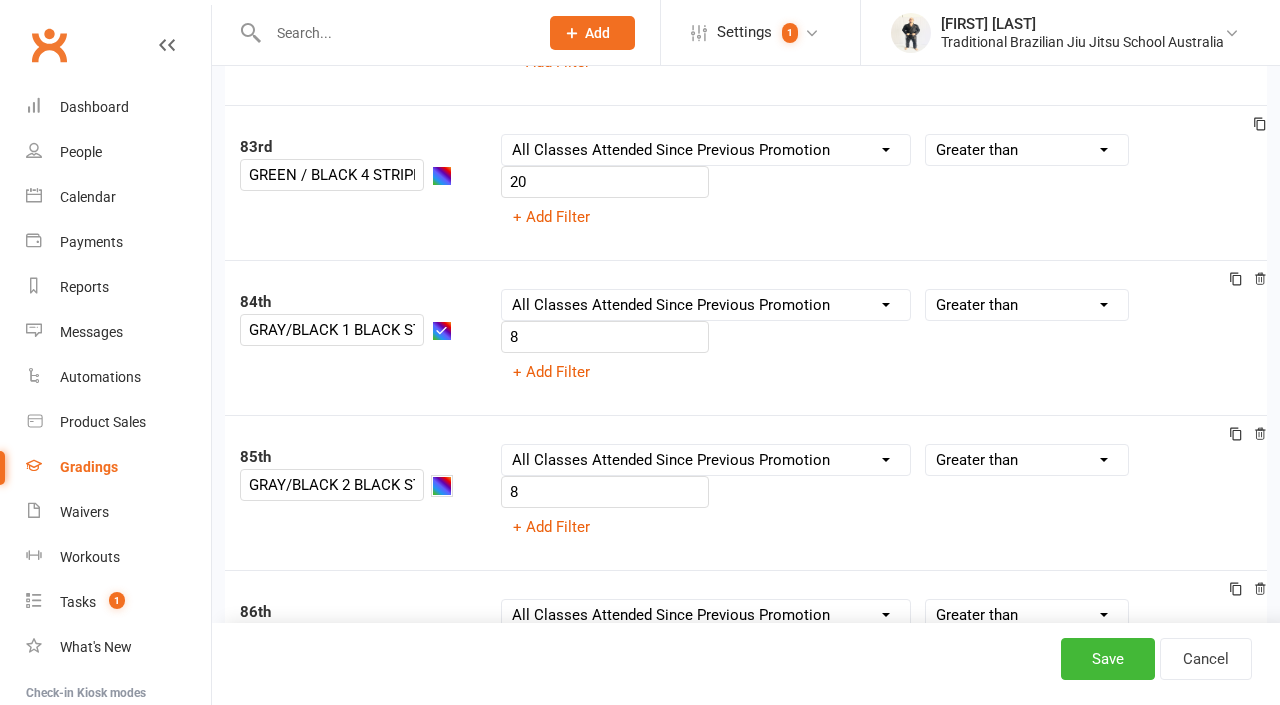 click at bounding box center [442, 486] 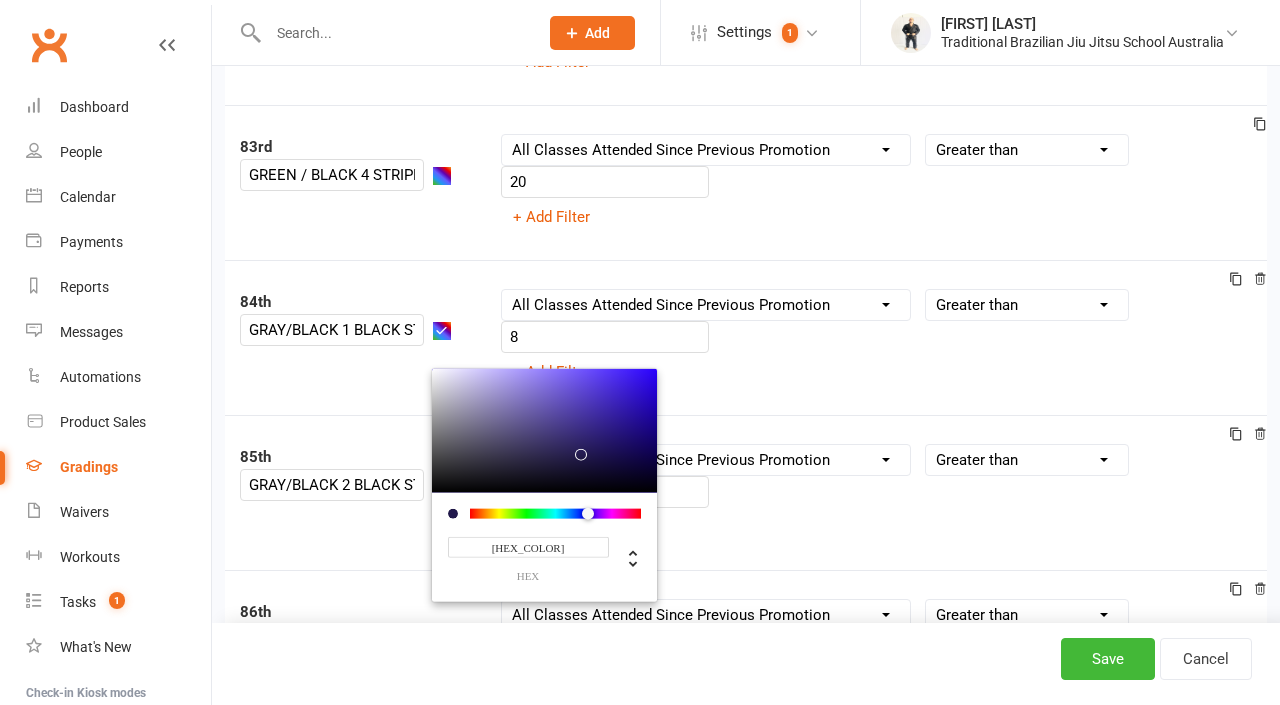 click at bounding box center [544, 430] 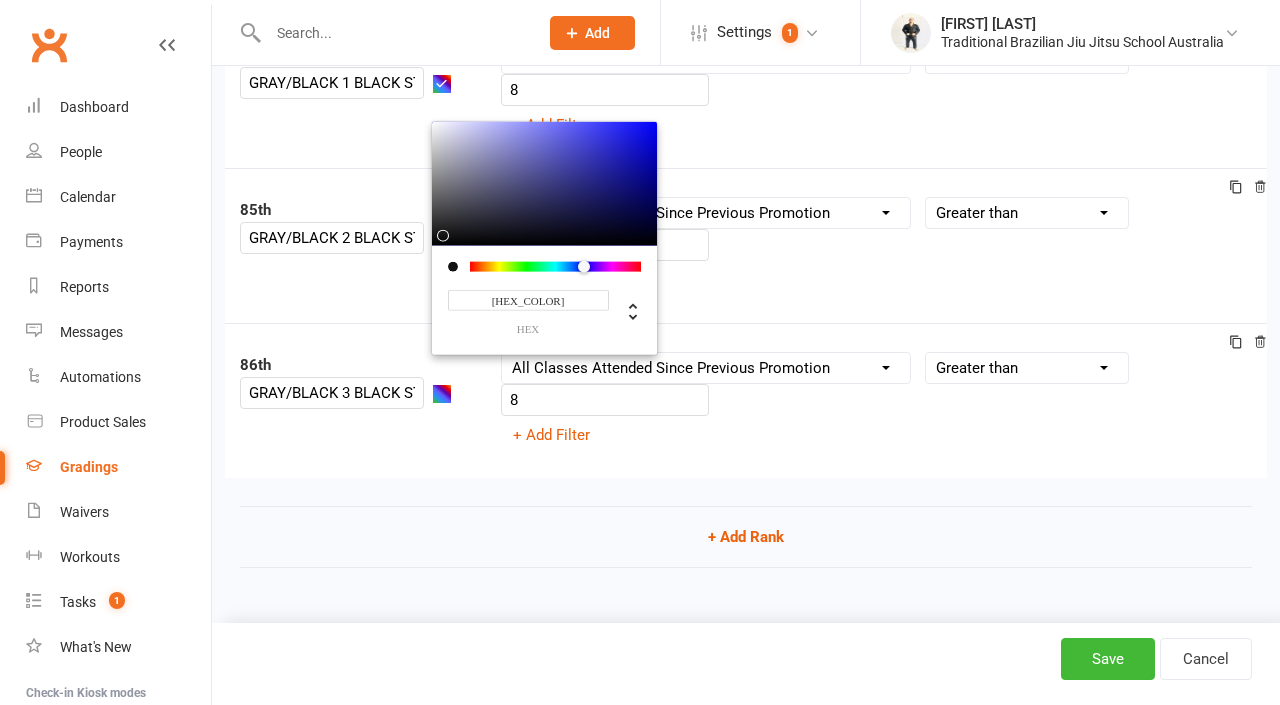 scroll, scrollTop: 13156, scrollLeft: 0, axis: vertical 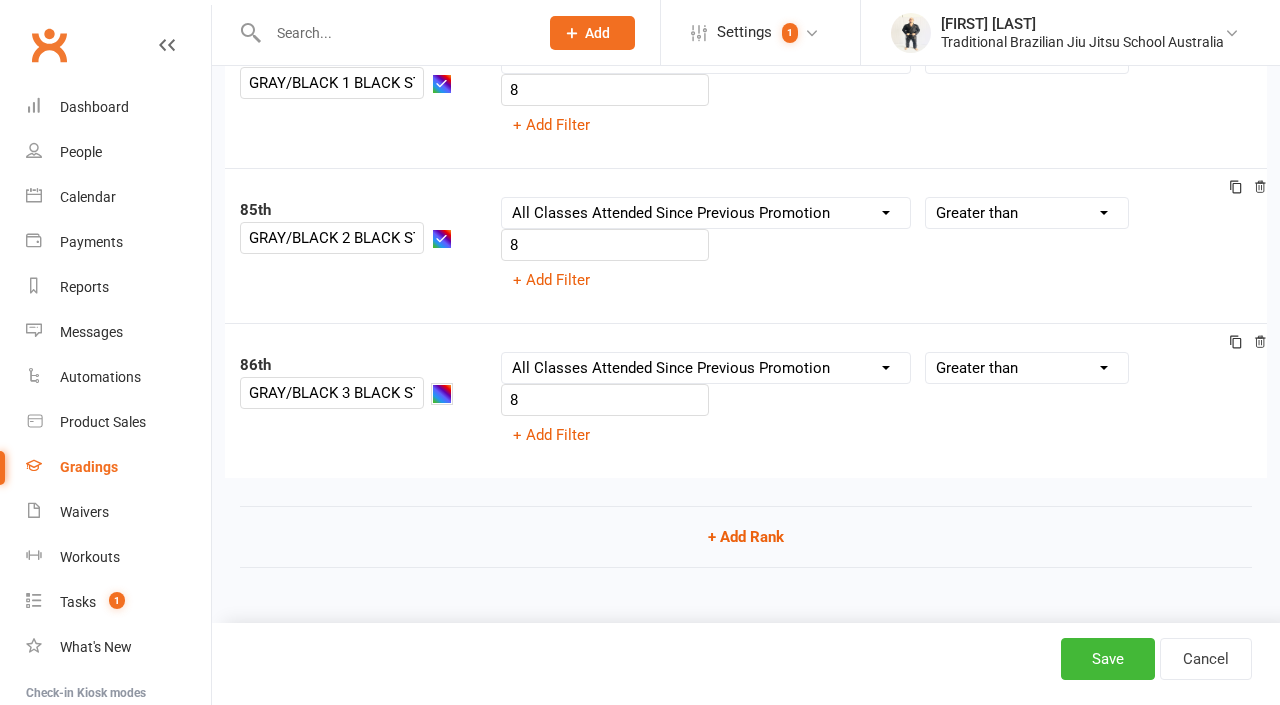 click at bounding box center (442, 394) 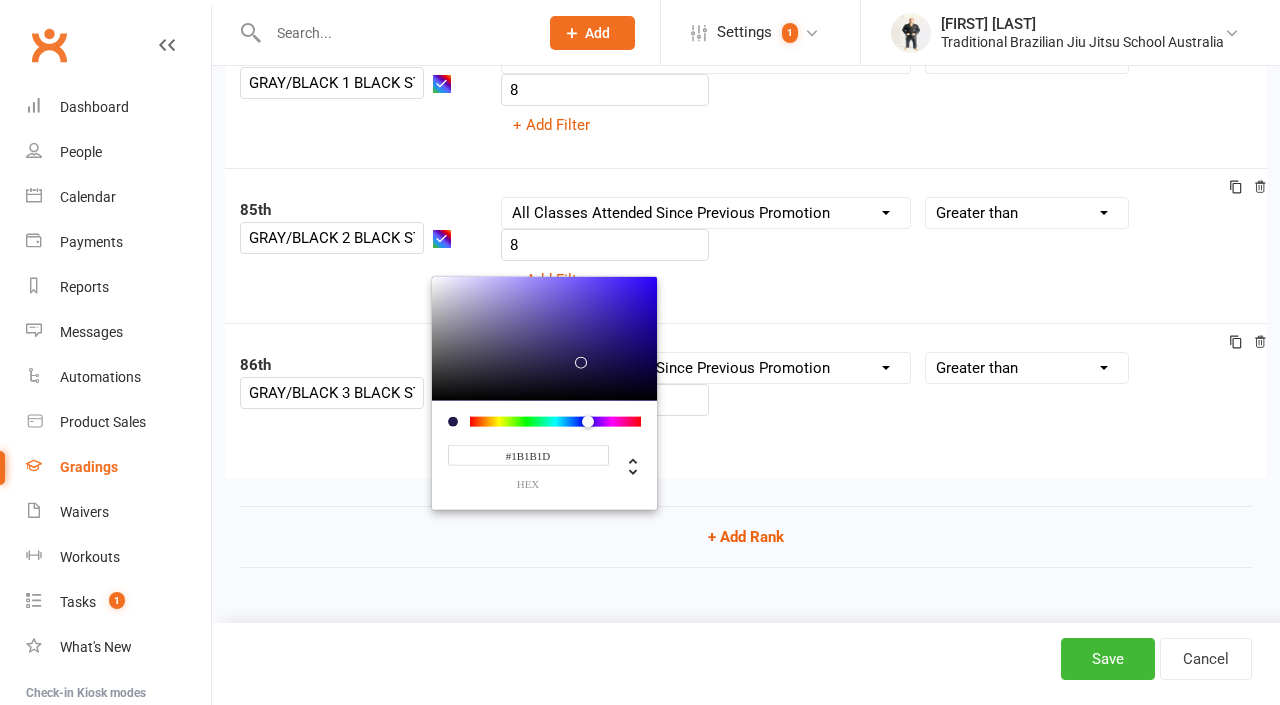click at bounding box center (544, 338) 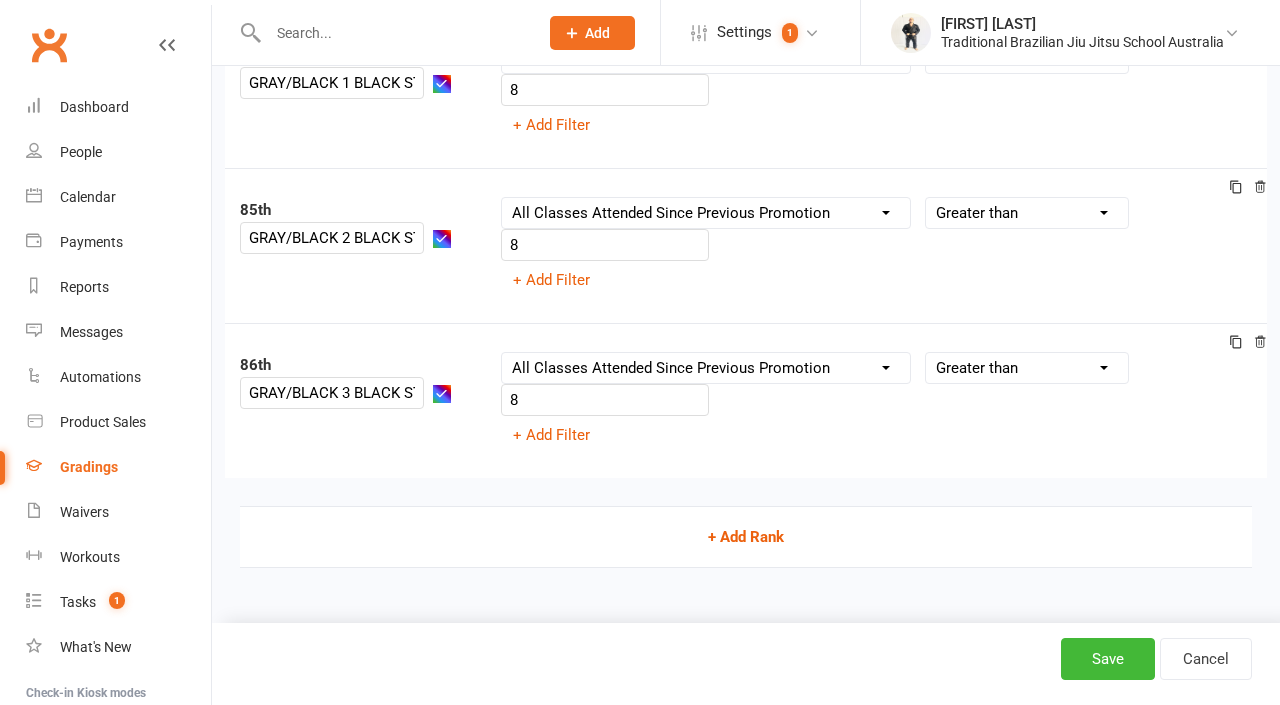 click on "+ Add Rank" at bounding box center (746, 537) 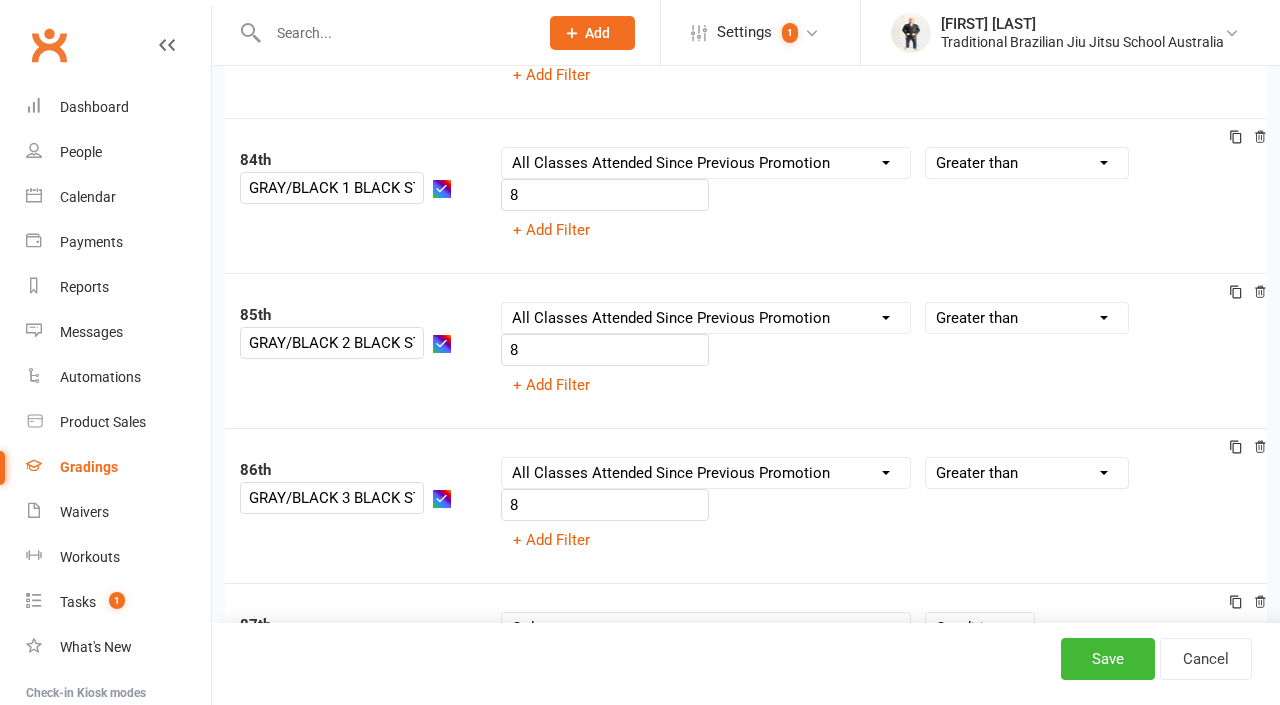 scroll, scrollTop: 13029, scrollLeft: 0, axis: vertical 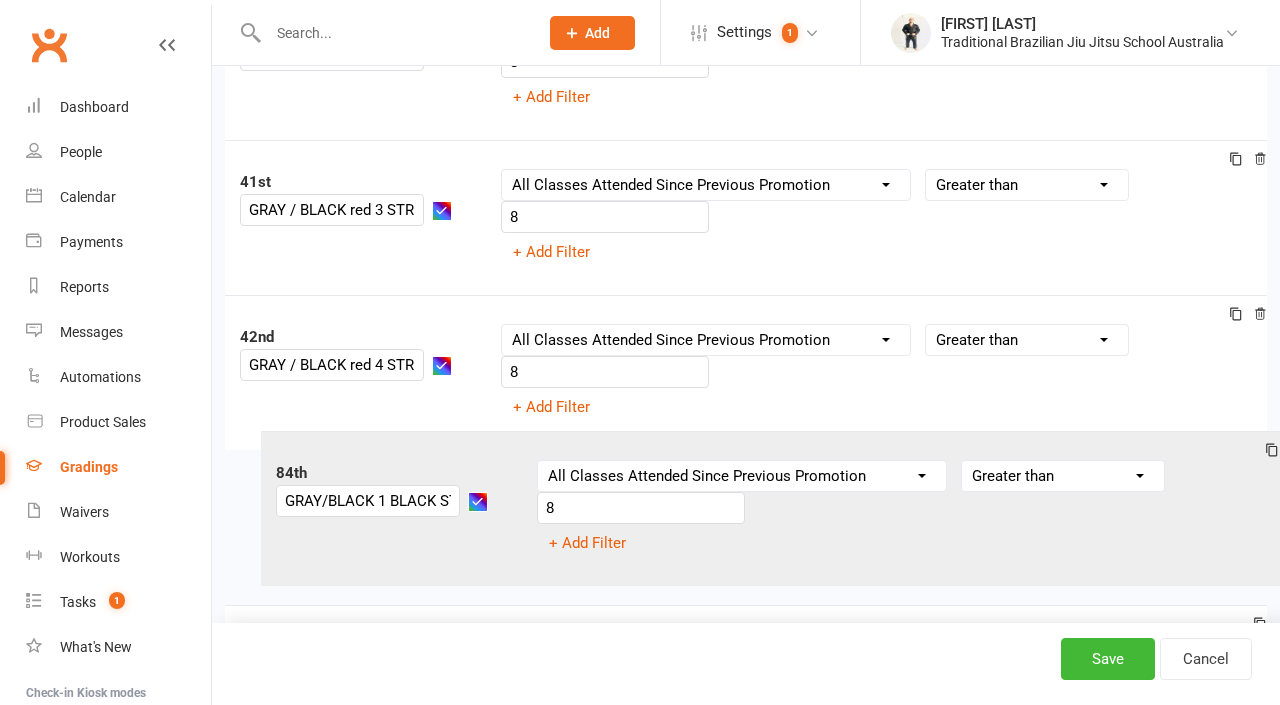 drag, startPoint x: 256, startPoint y: 183, endPoint x: 293, endPoint y: 471, distance: 290.367 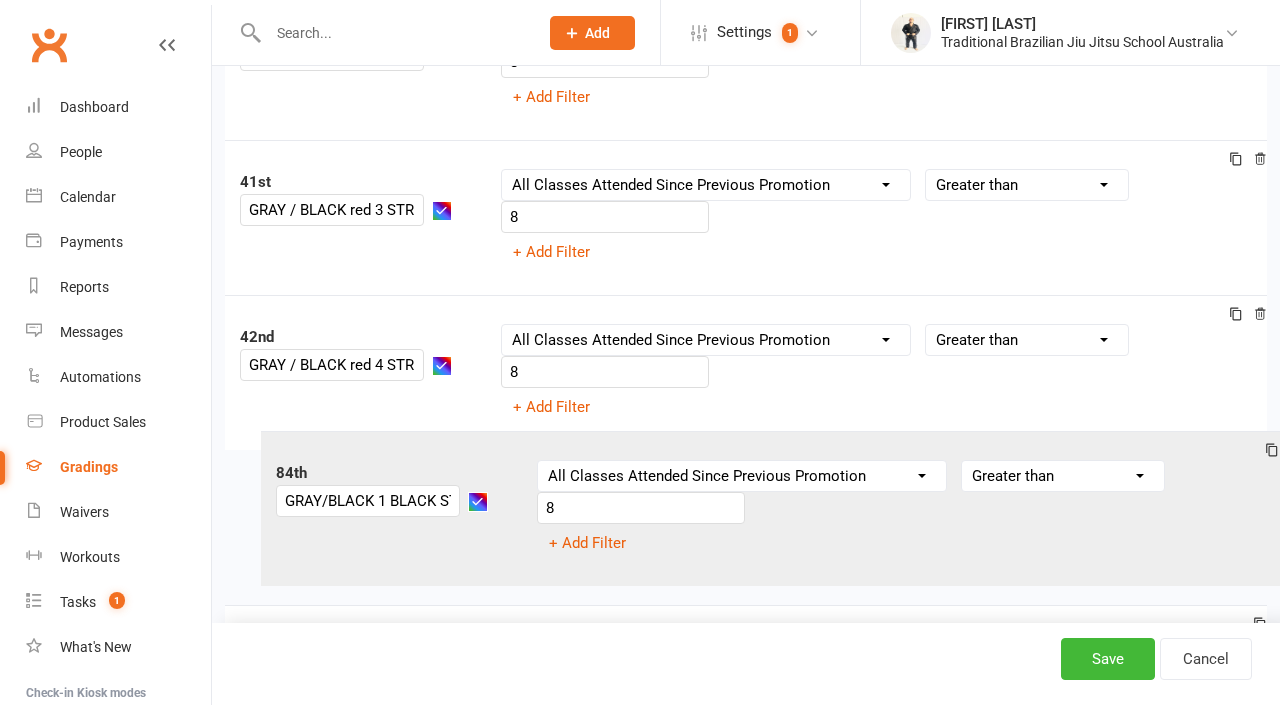 click on "1st WHITE BELT Column name Belt Size Active for Grading? Most Recent Promotion All Classes Attended Since Previous Promotion Style Classes Attended Since Previous Promotion Non-Style Classes Attended Since Previous Promotion Most Recent Style Attendance Condition Equals Does not equal Contains Does not contain Is blank or does not contain Is blank Is not blank Before After 0 + Add Filter 2nd WHITE BELT 1 STRIPE Column name Belt Size Active for Grading? Most Recent Promotion All Classes Attended Since Previous Promotion Style Classes Attended Since Previous Promotion Non-Style Classes Attended Since Previous Promotion Most Recent Style Attendance Condition Is Is not Less than Greater than Less than or equal to Greater than or equal to Is blank Is not blank 8 + Add Filter 3rd WHITE BELT 2 STRIPES Column name Belt Size Active for Grading? Most Recent Promotion All Classes Attended Since Previous Promotion Style Classes Attended Since Previous Promotion Non-Style Classes Attended Since Previous Promotion Is 8 4th" at bounding box center [746, 667] 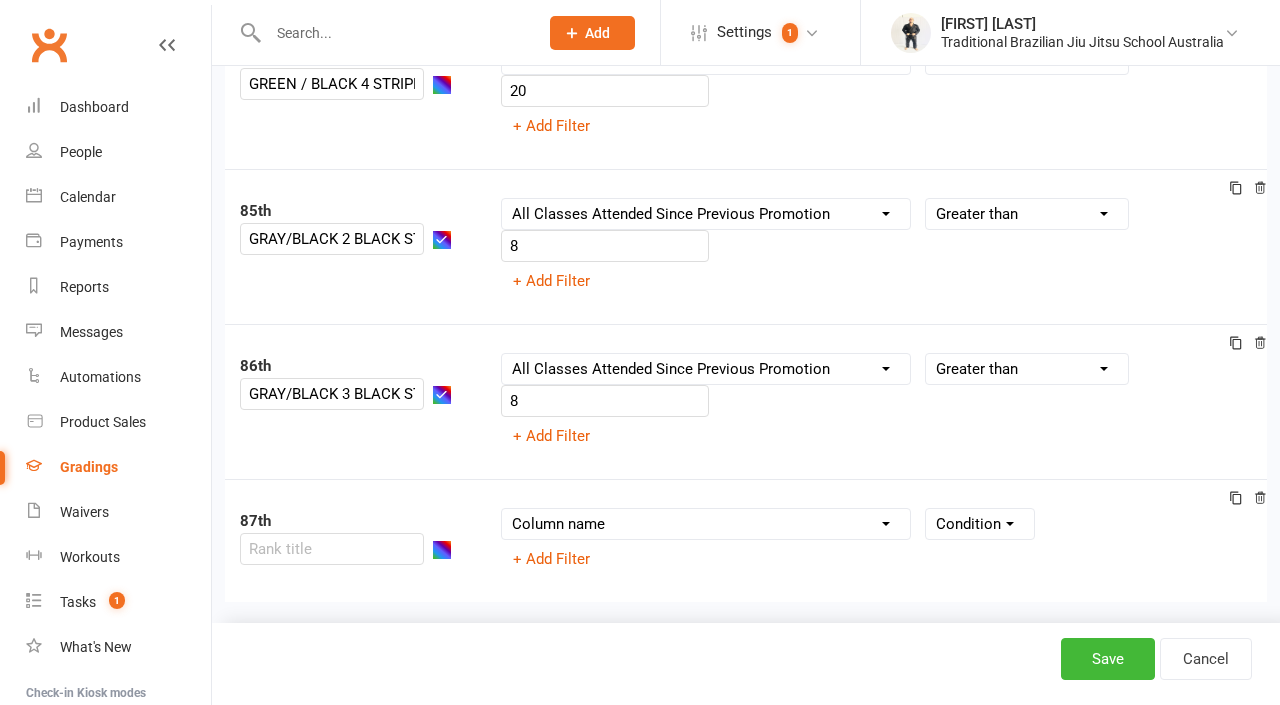 scroll, scrollTop: 13145, scrollLeft: 0, axis: vertical 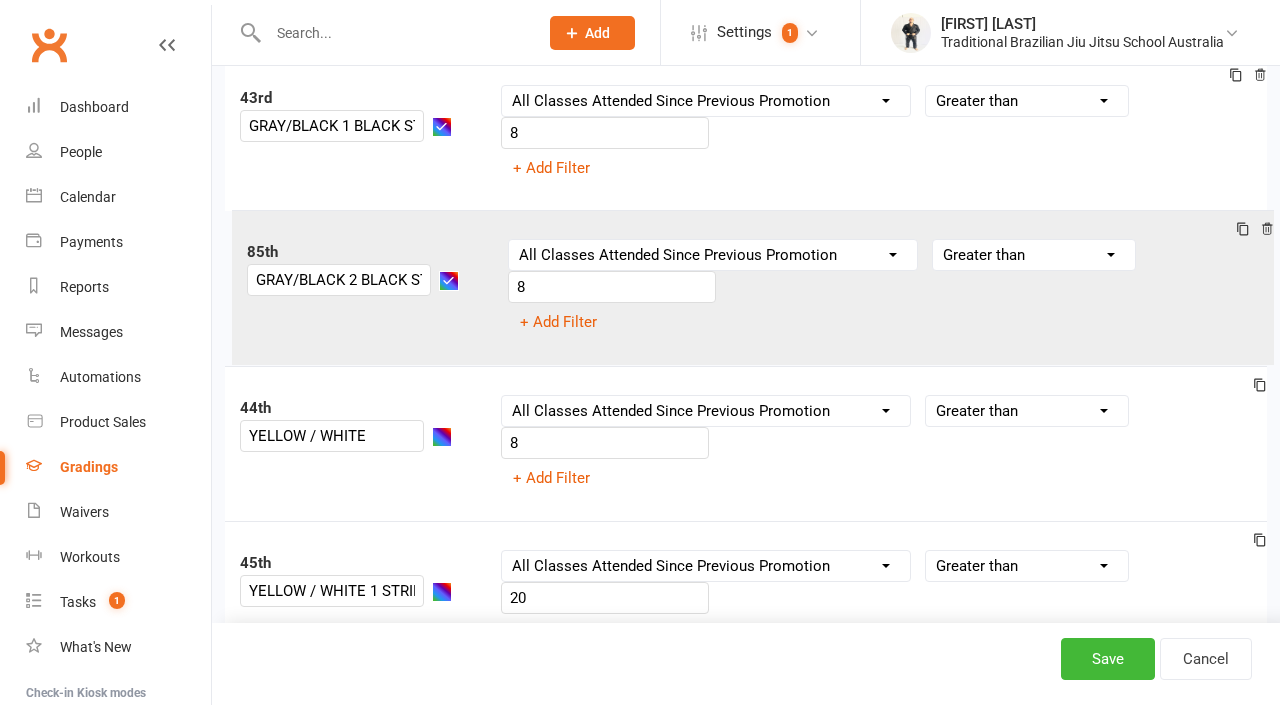 drag, startPoint x: 267, startPoint y: 219, endPoint x: 281, endPoint y: 250, distance: 34.0147 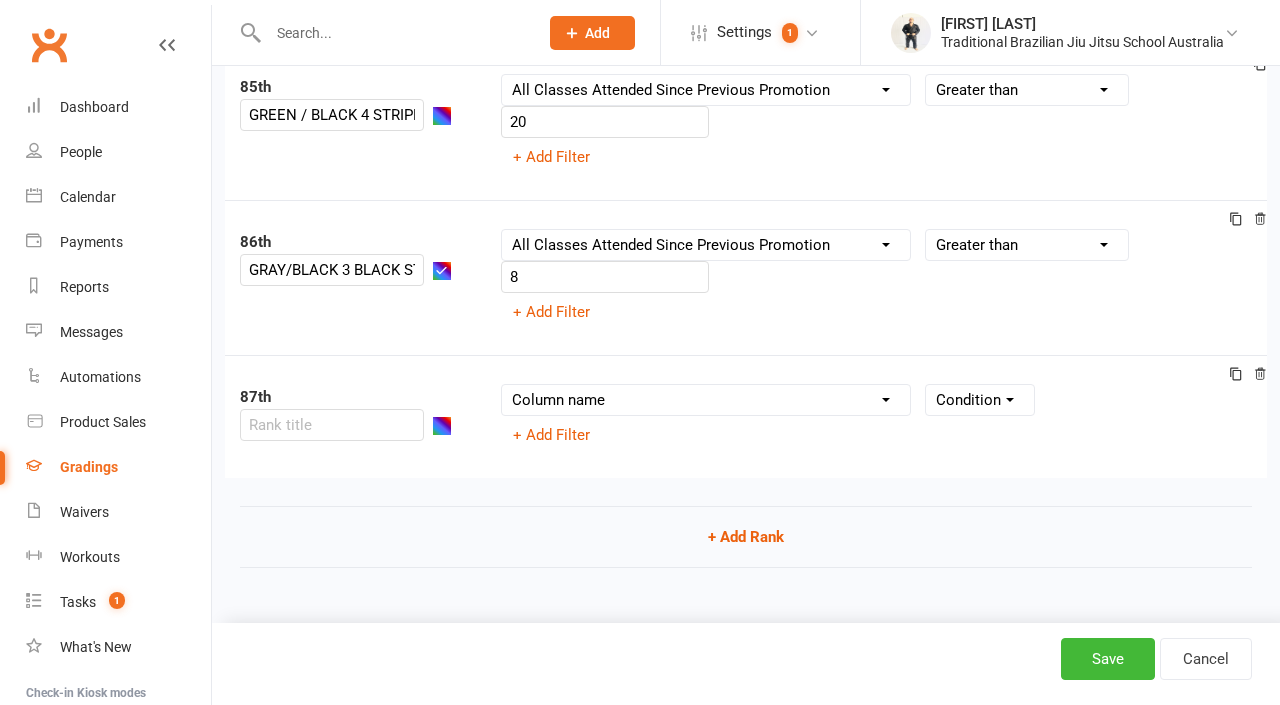scroll, scrollTop: 13279, scrollLeft: 0, axis: vertical 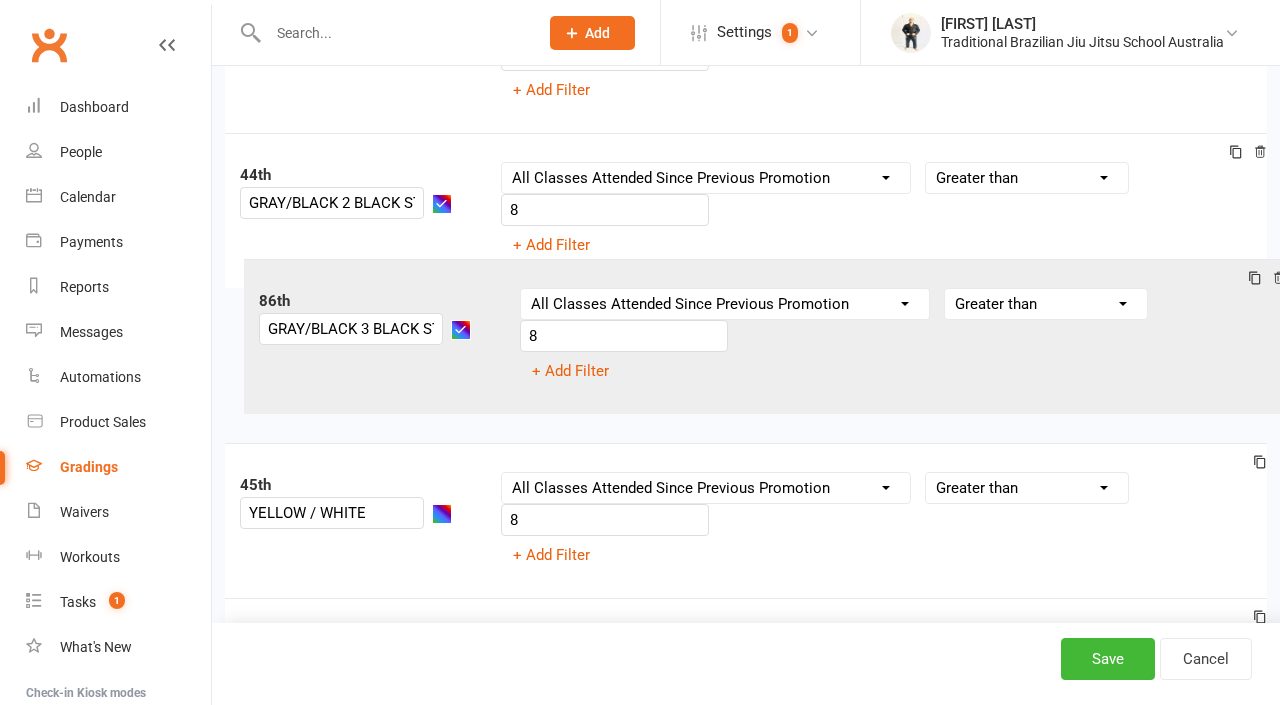 drag, startPoint x: 274, startPoint y: 239, endPoint x: 299, endPoint y: 302, distance: 67.77905 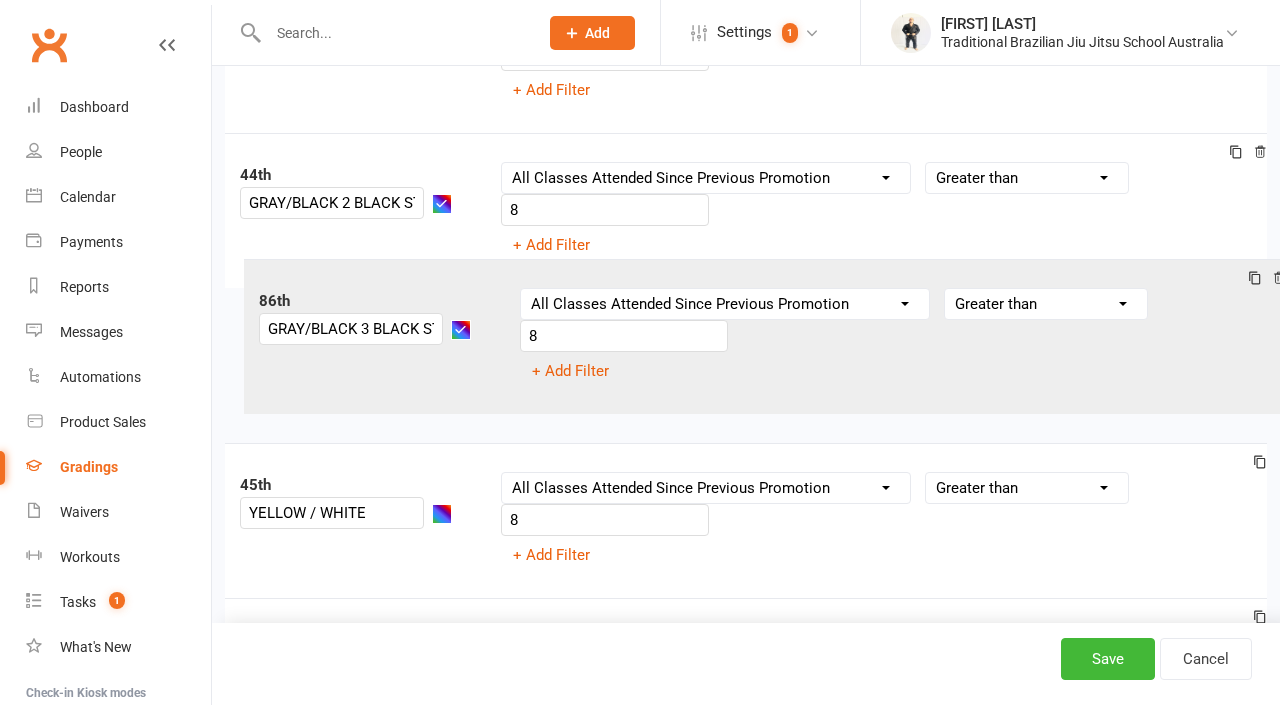click on "1st WHITE BELT Column name Belt Size Active for Grading? Most Recent Promotion All Classes Attended Since Previous Promotion Style Classes Attended Since Previous Promotion Non-Style Classes Attended Since Previous Promotion Most Recent Style Attendance Condition Equals Does not equal Contains Does not contain Is blank or does not contain Is blank Is not blank Before After 0 + Add Filter 2nd WHITE BELT 1 STRIPE Column name Belt Size Active for Grading? Most Recent Promotion All Classes Attended Since Previous Promotion Style Classes Attended Since Previous Promotion Non-Style Classes Attended Since Previous Promotion Most Recent Style Attendance Condition Is Is not Less than Greater than Less than or equal to Greater than or equal to Is blank Is not blank 8 + Add Filter 3rd WHITE BELT 2 STRIPES Column name Belt Size Active for Grading? Most Recent Promotion All Classes Attended Since Previous Promotion Style Classes Attended Since Previous Promotion Non-Style Classes Attended Since Previous Promotion Is 8 4th" at bounding box center [746, 195] 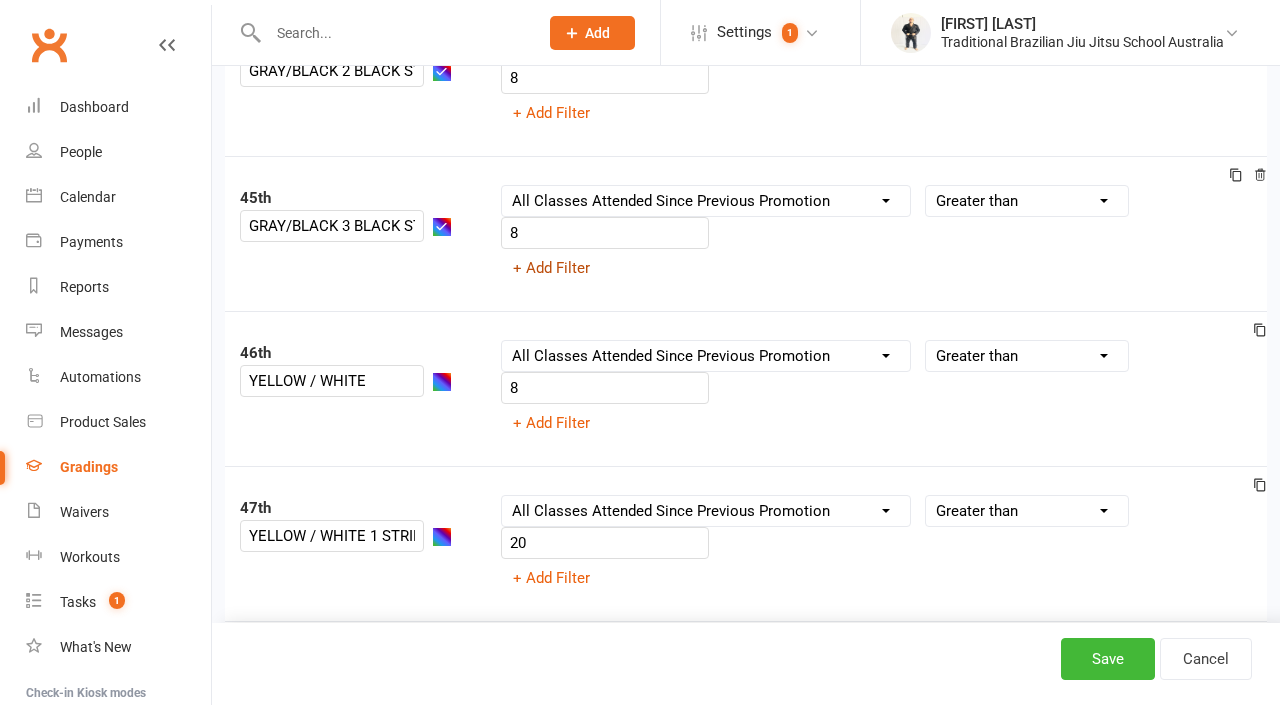 scroll, scrollTop: 7220, scrollLeft: 0, axis: vertical 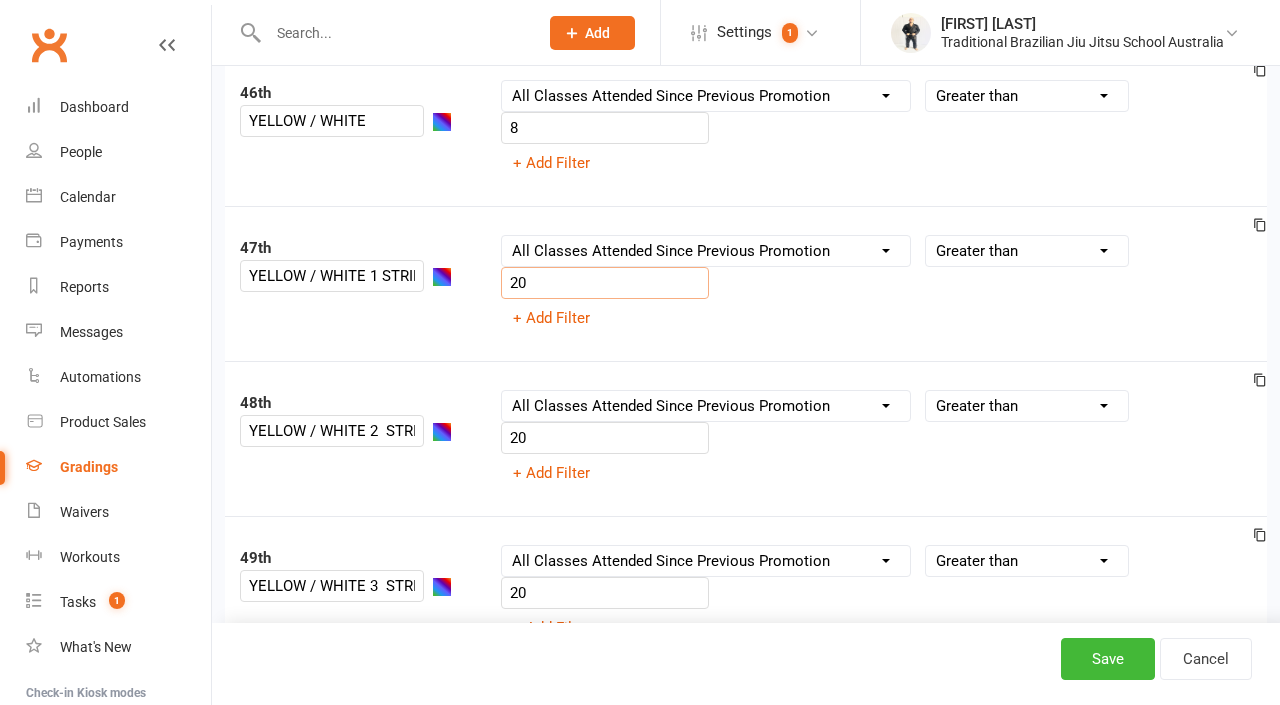 click on "20" at bounding box center (605, 283) 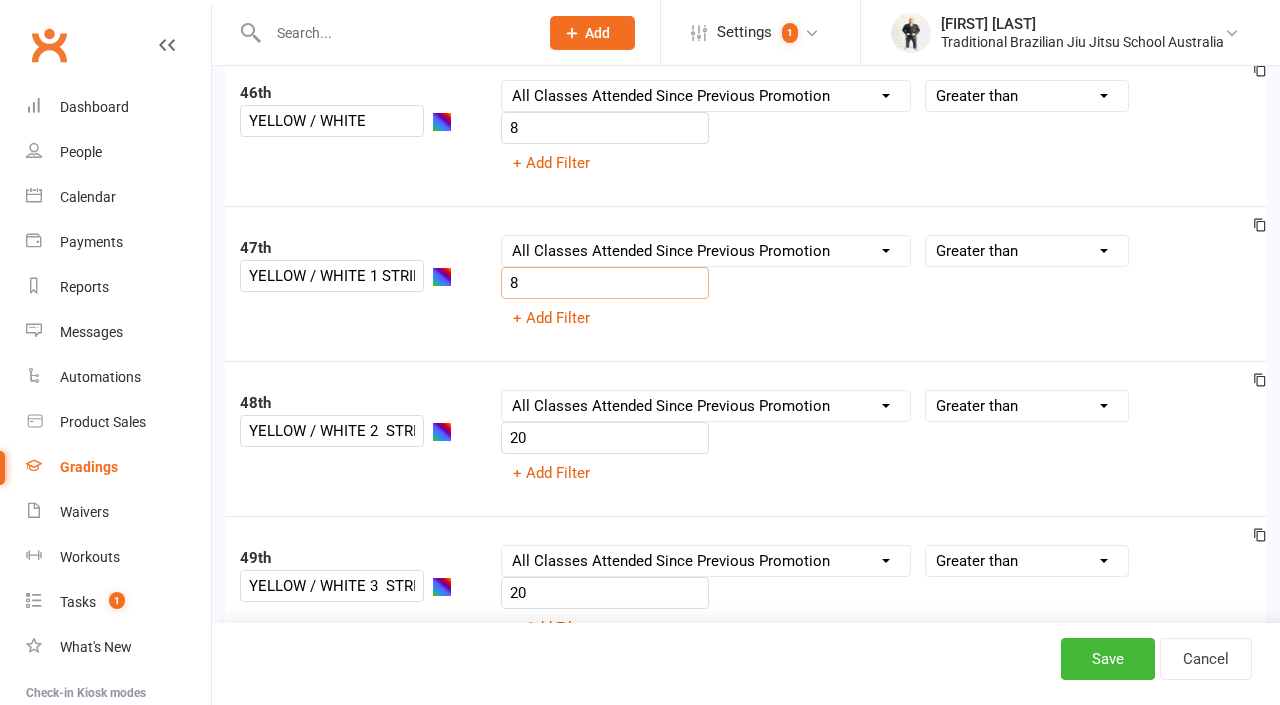 click on "Column name Belt Size Active for Grading? Most Recent Promotion All Classes Attended Since Previous Promotion Style Classes Attended Since Previous Promotion Non-Style Classes Attended Since Previous Promotion Most Recent Style Attendance Condition Is Is not Less than Greater than Less than or equal to Greater than or equal to Is blank Is not blank 8 + Add Filter" at bounding box center [877, 284] 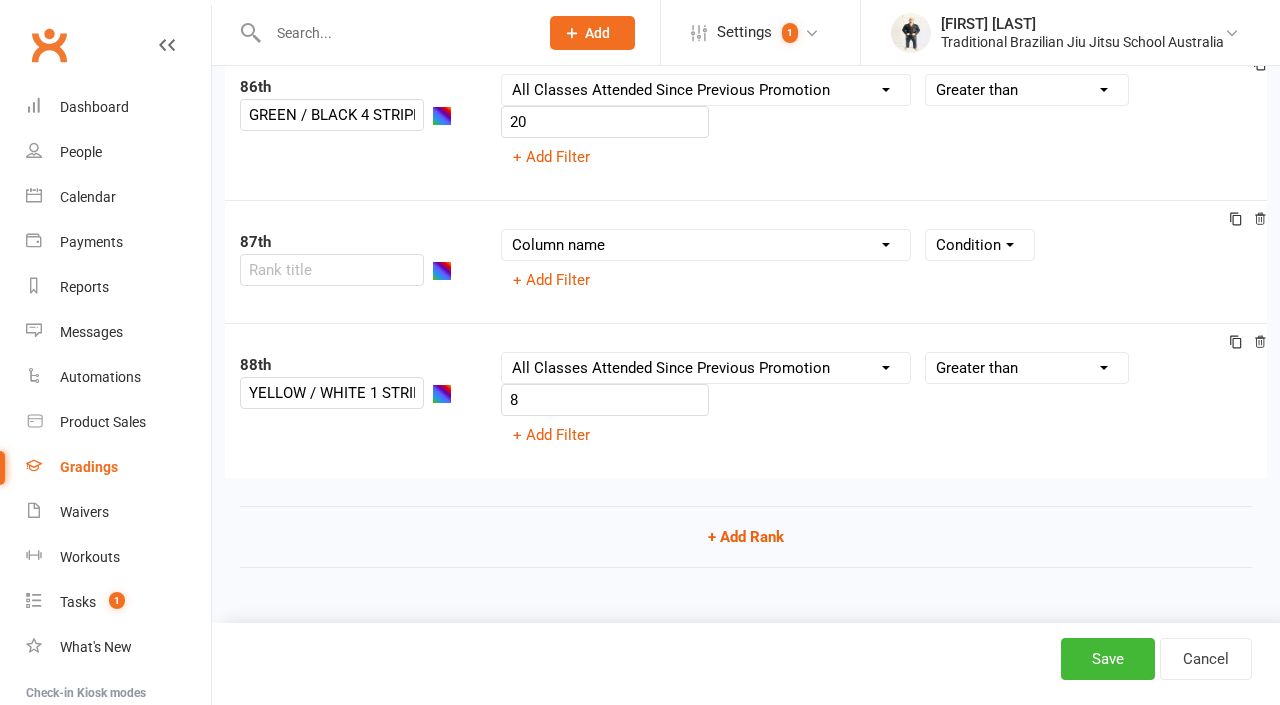 scroll, scrollTop: 13434, scrollLeft: 0, axis: vertical 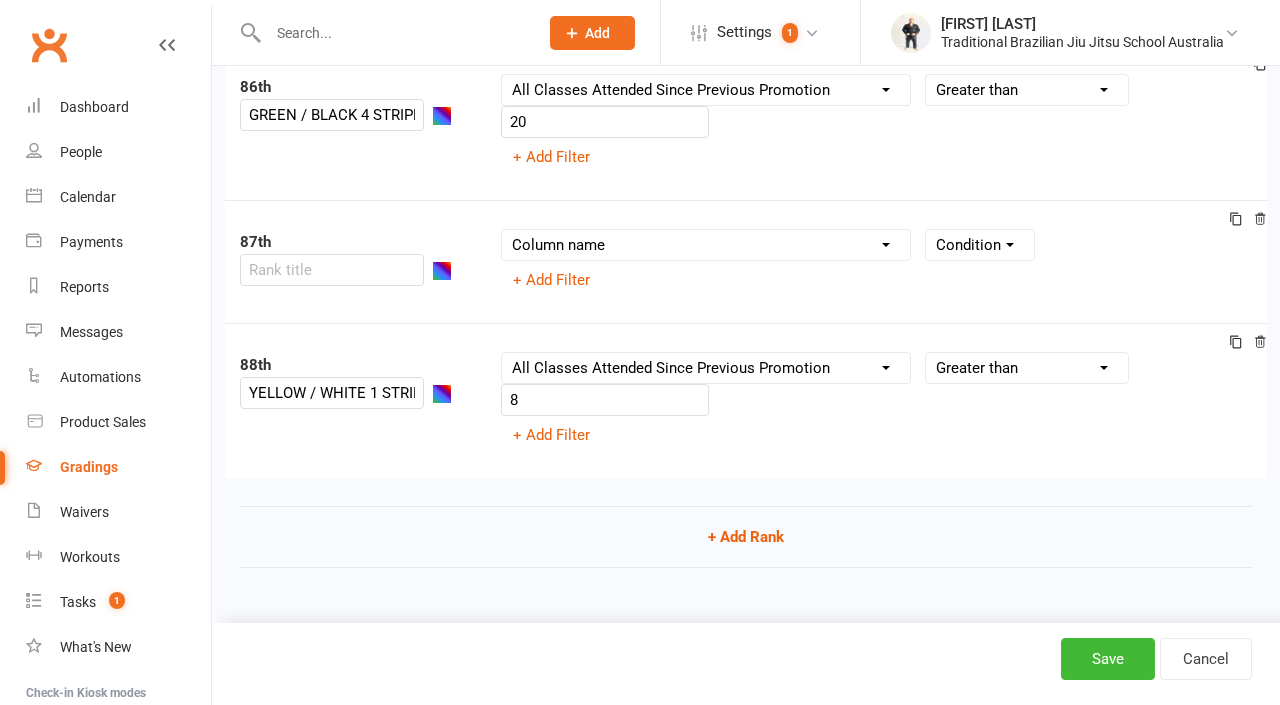 click at bounding box center [1260, 221] 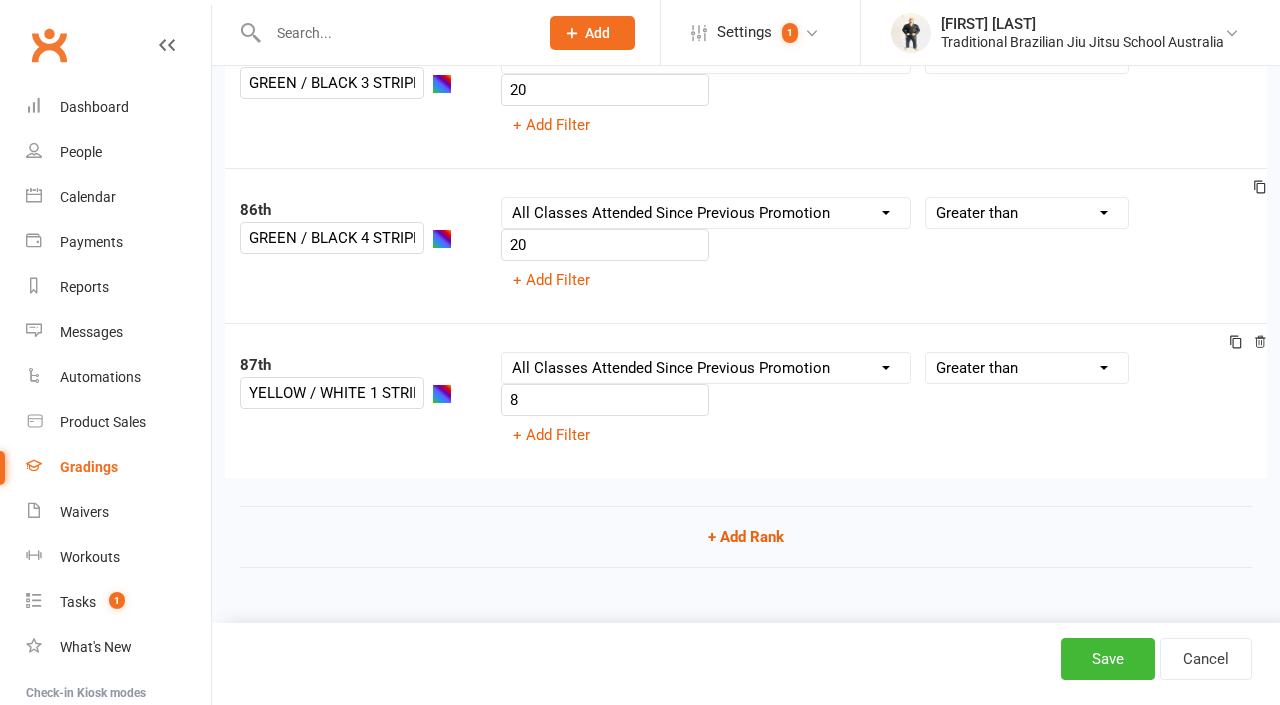 scroll, scrollTop: 13311, scrollLeft: 0, axis: vertical 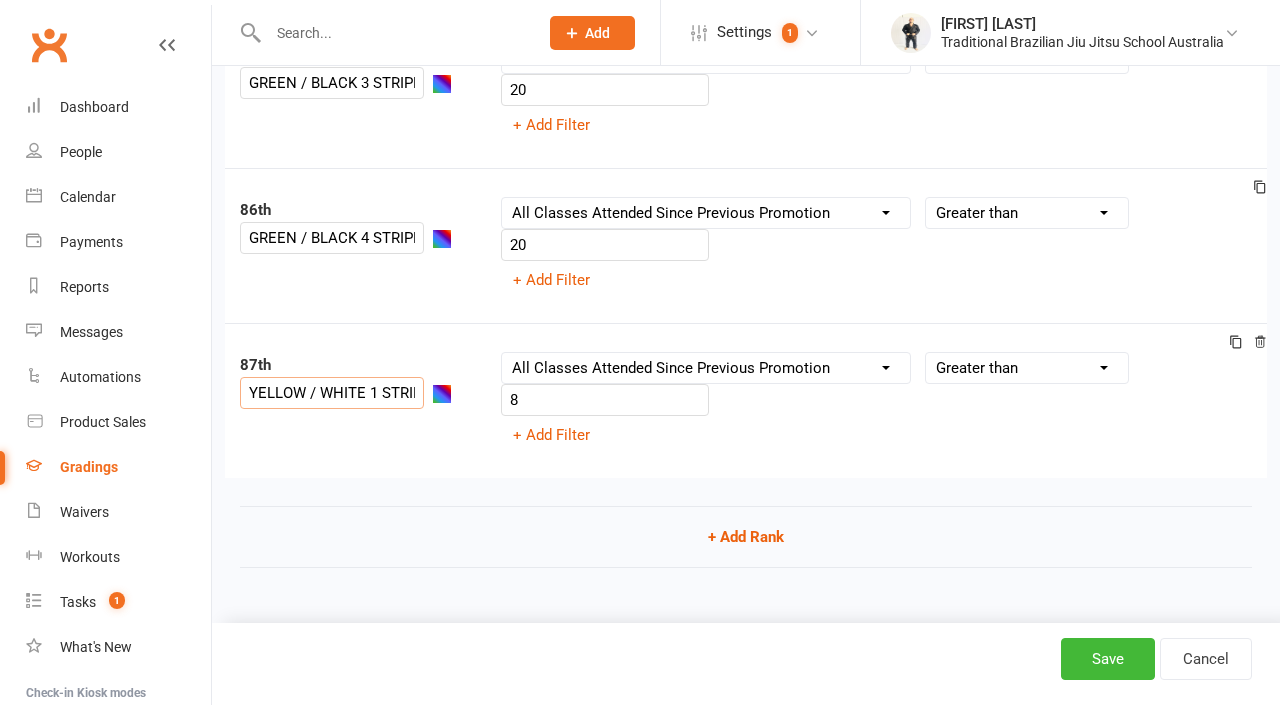 click on "YELLOW / WHITE 1 STRIPE" at bounding box center [332, 393] 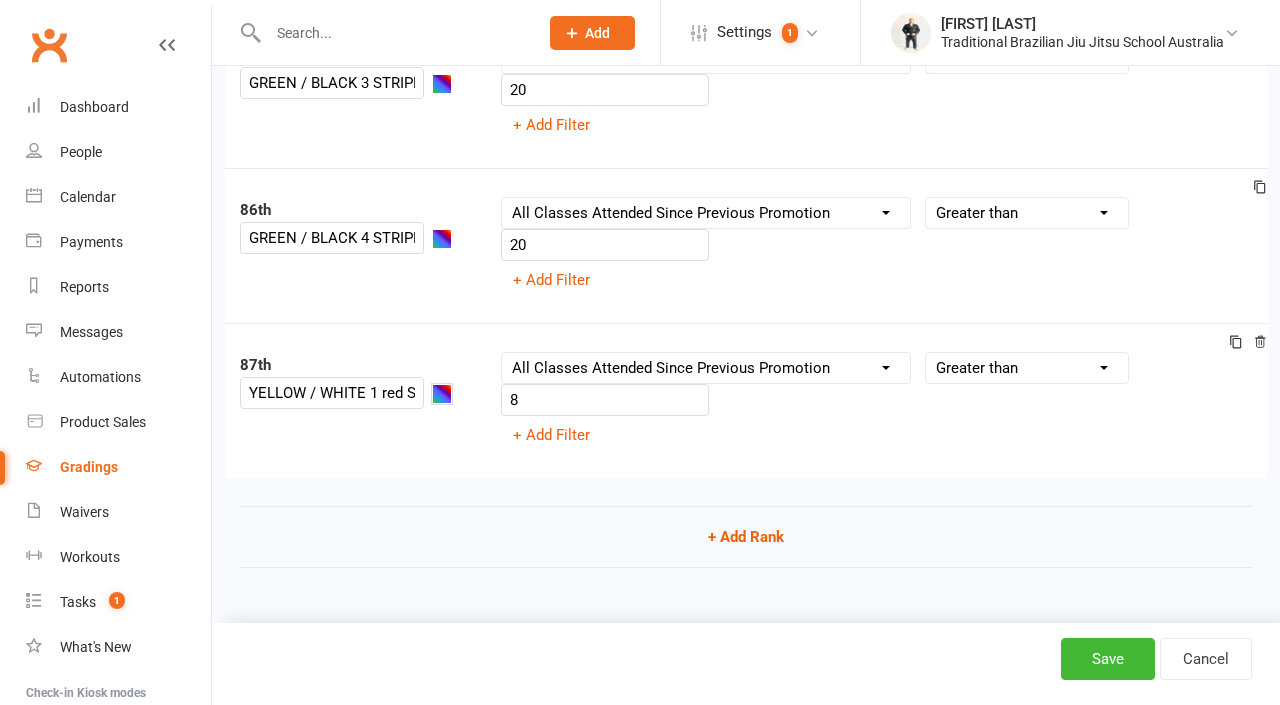 click at bounding box center (442, 394) 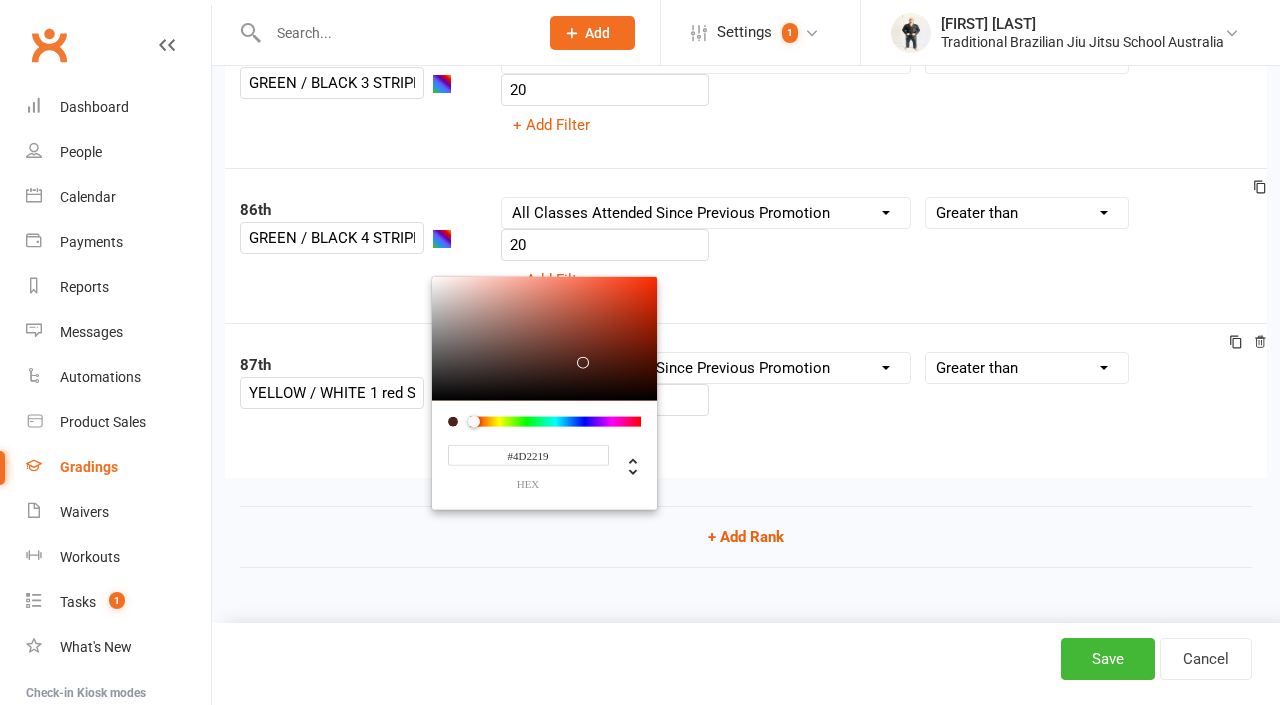 click at bounding box center [555, 421] 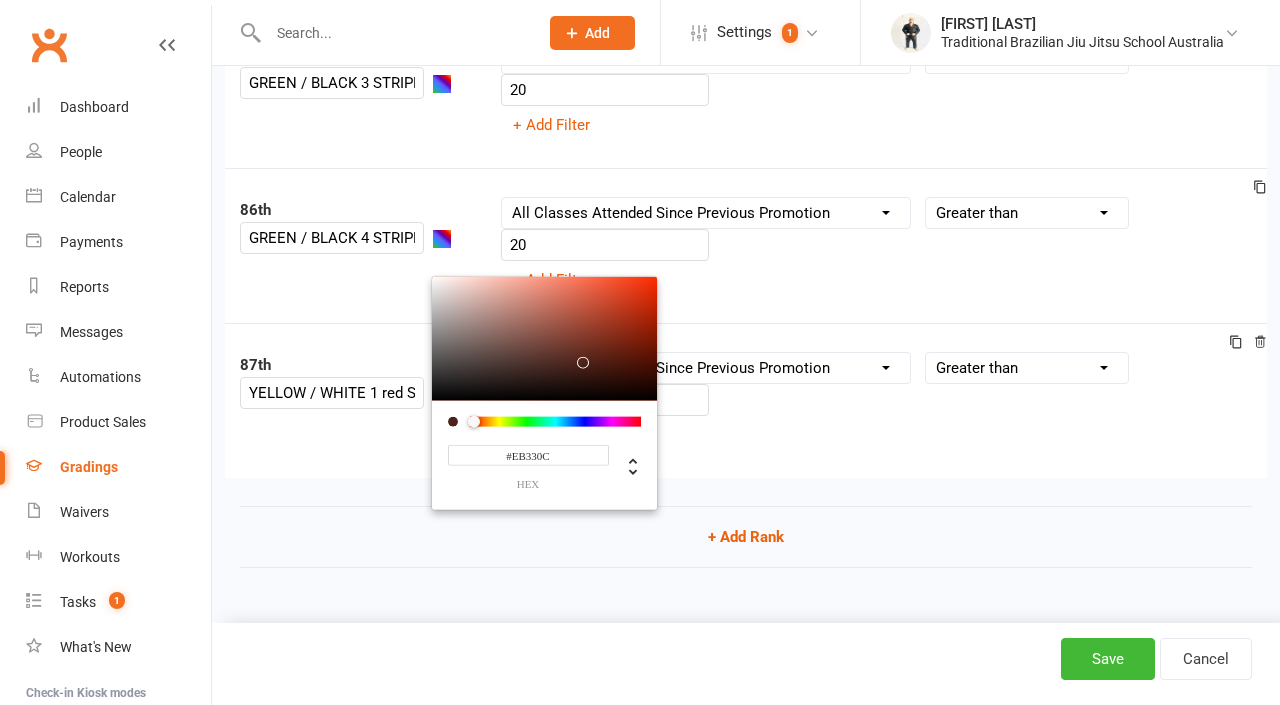 click at bounding box center [544, 338] 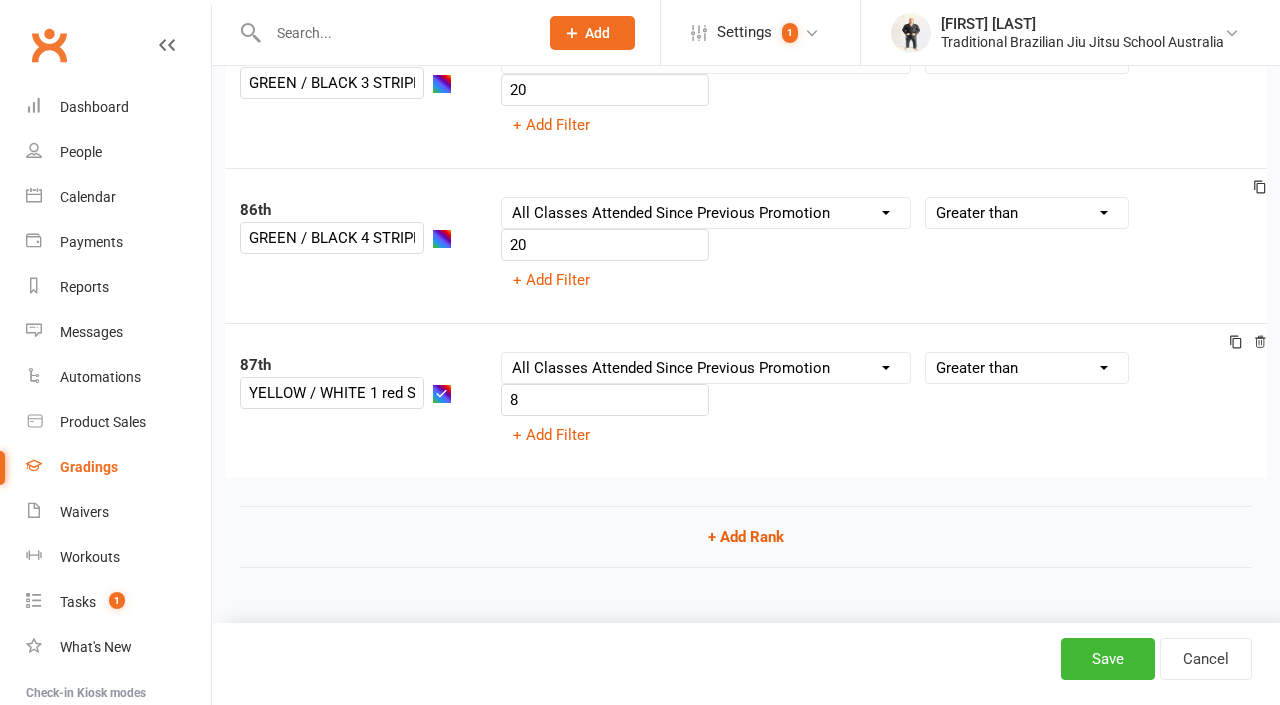 click on "Column name Belt Size Active for Grading? Most Recent Promotion All Classes Attended Since Previous Promotion Style Classes Attended Since Previous Promotion Non-Style Classes Attended Since Previous Promotion Most Recent Style Attendance Condition Is Is not Less than Greater than Less than or equal to Greater than or equal to Is blank Is not blank 8" at bounding box center (877, 384) 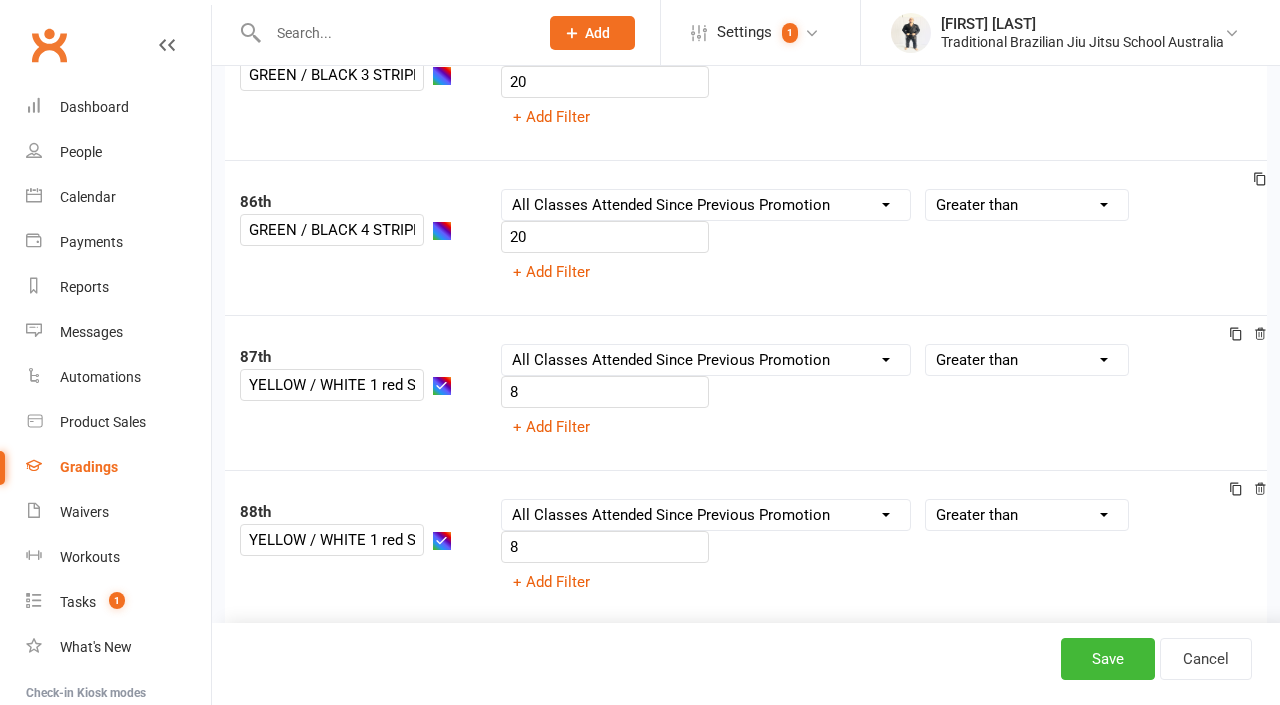click 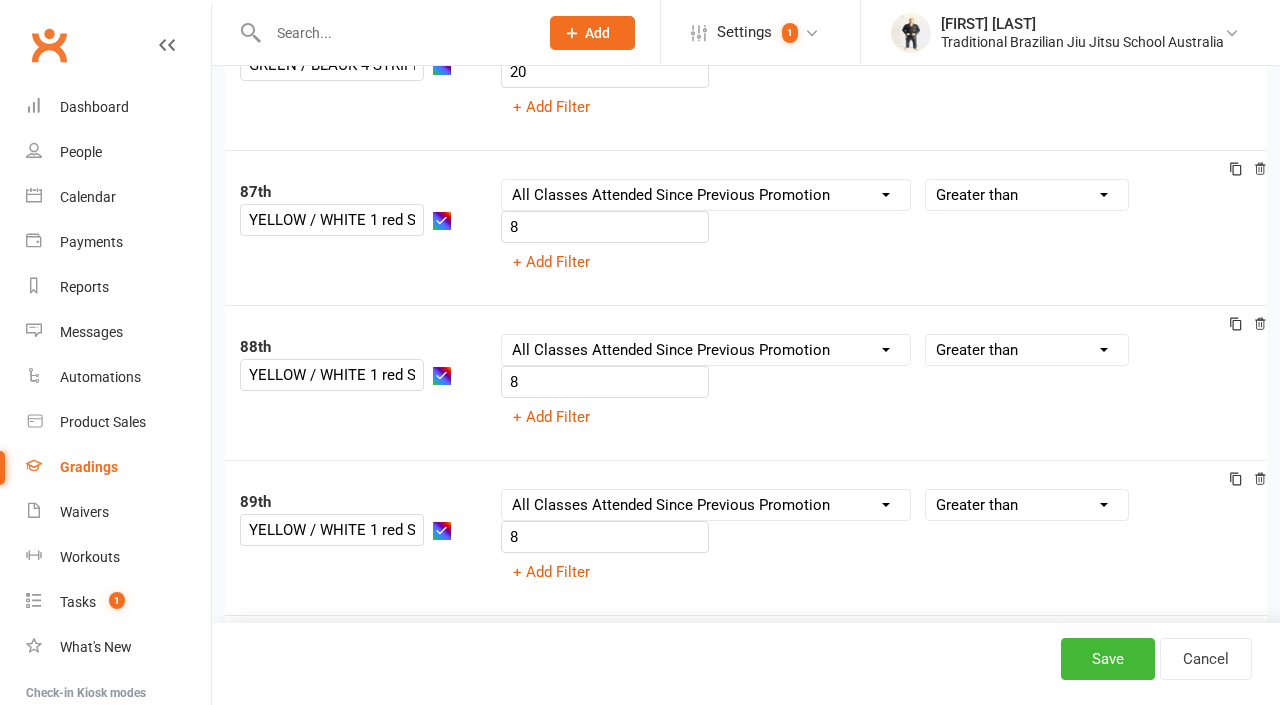scroll, scrollTop: 13473, scrollLeft: 0, axis: vertical 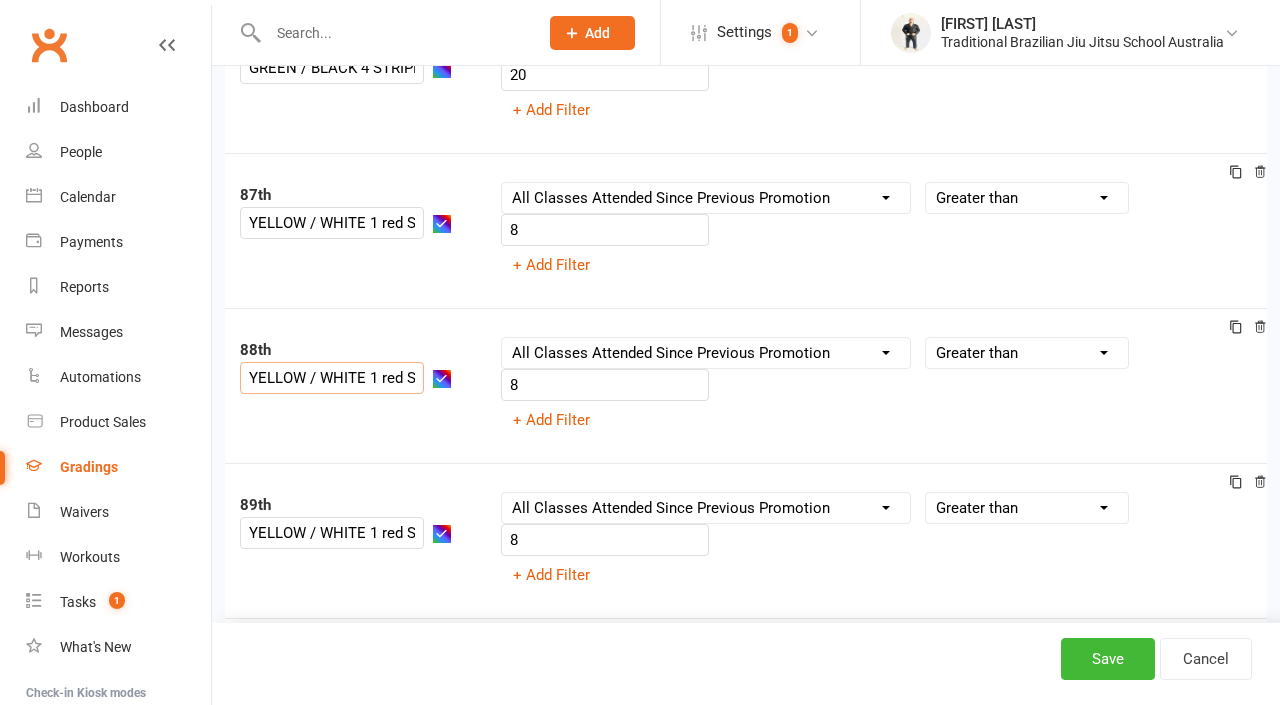 click on "YELLOW / WHITE 1 red STRIPE" at bounding box center (332, 378) 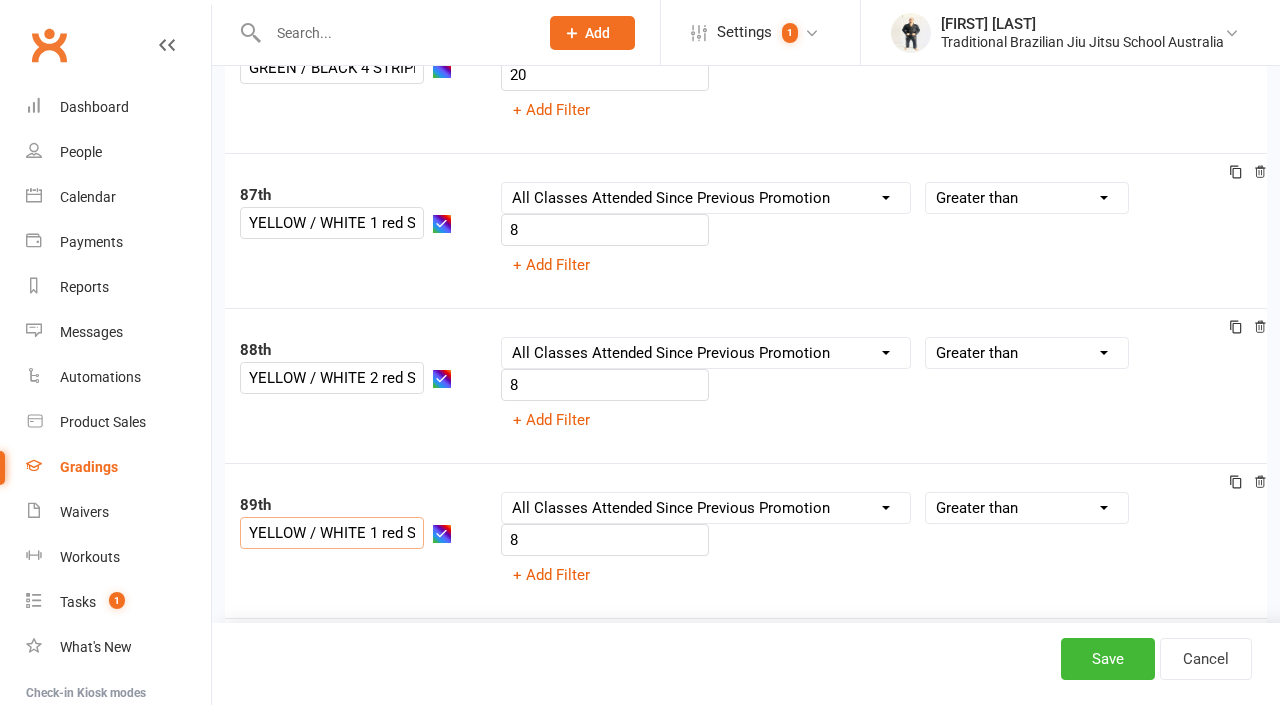 click on "YELLOW / WHITE 1 red STRIPE" at bounding box center [332, 533] 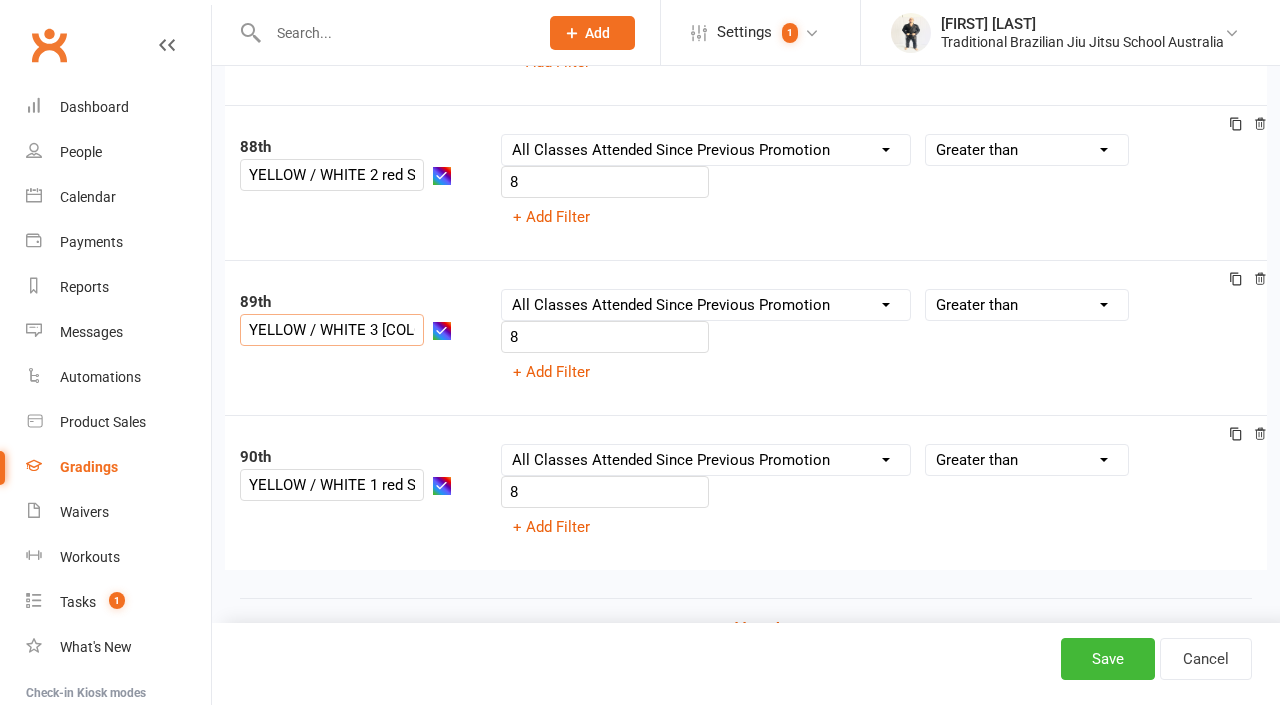 scroll, scrollTop: 13677, scrollLeft: 0, axis: vertical 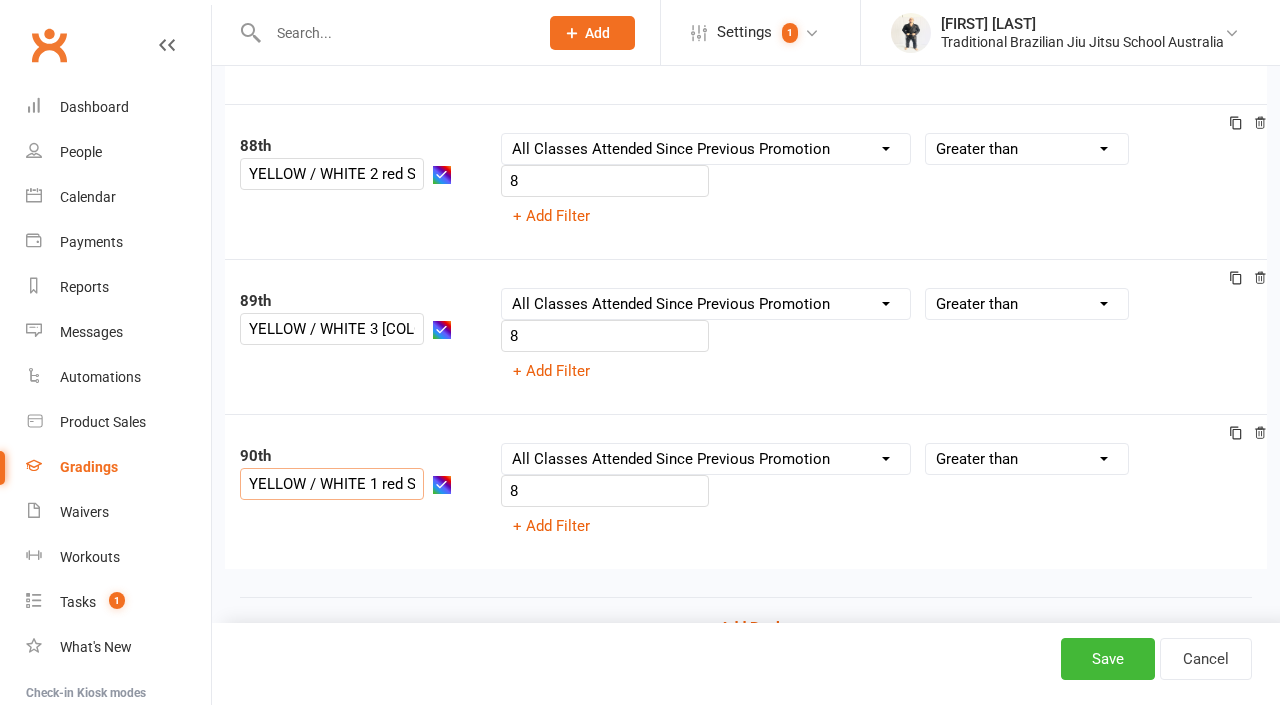 click on "YELLOW / WHITE 1 red STRIPE" at bounding box center [332, 484] 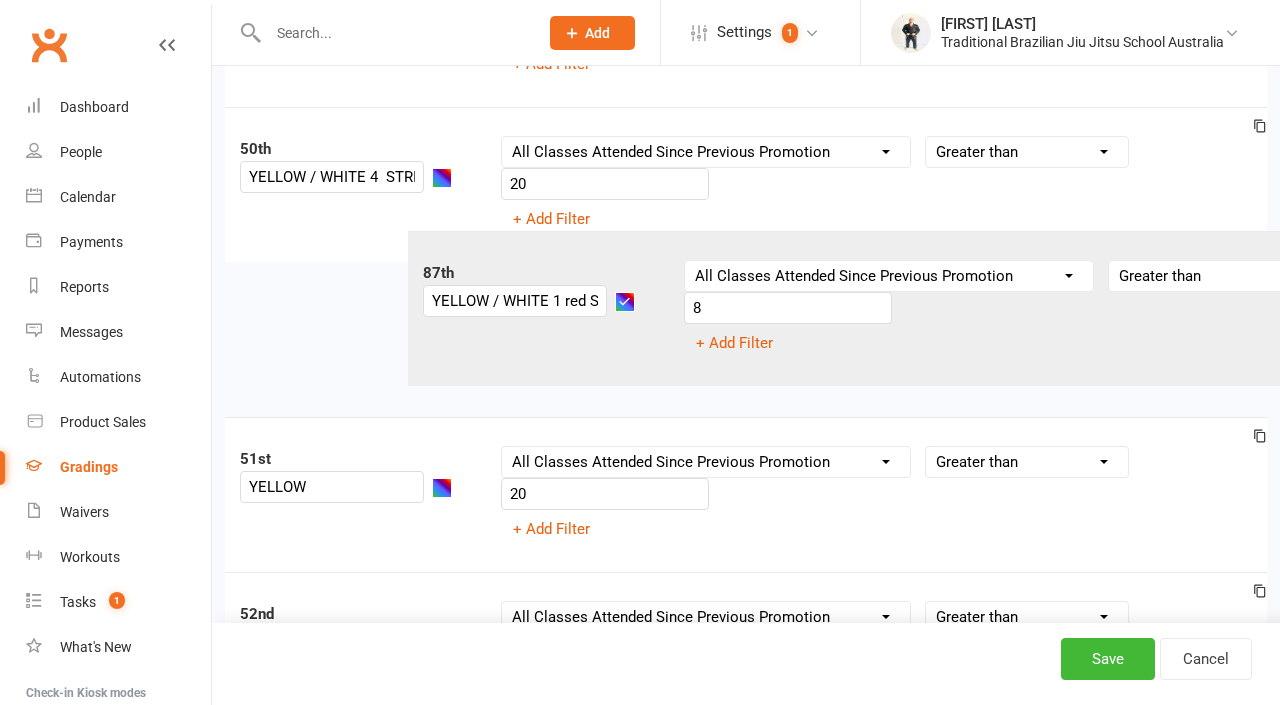 scroll, scrollTop: 7807, scrollLeft: 0, axis: vertical 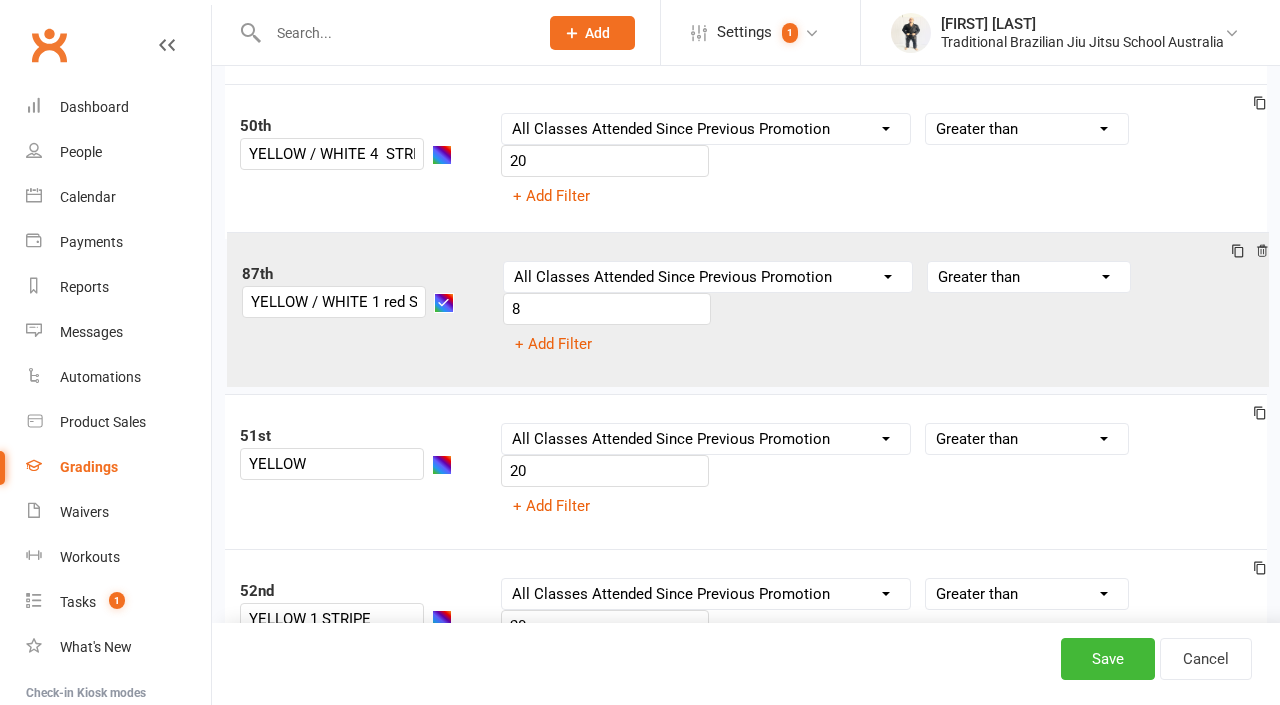 drag, startPoint x: 256, startPoint y: 323, endPoint x: 263, endPoint y: 280, distance: 43.56604 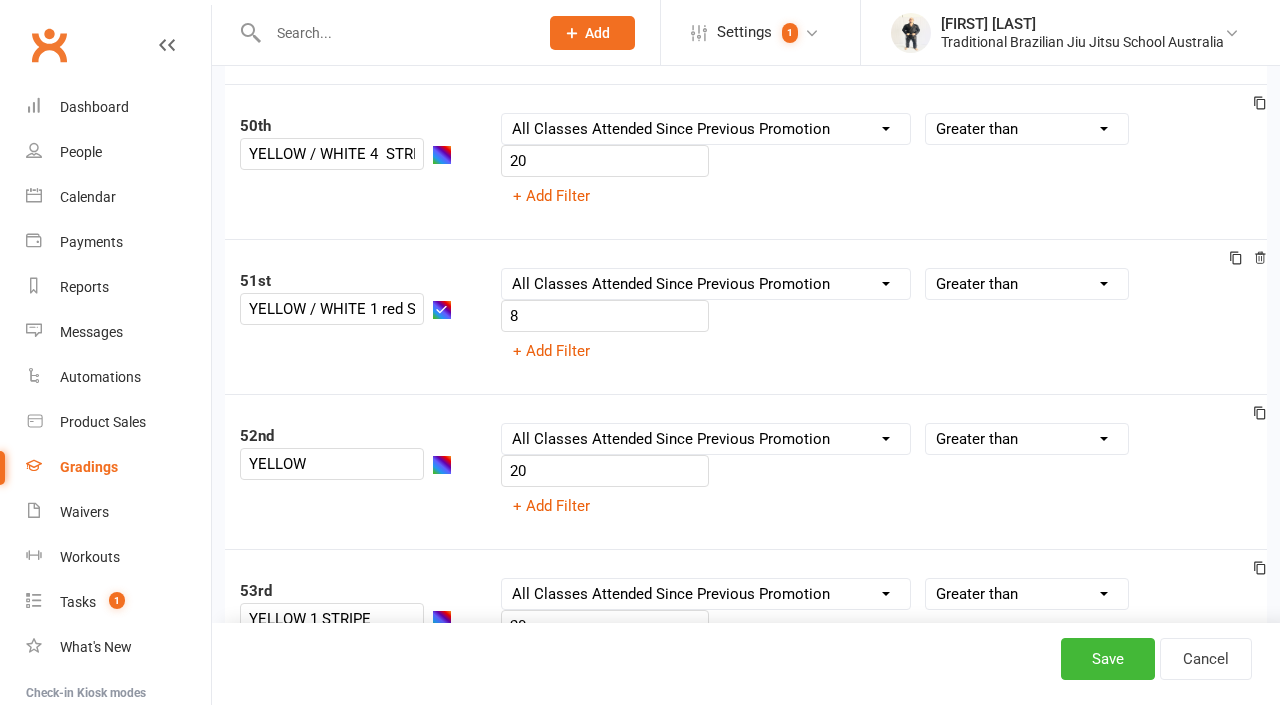 click on "1st WHITE BELT Column name Belt Size Active for Grading? Most Recent Promotion All Classes Attended Since Previous Promotion Style Classes Attended Since Previous Promotion Non-Style Classes Attended Since Previous Promotion Most Recent Style Attendance Condition Equals Does not equal Contains Does not contain Is blank or does not contain Is blank Is not blank Before After 0 + Add Filter 2nd WHITE BELT 1 STRIPE Column name Belt Size Active for Grading? Most Recent Promotion All Classes Attended Since Previous Promotion Style Classes Attended Since Previous Promotion Non-Style Classes Attended Since Previous Promotion Most Recent Style Attendance Condition Is Is not Less than Greater than Less than or equal to Greater than or equal to Is blank Is not blank 8 + Add Filter 3rd WHITE BELT 2 STRIPES Column name Belt Size Active for Grading? Most Recent Promotion All Classes Attended Since Previous Promotion Style Classes Attended Since Previous Promotion Non-Style Classes Attended Since Previous Promotion Is 8 4th" at bounding box center (746, -536) 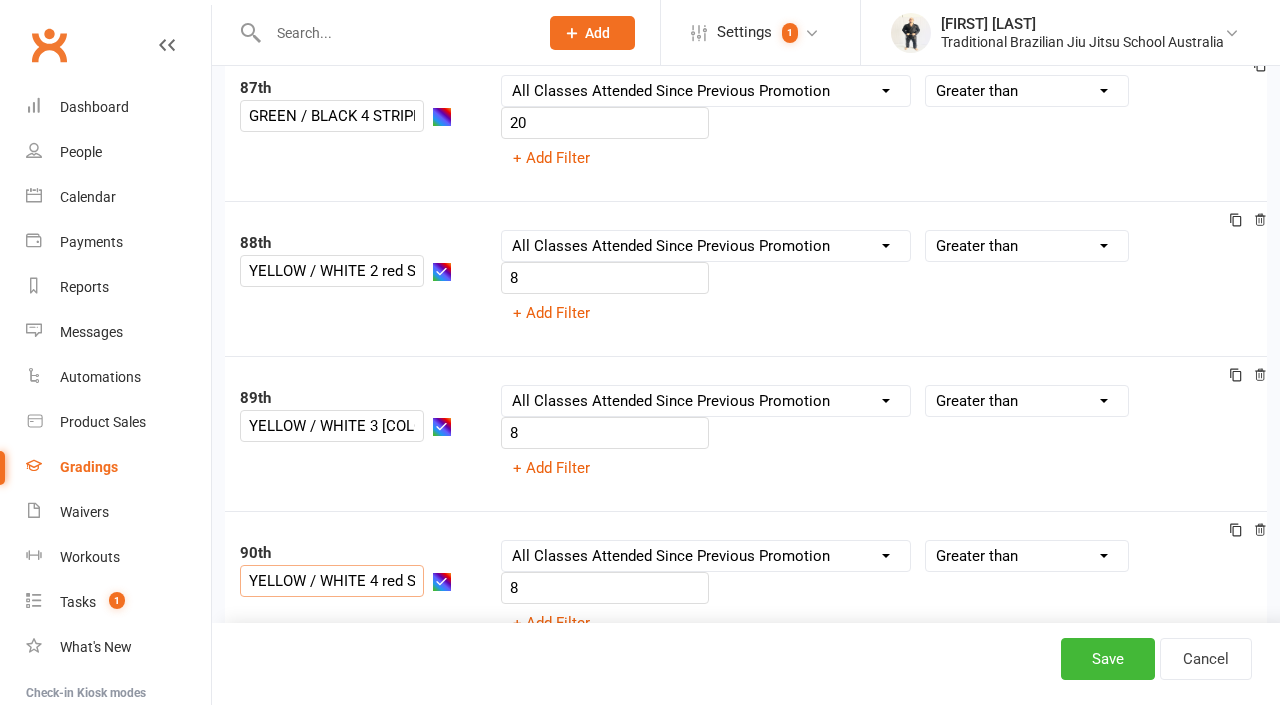 scroll, scrollTop: 13575, scrollLeft: 0, axis: vertical 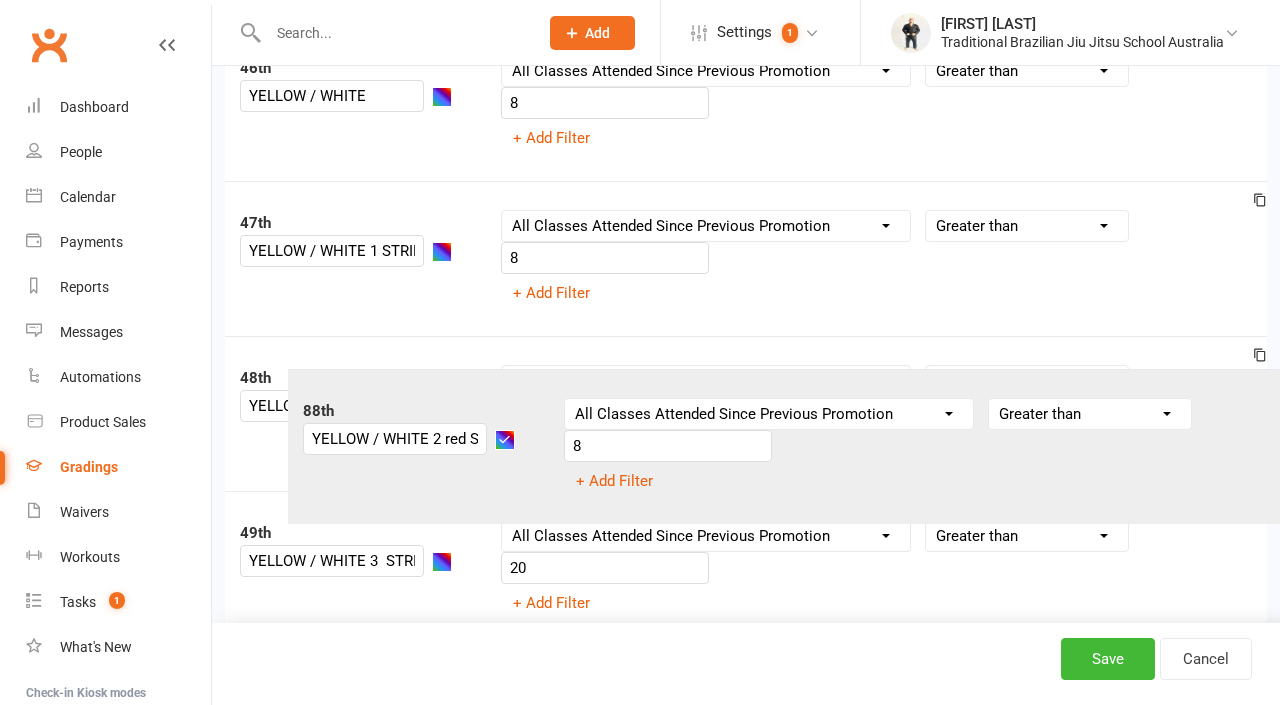 drag, startPoint x: 253, startPoint y: 258, endPoint x: 383, endPoint y: 323, distance: 145.34442 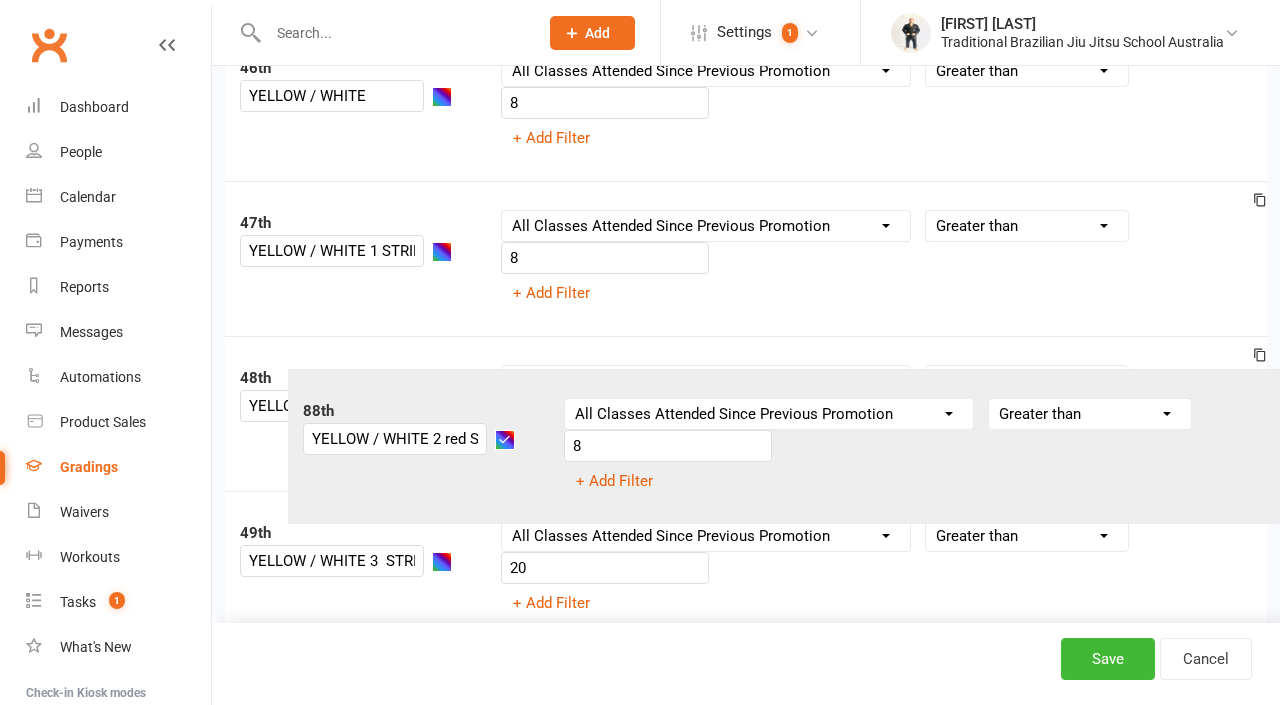 click on "1st WHITE BELT Column name Belt Size Active for Grading? Most Recent Promotion All Classes Attended Since Previous Promotion Style Classes Attended Since Previous Promotion Non-Style Classes Attended Since Previous Promotion Most Recent Style Attendance Condition Equals Does not equal Contains Does not contain Is blank or does not contain Is blank Is not blank Before After 0 + Add Filter 2nd WHITE BELT 1 STRIPE Column name Belt Size Active for Grading? Most Recent Promotion All Classes Attended Since Previous Promotion Style Classes Attended Since Previous Promotion Non-Style Classes Attended Since Previous Promotion Most Recent Style Attendance Condition Is Is not Less than Greater than Less than or equal to Greater than or equal to Is blank Is not blank 8 + Add Filter 3rd WHITE BELT 2 STRIPES Column name Belt Size Active for Grading? Most Recent Promotion All Classes Attended Since Previous Promotion Style Classes Attended Since Previous Promotion Non-Style Classes Attended Since Previous Promotion Is 8 4th" at bounding box center [746, 26] 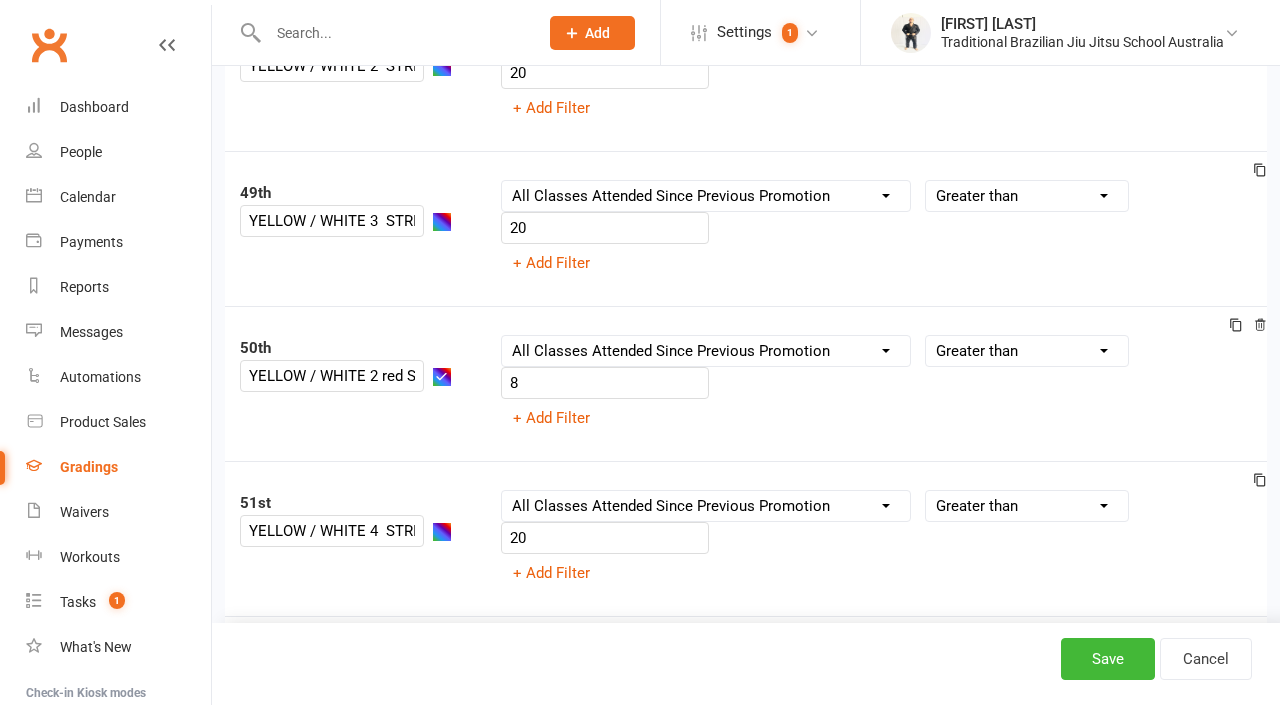 scroll, scrollTop: 7790, scrollLeft: 0, axis: vertical 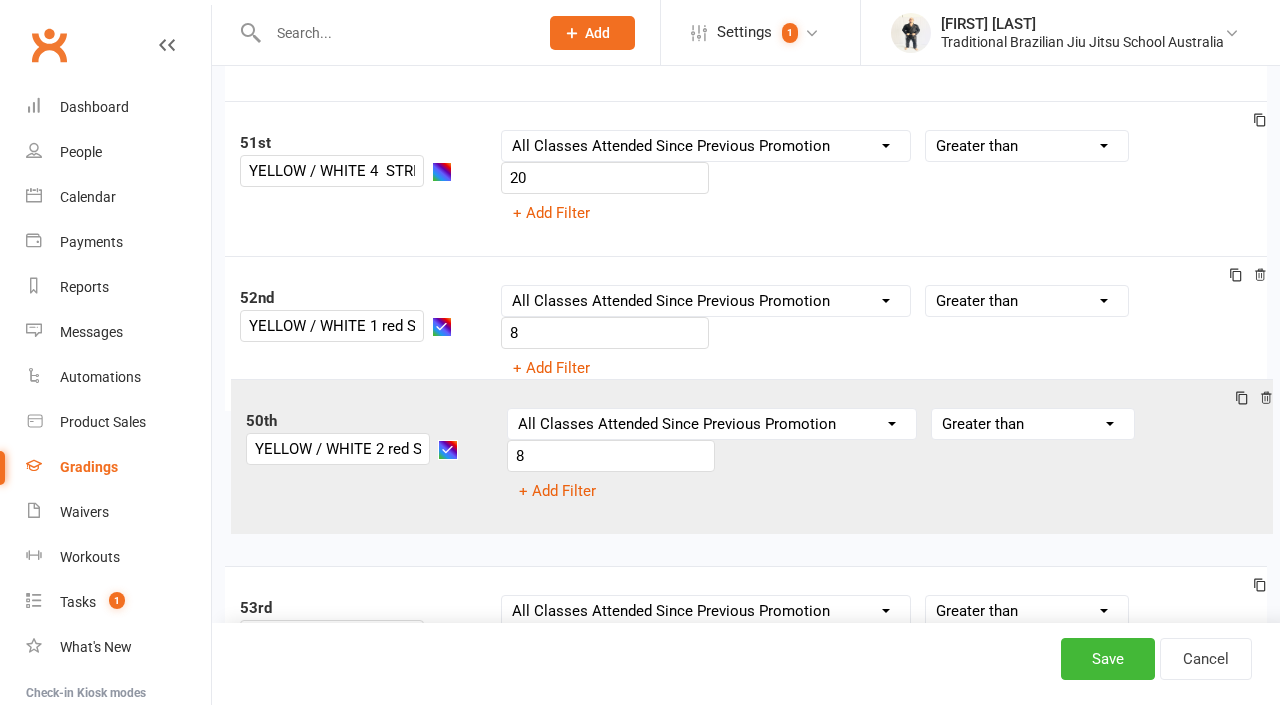 drag, startPoint x: 276, startPoint y: 151, endPoint x: 336, endPoint y: 667, distance: 519.4767 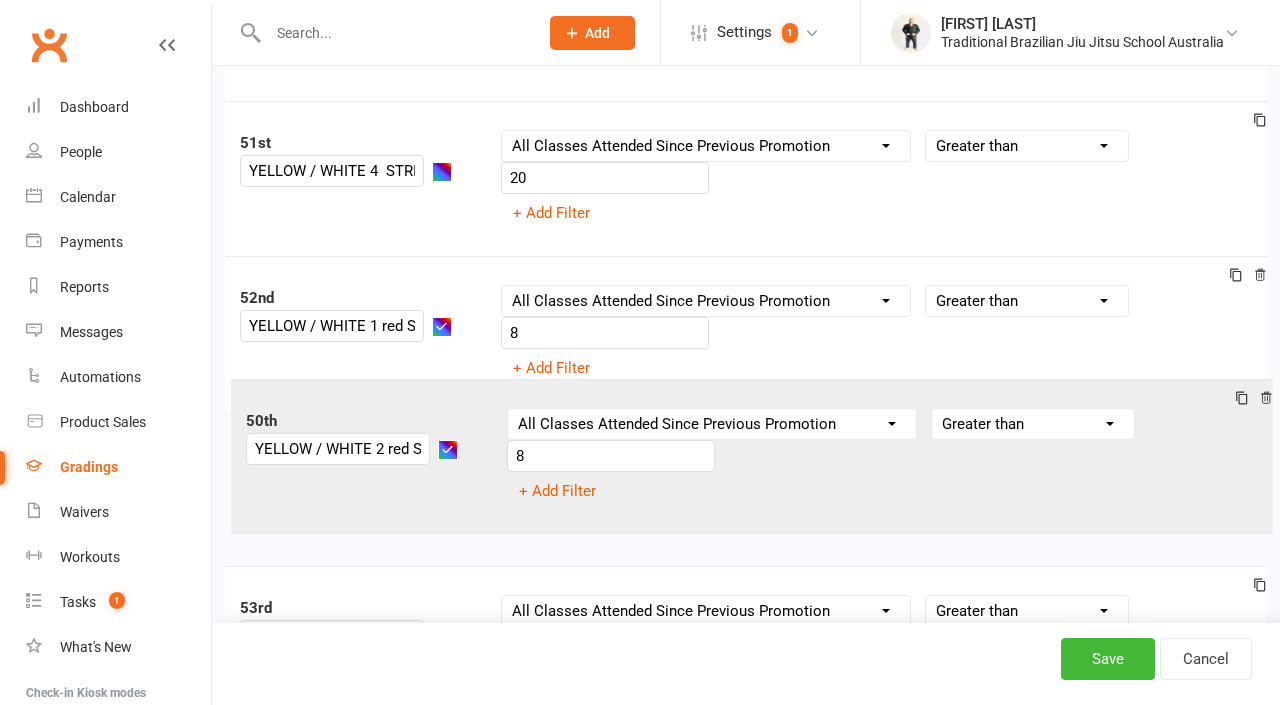 click on "Edit  Style Back Style  KIDS BJJ Ranks  1st WHITE BELT Column name Belt Size Active for Grading? Most Recent Promotion All Classes Attended Since Previous Promotion Style Classes Attended Since Previous Promotion Non-Style Classes Attended Since Previous Promotion Most Recent Style Attendance Condition Equals Does not equal Contains Does not contain Is blank or does not contain Is blank Is not blank Before After 0 + Add Filter 2nd WHITE BELT 1 STRIPE Column name Belt Size Active for Grading? Most Recent Promotion All Classes Attended Since Previous Promotion Style Classes Attended Since Previous Promotion Non-Style Classes Attended Since Previous Promotion Most Recent Style Attendance Condition Is Is not Less than Greater than Less than or equal to Greater than or equal to Is blank Is not blank 8 + Add Filter 3rd WHITE BELT 2 STRIPES Column name Belt Size Active for Grading? Most Recent Promotion All Classes Attended Since Previous Promotion Style Classes Attended Since Previous Promotion Condition Is Is not" at bounding box center [746, -561] 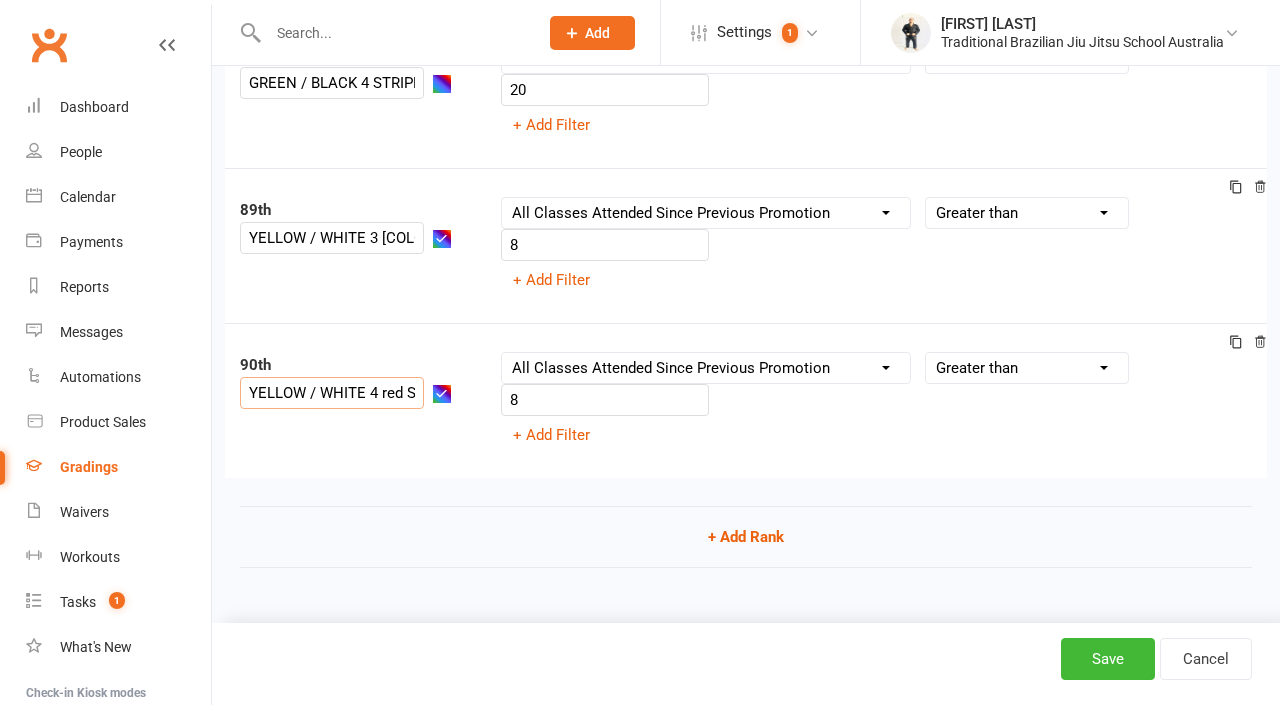 scroll, scrollTop: 13776, scrollLeft: 0, axis: vertical 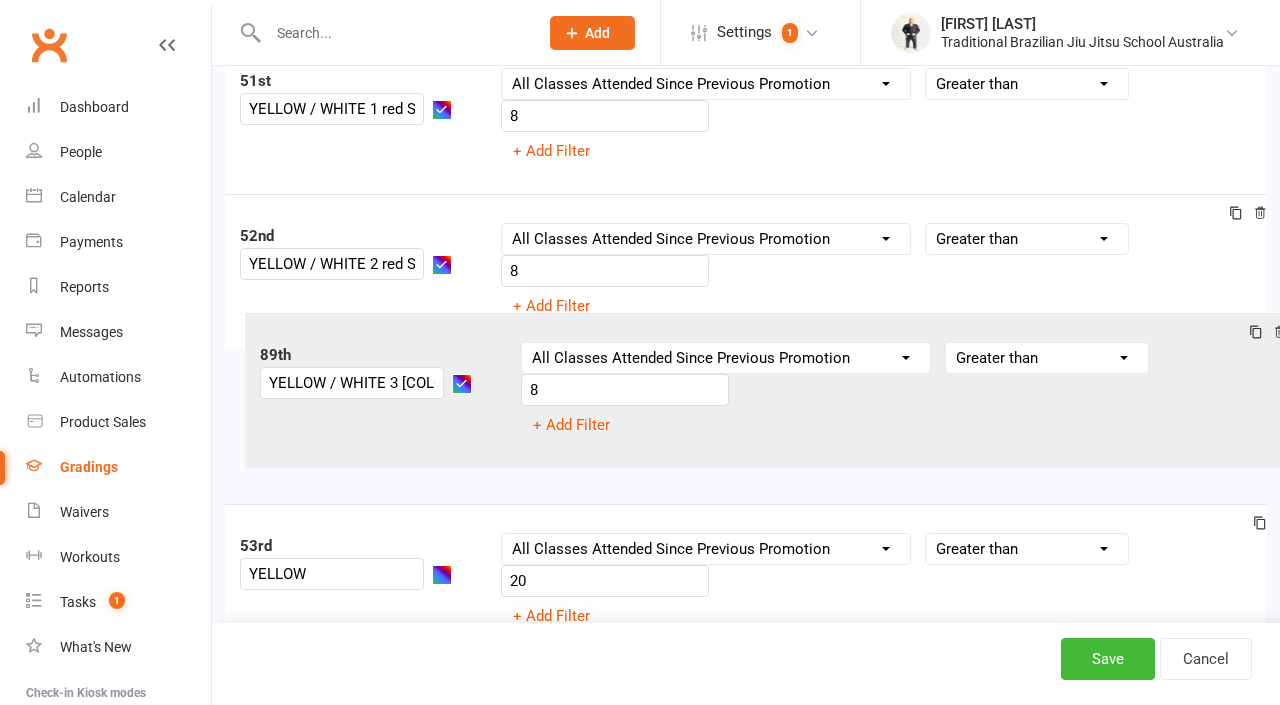 drag, startPoint x: 267, startPoint y: 210, endPoint x: 282, endPoint y: 355, distance: 145.7738 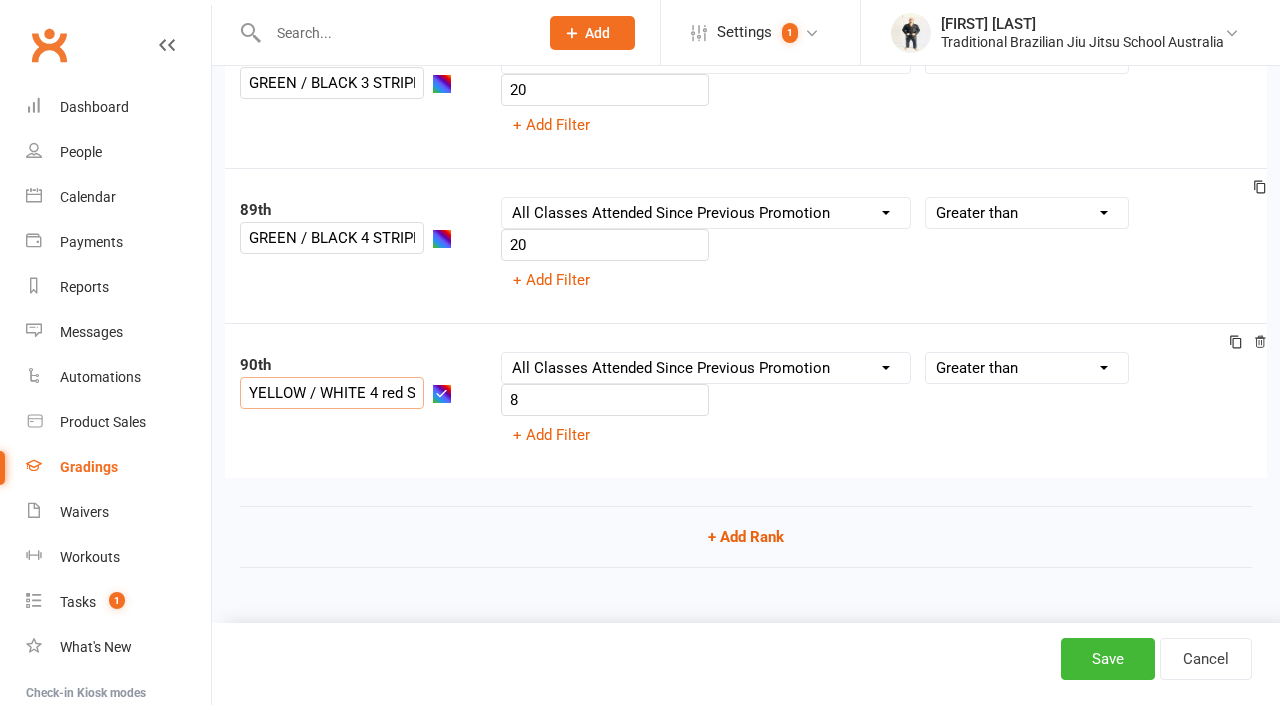 scroll, scrollTop: 13776, scrollLeft: 0, axis: vertical 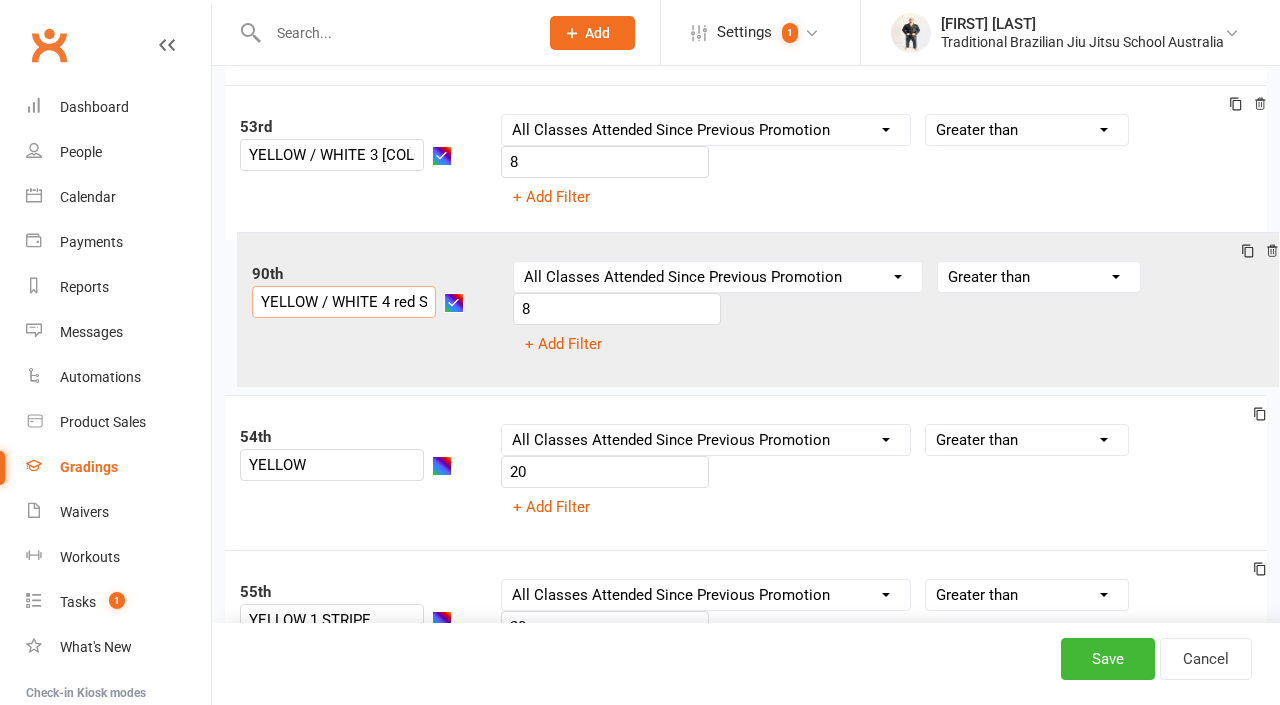 drag, startPoint x: 260, startPoint y: 365, endPoint x: 278, endPoint y: 276, distance: 90.80198 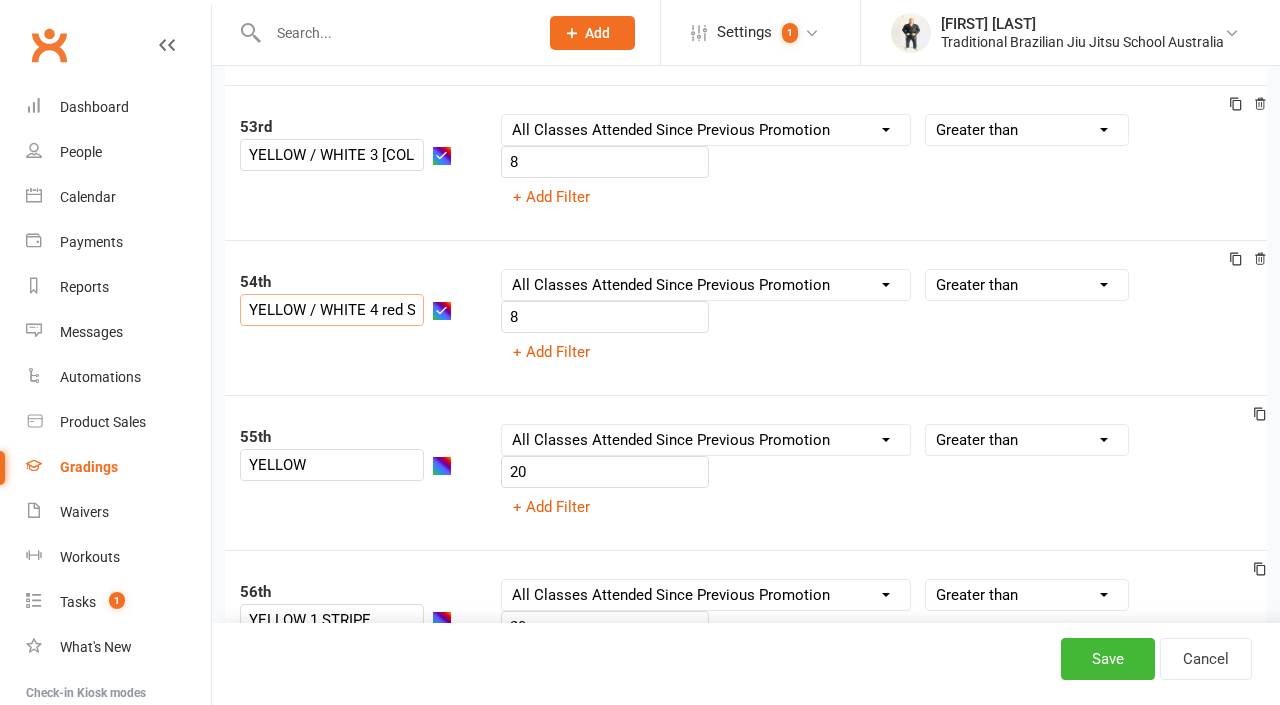 click at bounding box center [1243, 261] 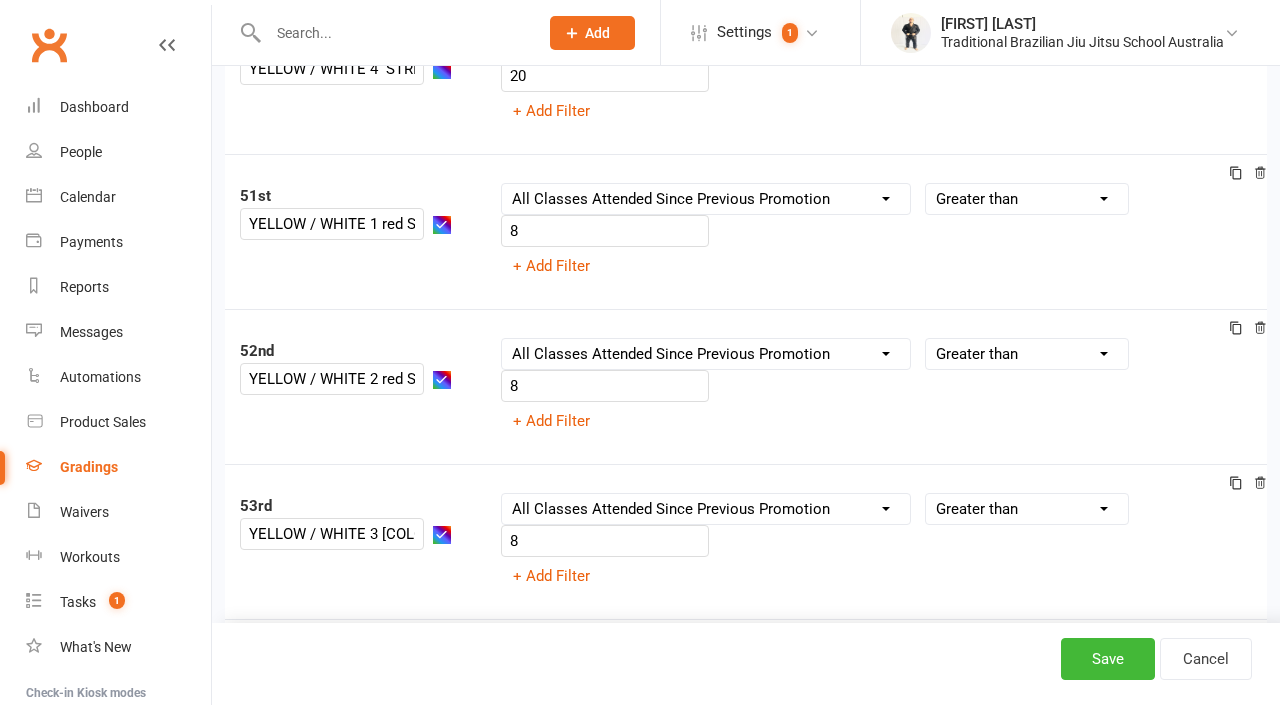 scroll, scrollTop: 7894, scrollLeft: 0, axis: vertical 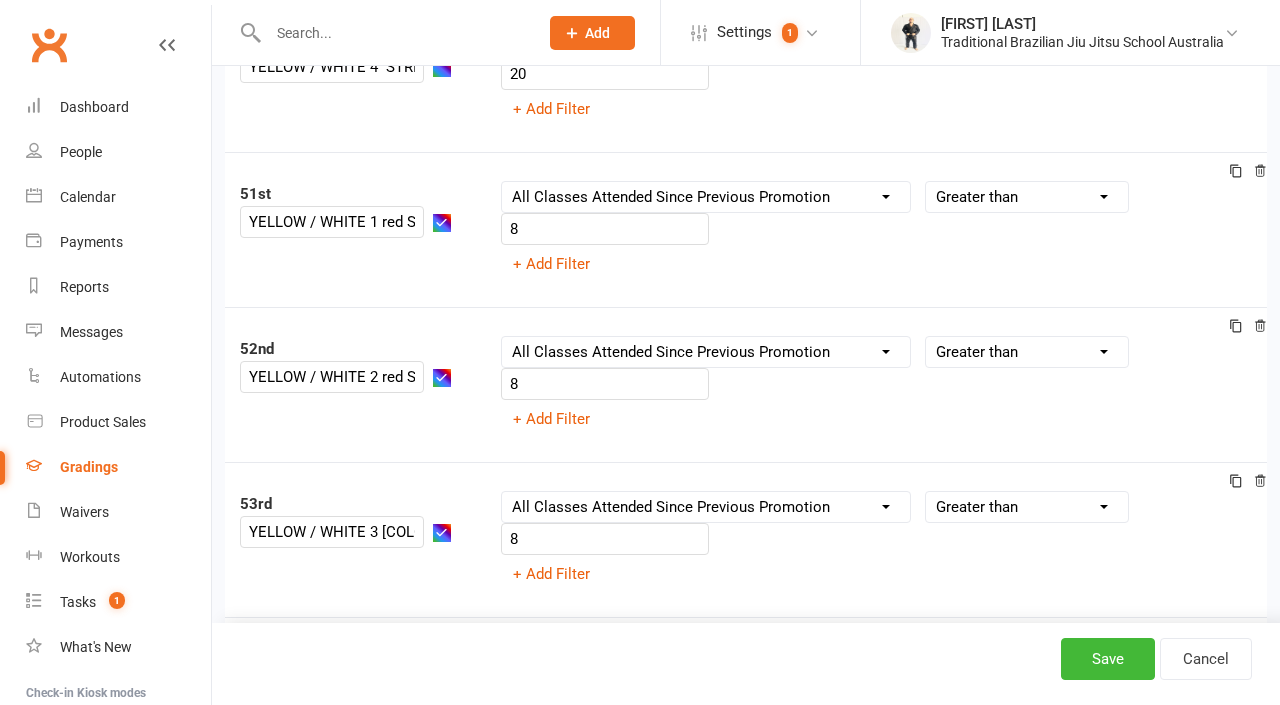 click at bounding box center [1236, 173] 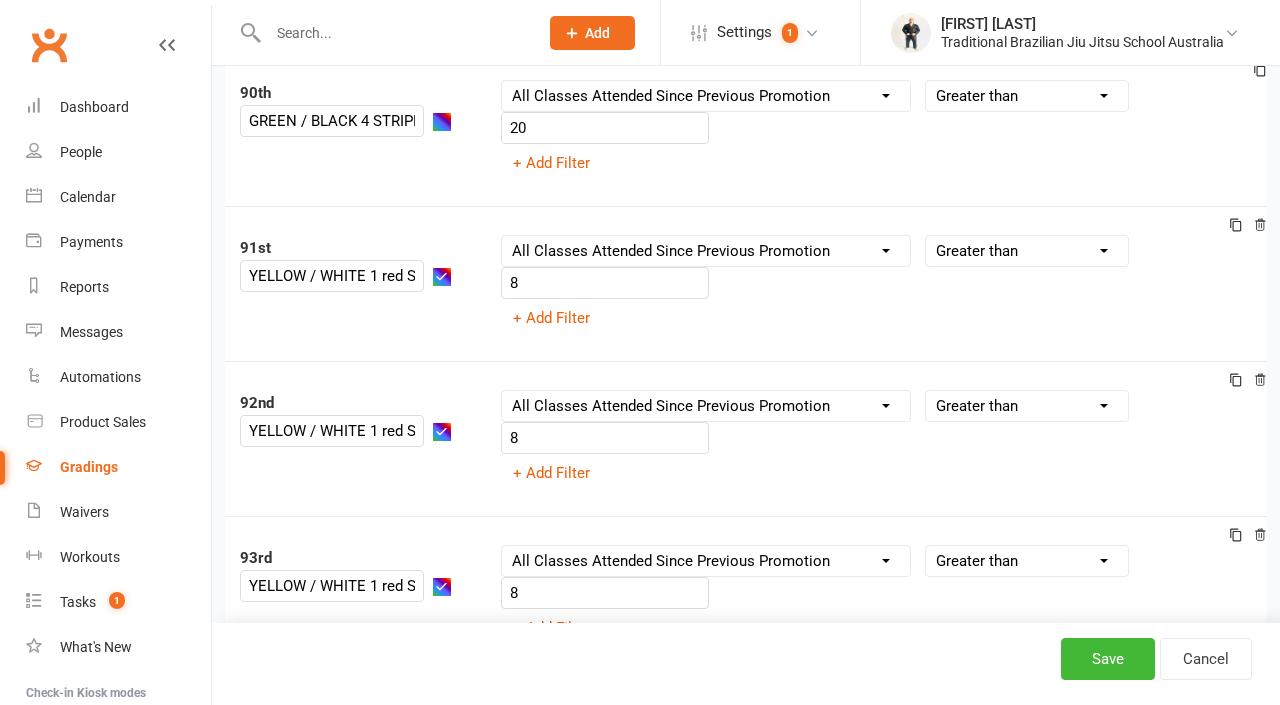 scroll, scrollTop: 14042, scrollLeft: 0, axis: vertical 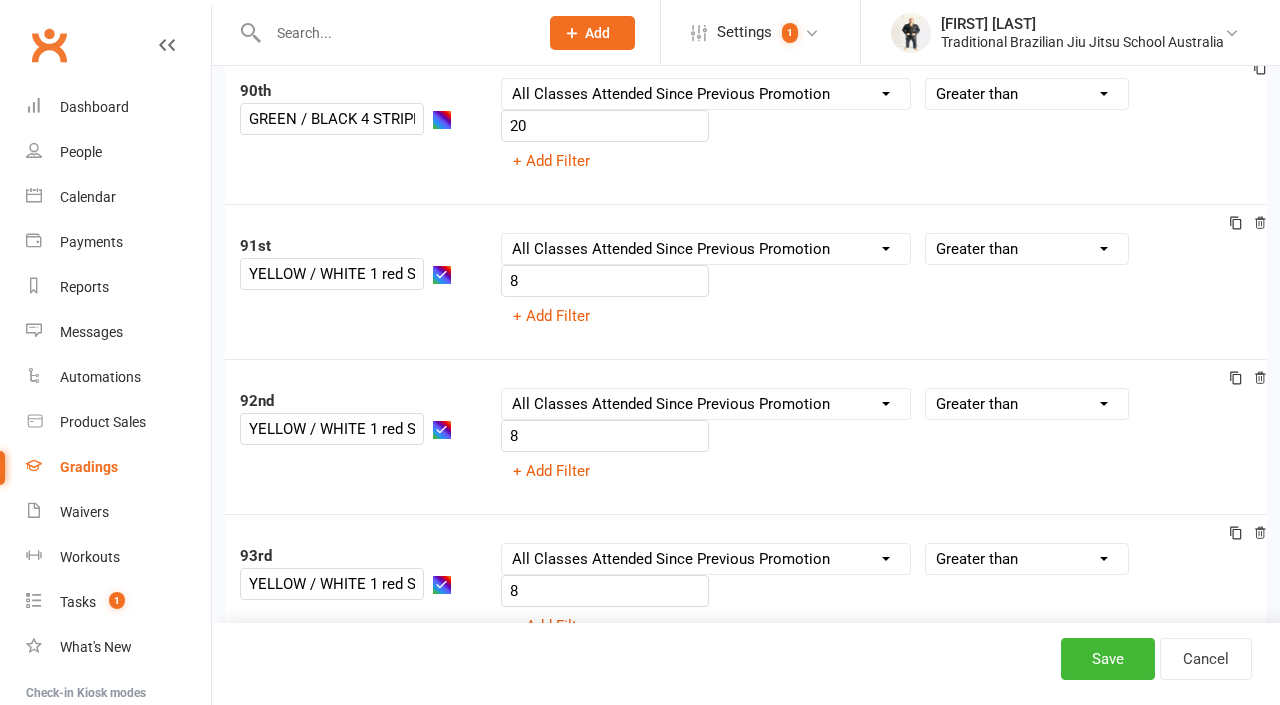 click at bounding box center (1260, 535) 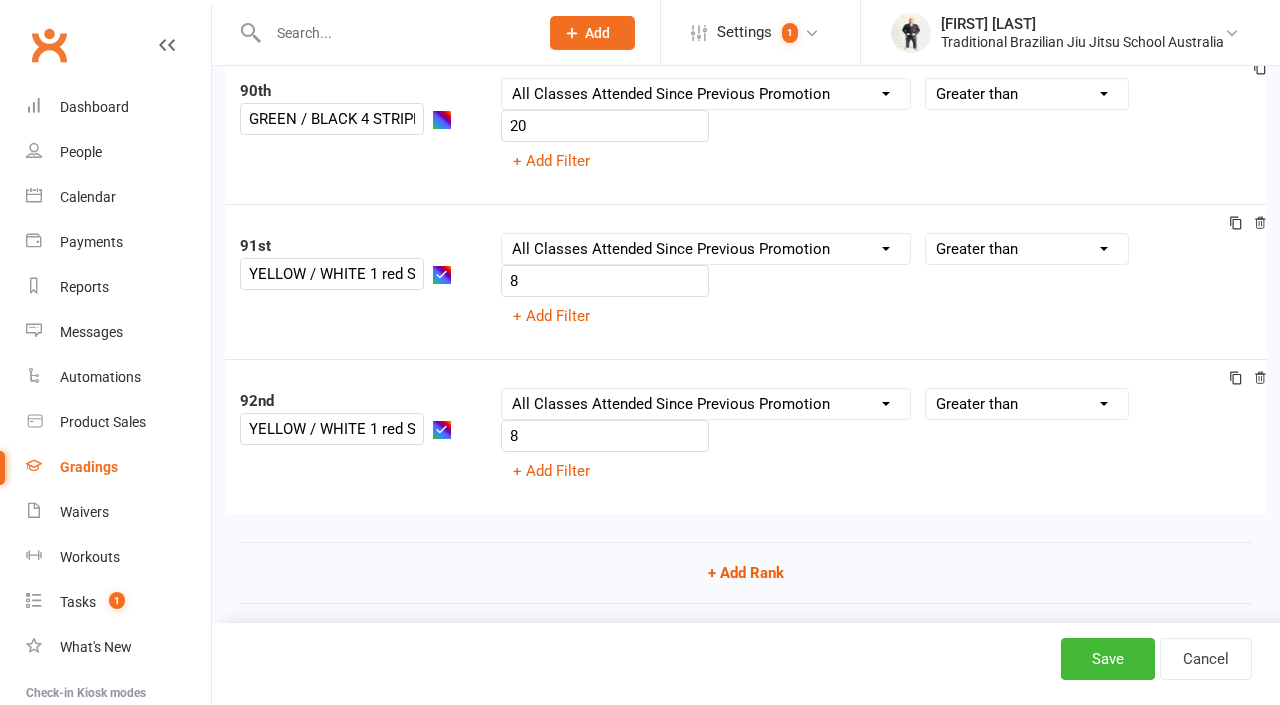 click 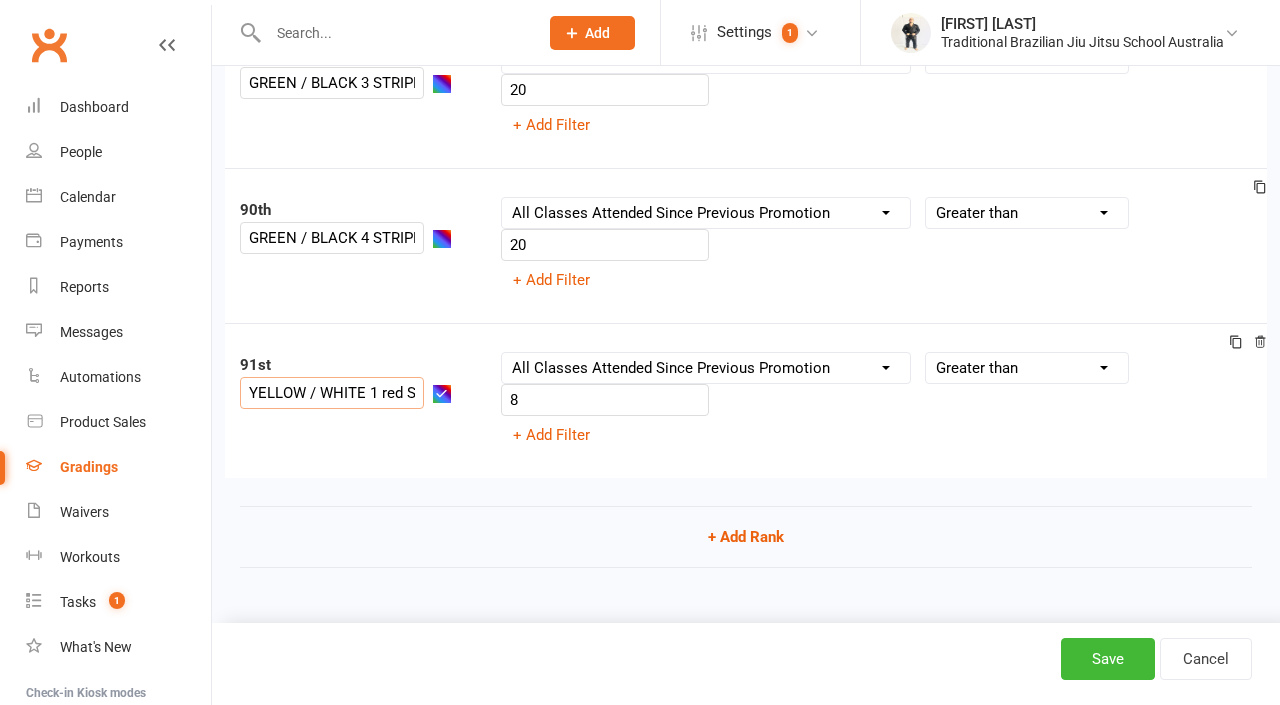 click on "YELLOW / WHITE 1 red STRIPE" at bounding box center [332, 393] 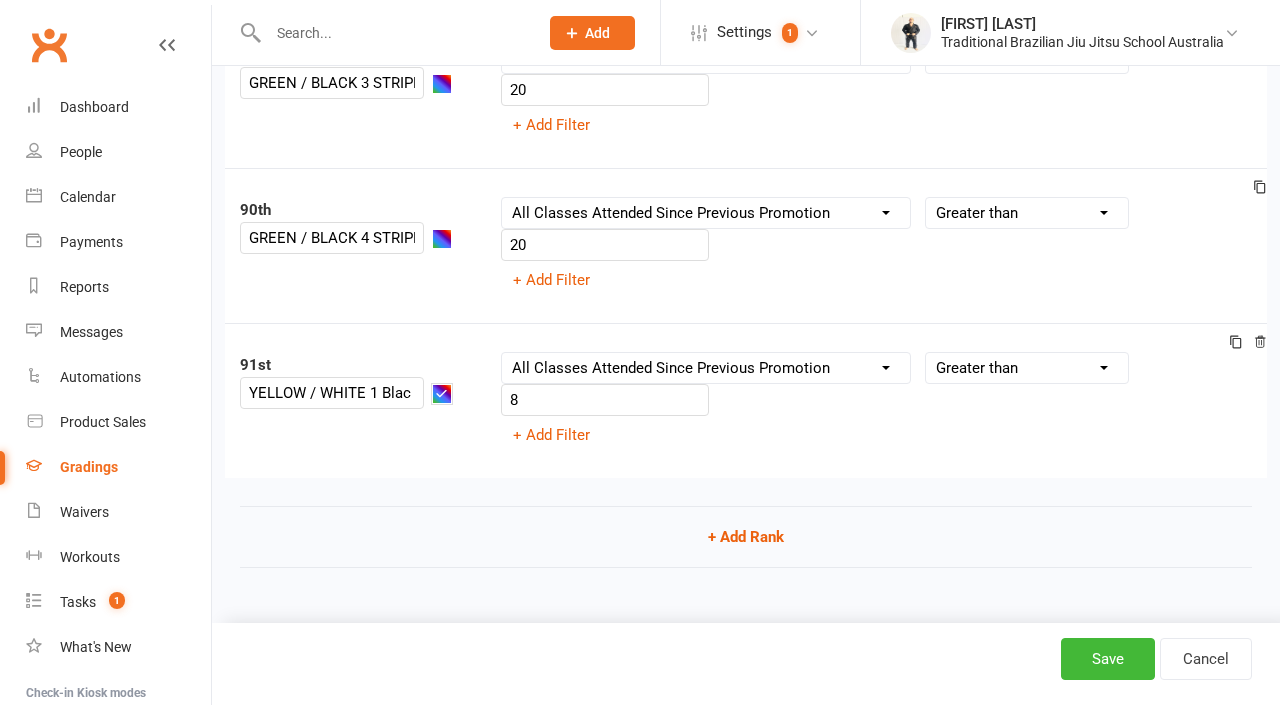 click at bounding box center (442, 394) 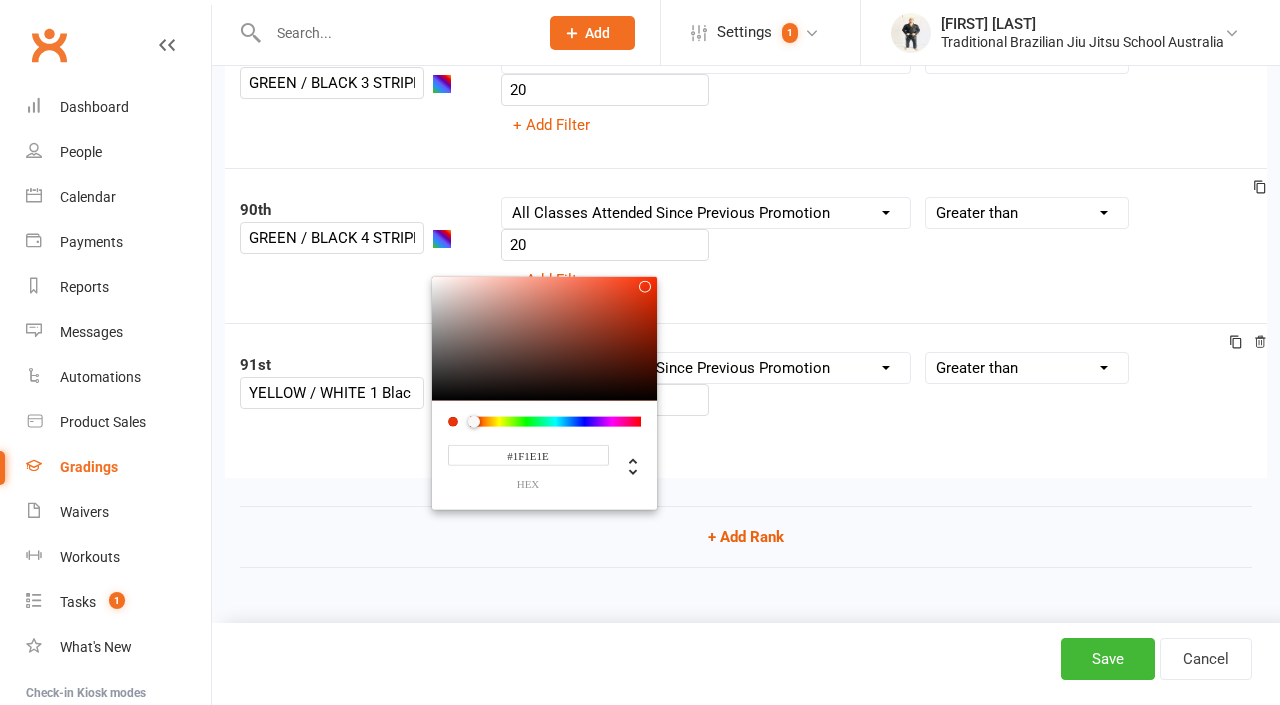 click at bounding box center [544, 338] 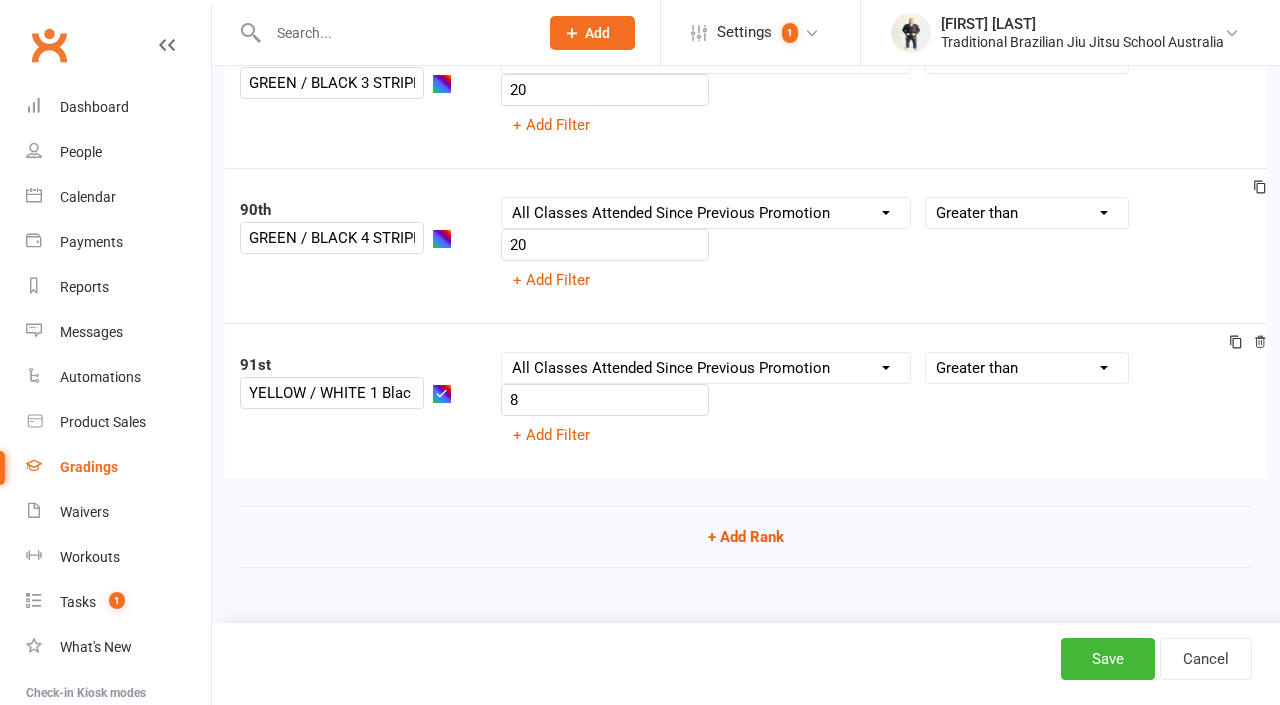 click on "91st YELLOW / WHITE 1 Blac STRIPE Column name Belt Size Active for Grading? Most Recent Promotion All Classes Attended Since Previous Promotion Style Classes Attended Since Previous Promotion Non-Style Classes Attended Since Previous Promotion Most Recent Style Attendance Condition Is Is not Less than Greater than Less than or equal to Greater than or equal to Is blank Is not blank 8 + Add Filter" at bounding box center [746, 400] 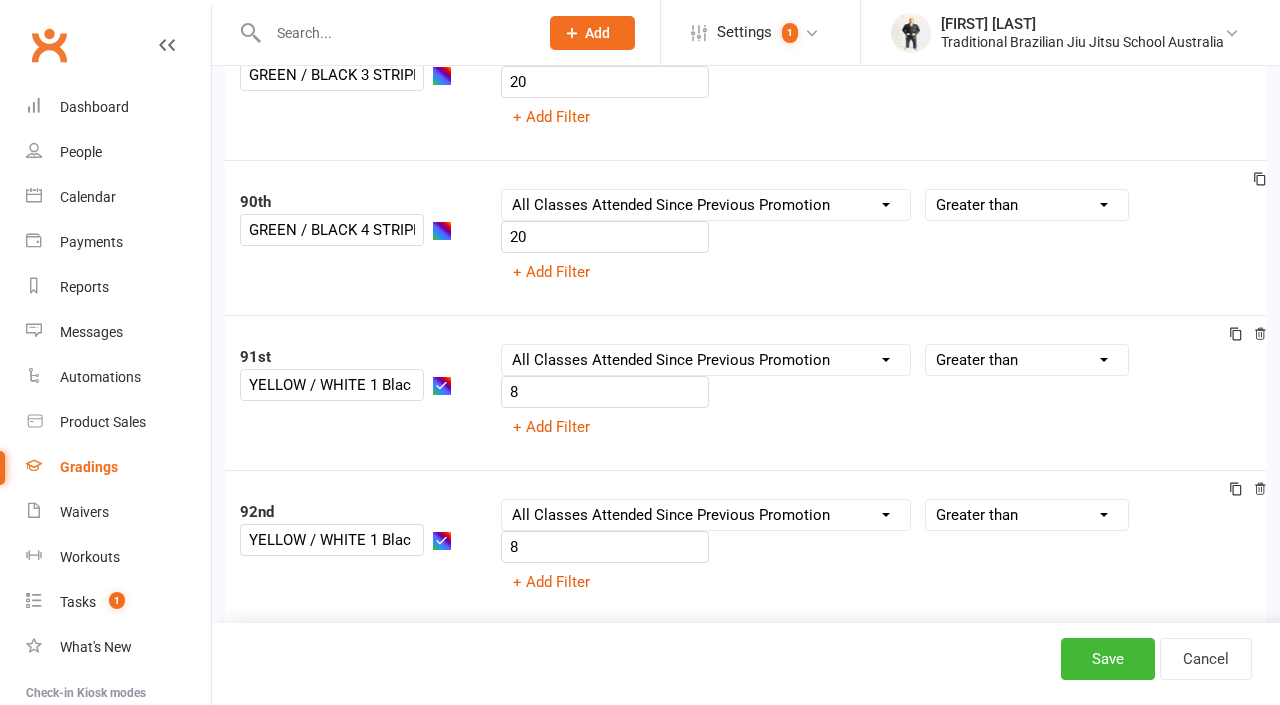click at bounding box center (1236, 336) 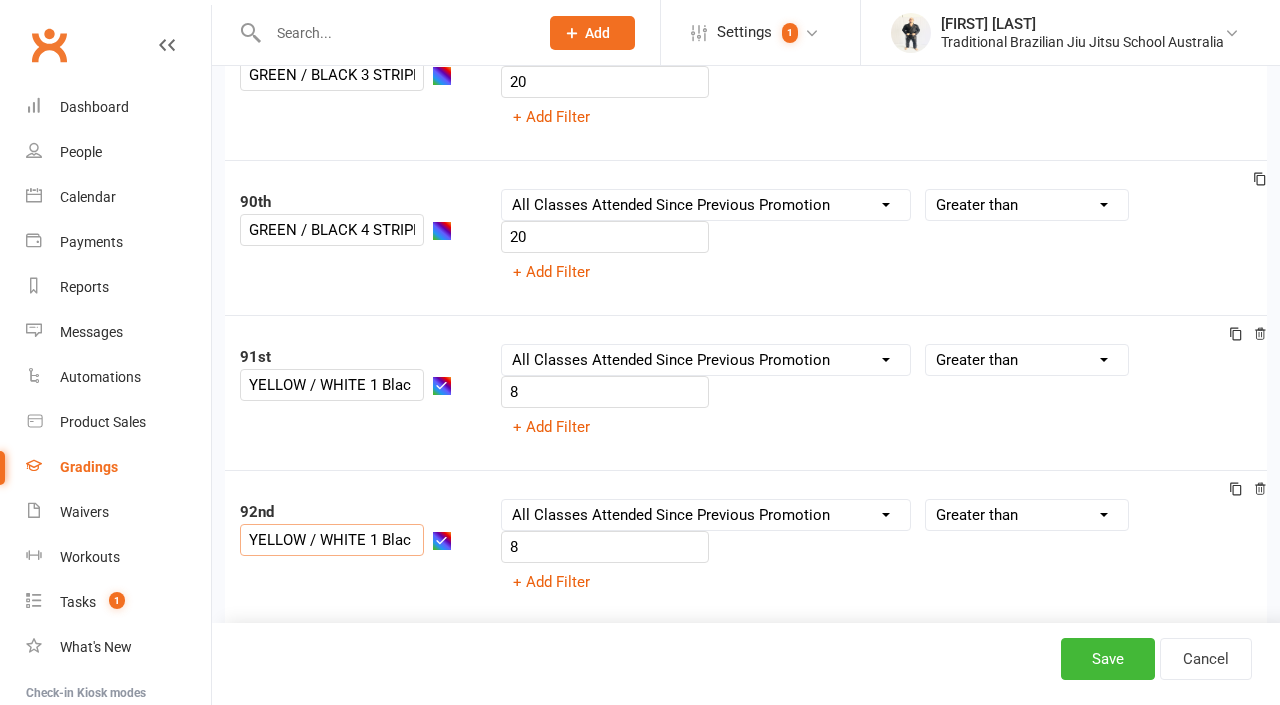 click on "YELLOW / WHITE 1 Blac STRIPE" at bounding box center (332, 540) 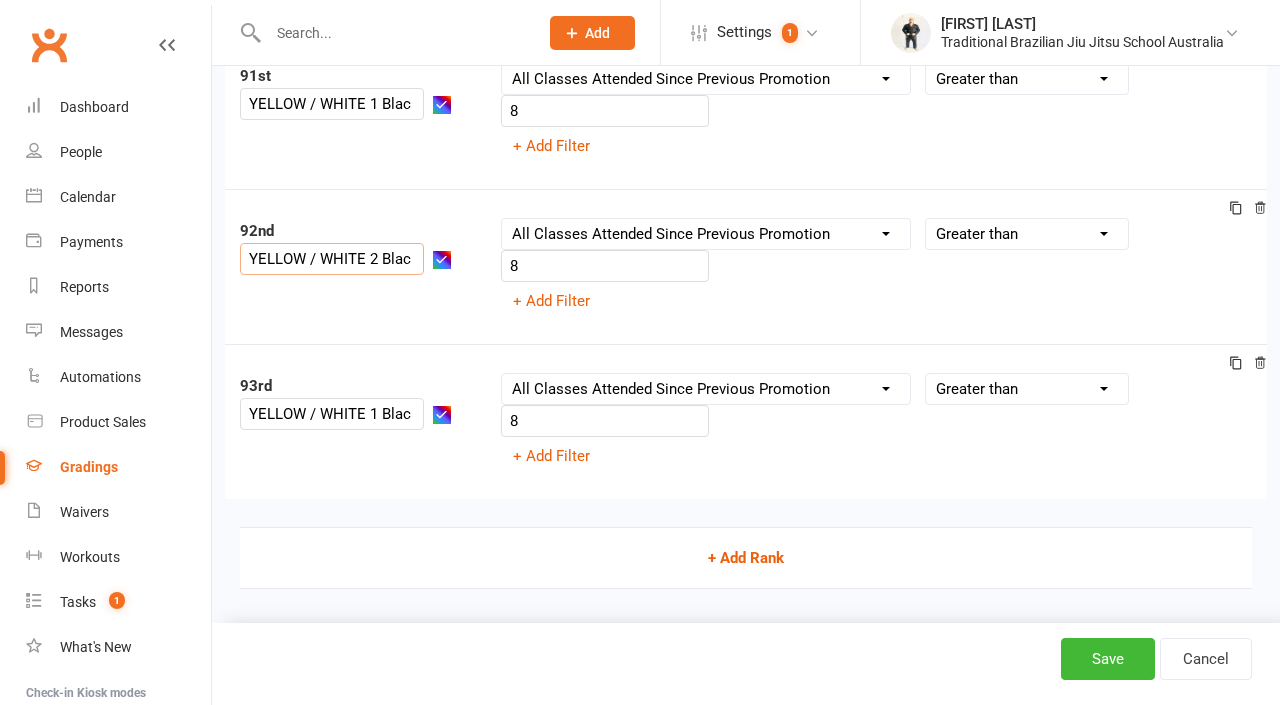 scroll, scrollTop: 14232, scrollLeft: 0, axis: vertical 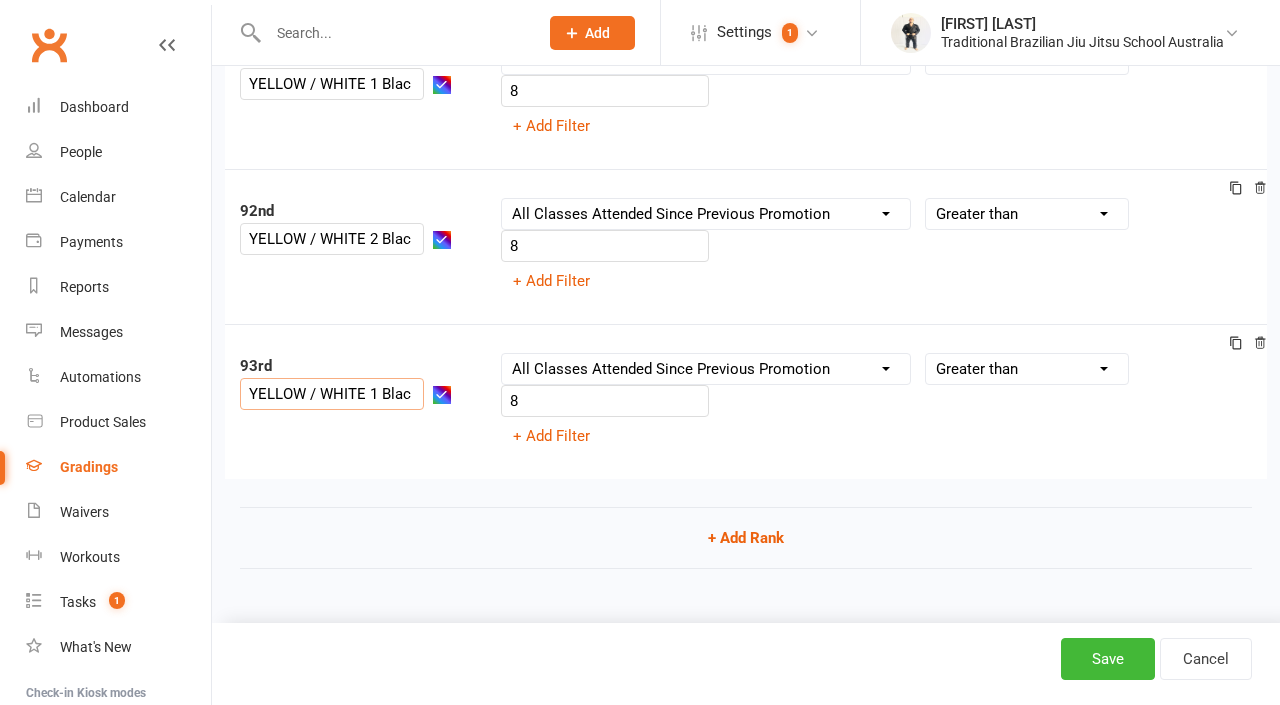 click on "YELLOW / WHITE 1 Blac STRIPE" at bounding box center [332, 394] 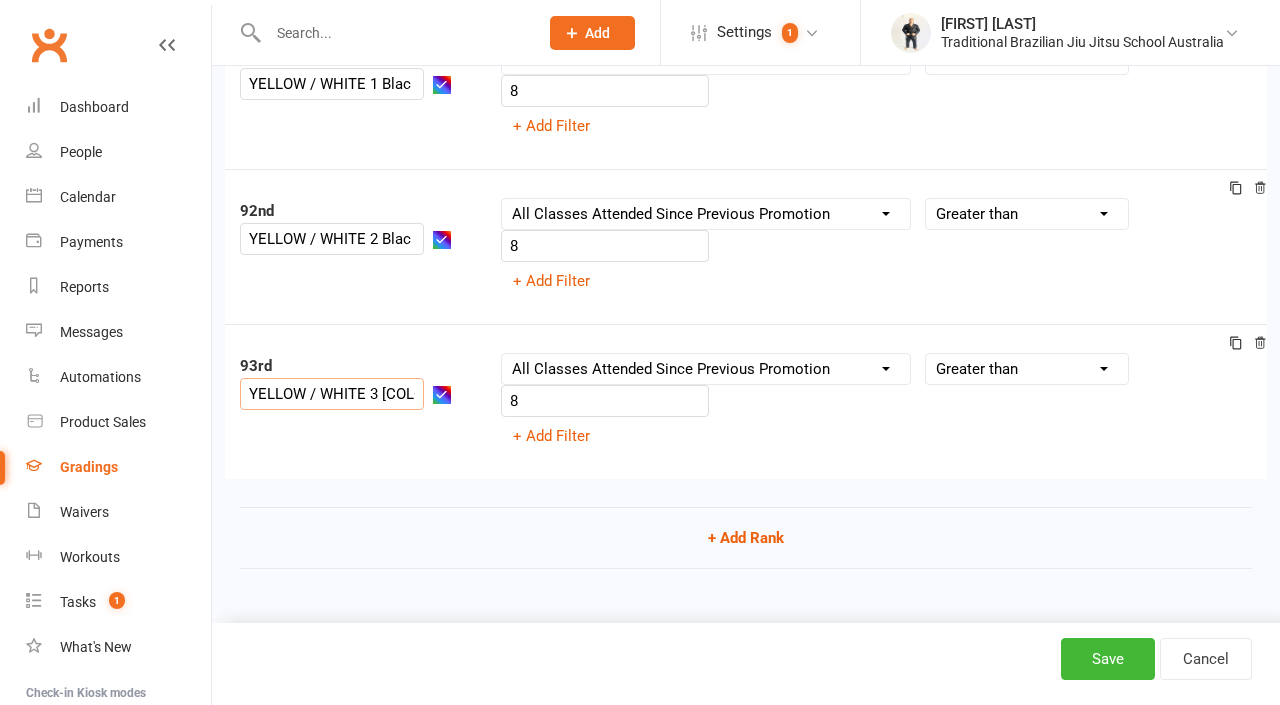 click on "93rd YELLOW / WHITE 3 Blac STRIPE Column name Belt Size Active for Grading? Most Recent Promotion All Classes Attended Since Previous Promotion Style Classes Attended Since Previous Promotion Non-Style Classes Attended Since Previous Promotion Most Recent Style Attendance Condition Is Is not Less than Greater than Less than or equal to Greater than or equal to Is blank Is not blank 8 + Add Filter" at bounding box center (746, 401) 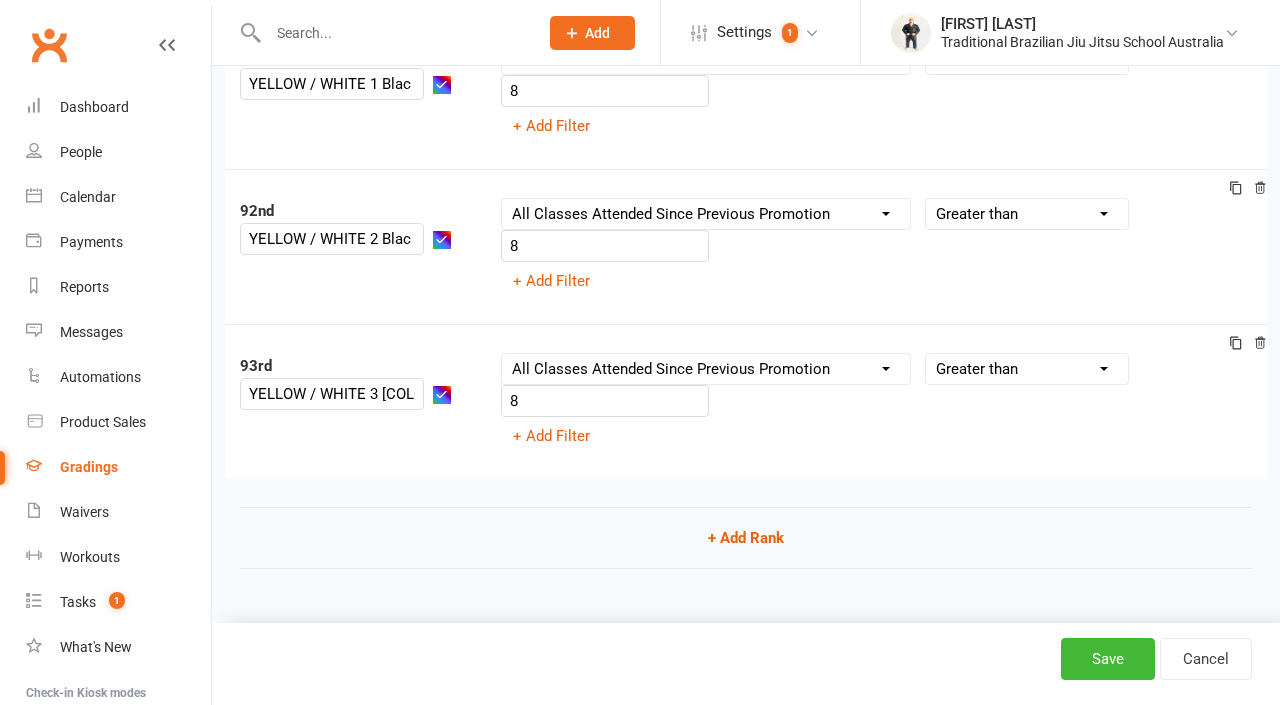 click on "Ranks  1st WHITE BELT Column name Belt Size Active for Grading? Most Recent Promotion All Classes Attended Since Previous Promotion Style Classes Attended Since Previous Promotion Non-Style Classes Attended Since Previous Promotion Most Recent Style Attendance Condition Equals Does not equal Contains Does not contain Is blank or does not contain Is blank Is not blank 8 + Add Filter 2nd WHITE BELT 1 STRIPE Column name Belt Size Active for Grading? Most Recent Promotion All Classes Attended Since Previous Promotion Style Classes Attended Since Previous Promotion Non-Style Classes Attended Since Previous Promotion Most Recent Style Attendance Condition Is Is not Less than Greater than Less than or equal to Greater than or equal to Is blank Is not blank 8 + Add Filter 3rd WHITE BELT 2 STRIPES Column name Belt Size Active for Grading? Most Recent Promotion All Classes Attended Since Previous Promotion Style Classes Attended Since Previous Promotion Non-Style Classes Attended Since Previous Promotion 8" at bounding box center (746, -6686) 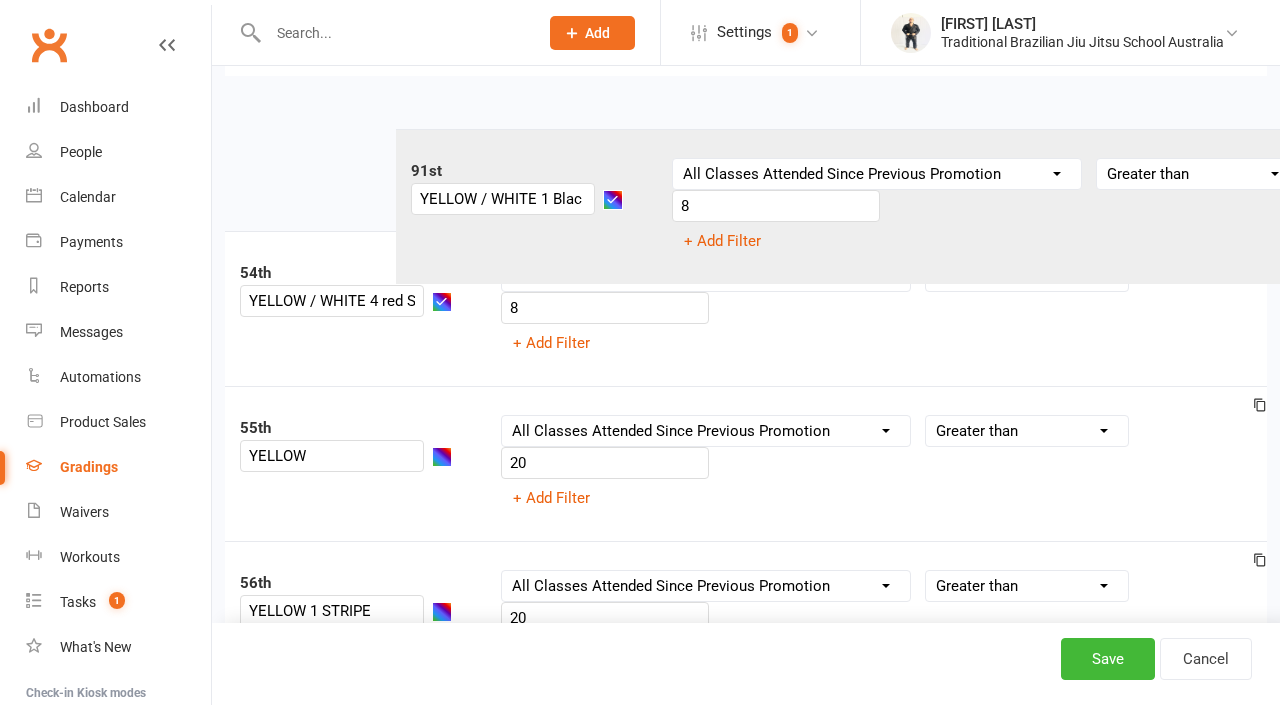 scroll, scrollTop: 8401, scrollLeft: 0, axis: vertical 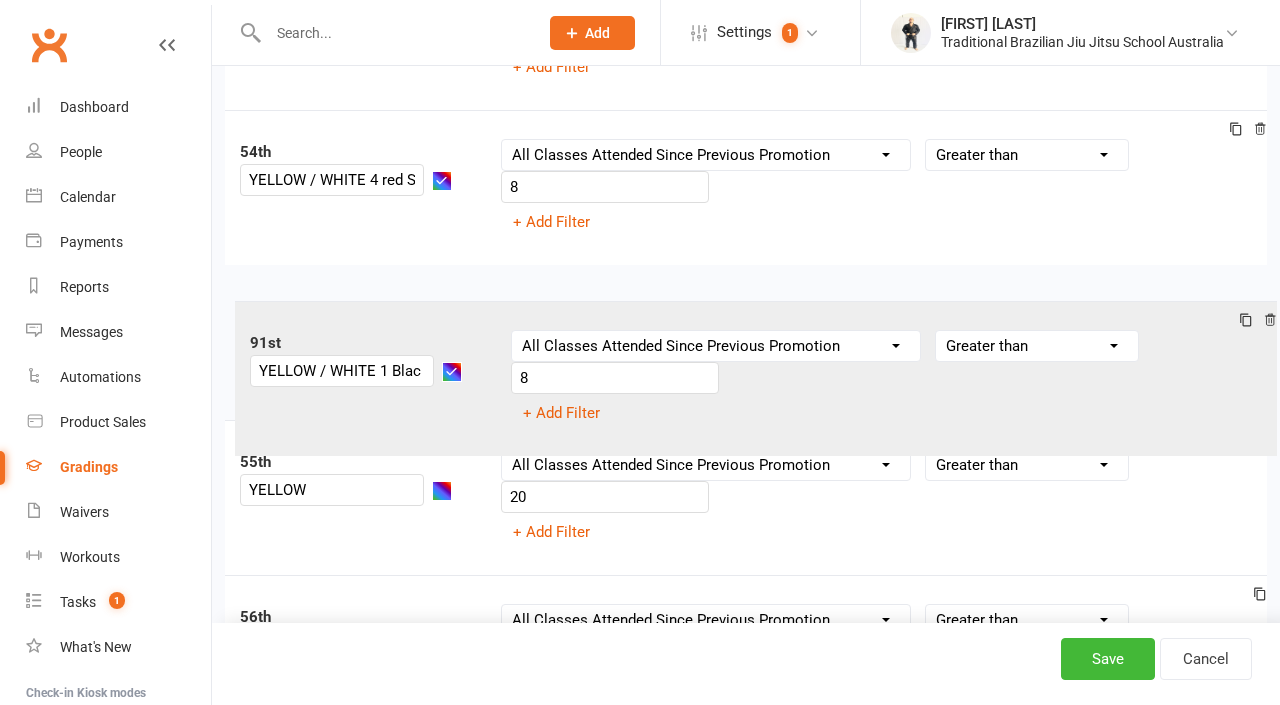 drag, startPoint x: 264, startPoint y: 360, endPoint x: 274, endPoint y: 326, distance: 35.44009 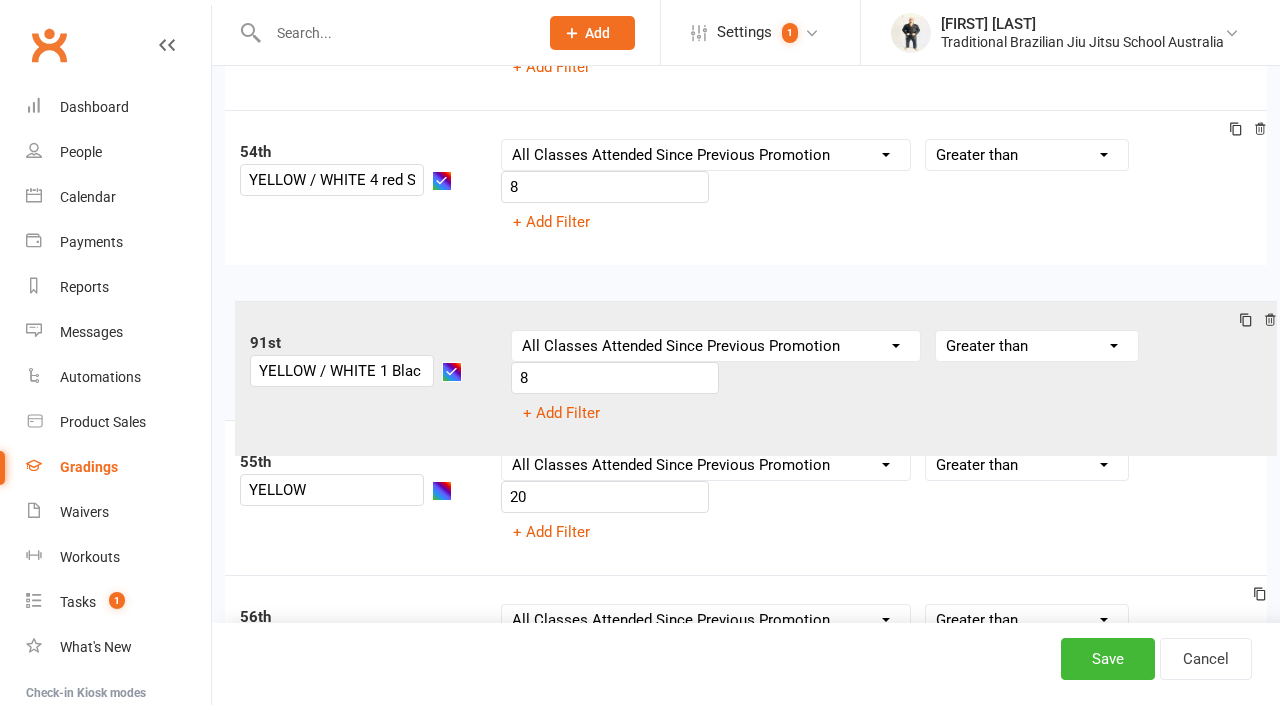 click on "1st WHITE BELT Column name Belt Size Active for Grading? Most Recent Promotion All Classes Attended Since Previous Promotion Style Classes Attended Since Previous Promotion Non-Style Classes Attended Since Previous Promotion Most Recent Style Attendance Condition Equals Does not equal Contains Does not contain Is blank or does not contain Is blank Is not blank Before After 0 + Add Filter 2nd WHITE BELT 1 STRIPE Column name Belt Size Active for Grading? Most Recent Promotion All Classes Attended Since Previous Promotion Style Classes Attended Since Previous Promotion Non-Style Classes Attended Since Previous Promotion Most Recent Style Attendance Condition Is Is not Less than Greater than Less than or equal to Greater than or equal to Is blank Is not blank 8 + Add Filter 3rd WHITE BELT 2 STRIPES Column name Belt Size Active for Grading? Most Recent Promotion All Classes Attended Since Previous Promotion Style Classes Attended Since Previous Promotion Non-Style Classes Attended Since Previous Promotion Is 8 4th" at bounding box center [746, -897] 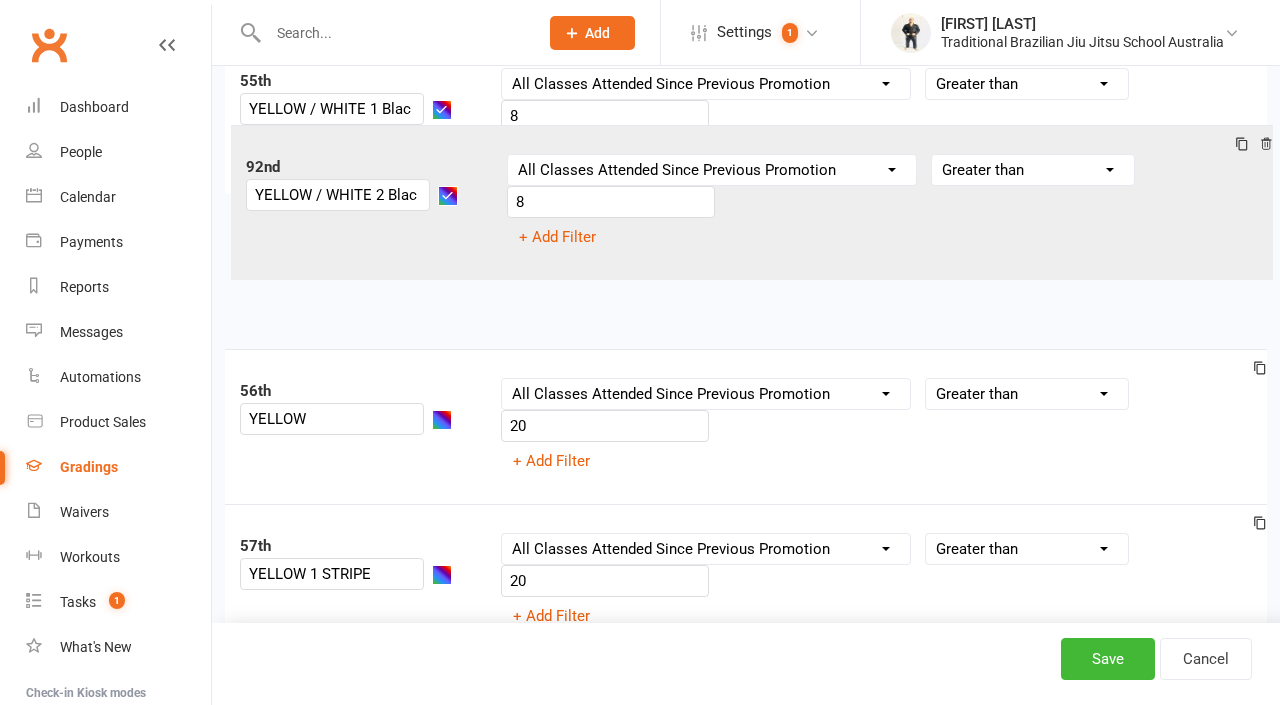 scroll, scrollTop: 8444, scrollLeft: 0, axis: vertical 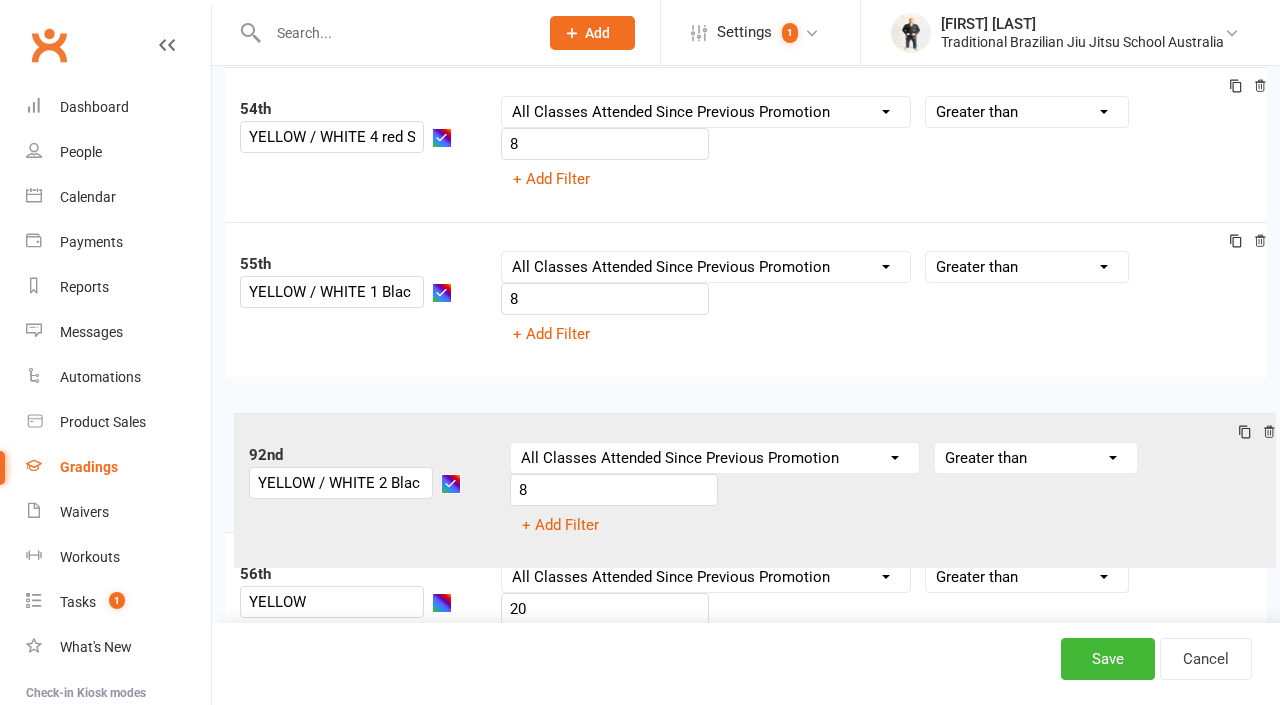 drag, startPoint x: 268, startPoint y: 209, endPoint x: 279, endPoint y: 455, distance: 246.24582 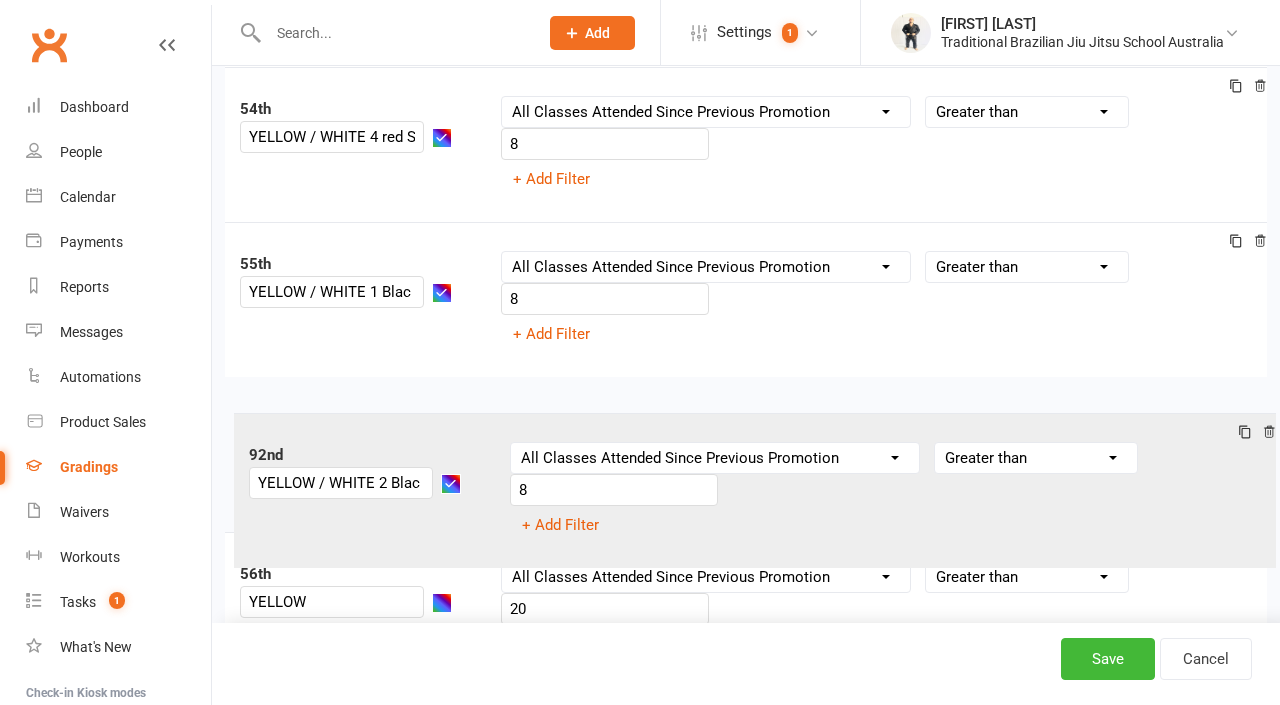 click on "1st WHITE BELT Column name Belt Size Active for Grading? Most Recent Promotion All Classes Attended Since Previous Promotion Style Classes Attended Since Previous Promotion Non-Style Classes Attended Since Previous Promotion Most Recent Style Attendance Condition Equals Does not equal Contains Does not contain Is blank or does not contain Is blank Is not blank Before After 0 + Add Filter 2nd WHITE BELT 1 STRIPE Column name Belt Size Active for Grading? Most Recent Promotion All Classes Attended Since Previous Promotion Style Classes Attended Since Previous Promotion Non-Style Classes Attended Since Previous Promotion Most Recent Style Attendance Condition Is Is not Less than Greater than Less than or equal to Greater than or equal to Is blank Is not blank 8 + Add Filter 3rd WHITE BELT 2 STRIPES Column name Belt Size Active for Grading? Most Recent Promotion All Classes Attended Since Previous Promotion Style Classes Attended Since Previous Promotion Non-Style Classes Attended Since Previous Promotion Is 8 4th" at bounding box center [746, -940] 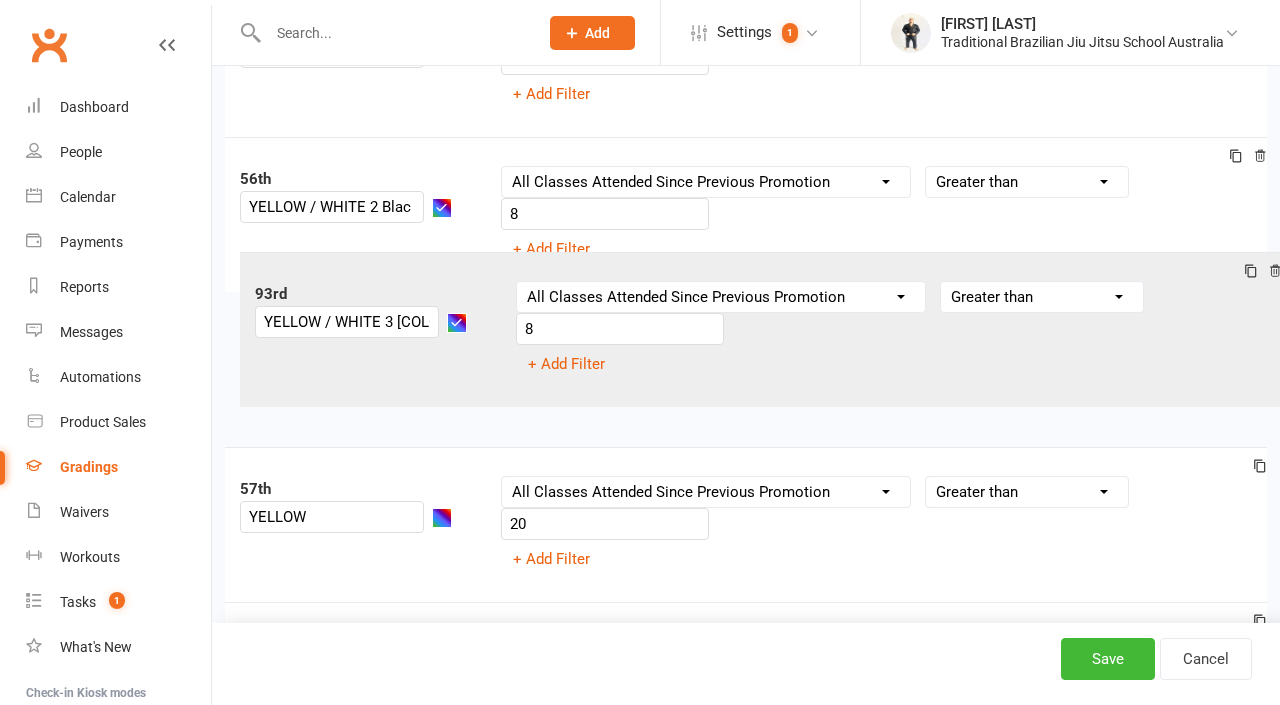 scroll, scrollTop: 8684, scrollLeft: 0, axis: vertical 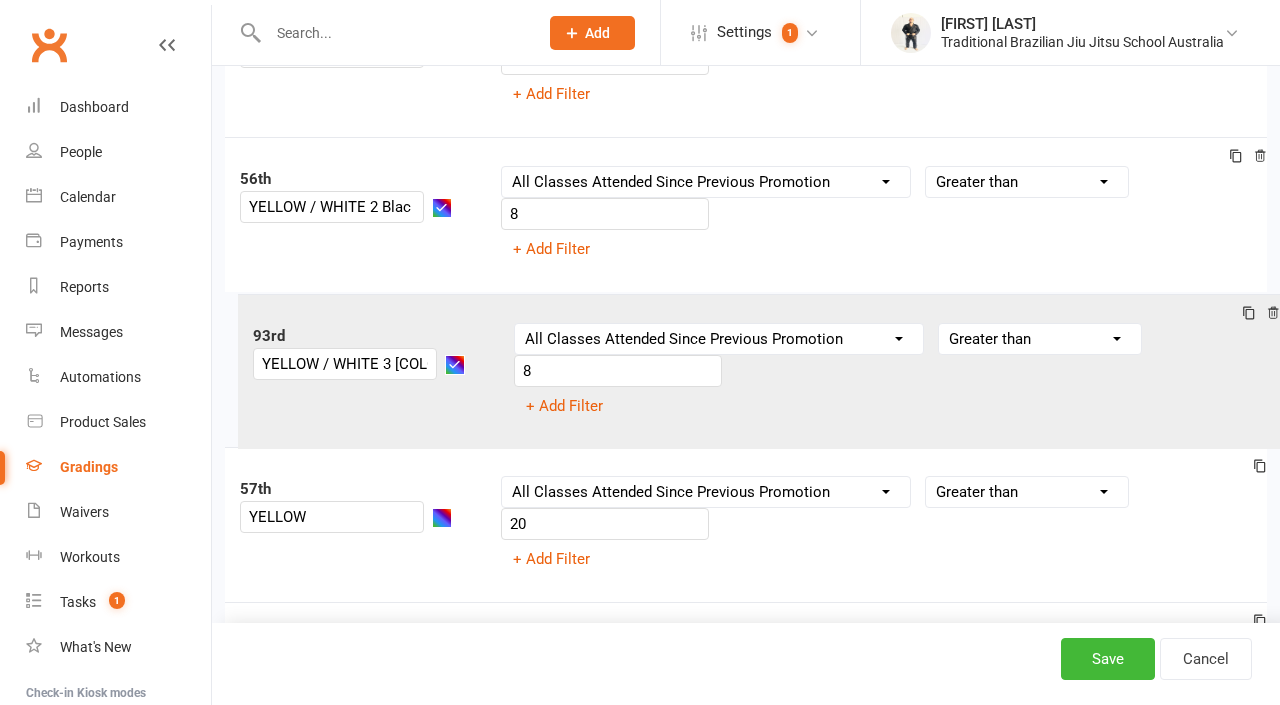 drag, startPoint x: 264, startPoint y: 372, endPoint x: 280, endPoint y: 338, distance: 37.576588 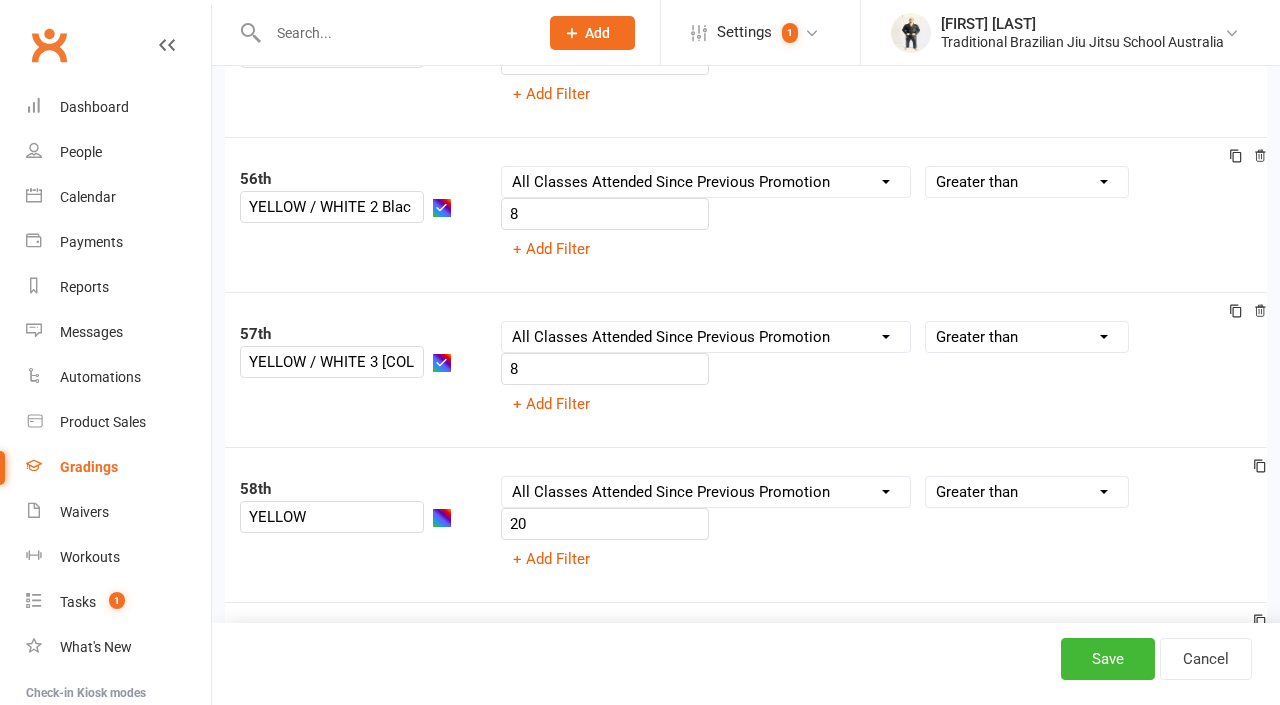 click on "YELLOW" at bounding box center [347, 517] 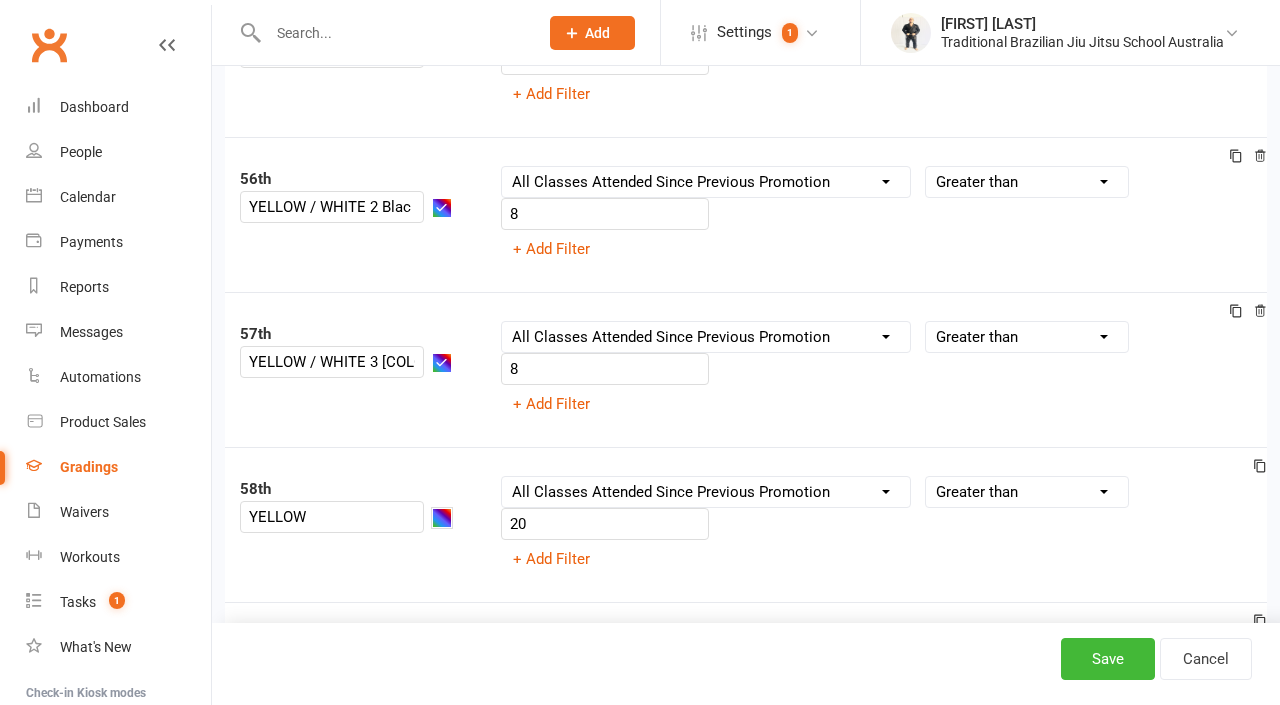click at bounding box center (442, 518) 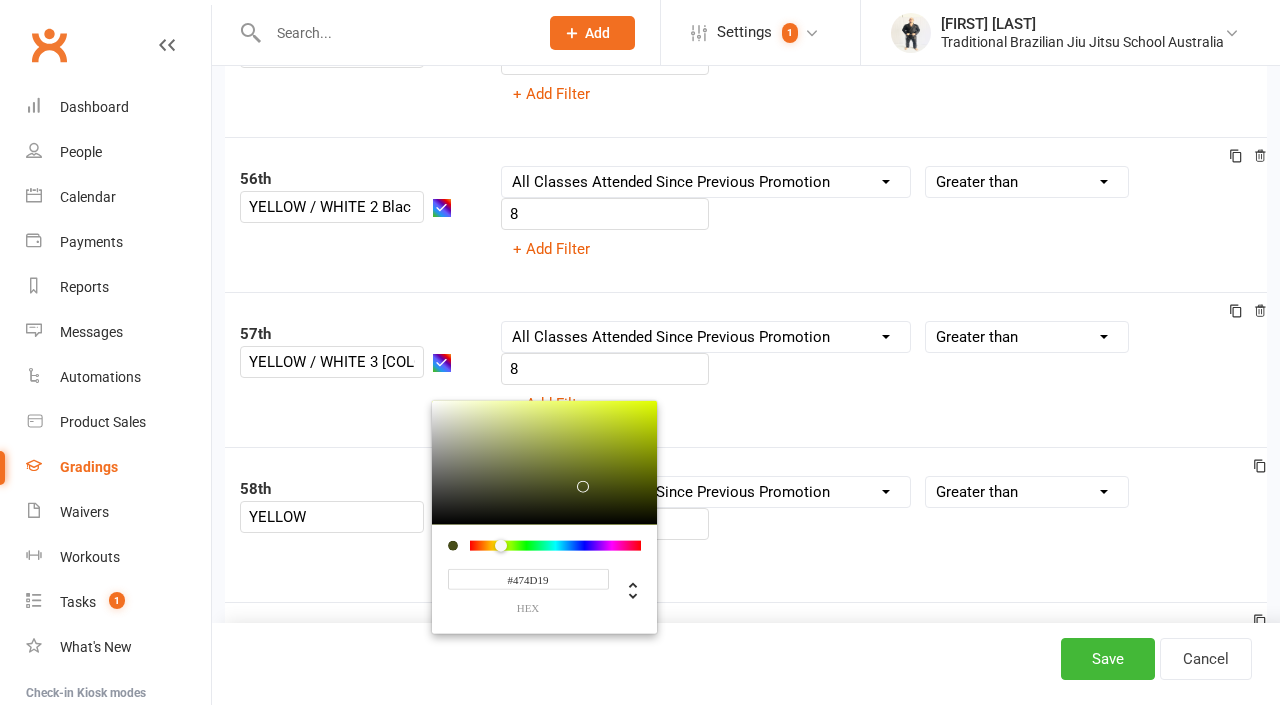click at bounding box center [555, 545] 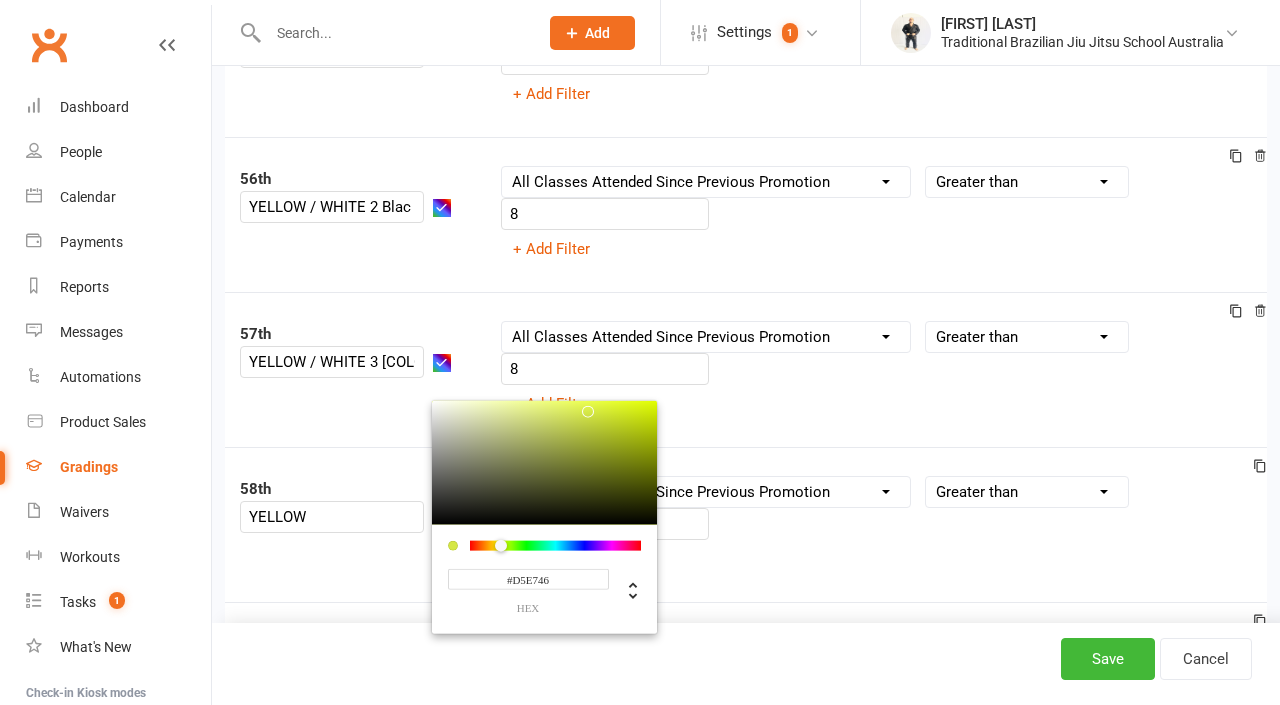 click at bounding box center [544, 462] 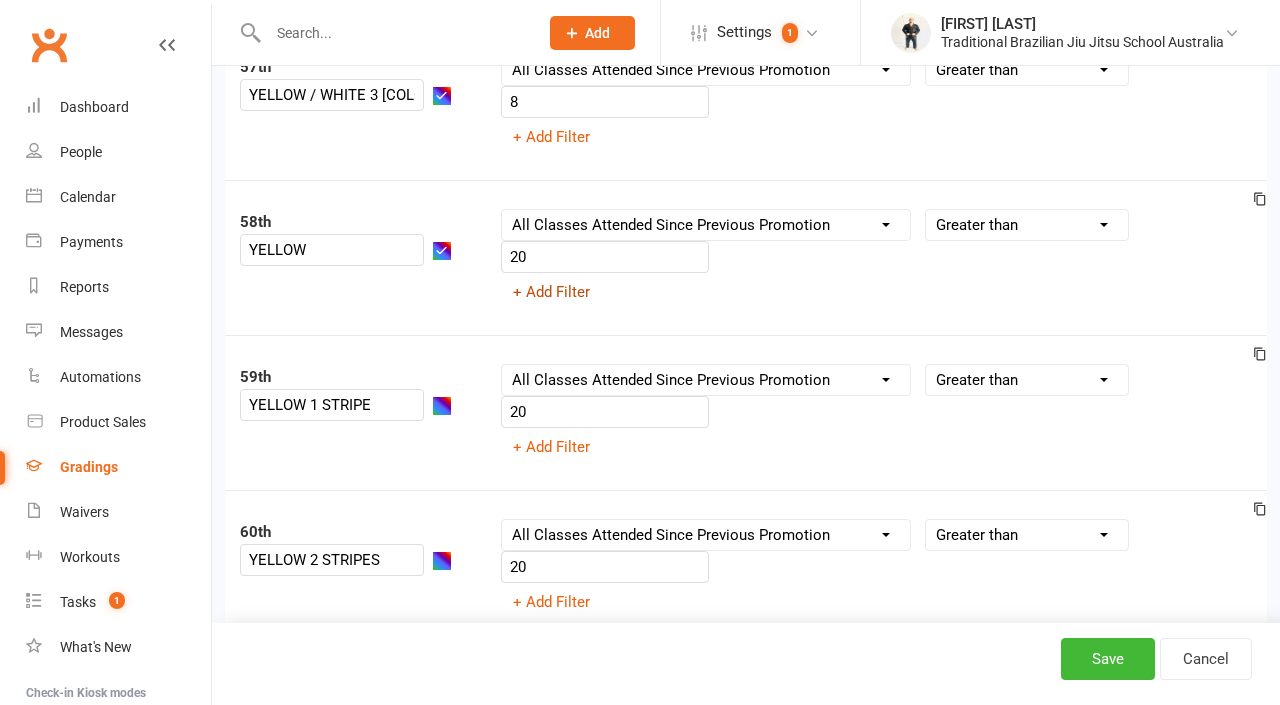 scroll, scrollTop: 8959, scrollLeft: 0, axis: vertical 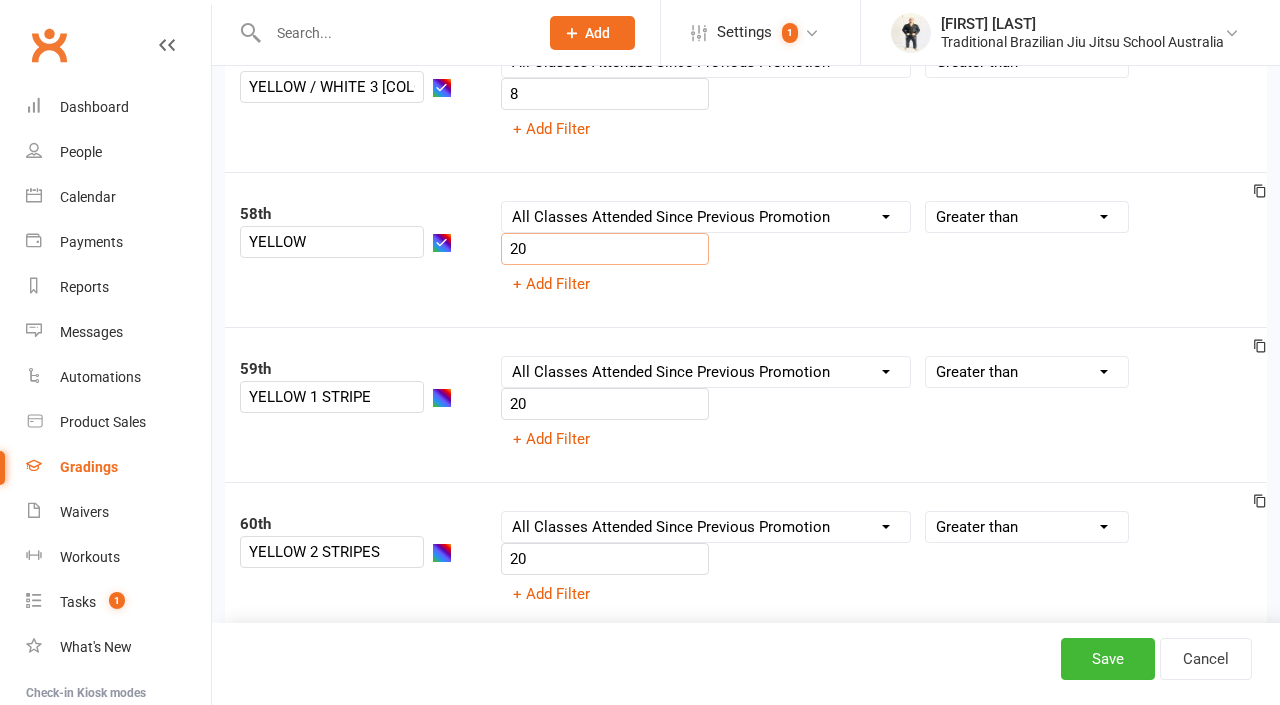 click on "20" at bounding box center (605, 249) 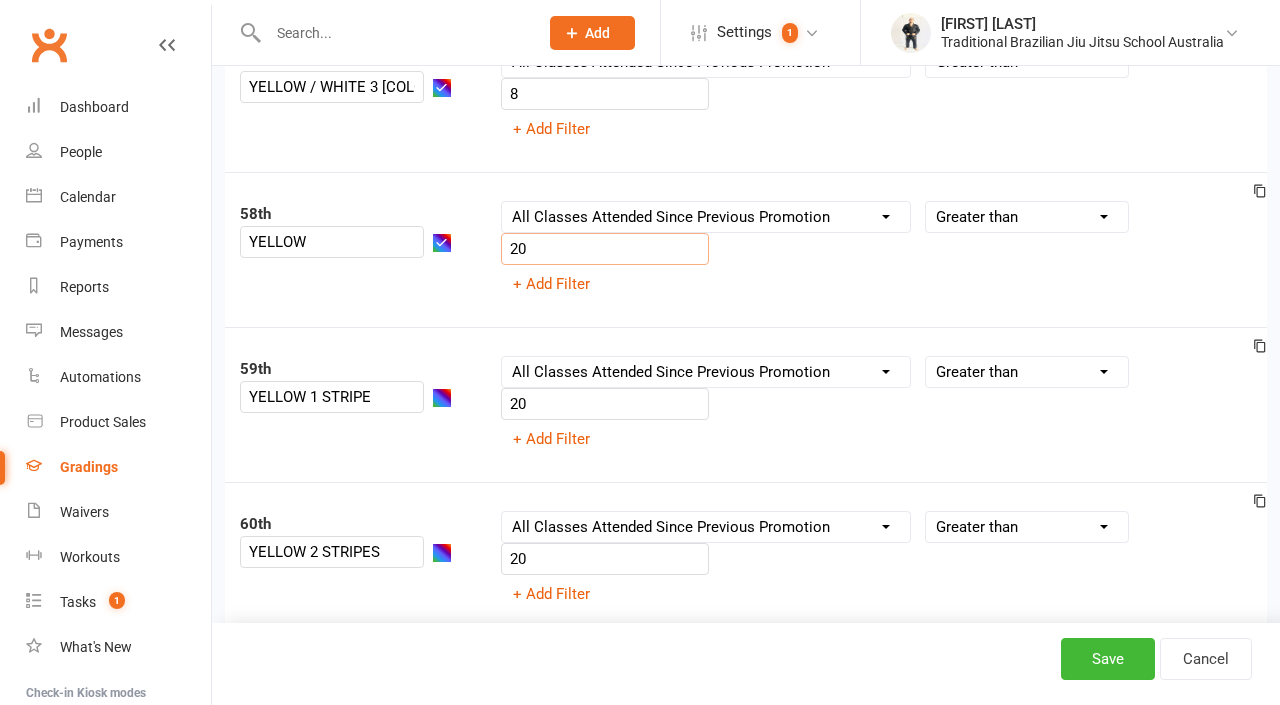 click on "20" at bounding box center (605, 249) 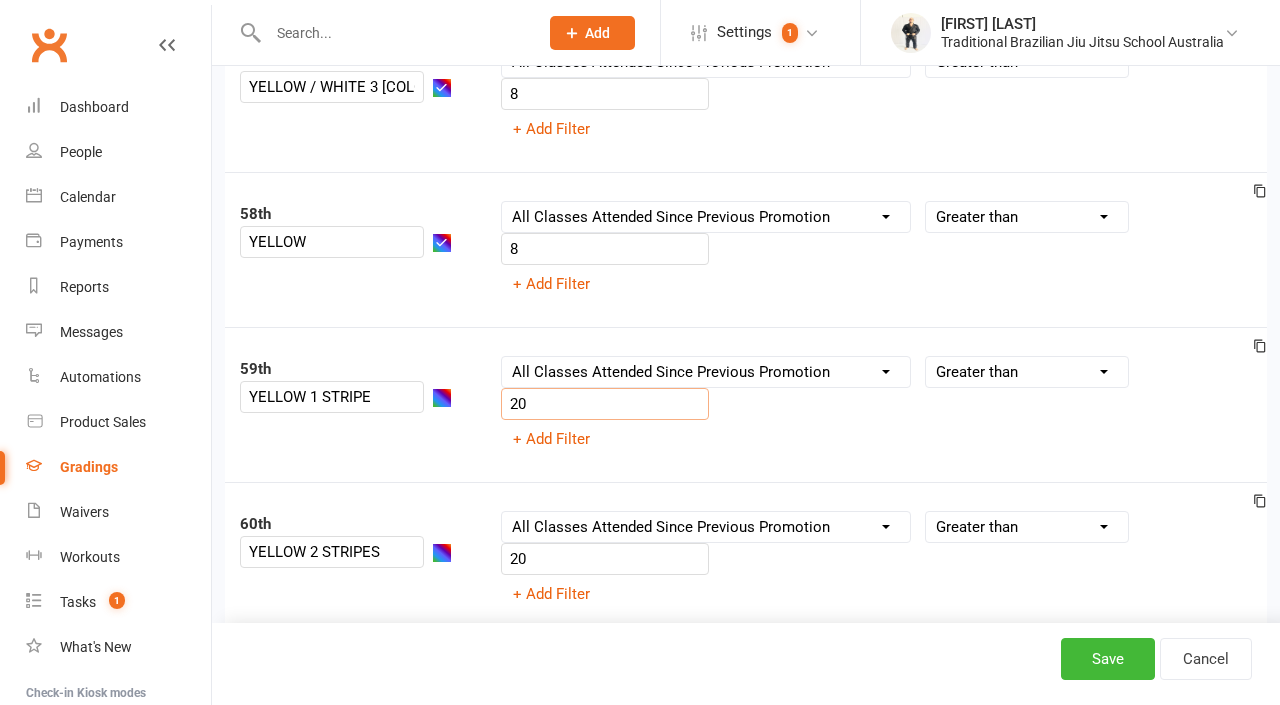 click on "20" at bounding box center [605, 404] 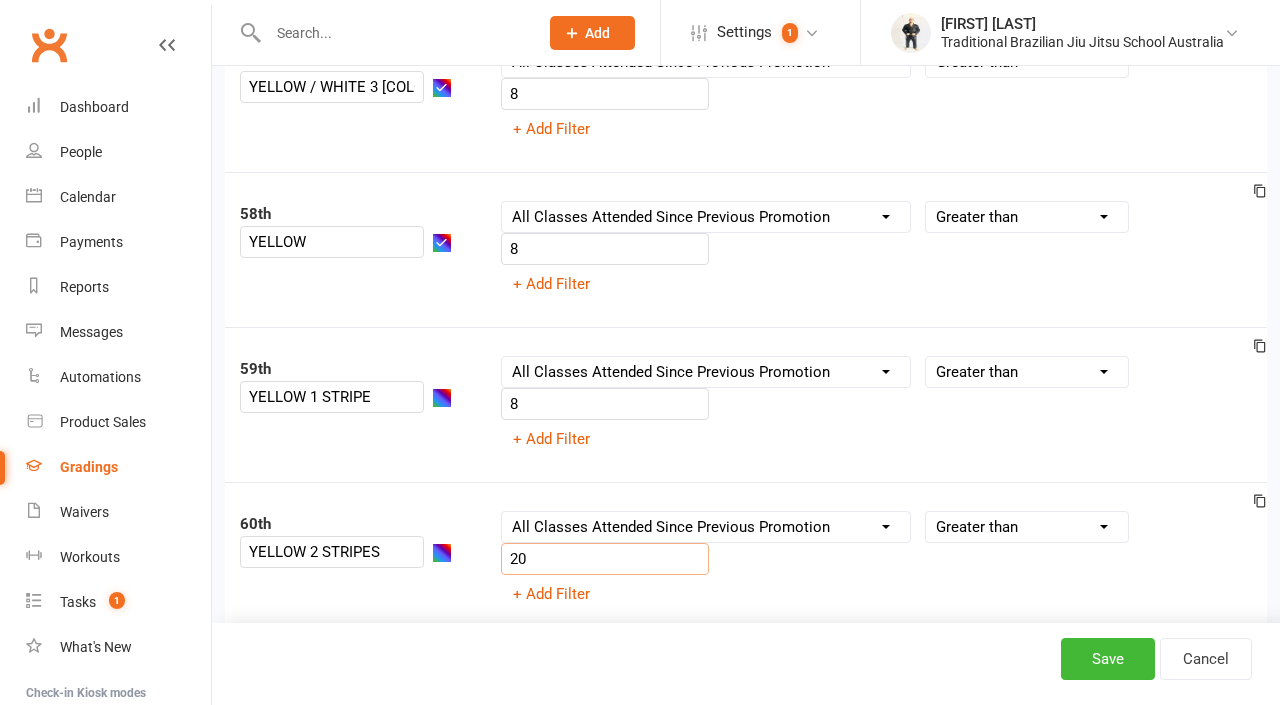 click on "20" at bounding box center [605, 559] 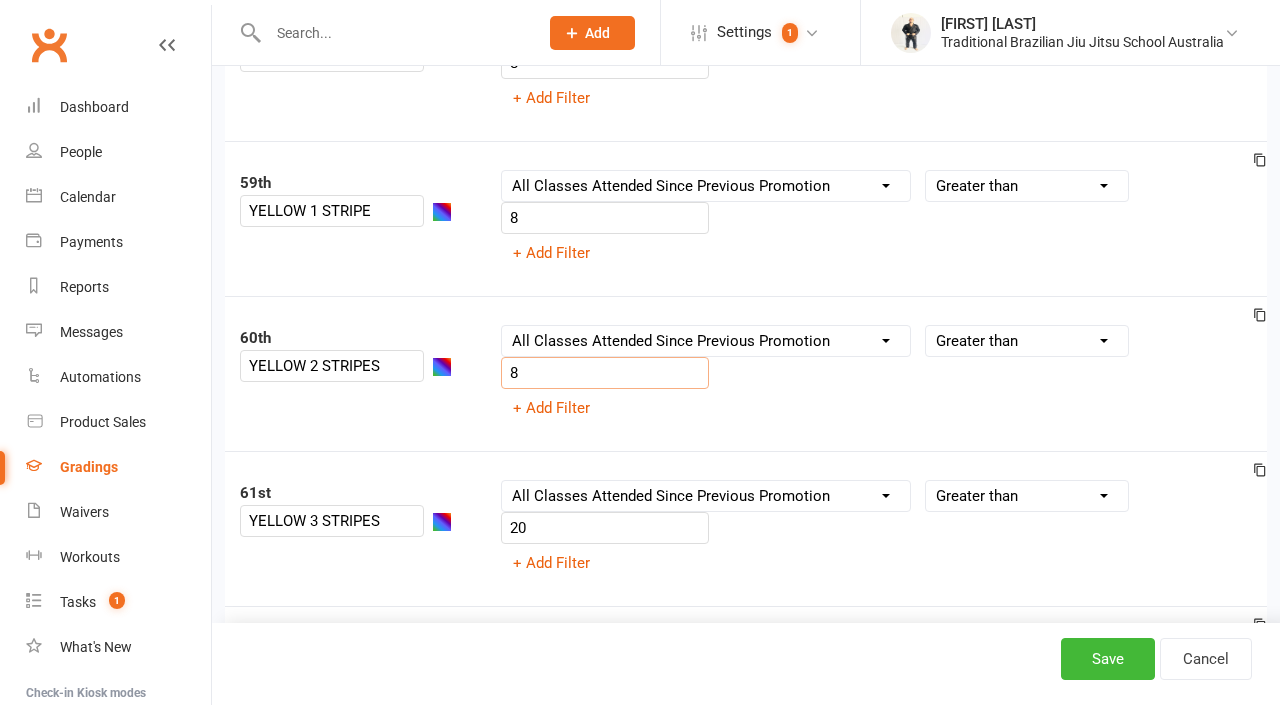 scroll, scrollTop: 9159, scrollLeft: 0, axis: vertical 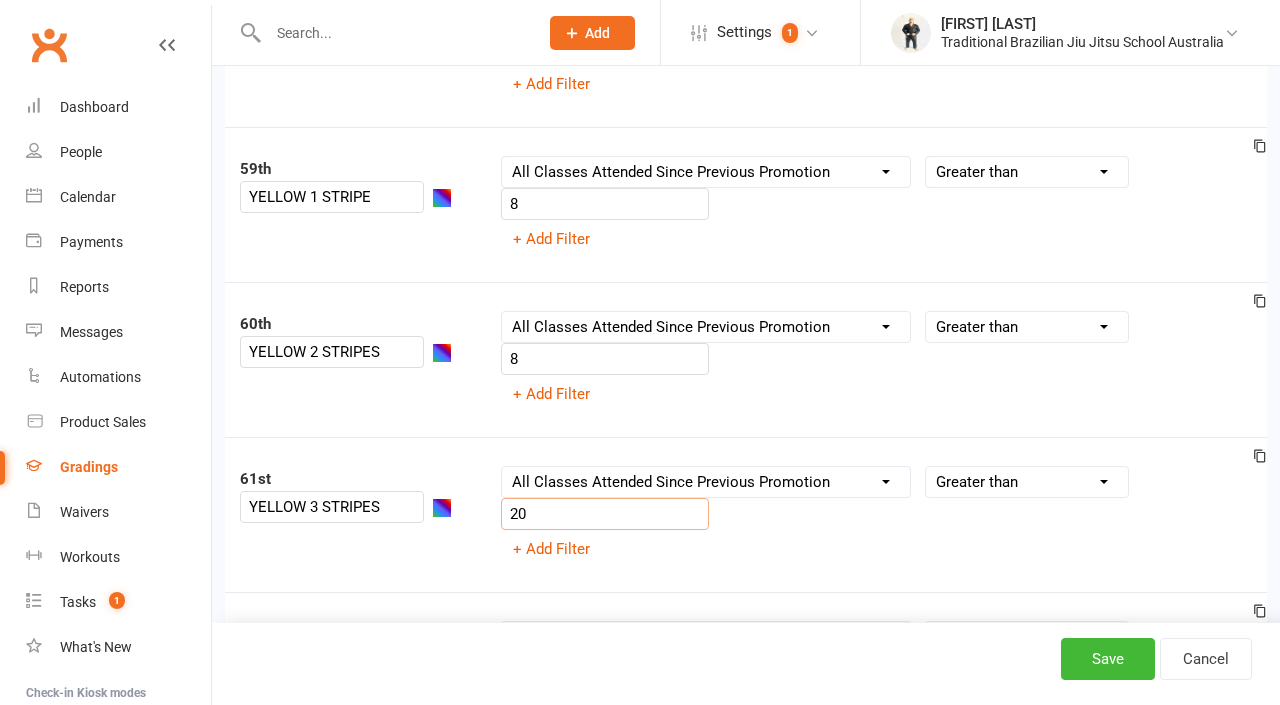 click on "20" at bounding box center (605, 514) 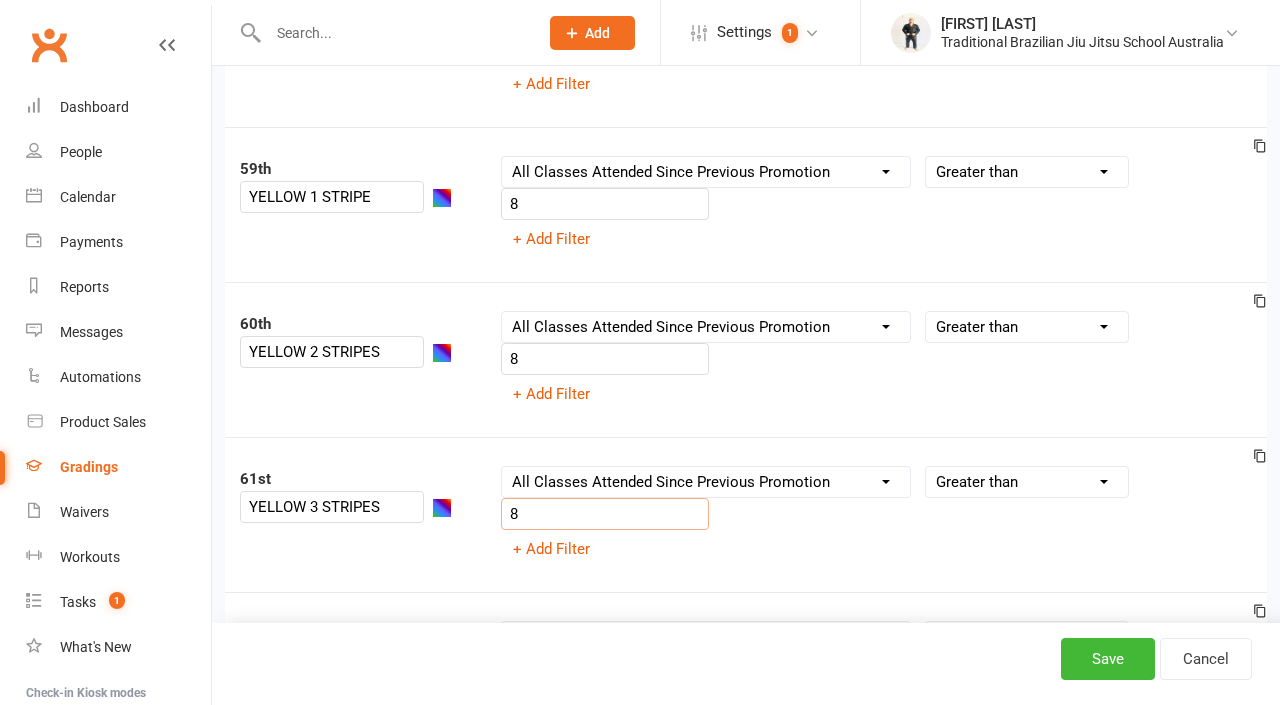 scroll, scrollTop: 9479, scrollLeft: 0, axis: vertical 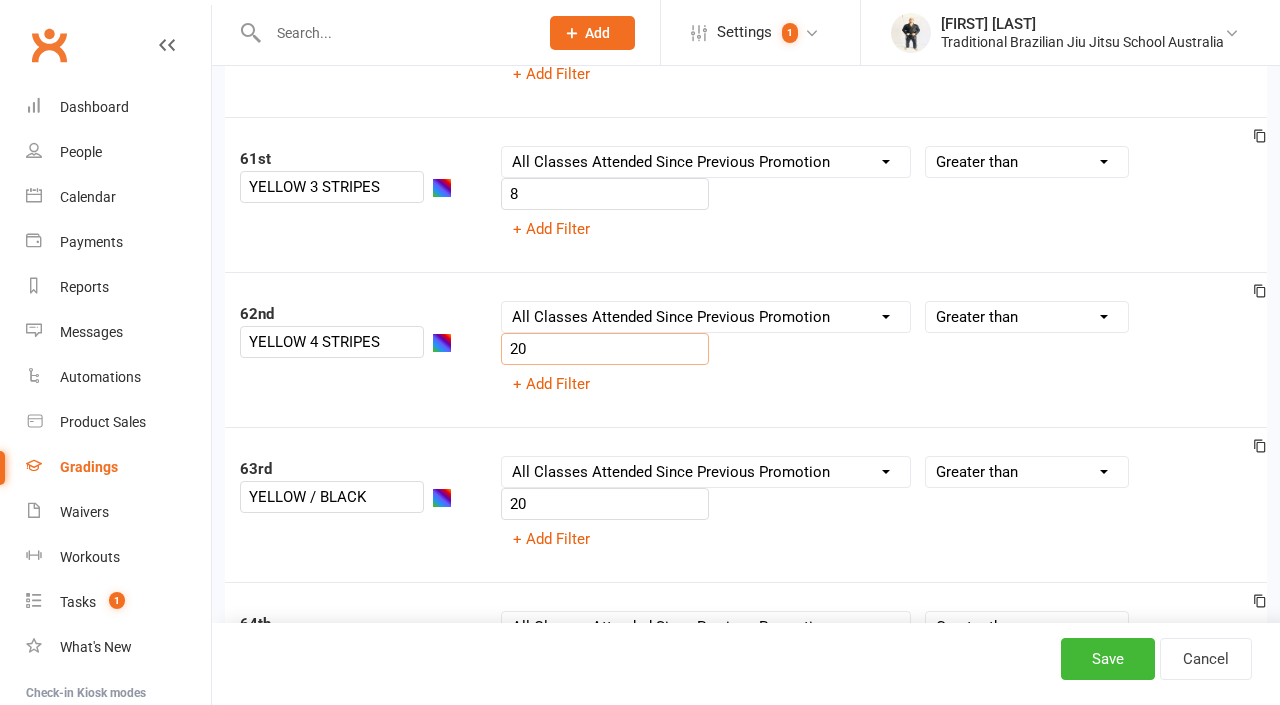 click on "20" at bounding box center (605, 349) 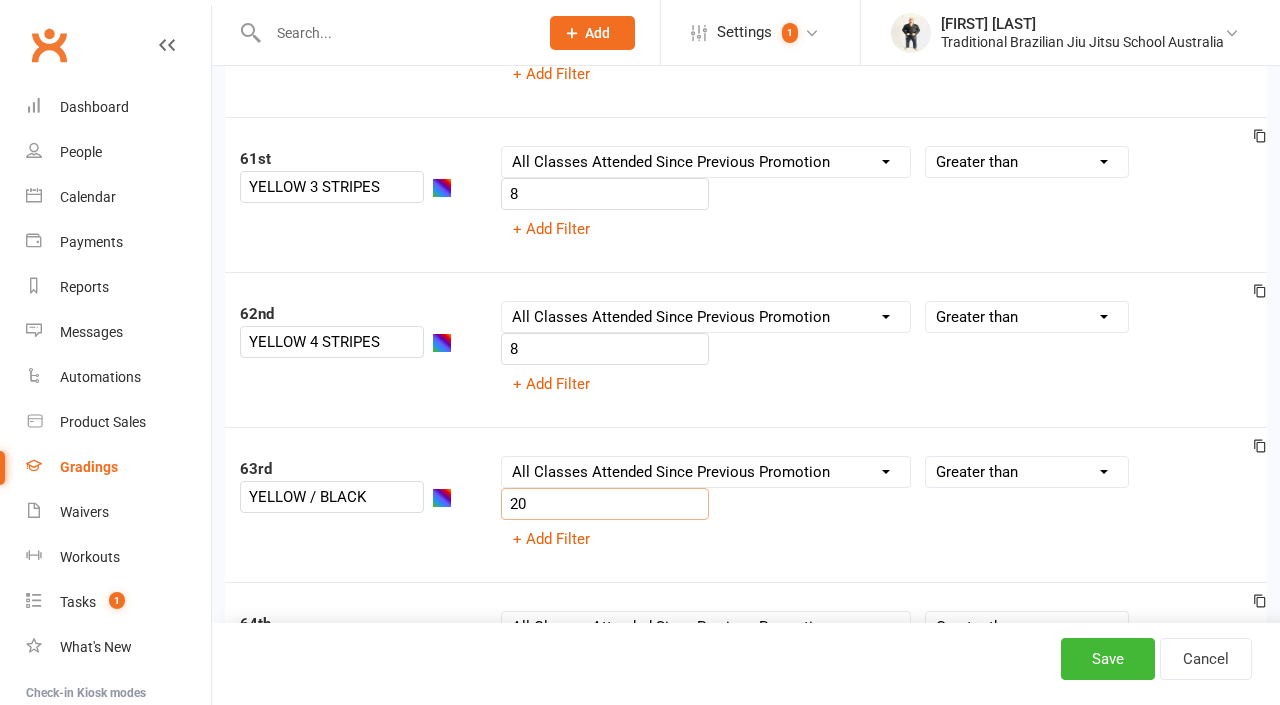 click on "20" at bounding box center [605, 504] 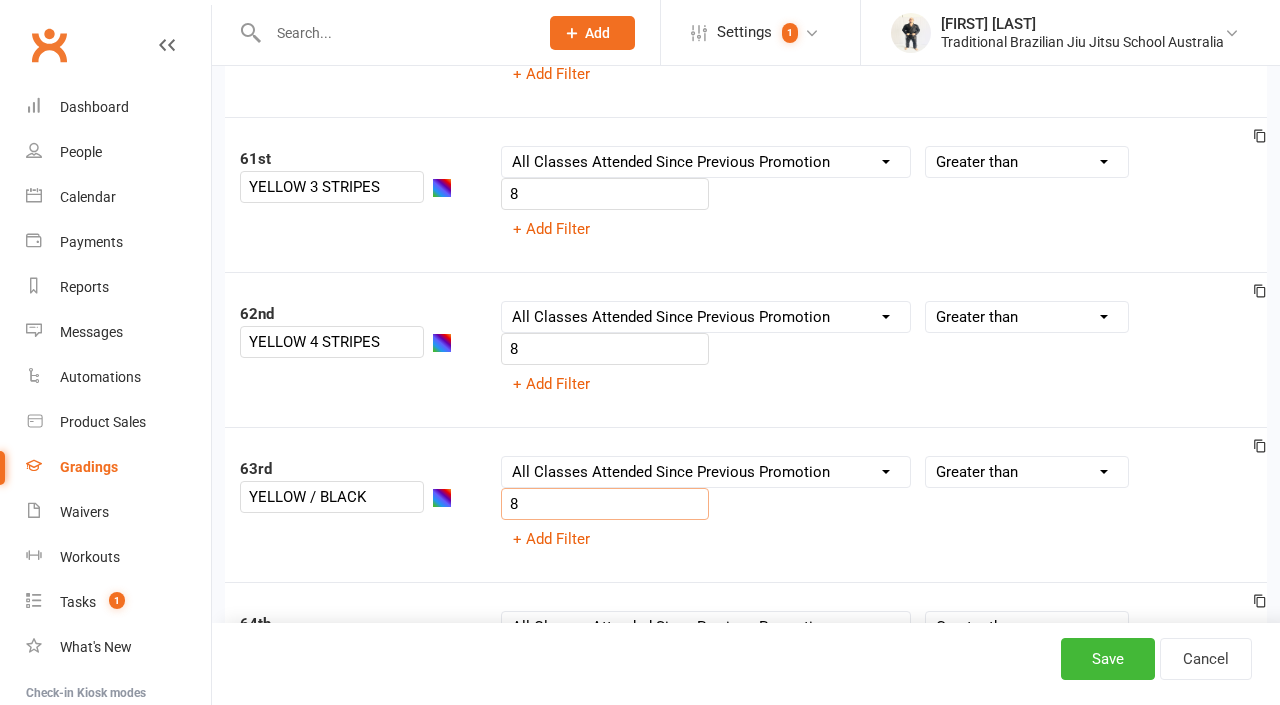 click on "Column name Belt Size Active for Grading? Most Recent Promotion All Classes Attended Since Previous Promotion Style Classes Attended Since Previous Promotion Non-Style Classes Attended Since Previous Promotion Most Recent Style Attendance Condition Is Is not Less than Greater than Less than or equal to Greater than or equal to Is blank Is not blank 8 + Add Filter" at bounding box center [877, 505] 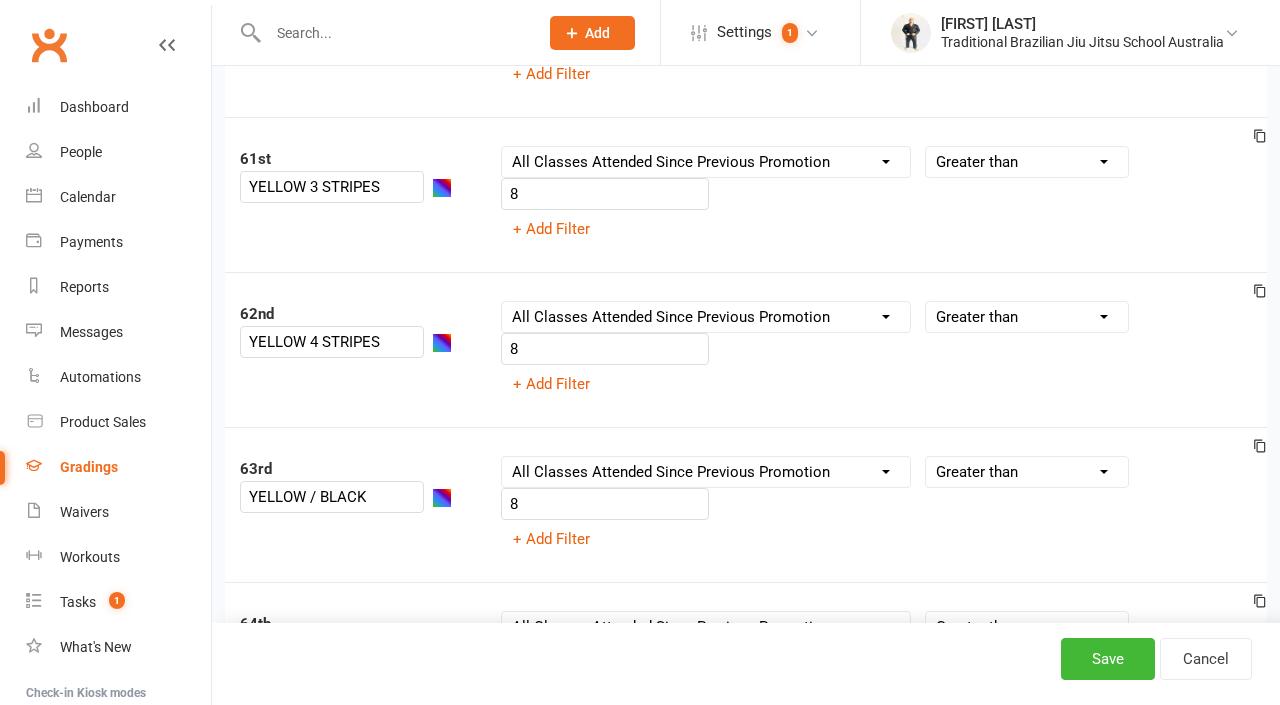 click on "Save Cancel" at bounding box center [746, 664] 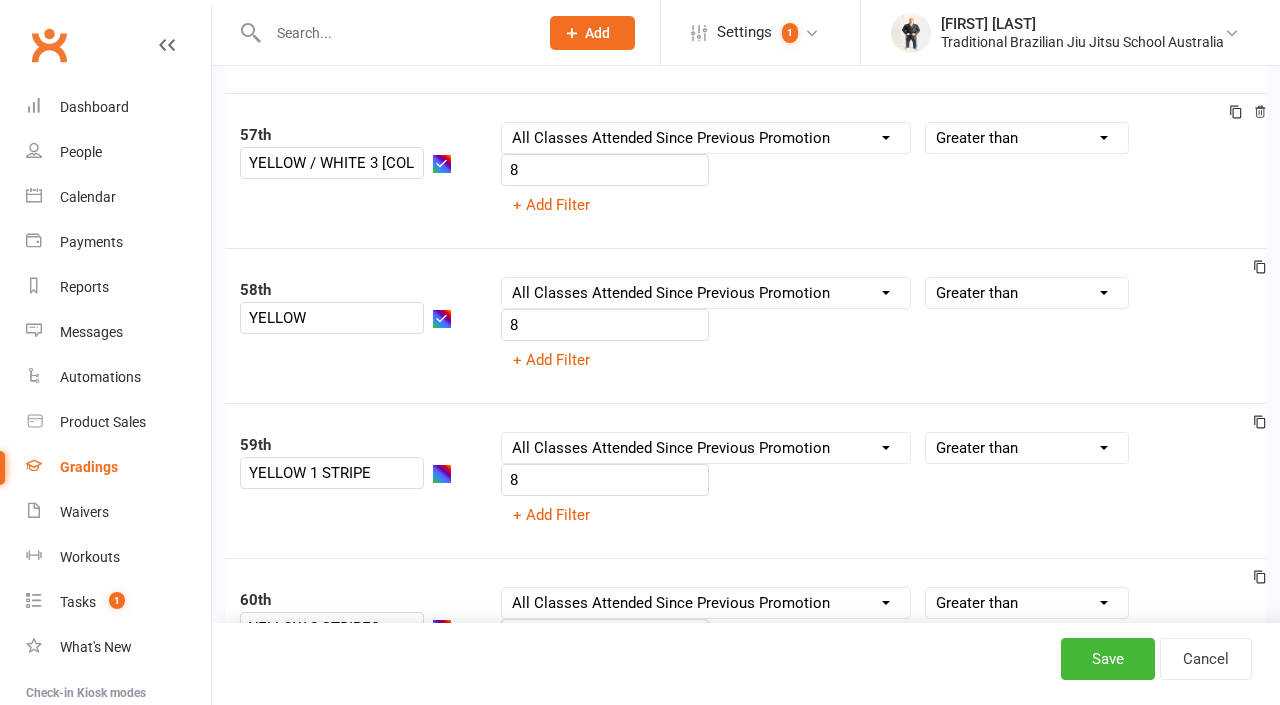 scroll, scrollTop: 8882, scrollLeft: 0, axis: vertical 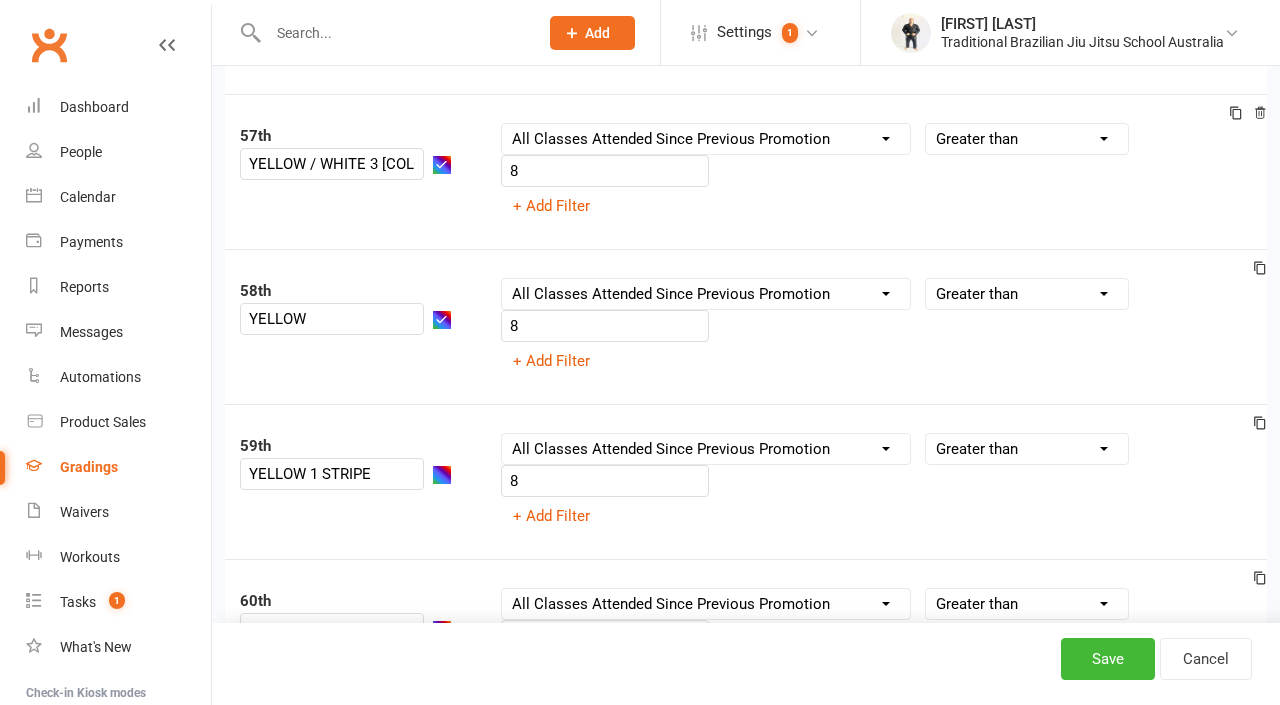 click 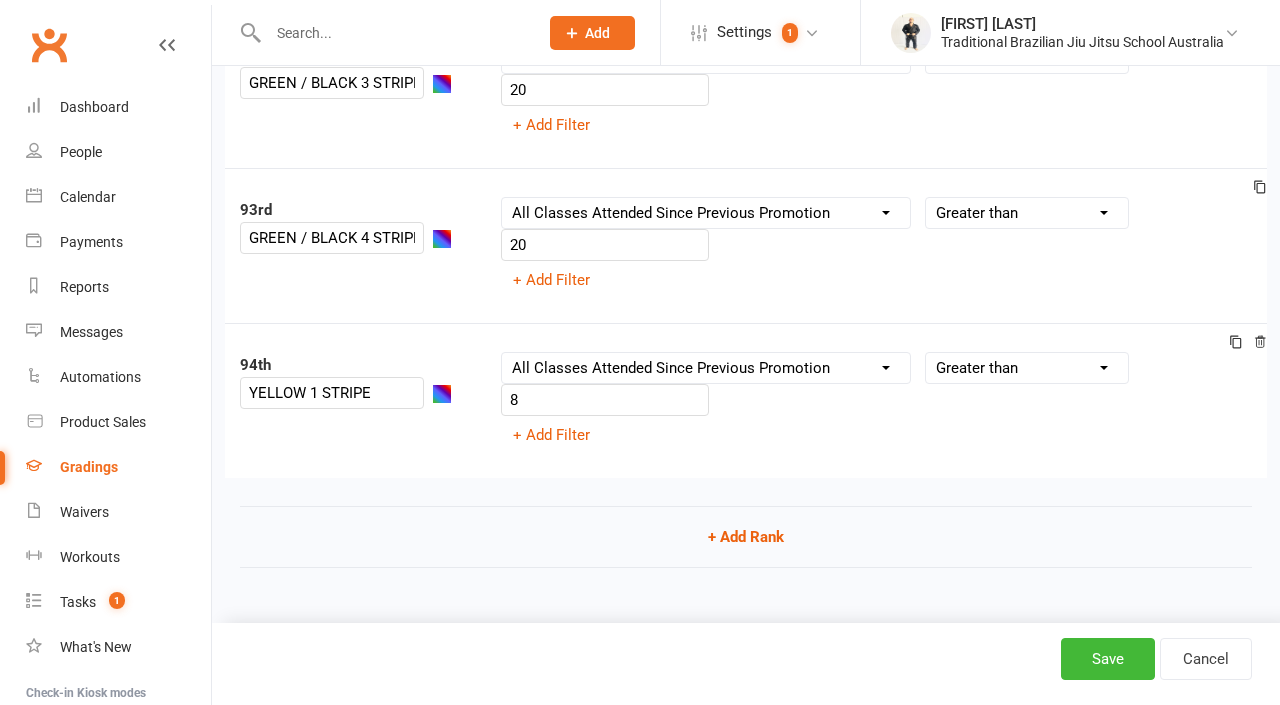 scroll, scrollTop: 14396, scrollLeft: 0, axis: vertical 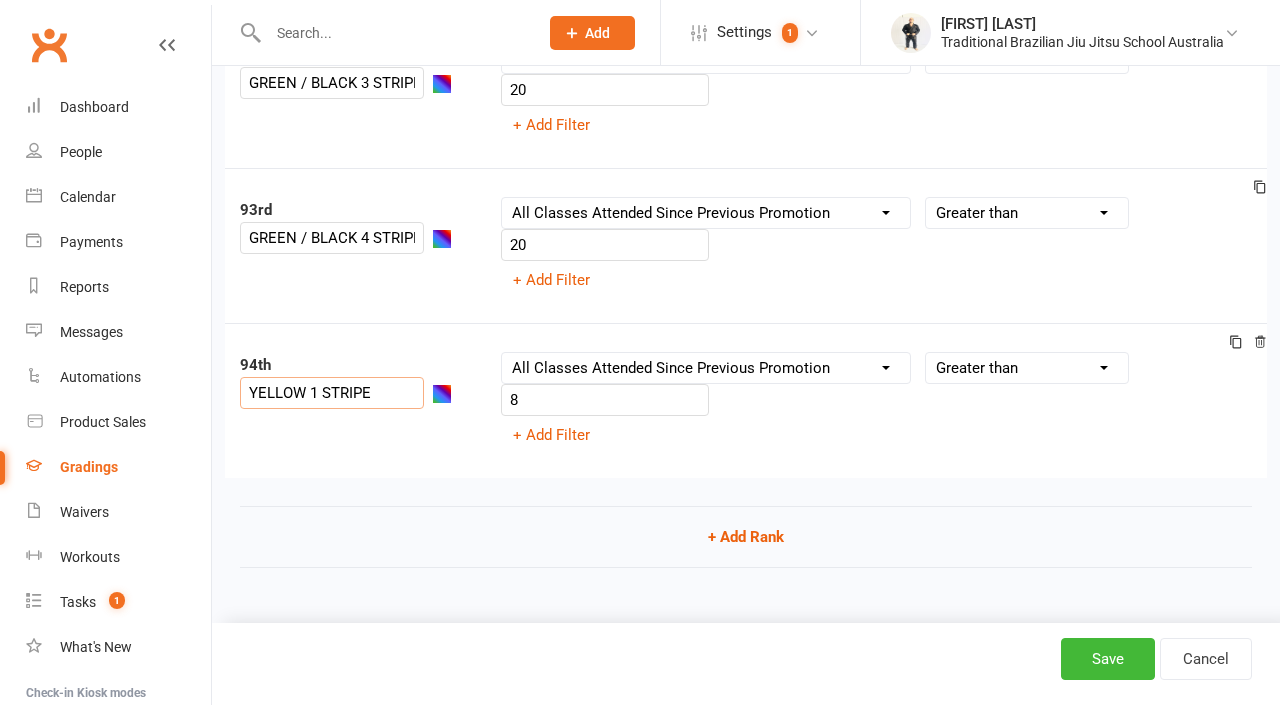 click on "YELLOW 1 STRIPE" at bounding box center (332, 393) 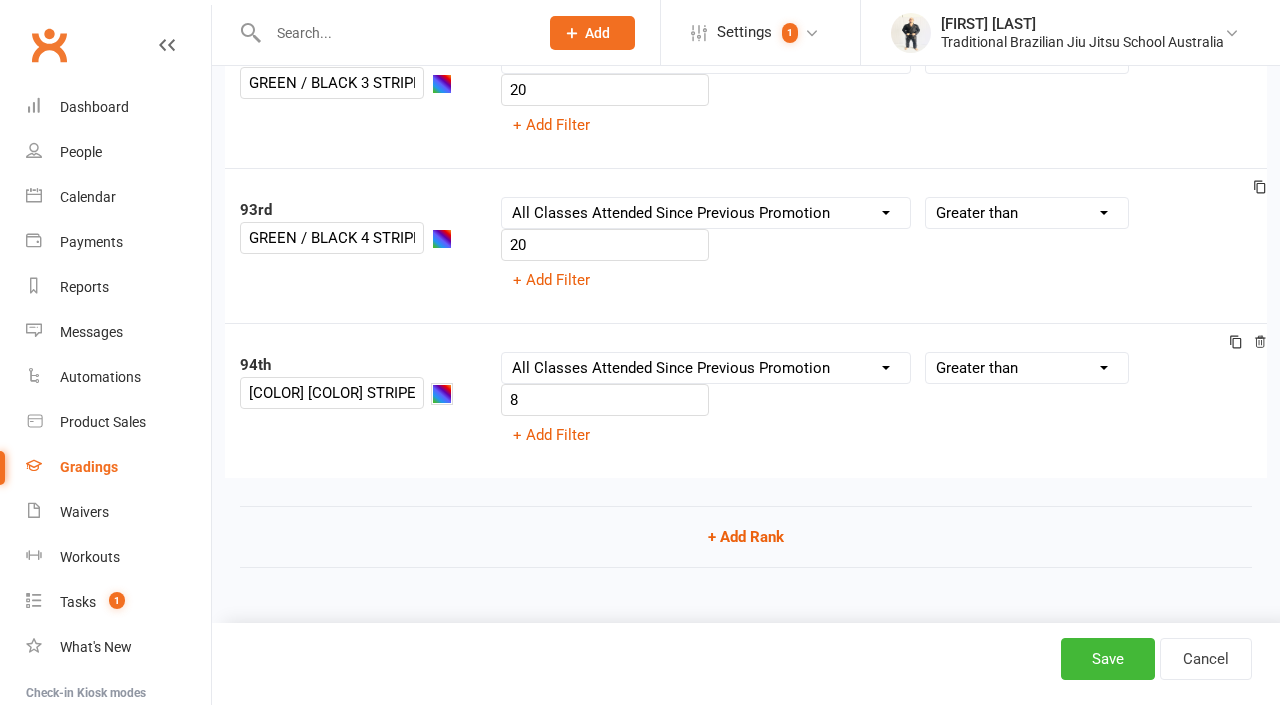 click at bounding box center (442, 394) 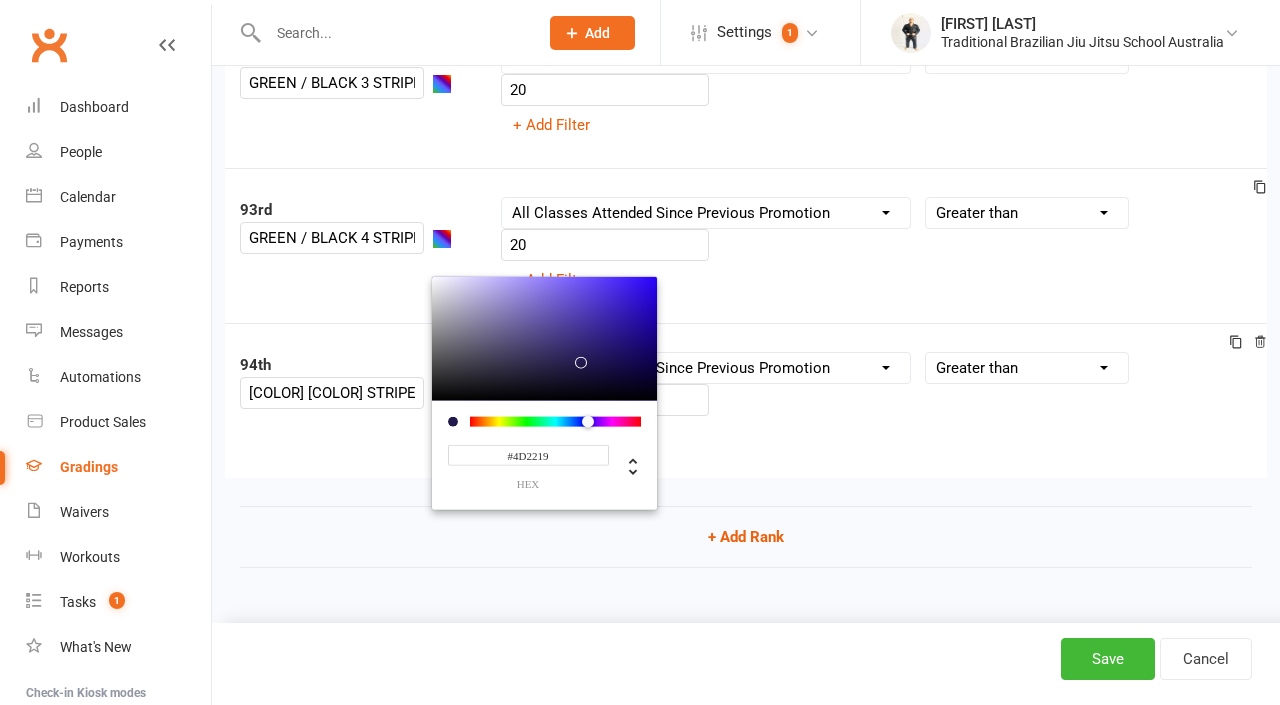 click at bounding box center [555, 421] 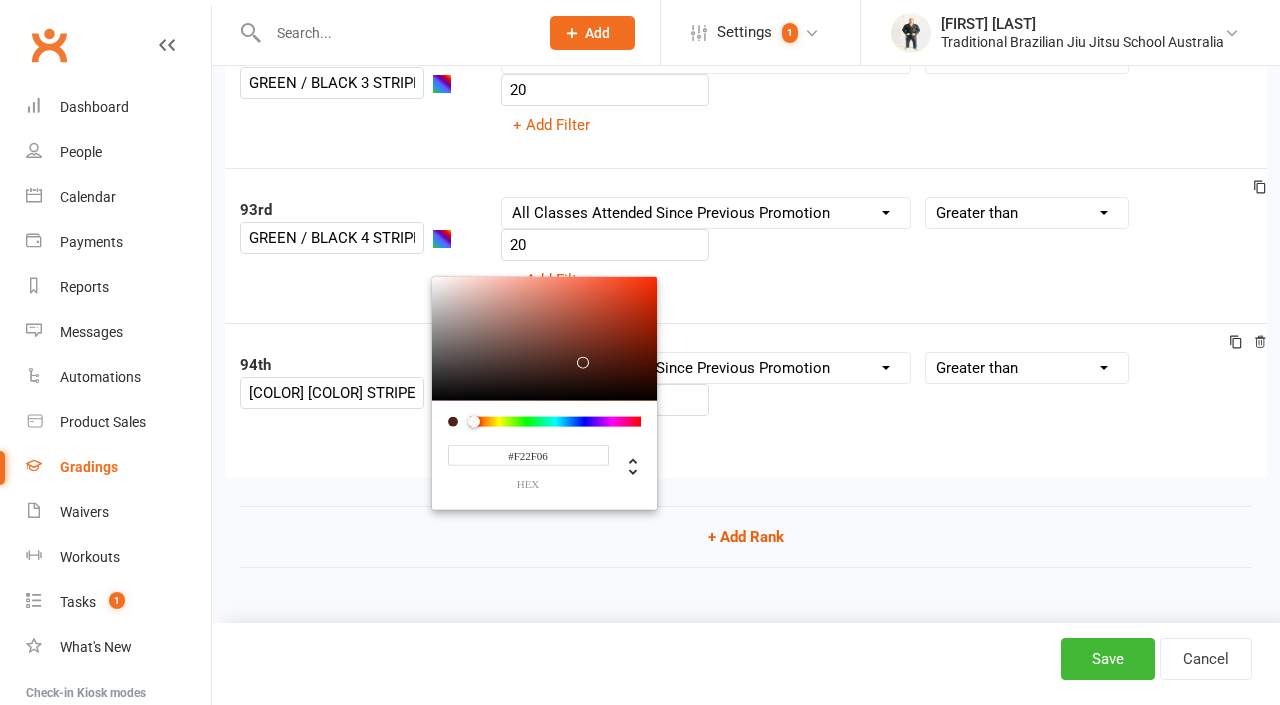 click at bounding box center [544, 338] 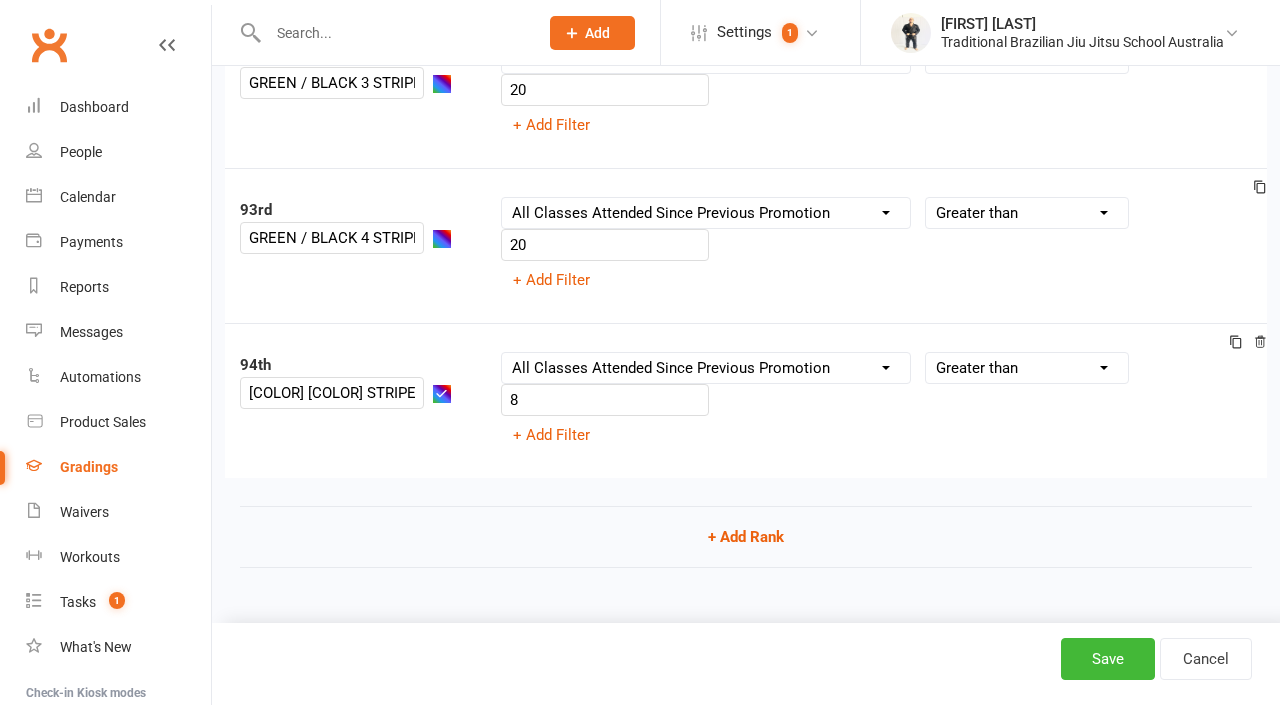 click on "Ranks  1st WHITE BELT Column name Belt Size Active for Grading? Most Recent Promotion All Classes Attended Since Previous Promotion Style Classes Attended Since Previous Promotion Non-Style Classes Attended Since Previous Promotion Most Recent Style Attendance Condition Equals Does not equal Contains Does not contain Is blank or does not contain Is blank Is not blank 8 + Add Filter 2nd WHITE BELT 1 STRIPE Column name Belt Size Active for Grading? Most Recent Promotion All Classes Attended Since Previous Promotion Style Classes Attended Since Previous Promotion Non-Style Classes Attended Since Previous Promotion Most Recent Style Attendance Condition Is Is not Less than Greater than Less than or equal to Greater than or equal to Is blank Is not blank 8 + Add Filter 3rd WHITE BELT 2 STRIPES Column name Belt Size Active for Grading? Most Recent Promotion All Classes Attended Since Previous Promotion Style Classes Attended Since Previous Promotion Non-Style Classes Attended Since Previous Promotion 8" at bounding box center (746, -6764) 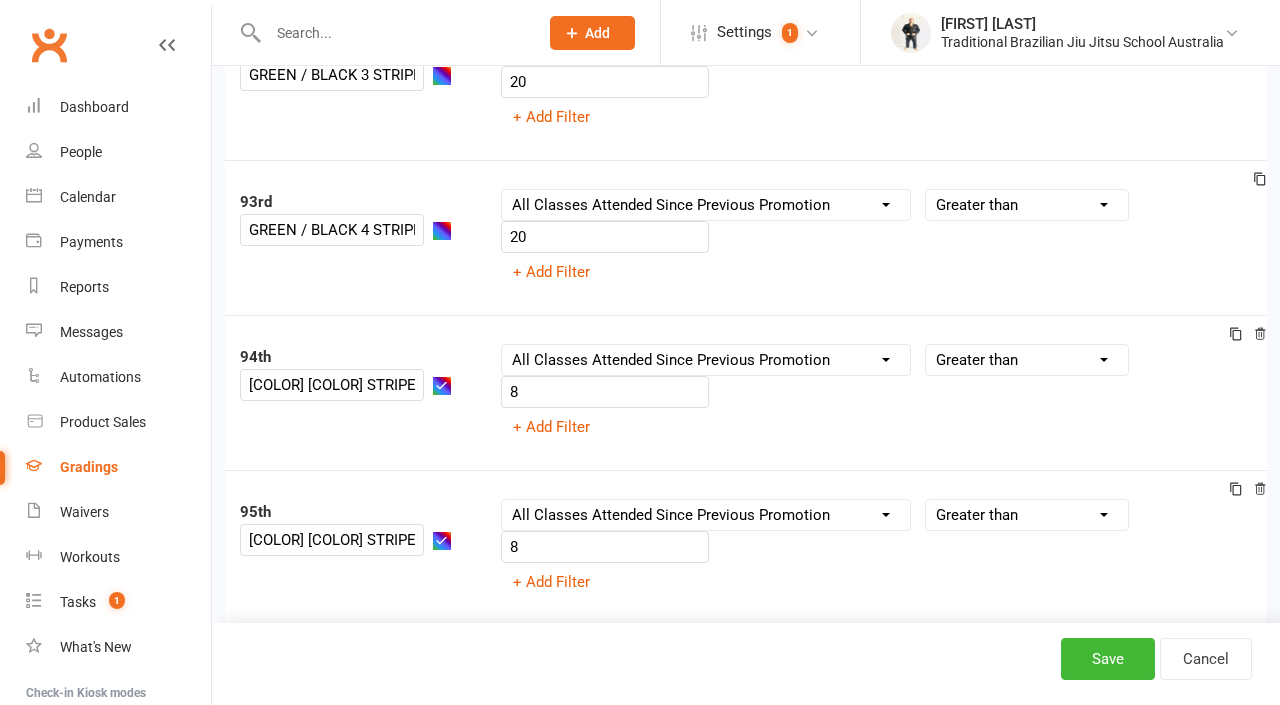 click 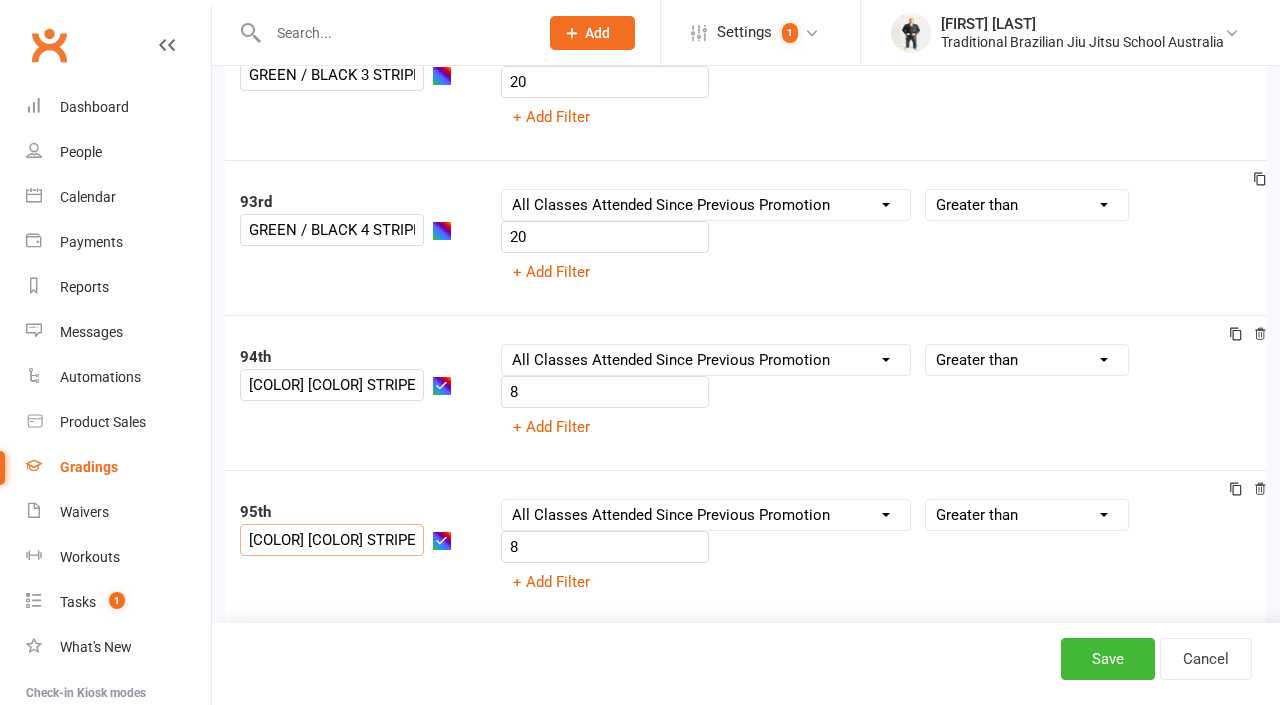 click on "[COLOR] [COLOR] STRIPE" at bounding box center [332, 540] 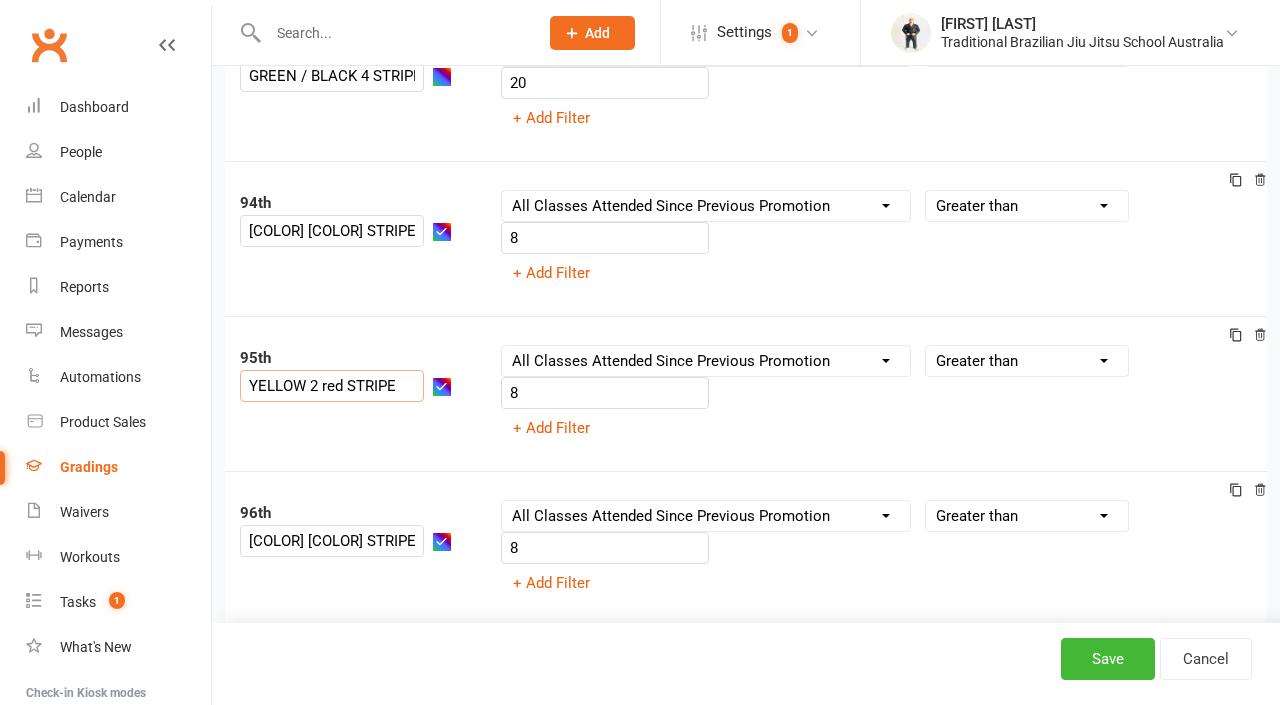 scroll, scrollTop: 14563, scrollLeft: 0, axis: vertical 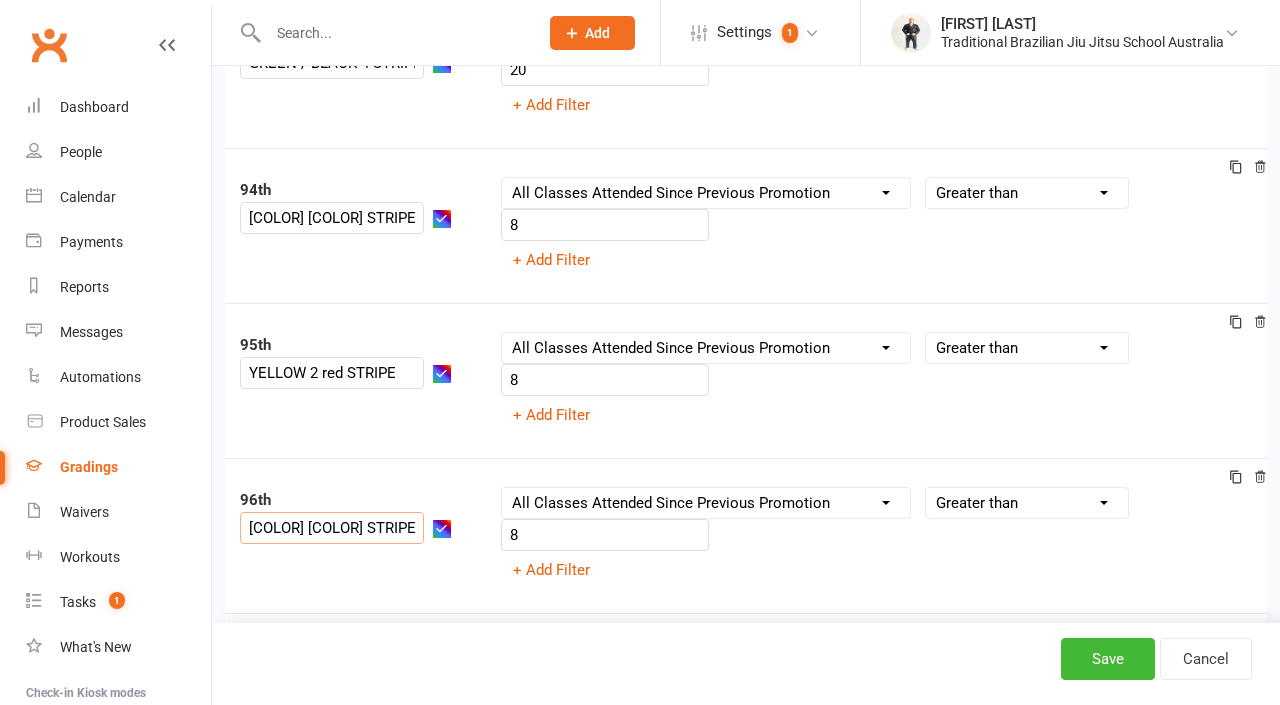 click on "[COLOR] [COLOR] STRIPE" at bounding box center (332, 528) 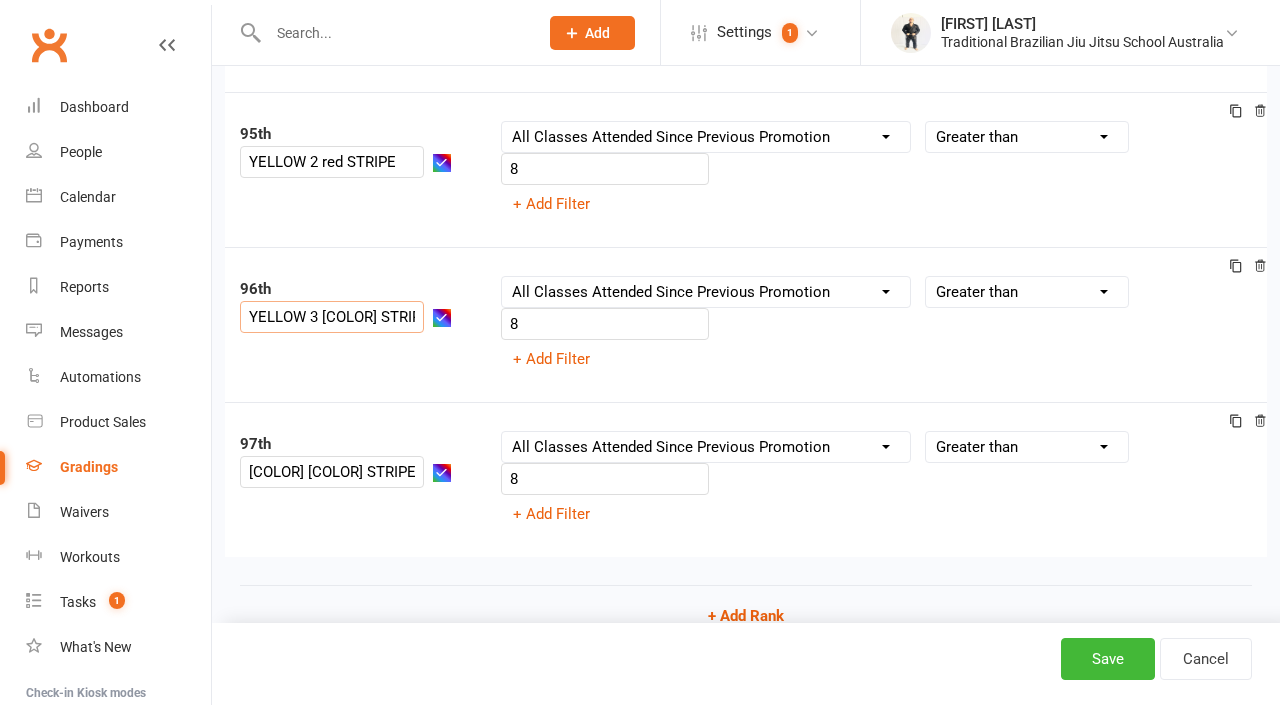 scroll, scrollTop: 14776, scrollLeft: 0, axis: vertical 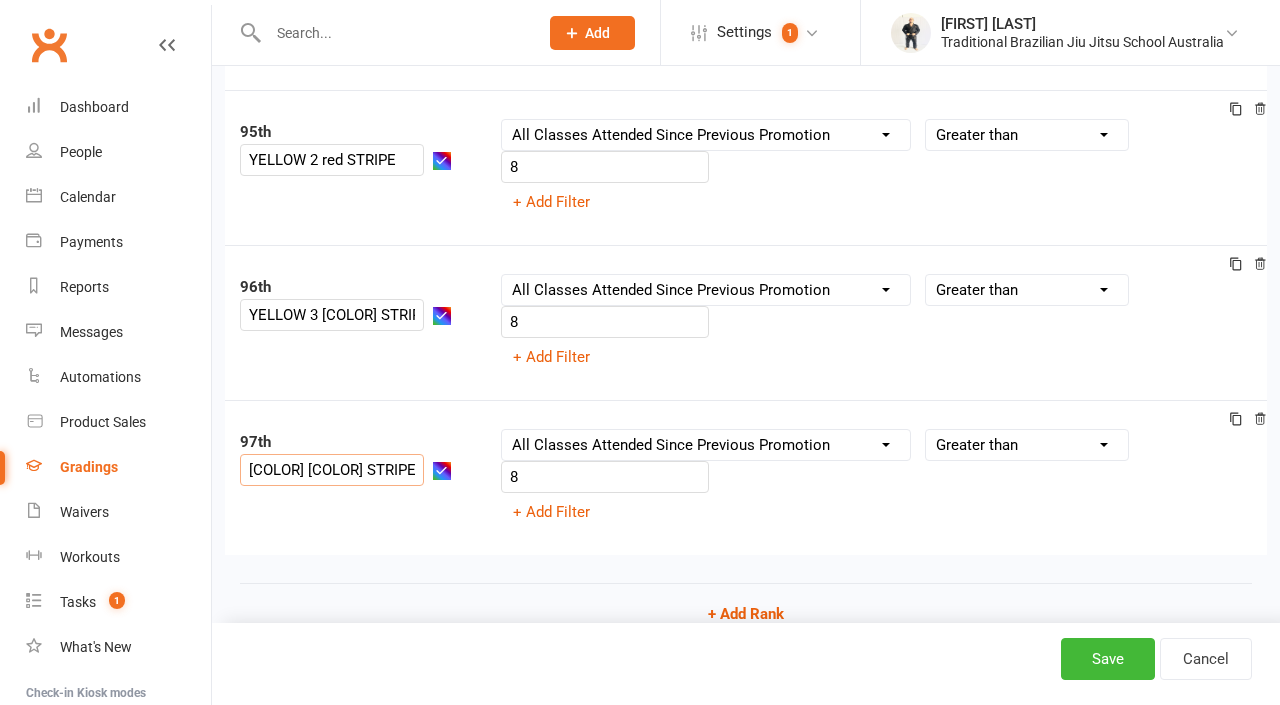 click on "[COLOR] [COLOR] STRIPE" at bounding box center (332, 470) 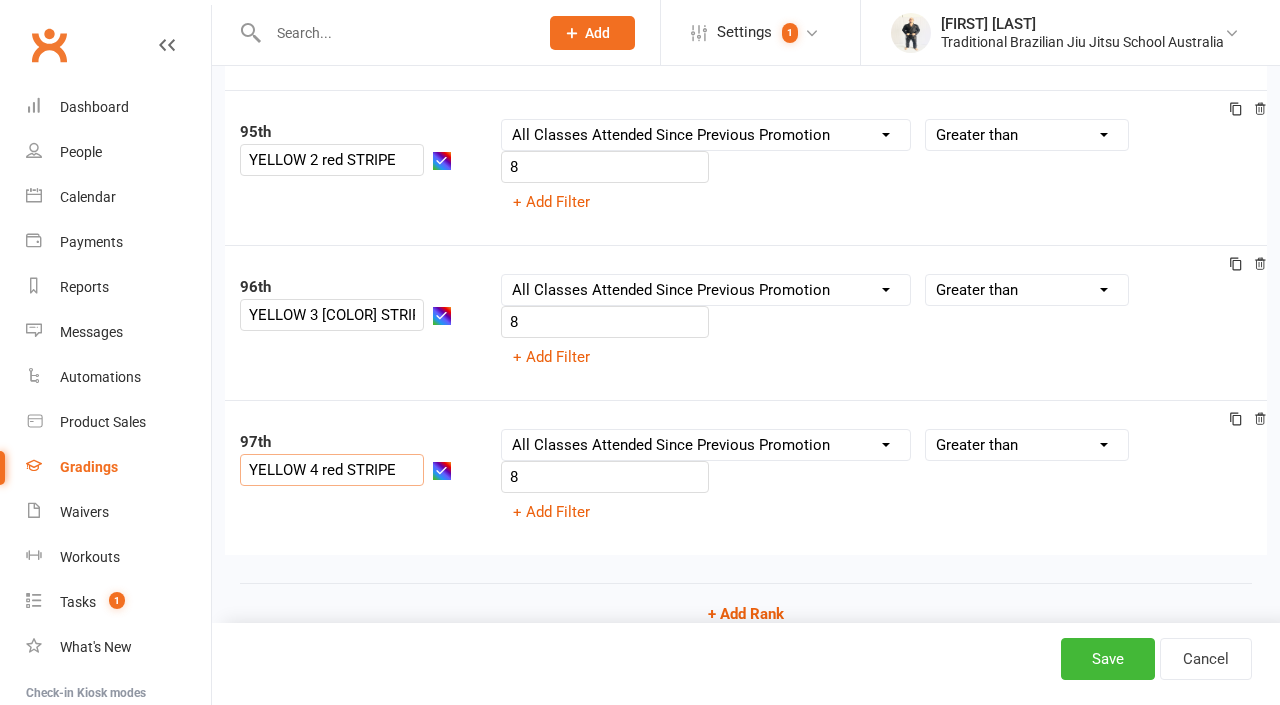 click on "97th YELLOW 4 red STRIPE Column name Belt Size Active for Grading? Most Recent Promotion All Classes Attended Since Previous Promotion Style Classes Attended Since Previous Promotion Non-Style Classes Attended Since Previous Promotion Most Recent Style Attendance Condition Is Is not Less than Greater than Less than or equal to Greater than or equal to Is blank Is not blank 8 + Add Filter" at bounding box center [746, 477] 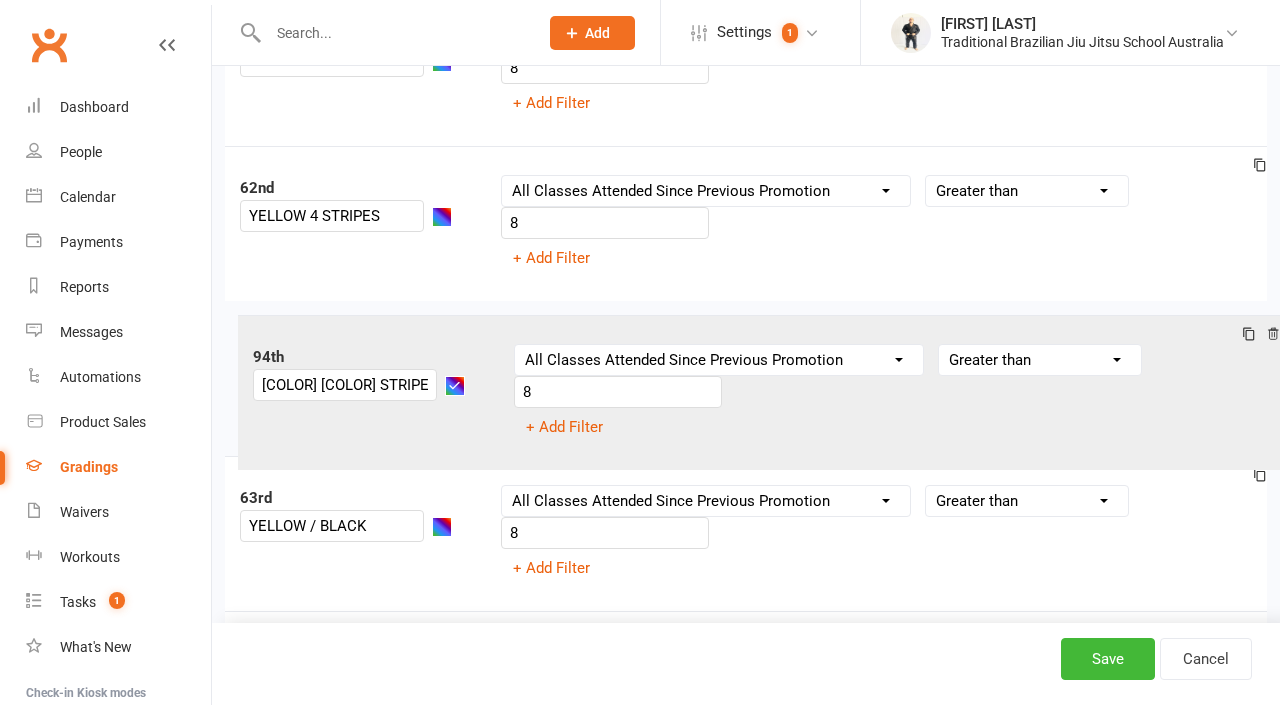 scroll, scrollTop: 9631, scrollLeft: 0, axis: vertical 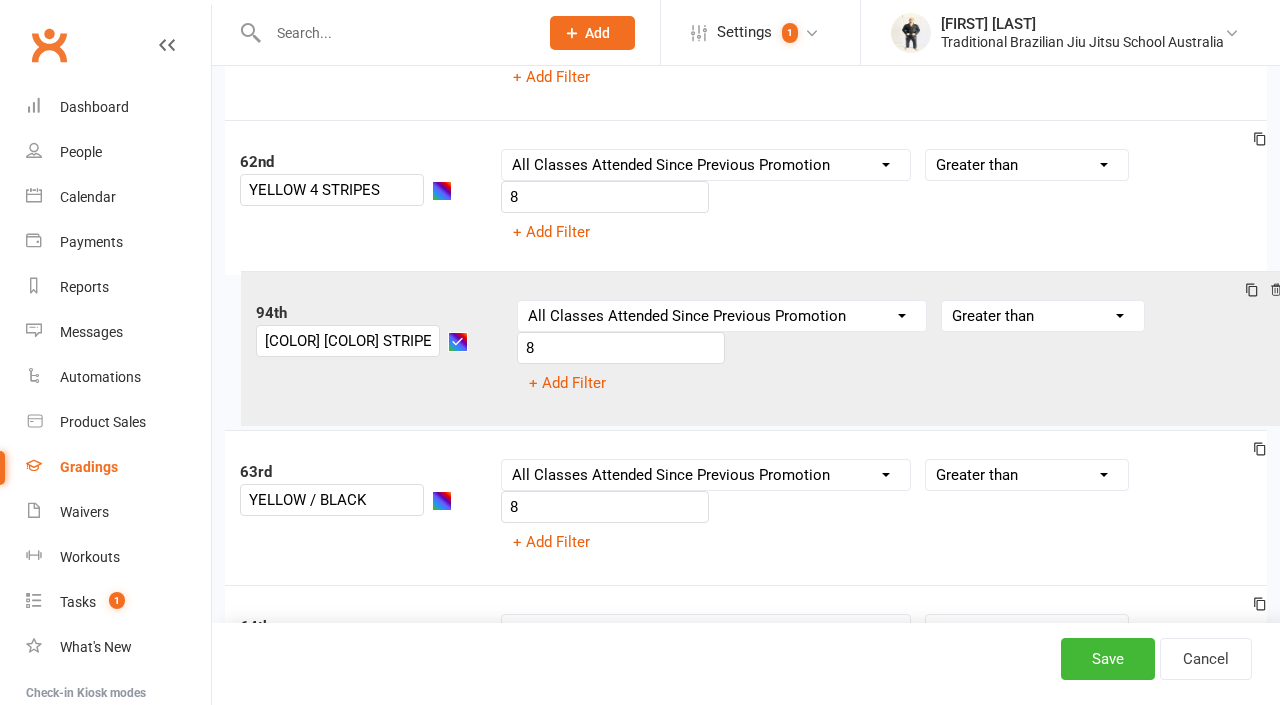 drag, startPoint x: 262, startPoint y: 164, endPoint x: 284, endPoint y: 321, distance: 158.5339 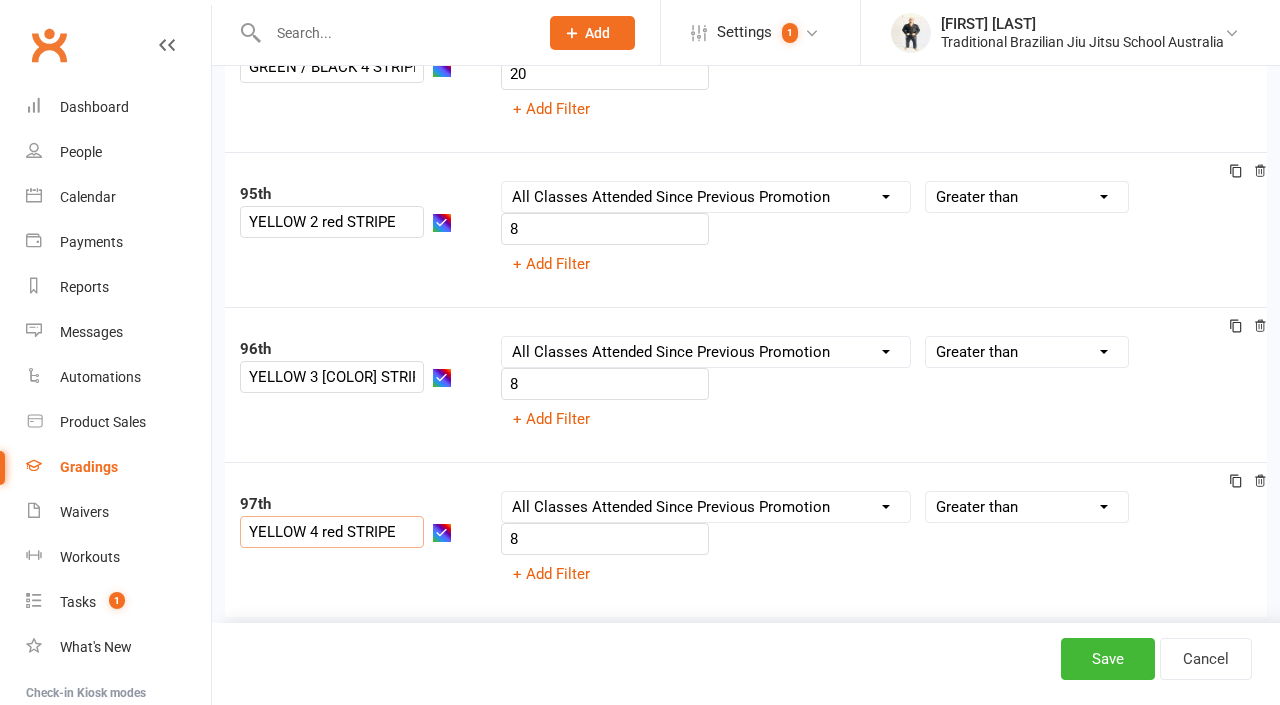 scroll, scrollTop: 14714, scrollLeft: 0, axis: vertical 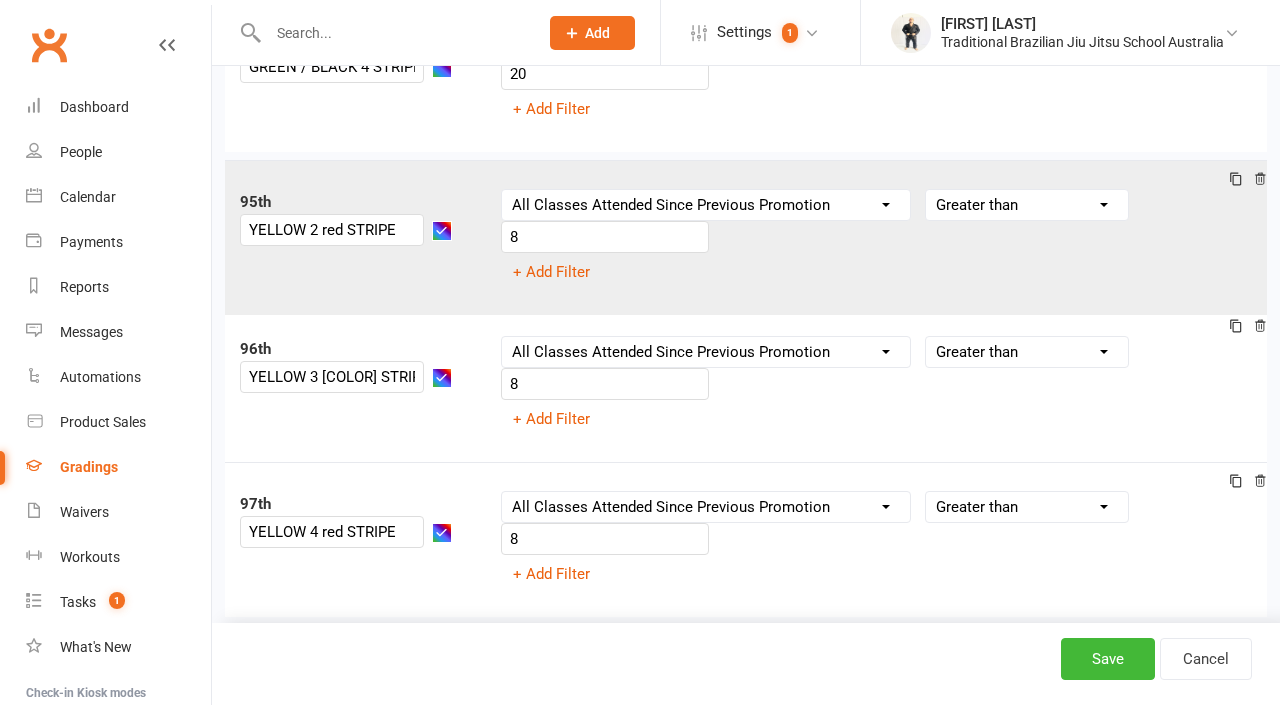 drag, startPoint x: 335, startPoint y: 200, endPoint x: 892, endPoint y: 305, distance: 566.81036 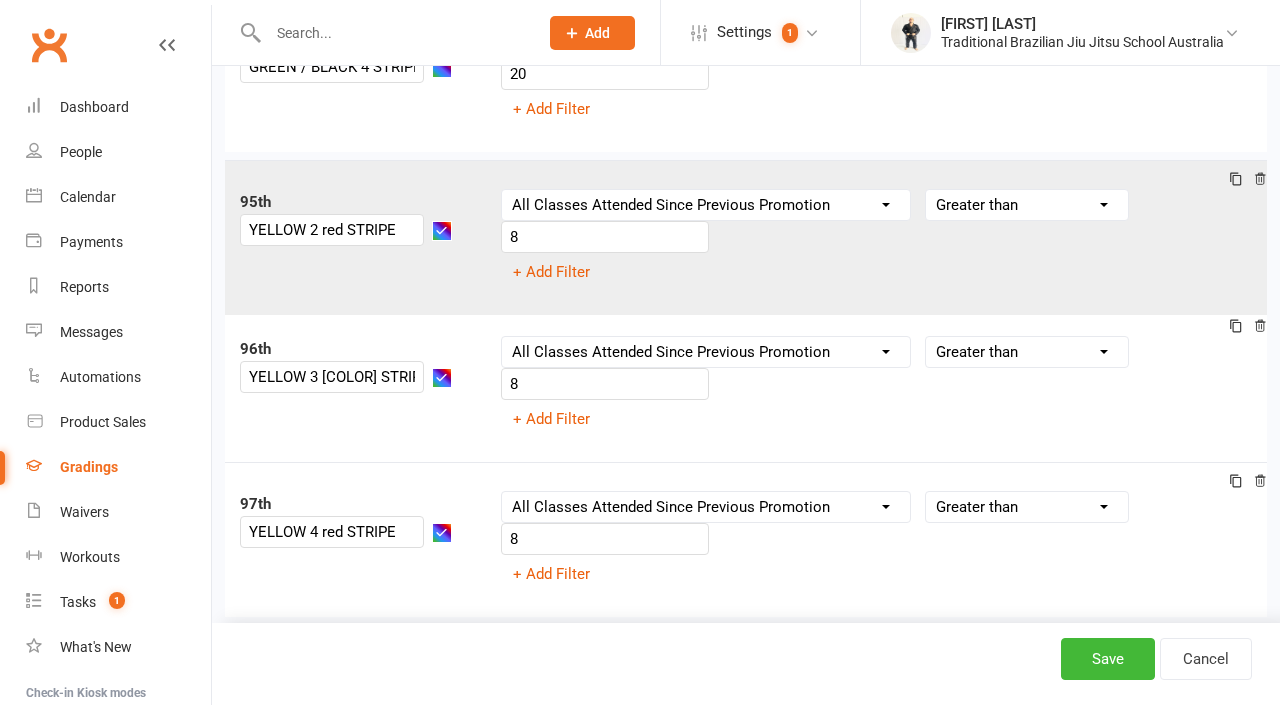 click on "1st WHITE BELT Column name Belt Size Active for Grading? Most Recent Promotion All Classes Attended Since Previous Promotion Style Classes Attended Since Previous Promotion Non-Style Classes Attended Since Previous Promotion Most Recent Style Attendance Condition Equals Does not equal Contains Does not contain Is blank or does not contain Is blank Is not blank Before After 0 + Add Filter 2nd WHITE BELT 1 STRIPE Column name Belt Size Active for Grading? Most Recent Promotion All Classes Attended Since Previous Promotion Style Classes Attended Since Previous Promotion Non-Style Classes Attended Since Previous Promotion Most Recent Style Attendance Condition Is Is not Less than Greater than Less than or equal to Greater than or equal to Is blank Is not blank 8 + Add Filter 3rd WHITE BELT 2 STRIPES Column name Belt Size Active for Grading? Most Recent Promotion All Classes Attended Since Previous Promotion Style Classes Attended Since Previous Promotion Non-Style Classes Attended Since Previous Promotion Is 8 4th" at bounding box center (746, -6900) 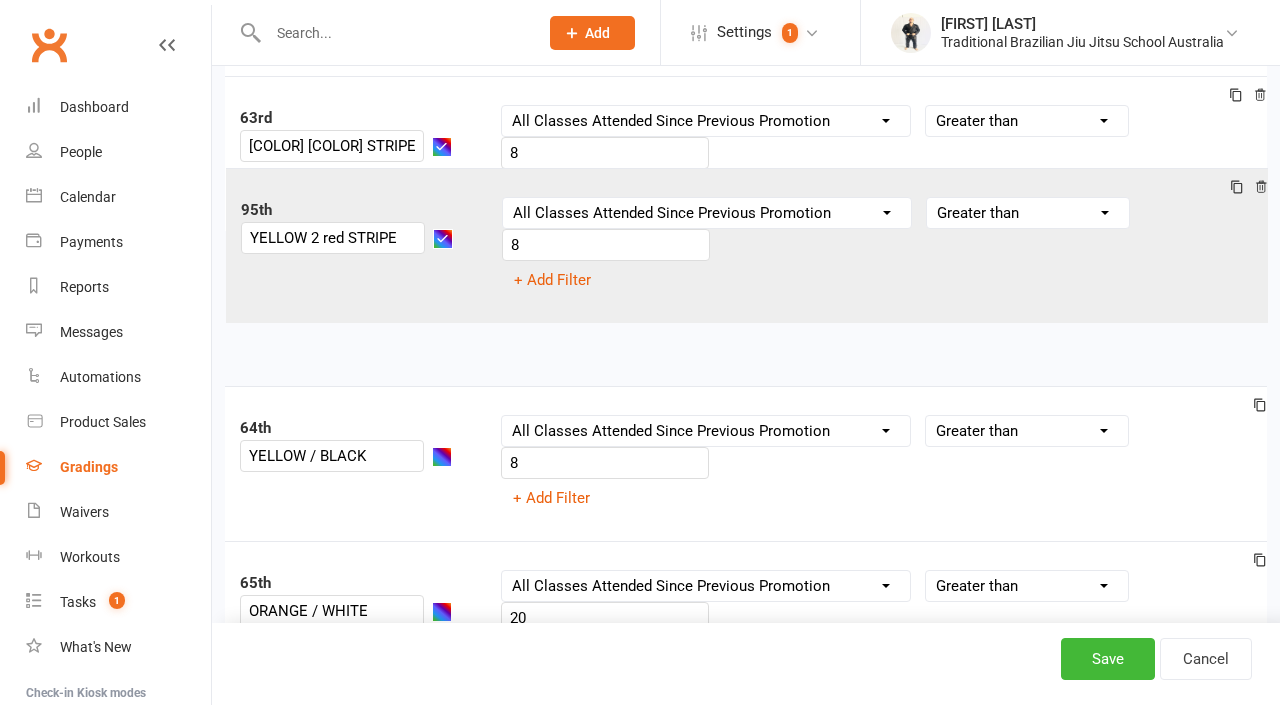 scroll, scrollTop: 9911, scrollLeft: 0, axis: vertical 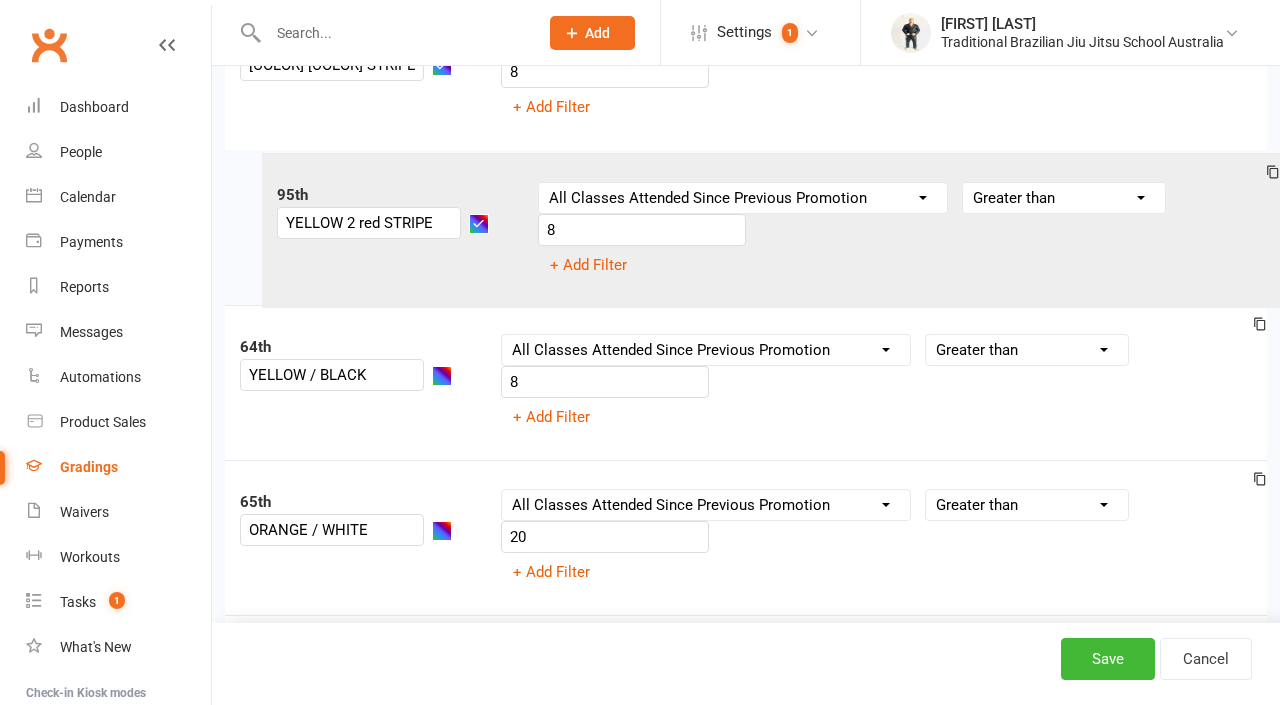 drag, startPoint x: 271, startPoint y: 199, endPoint x: 320, endPoint y: 206, distance: 49.497475 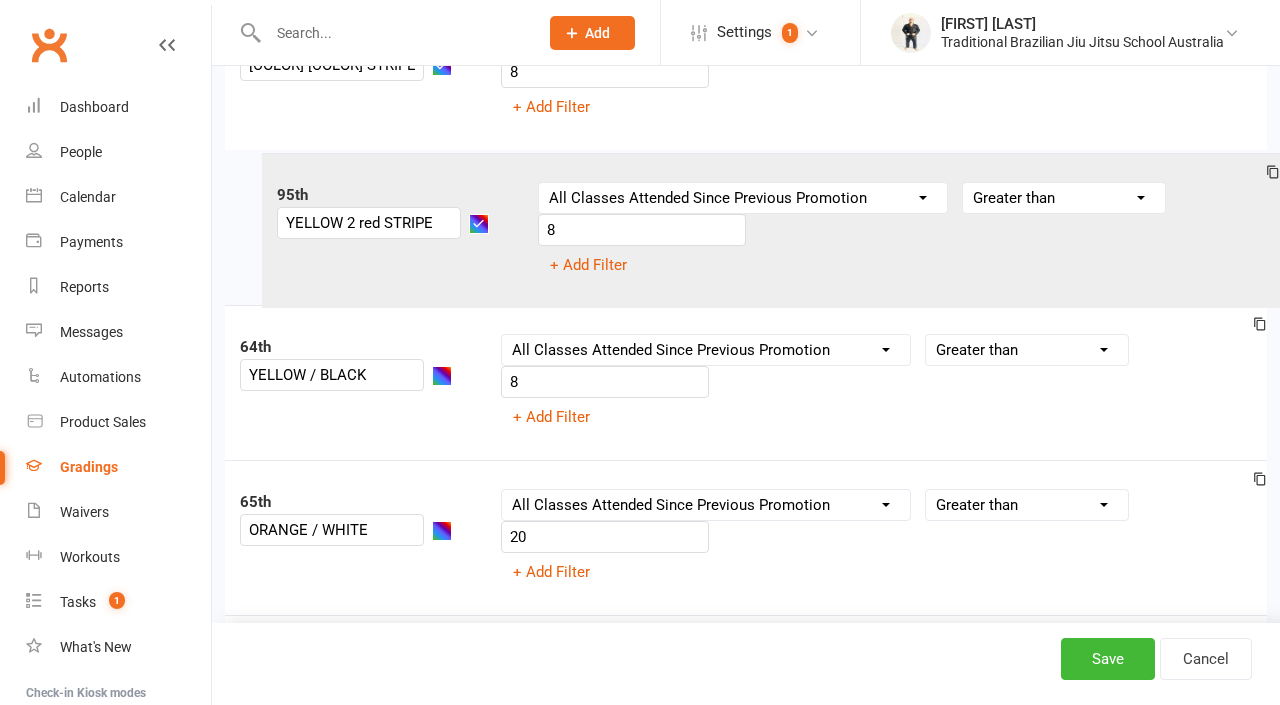 click on "1st WHITE BELT Column name Belt Size Active for Grading? Most Recent Promotion All Classes Attended Since Previous Promotion Style Classes Attended Since Previous Promotion Non-Style Classes Attended Since Previous Promotion Most Recent Style Attendance Condition Equals Does not equal Contains Does not contain Is blank or does not contain Is blank Is not blank Before After 0 + Add Filter 2nd WHITE BELT 1 STRIPE Column name Belt Size Active for Grading? Most Recent Promotion All Classes Attended Since Previous Promotion Style Classes Attended Since Previous Promotion Non-Style Classes Attended Since Previous Promotion Most Recent Style Attendance Condition Is Is not Less than Greater than Less than or equal to Greater than or equal to Is blank Is not blank 8 + Add Filter 3rd WHITE BELT 2 STRIPES Column name Belt Size Active for Grading? Most Recent Promotion All Classes Attended Since Previous Promotion Style Classes Attended Since Previous Promotion Non-Style Classes Attended Since Previous Promotion Is 8 4th" at bounding box center (746, -2097) 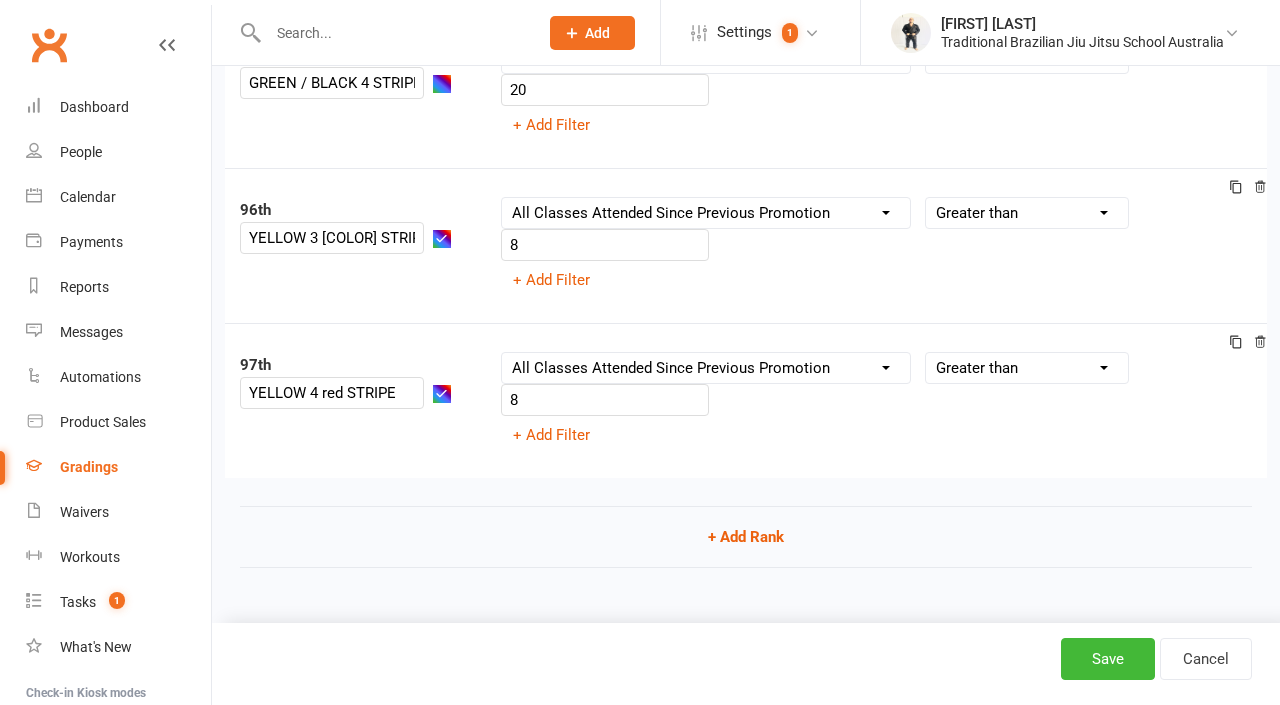 scroll, scrollTop: 14861, scrollLeft: 0, axis: vertical 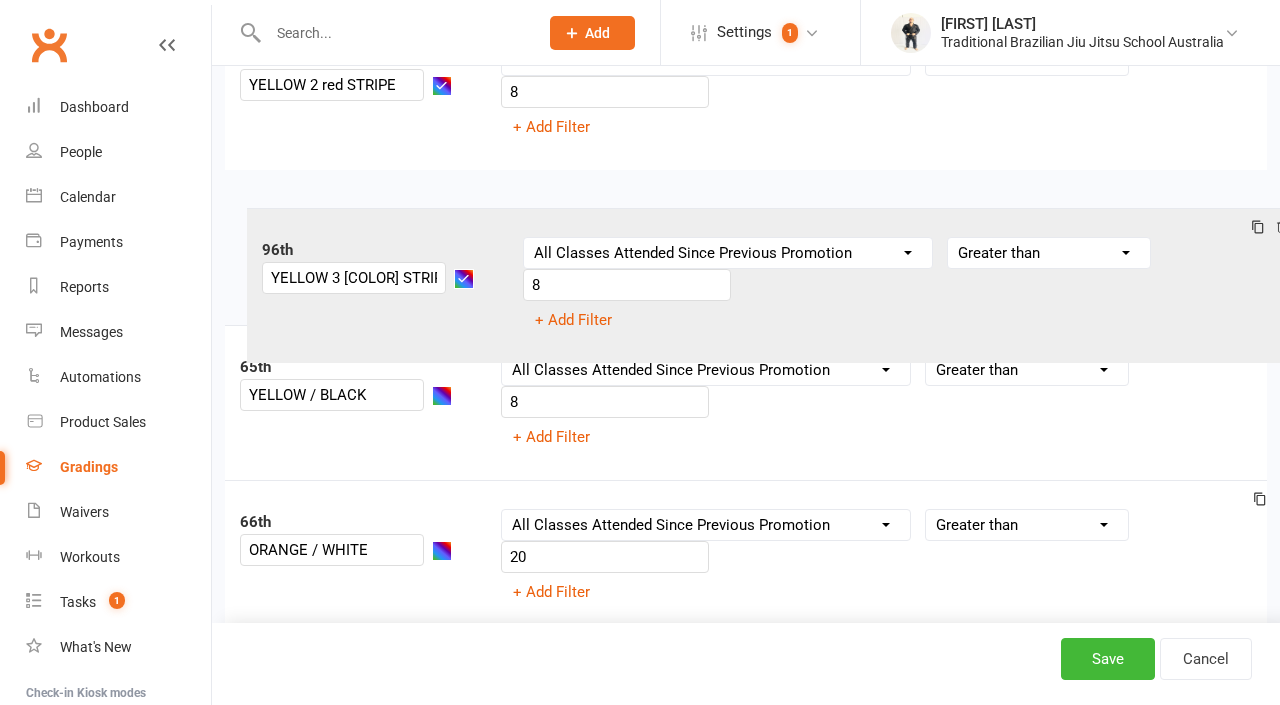 drag, startPoint x: 264, startPoint y: 213, endPoint x: 291, endPoint y: 254, distance: 49.09175 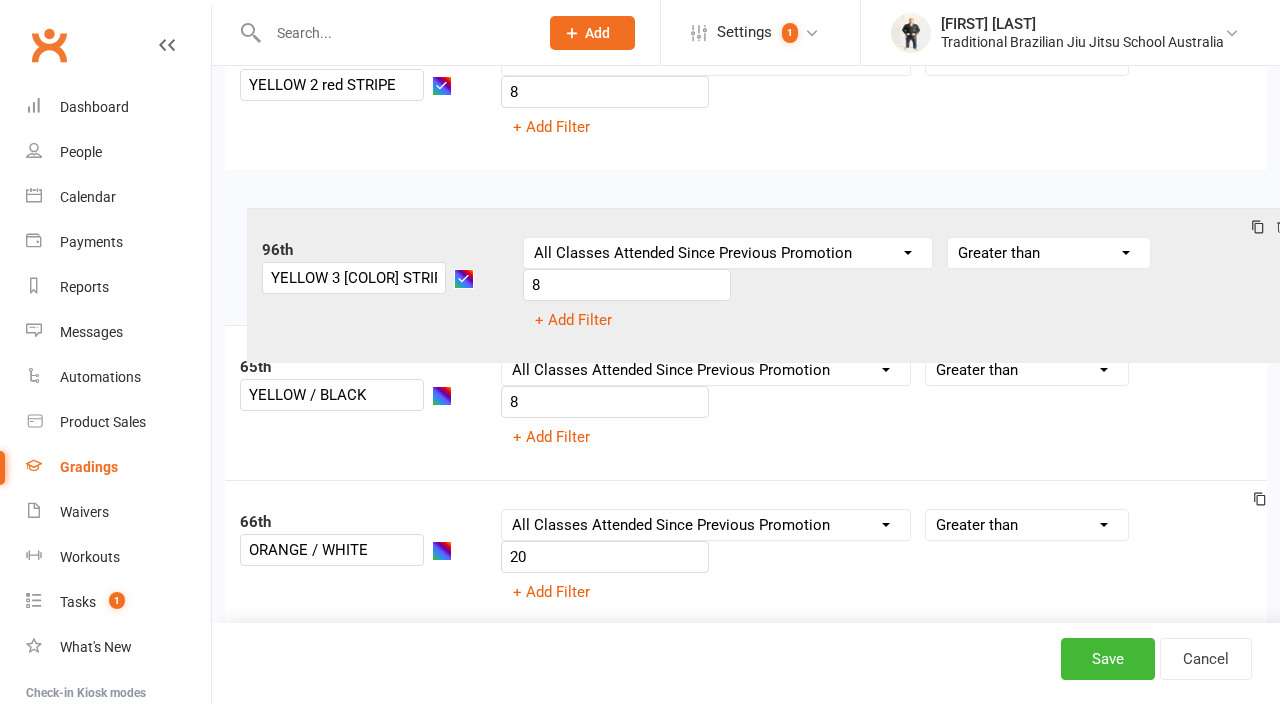 click on "1st WHITE BELT Column name Belt Size Active for Grading? Most Recent Promotion All Classes Attended Since Previous Promotion Style Classes Attended Since Previous Promotion Non-Style Classes Attended Since Previous Promotion Most Recent Style Attendance Condition Equals Does not equal Contains Does not contain Is blank or does not contain Is blank Is not blank Before After 0 + Add Filter 2nd WHITE BELT 1 STRIPE Column name Belt Size Active for Grading? Most Recent Promotion All Classes Attended Since Previous Promotion Style Classes Attended Since Previous Promotion Non-Style Classes Attended Since Previous Promotion Most Recent Style Attendance Condition Is Is not Less than Greater than Less than or equal to Greater than or equal to Is blank Is not blank 8 + Add Filter 3rd WHITE BELT 2 STRIPES Column name Belt Size Active for Grading? Most Recent Promotion All Classes Attended Since Previous Promotion Style Classes Attended Since Previous Promotion Non-Style Classes Attended Since Previous Promotion Is 8 4th" at bounding box center [746, -2232] 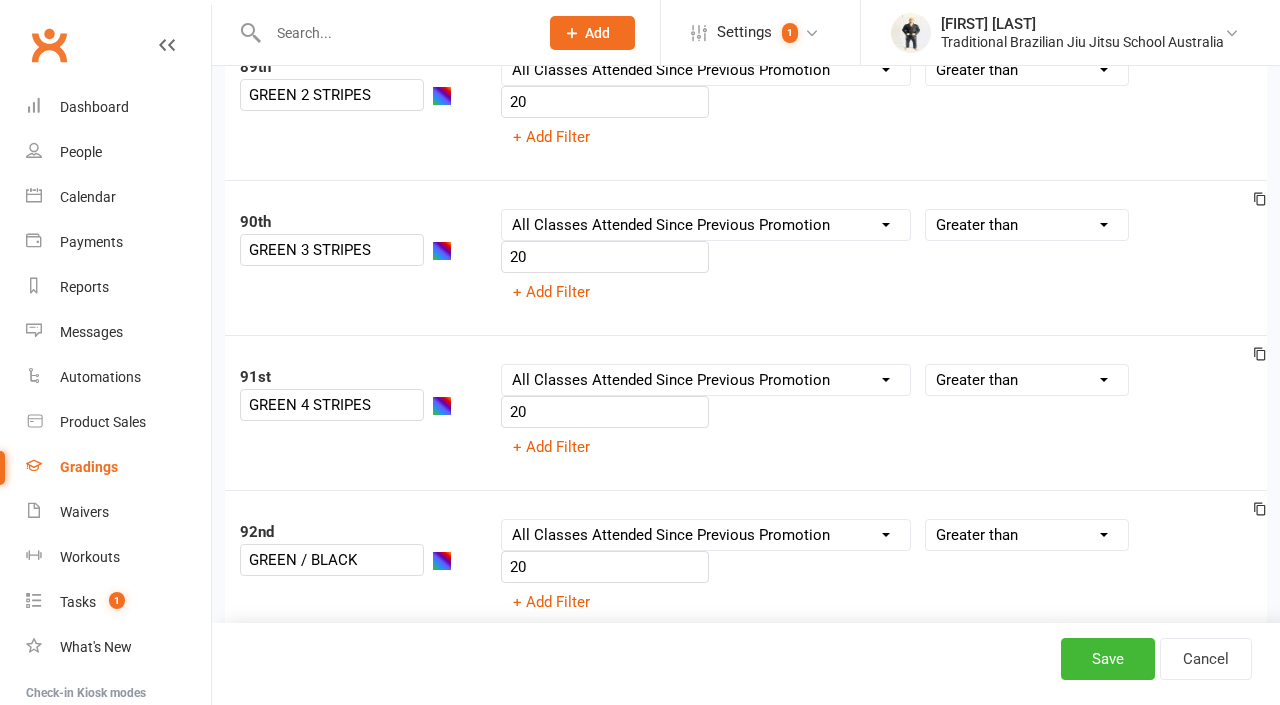 scroll, scrollTop: 14861, scrollLeft: 0, axis: vertical 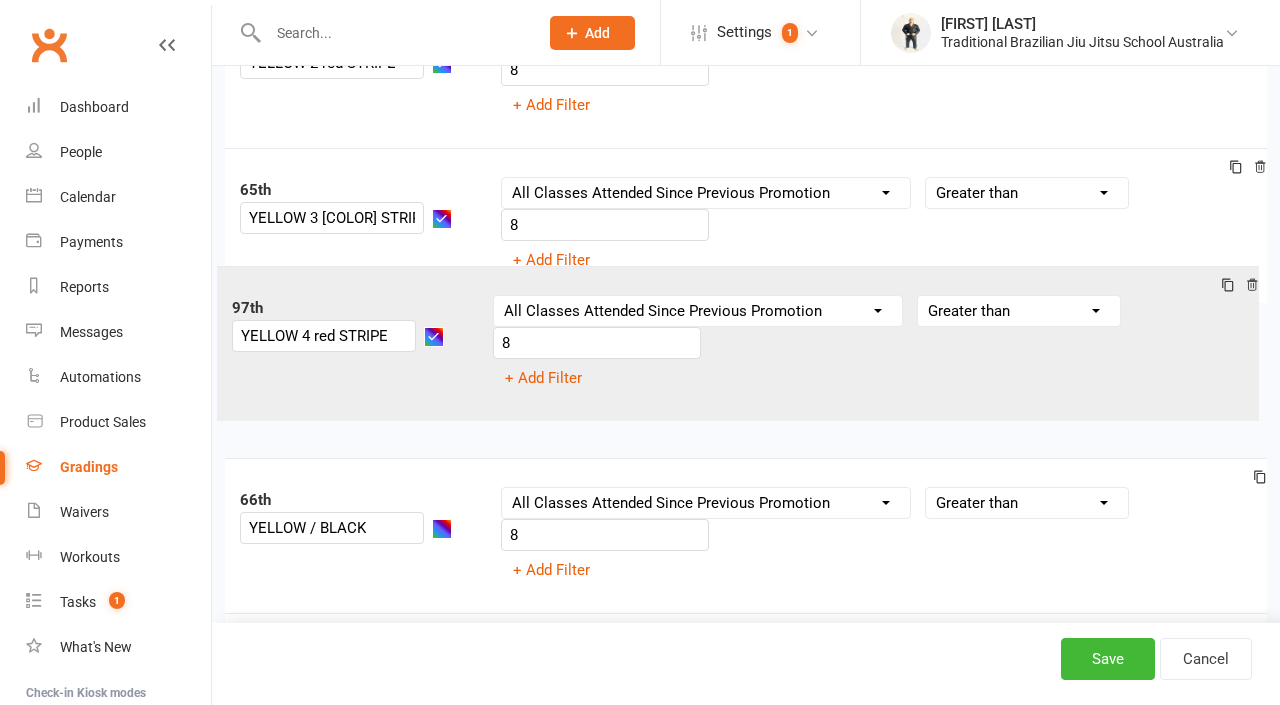 drag, startPoint x: 314, startPoint y: 368, endPoint x: 315, endPoint y: 310, distance: 58.00862 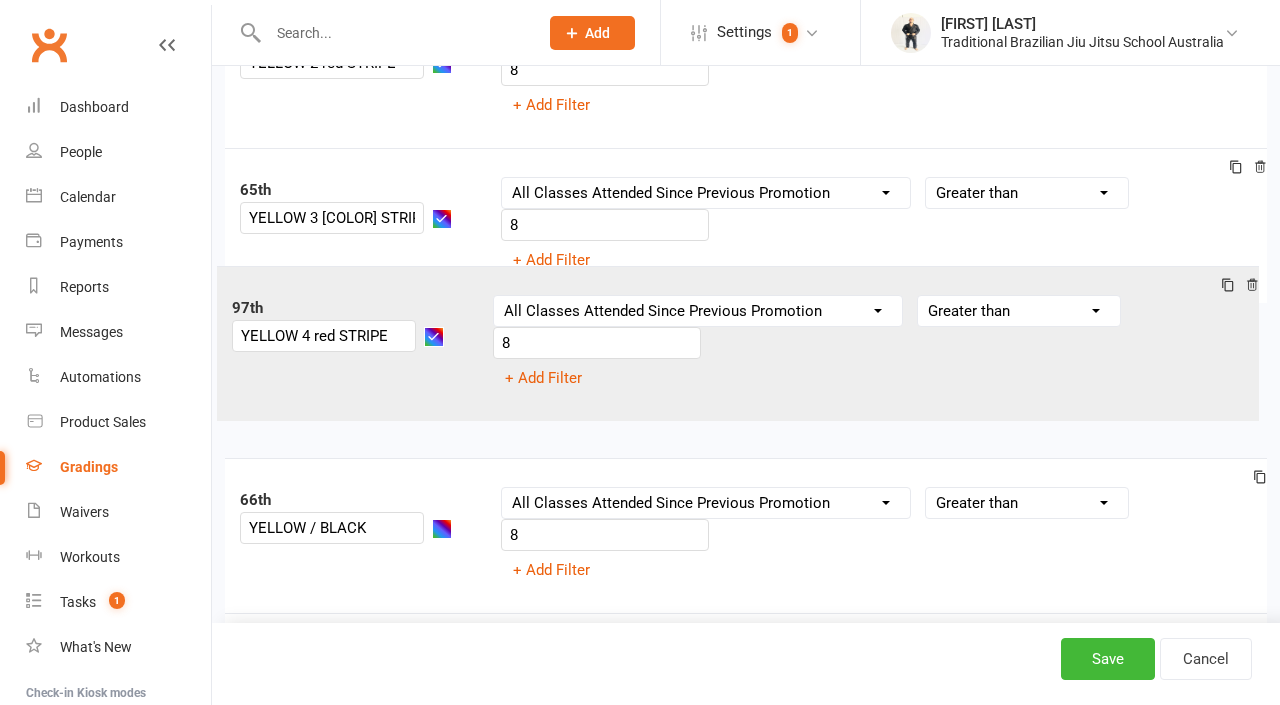 click on "1st WHITE BELT Column name Belt Size Active for Grading? Most Recent Promotion All Classes Attended Since Previous Promotion Style Classes Attended Since Previous Promotion Non-Style Classes Attended Since Previous Promotion Most Recent Style Attendance Condition Equals Does not equal Contains Does not contain Is blank or does not contain Is blank Is not blank Before After 0 + Add Filter 2nd WHITE BELT 1 STRIPE Column name Belt Size Active for Grading? Most Recent Promotion All Classes Attended Since Previous Promotion Style Classes Attended Since Previous Promotion Non-Style Classes Attended Since Previous Promotion Most Recent Style Attendance Condition Is Is not Less than Greater than Less than or equal to Greater than or equal to Is blank Is not blank 8 + Add Filter 3rd WHITE BELT 2 STRIPES Column name Belt Size Active for Grading? Most Recent Promotion All Classes Attended Since Previous Promotion Style Classes Attended Since Previous Promotion Non-Style Classes Attended Since Previous Promotion Is 8 4th" at bounding box center [746, -2254] 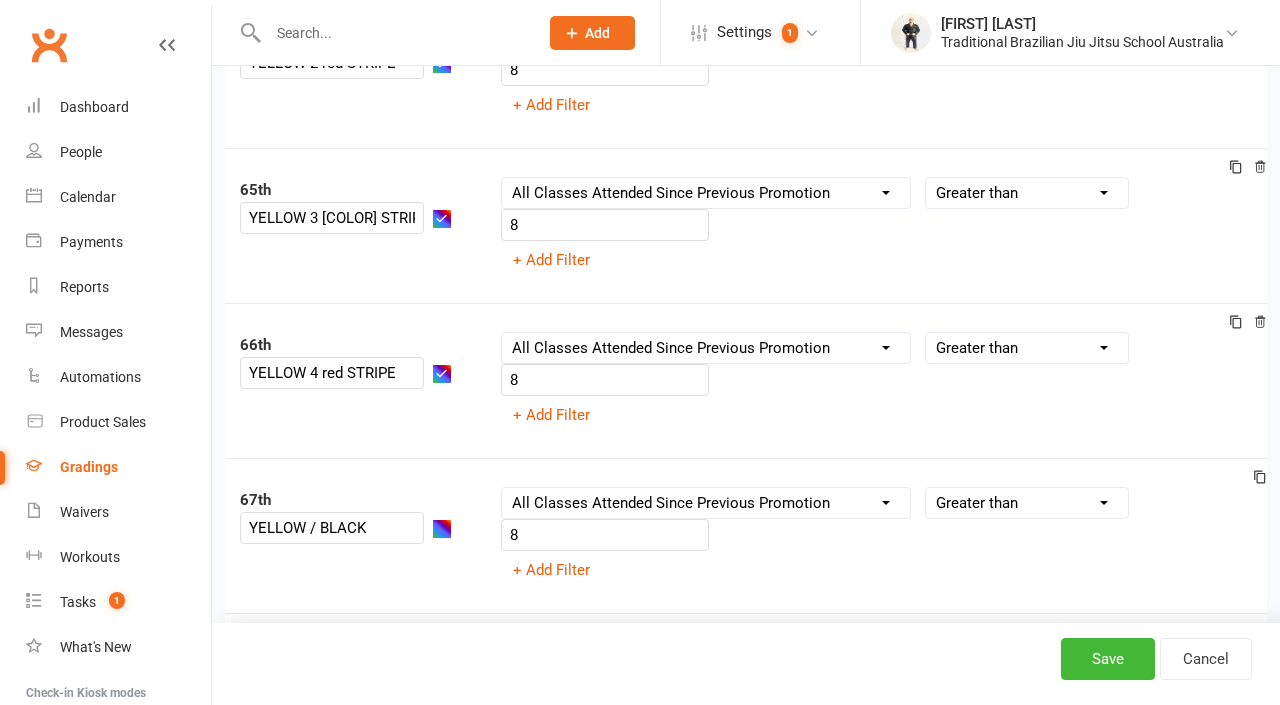 click 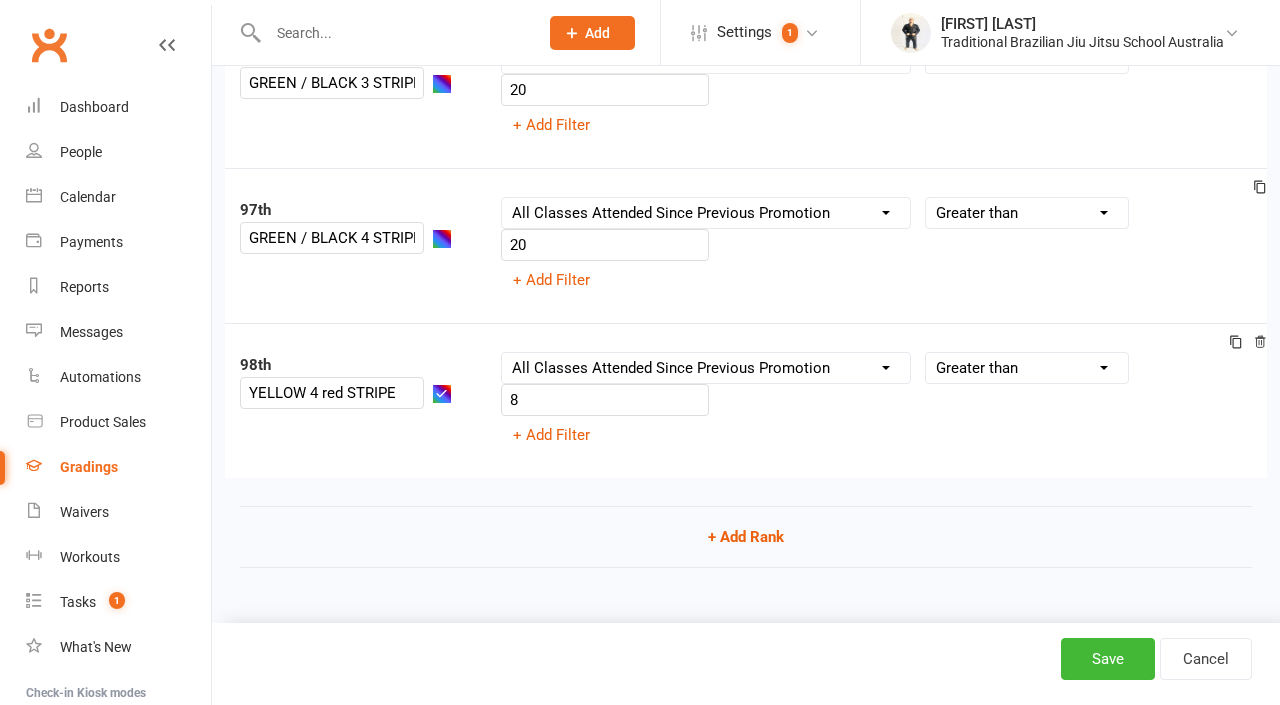 scroll, scrollTop: 15016, scrollLeft: 0, axis: vertical 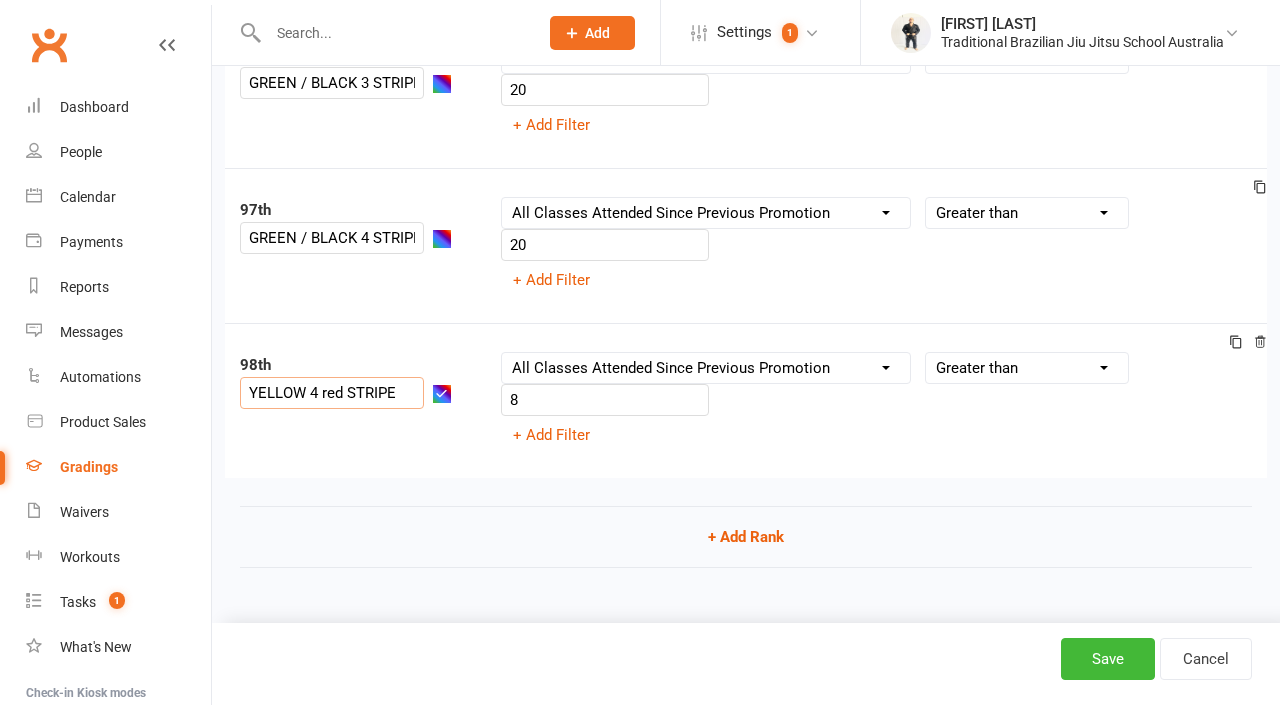 click on "YELLOW 4 red STRIPE" at bounding box center [332, 393] 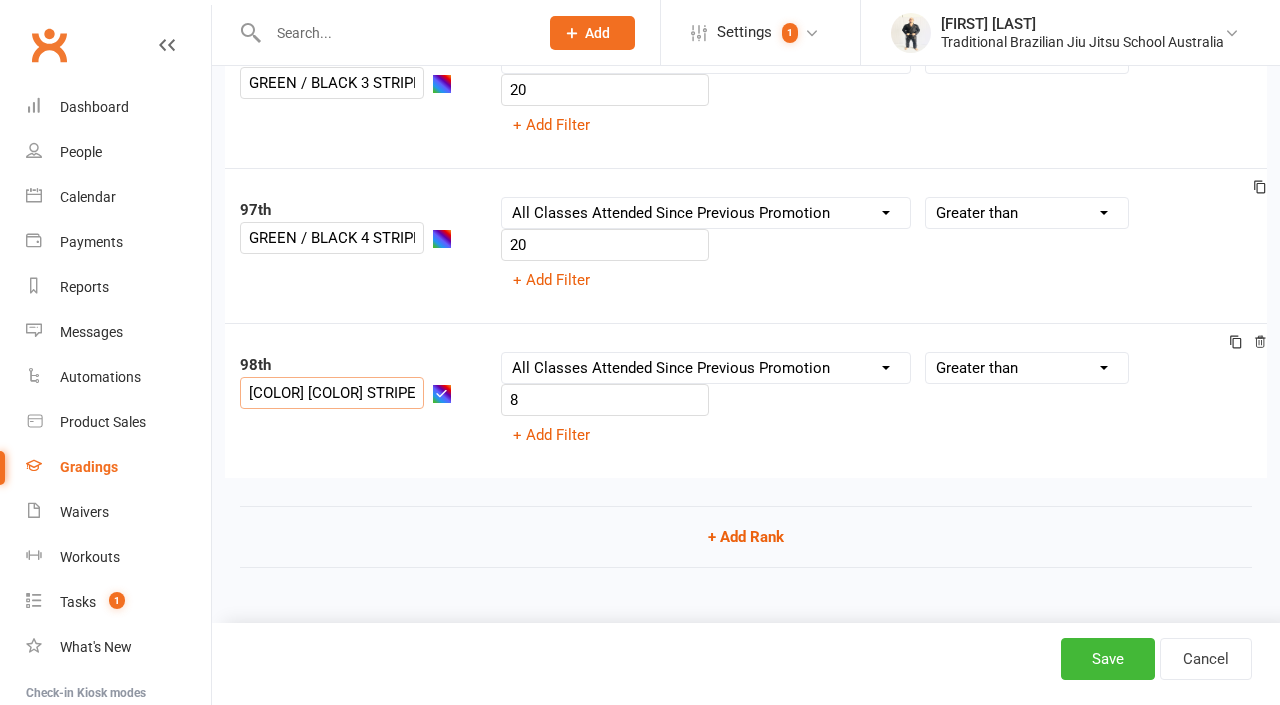 click on "[COLOR] [COLOR] STRIPE" at bounding box center (332, 393) 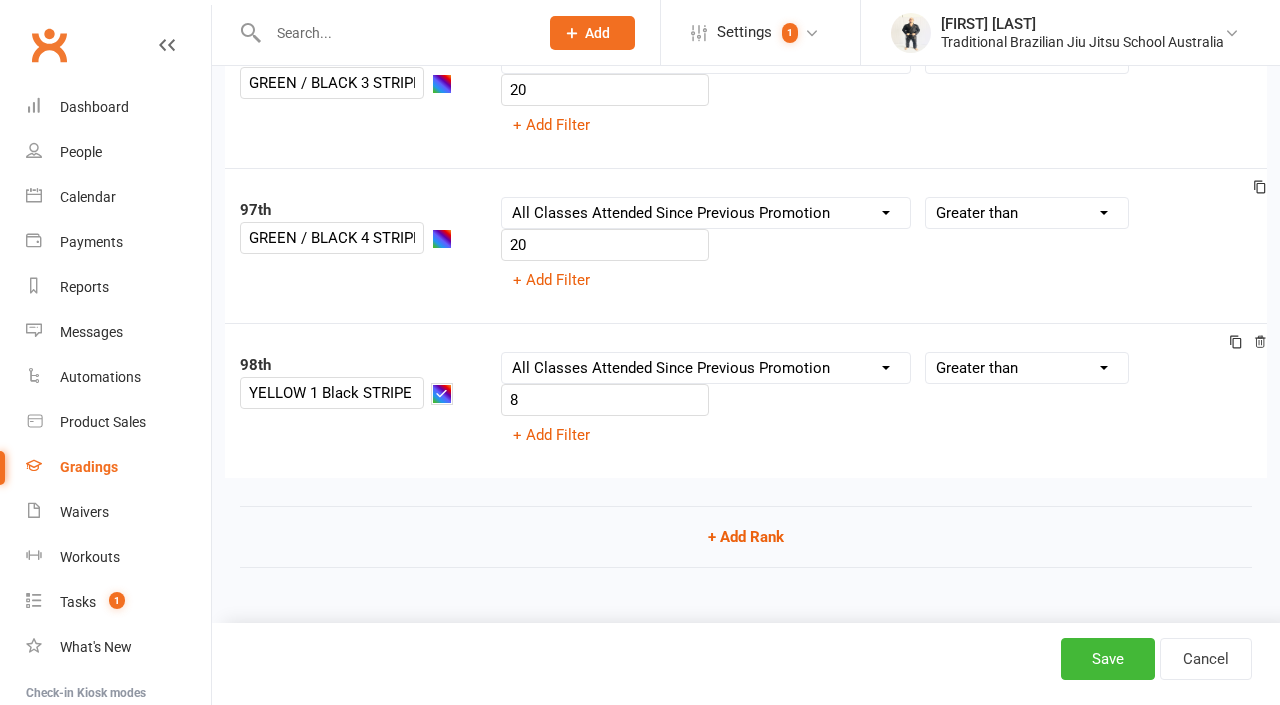click at bounding box center (441, 393) 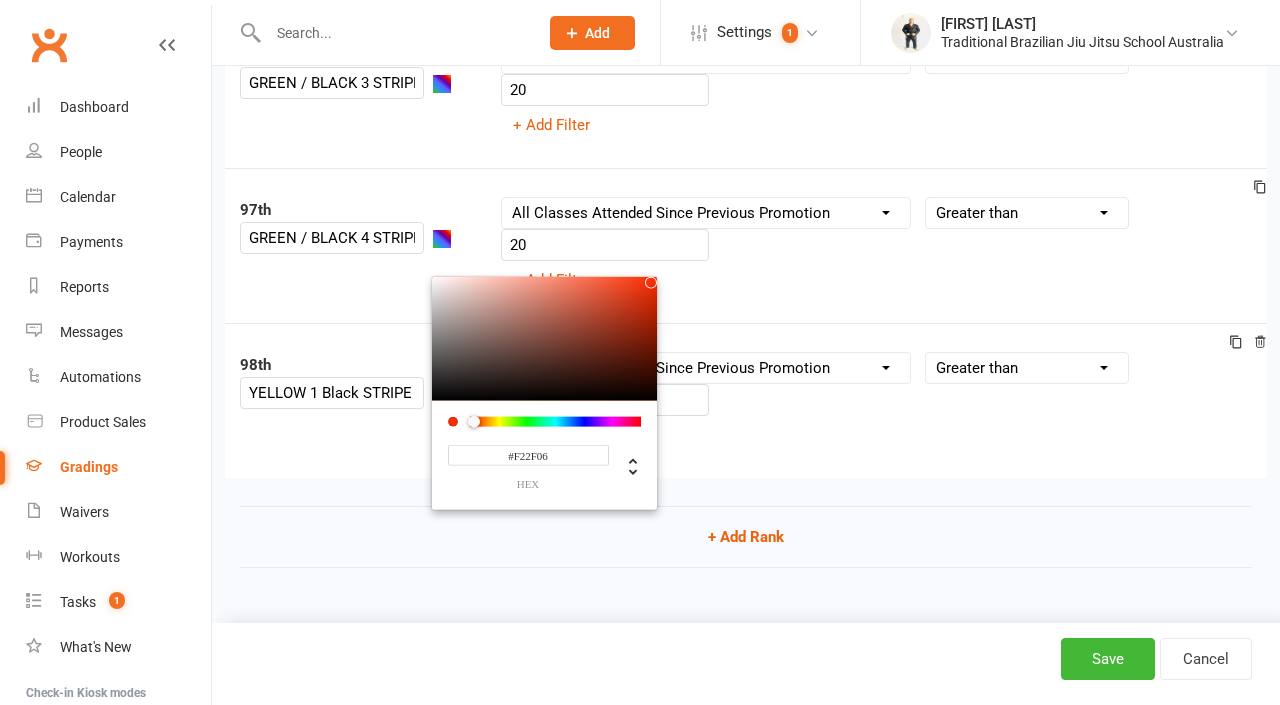 click at bounding box center [544, 338] 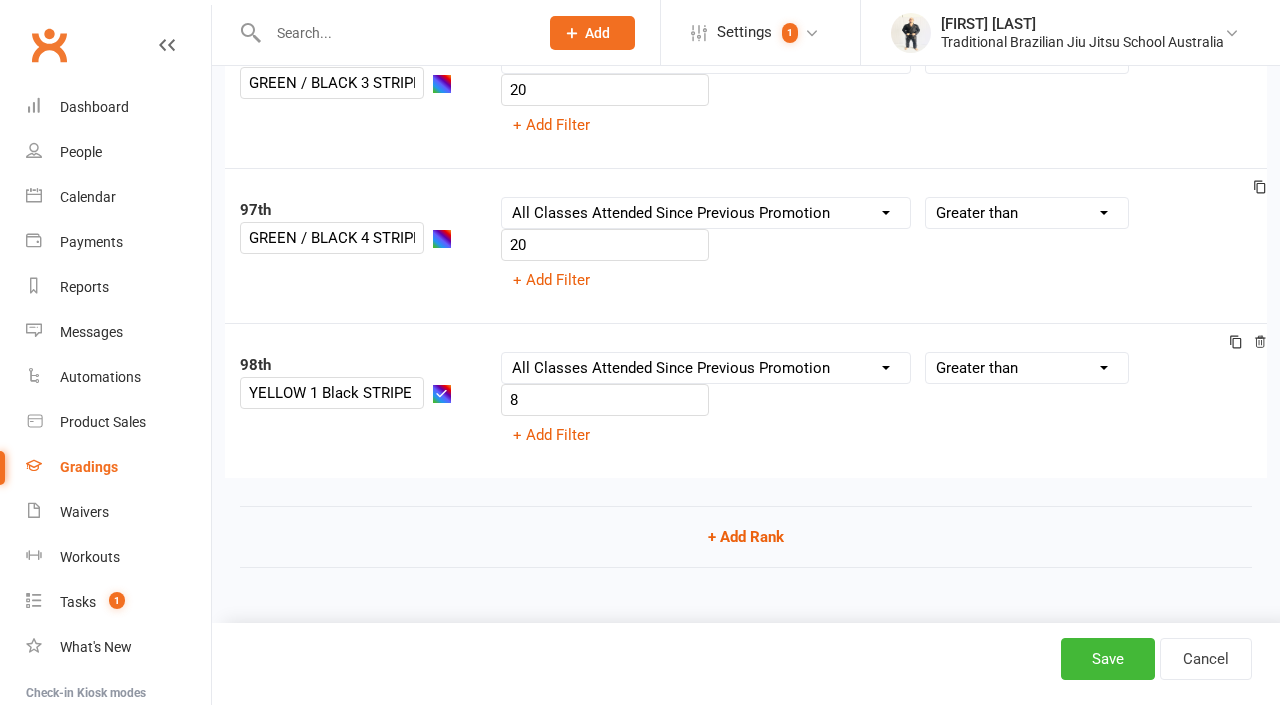 click on "[NUMBER]th [COLOR] [NUMBER] [COLOR] Column name Belt Size Active for Grading? Most Recent Promotion All Classes Attended Since Previous Promotion Style Classes Attended Since Previous Promotion Non-Style Classes Attended Since Previous Promotion Most Recent Style Attendance Condition Is Is not Less than Greater than Less than or equal to Greater than or equal to Is blank Is not blank 8 + Add Filter" at bounding box center (746, 400) 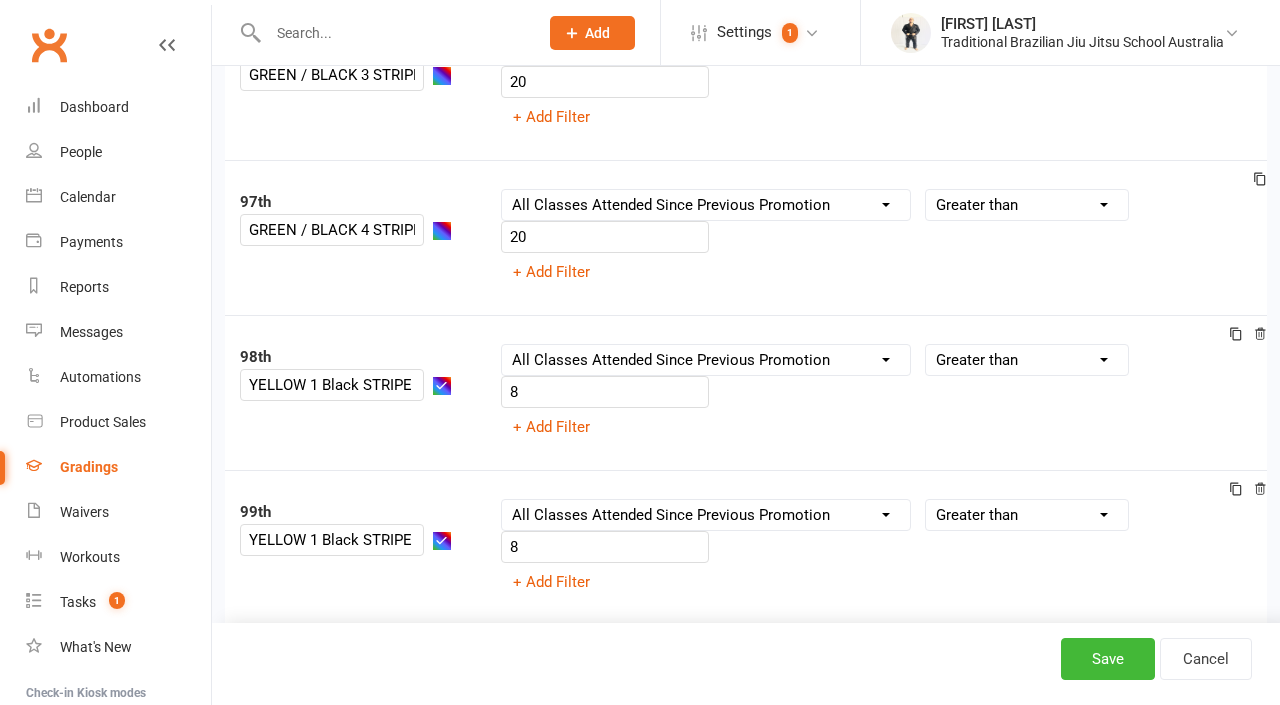 click at bounding box center [1236, 336] 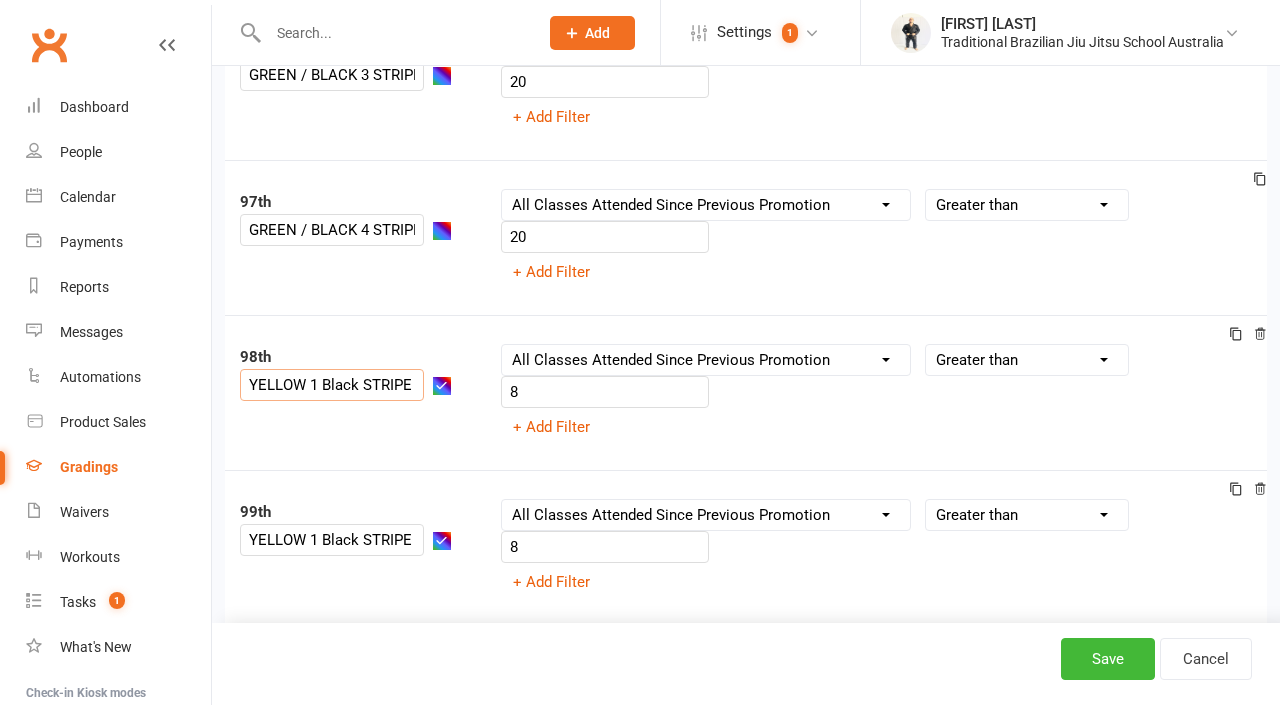 click on "YELLOW 1 Black STRIPE" at bounding box center (332, 385) 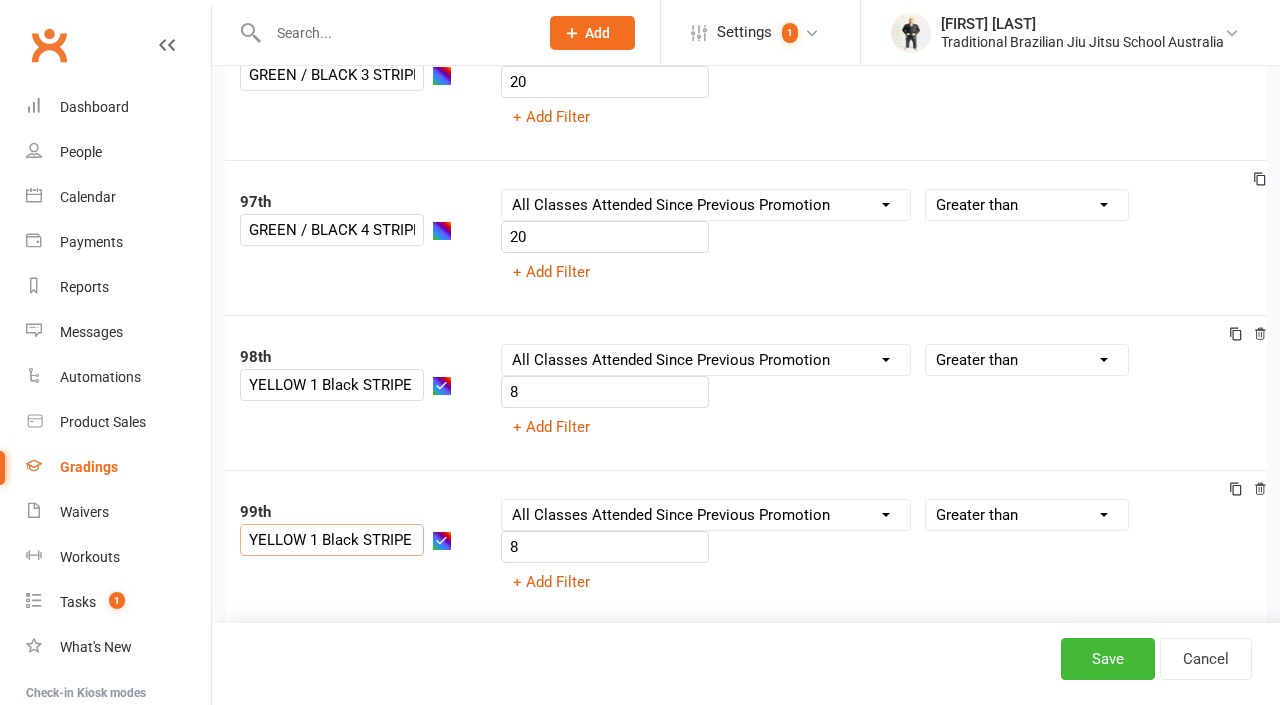click on "YELLOW 1 Black STRIPE" at bounding box center [332, 540] 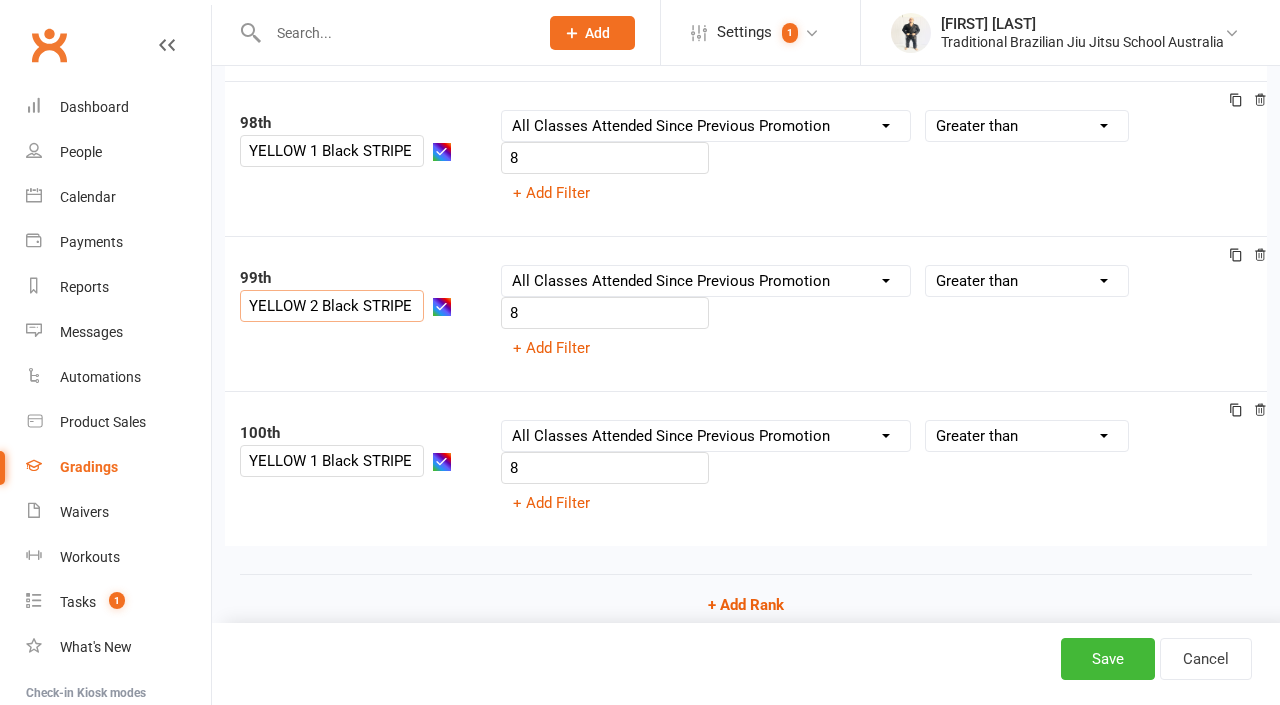 scroll, scrollTop: 15252, scrollLeft: 0, axis: vertical 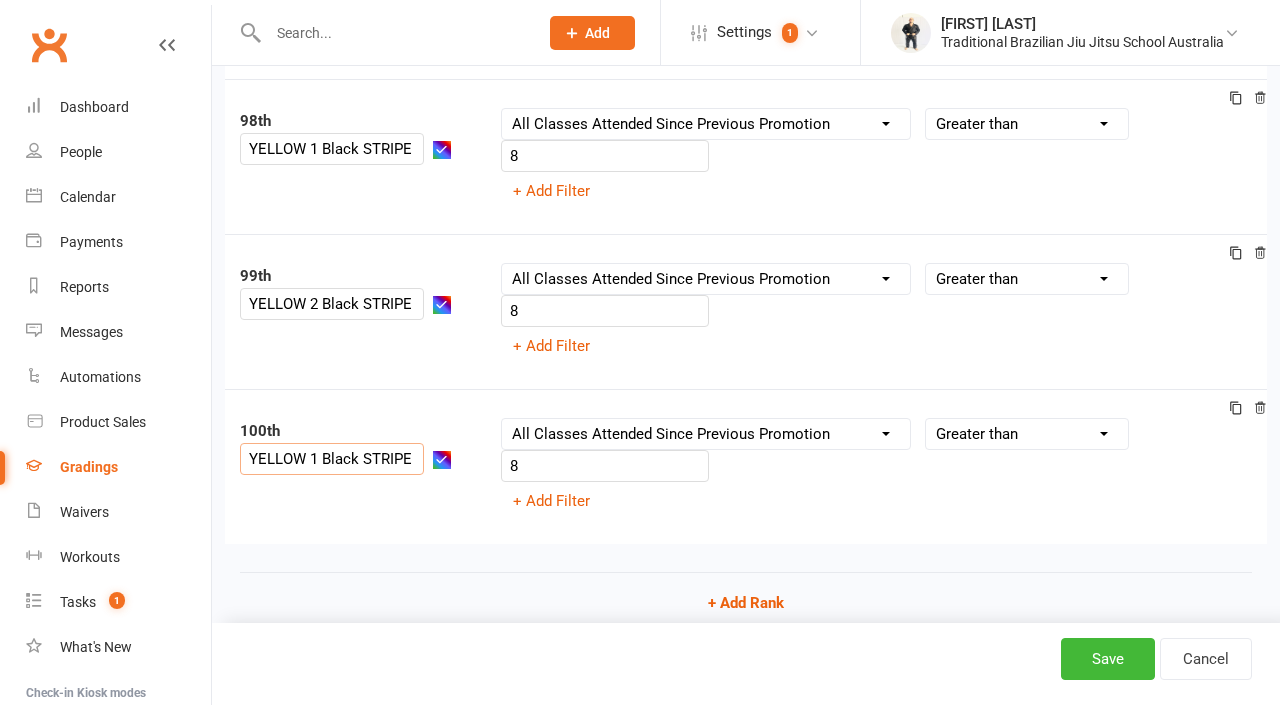 click on "YELLOW 1 Black STRIPE" at bounding box center [332, 459] 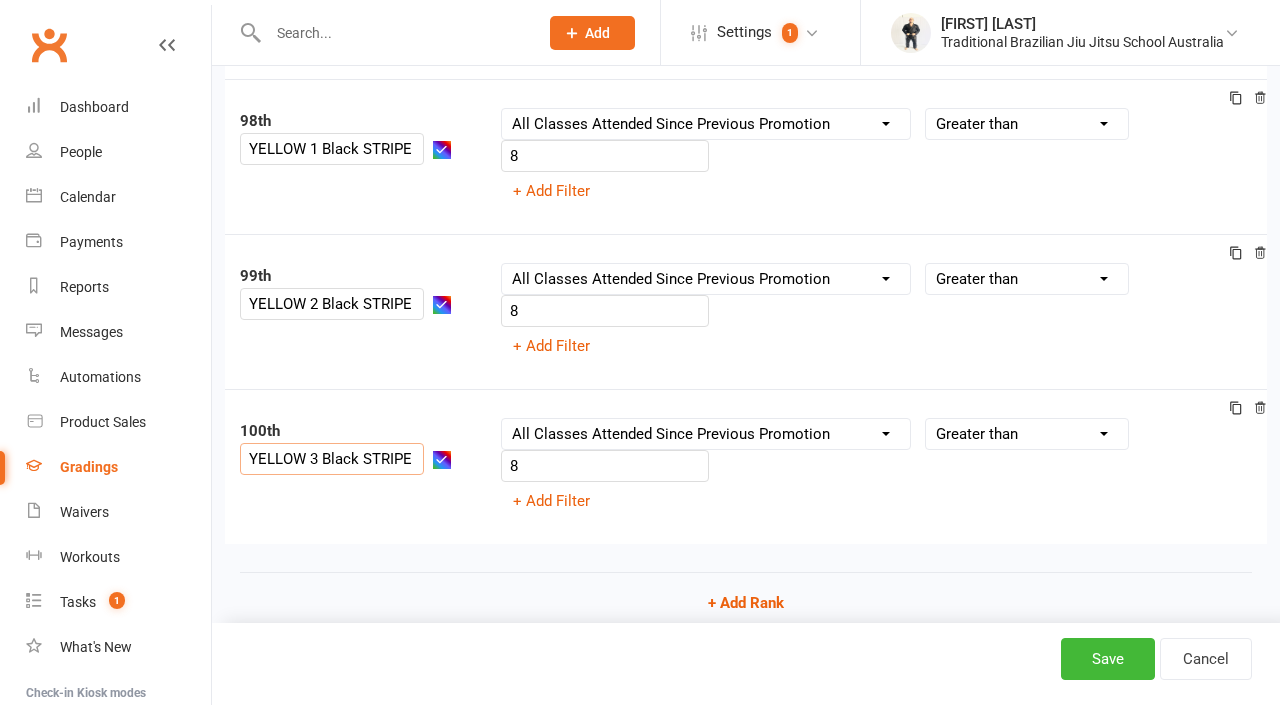 click on "100th YELLOW 3 [COLOR] STRIPE Column name Belt Size Active for Grading? Most Recent Promotion All Classes Attended Since Previous Promotion Style Classes Attended Since Previous Promotion Non-Style Classes Attended Since Previous Promotion Most Recent Style Attendance Condition Is Is not Less than Greater than Less than or equal to Greater than or equal to Is blank Is not blank 8 + Add Filter" at bounding box center (746, 466) 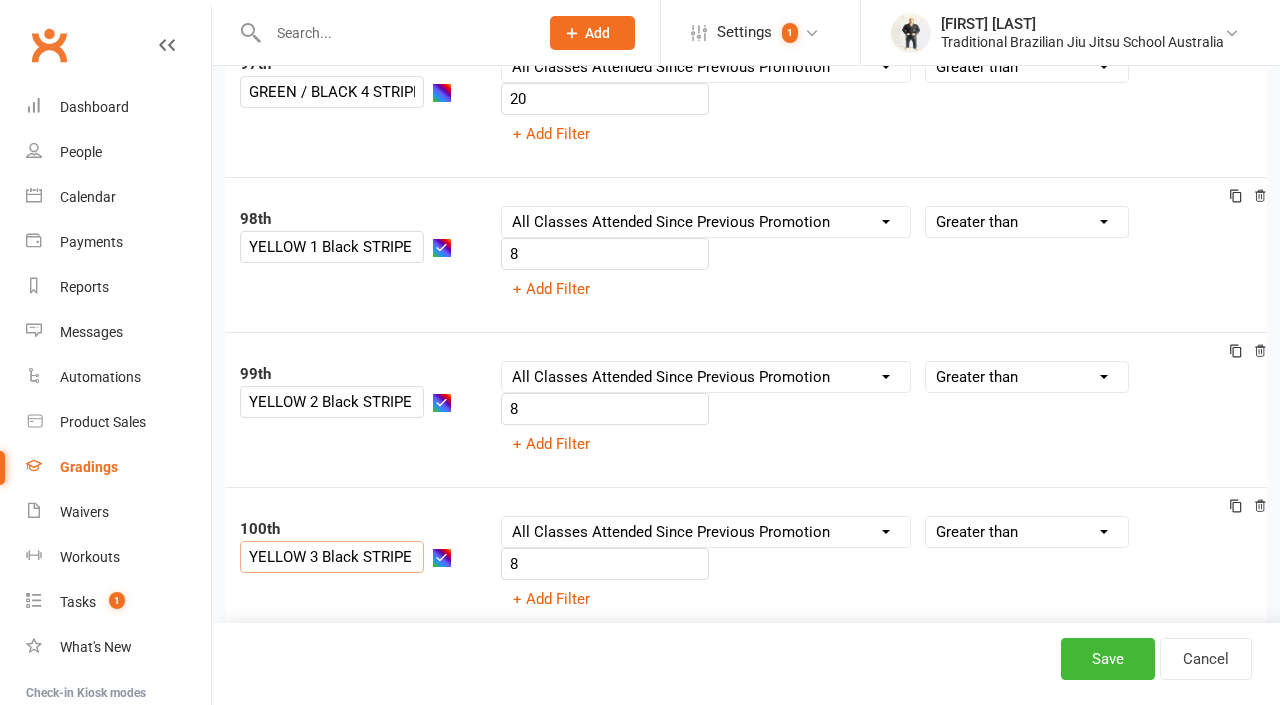 scroll, scrollTop: 15148, scrollLeft: 0, axis: vertical 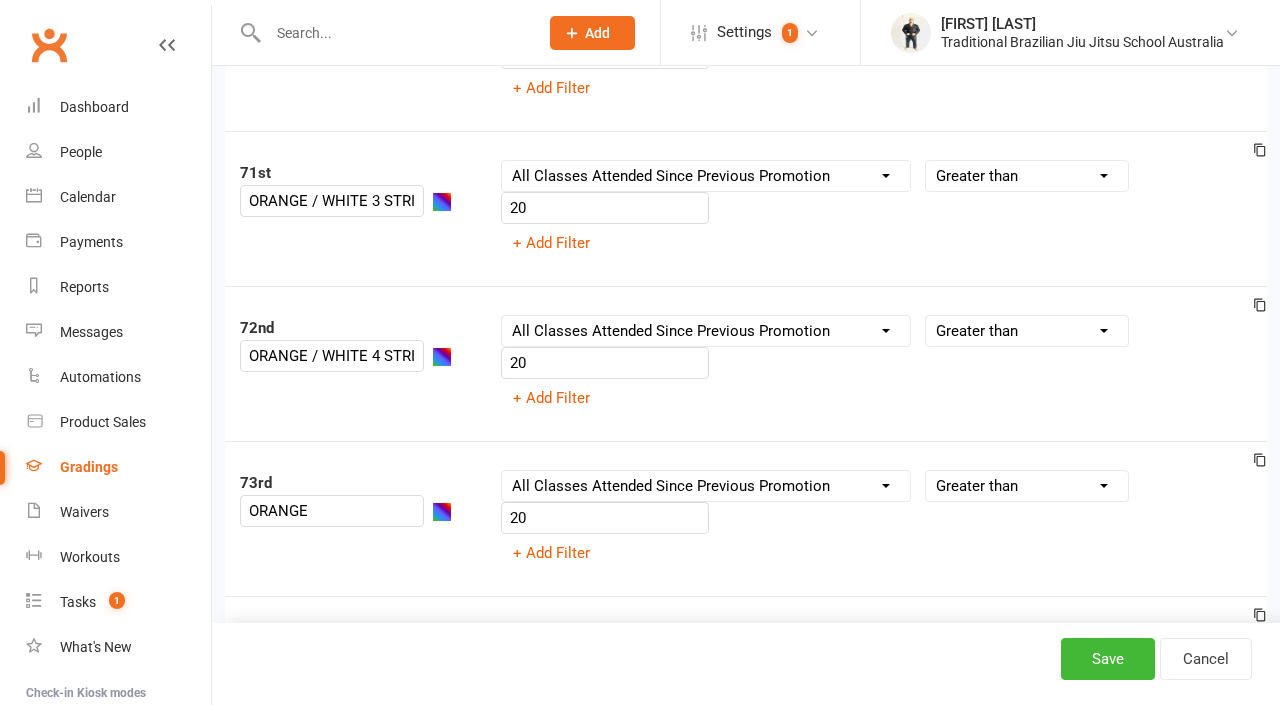 drag, startPoint x: 262, startPoint y: 235, endPoint x: 1062, endPoint y: 189, distance: 801.3214 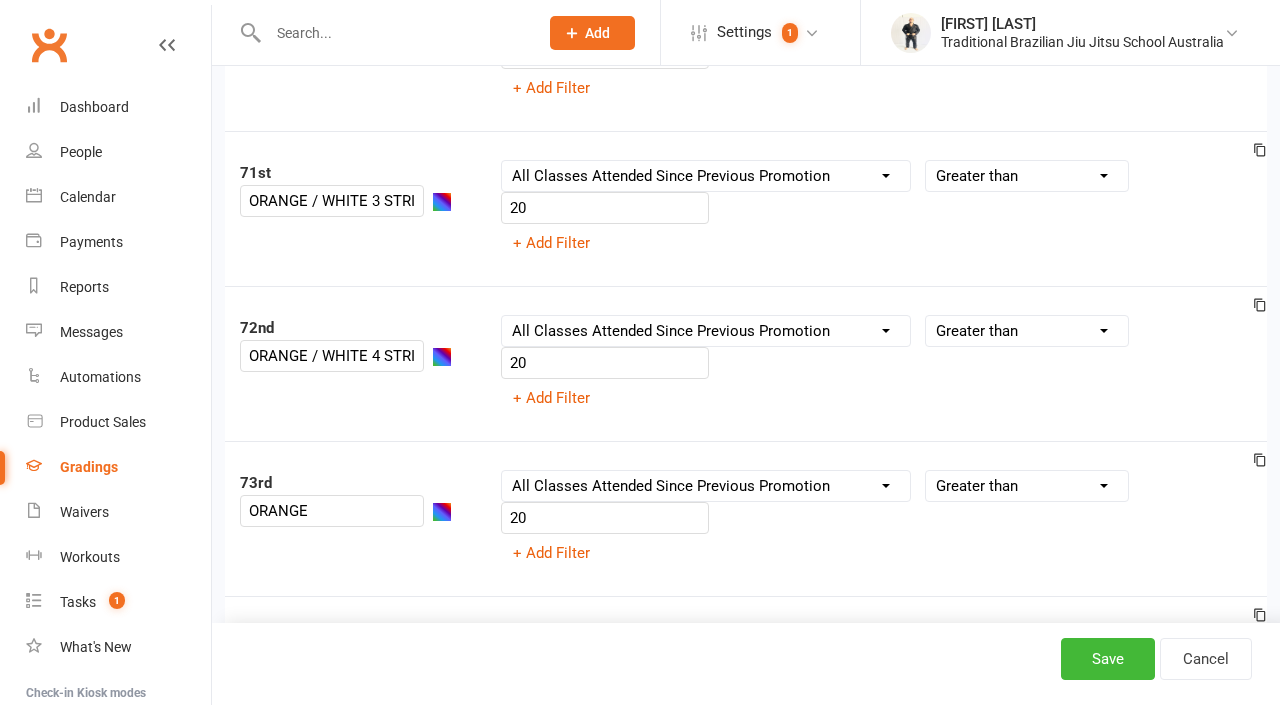 click on "1st WHITE BELT Column name Belt Size Active for Grading? Most Recent Promotion All Classes Attended Since Previous Promotion Style Classes Attended Since Previous Promotion Non-Style Classes Attended Since Previous Promotion Most Recent Style Attendance Condition Equals Does not equal Contains Does not contain Is blank or does not contain Is blank Is not blank Before After 0 + Add Filter 2nd WHITE BELT 1 STRIPE Column name Belt Size Active for Grading? Most Recent Promotion All Classes Attended Since Previous Promotion Style Classes Attended Since Previous Promotion Non-Style Classes Attended Since Previous Promotion Most Recent Style Attendance Condition Is Is not Less than Greater than Less than or equal to Greater than or equal to Is blank Is not blank 8 + Add Filter 3rd WHITE BELT 2 STRIPES Column name Belt Size Active for Grading? Most Recent Promotion All Classes Attended Since Previous Promotion Style Classes Attended Since Previous Promotion Non-Style Classes Attended Since Previous Promotion Is 8 4th" at bounding box center (746, -2969) 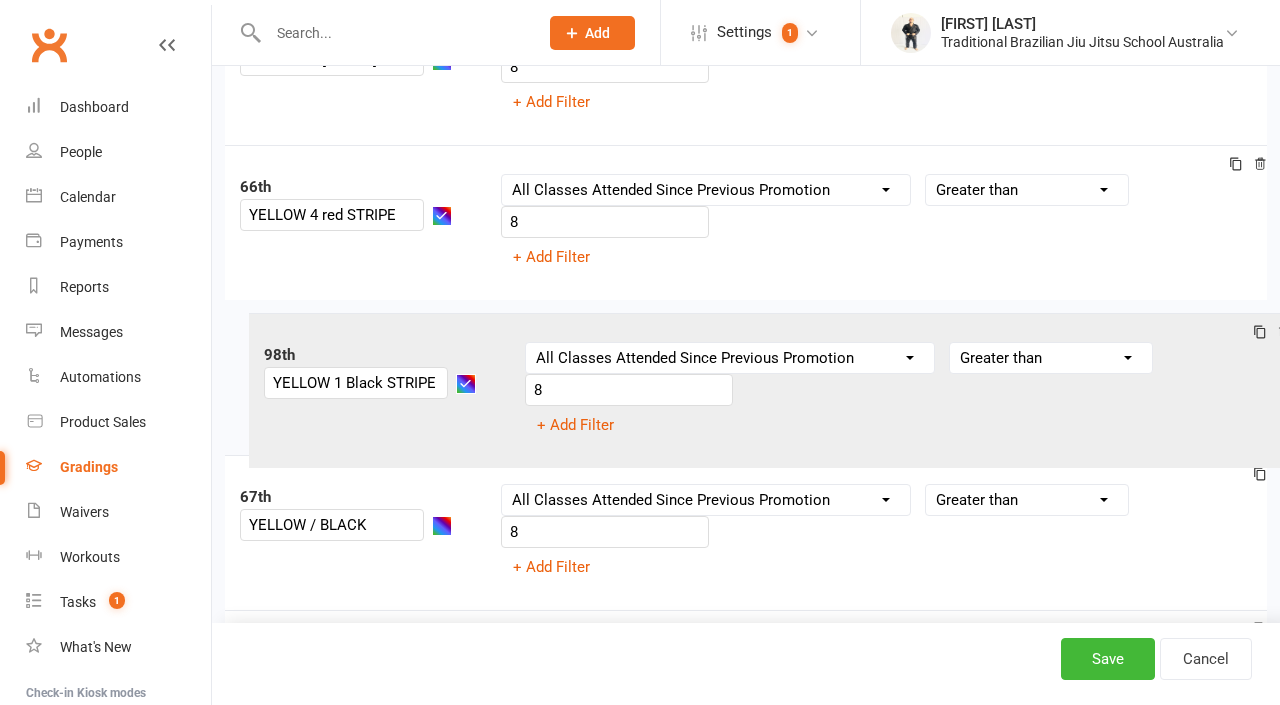 scroll, scrollTop: 10227, scrollLeft: 0, axis: vertical 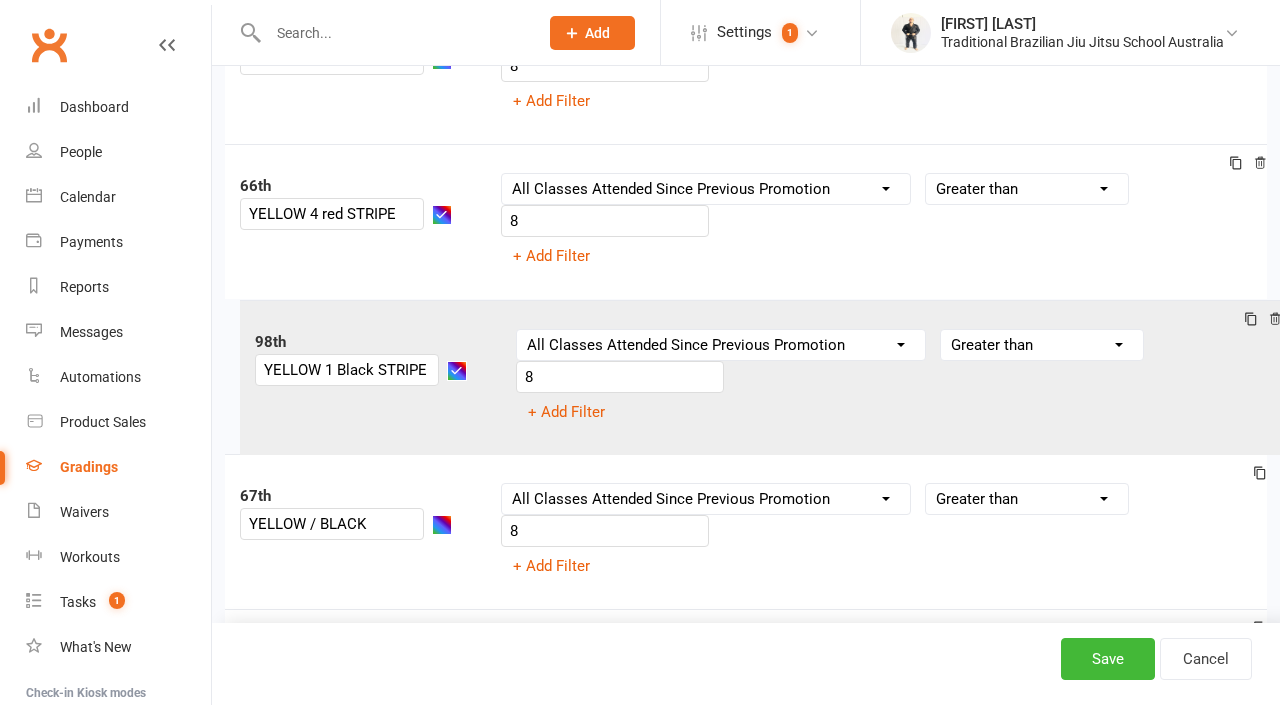 drag, startPoint x: 262, startPoint y: 299, endPoint x: 280, endPoint y: 327, distance: 33.286633 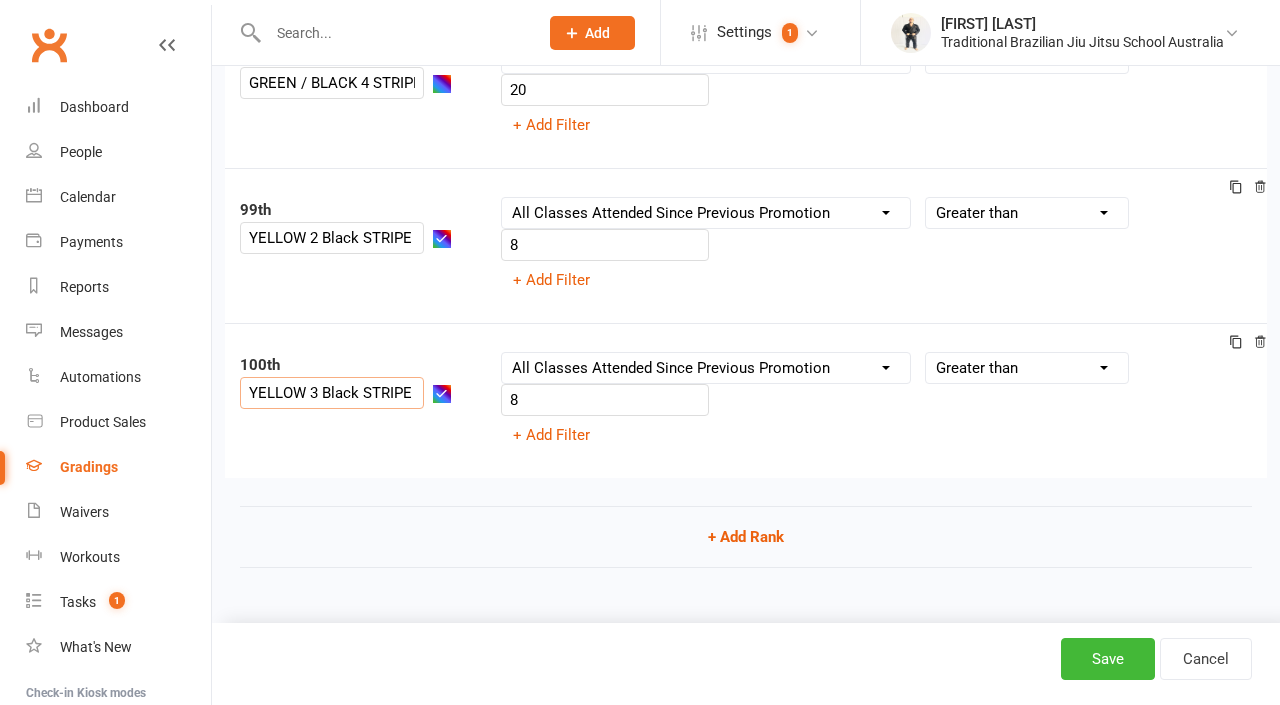 scroll, scrollTop: 15326, scrollLeft: 0, axis: vertical 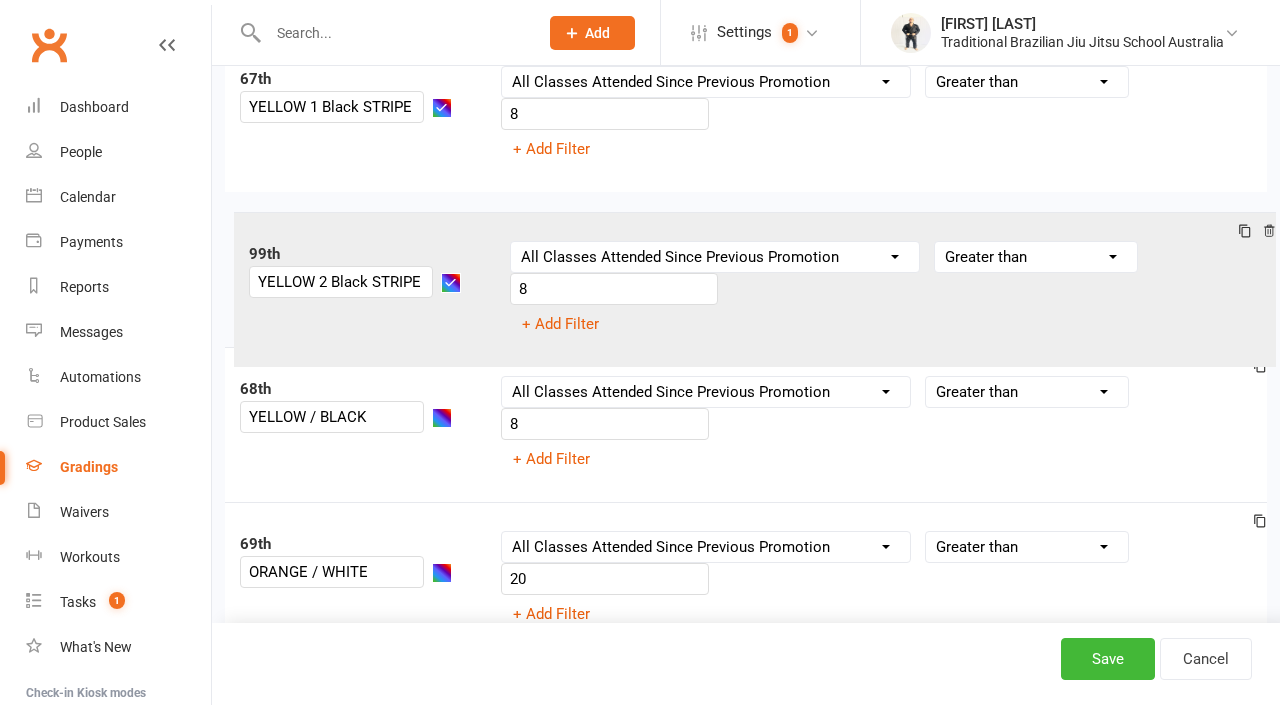drag, startPoint x: 274, startPoint y: 204, endPoint x: 289, endPoint y: 248, distance: 46.486557 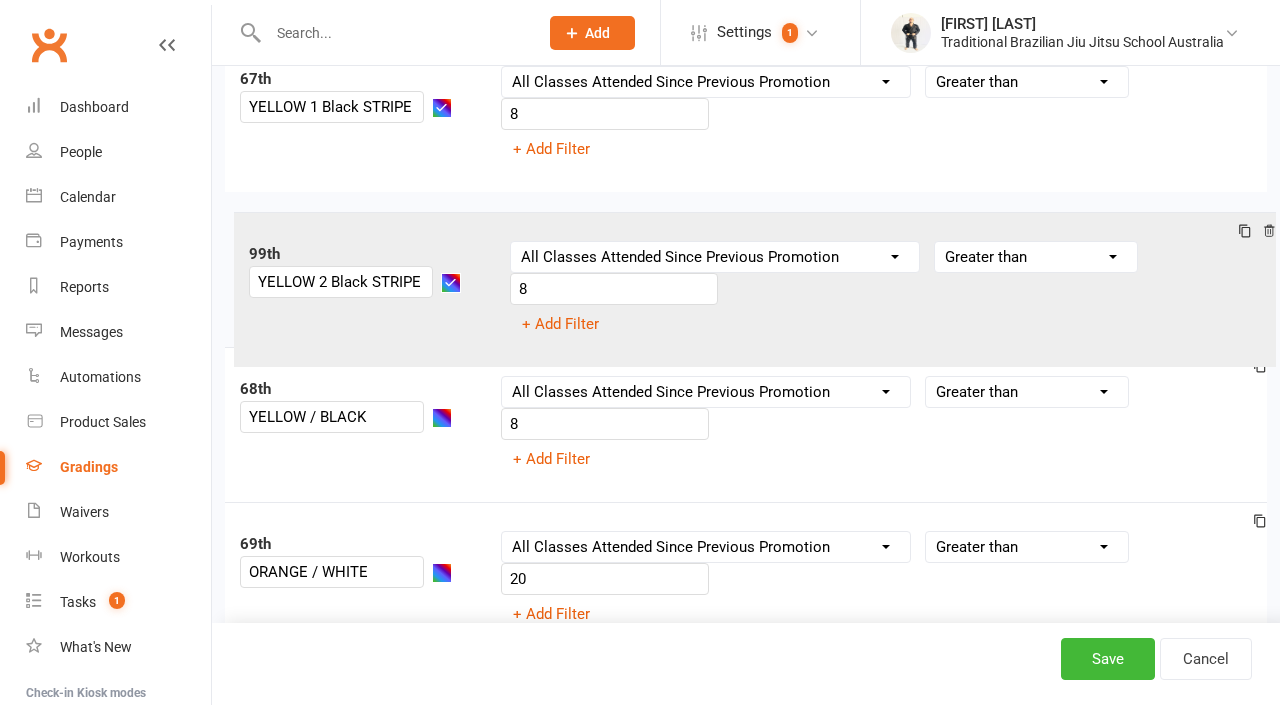click on "1st WHITE BELT Column name Belt Size Active for Grading? Most Recent Promotion All Classes Attended Since Previous Promotion Style Classes Attended Since Previous Promotion Non-Style Classes Attended Since Previous Promotion Most Recent Style Attendance Condition Equals Does not equal Contains Does not contain Is blank or does not contain Is blank Is not blank Before After 0 + Add Filter 2nd WHITE BELT 1 STRIPE Column name Belt Size Active for Grading? Most Recent Promotion All Classes Attended Since Previous Promotion Style Classes Attended Since Previous Promotion Non-Style Classes Attended Since Previous Promotion Most Recent Style Attendance Condition Is Is not Less than Greater than Less than or equal to Greater than or equal to Is blank Is not blank 8 + Add Filter 3rd WHITE BELT 2 STRIPES Column name Belt Size Active for Grading? Most Recent Promotion All Classes Attended Since Previous Promotion Style Classes Attended Since Previous Promotion Non-Style Classes Attended Since Previous Promotion Is 8 4th" at bounding box center (746, -2443) 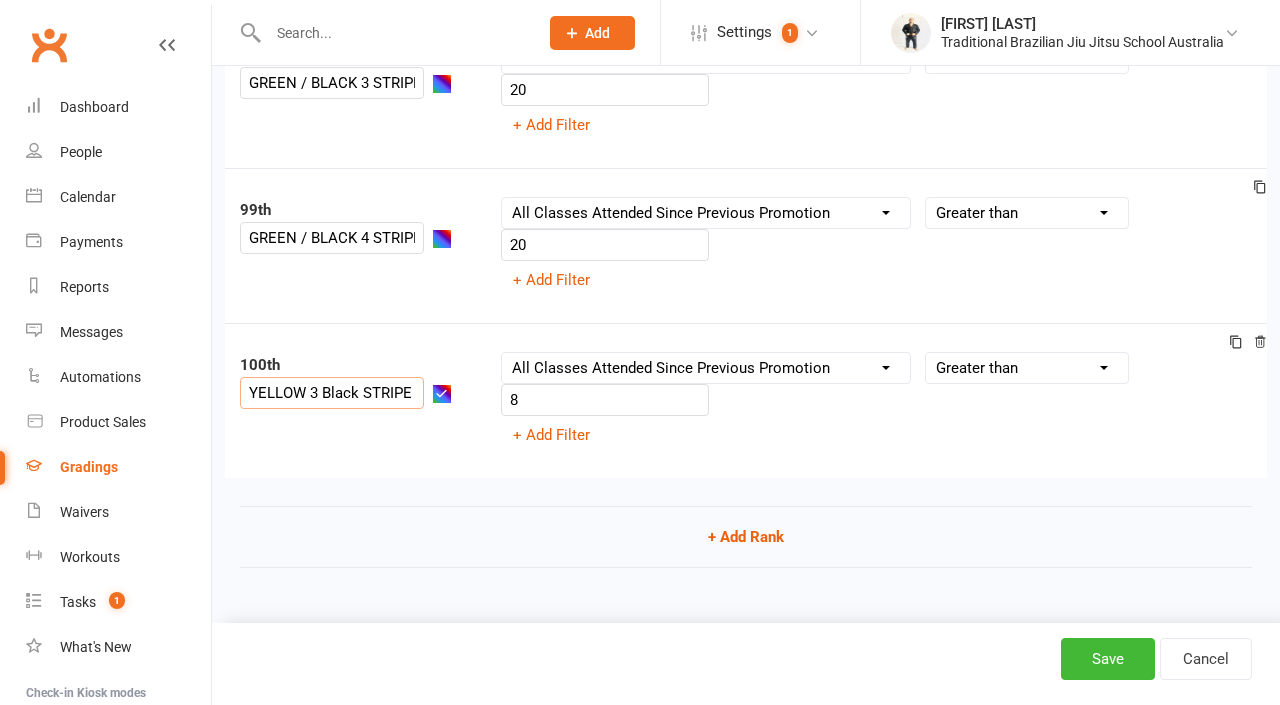 scroll, scrollTop: 15326, scrollLeft: 0, axis: vertical 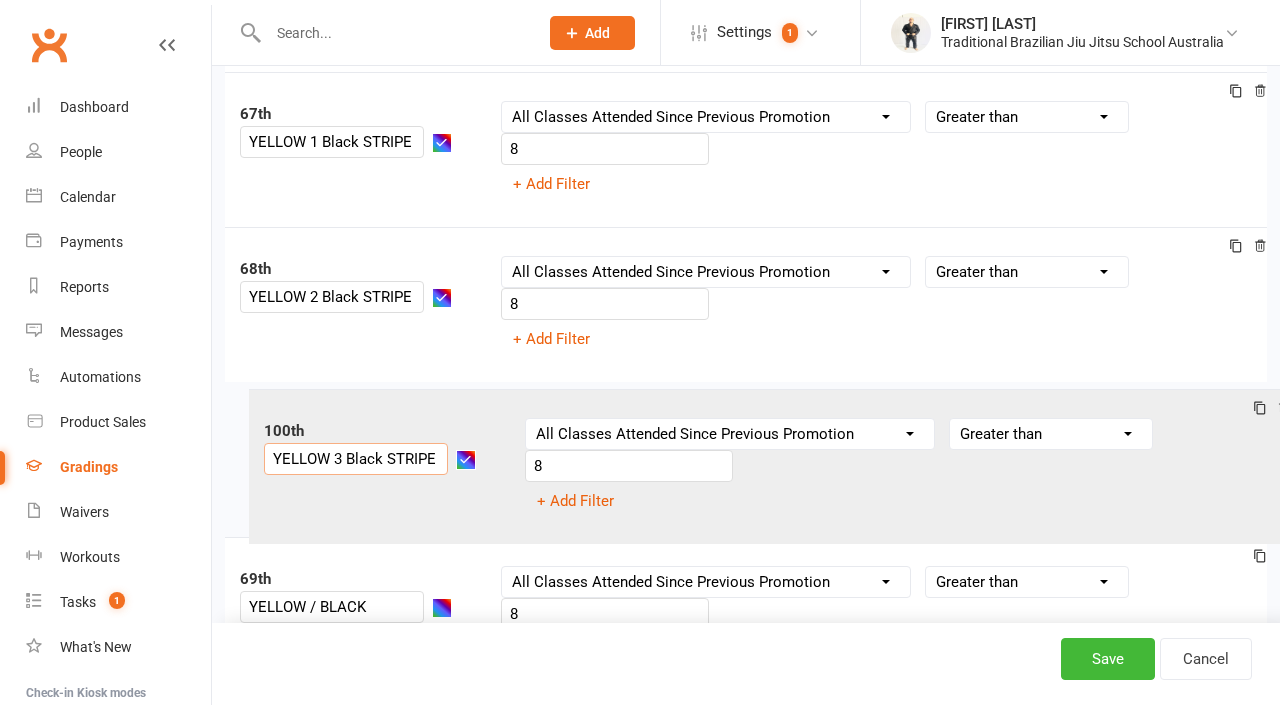 drag, startPoint x: 311, startPoint y: 274, endPoint x: 301, endPoint y: 407, distance: 133.37541 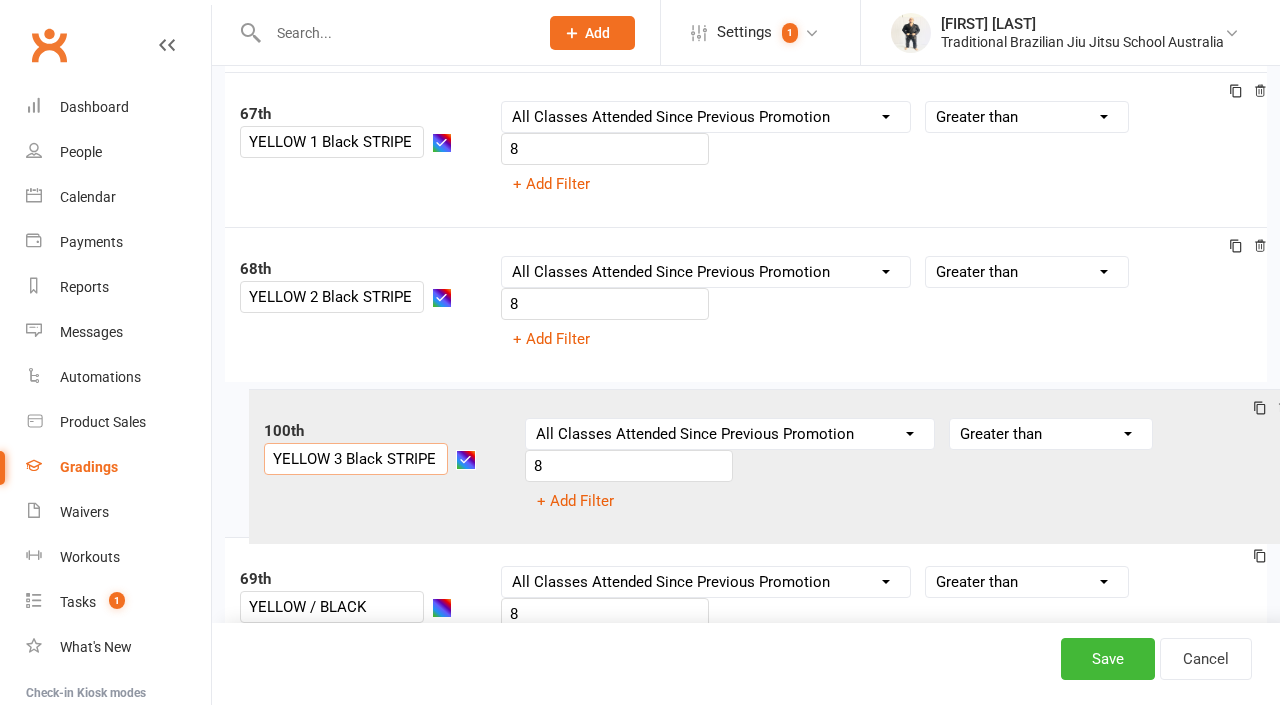 click on "1st WHITE BELT Column name Belt Size Active for Grading? Most Recent Promotion All Classes Attended Since Previous Promotion Style Classes Attended Since Previous Promotion Non-Style Classes Attended Since Previous Promotion Most Recent Style Attendance Condition Equals Does not equal Contains Does not contain Is blank or does not contain Is blank Is not blank Before After 0 + Add Filter 2nd WHITE BELT 1 STRIPE Column name Belt Size Active for Grading? Most Recent Promotion All Classes Attended Since Previous Promotion Style Classes Attended Since Previous Promotion Non-Style Classes Attended Since Previous Promotion Most Recent Style Attendance Condition Is Is not Less than Greater than Less than or equal to Greater than or equal to Is blank Is not blank 8 + Add Filter 3rd WHITE BELT 2 STRIPES Column name Belt Size Active for Grading? Most Recent Promotion All Classes Attended Since Previous Promotion Style Classes Attended Since Previous Promotion Non-Style Classes Attended Since Previous Promotion Is 8 4th" at bounding box center [746, -2408] 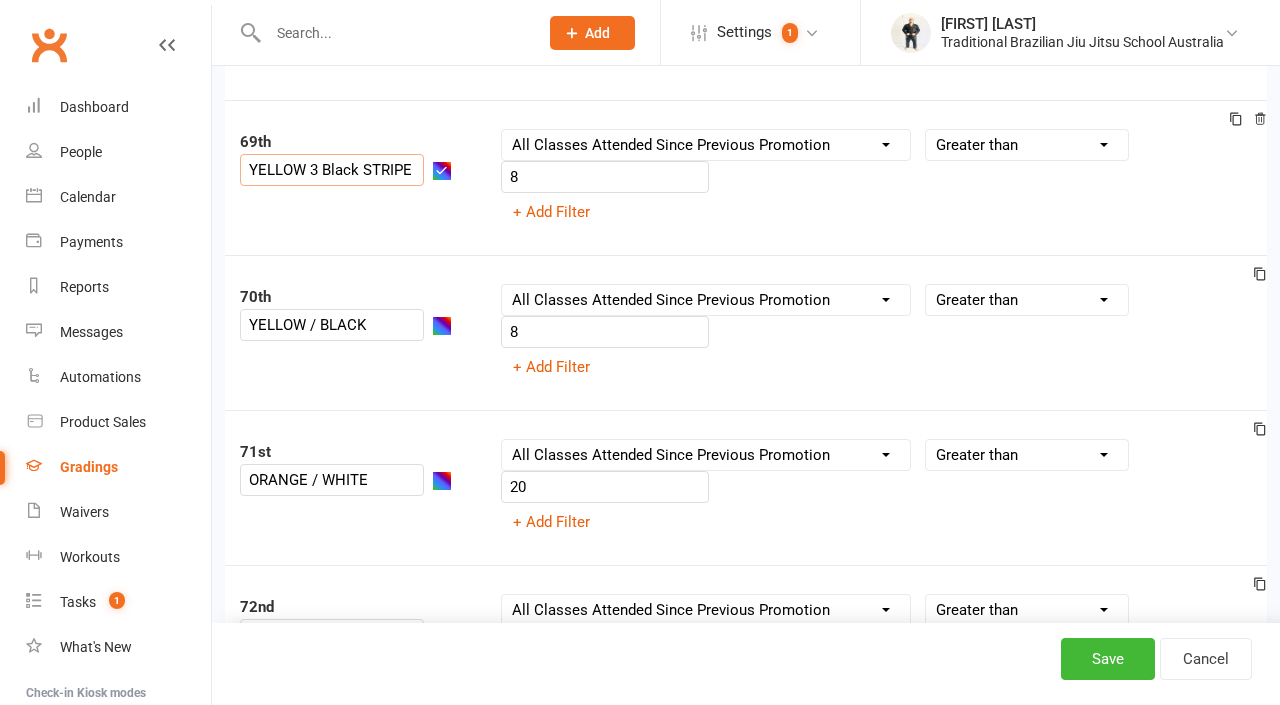 scroll, scrollTop: 10744, scrollLeft: 0, axis: vertical 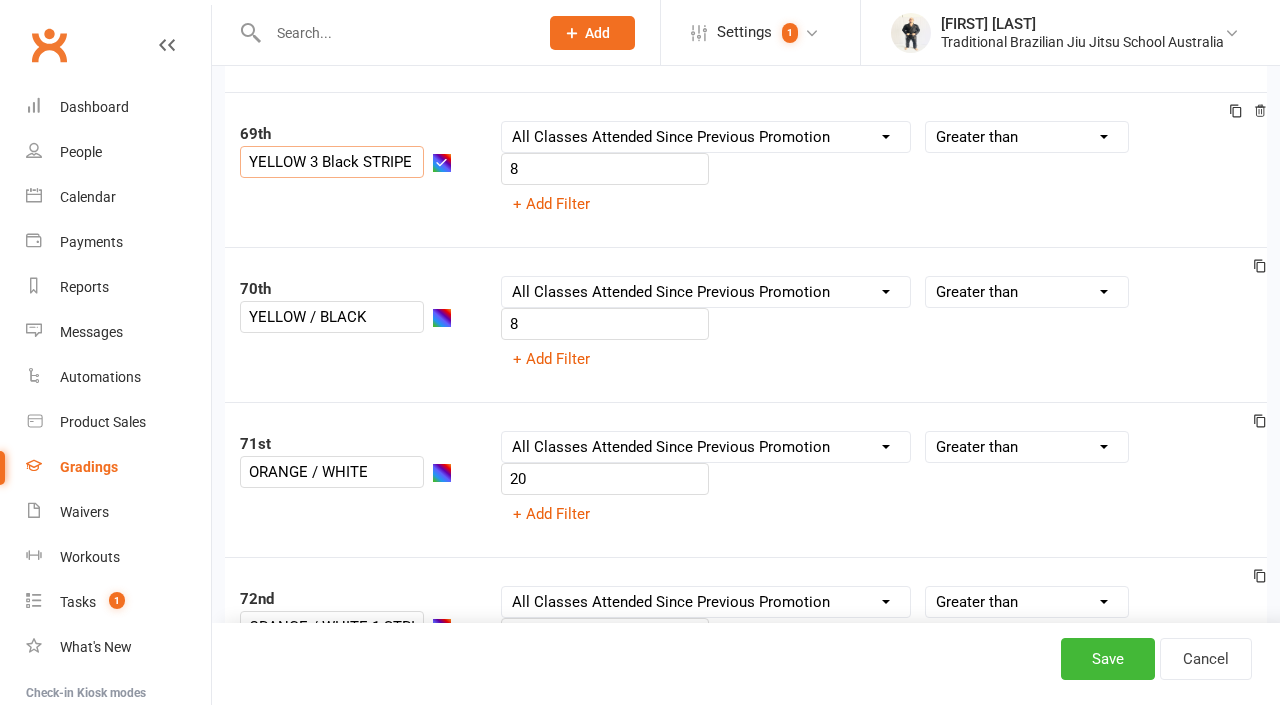 click 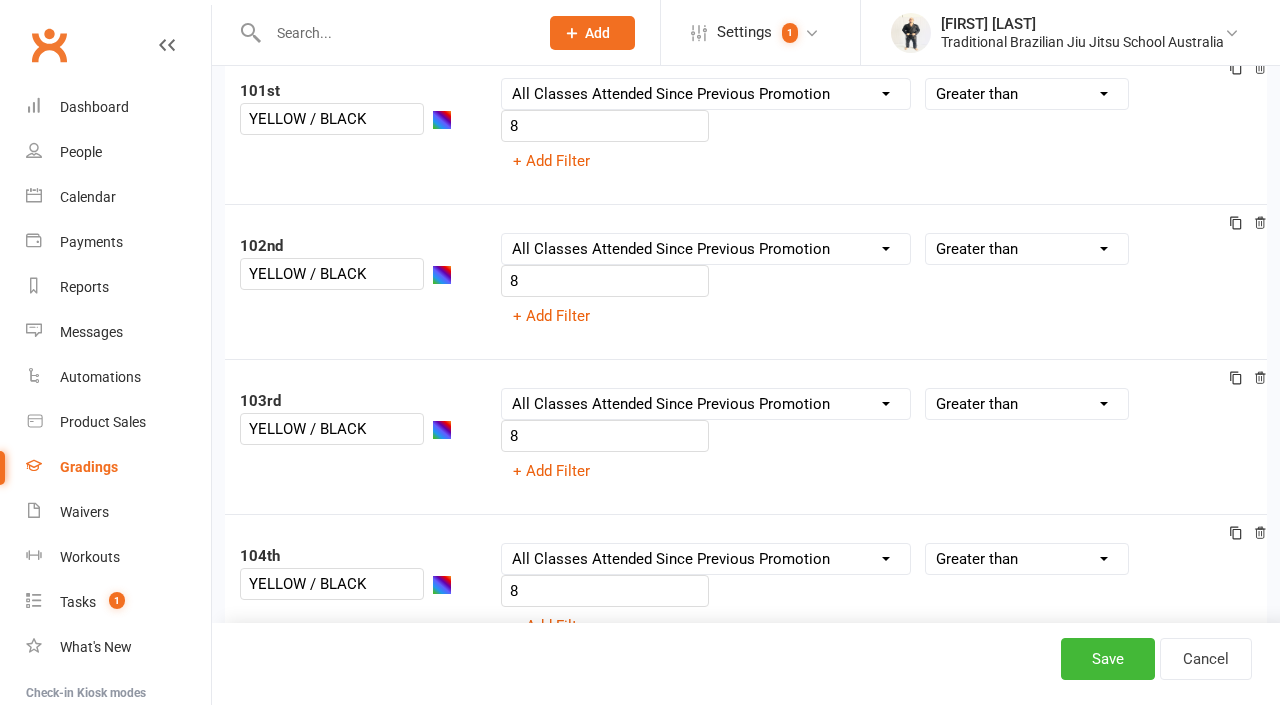 scroll, scrollTop: 15733, scrollLeft: 0, axis: vertical 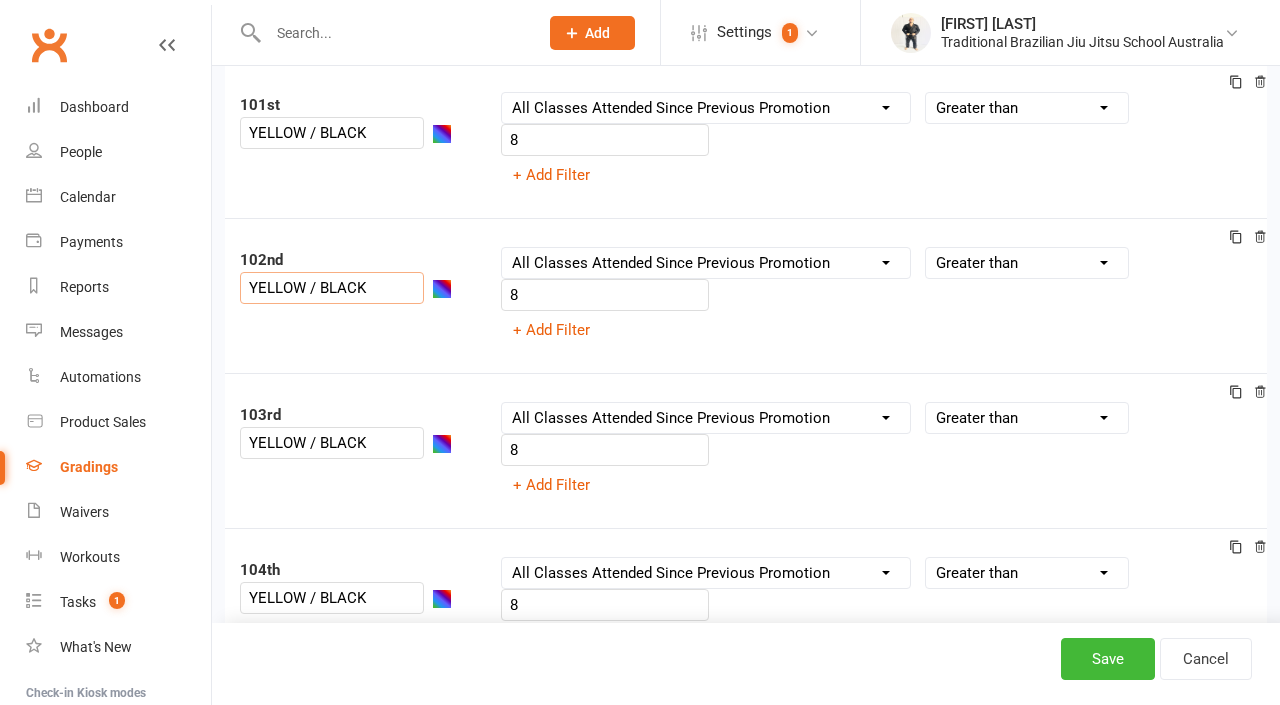 click on "YELLOW / BLACK" at bounding box center [332, 288] 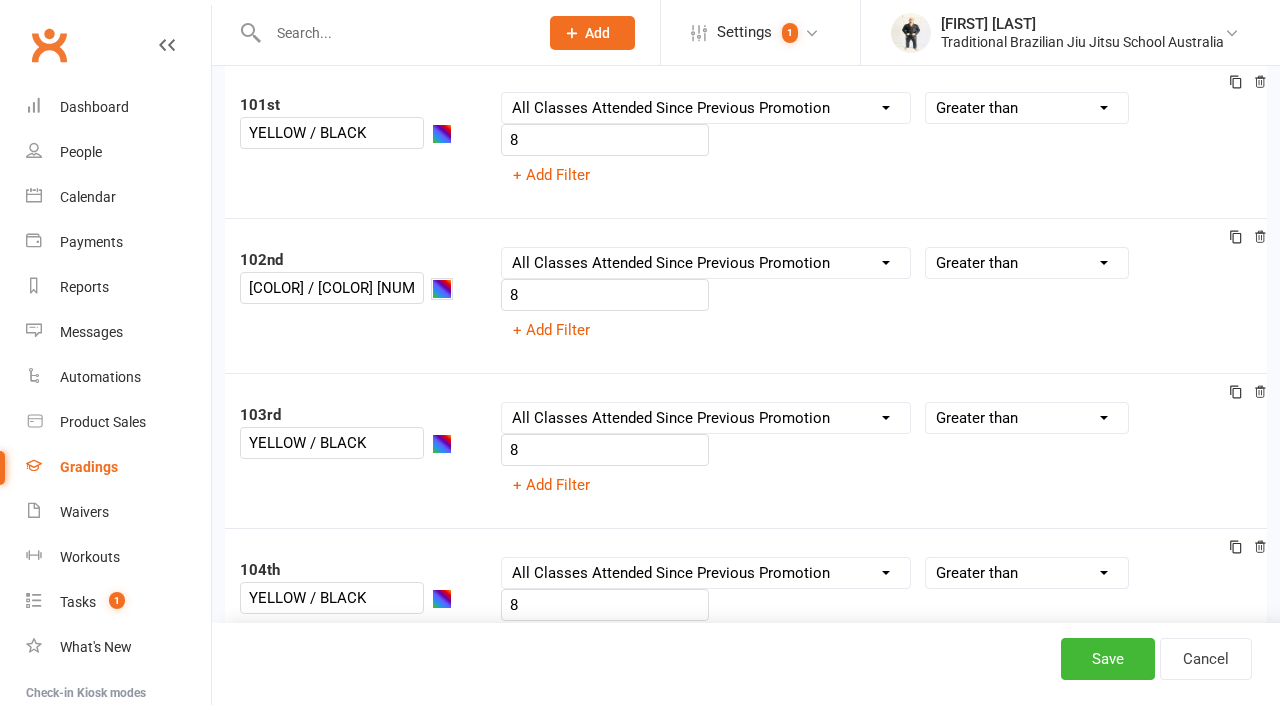 click at bounding box center (442, 289) 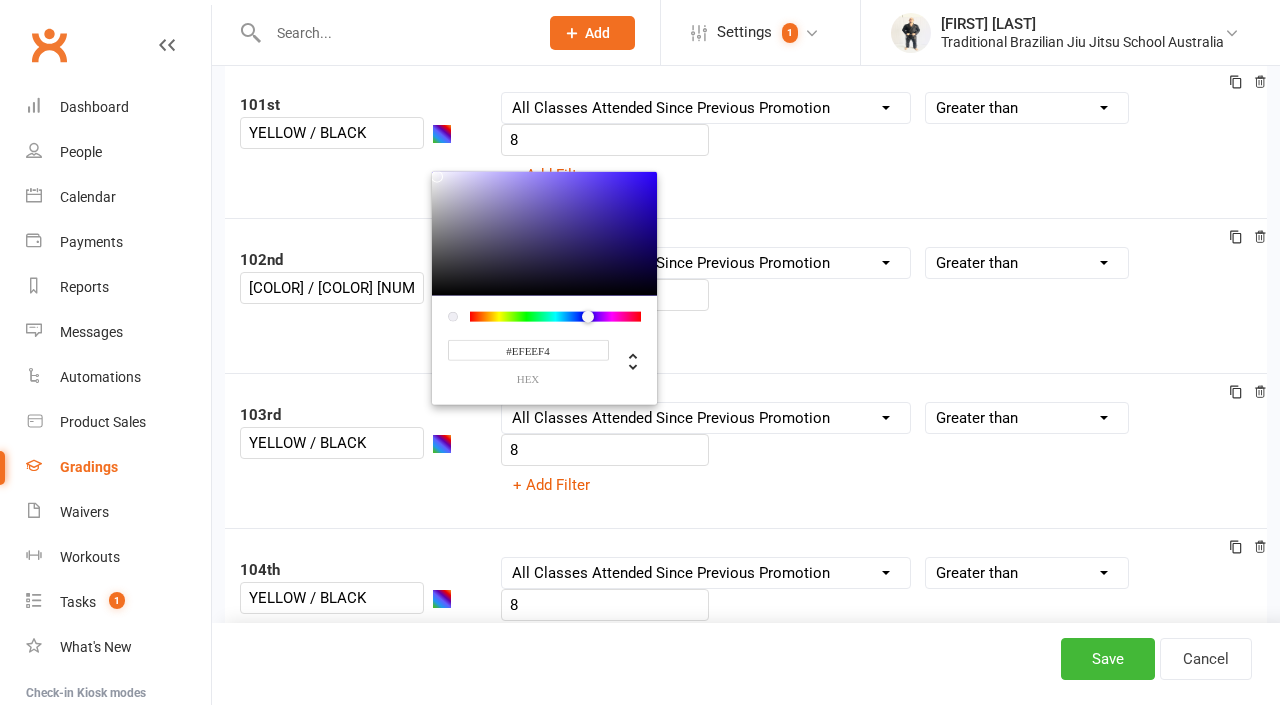 click at bounding box center (544, 233) 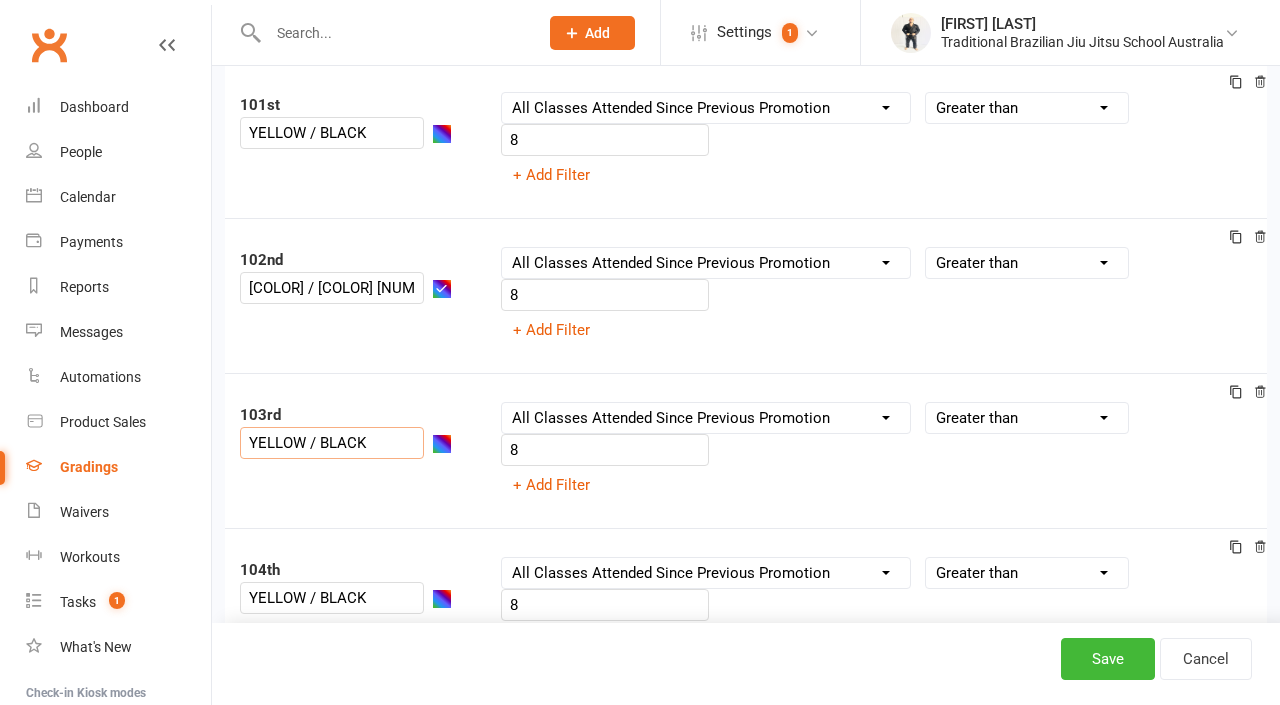 click on "YELLOW / BLACK" at bounding box center (332, 443) 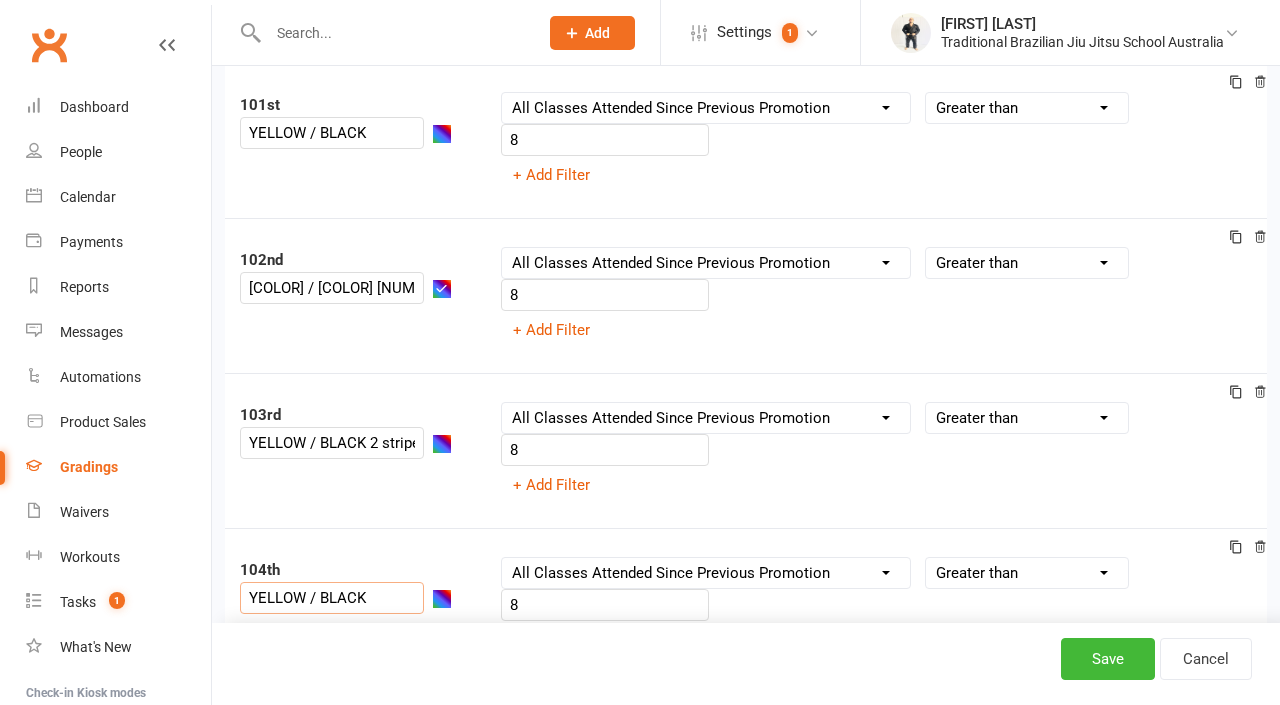 click on "YELLOW / BLACK" at bounding box center (332, 598) 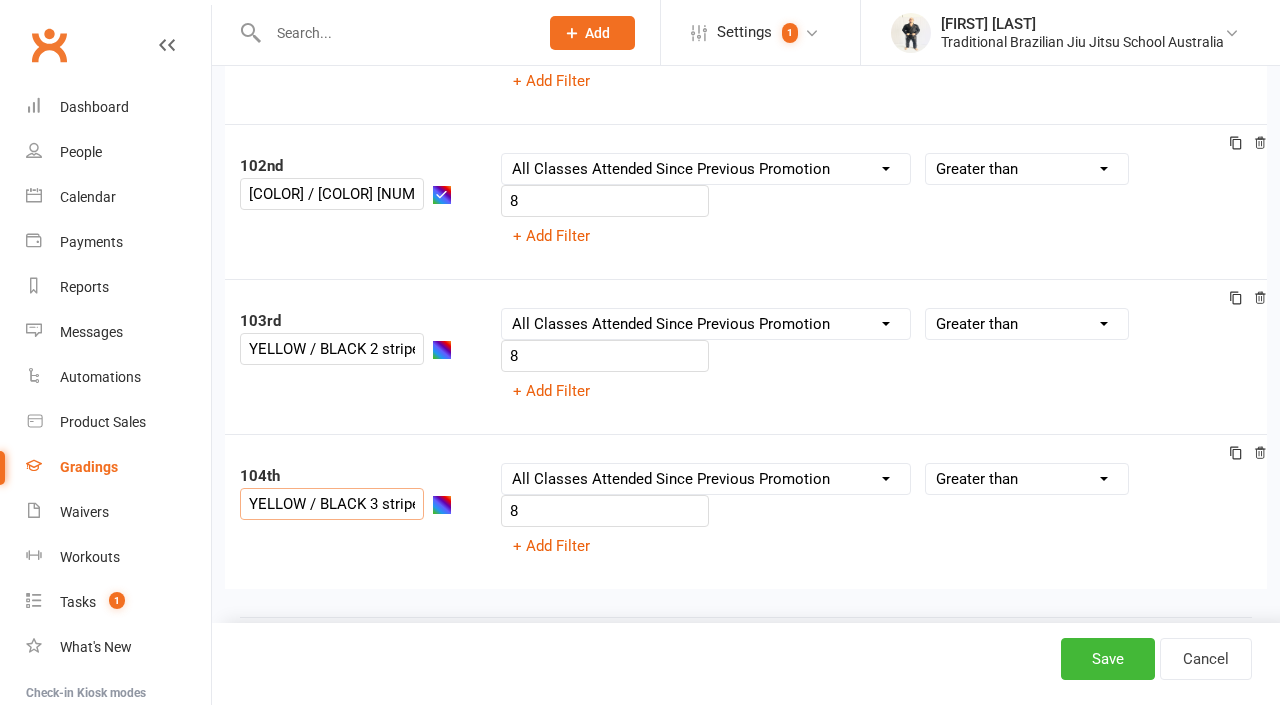 scroll, scrollTop: 15837, scrollLeft: 0, axis: vertical 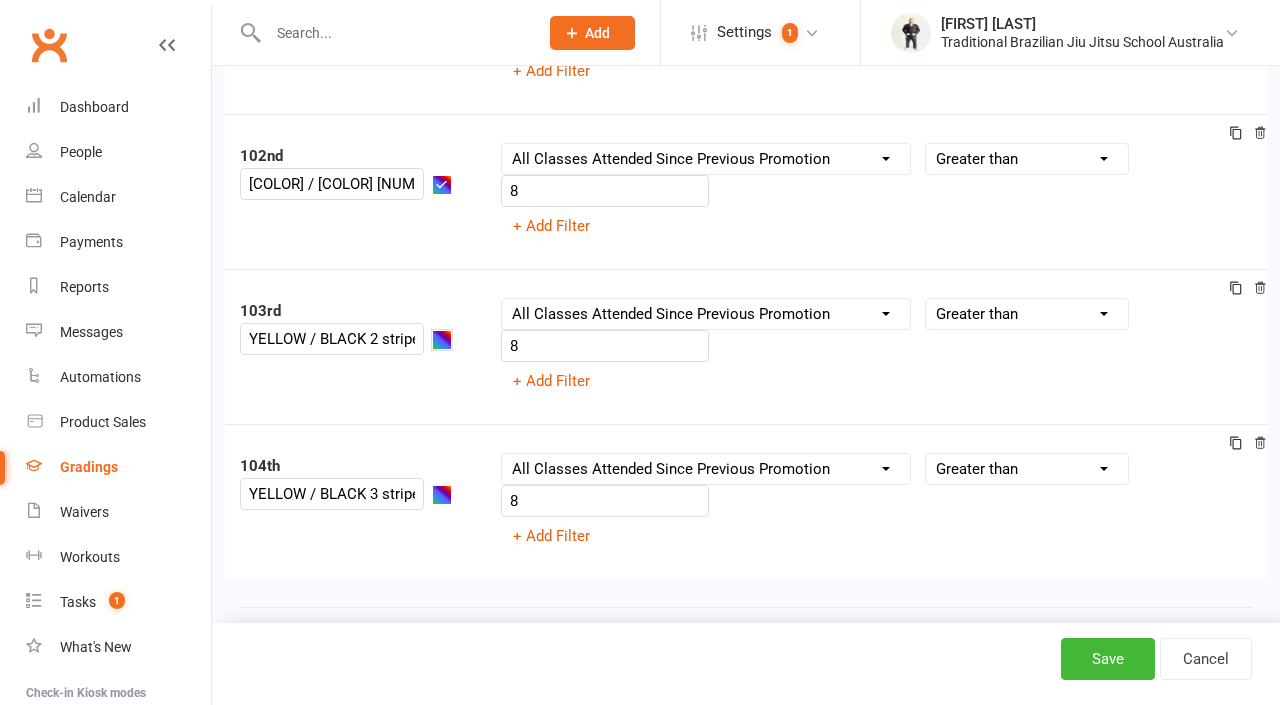 click at bounding box center [442, 340] 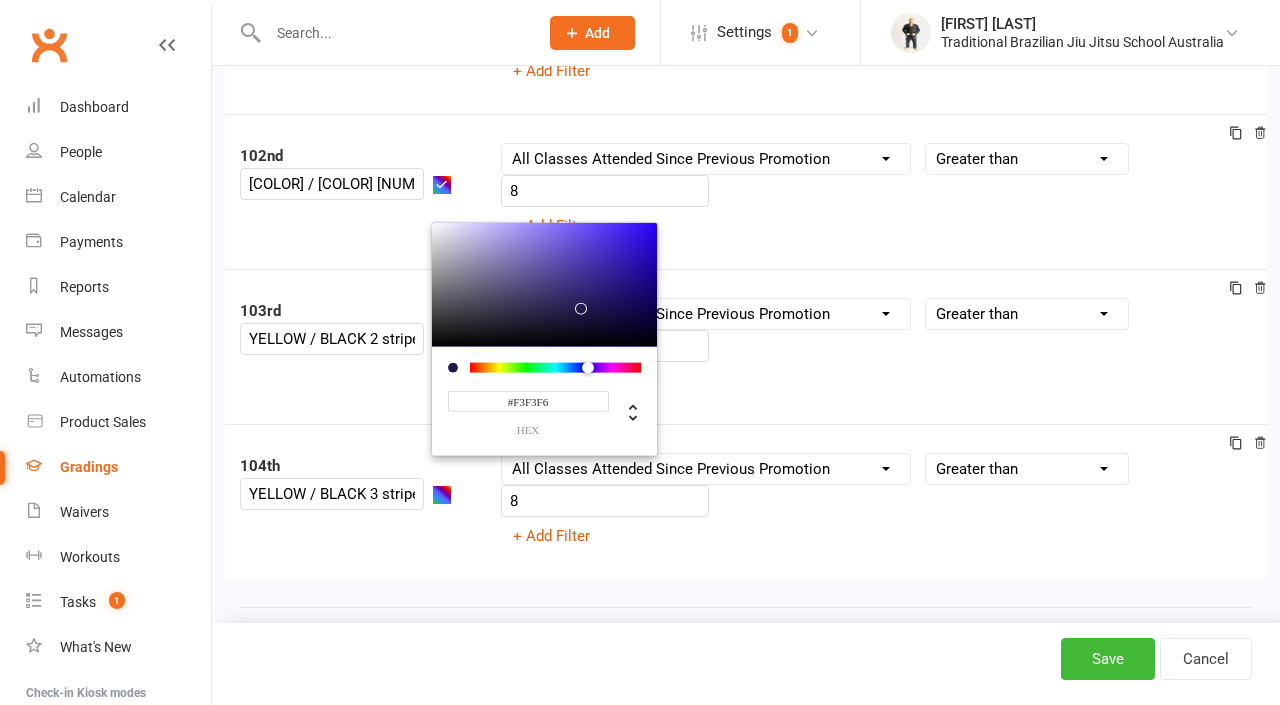 click at bounding box center (544, 284) 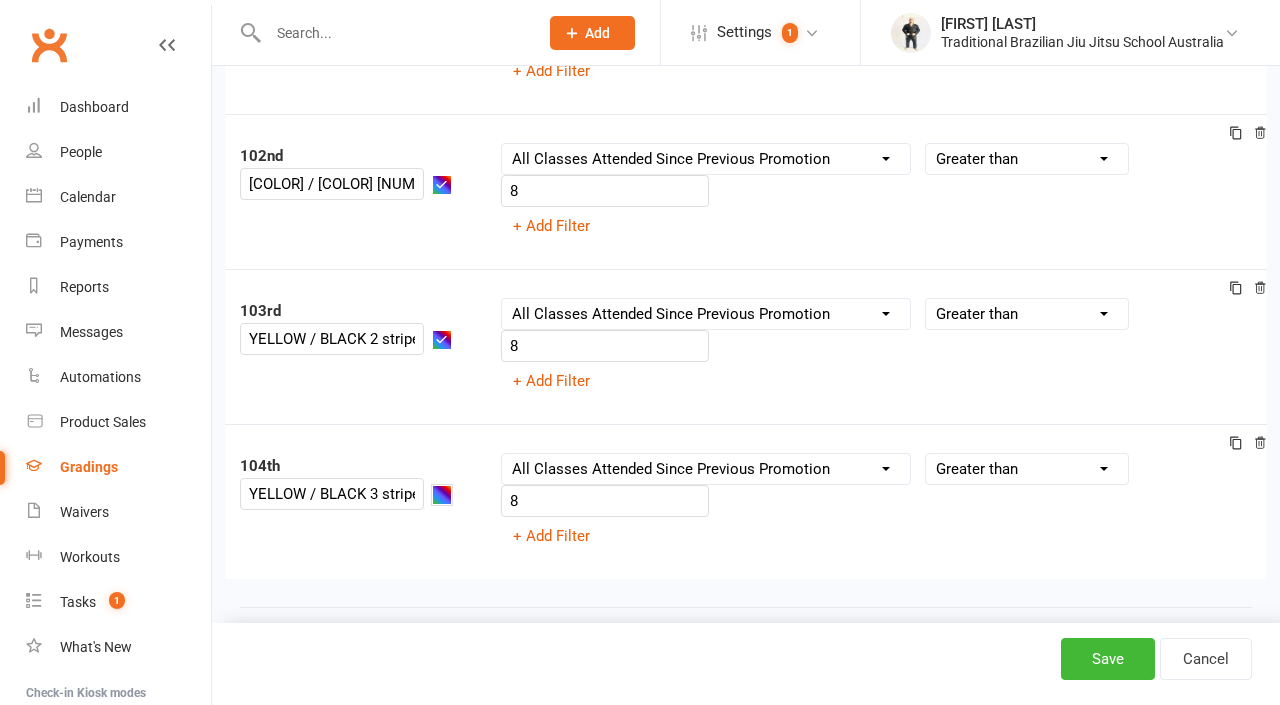 click at bounding box center [442, 495] 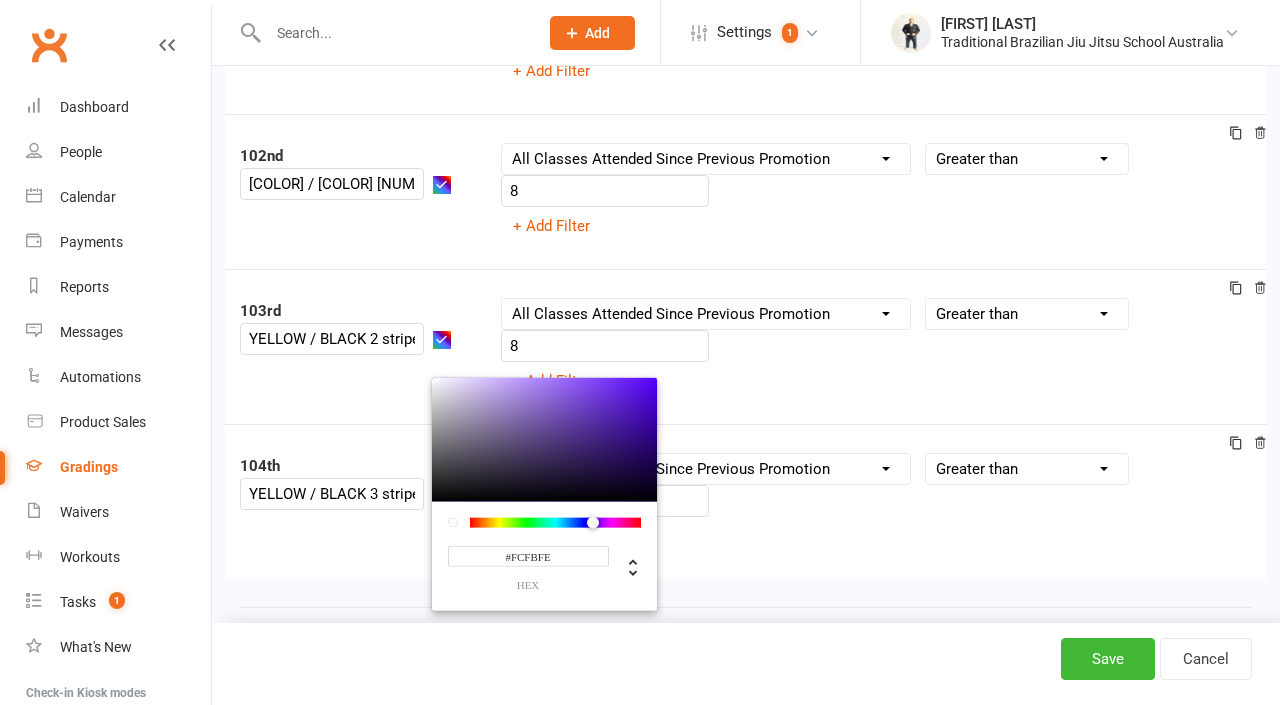 click at bounding box center [544, 439] 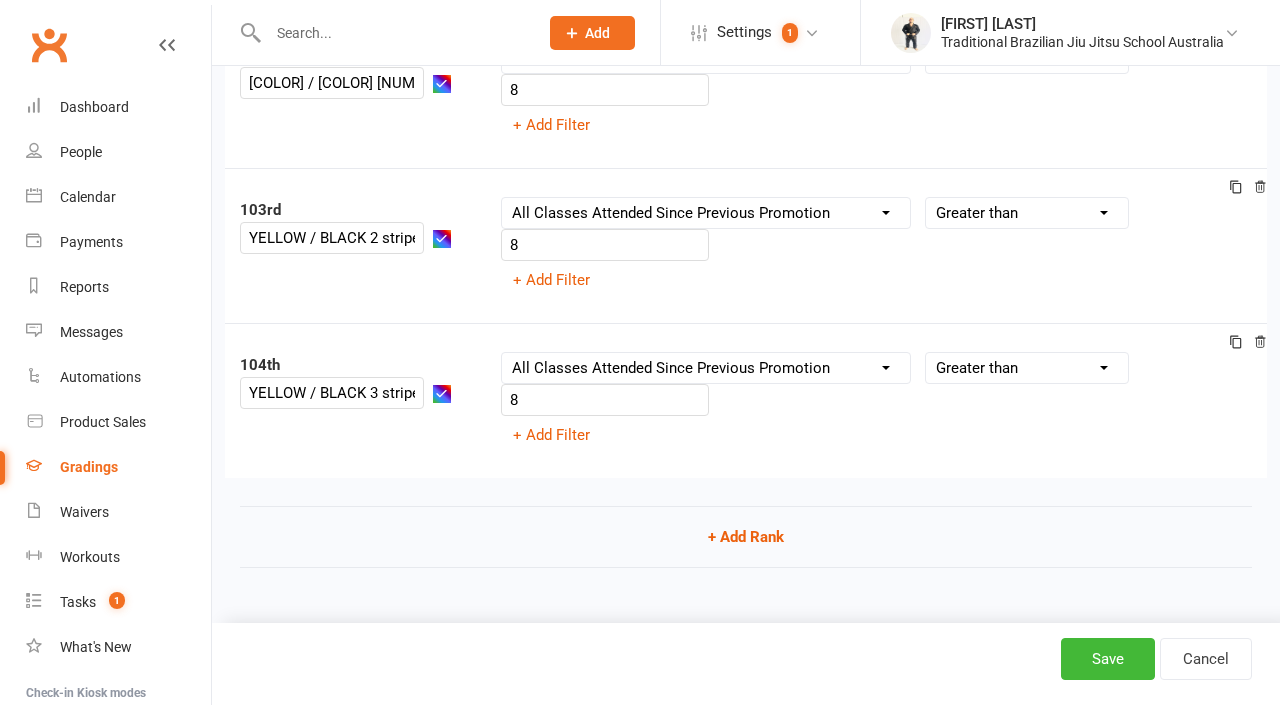 scroll, scrollTop: 15946, scrollLeft: 0, axis: vertical 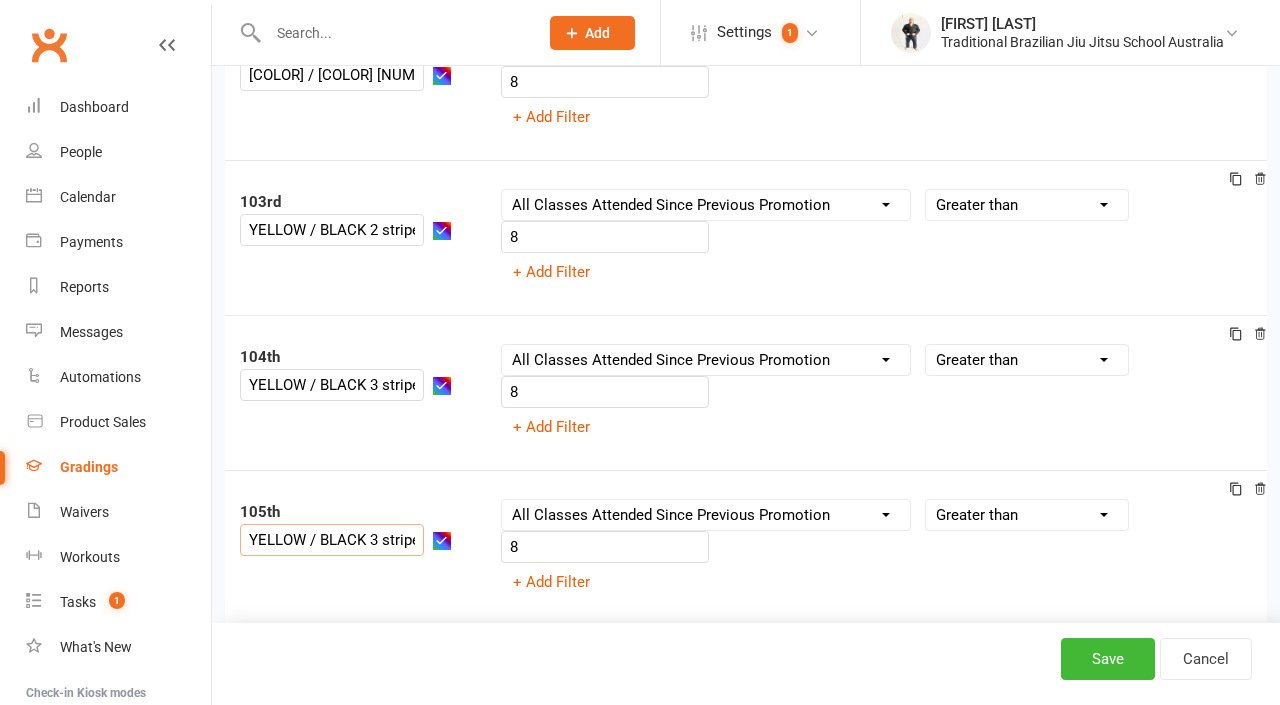 click on "YELLOW / BLACK 3 stripes" at bounding box center [332, 540] 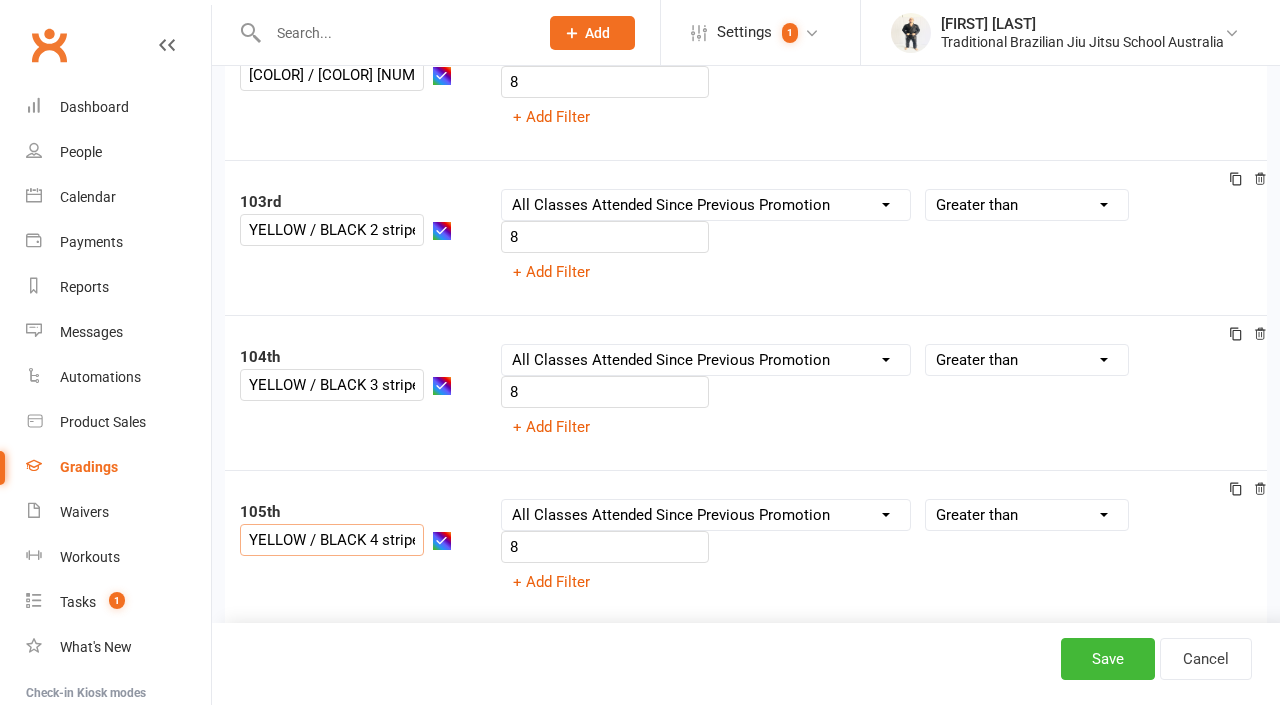 click on "Column name Belt Size Active for Grading? Most Recent Promotion All Classes Attended Since Previous Promotion Style Classes Attended Since Previous Promotion Non-Style Classes Attended Since Previous Promotion Most Recent Style Attendance Condition Is Is not Less than Greater than Less than or equal to Greater than or equal to Is blank Is not blank 8 + Add Filter" at bounding box center (877, 548) 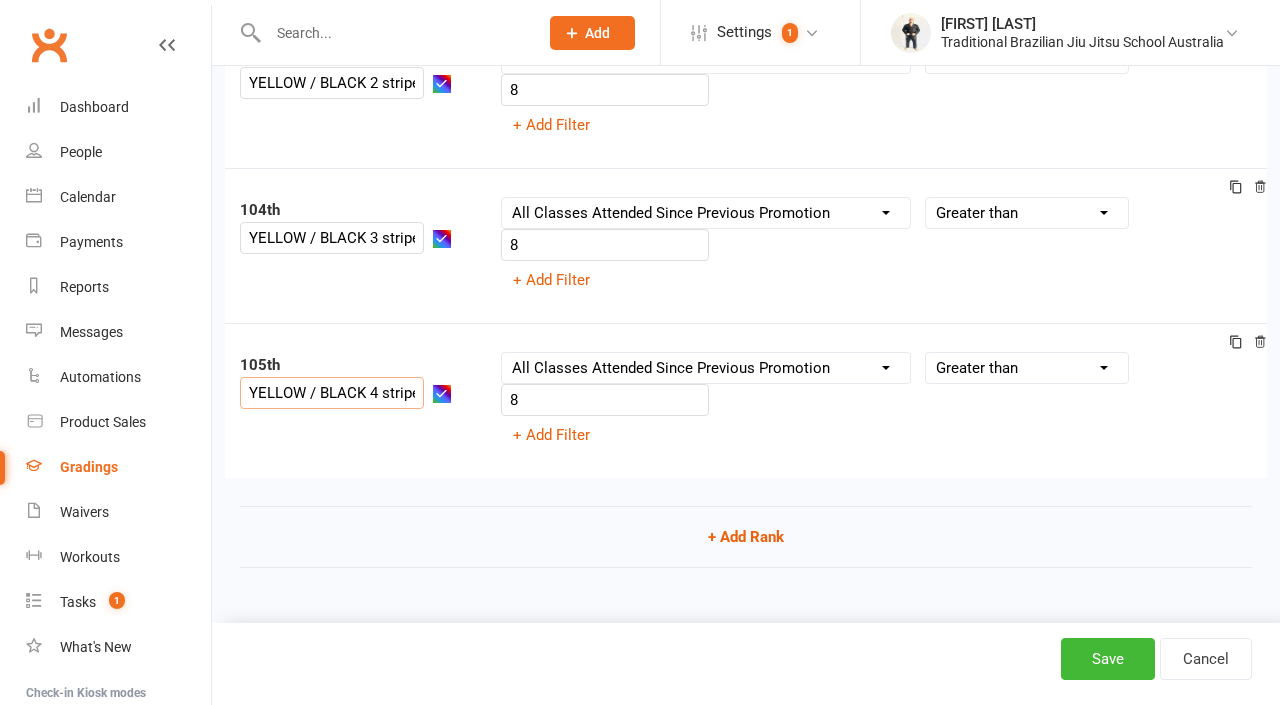 scroll, scrollTop: 16101, scrollLeft: 0, axis: vertical 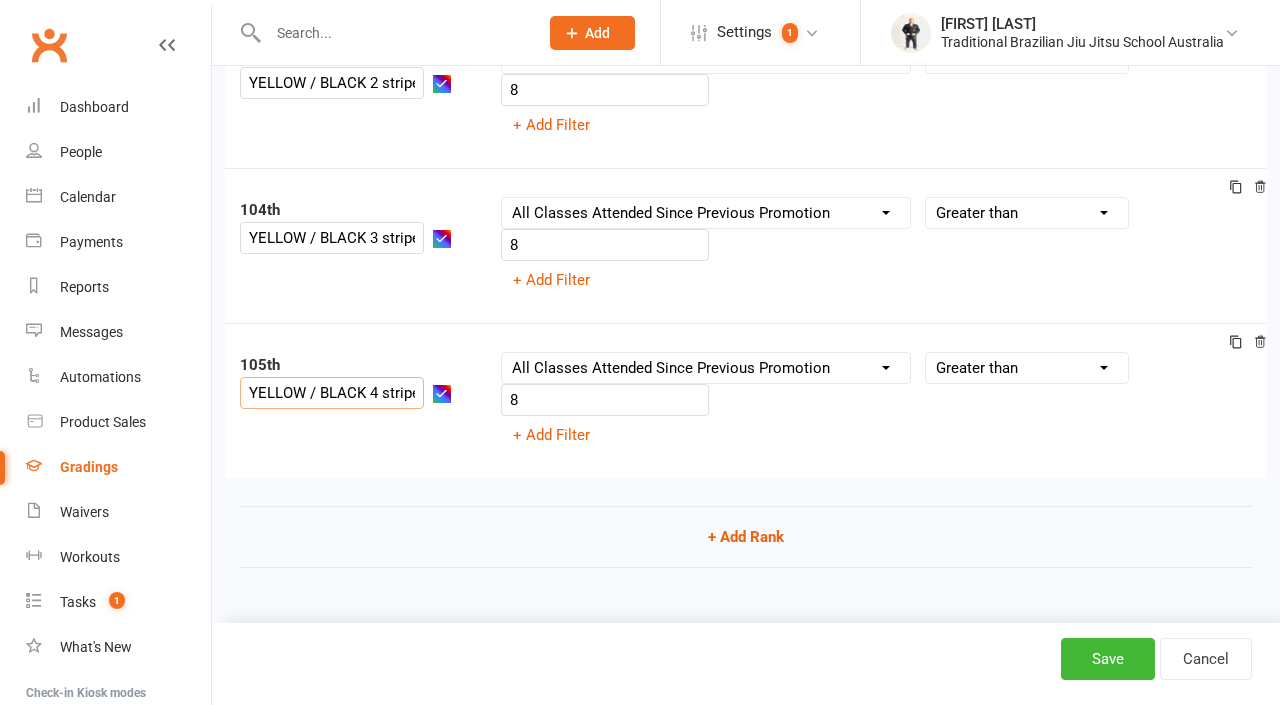 click on "105th YELLOW / BLACK 4 stripes Column name Belt Size Active for Grading? Most Recent Promotion All Classes Attended Since Previous Promotion Style Classes Attended Since Previous Promotion Non-Style Classes Attended Since Previous Promotion Most Recent Style Attendance Condition Is Is not Less than Greater than Less than or equal to Greater than or equal to Is blank Is not blank 8 + Add Filter" at bounding box center (746, 400) 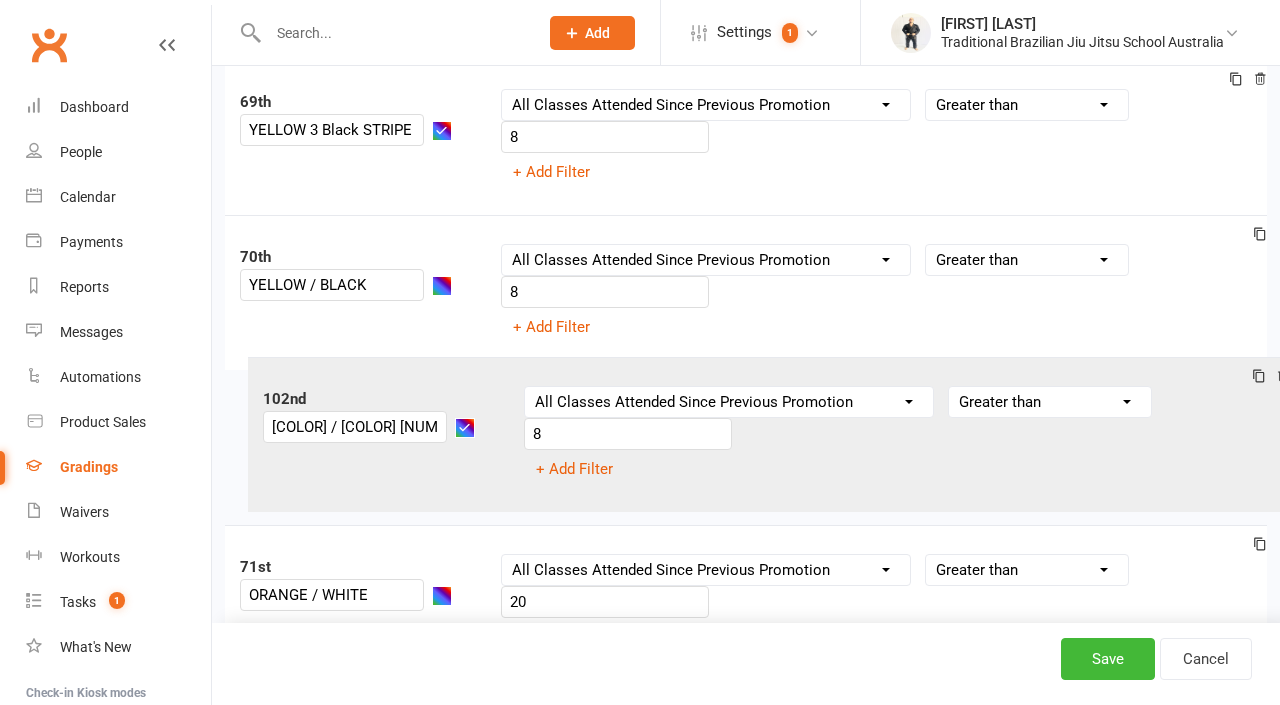 scroll, scrollTop: 10777, scrollLeft: 0, axis: vertical 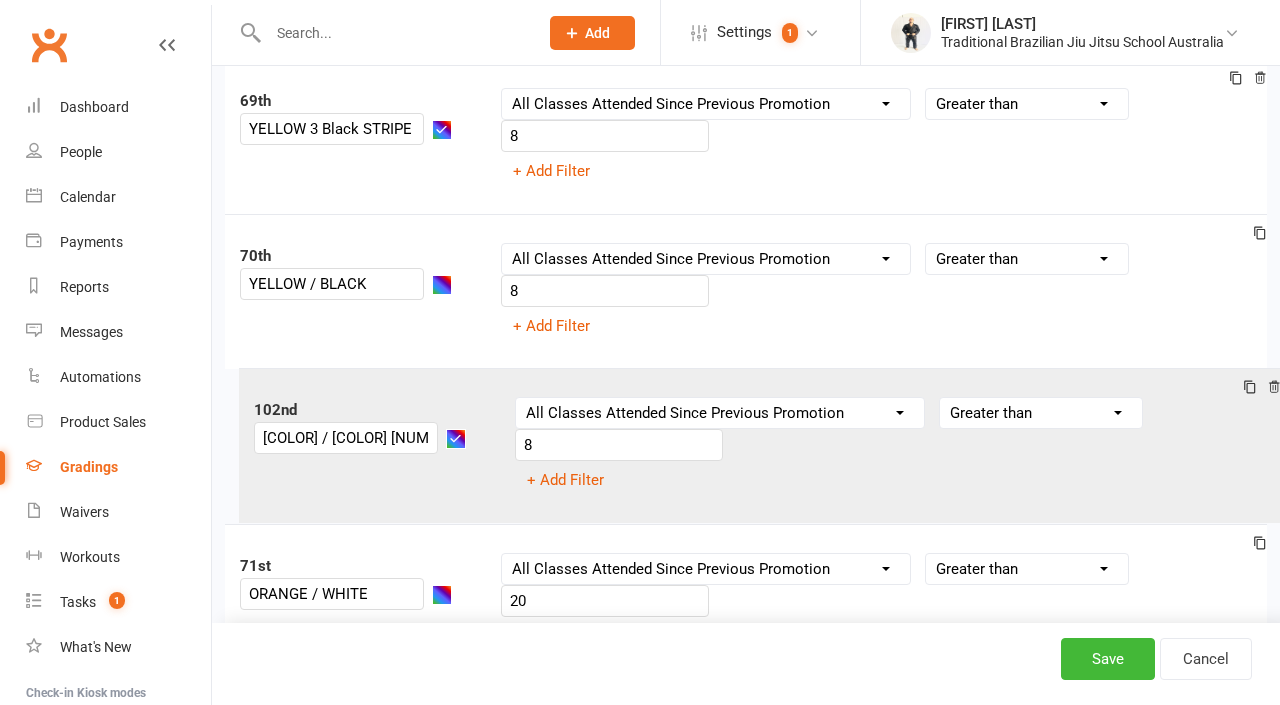 drag, startPoint x: 270, startPoint y: 335, endPoint x: 285, endPoint y: 406, distance: 72.56721 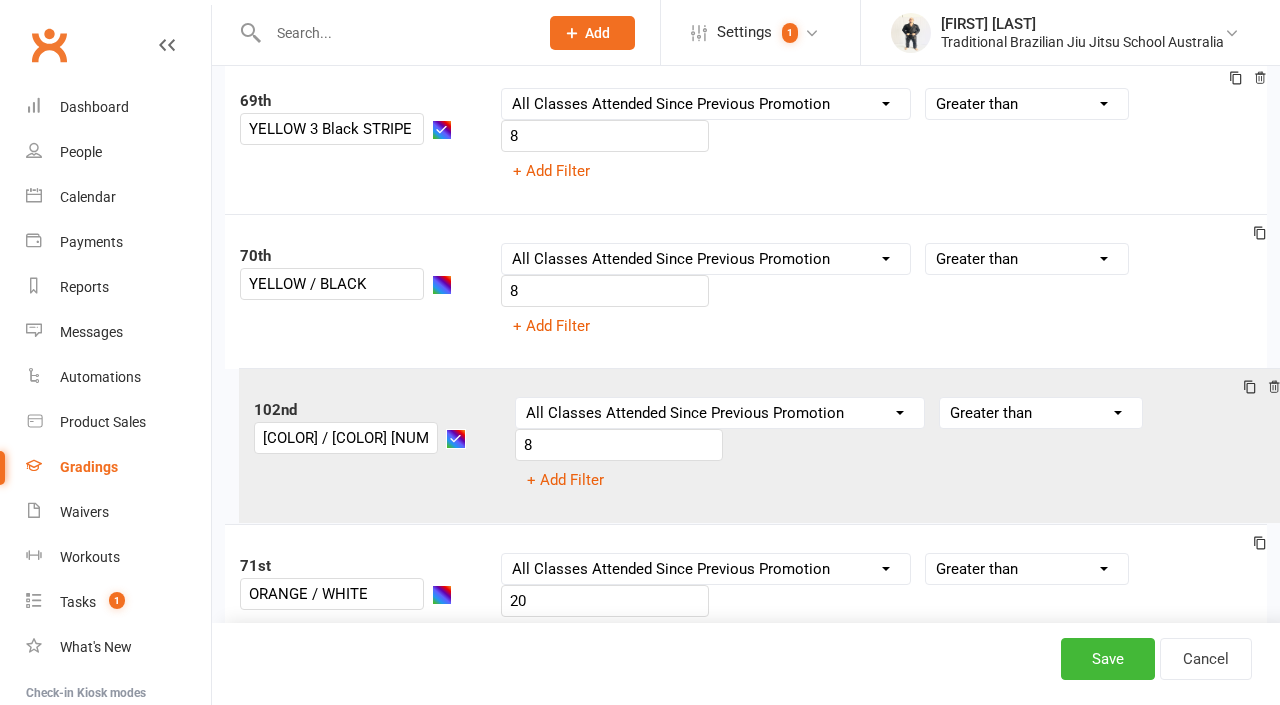 click on "1st WHITE BELT Column name Belt Size Active for Grading? Most Recent Promotion All Classes Attended Since Previous Promotion Style Classes Attended Since Previous Promotion Non-Style Classes Attended Since Previous Promotion Most Recent Style Attendance Condition Equals Does not equal Contains Does not contain Is blank or does not contain Is blank Is not blank Before After 0 + Add Filter 2nd WHITE BELT 1 STRIPE Column name Belt Size Active for Grading? Most Recent Promotion All Classes Attended Since Previous Promotion Style Classes Attended Since Previous Promotion Non-Style Classes Attended Since Previous Promotion Most Recent Style Attendance Condition Is Is not Less than Greater than Less than or equal to Greater than or equal to Is blank Is not blank 8 + Add Filter 3rd WHITE BELT 2 STRIPES Column name Belt Size Active for Grading? Most Recent Promotion All Classes Attended Since Previous Promotion Style Classes Attended Since Previous Promotion Non-Style Classes Attended Since Previous Promotion Is 8 4th" at bounding box center (746, -2343) 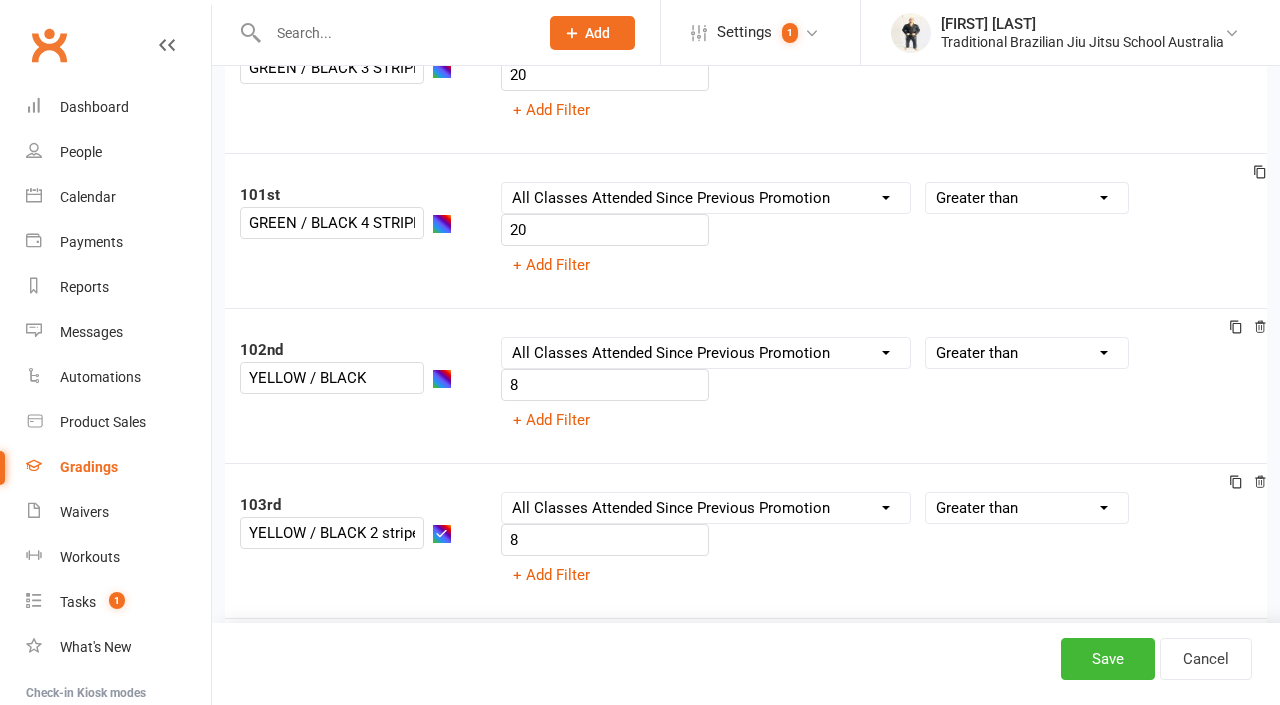 scroll, scrollTop: 15637, scrollLeft: 0, axis: vertical 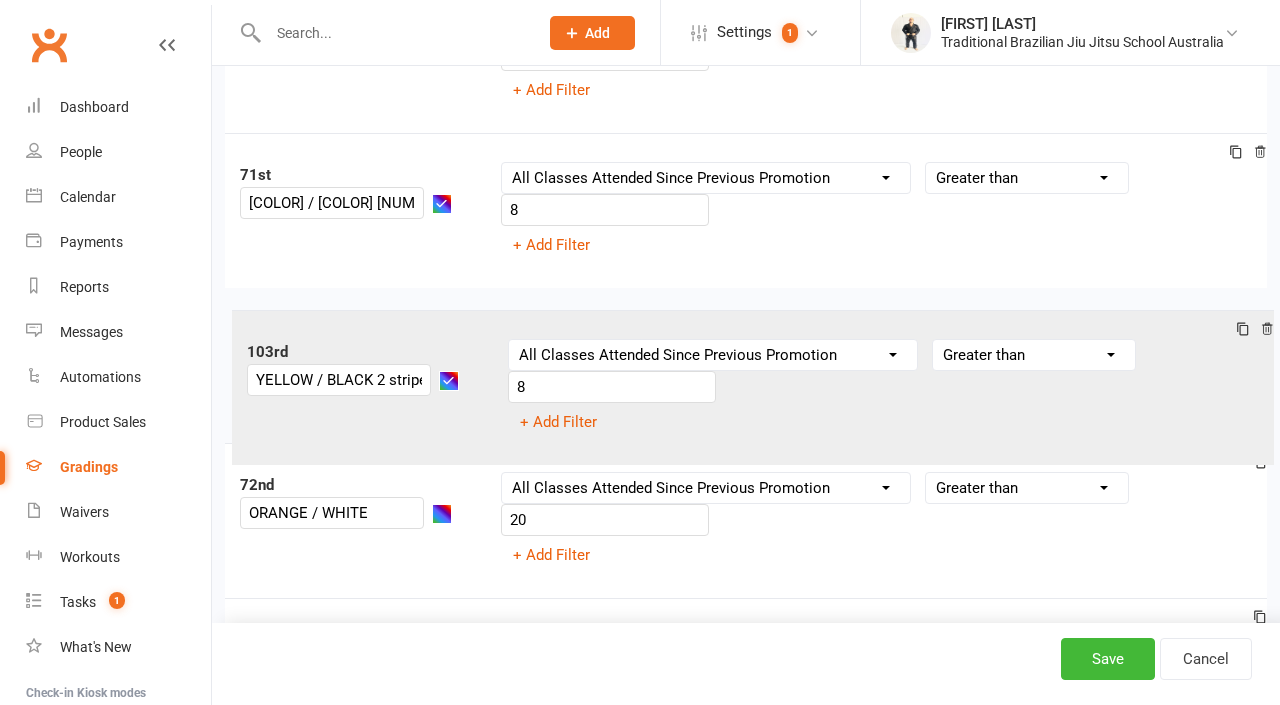 drag, startPoint x: 270, startPoint y: 519, endPoint x: 279, endPoint y: 349, distance: 170.23807 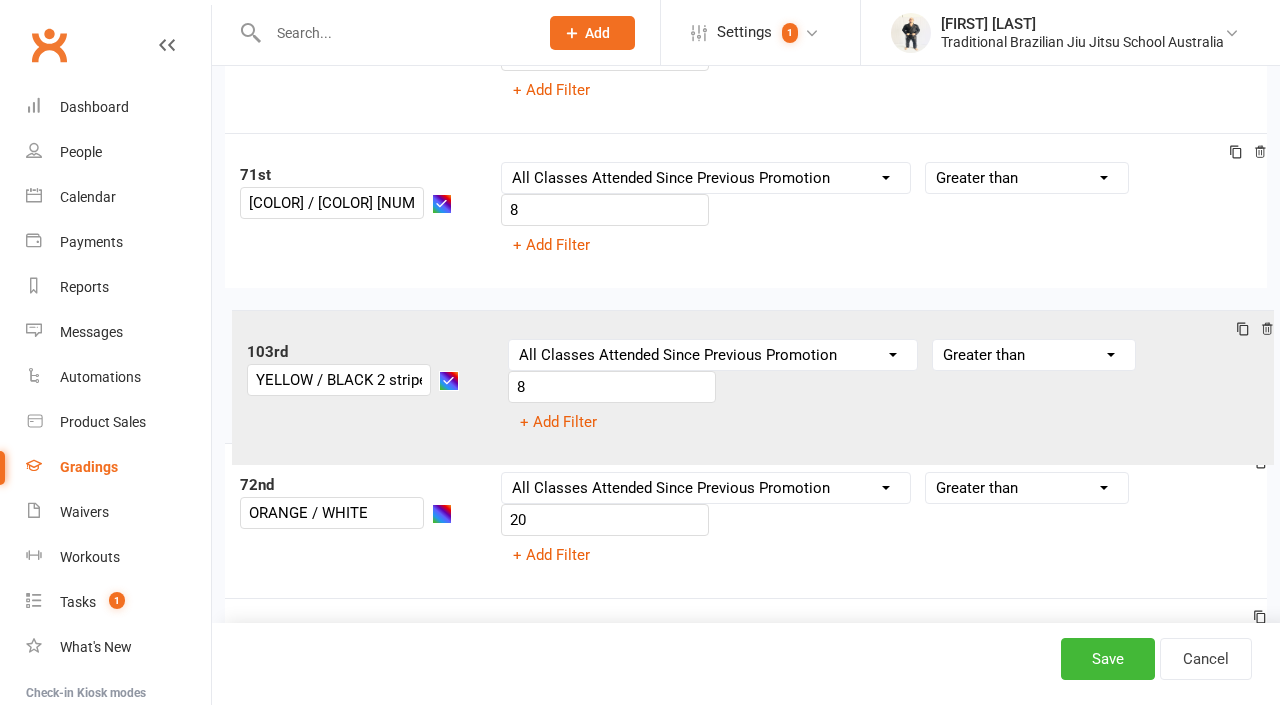 click on "1st WHITE BELT Column name Belt Size Active for Grading? Most Recent Promotion All Classes Attended Since Previous Promotion Style Classes Attended Since Previous Promotion Non-Style Classes Attended Since Previous Promotion Most Recent Style Attendance Condition Equals Does not equal Contains Does not contain Is blank or does not contain Is blank Is not blank Before After 0 + Add Filter 2nd WHITE BELT 1 STRIPE Column name Belt Size Active for Grading? Most Recent Promotion All Classes Attended Since Previous Promotion Style Classes Attended Since Previous Promotion Non-Style Classes Attended Since Previous Promotion Most Recent Style Attendance Condition Is Is not Less than Greater than Less than or equal to Greater than or equal to Is blank Is not blank 8 + Add Filter 3rd WHITE BELT 2 STRIPES Column name Belt Size Active for Grading? Most Recent Promotion All Classes Attended Since Previous Promotion Style Classes Attended Since Previous Promotion Non-Style Classes Attended Since Previous Promotion Is 8 4th" at bounding box center (746, -2579) 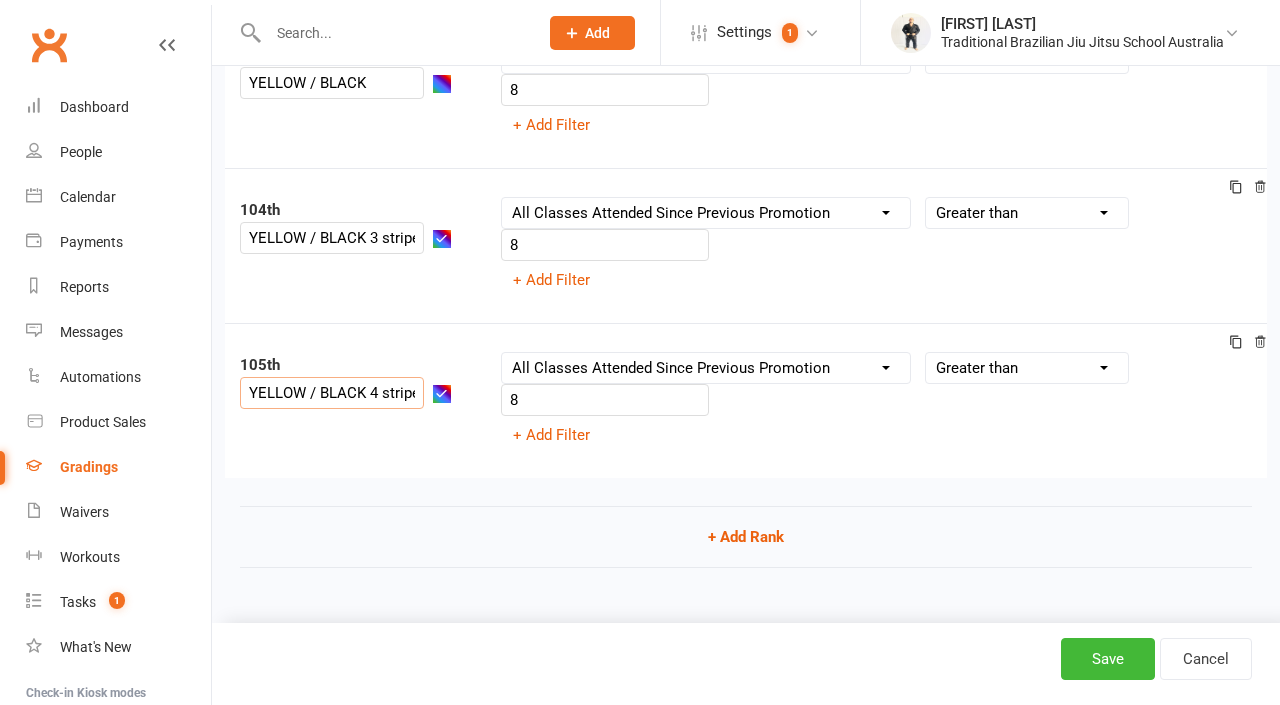 scroll, scrollTop: 16101, scrollLeft: 0, axis: vertical 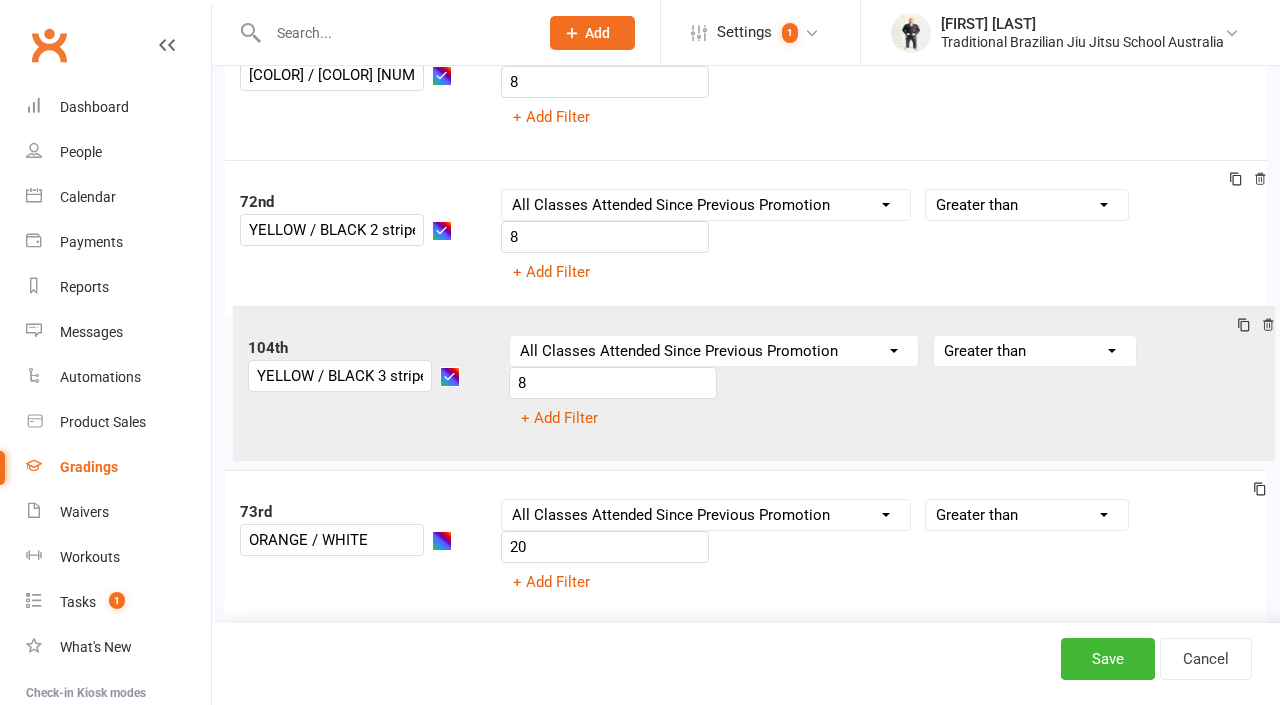 drag, startPoint x: 268, startPoint y: 211, endPoint x: 281, endPoint y: 347, distance: 136.6199 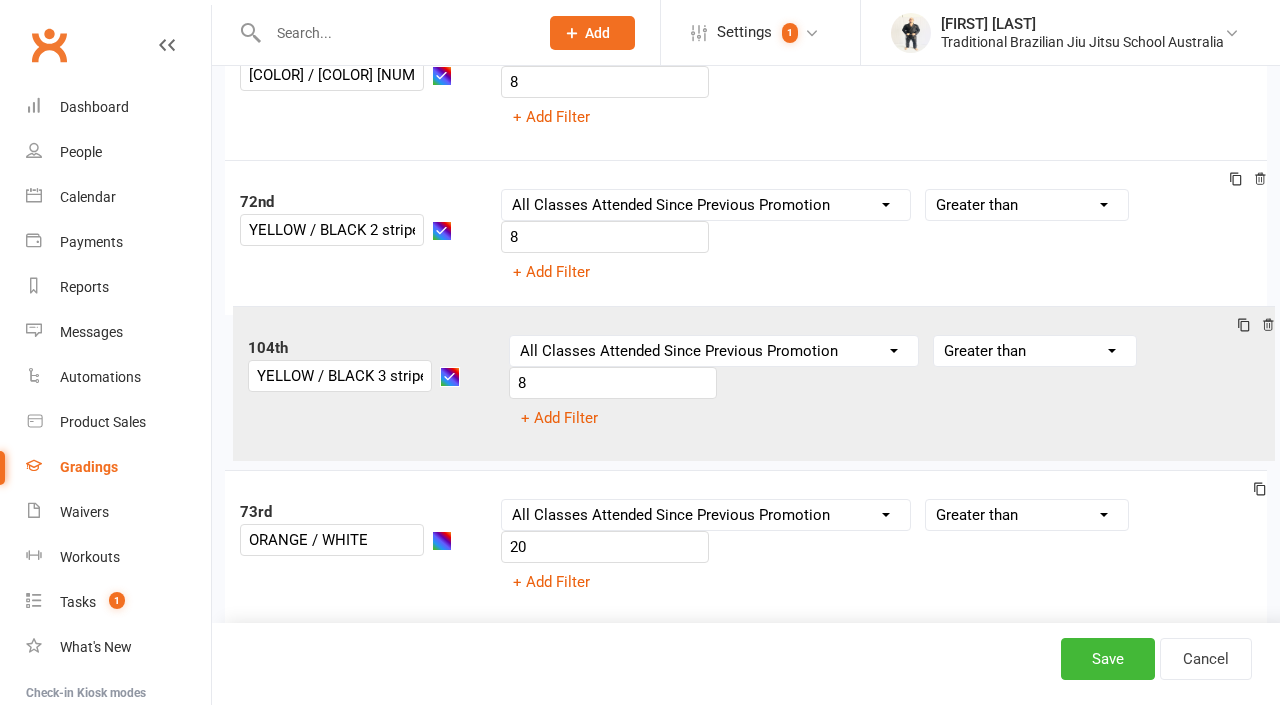 click on "1st WHITE BELT Column name Belt Size Active for Grading? Most Recent Promotion All Classes Attended Since Previous Promotion Style Classes Attended Since Previous Promotion Non-Style Classes Attended Since Previous Promotion Most Recent Style Attendance Condition Equals Does not equal Contains Does not contain Is blank or does not contain Is blank Is not blank Before After 0 + Add Filter 2nd WHITE BELT 1 STRIPE Column name Belt Size Active for Grading? Most Recent Promotion All Classes Attended Since Previous Promotion Style Classes Attended Since Previous Promotion Non-Style Classes Attended Since Previous Promotion Most Recent Style Attendance Condition Is Is not Less than Greater than Less than or equal to Greater than or equal to Is blank Is not blank 8 + Add Filter 3rd WHITE BELT 2 STRIPES Column name Belt Size Active for Grading? Most Recent Promotion All Classes Attended Since Previous Promotion Style Classes Attended Since Previous Promotion Non-Style Classes Attended Since Previous Promotion Is 8 4th" at bounding box center (746, -2707) 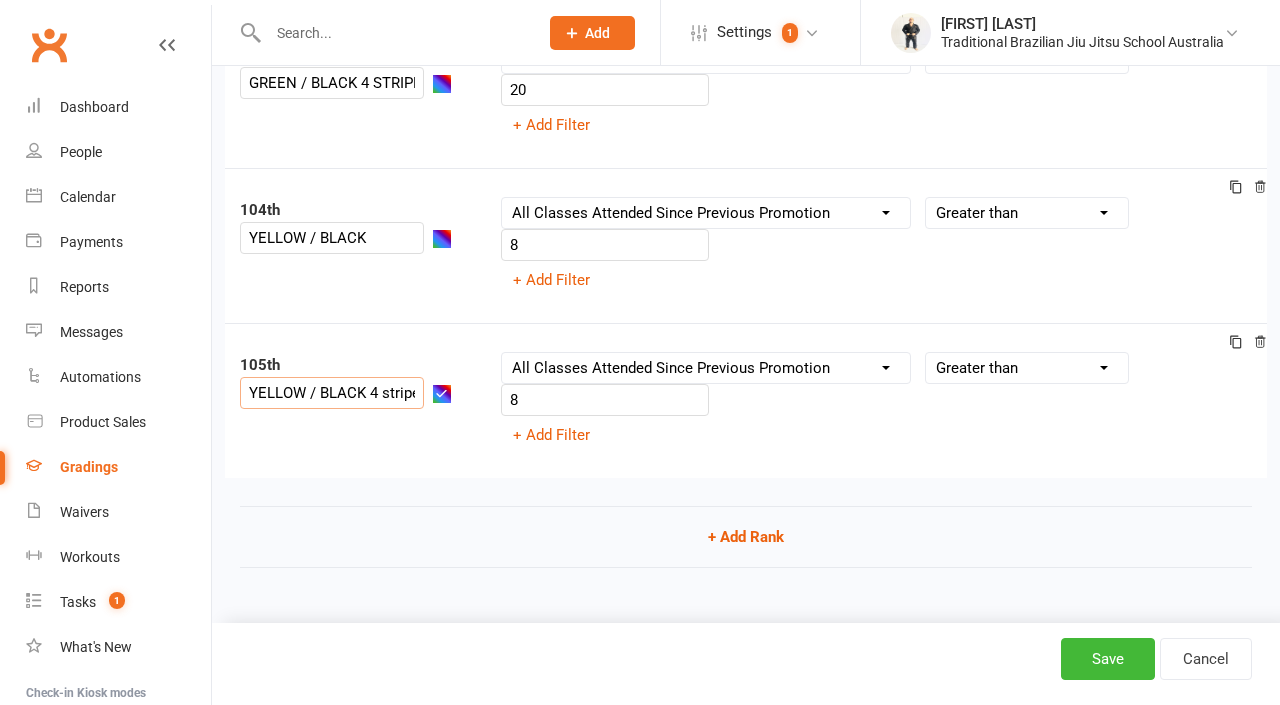 scroll, scrollTop: 16101, scrollLeft: 0, axis: vertical 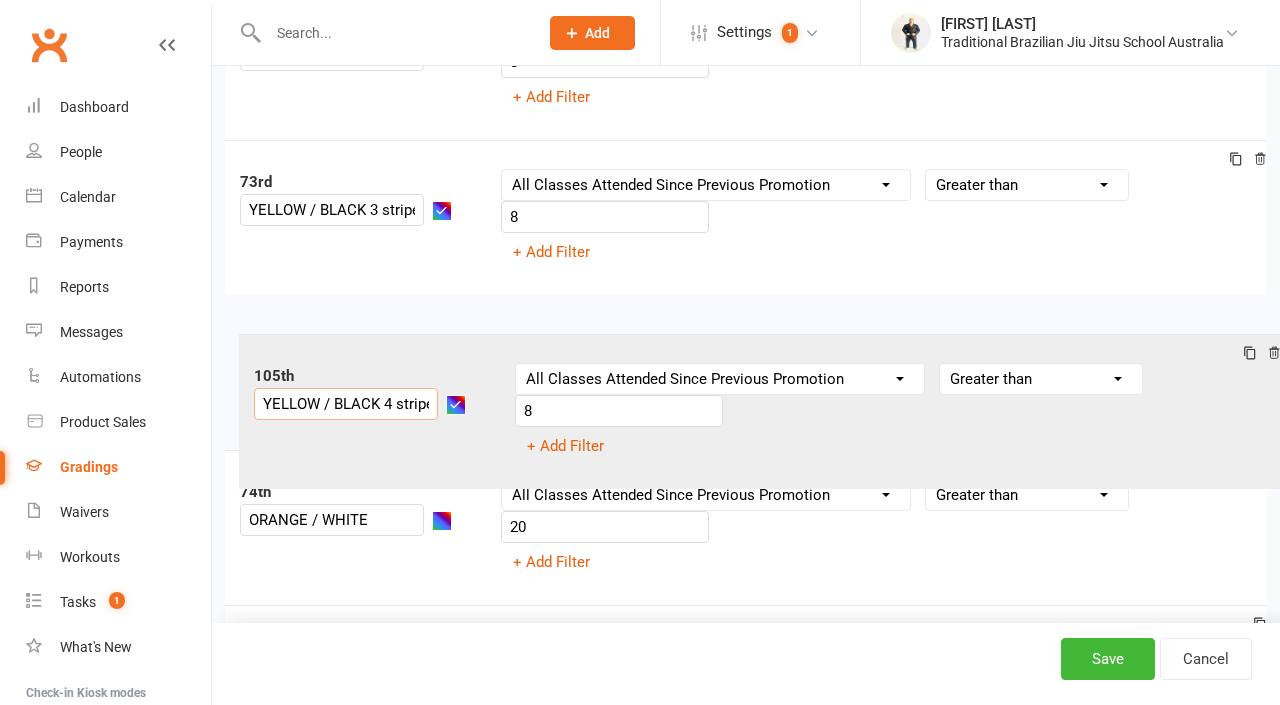 drag, startPoint x: 286, startPoint y: 370, endPoint x: 304, endPoint y: 365, distance: 18.681541 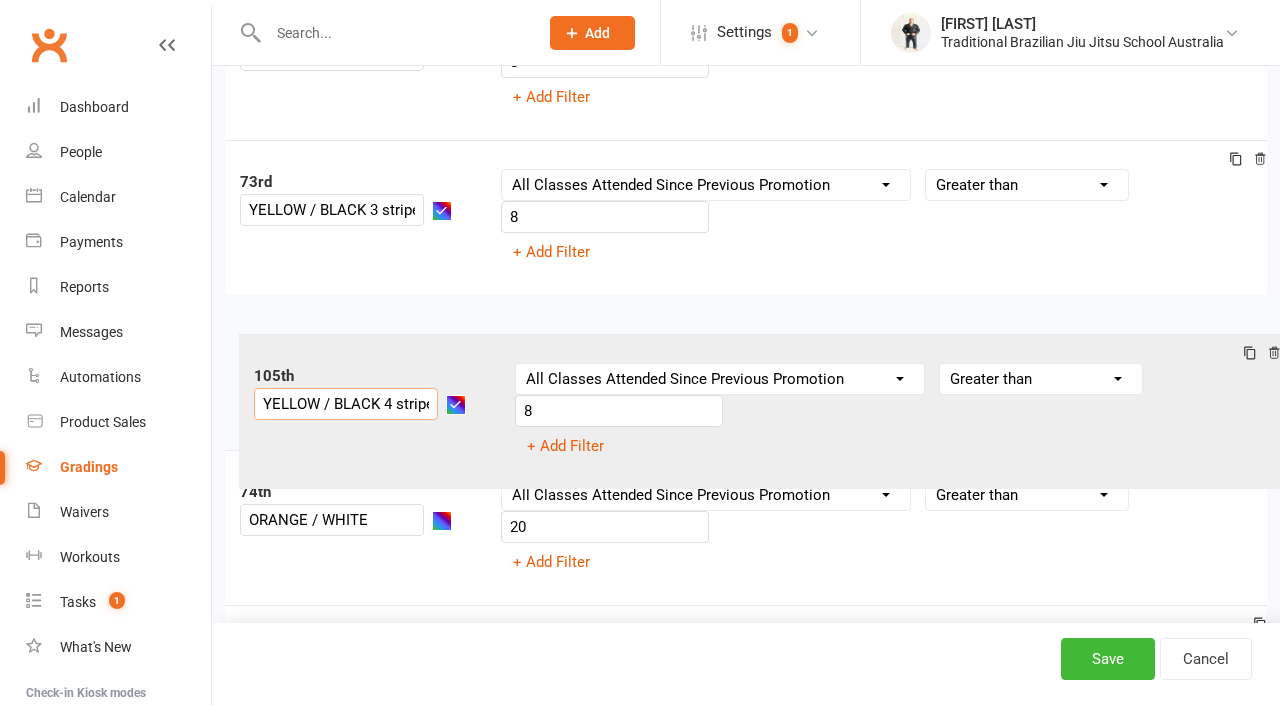 click on "1st WHITE BELT Column name Belt Size Active for Grading? Most Recent Promotion All Classes Attended Since Previous Promotion Style Classes Attended Since Previous Promotion Non-Style Classes Attended Since Previous Promotion Most Recent Style Attendance Condition Equals Does not equal Contains Does not contain Is blank or does not contain Is blank Is not blank Before After 0 + Add Filter 2nd WHITE BELT 1 STRIPE Column name Belt Size Active for Grading? Most Recent Promotion All Classes Attended Since Previous Promotion Style Classes Attended Since Previous Promotion Non-Style Classes Attended Since Previous Promotion Most Recent Style Attendance Condition Is Is not Less than Greater than Less than or equal to Greater than or equal to Is blank Is not blank 8 + Add Filter 3rd WHITE BELT 2 STRIPES Column name Belt Size Active for Grading? Most Recent Promotion All Classes Attended Since Previous Promotion Style Classes Attended Since Previous Promotion Non-Style Classes Attended Since Previous Promotion Is 8 4th" at bounding box center (746, -2882) 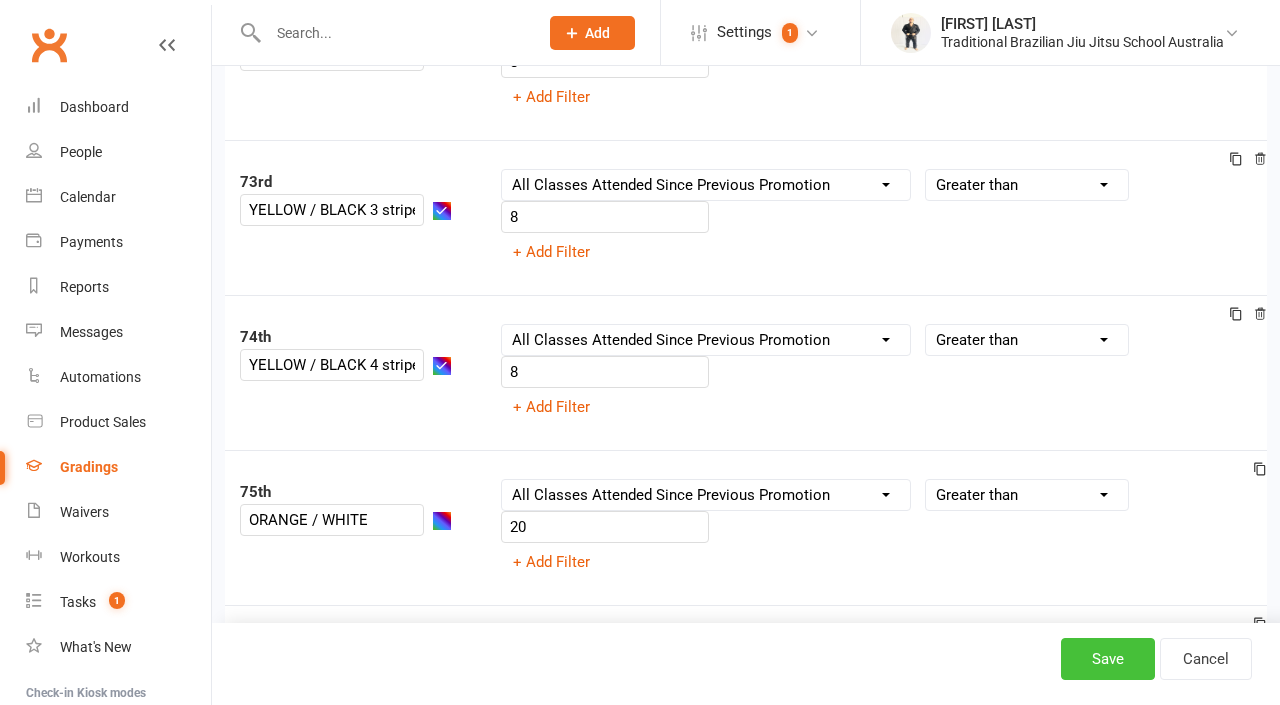 click on "Save" at bounding box center (1108, 659) 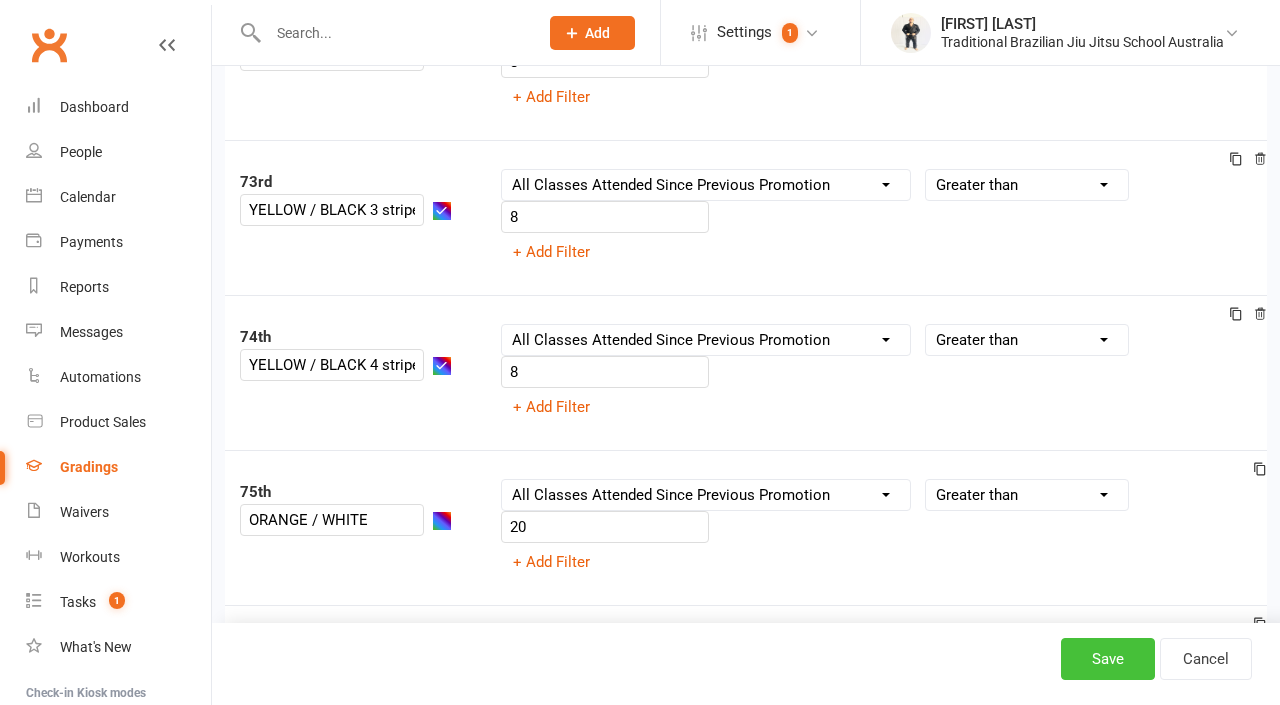 scroll, scrollTop: 16106, scrollLeft: 0, axis: vertical 